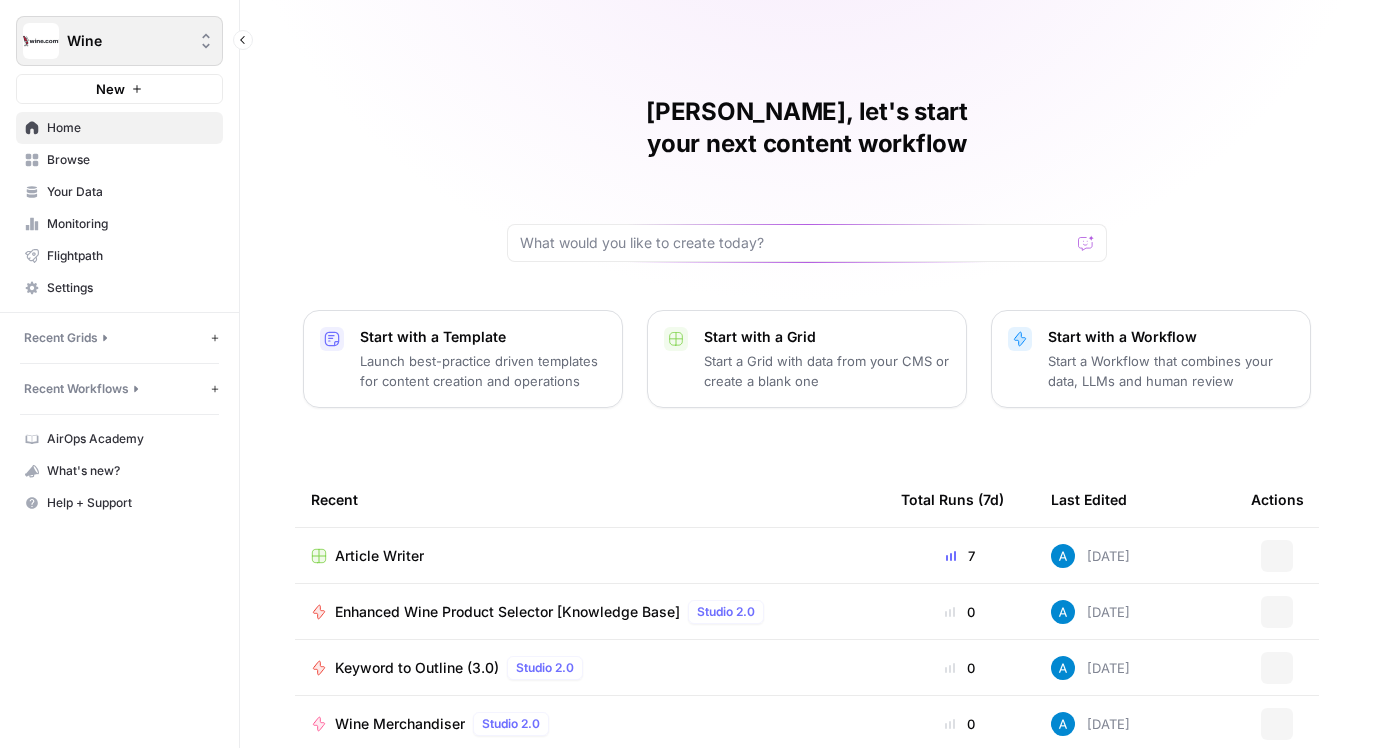 scroll, scrollTop: 0, scrollLeft: 0, axis: both 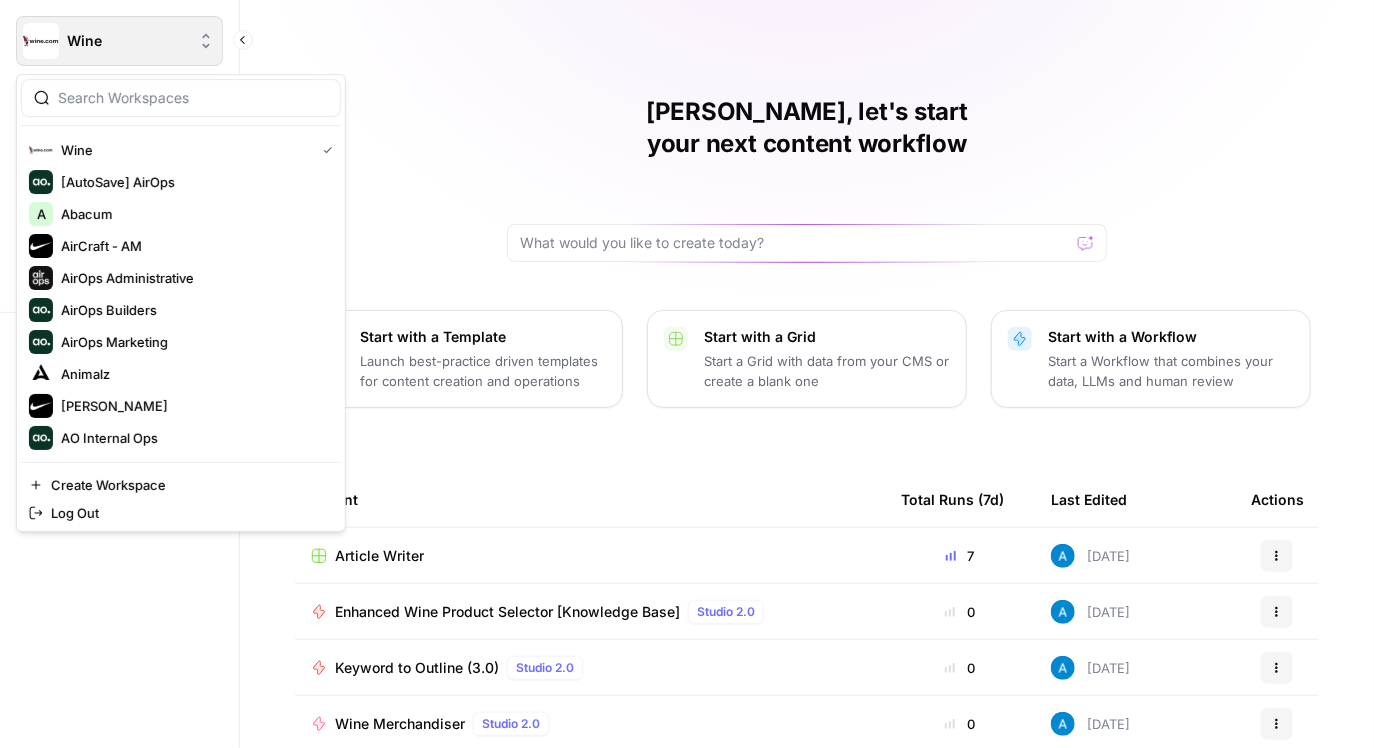 click on "Wine" at bounding box center [119, 41] 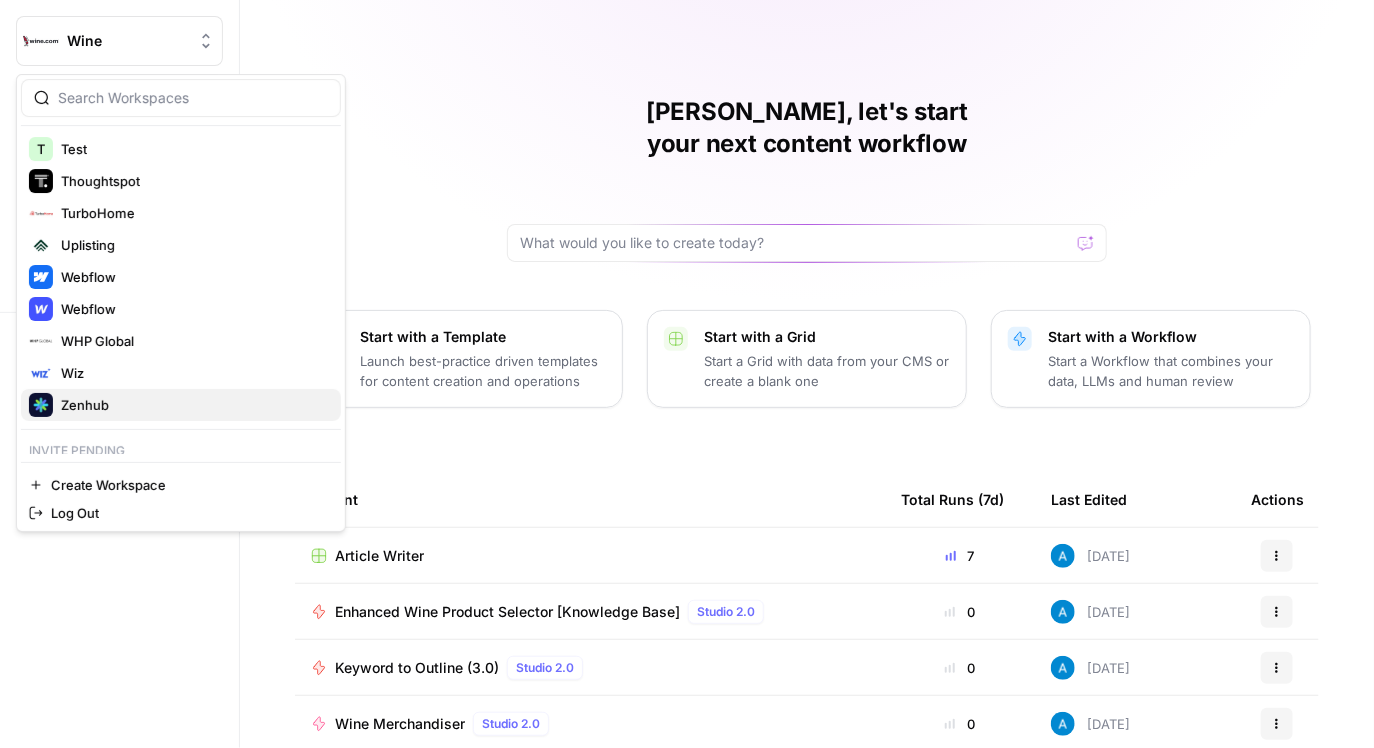 scroll, scrollTop: 1522, scrollLeft: 0, axis: vertical 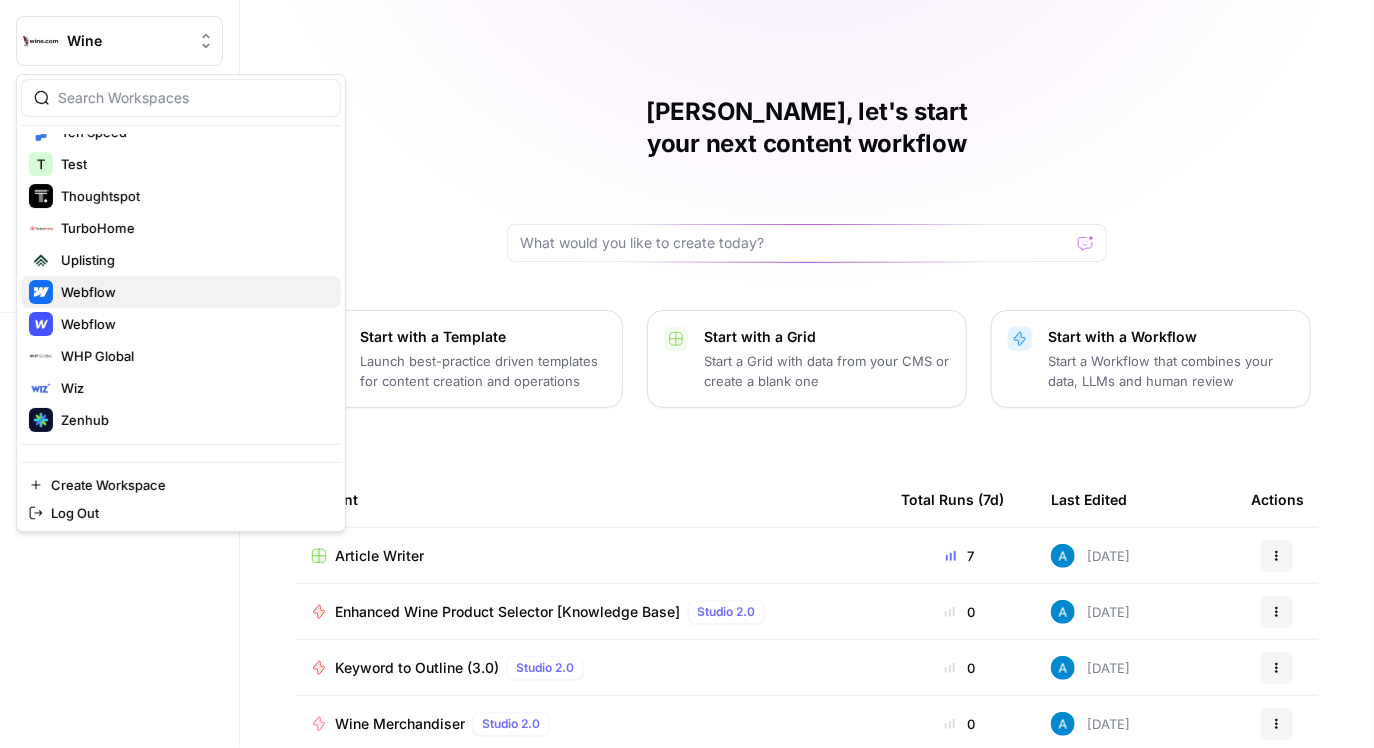click on "Webflow" at bounding box center (181, 292) 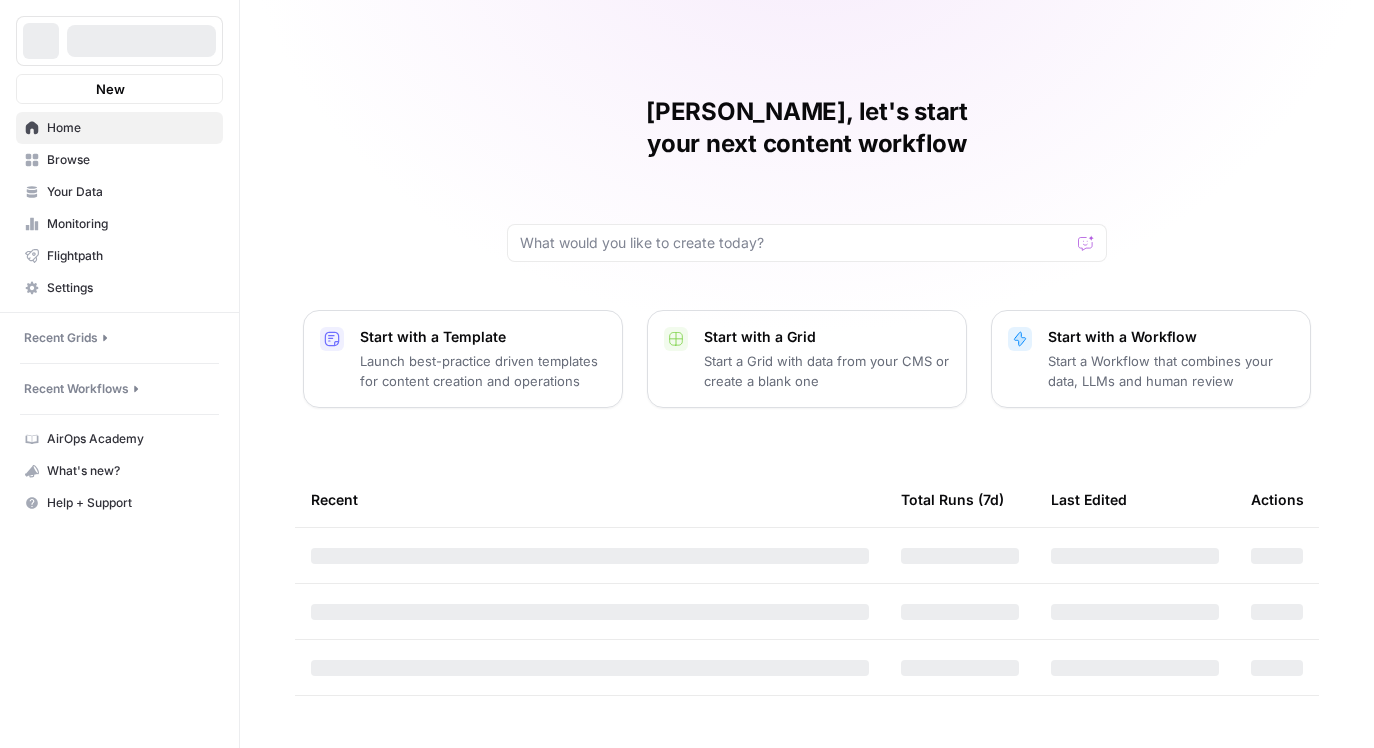 scroll, scrollTop: 0, scrollLeft: 0, axis: both 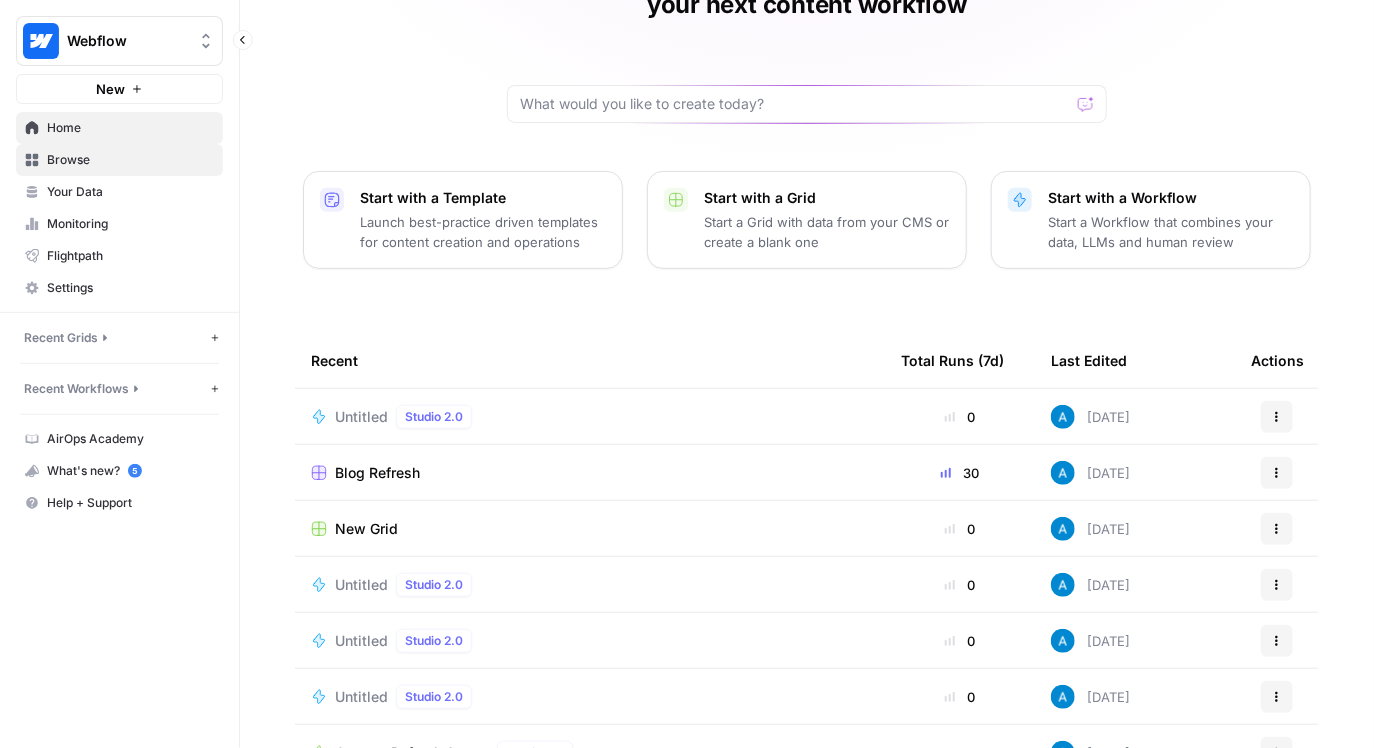 click on "Browse" at bounding box center [130, 160] 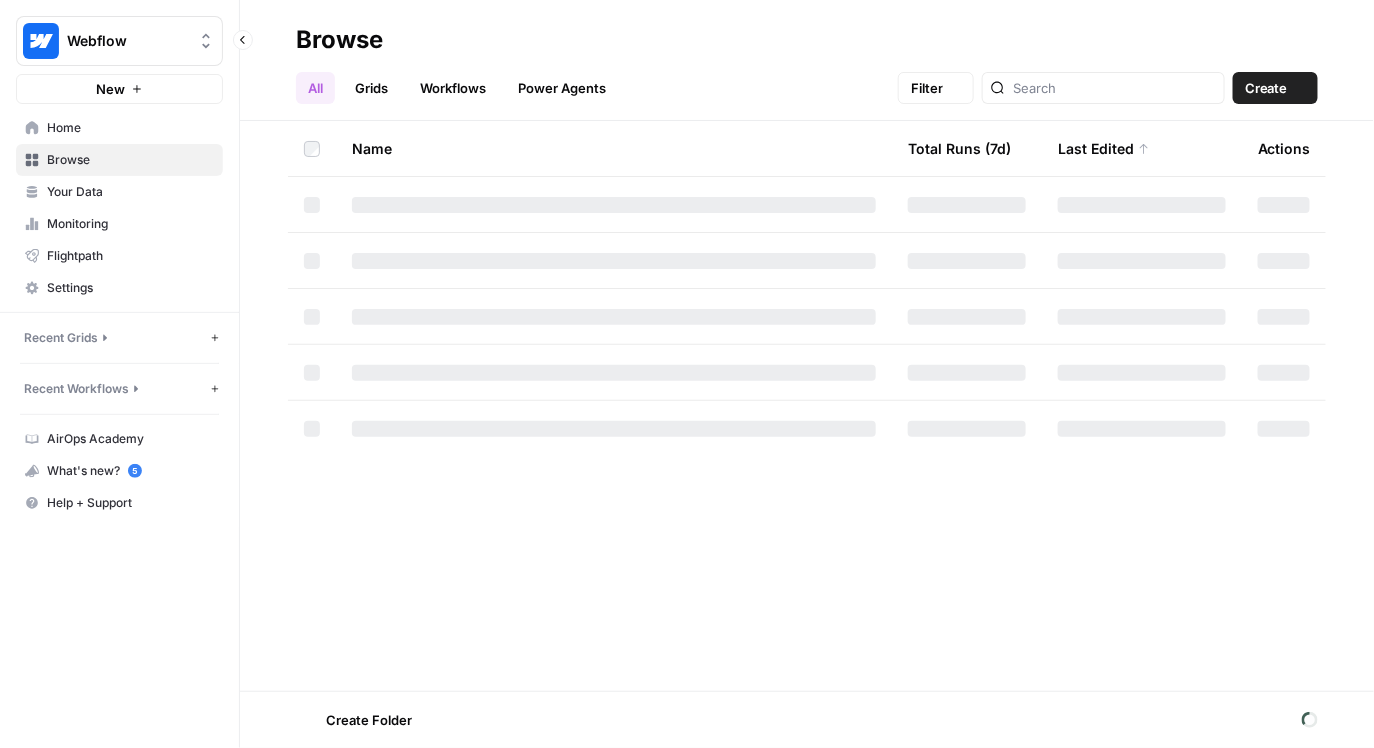 scroll, scrollTop: 0, scrollLeft: 0, axis: both 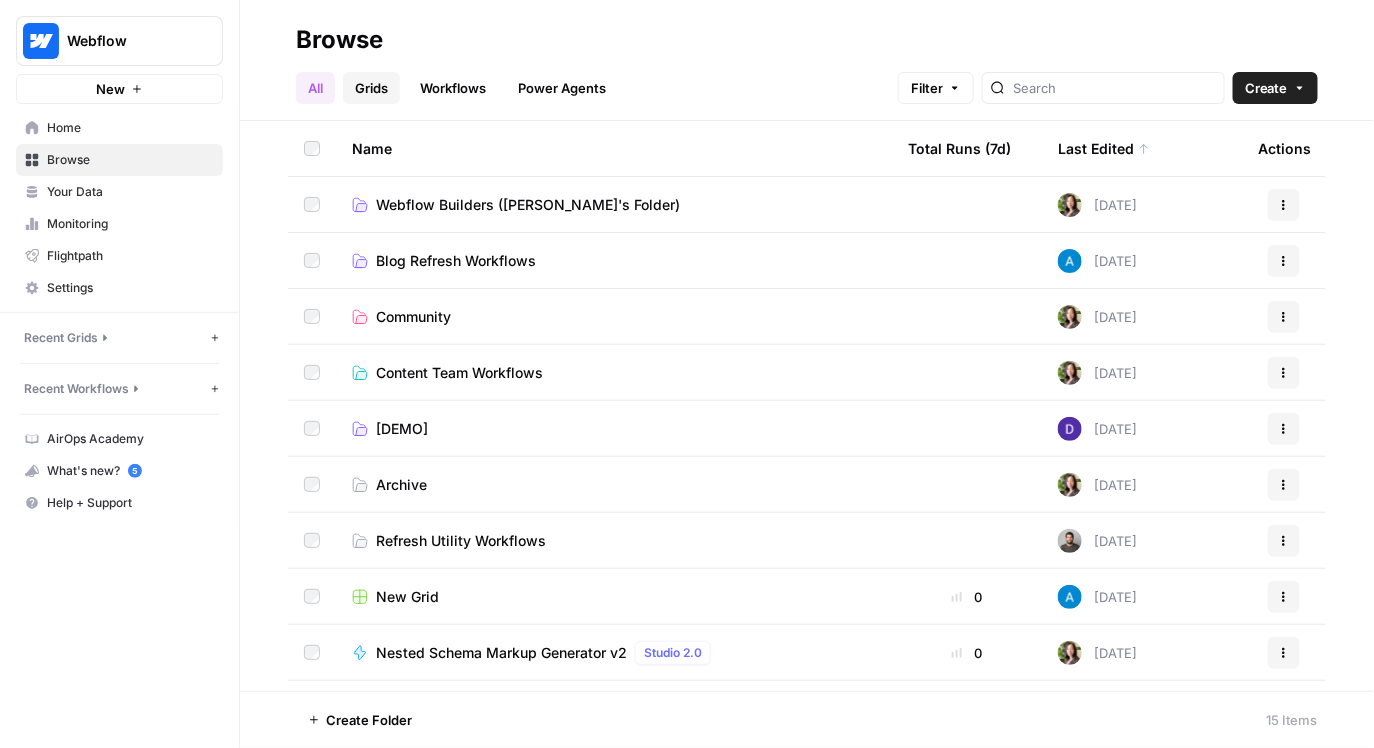 click on "Grids" at bounding box center (371, 88) 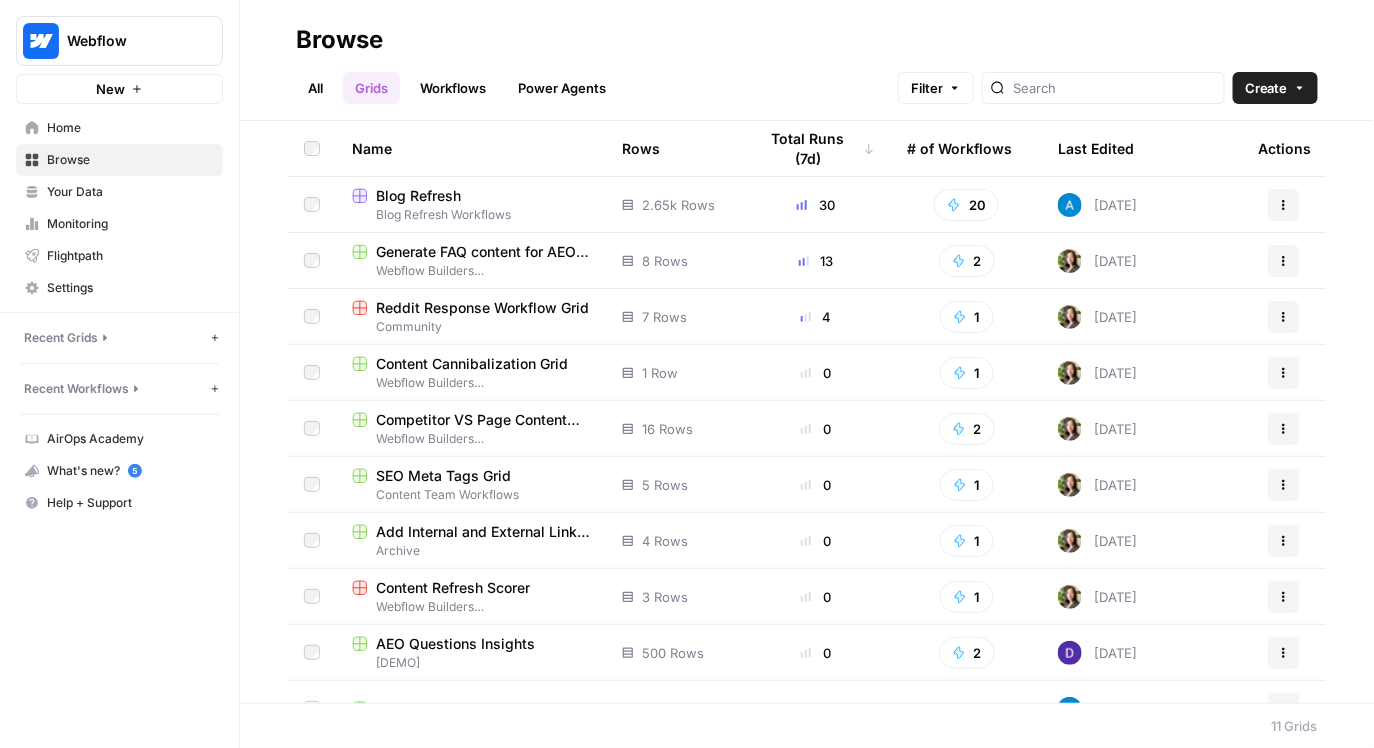 scroll, scrollTop: 26, scrollLeft: 0, axis: vertical 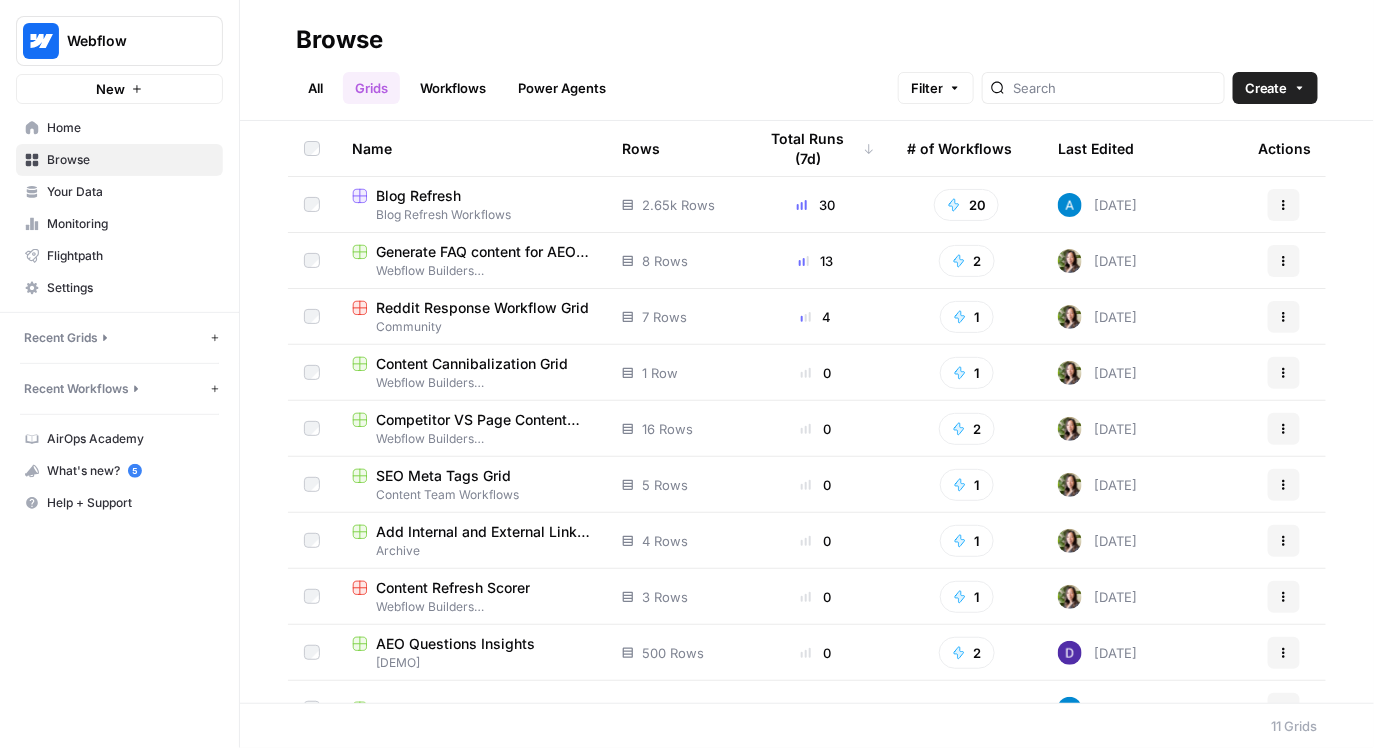 click on "Generate FAQ content for AEO Grid" at bounding box center [483, 252] 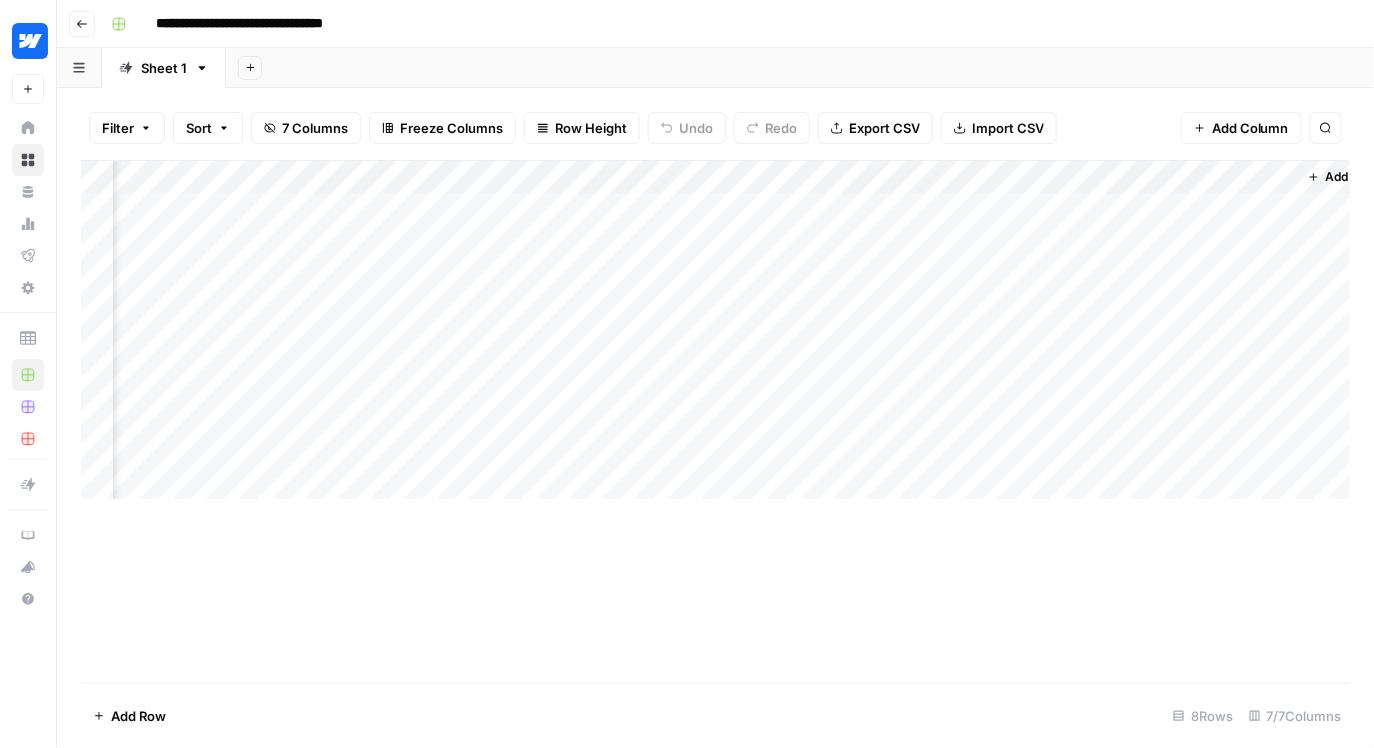 scroll, scrollTop: 0, scrollLeft: 545, axis: horizontal 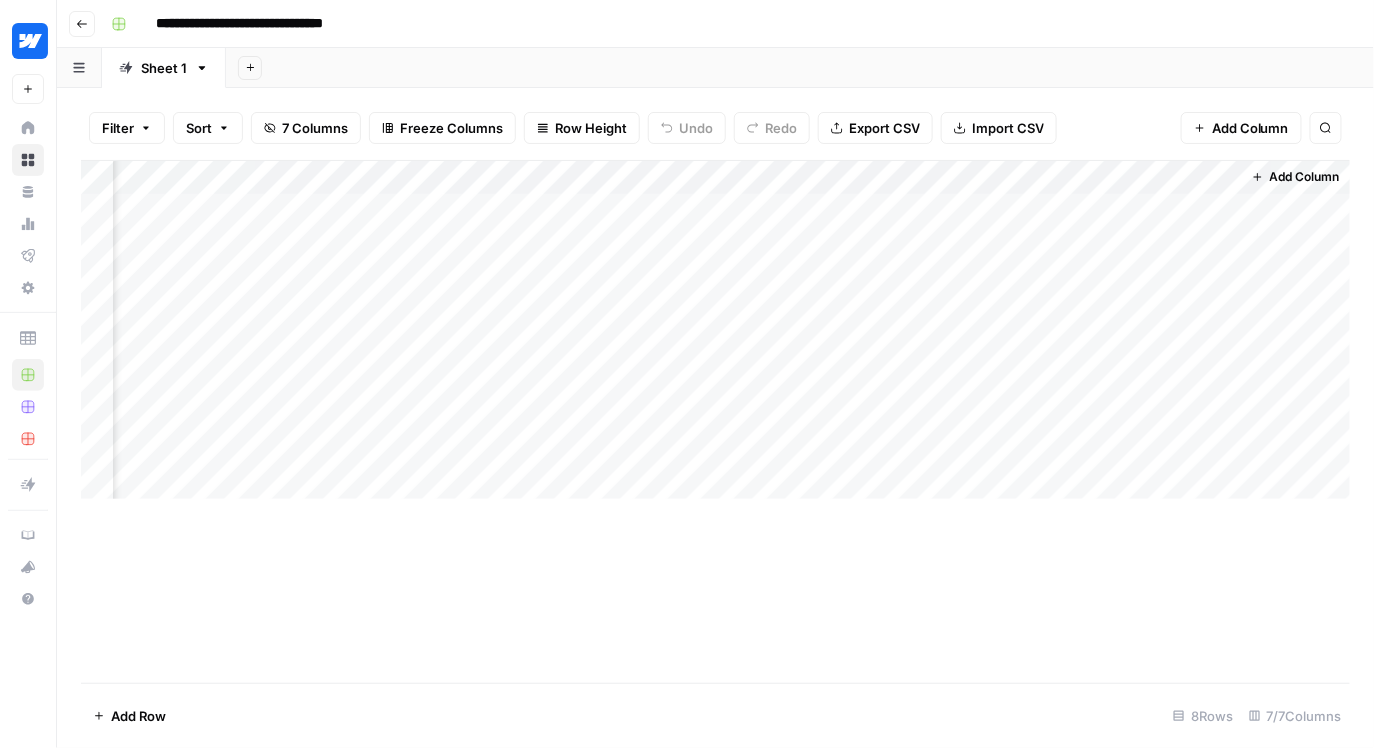 click on "Add Column" at bounding box center [716, 330] 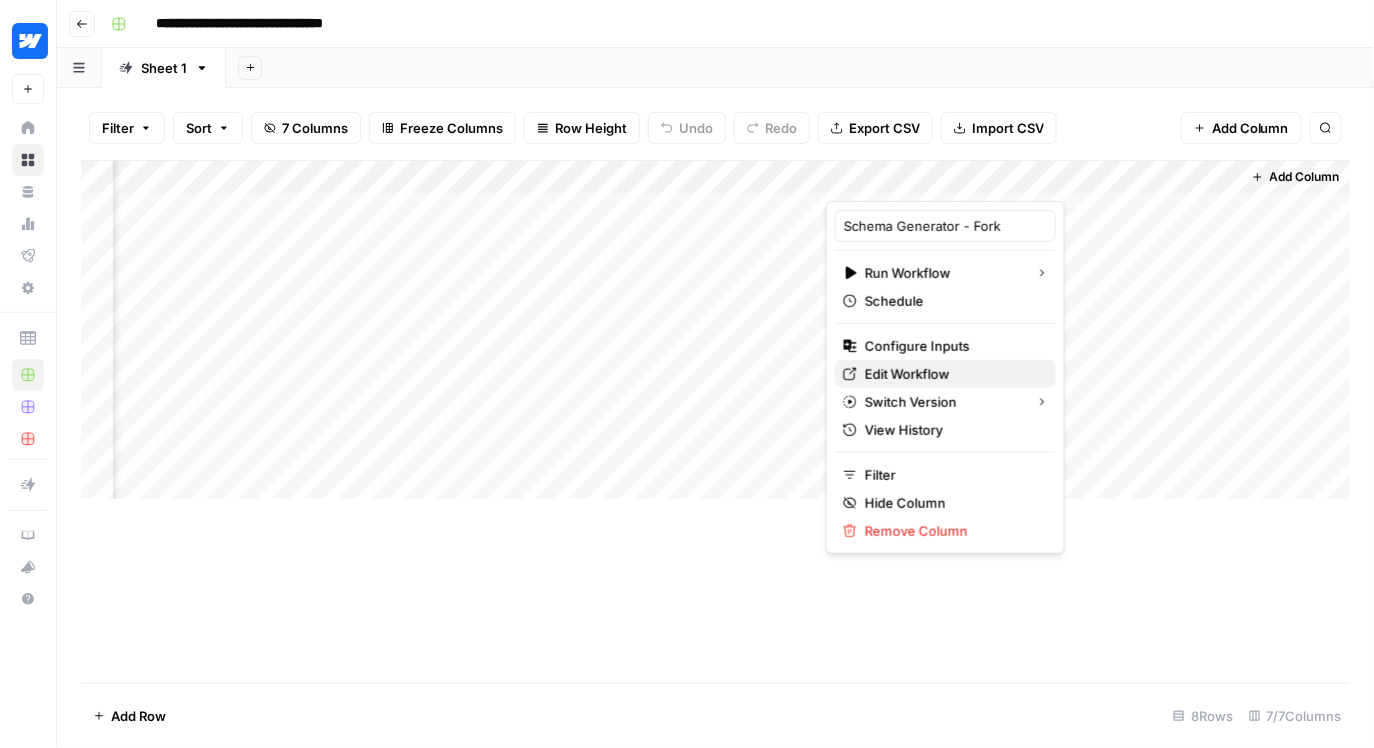 click on "Edit Workflow" at bounding box center (907, 374) 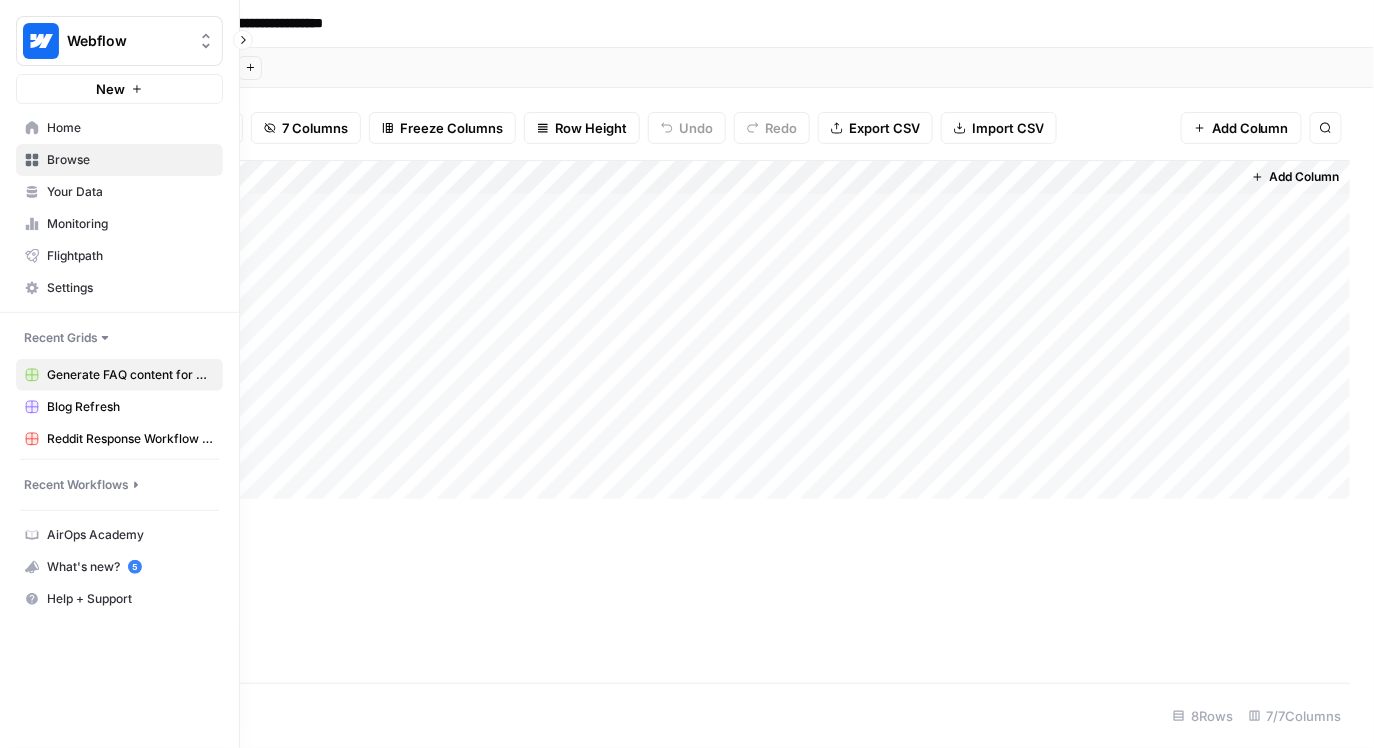 click 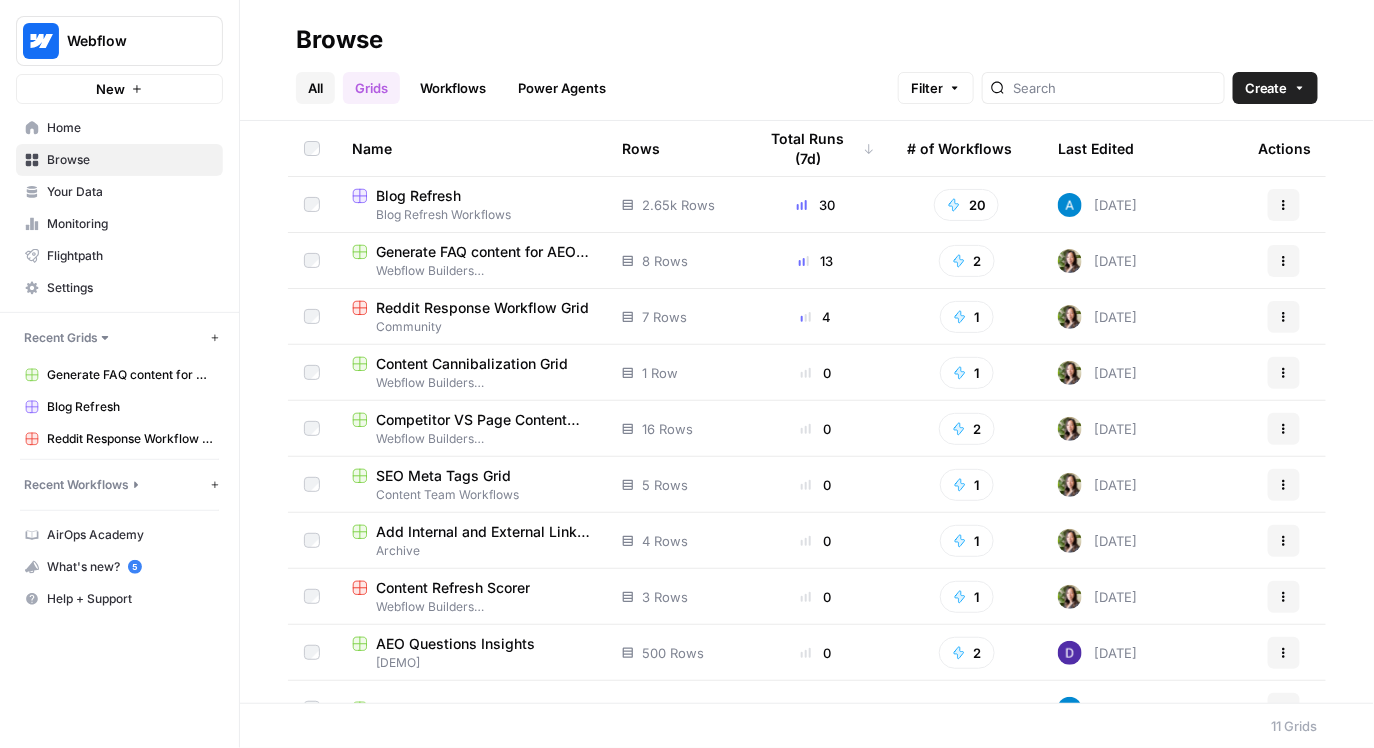 click on "All" at bounding box center [315, 88] 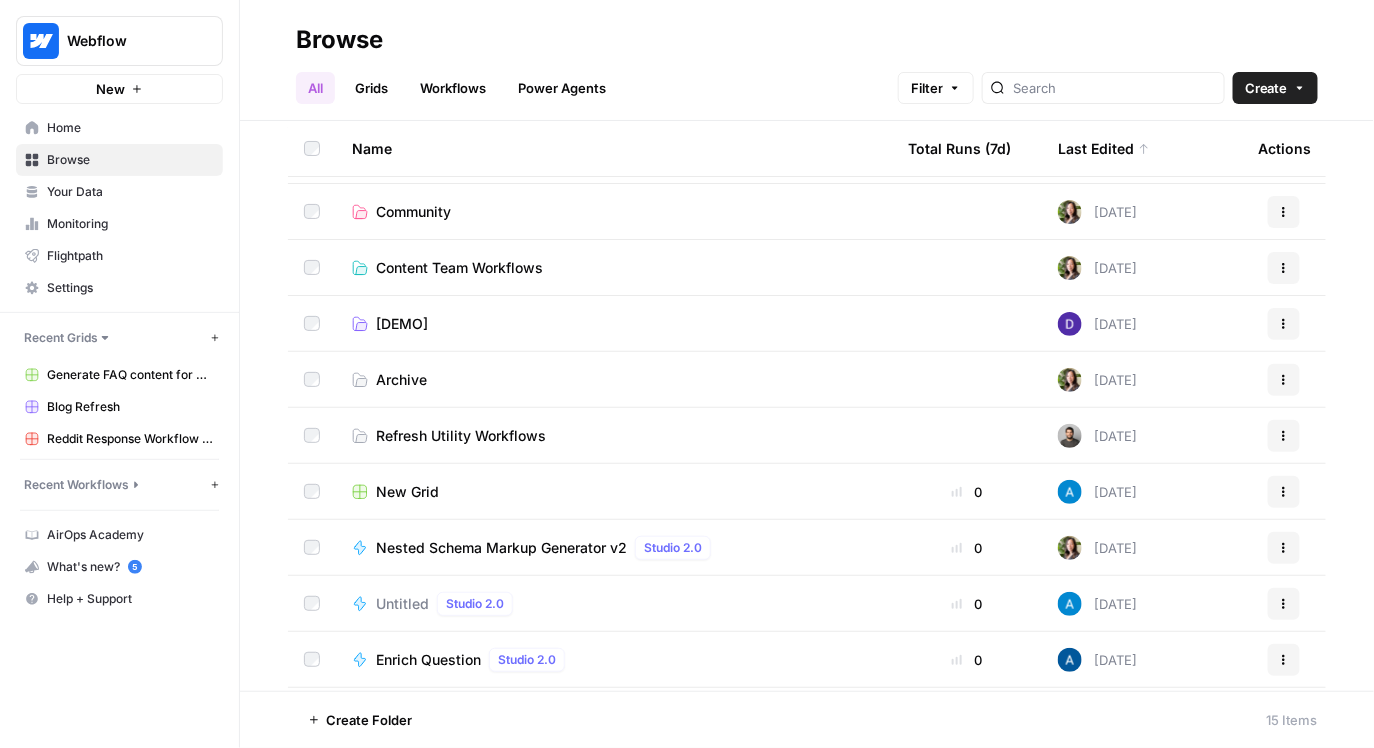scroll, scrollTop: 0, scrollLeft: 0, axis: both 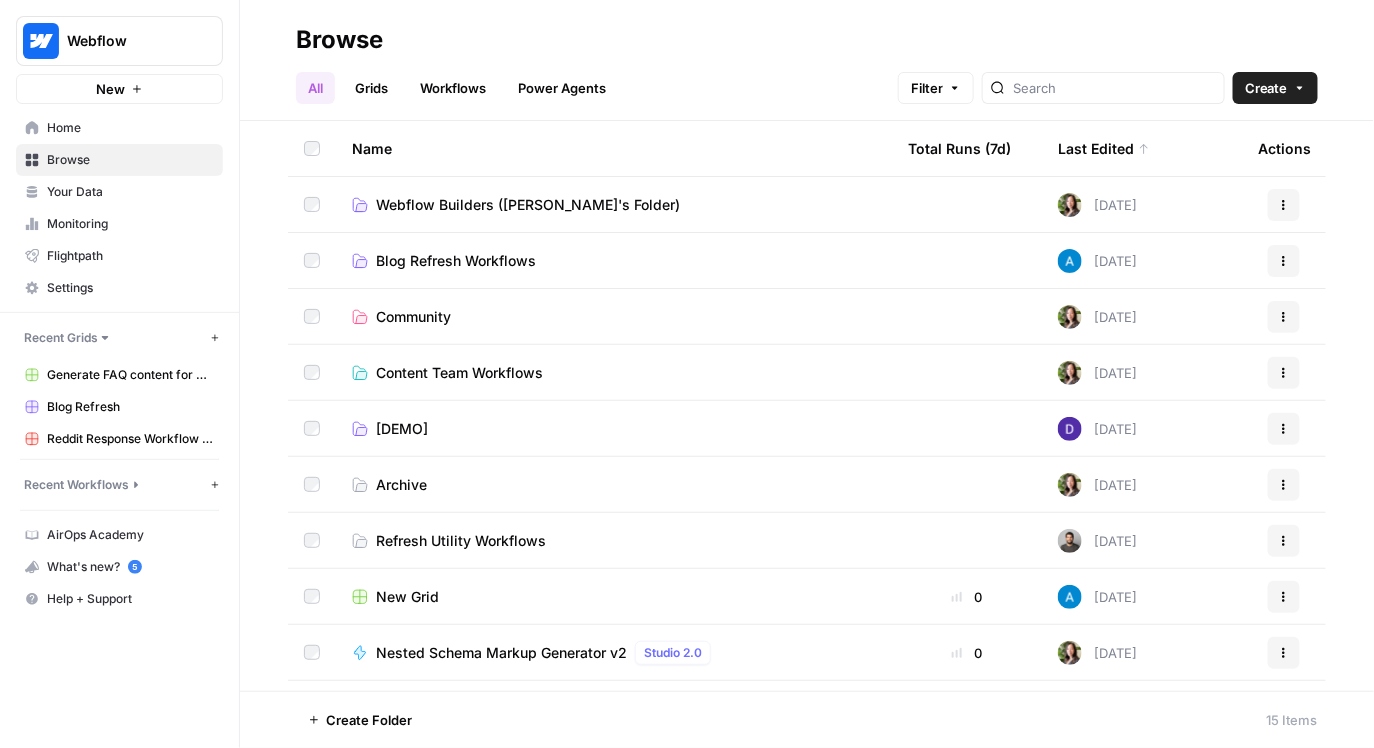 click on "Nested Schema Markup Generator v2" at bounding box center [501, 653] 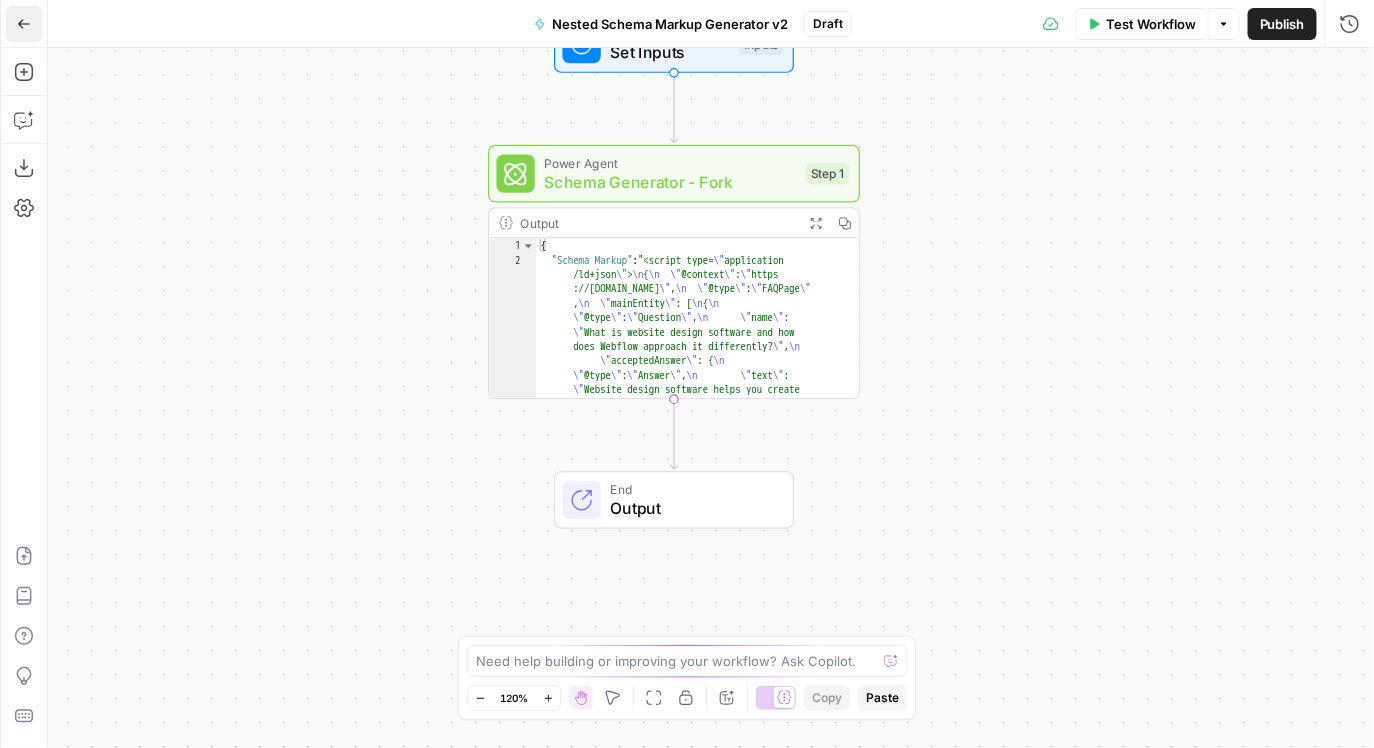 click on "Go Back" at bounding box center [24, 24] 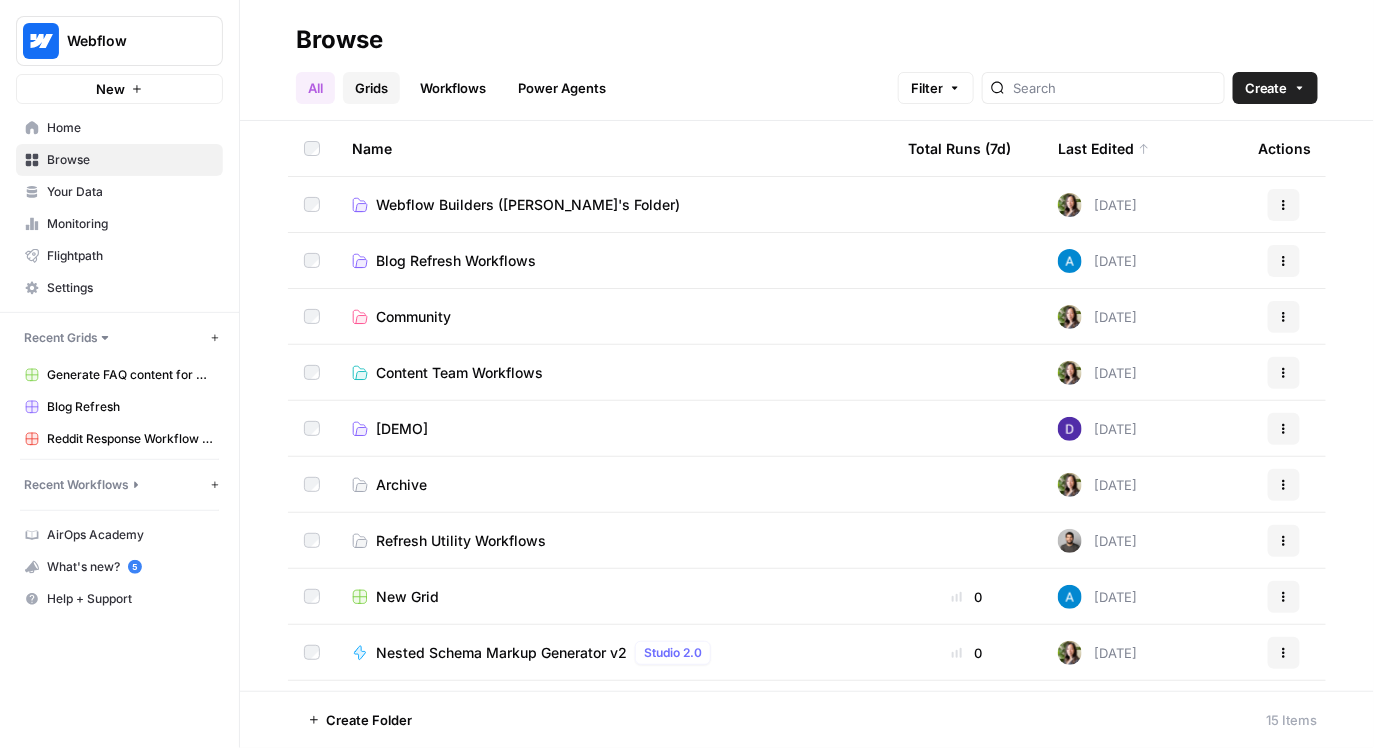 click on "Grids" at bounding box center (371, 88) 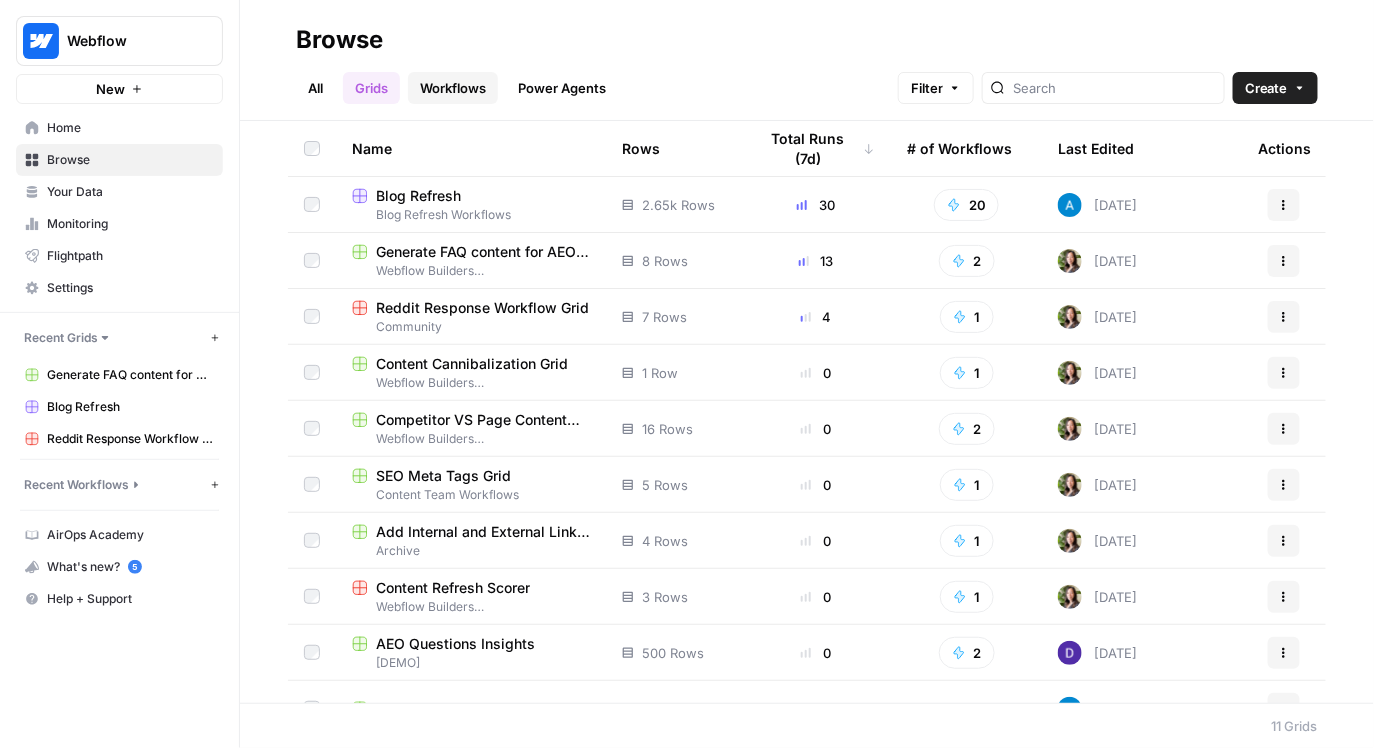 click on "Workflows" at bounding box center (453, 88) 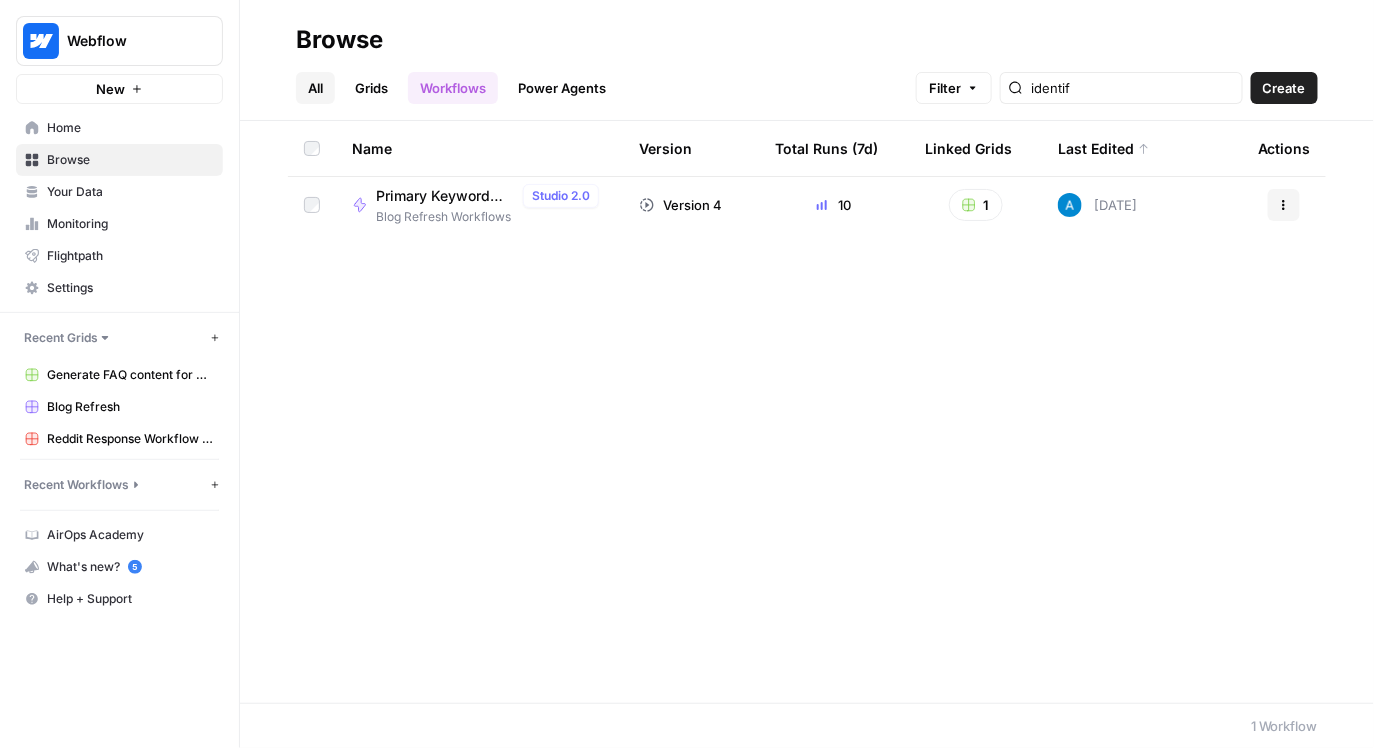 click on "All" at bounding box center [315, 88] 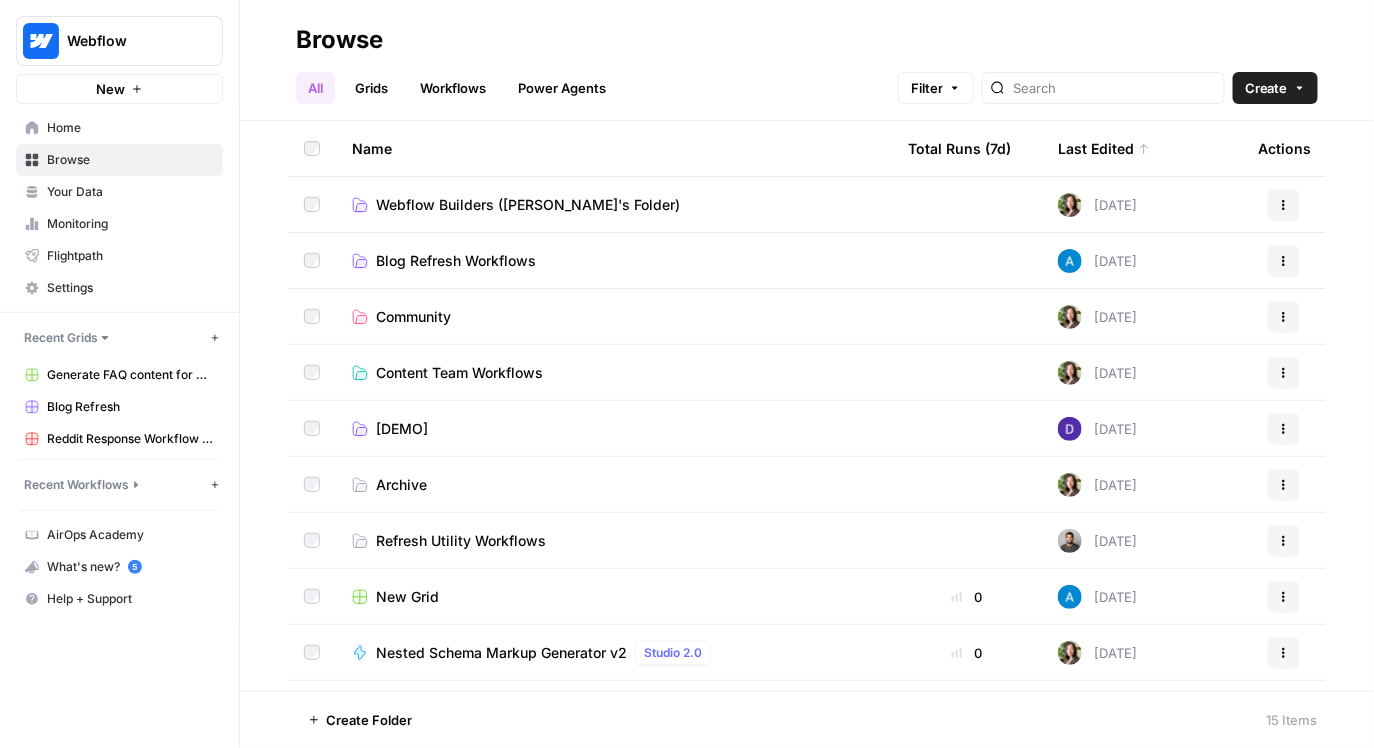 scroll, scrollTop: 325, scrollLeft: 0, axis: vertical 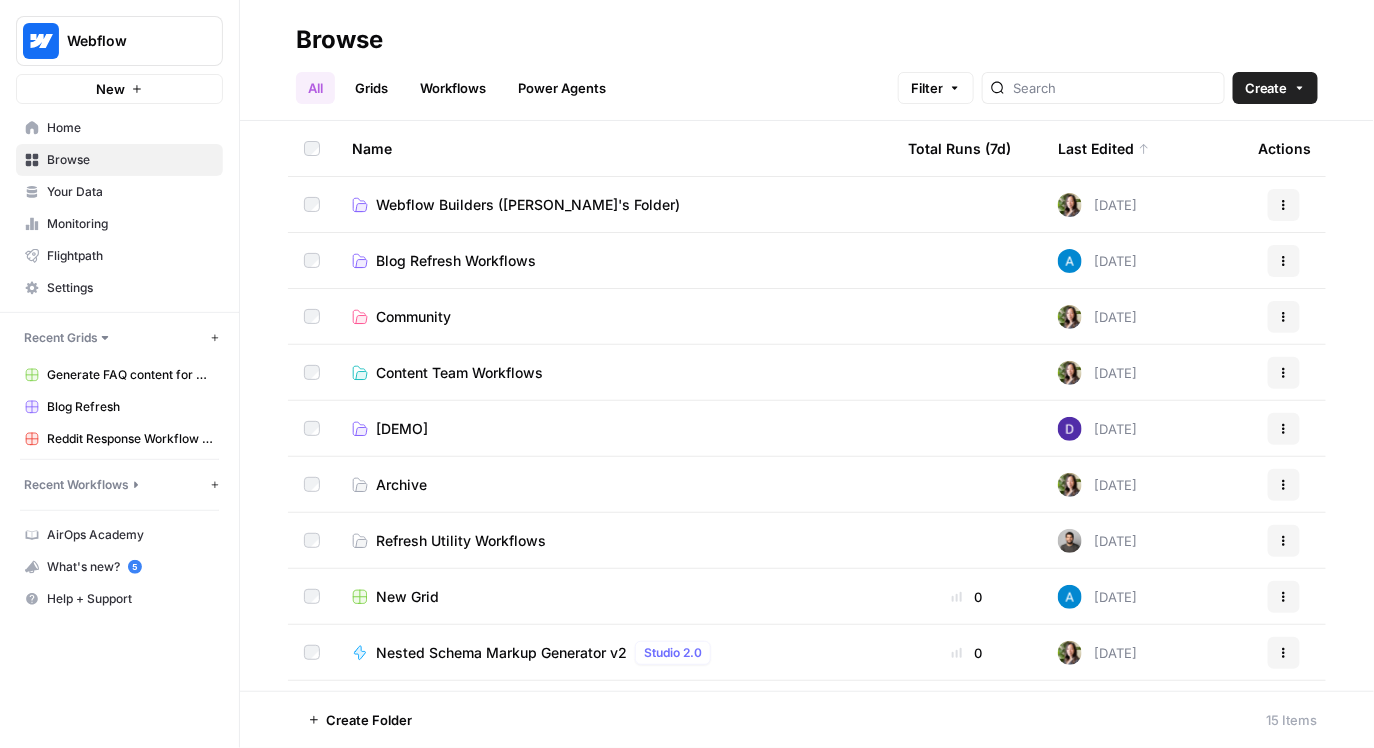 click on "Refresh Utility Workflows" at bounding box center (461, 541) 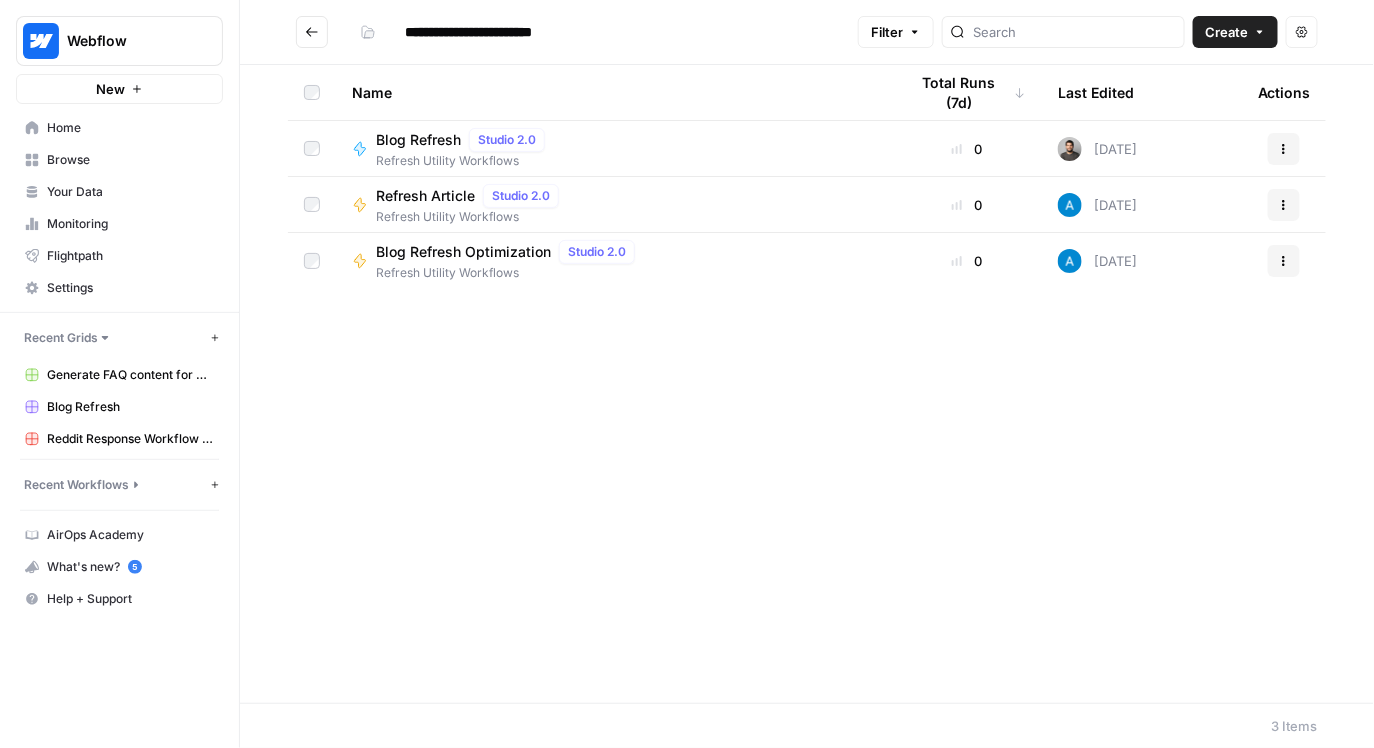 click at bounding box center (312, 32) 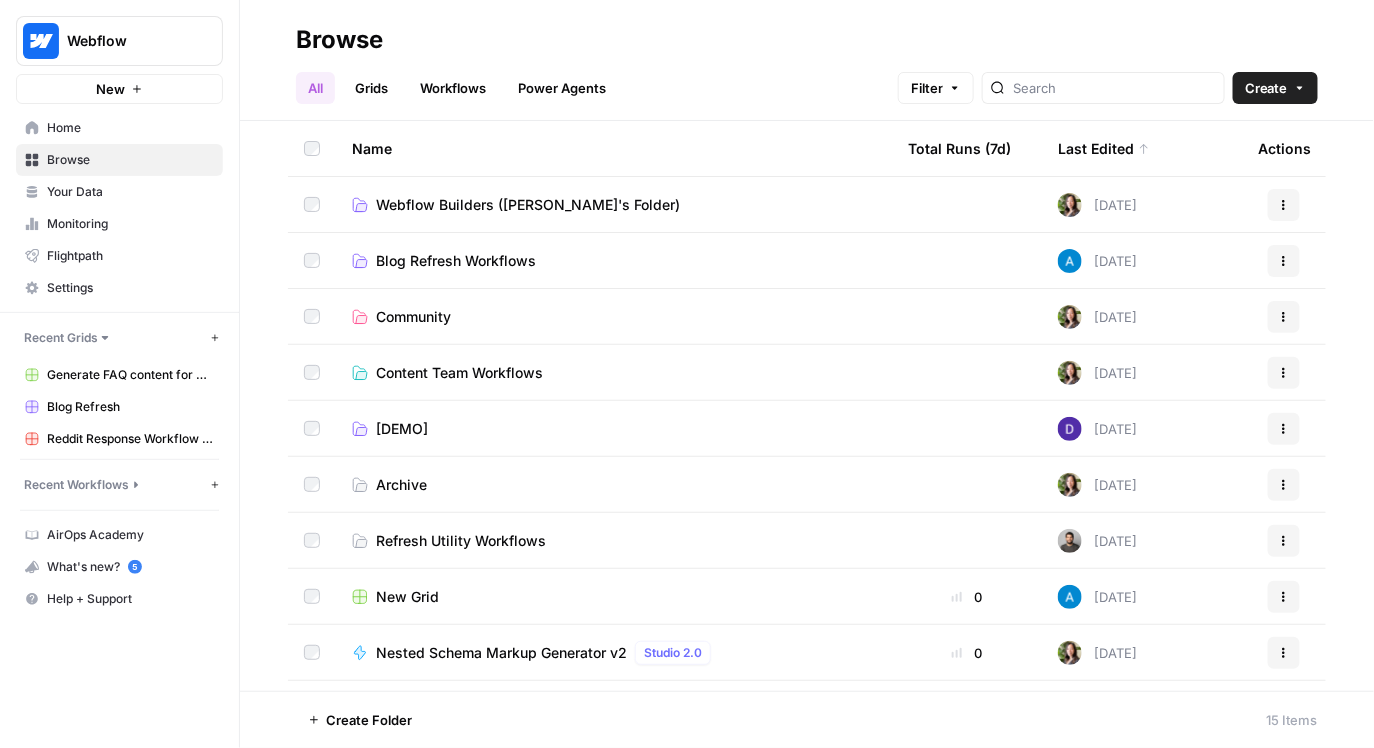 click on "[DEMO]" at bounding box center (402, 429) 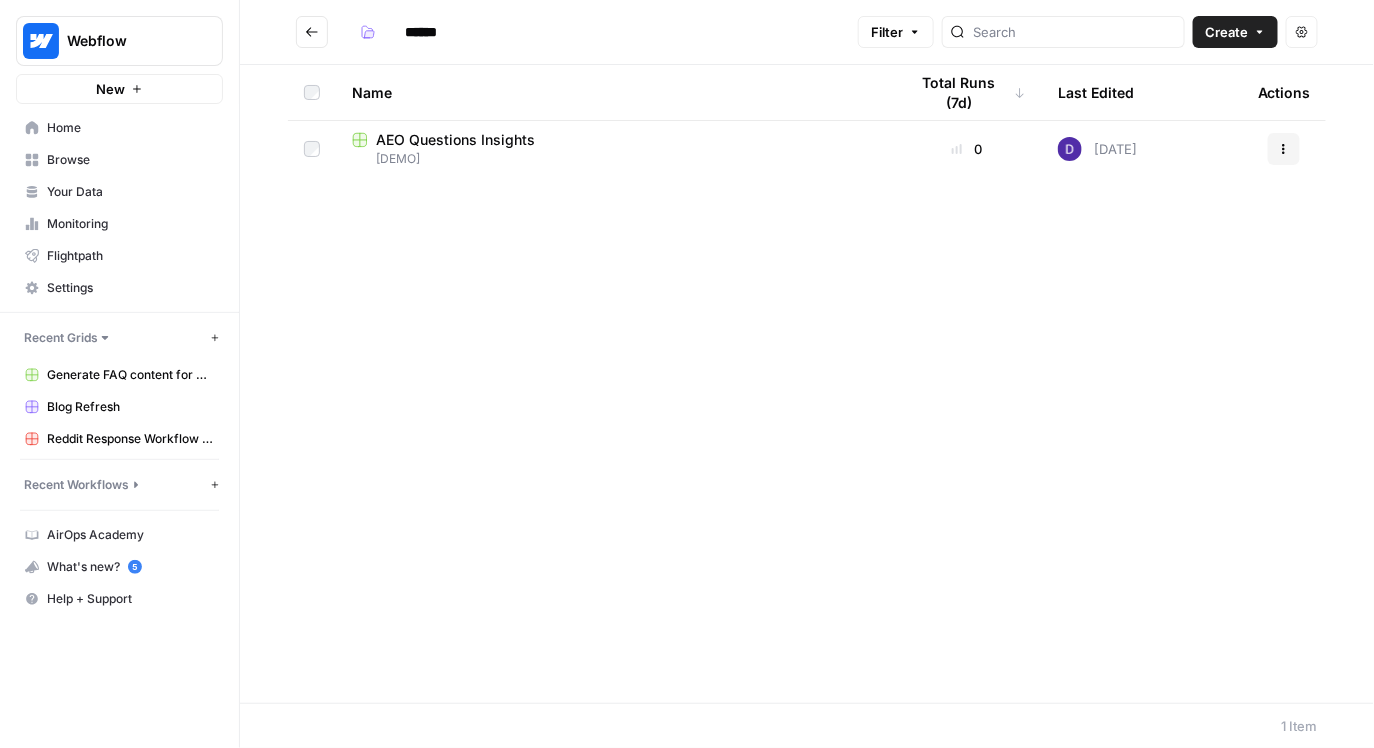 click 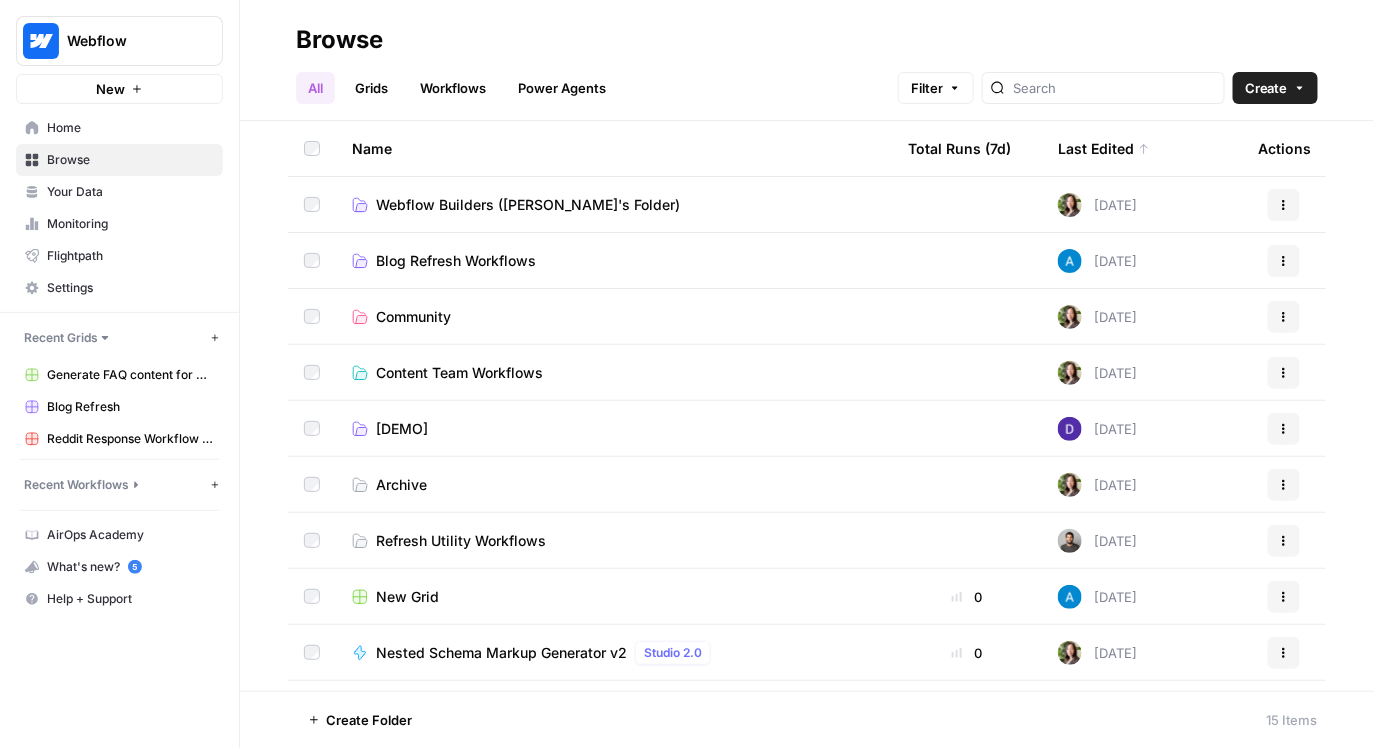 click on "Community" at bounding box center (413, 317) 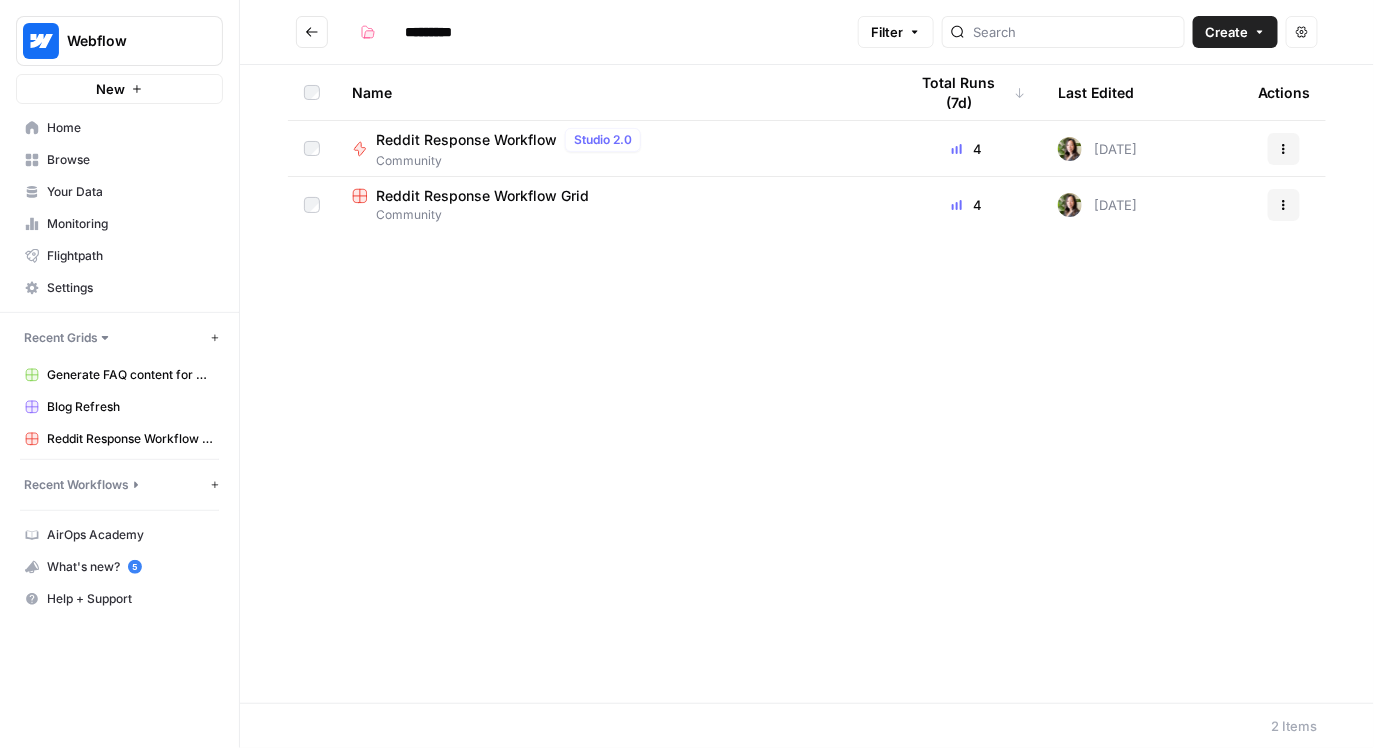 click 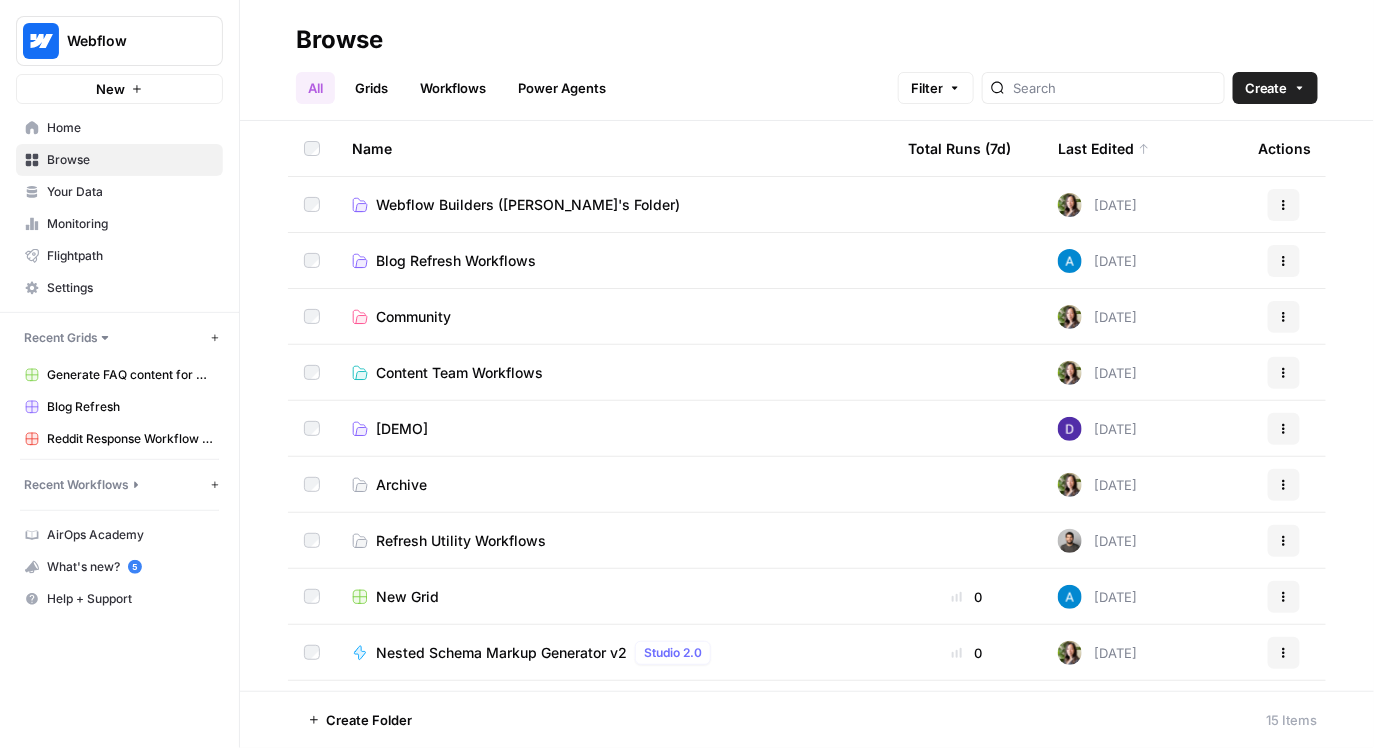 click on "Community" at bounding box center (413, 317) 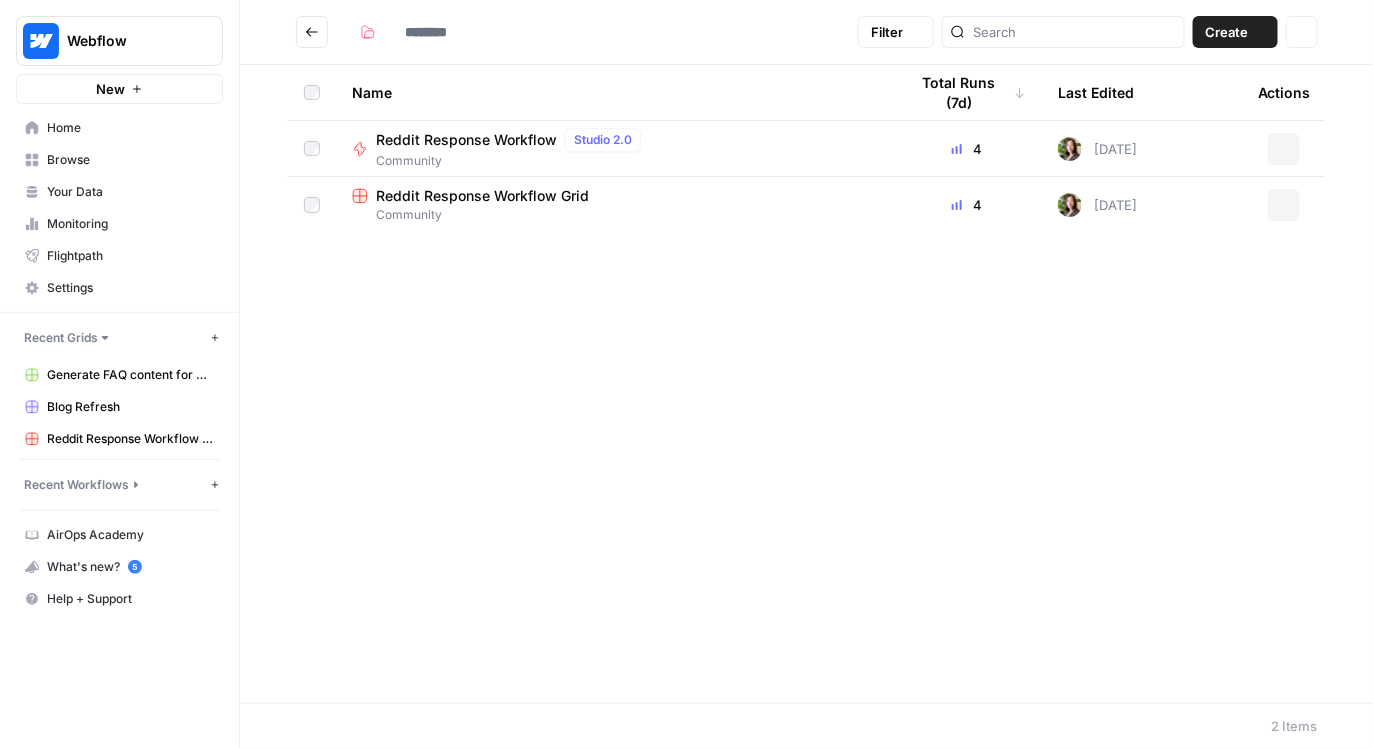type on "*********" 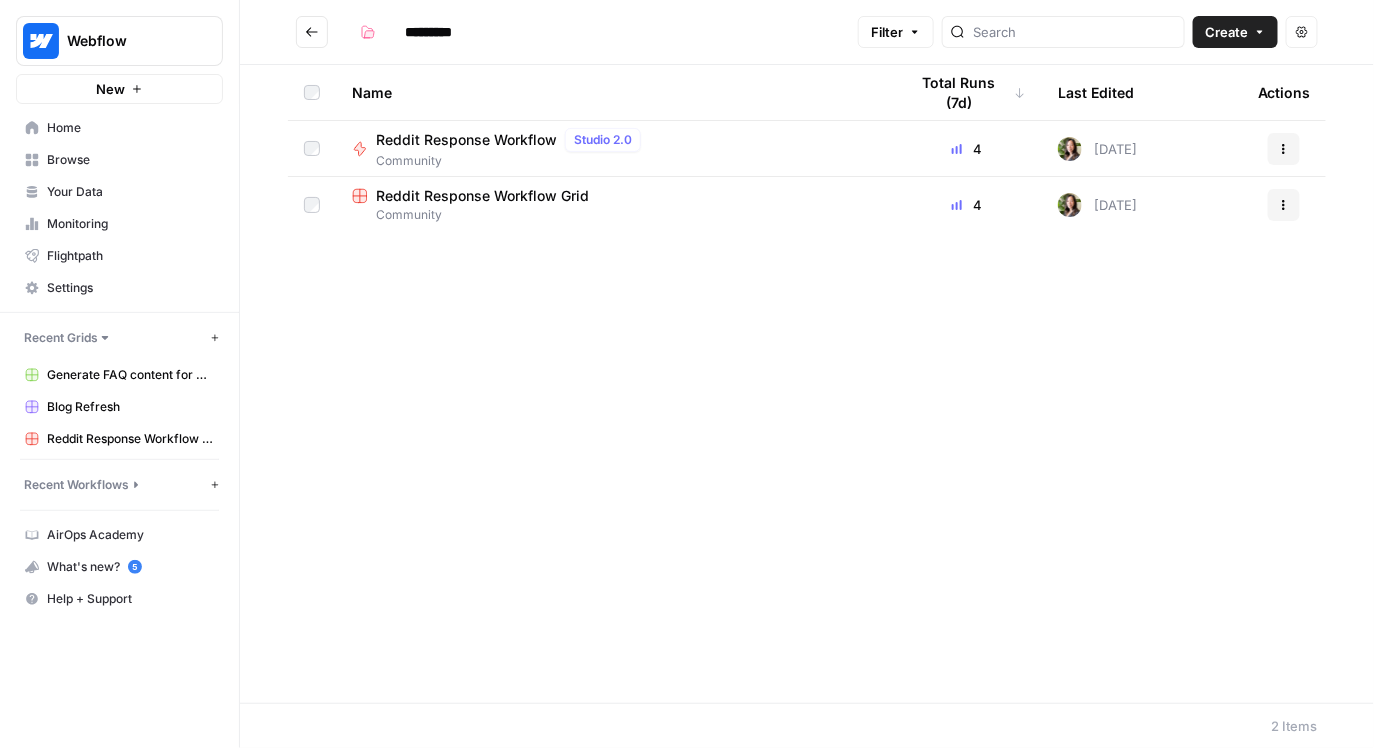 click at bounding box center [312, 32] 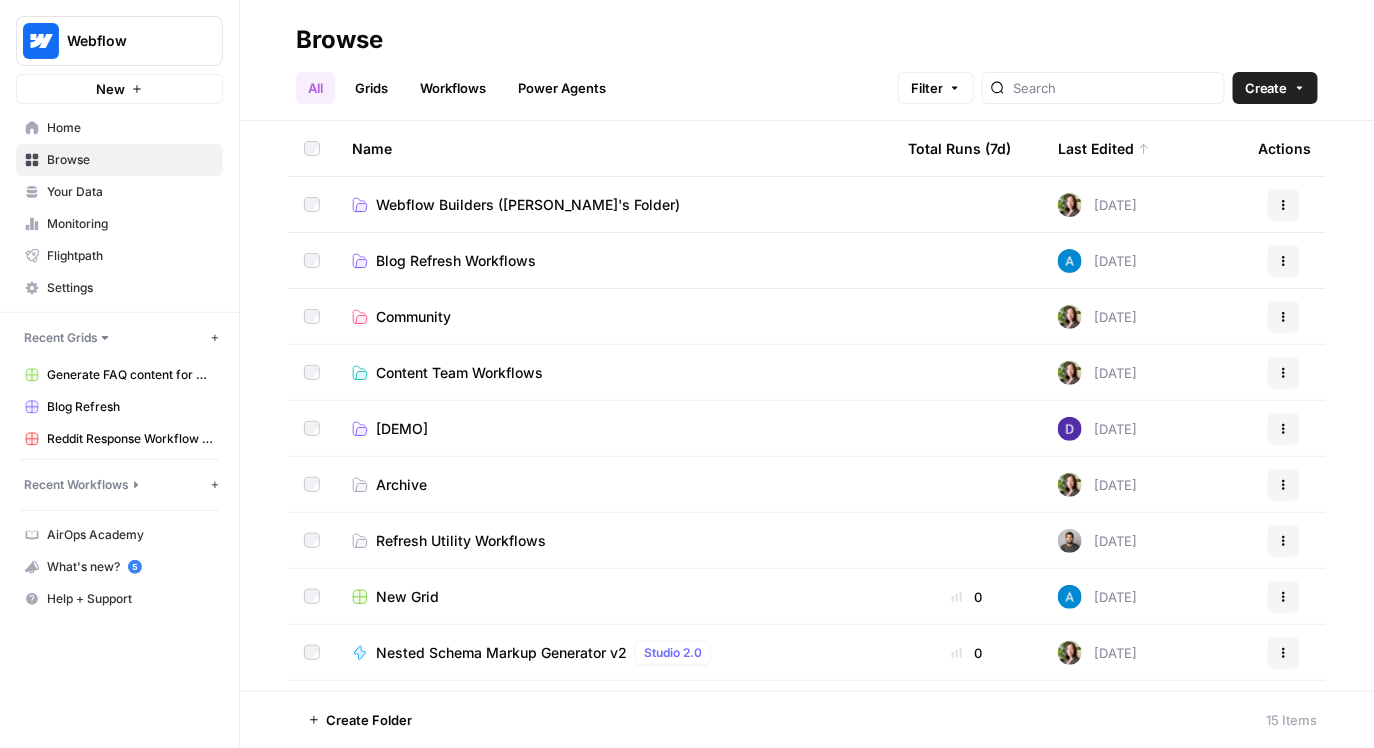 click on "Blog Refresh Workflows" at bounding box center (456, 261) 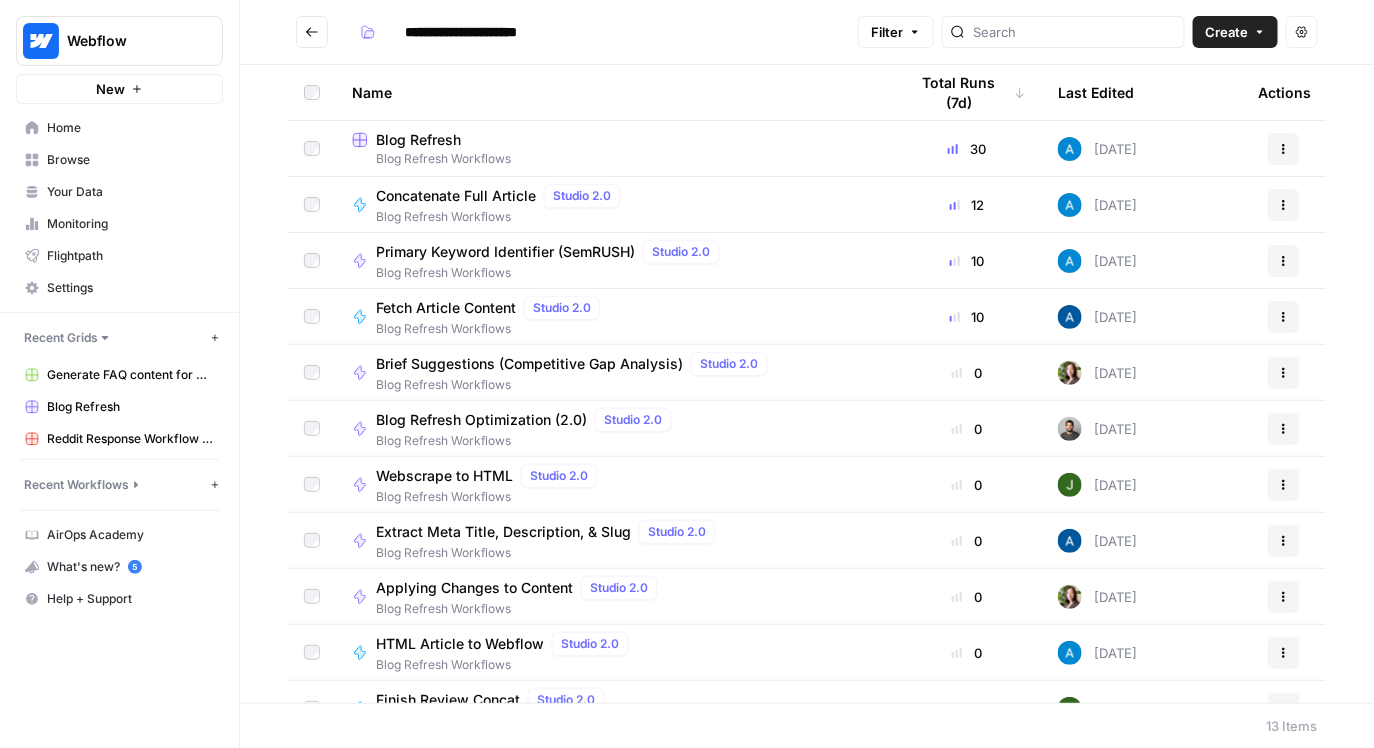 scroll, scrollTop: 145, scrollLeft: 0, axis: vertical 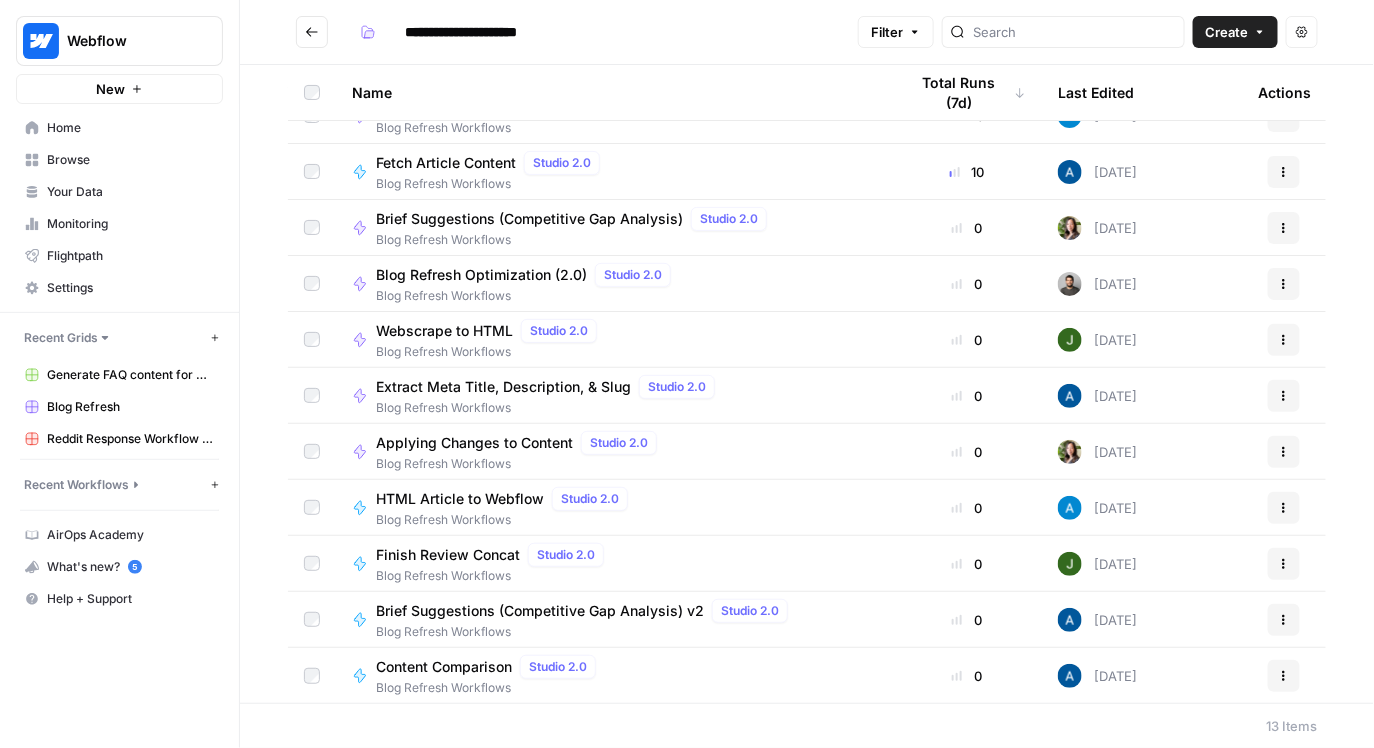 click at bounding box center (312, 32) 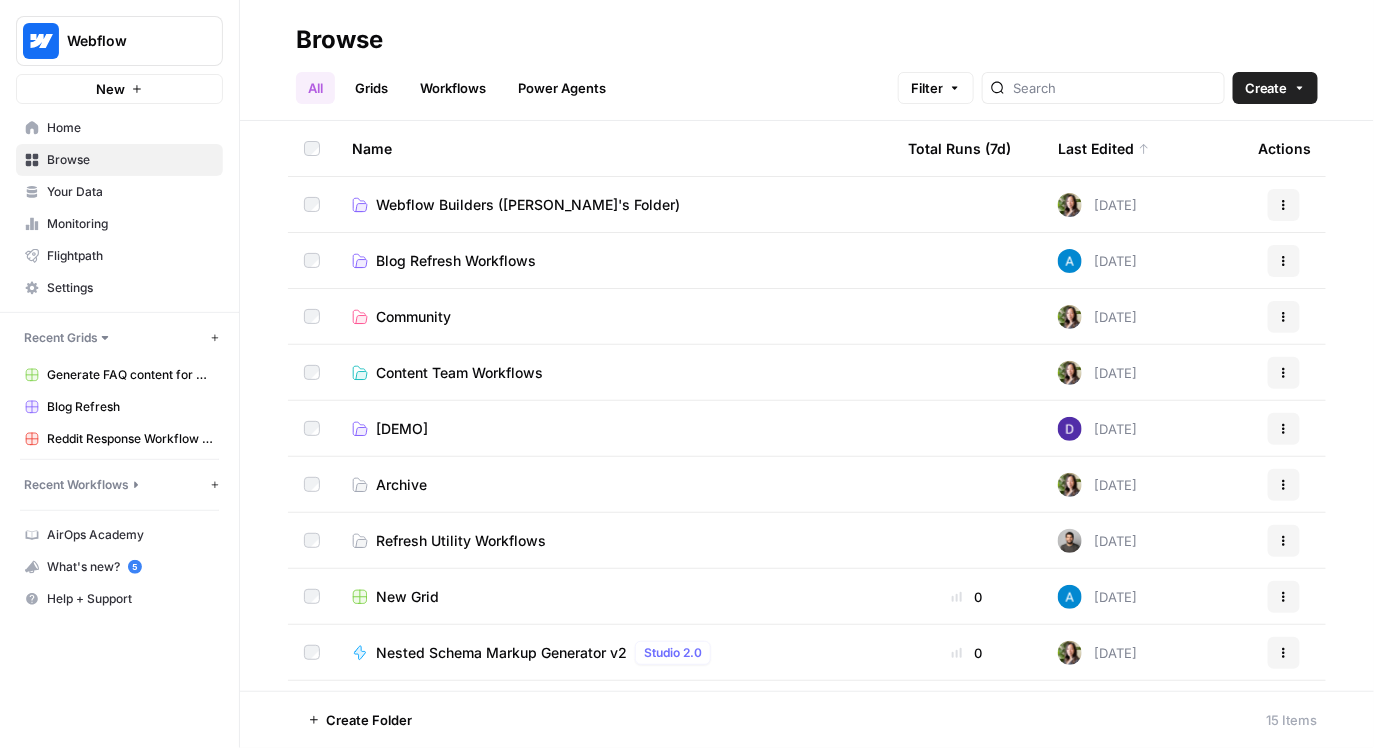 click on "Webflow Builders (Vivian's Folder)" at bounding box center (528, 205) 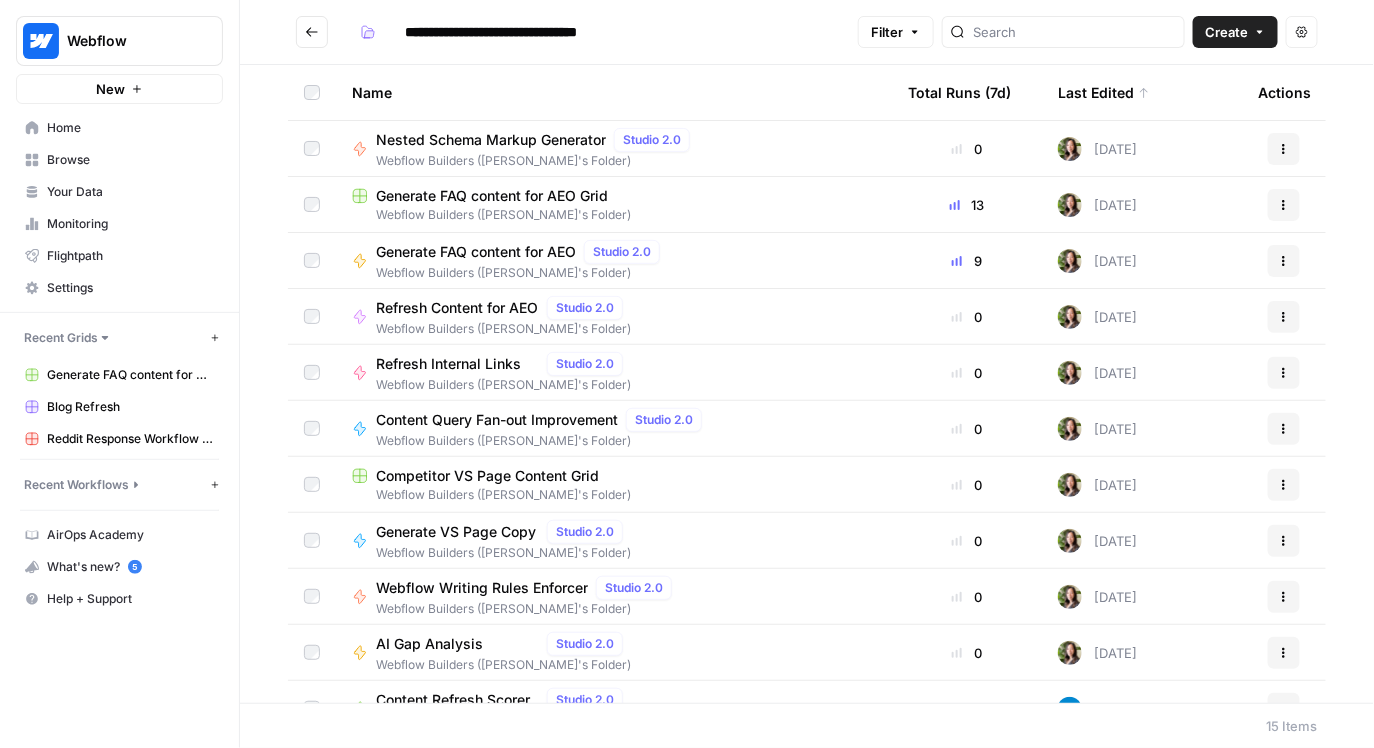 click on "Nested Schema Markup Generator" at bounding box center [491, 140] 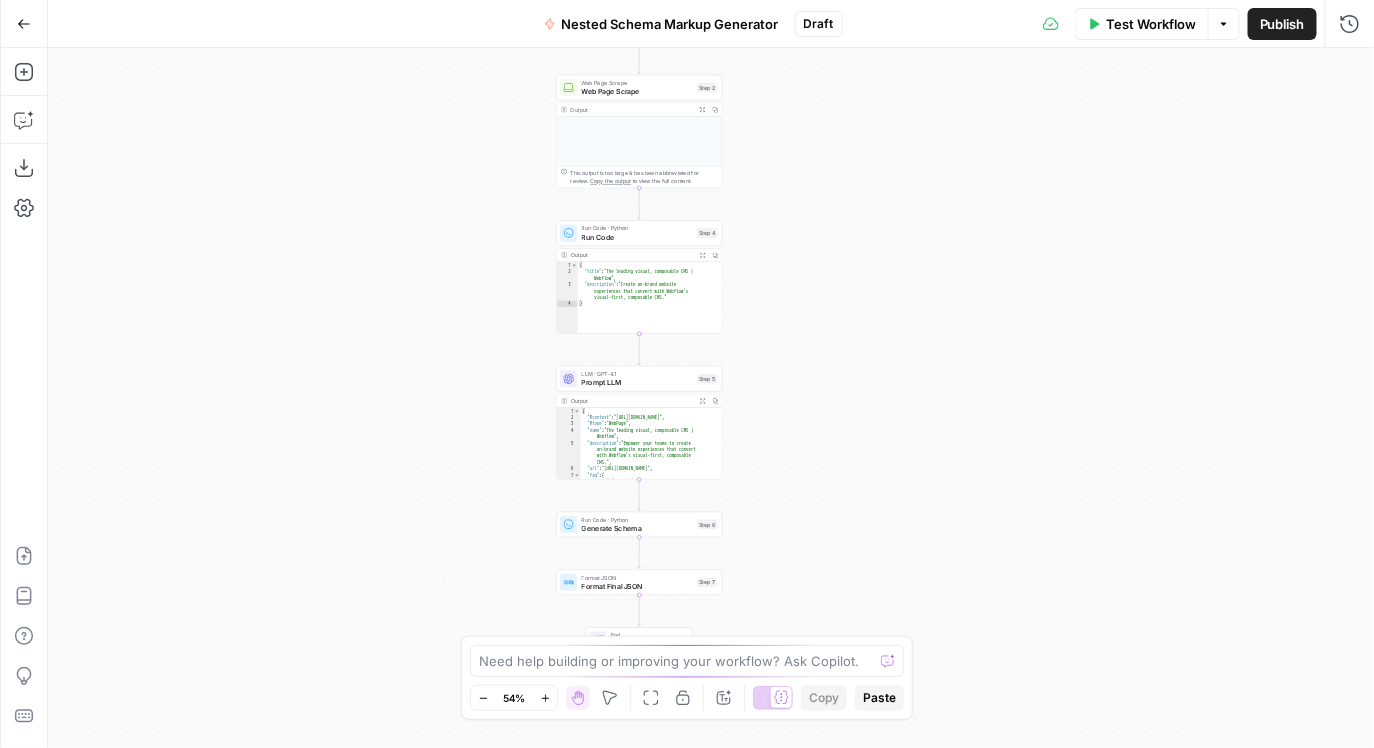 drag, startPoint x: 933, startPoint y: 406, endPoint x: 646, endPoint y: 244, distance: 329.56485 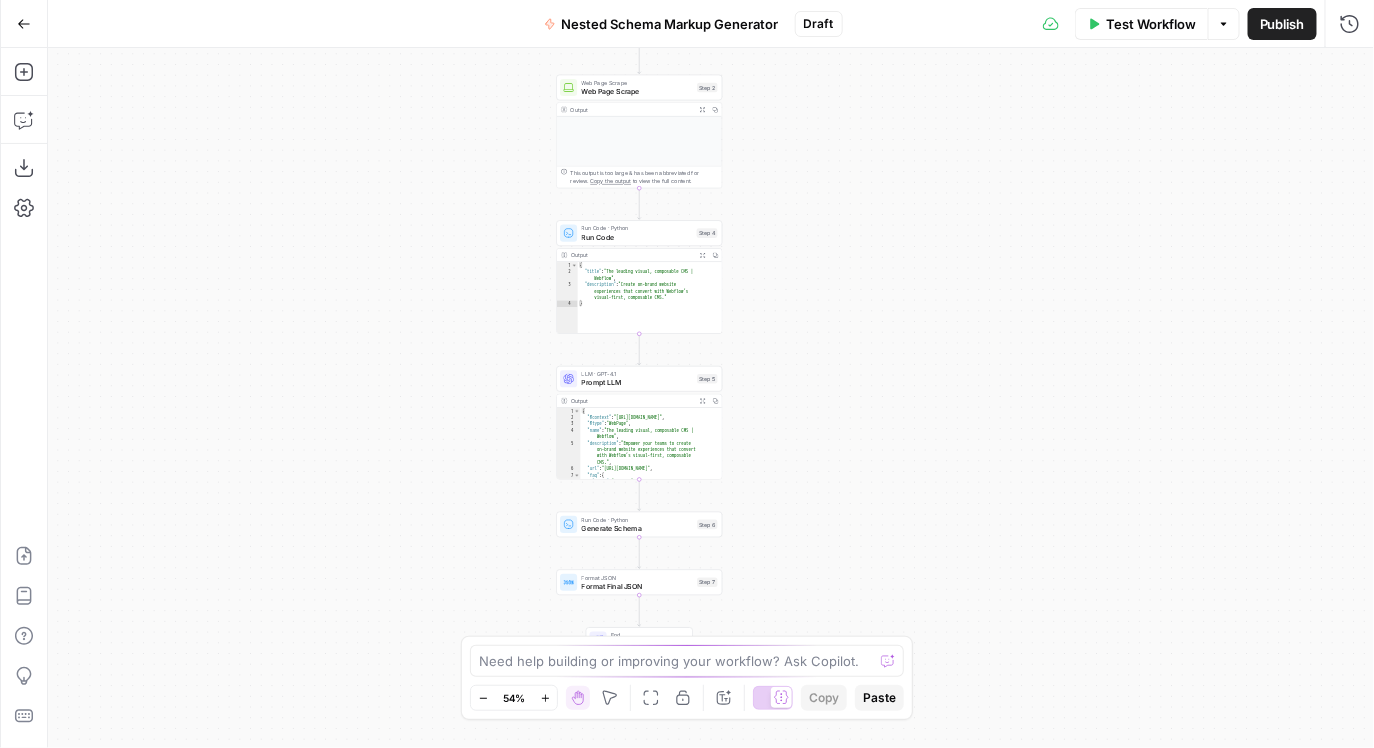 click on "Workflow Set Inputs Inputs Web Page Scrape Web Page Scrape Step 2 Output Expand Output Copy This output is too large & has been abbreviated for review.   Copy the output   to view the full content. Run Code · Python Run Code Step 4 Output Expand Output Copy 1 2 3 4 {    "title" :  "The leading visual, composable CMS |         Webflow" ,    "description" :  "Create on-brand website         experiences that convert with Webflow’s         visual-first, composable CMS." }     XXXXXXXXXXXXXXXXXXXXXXXXXXXXXXXXXXXXXXXXXXXXXXXXXXXXXXXXXXXXXXXXXXXXXXXXXXXXXXXXXXXXXXXXXXXXXXXXXXXXXXXXXXXXXXXXXXXXXXXXXXXXXXXXXXXXXXXXXXXXXXXXXXXXXXXXXXXXXXXXXXXXXXXXXXXXXXXXXXXXXXXXXXXXXXXXXXXXXXXXXXXXXXXXXXXXXXXXXXXXXXXXXXXXXXXXXXXXXXXXXXXXXXXXXXXXXXXXXXXXXXXXXXXXXXXXXXXXXXXXXXXXXXXXXXXXXXXXXXXXXXXXXXXXXXXXXXXXXXXXXXXXXXXXXXXXXXXXXXXXXXXXXXXXXXXXXXXXXXXXXXXXXXXXXXXXXXXXXXXXXXXXXXXXXXXXXXXXXXXXXXXXXXXXXXXXXXXXXXXXXXXXXXXXXXXXXXXXXXXXXXXXXXXXXXXXXXXXXXXXXXXXXXXXXXXXXXXXXXXXXXXXXXXXXXXXXXXXXXXXXXXXXXXXXXXX Prompt LLM" at bounding box center [711, 398] 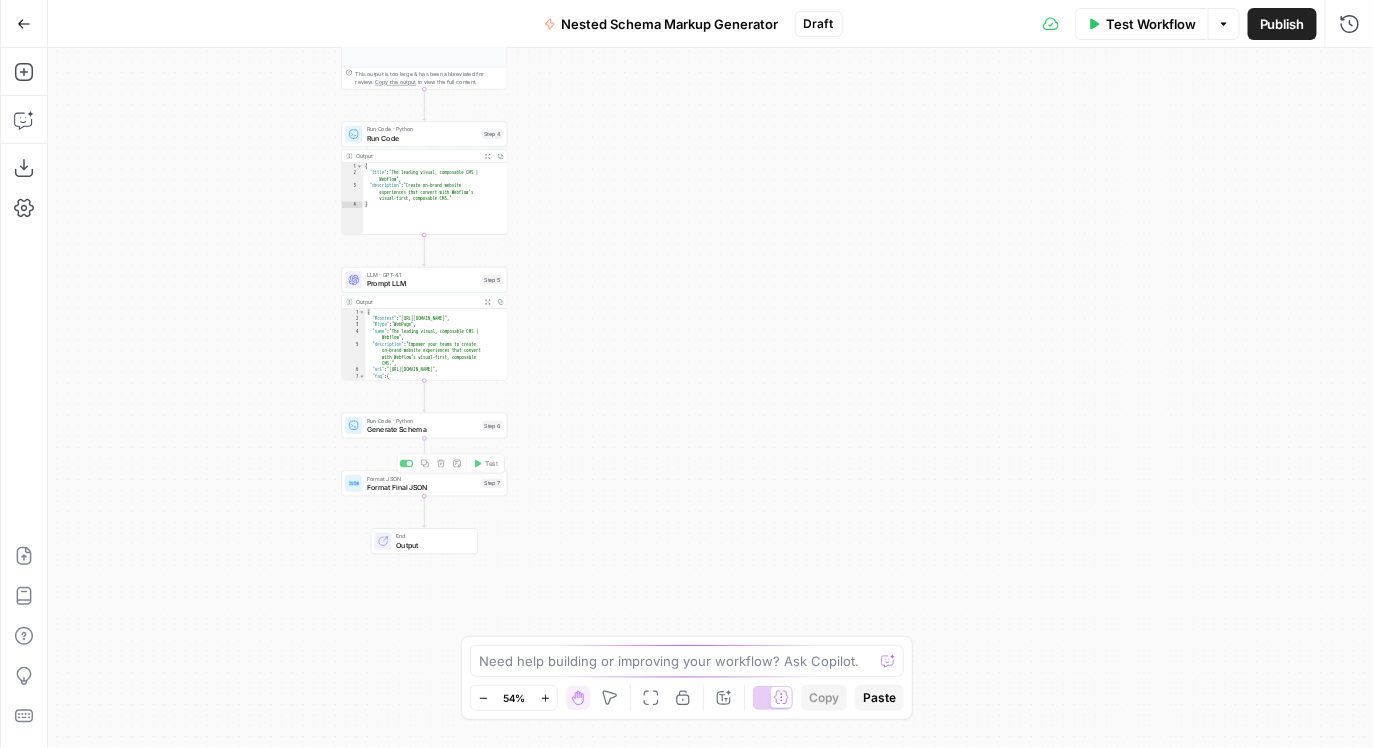 click on "Generate Schema" at bounding box center (422, 429) 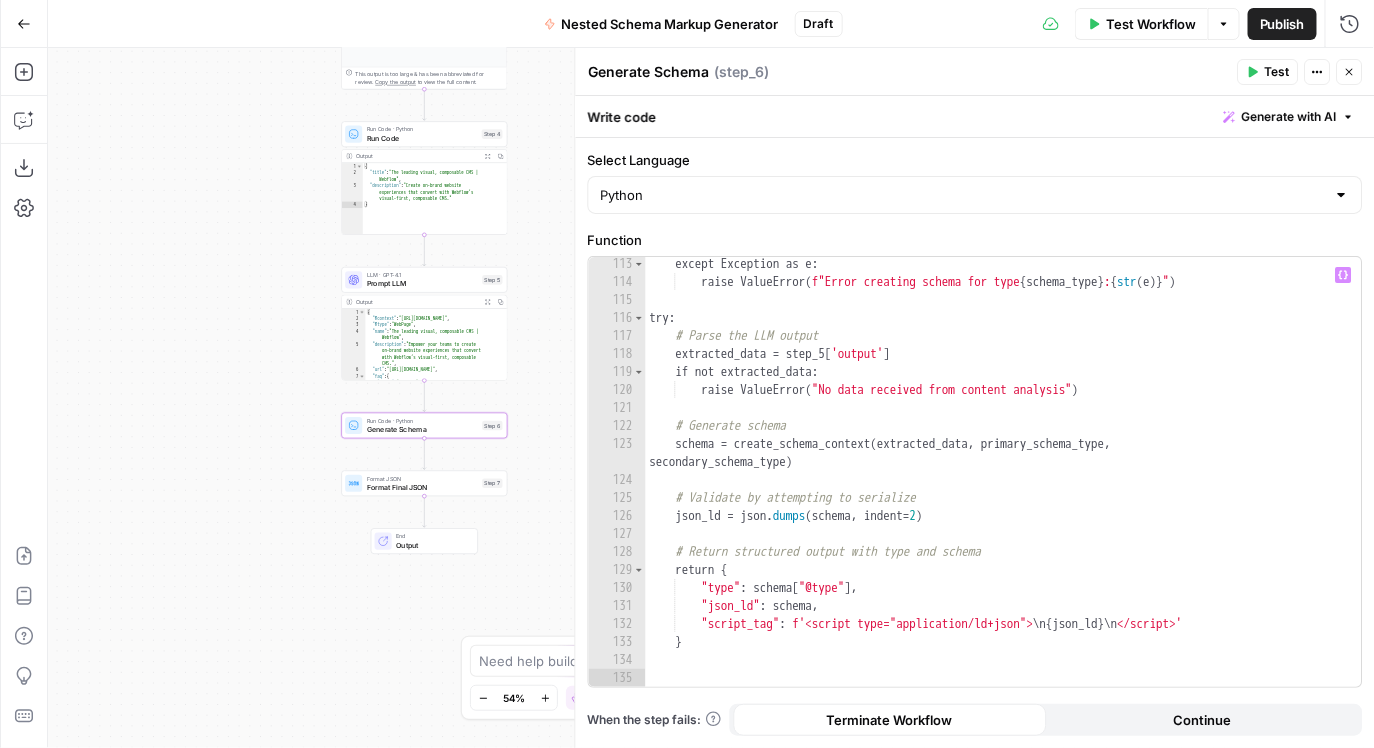 scroll, scrollTop: 2035, scrollLeft: 0, axis: vertical 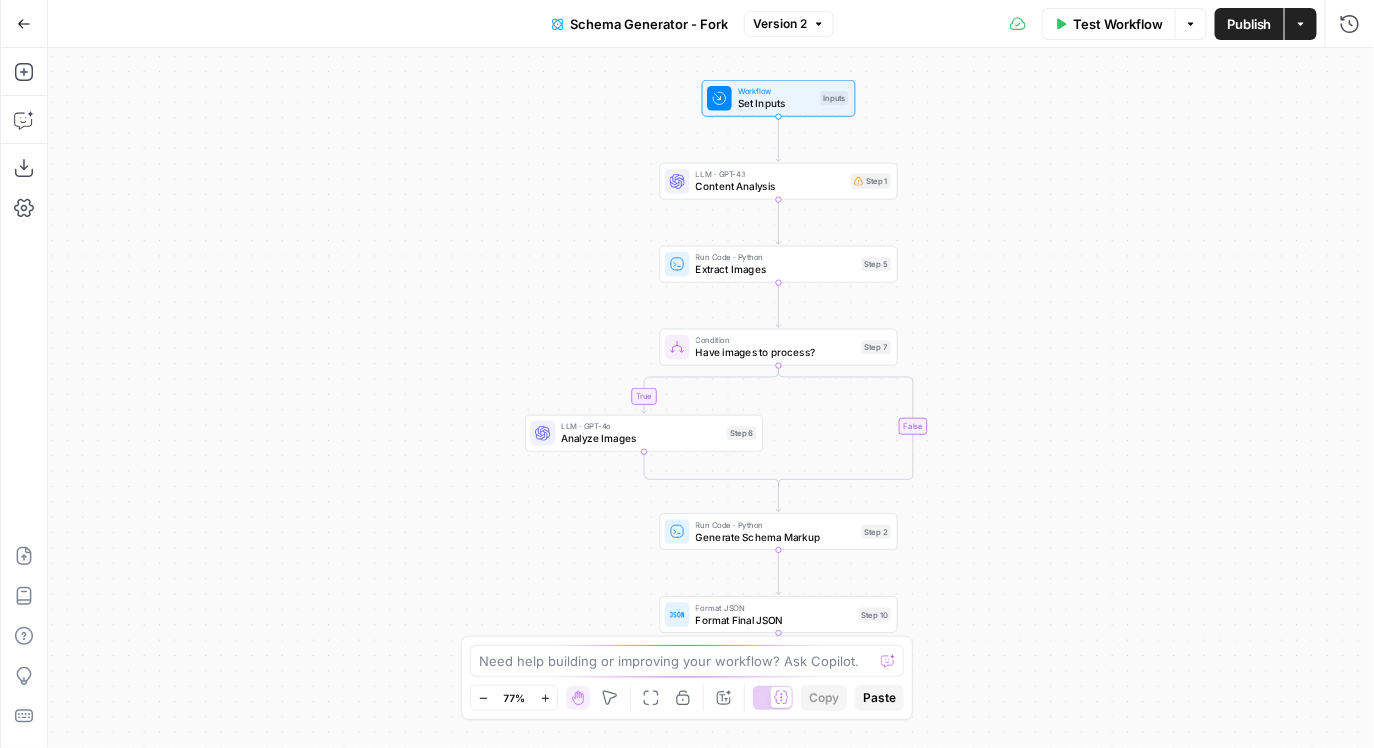 drag, startPoint x: 1059, startPoint y: 395, endPoint x: 821, endPoint y: 382, distance: 238.35478 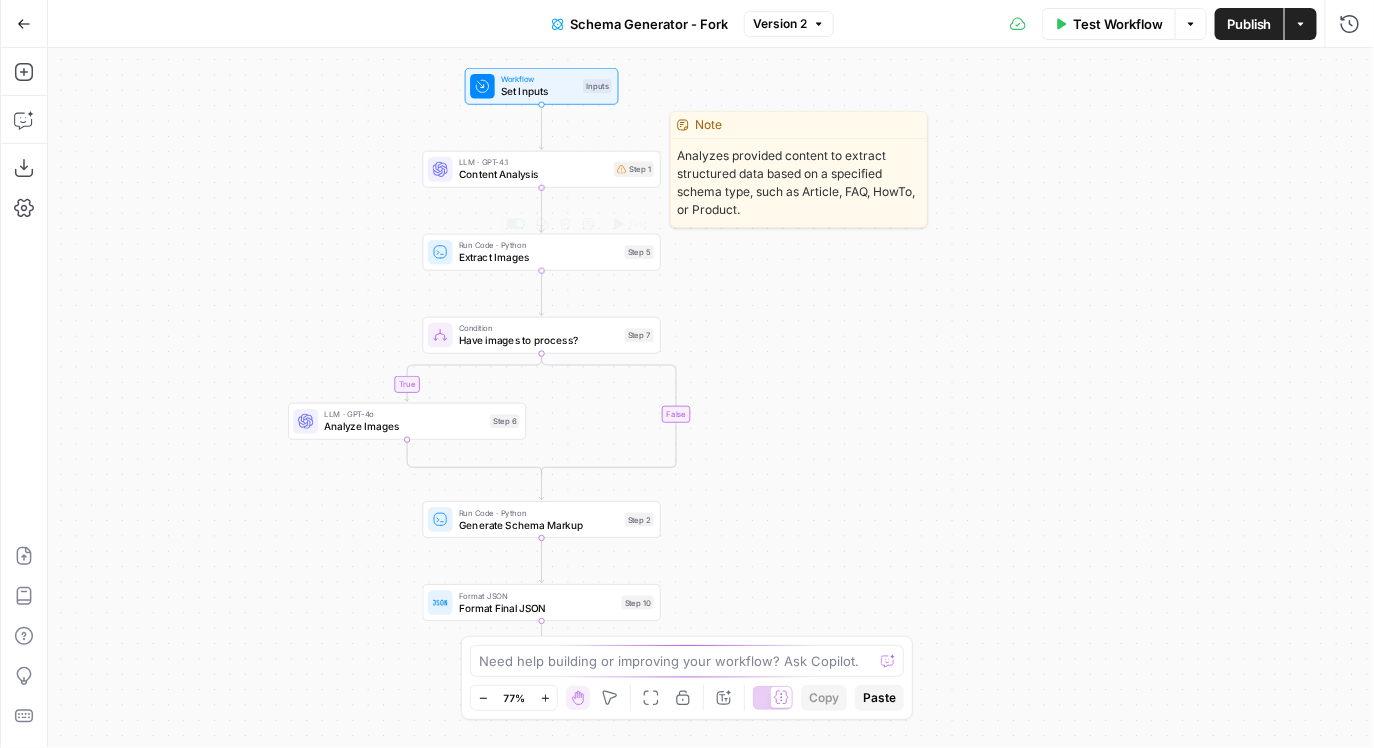 click on "Content Analysis" at bounding box center (533, 174) 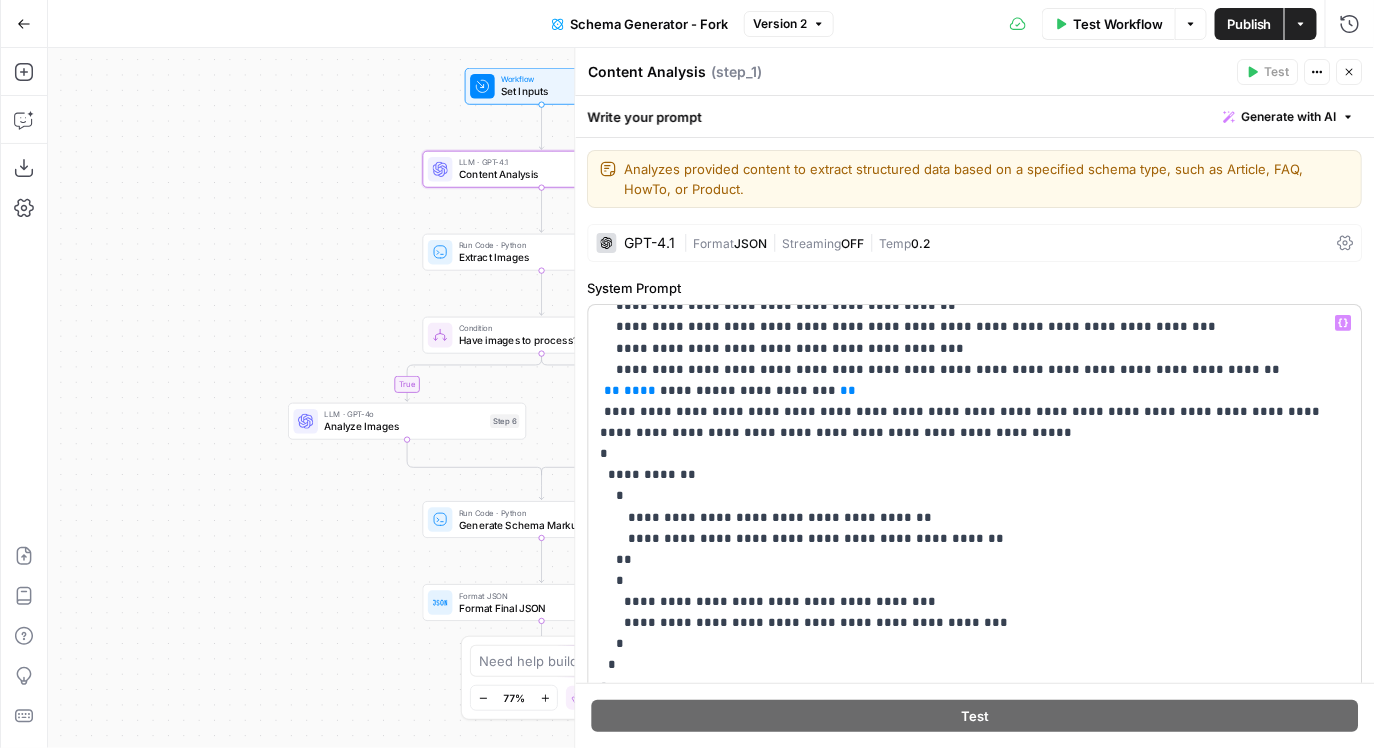 scroll, scrollTop: 932, scrollLeft: 0, axis: vertical 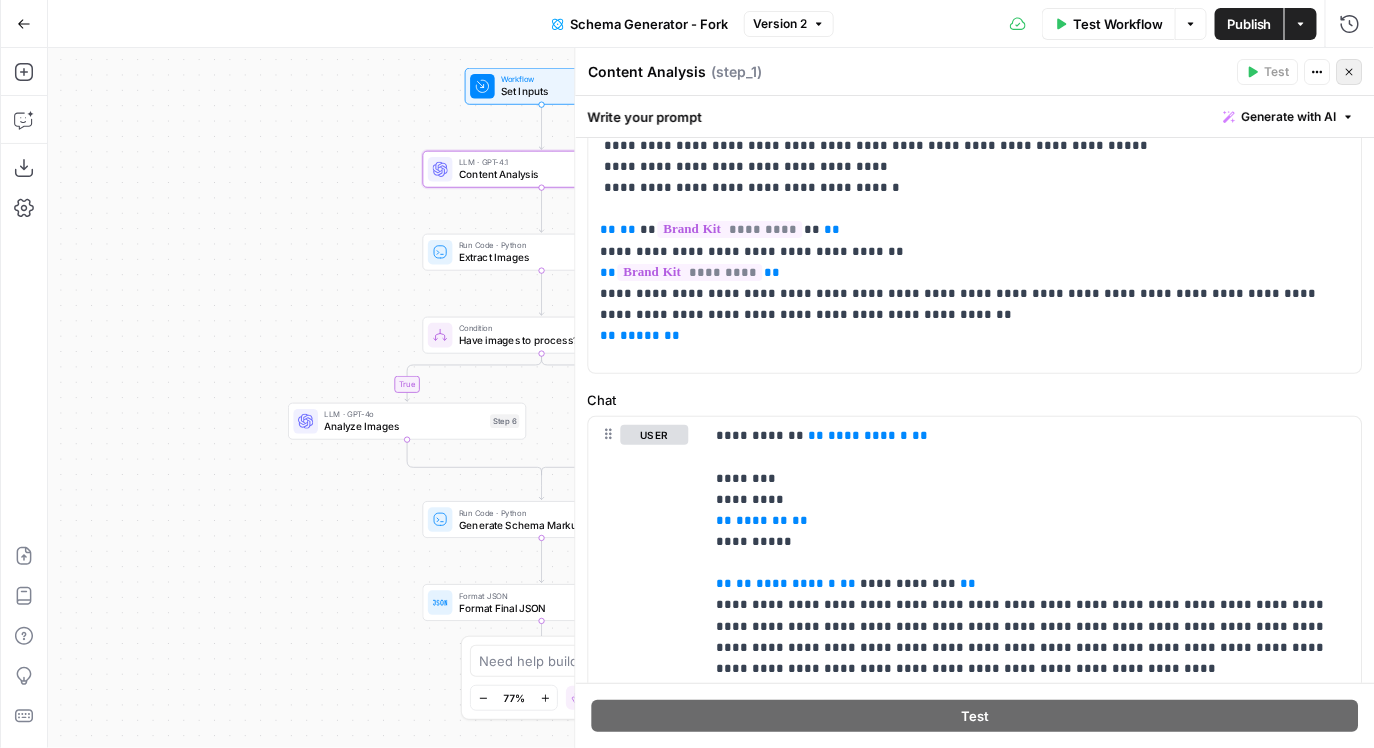click 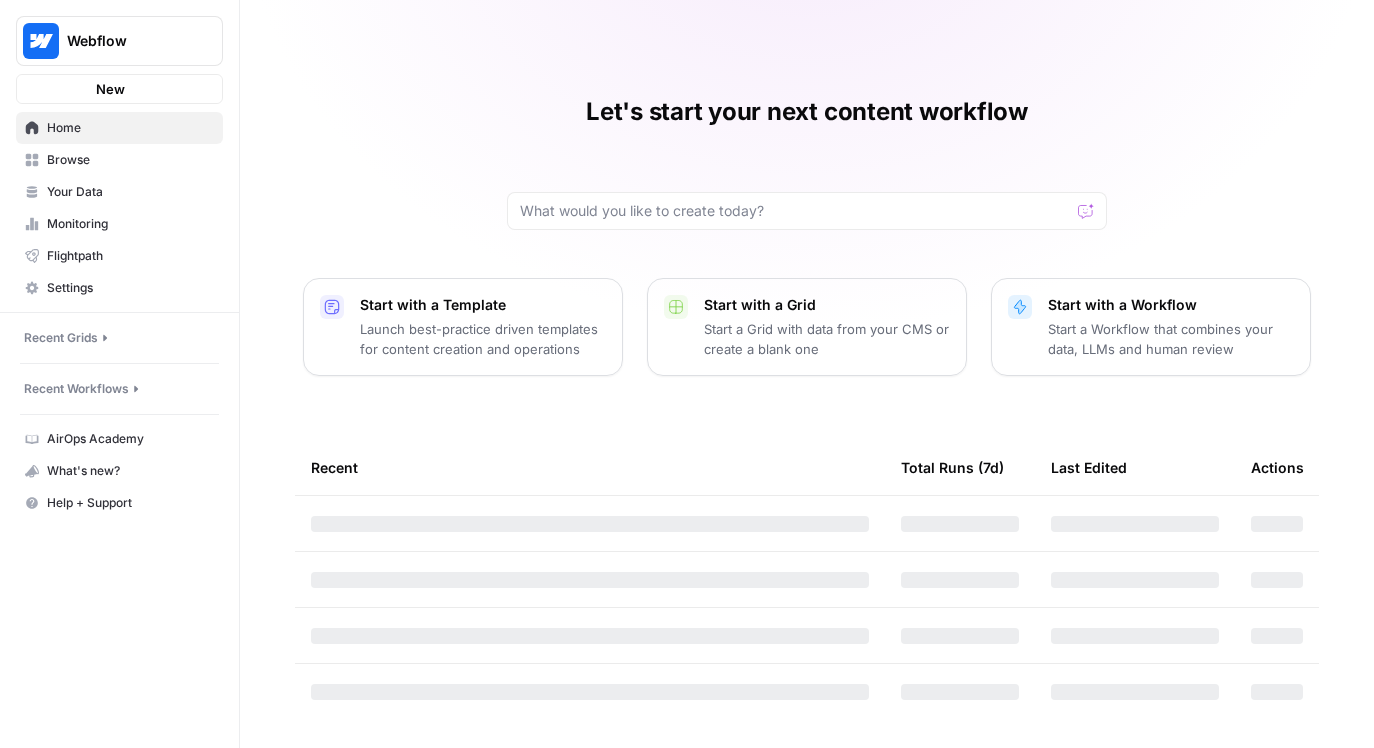 scroll, scrollTop: 0, scrollLeft: 0, axis: both 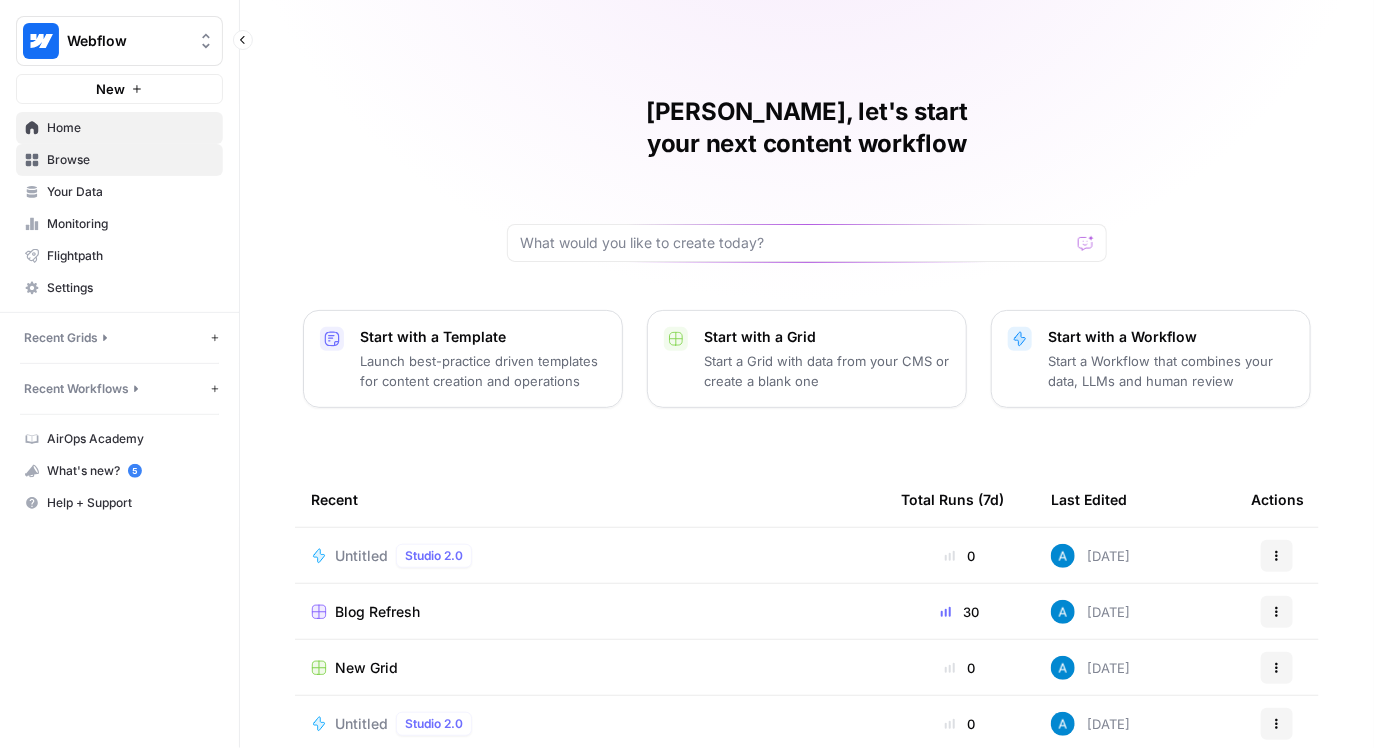 click on "Browse" at bounding box center (130, 160) 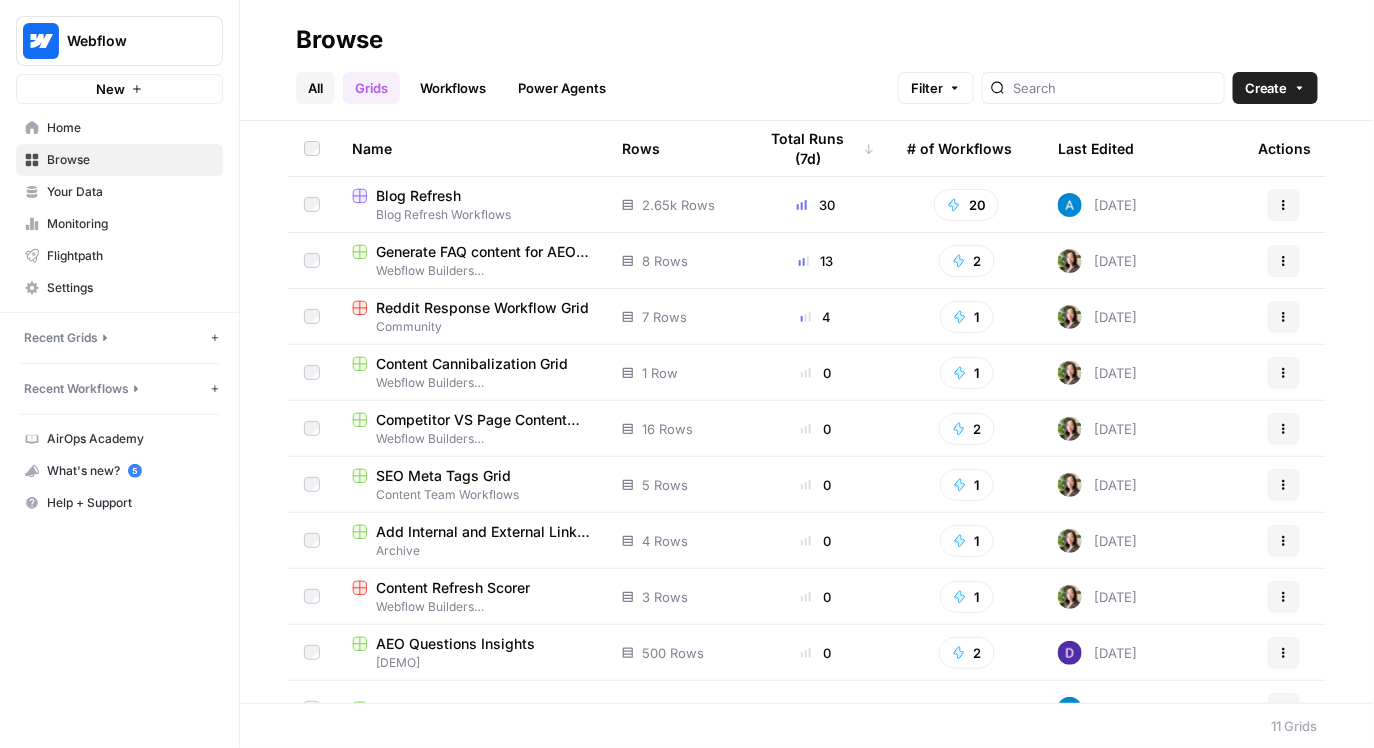click on "All" at bounding box center [315, 88] 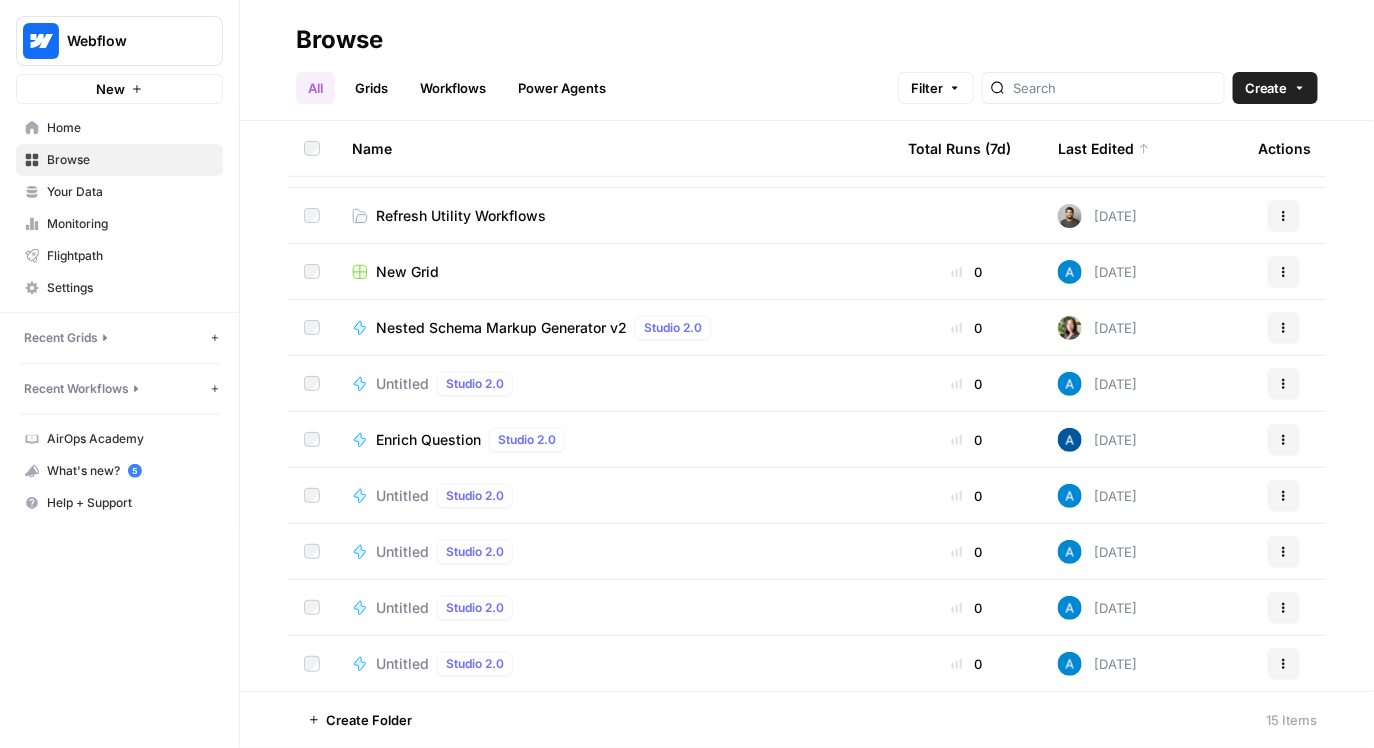 scroll, scrollTop: 0, scrollLeft: 0, axis: both 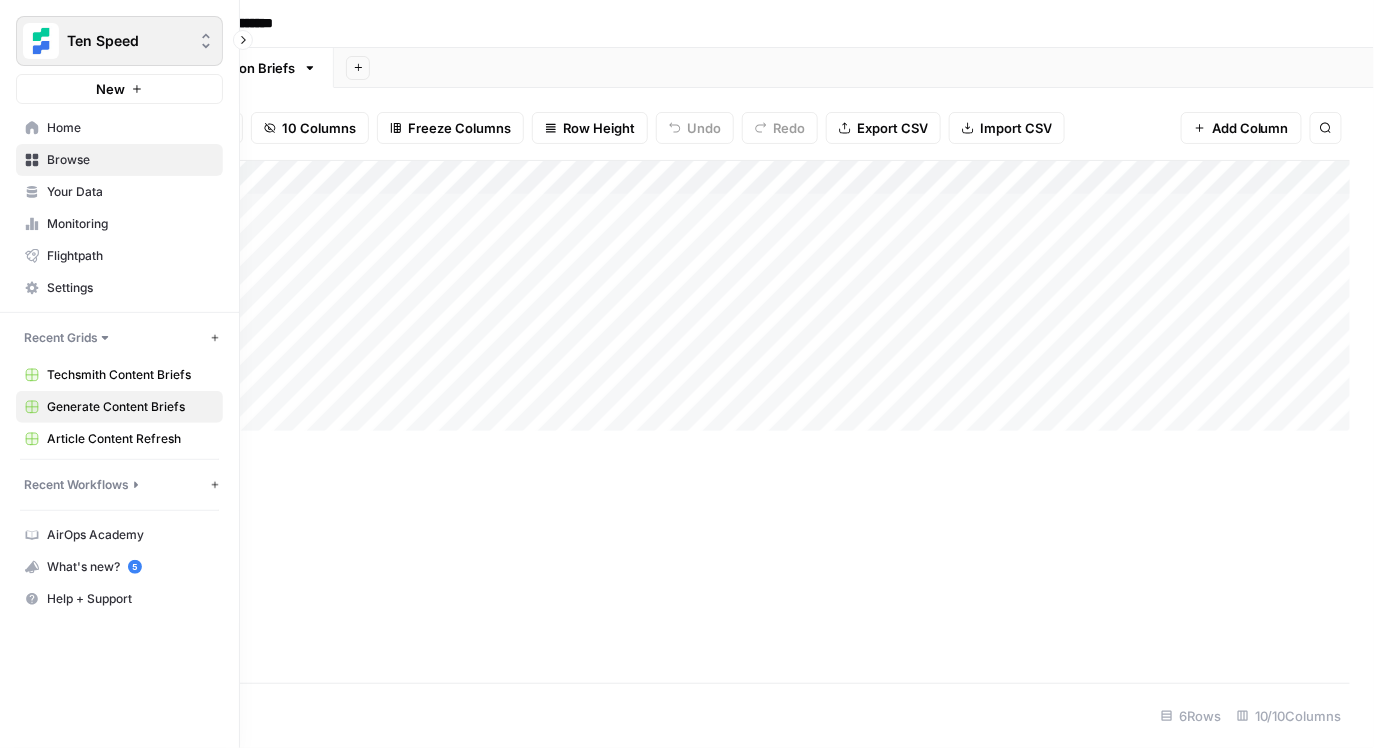 click at bounding box center (41, 41) 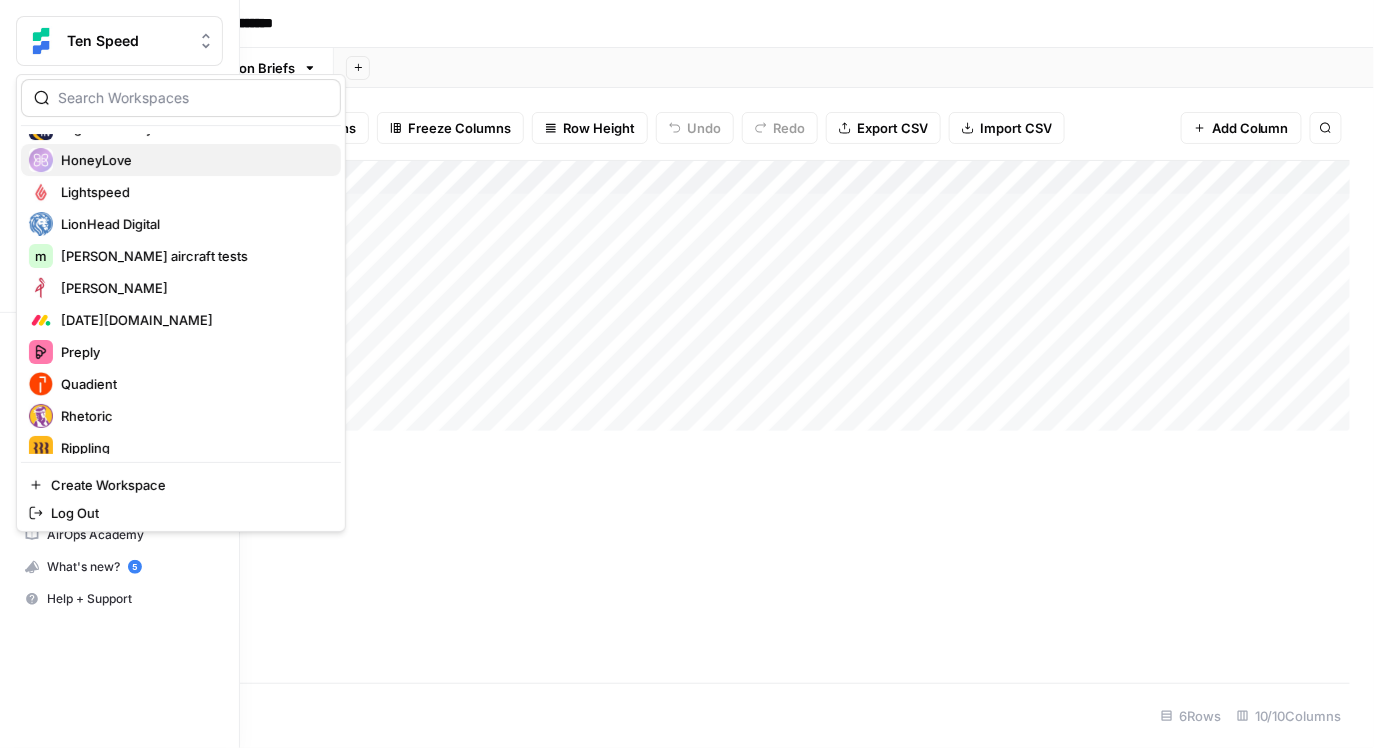 scroll, scrollTop: 959, scrollLeft: 0, axis: vertical 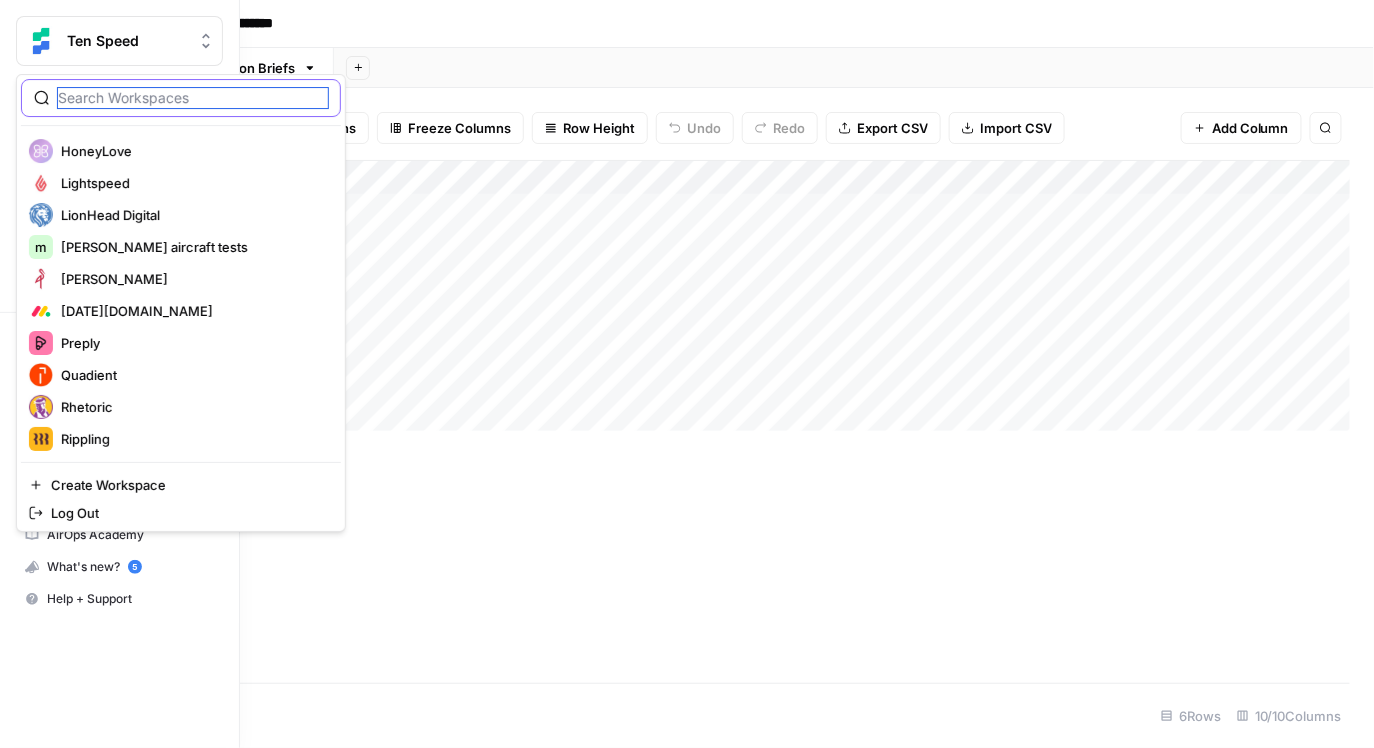 click at bounding box center [193, 98] 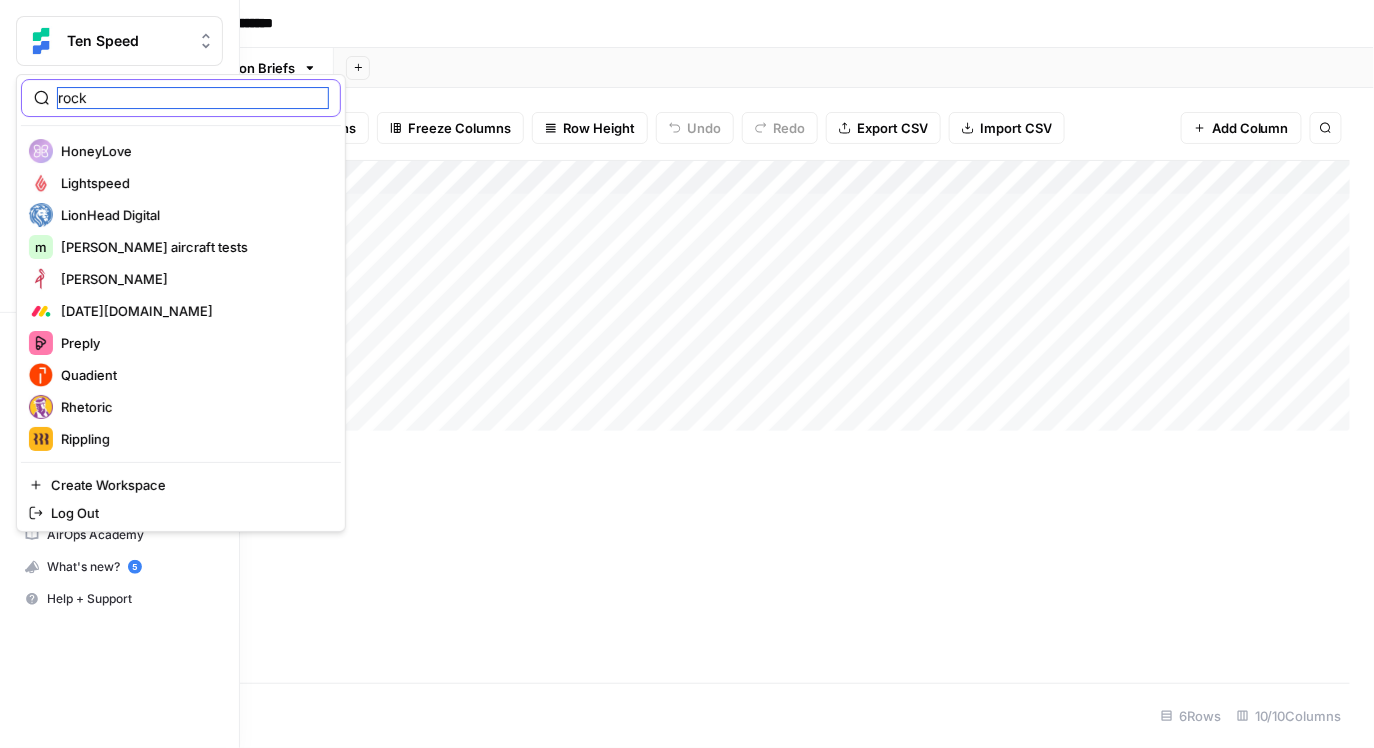 scroll, scrollTop: 0, scrollLeft: 0, axis: both 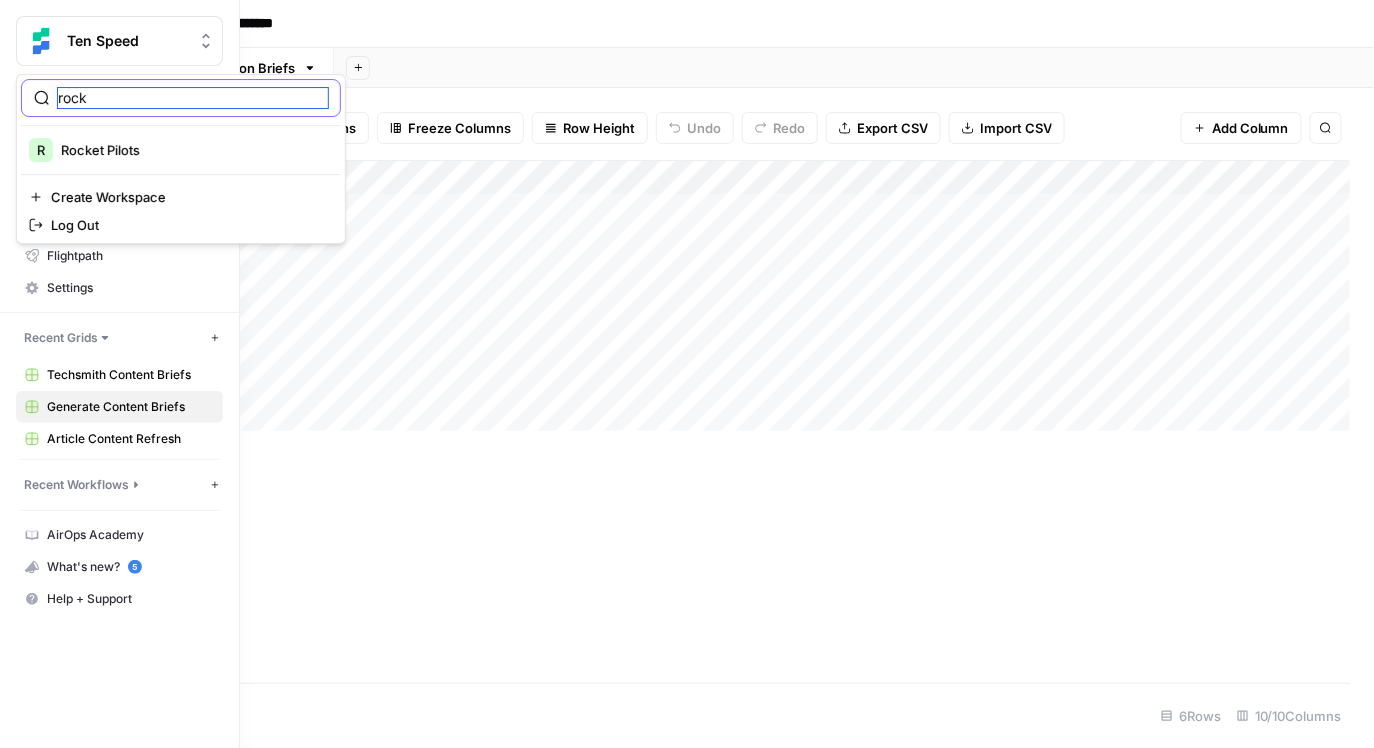 type on "rock" 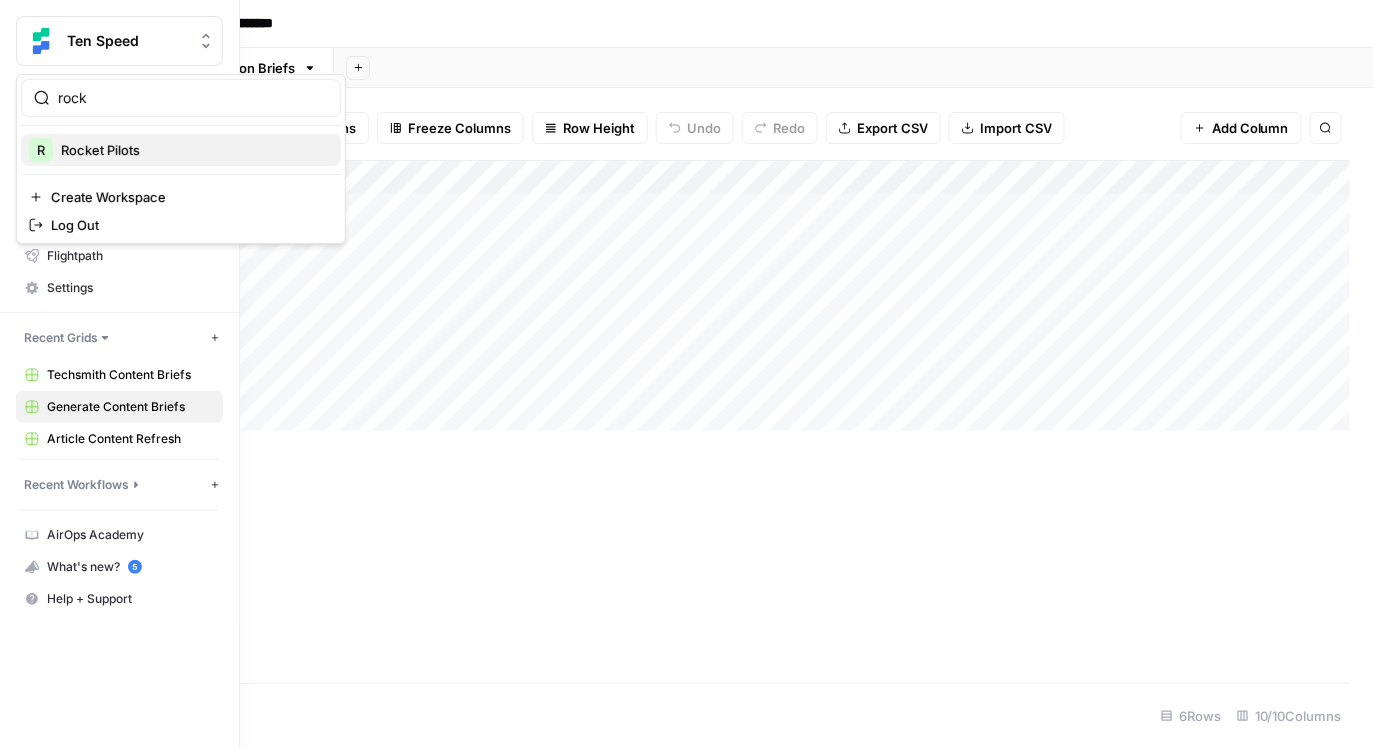 click on "R Rocket Pilots" at bounding box center [181, 150] 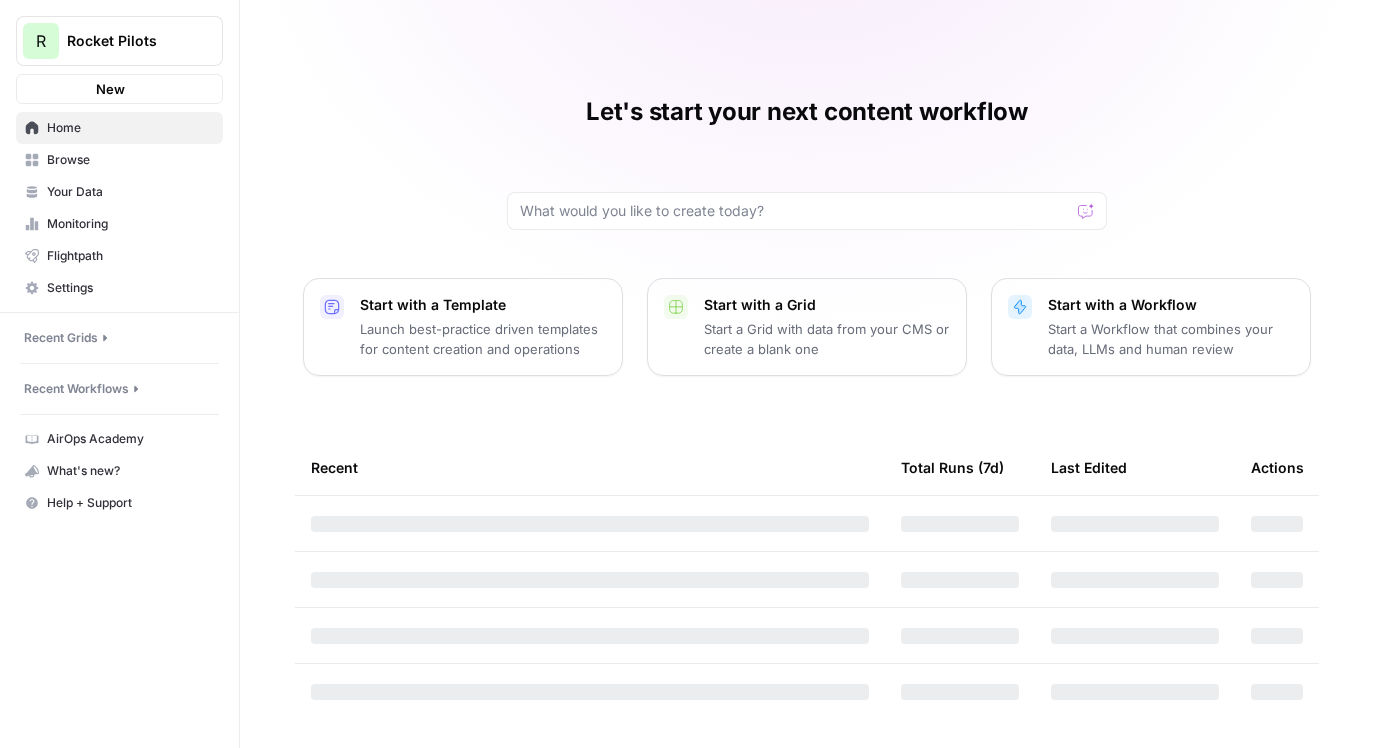scroll, scrollTop: 0, scrollLeft: 0, axis: both 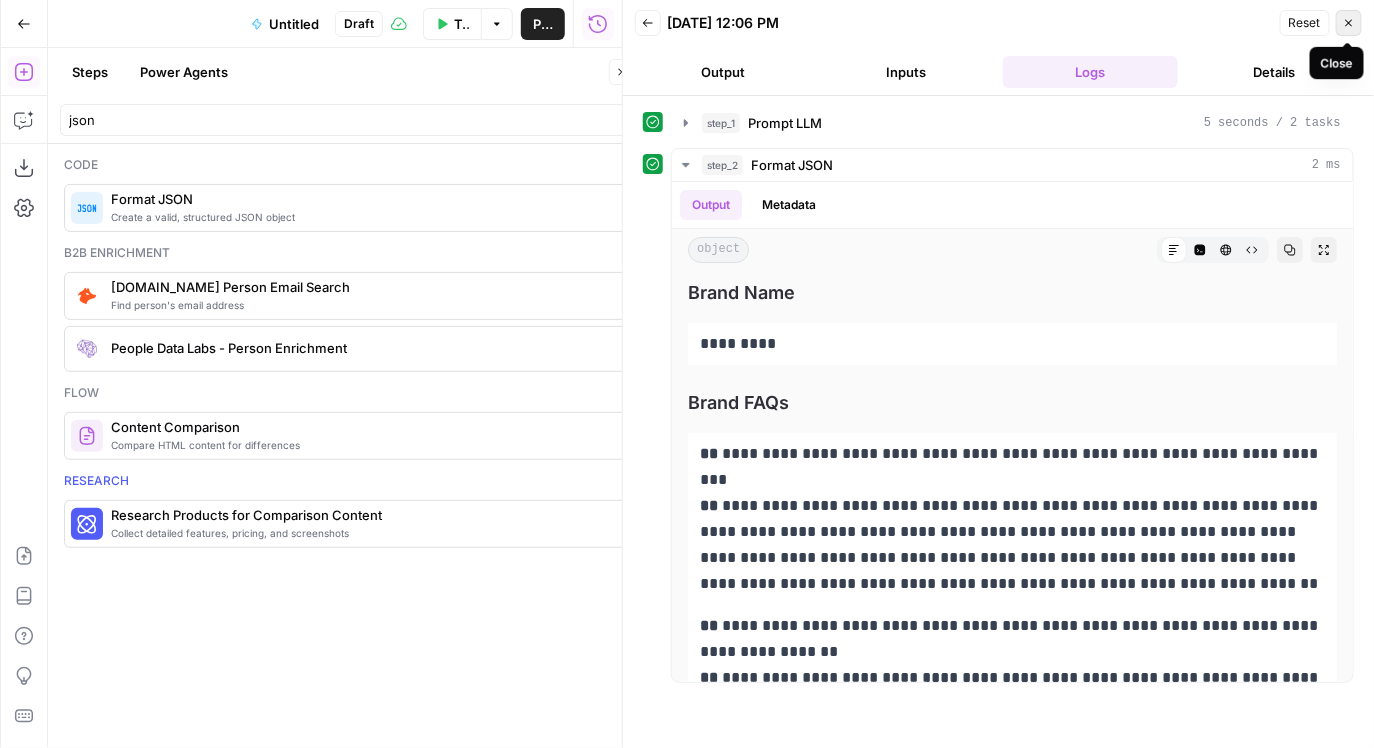 click 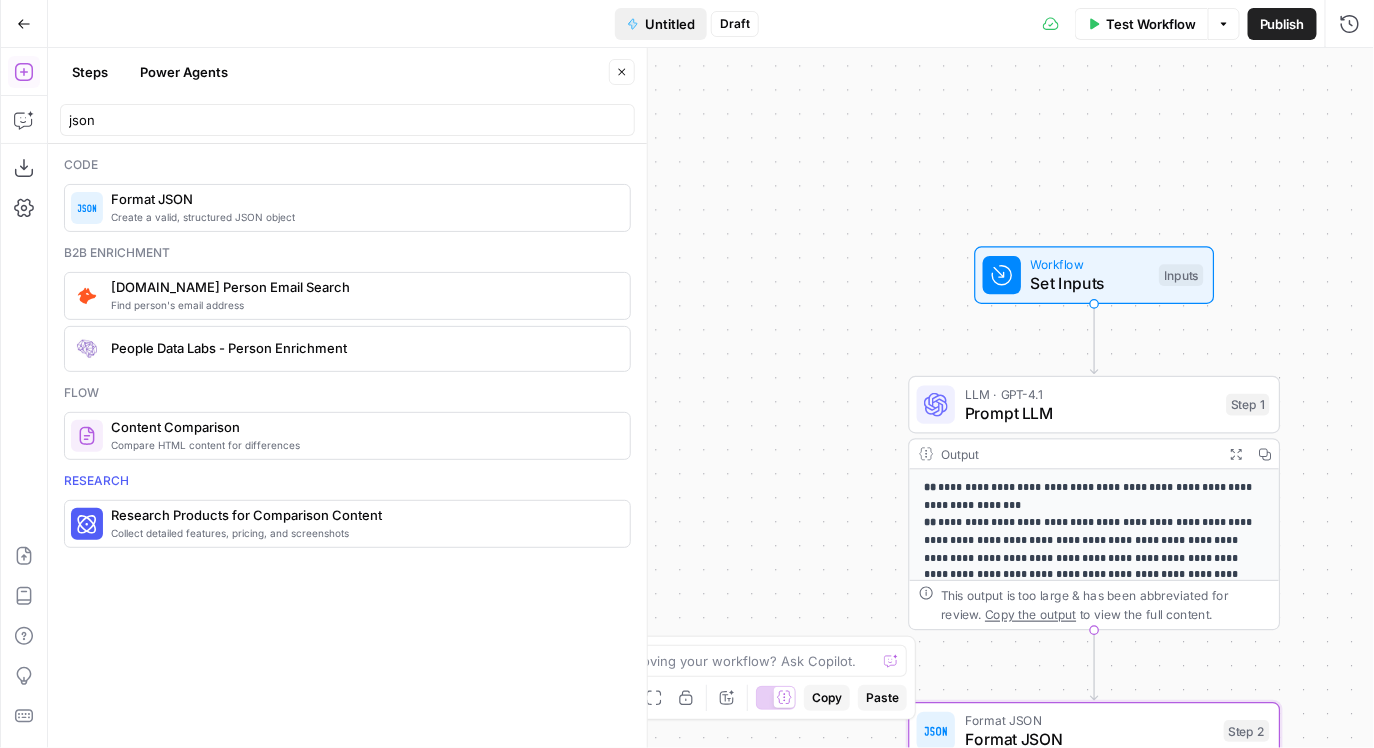 click on "Untitled" at bounding box center (670, 24) 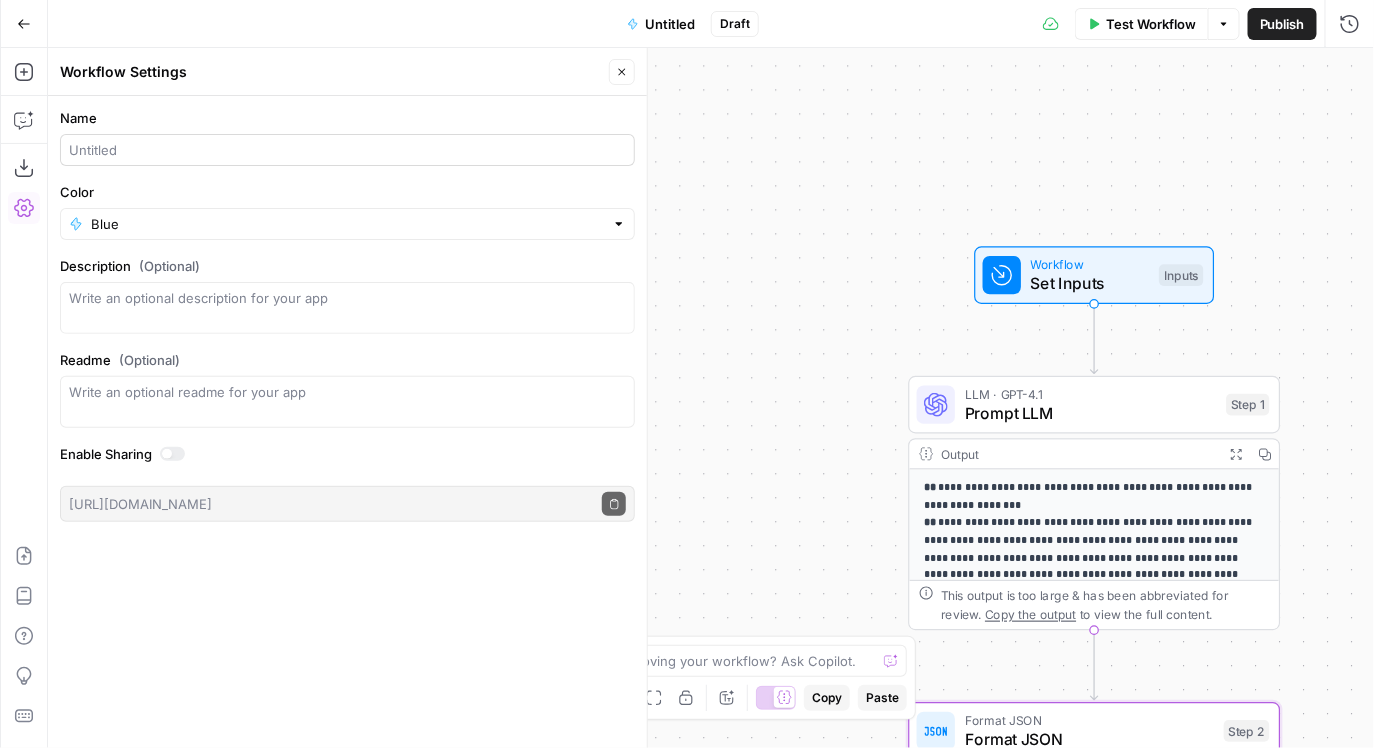 click at bounding box center (347, 150) 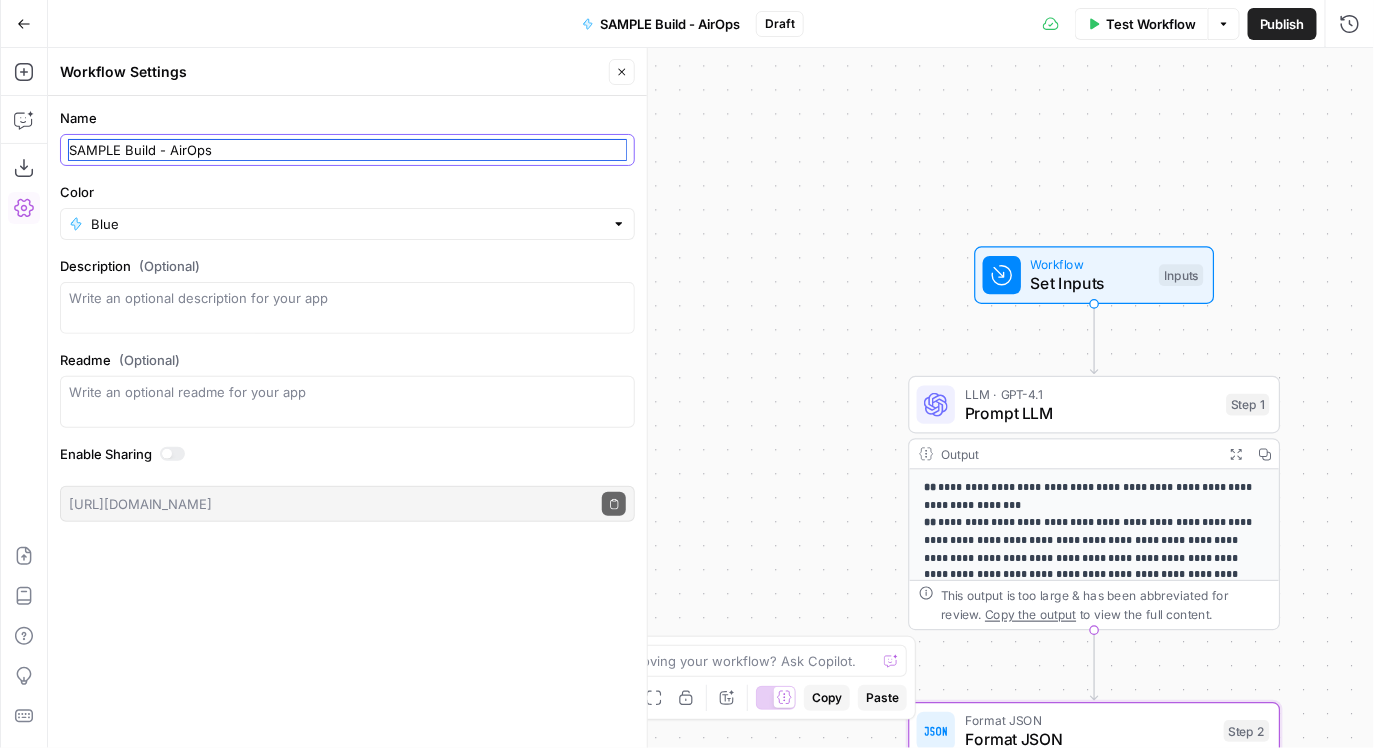 type on "SAMPLE Build - AirOps" 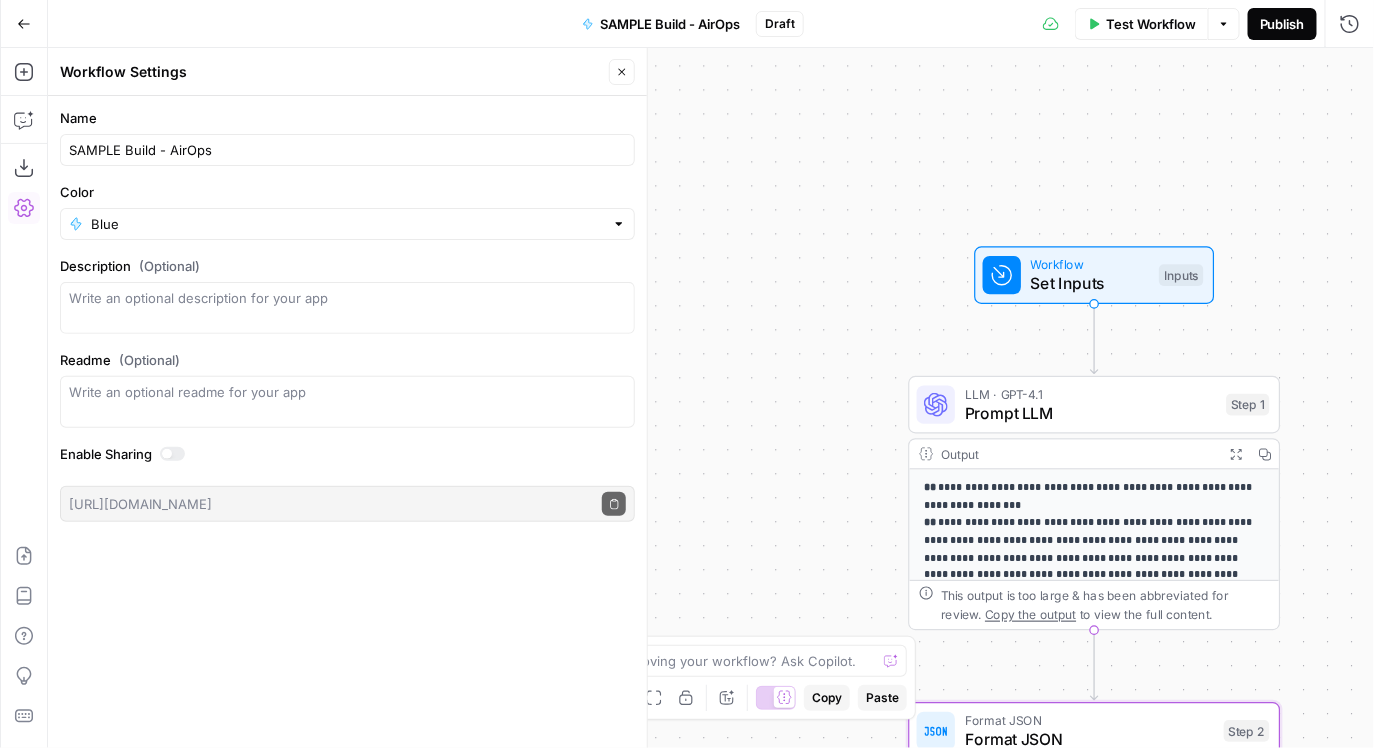 click on "Publish" at bounding box center [1282, 24] 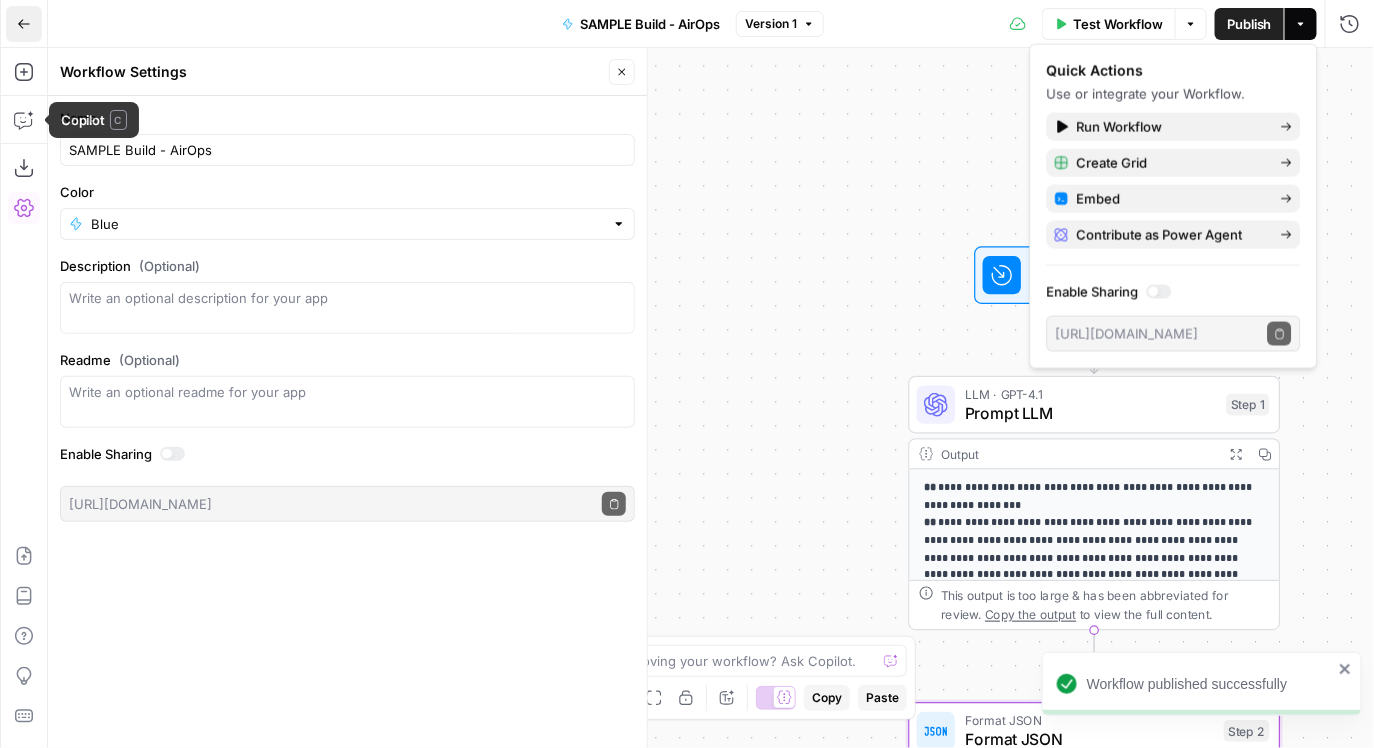 click 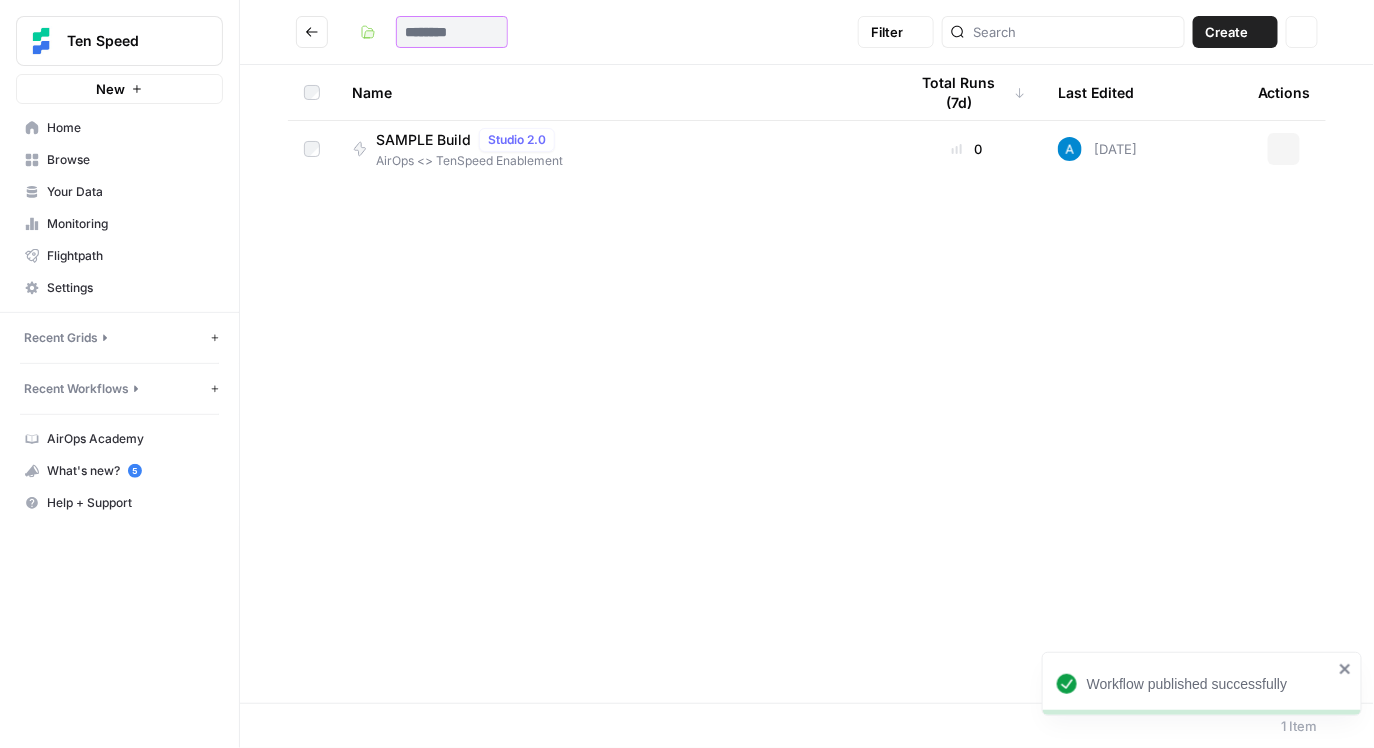 type on "**********" 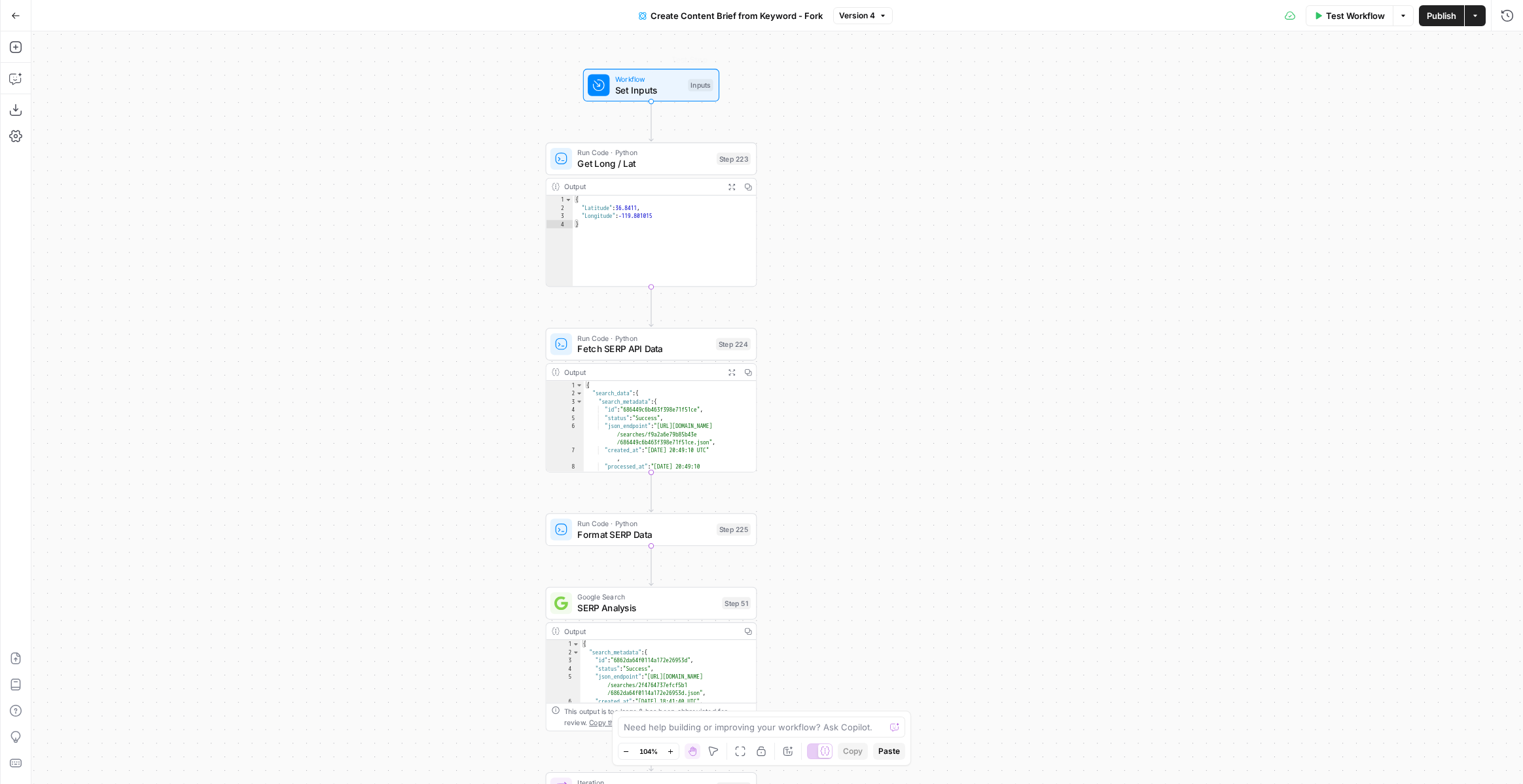 scroll, scrollTop: 0, scrollLeft: 0, axis: both 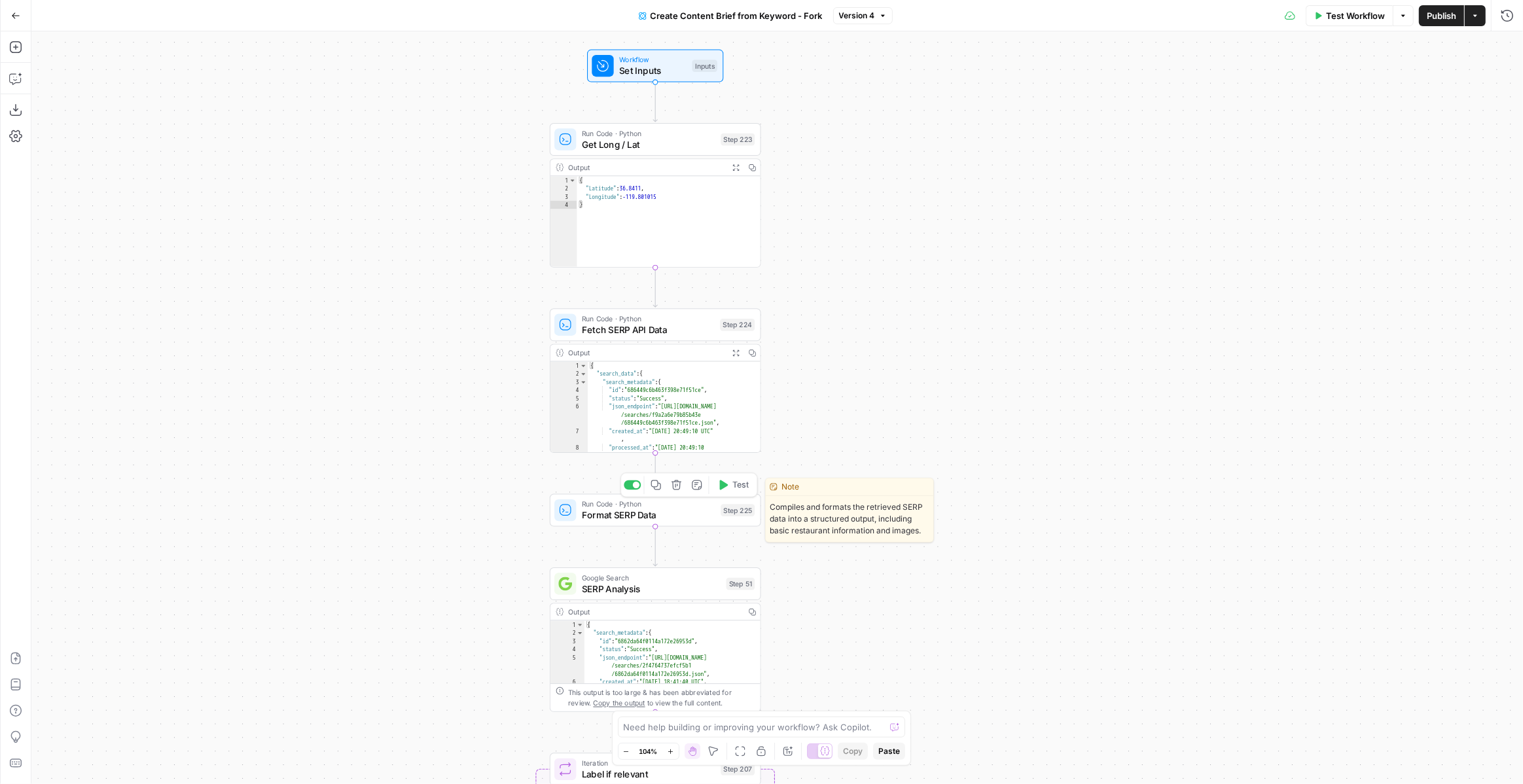 click on "Format SERP Data" at bounding box center (649, 515) 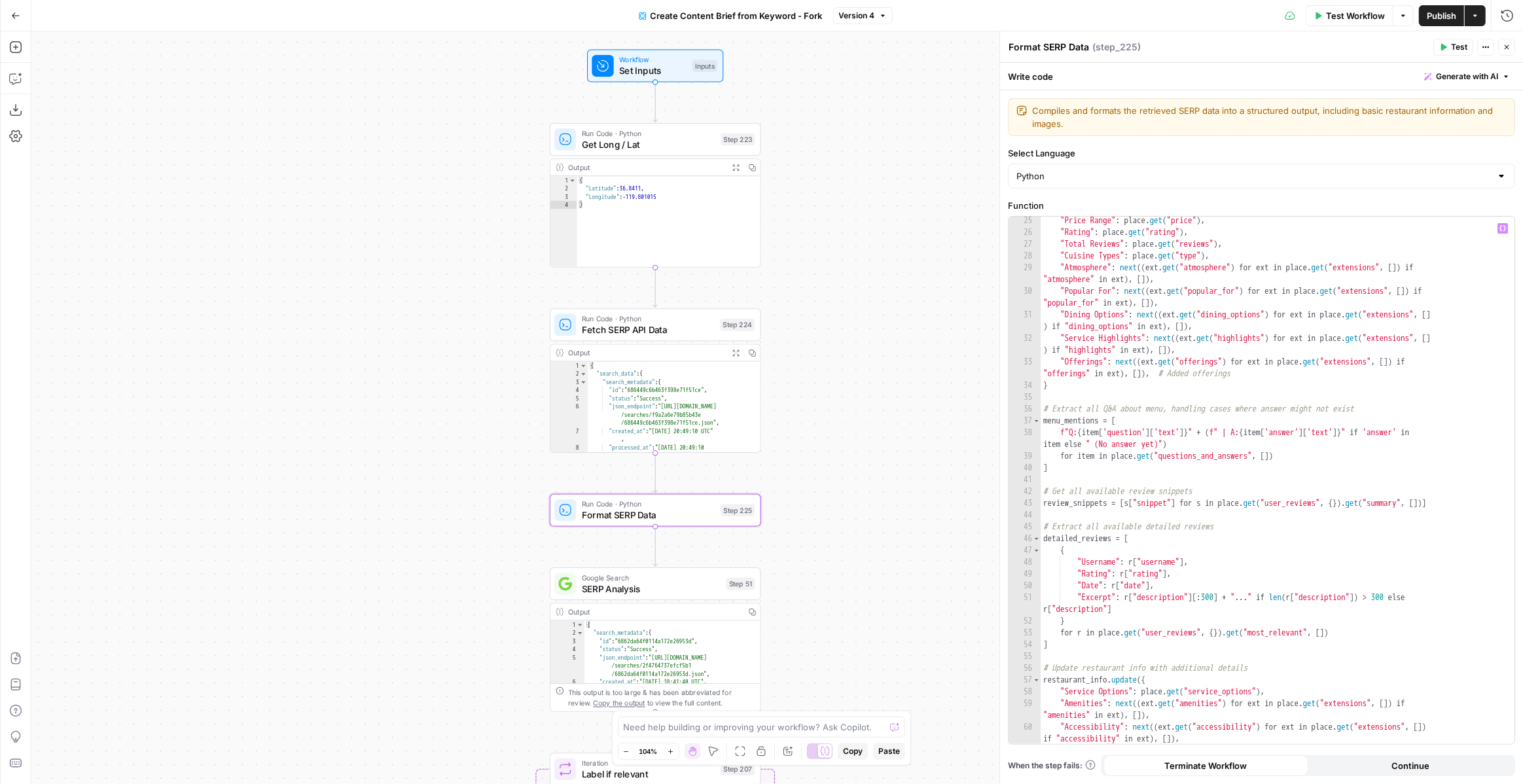scroll, scrollTop: 484, scrollLeft: 0, axis: vertical 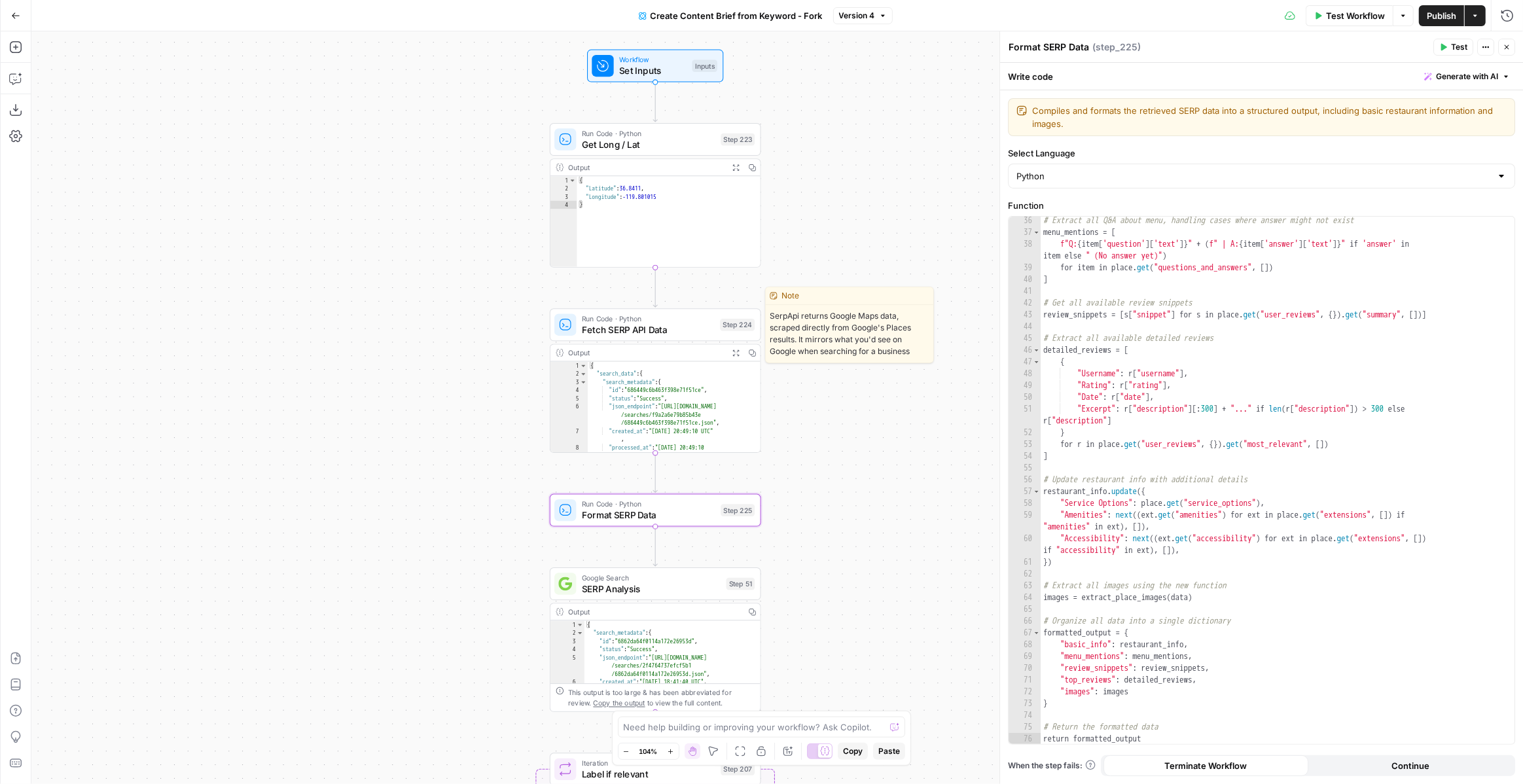 click on "Fetch SERP API Data" at bounding box center (648, 329) 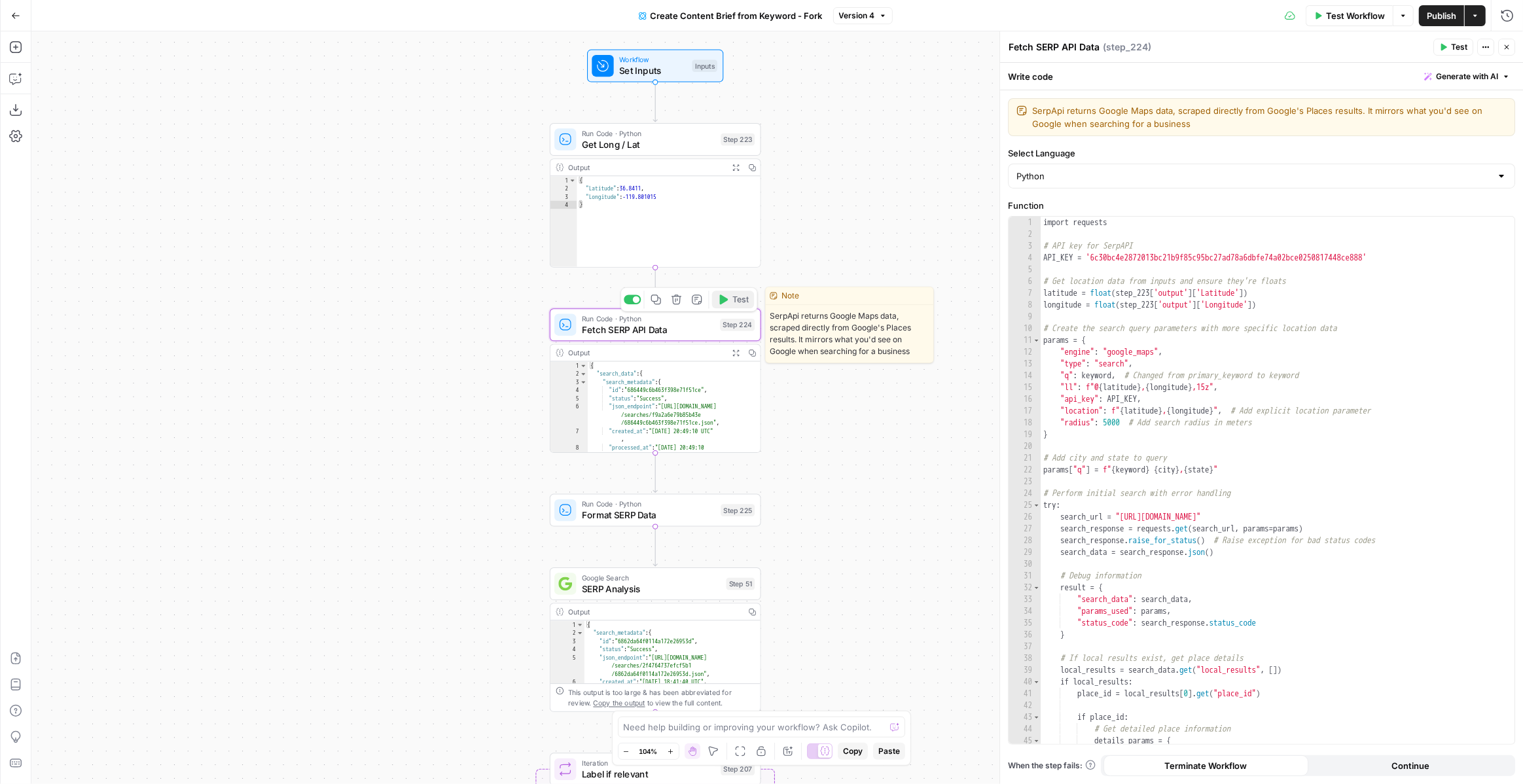 click on "Test" at bounding box center [740, 299] 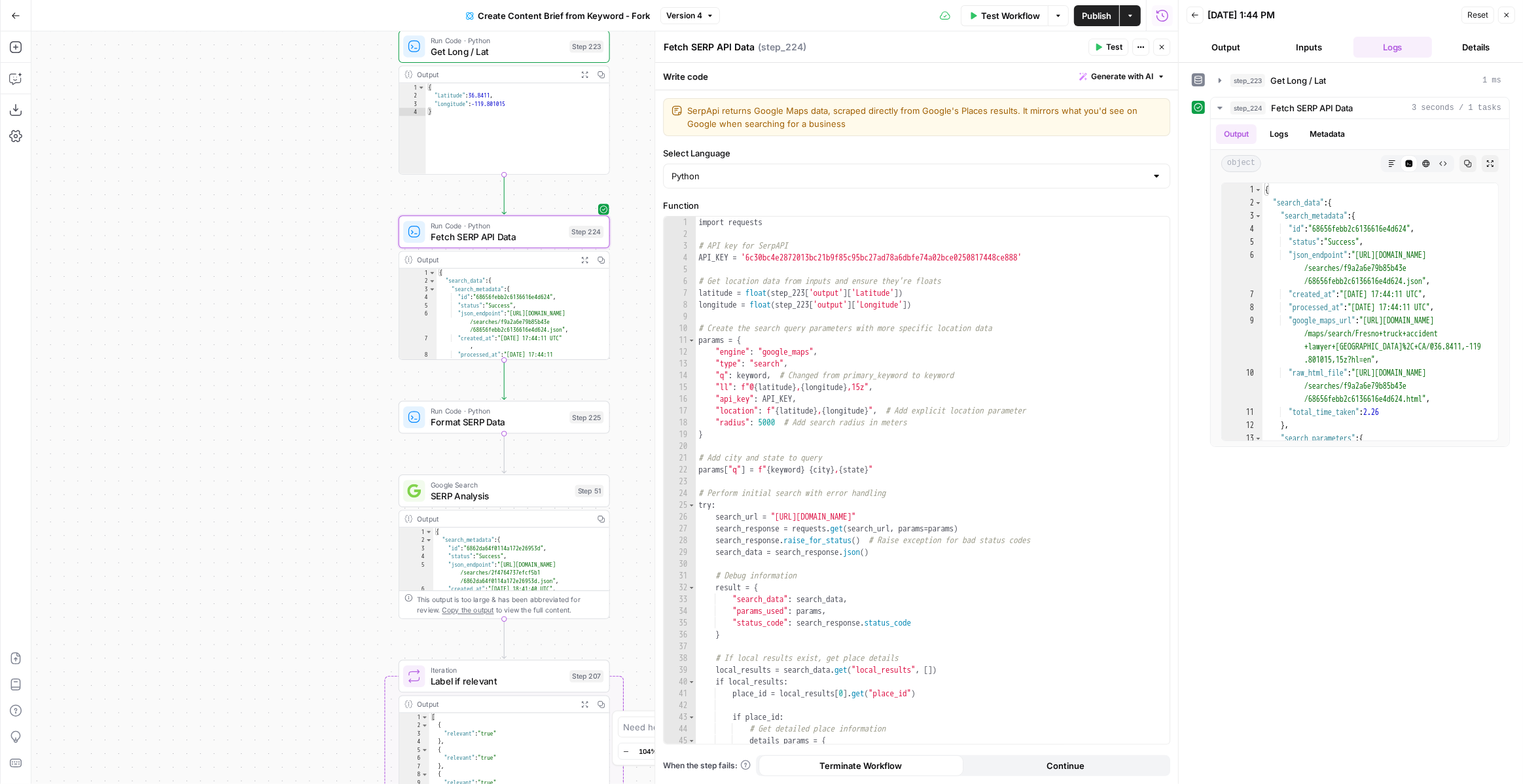 drag, startPoint x: 450, startPoint y: 396, endPoint x: 311, endPoint y: 293, distance: 173.00289 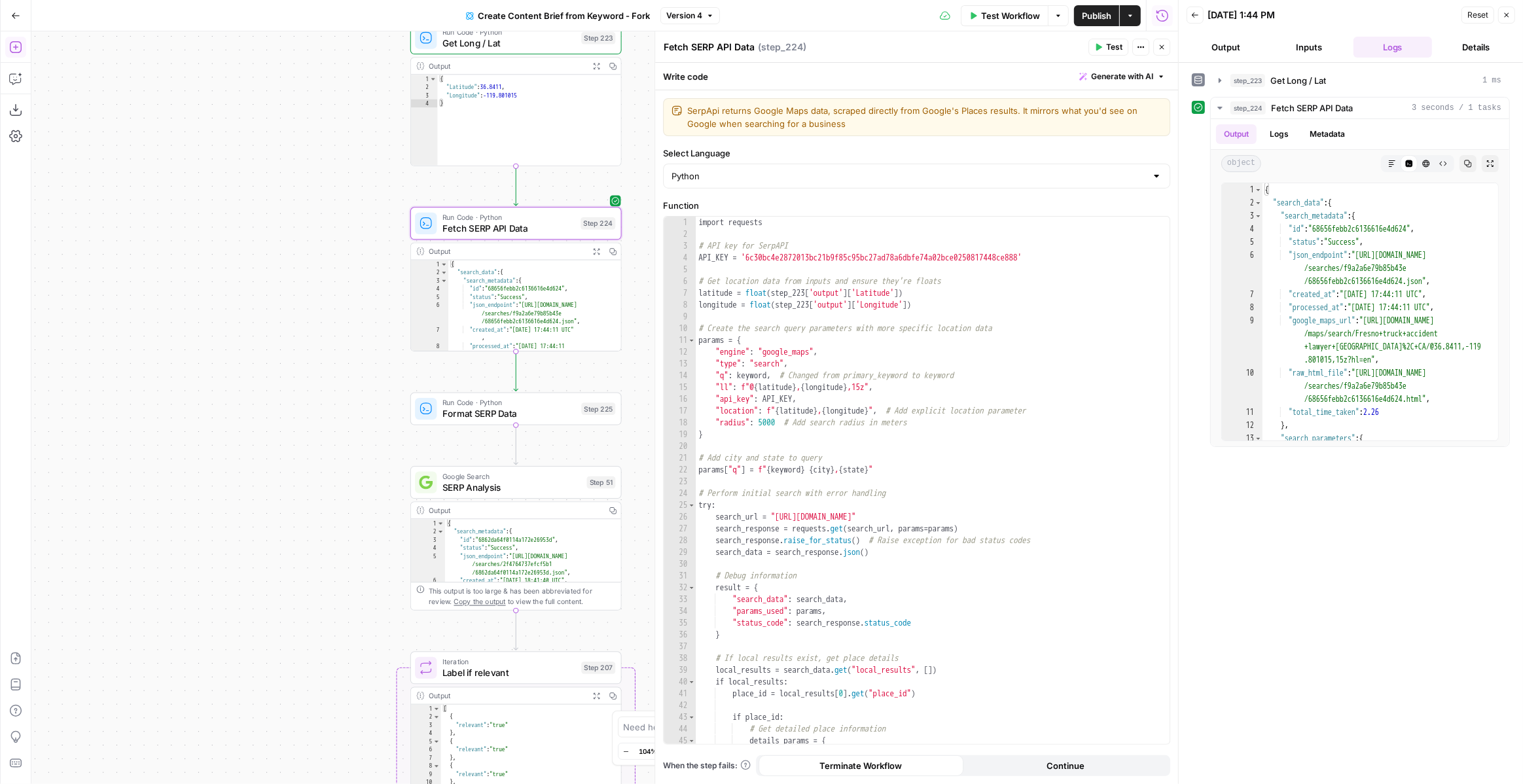 click on "Add Steps" at bounding box center [16, 47] 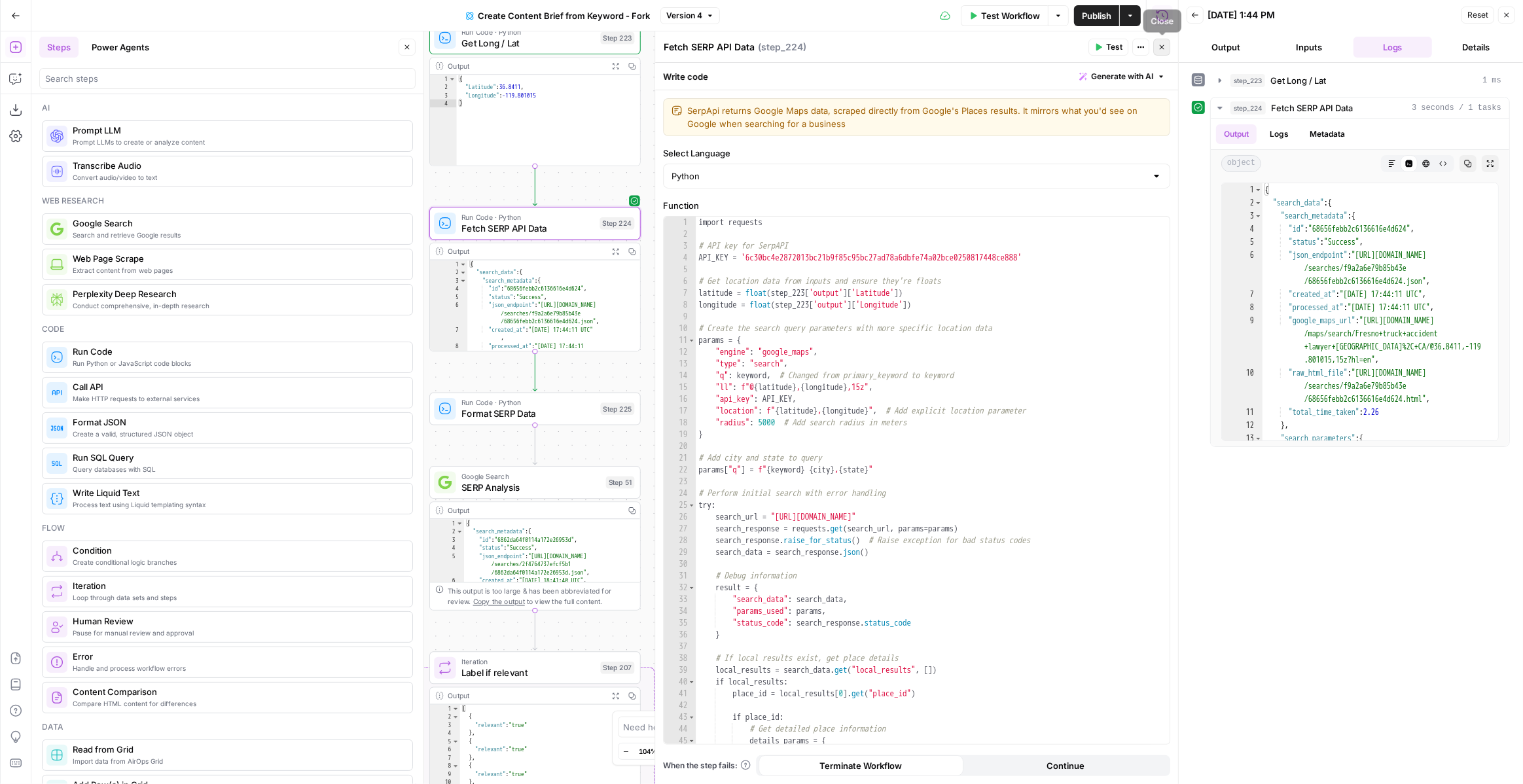 click on "Close" at bounding box center [1162, 47] 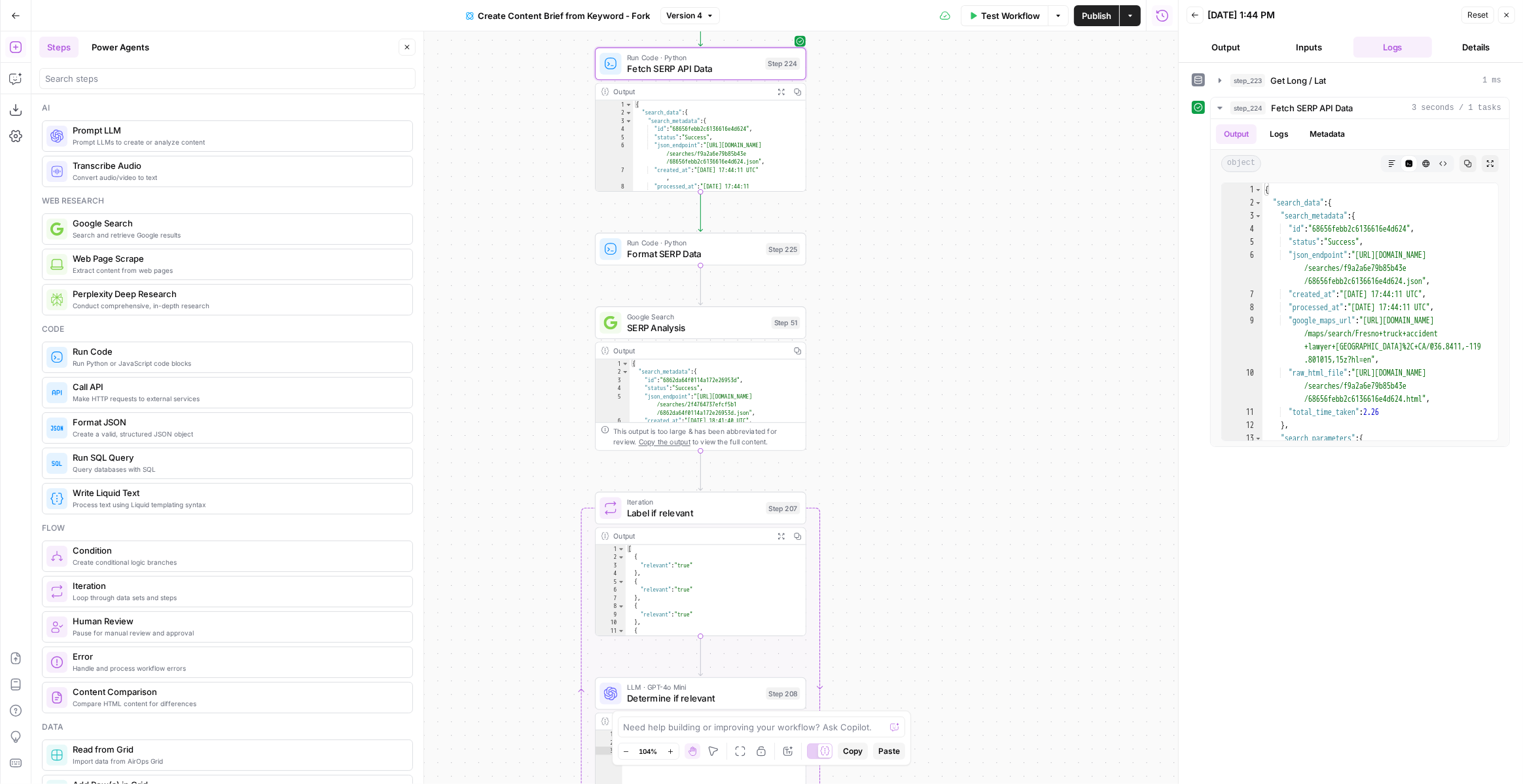 drag, startPoint x: 891, startPoint y: 319, endPoint x: 1057, endPoint y: 151, distance: 236.1779 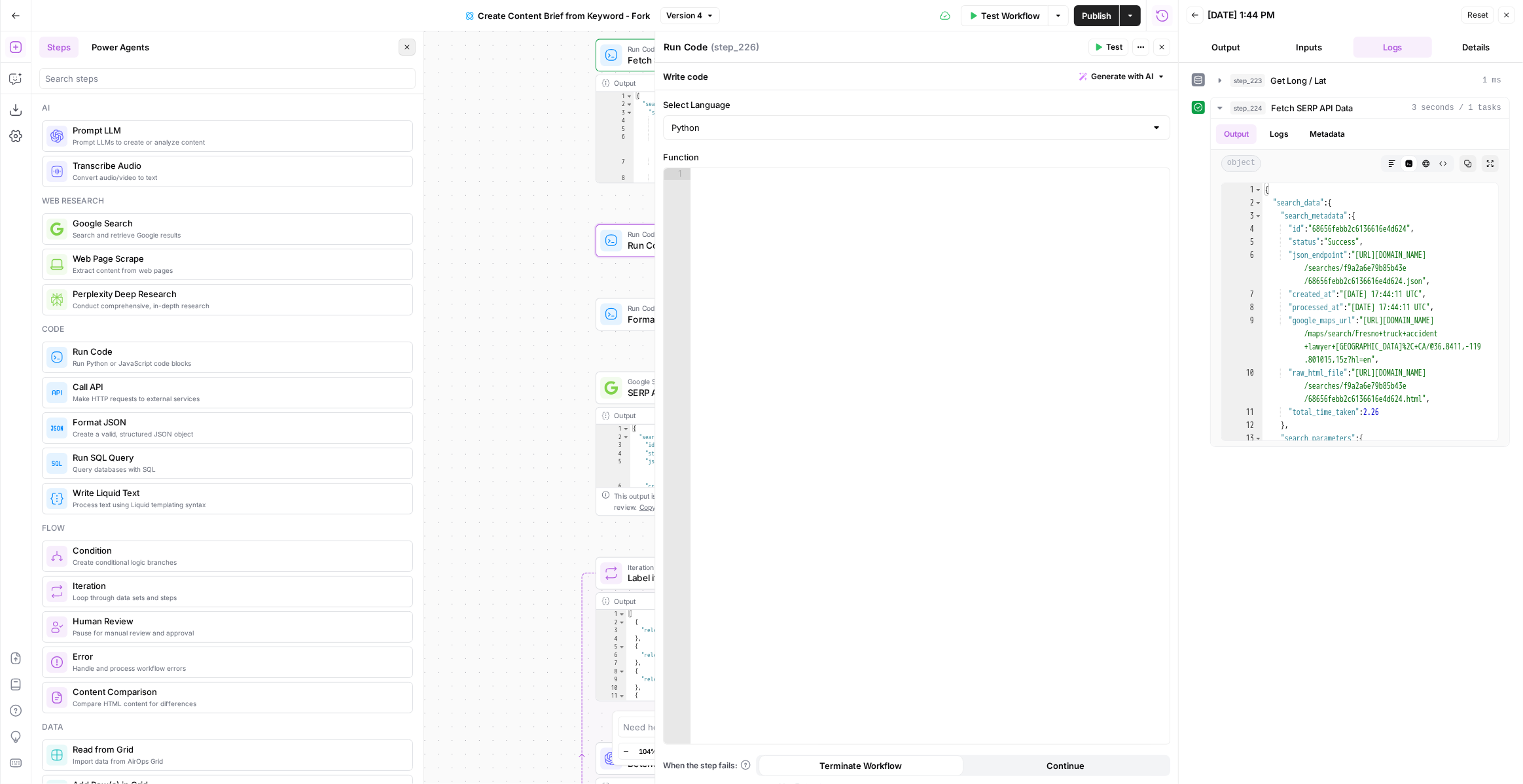click 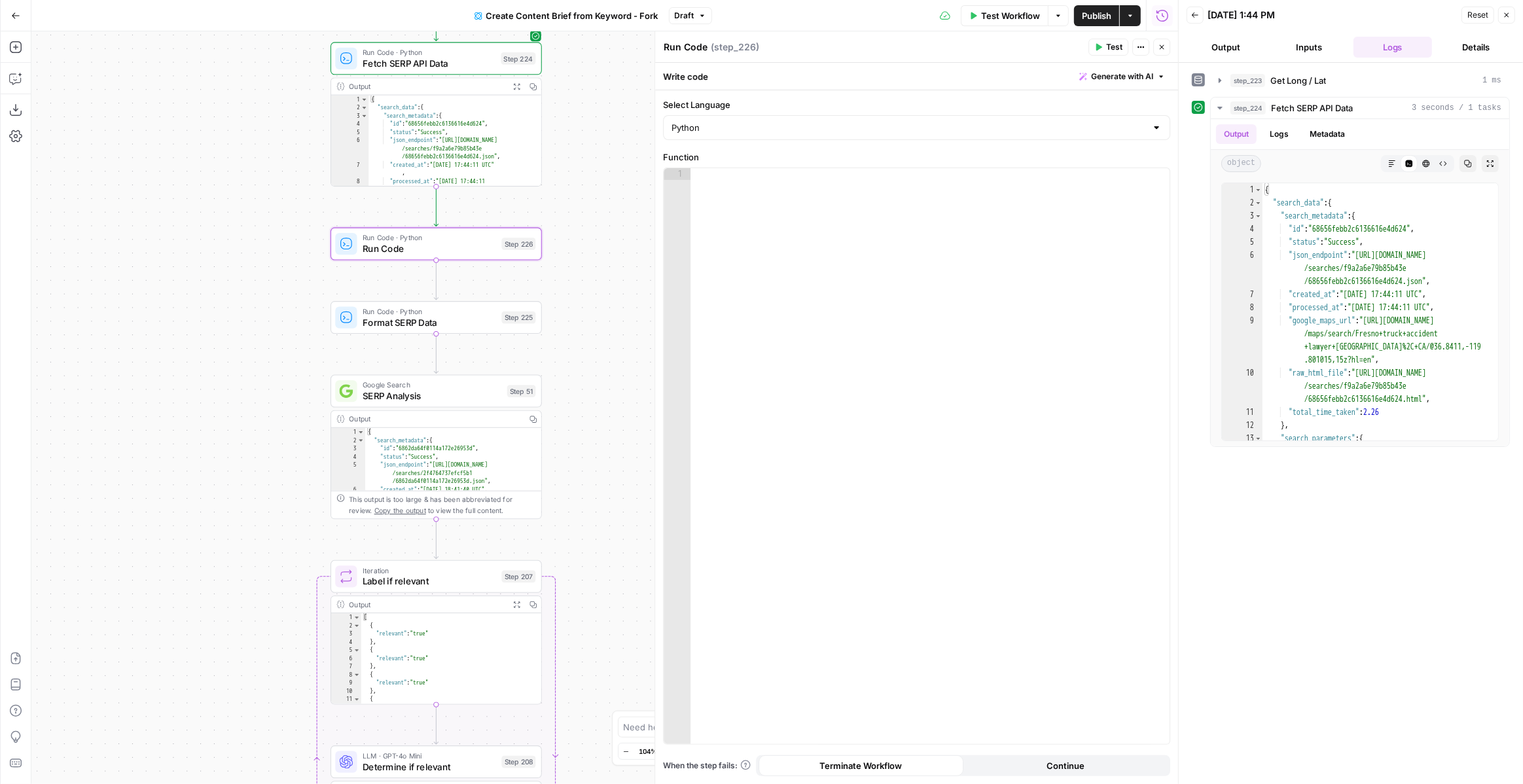 drag, startPoint x: 488, startPoint y: 266, endPoint x: 223, endPoint y: 267, distance: 265.00189 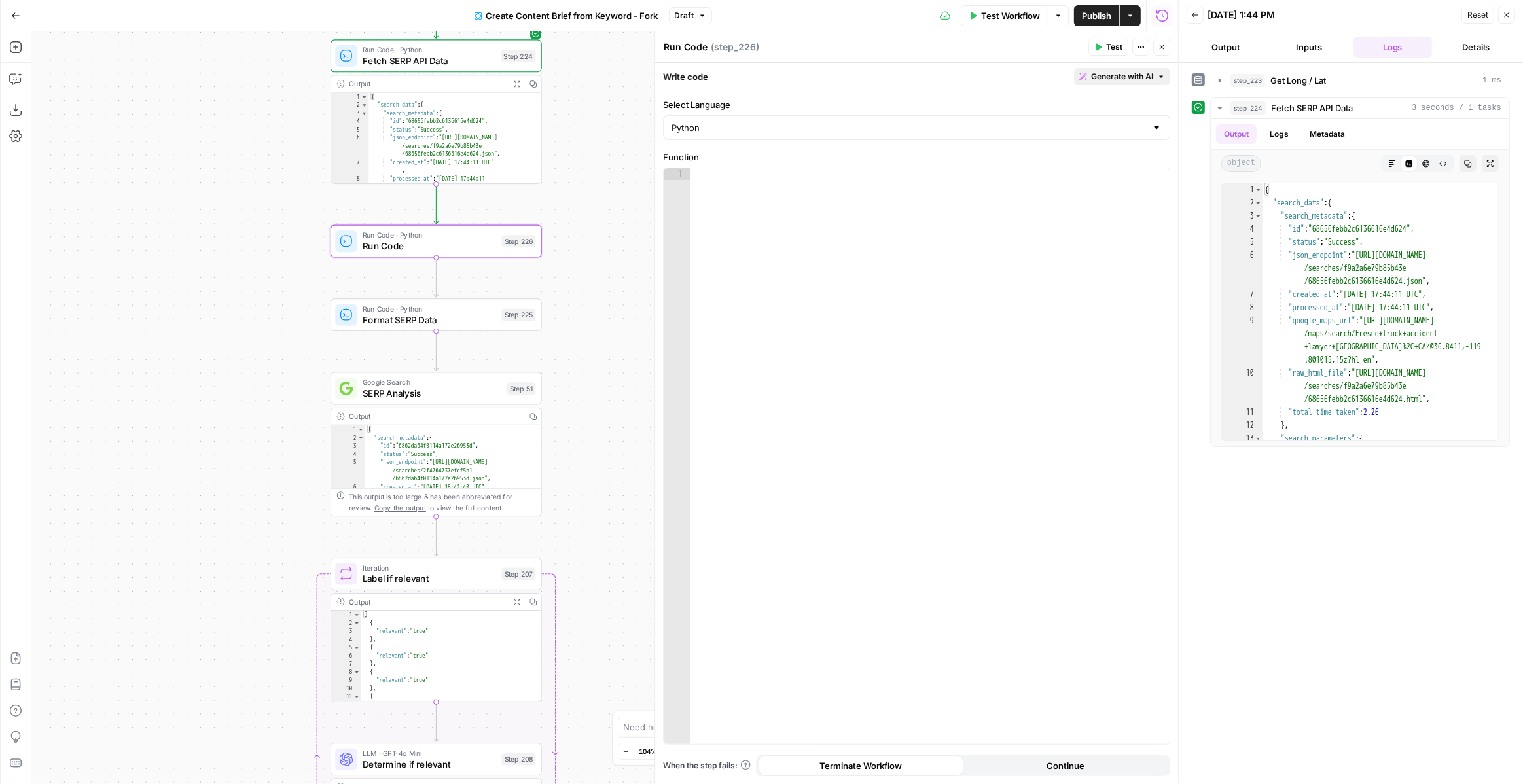 click on "Generate with AI" at bounding box center (1122, 77) 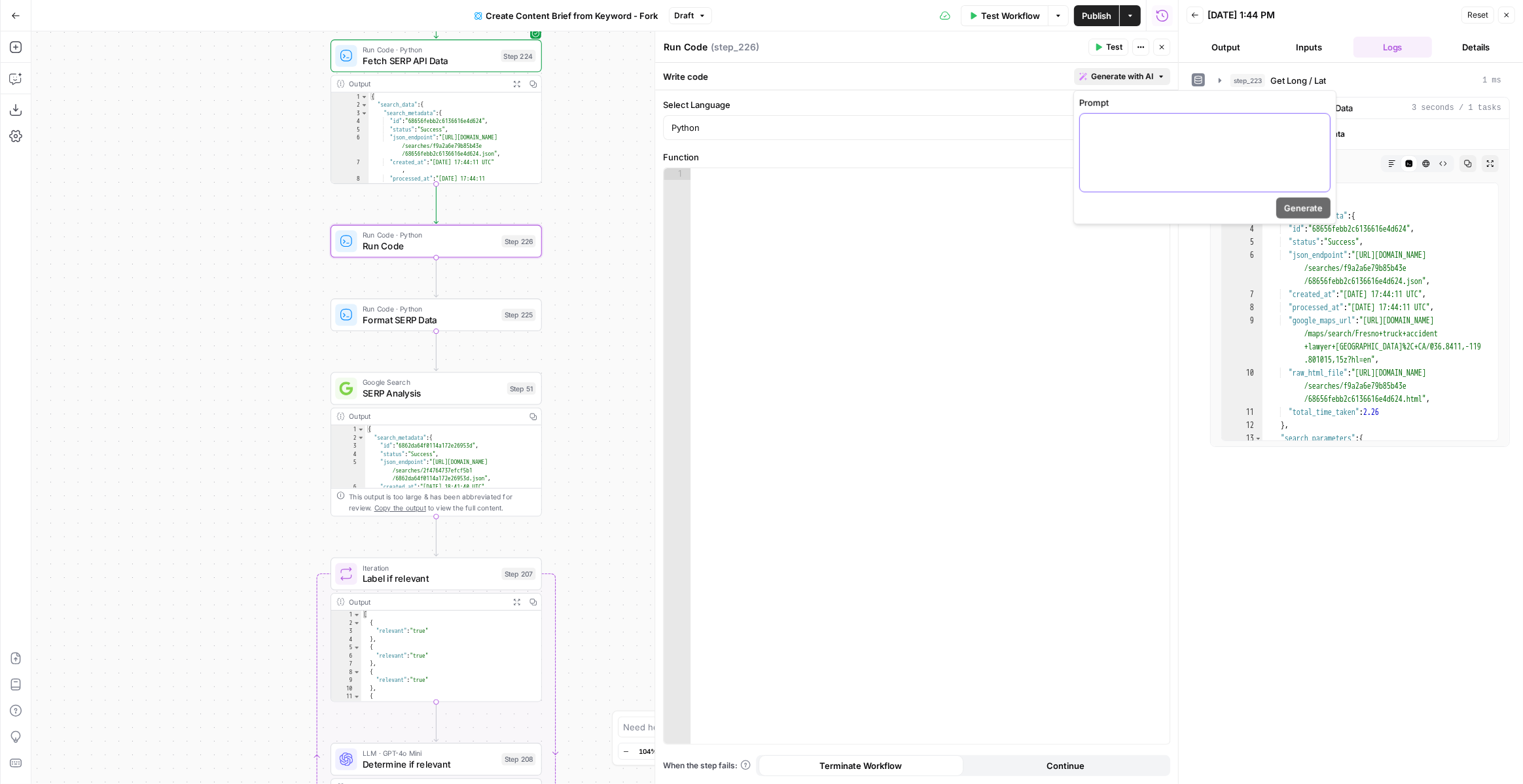 click at bounding box center (1205, 152) 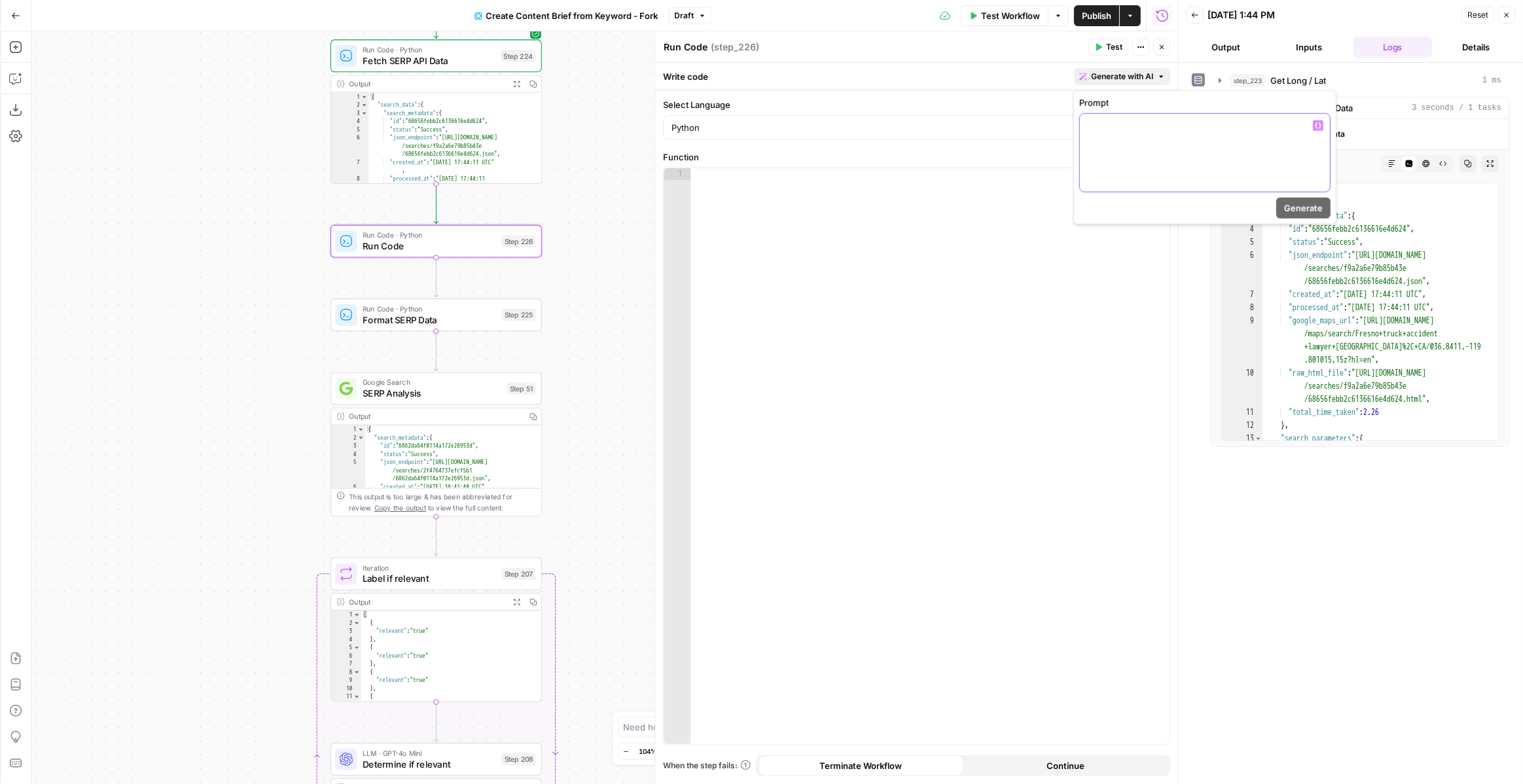 type 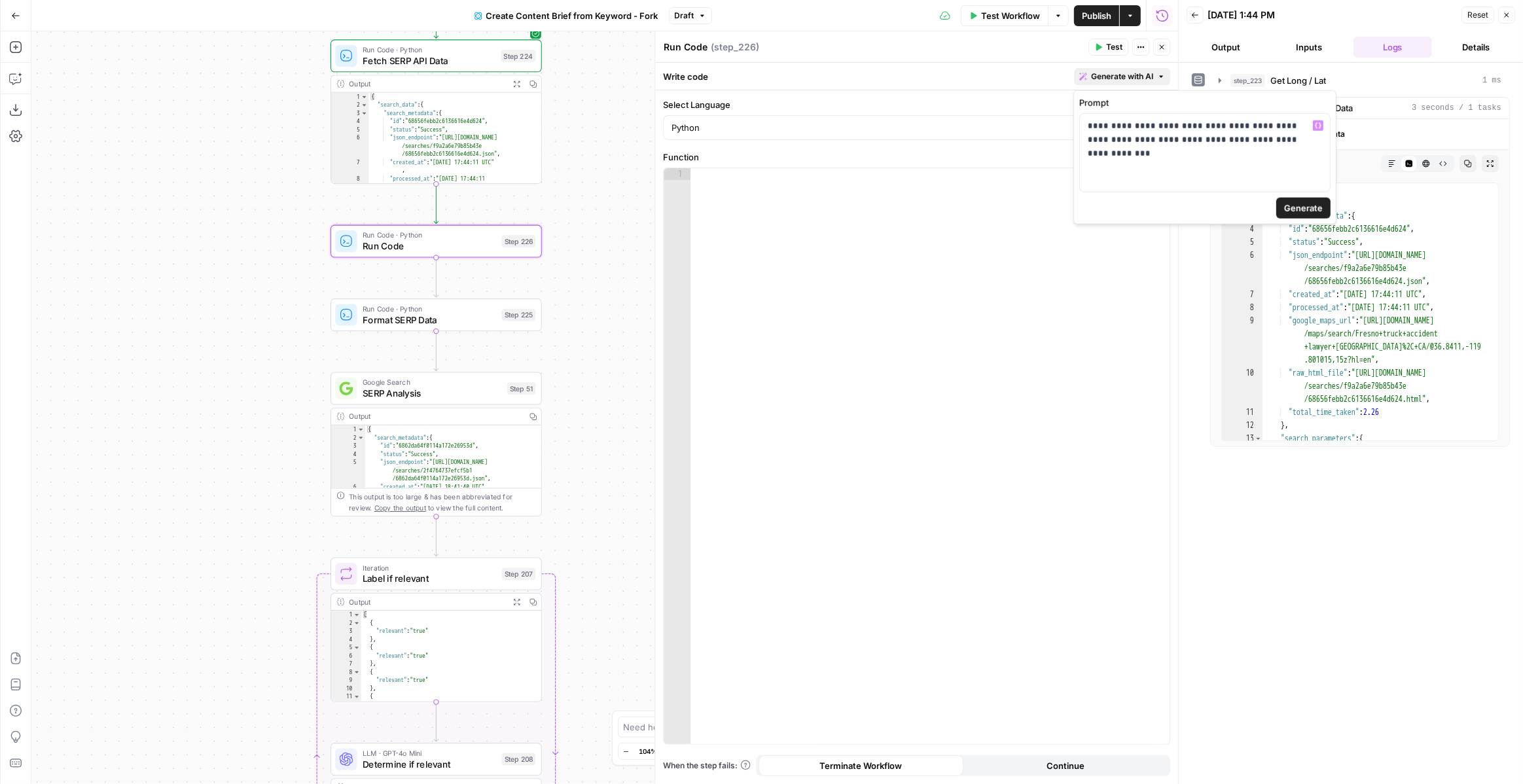 click on "Generate" at bounding box center [1303, 208] 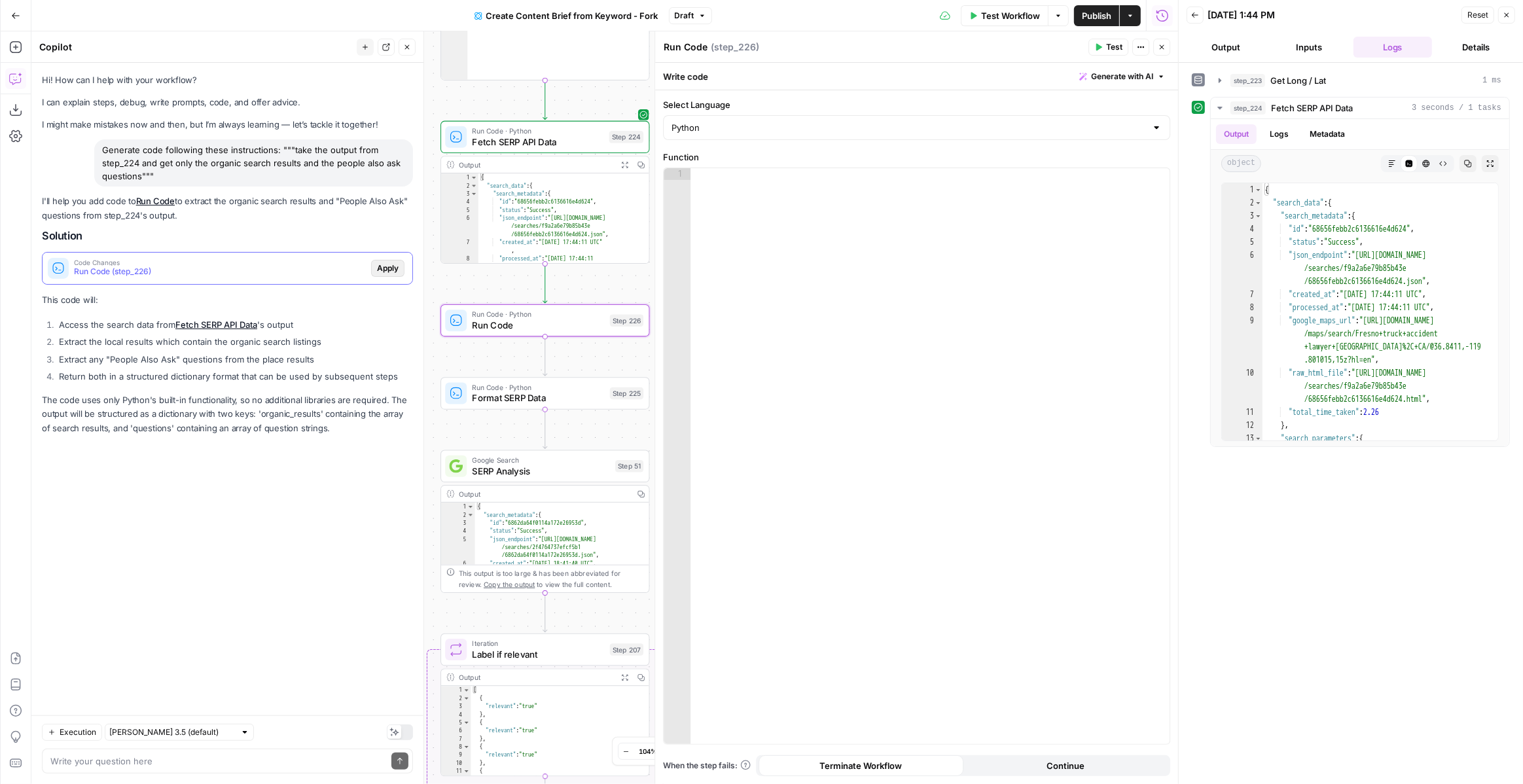 click on "Apply" at bounding box center [387, 268] 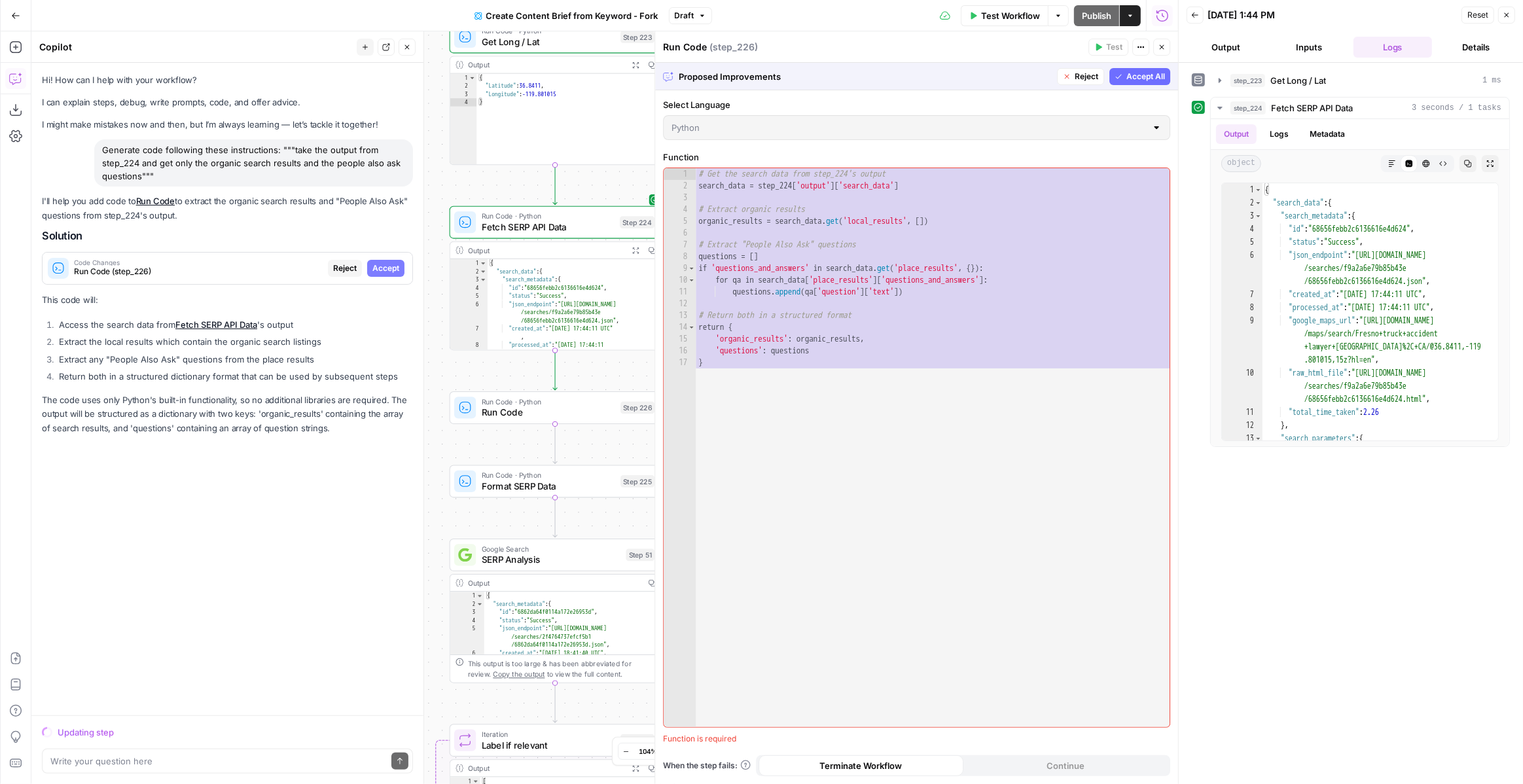 click on "Accept All" at bounding box center [1145, 77] 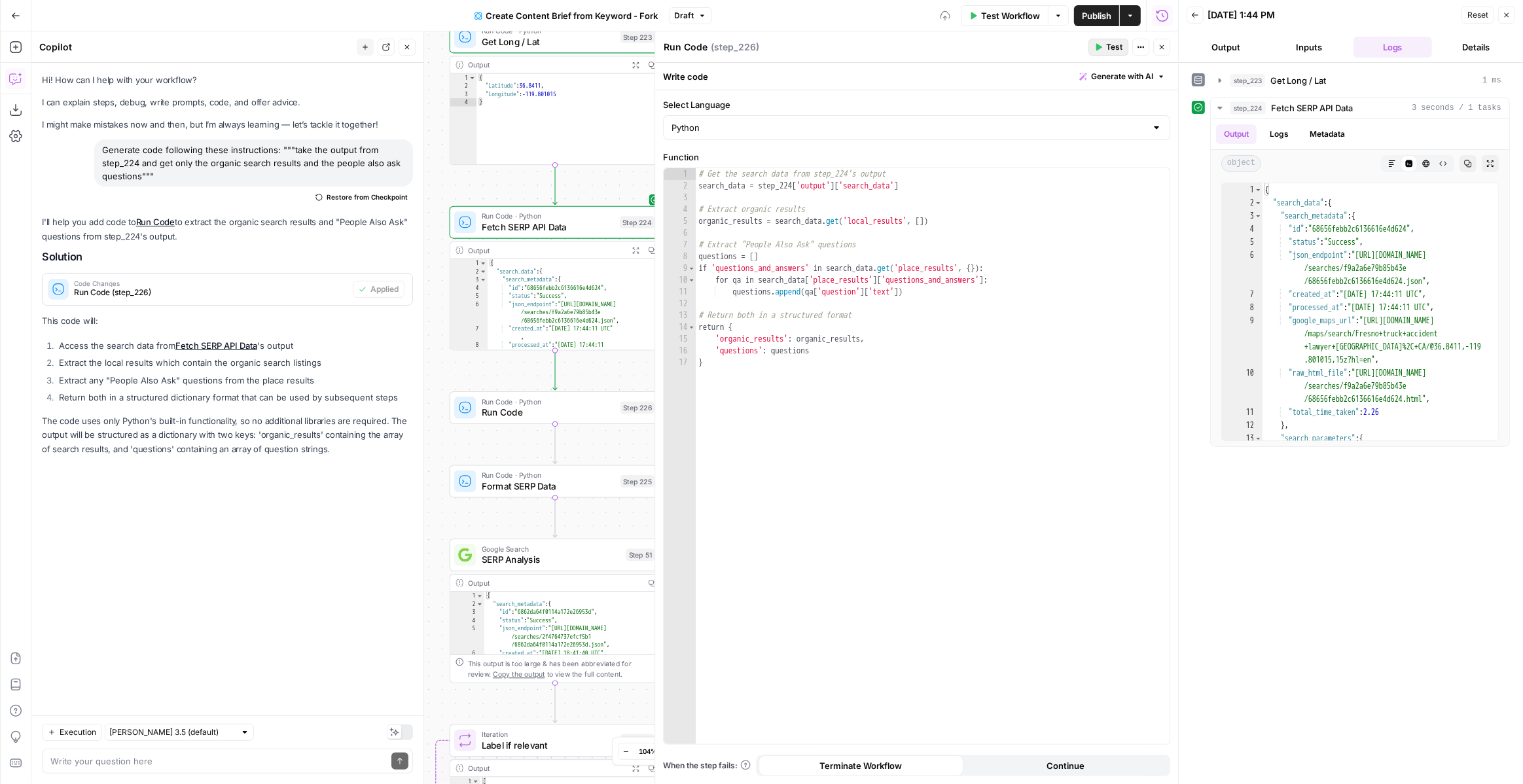click on "Test" at bounding box center [1108, 47] 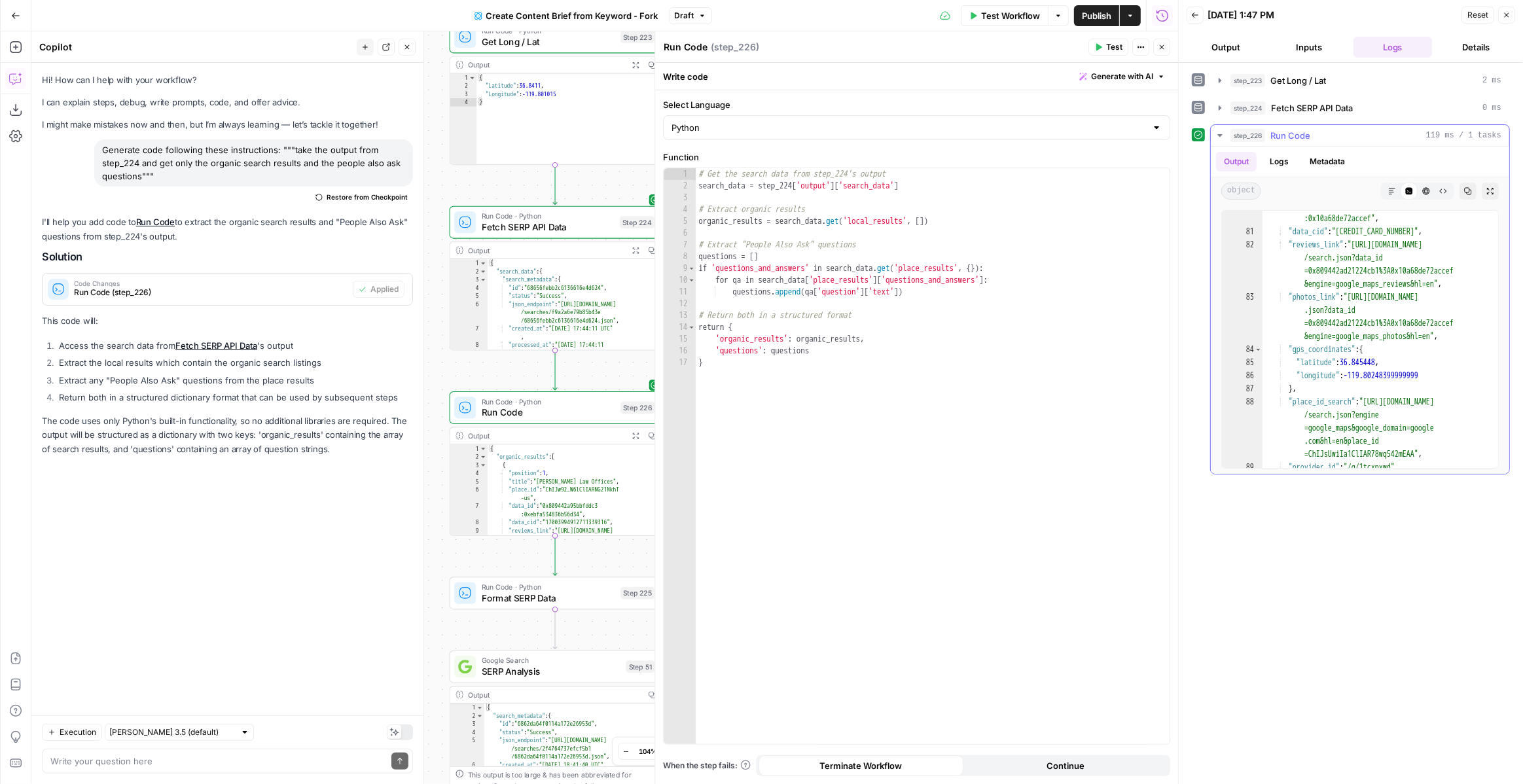 scroll, scrollTop: 1143, scrollLeft: 0, axis: vertical 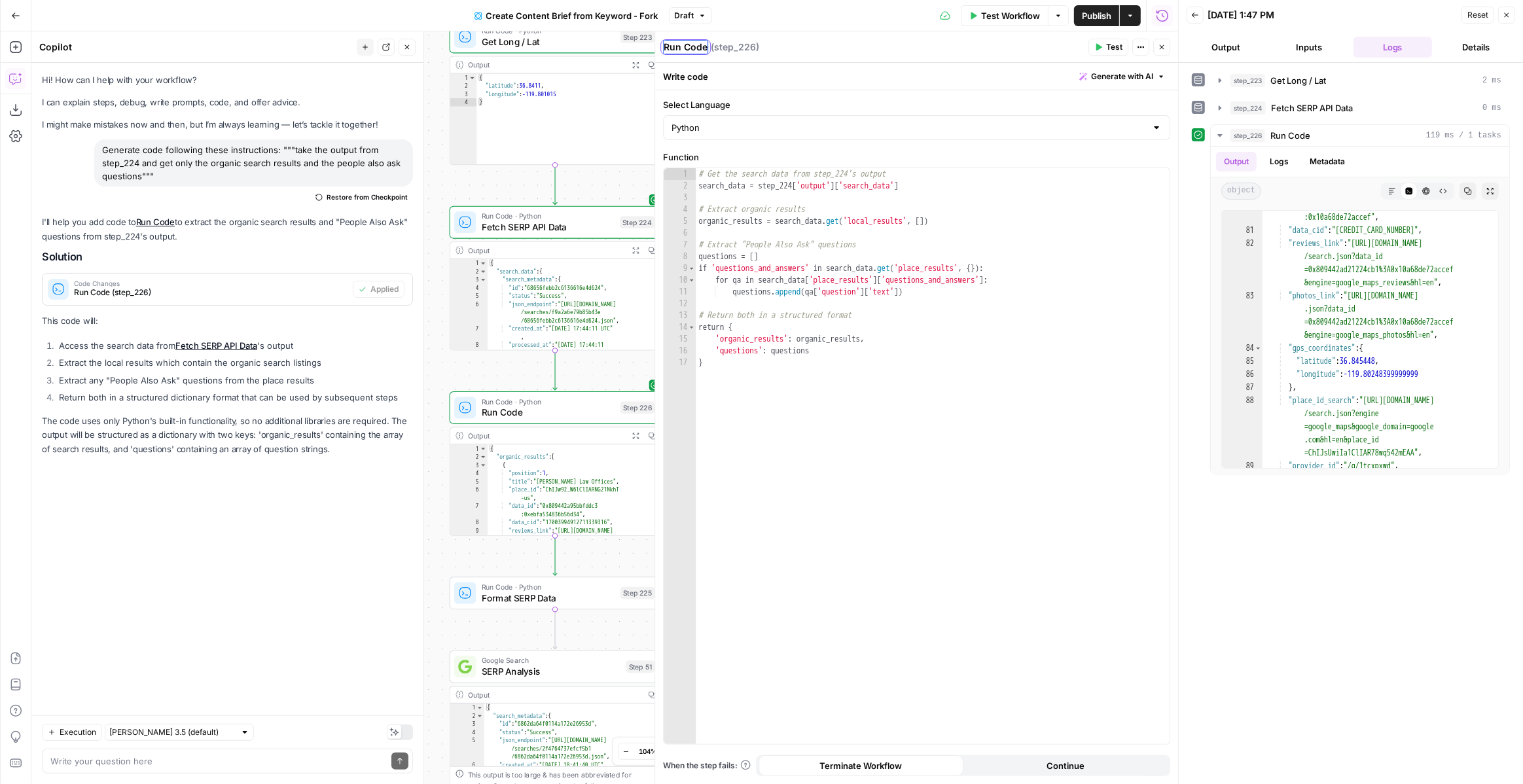 click on "Run Code" at bounding box center [685, 47] 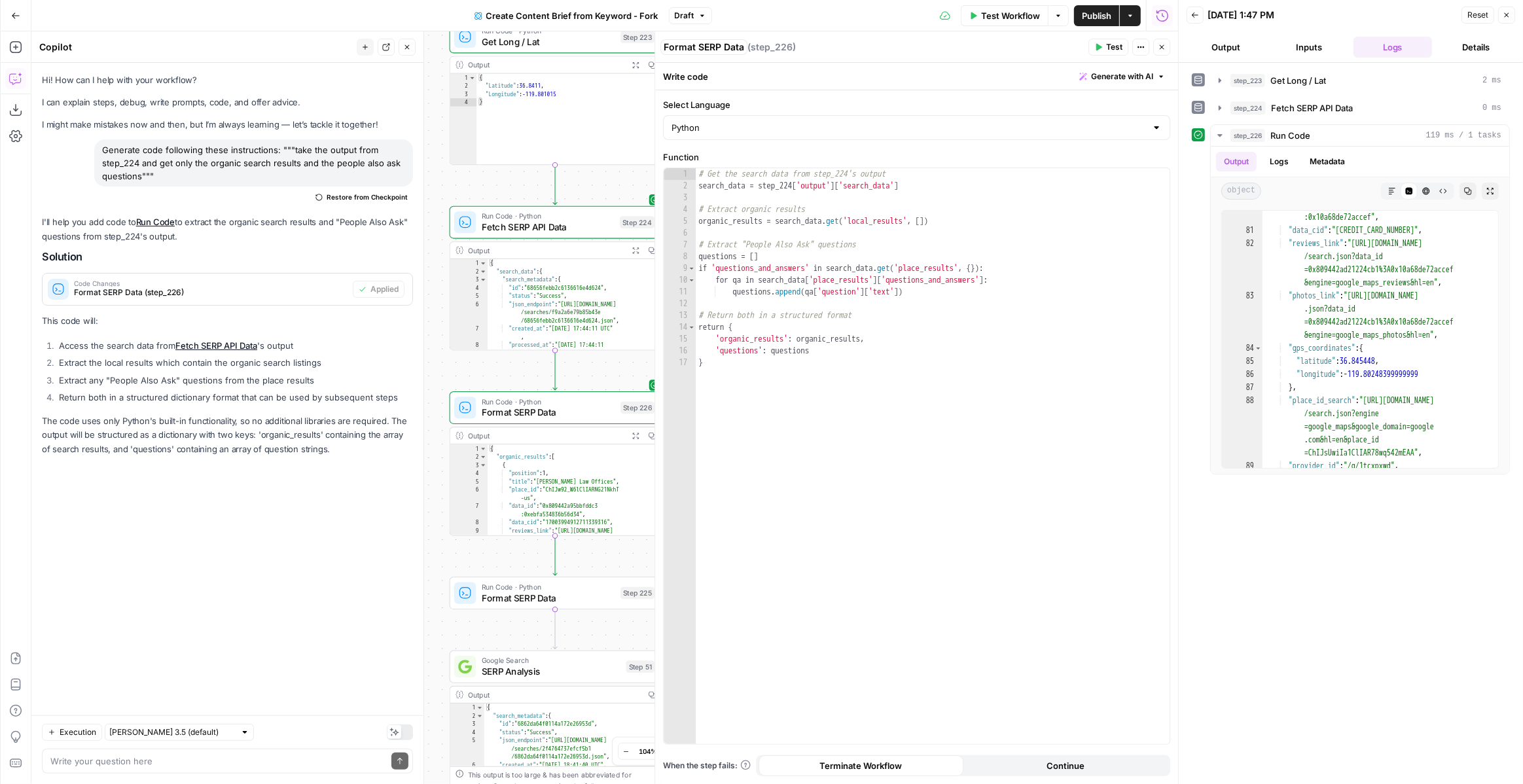 type on "Format SERP Data" 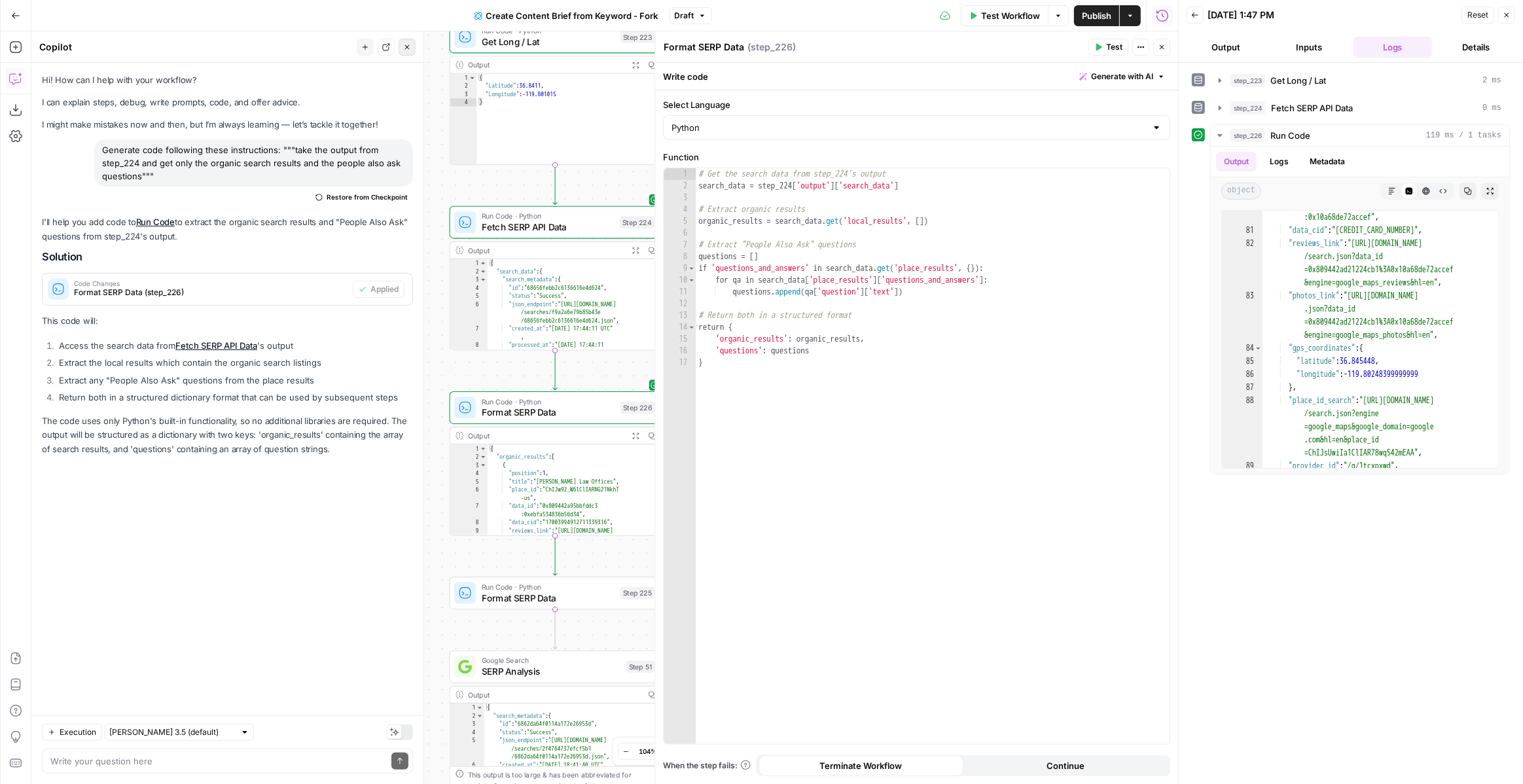 click on "Close" at bounding box center [407, 47] 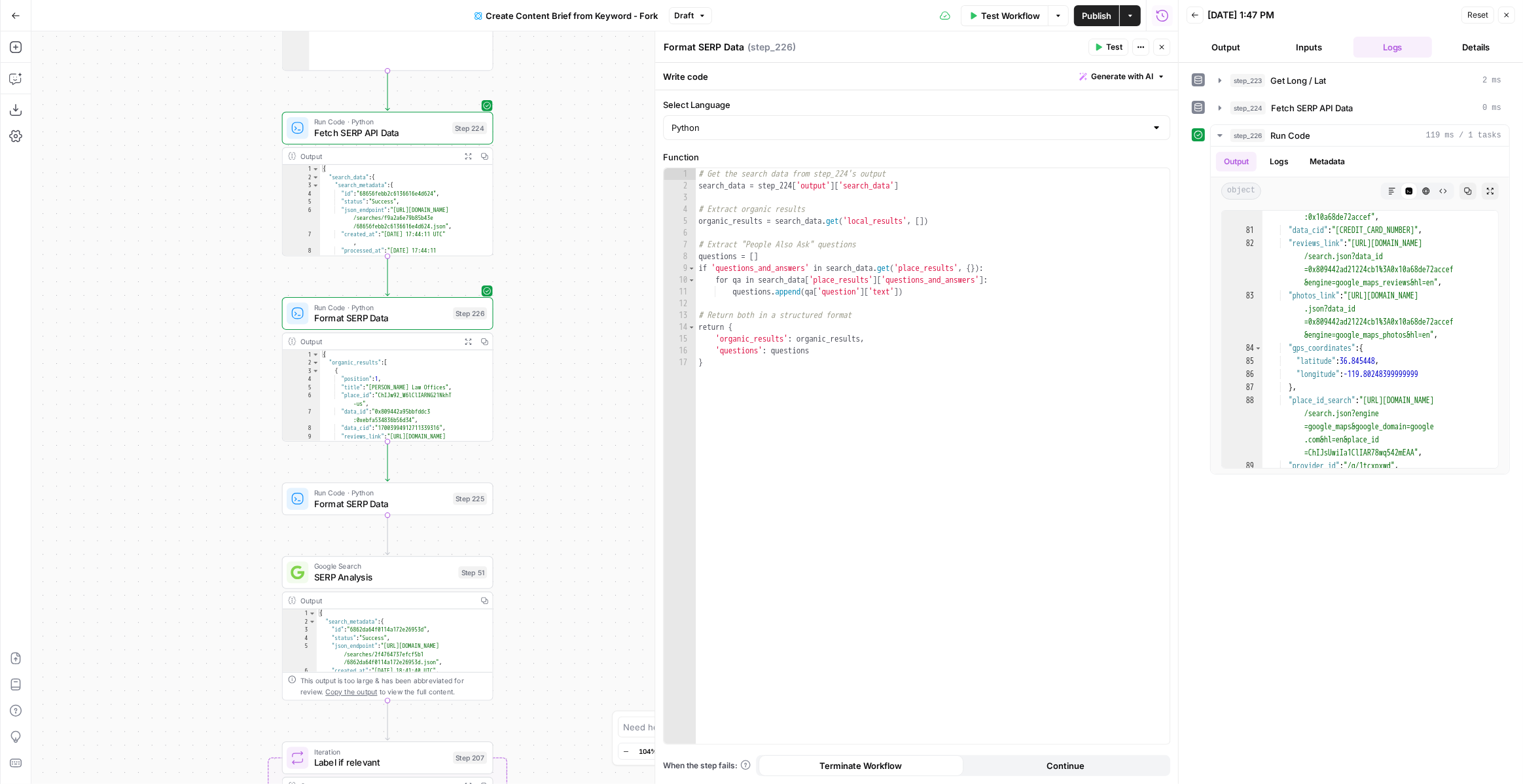 drag, startPoint x: 370, startPoint y: 385, endPoint x: 237, endPoint y: 296, distance: 160.03125 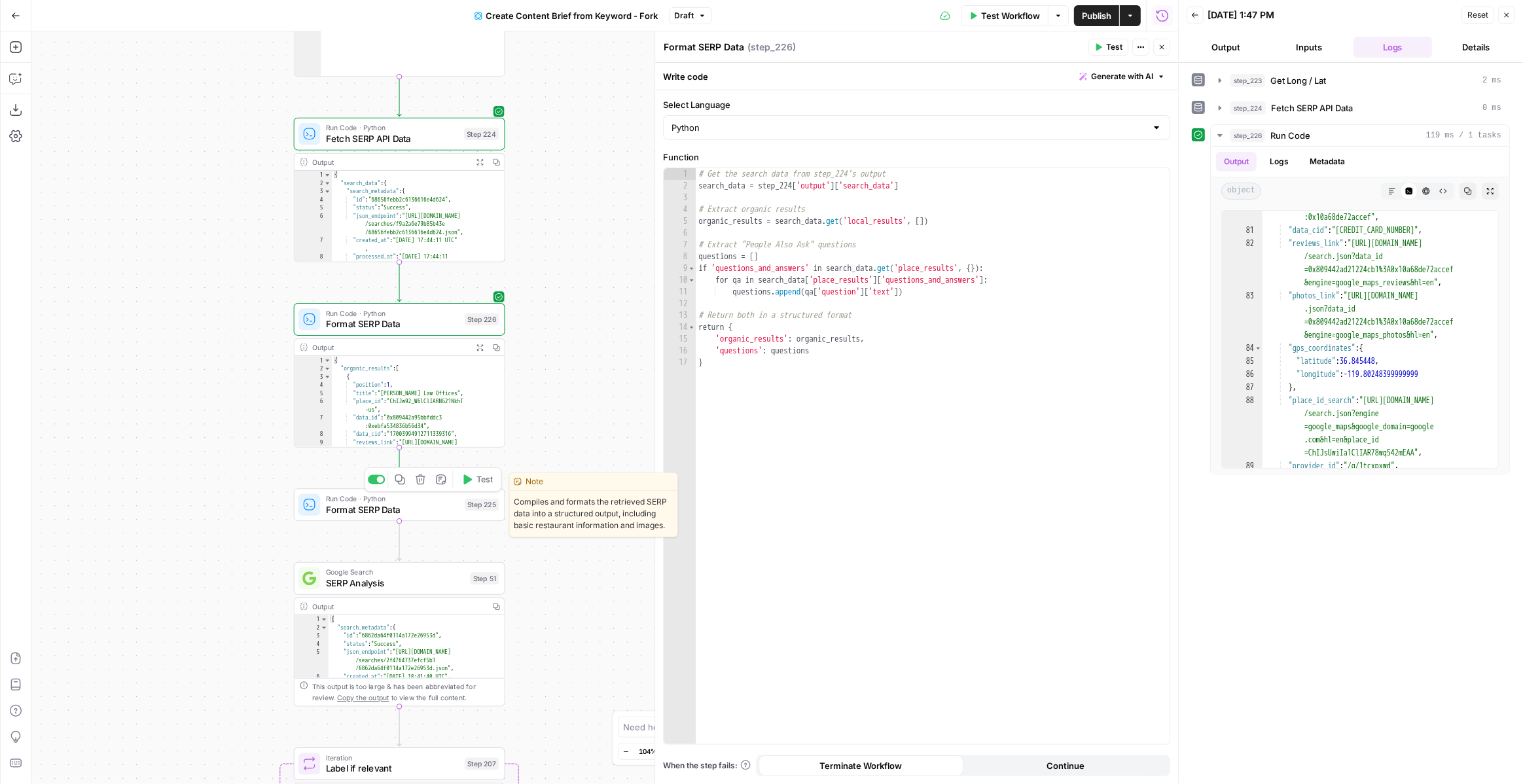click on "Format SERP Data" at bounding box center (393, 509) 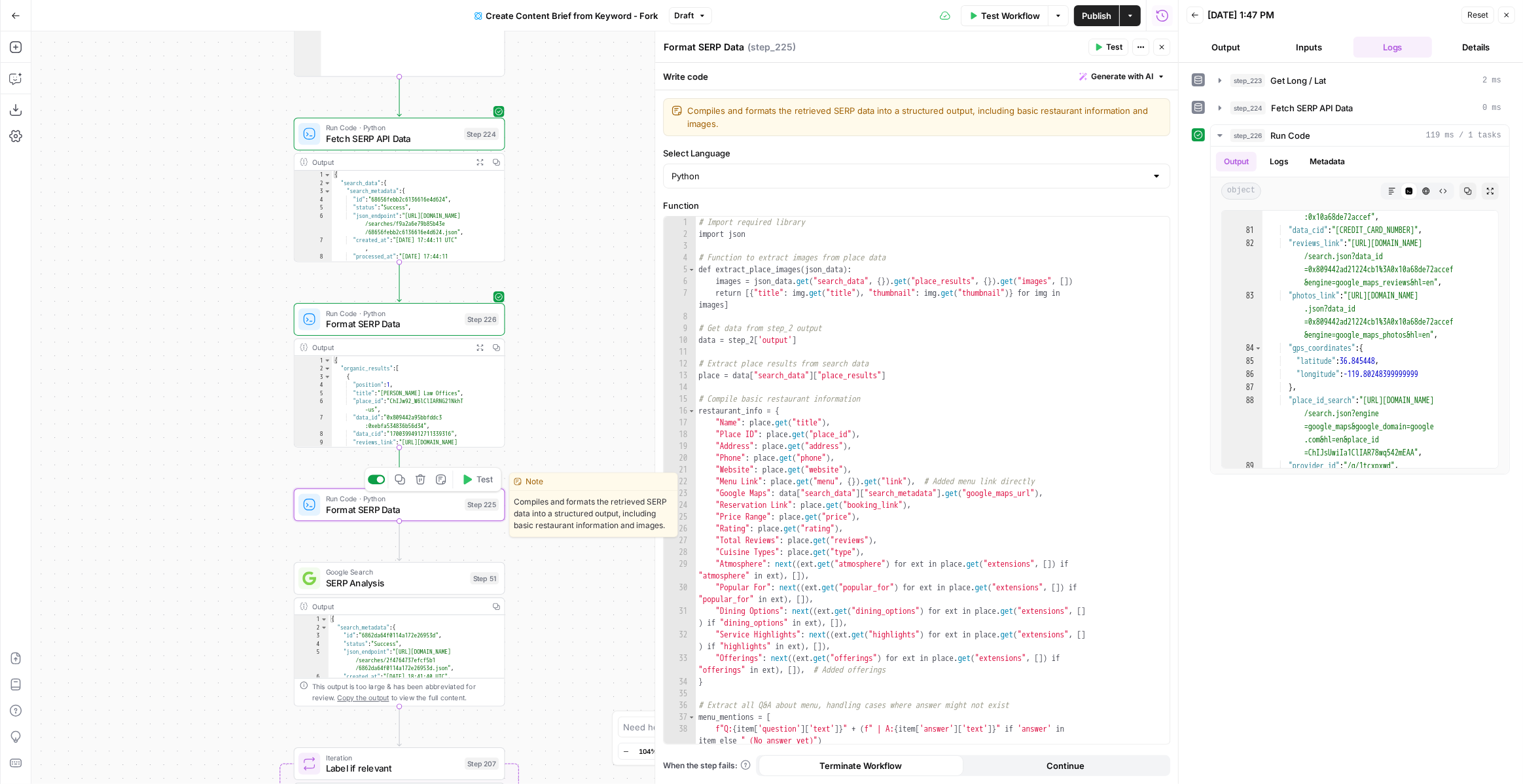 click at bounding box center (380, 480) 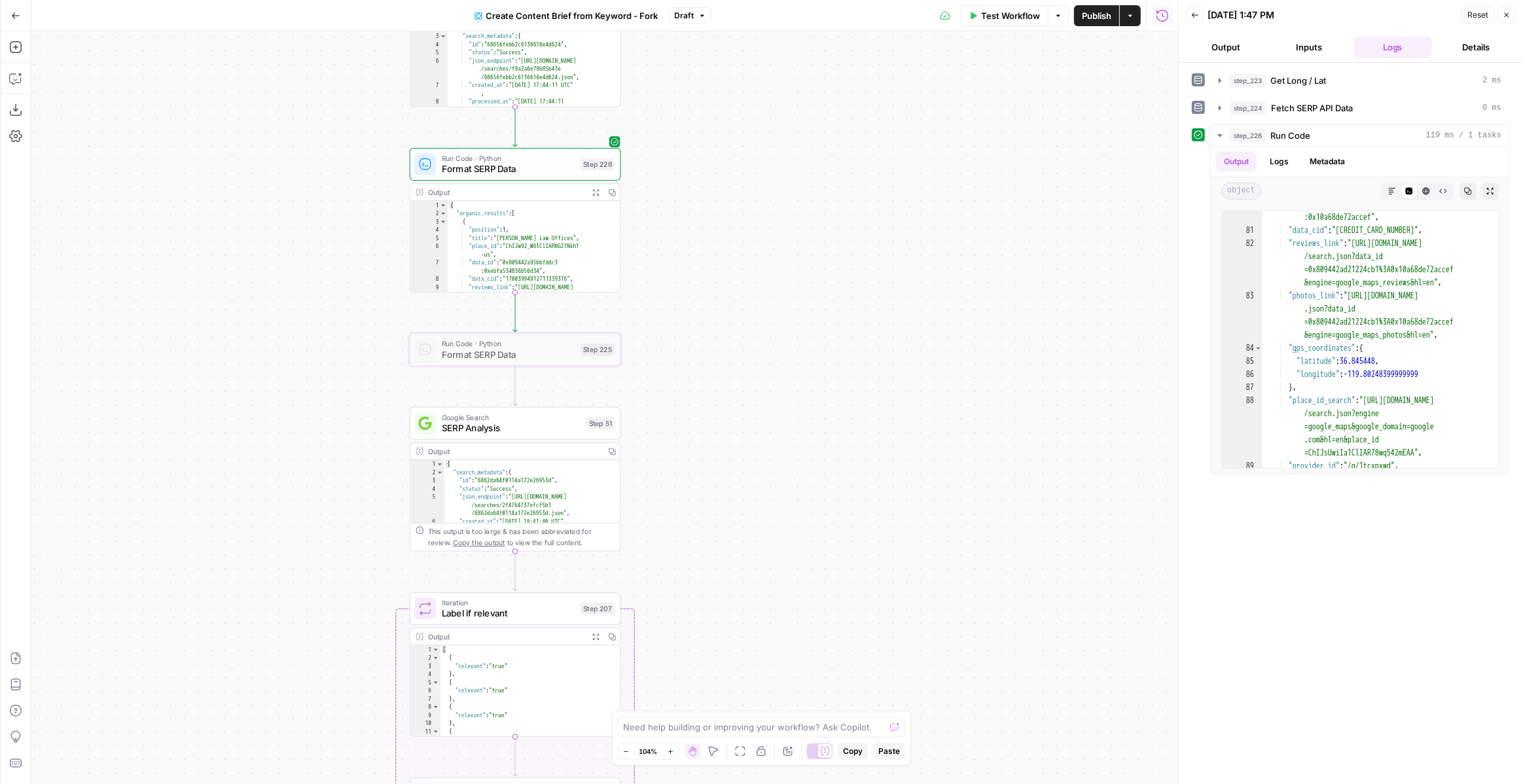 drag, startPoint x: 550, startPoint y: 414, endPoint x: 666, endPoint y: 253, distance: 198.43639 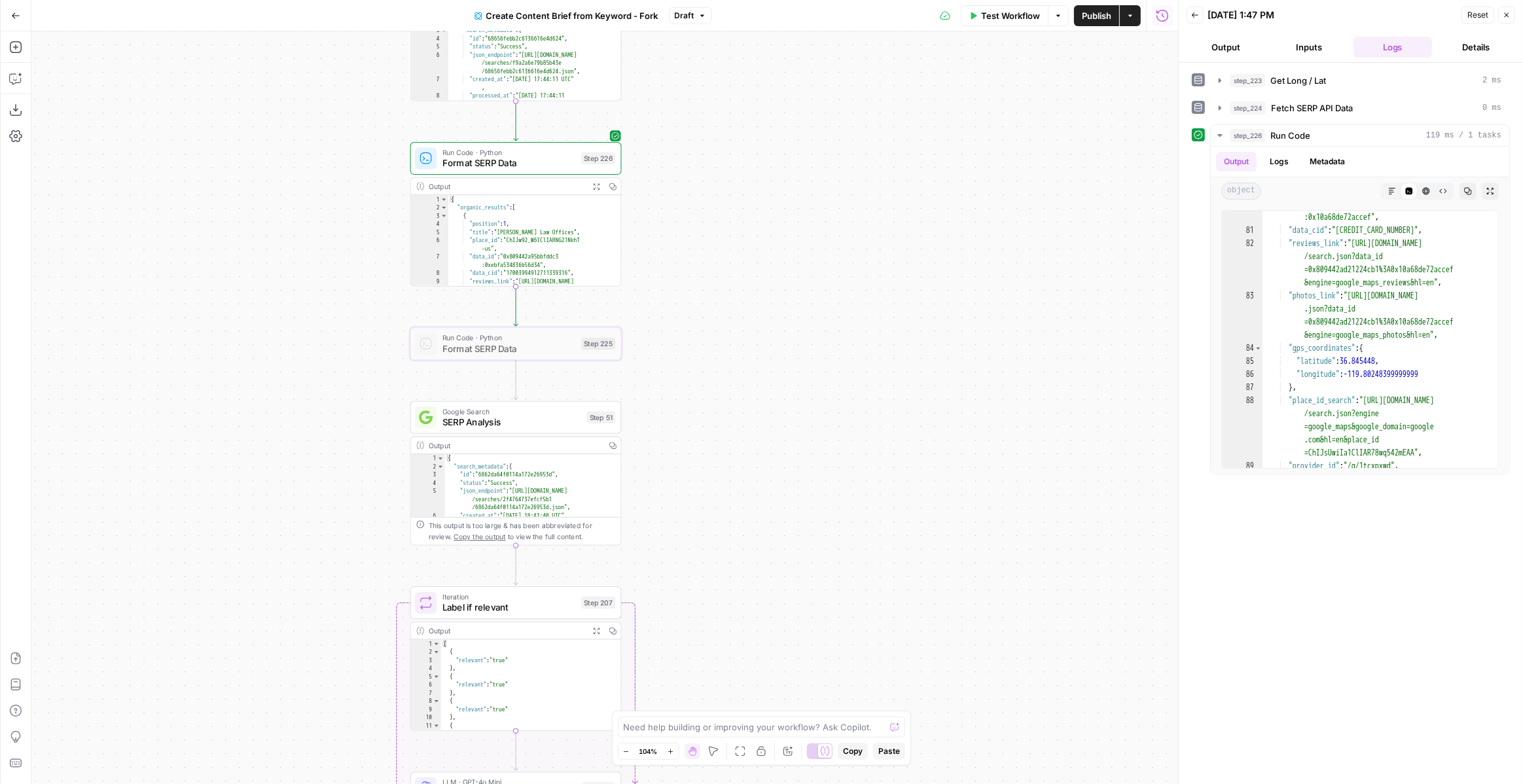 click on "SERP Analysis" at bounding box center [512, 422] 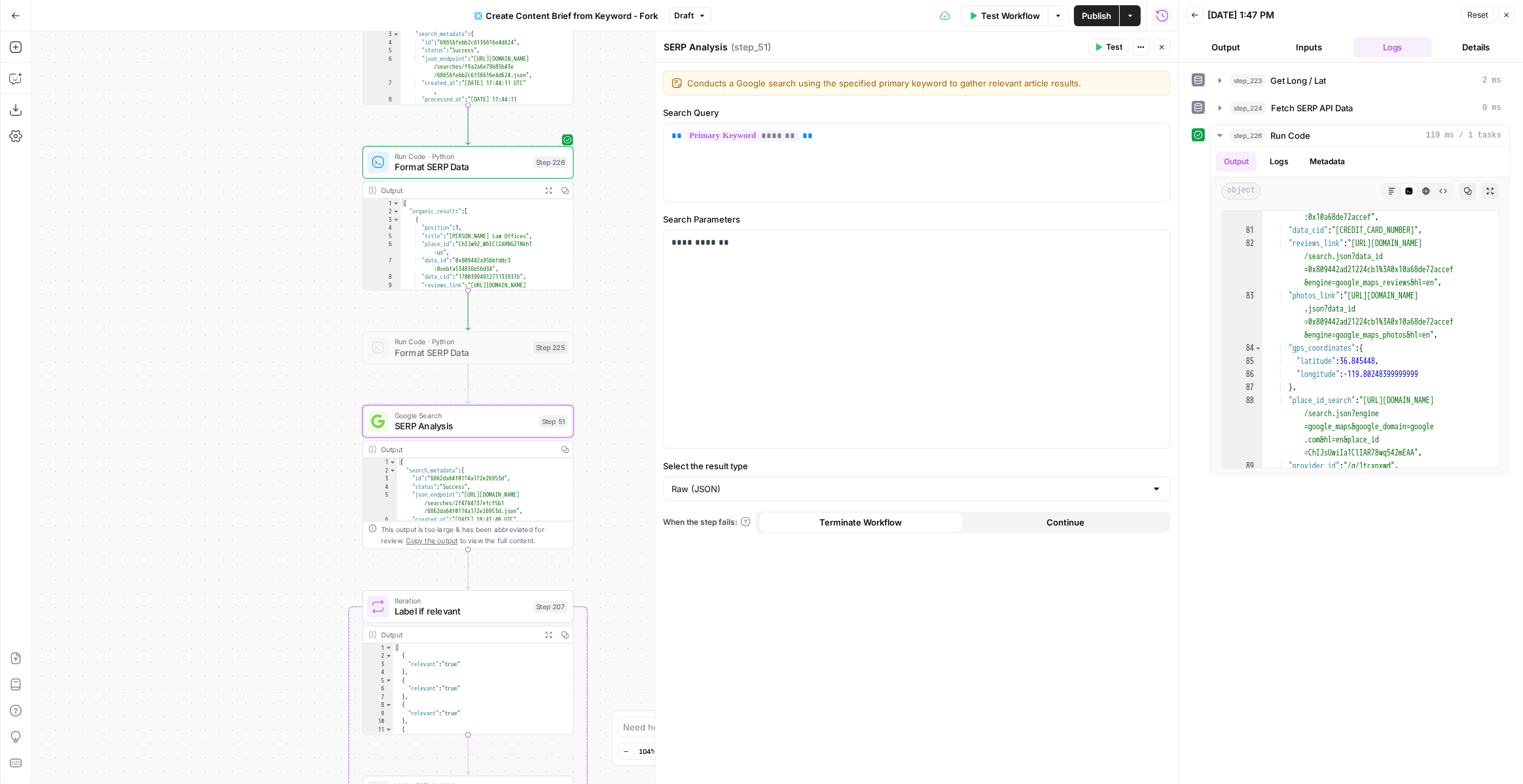 drag, startPoint x: 347, startPoint y: 288, endPoint x: 290, endPoint y: 266, distance: 61.09828 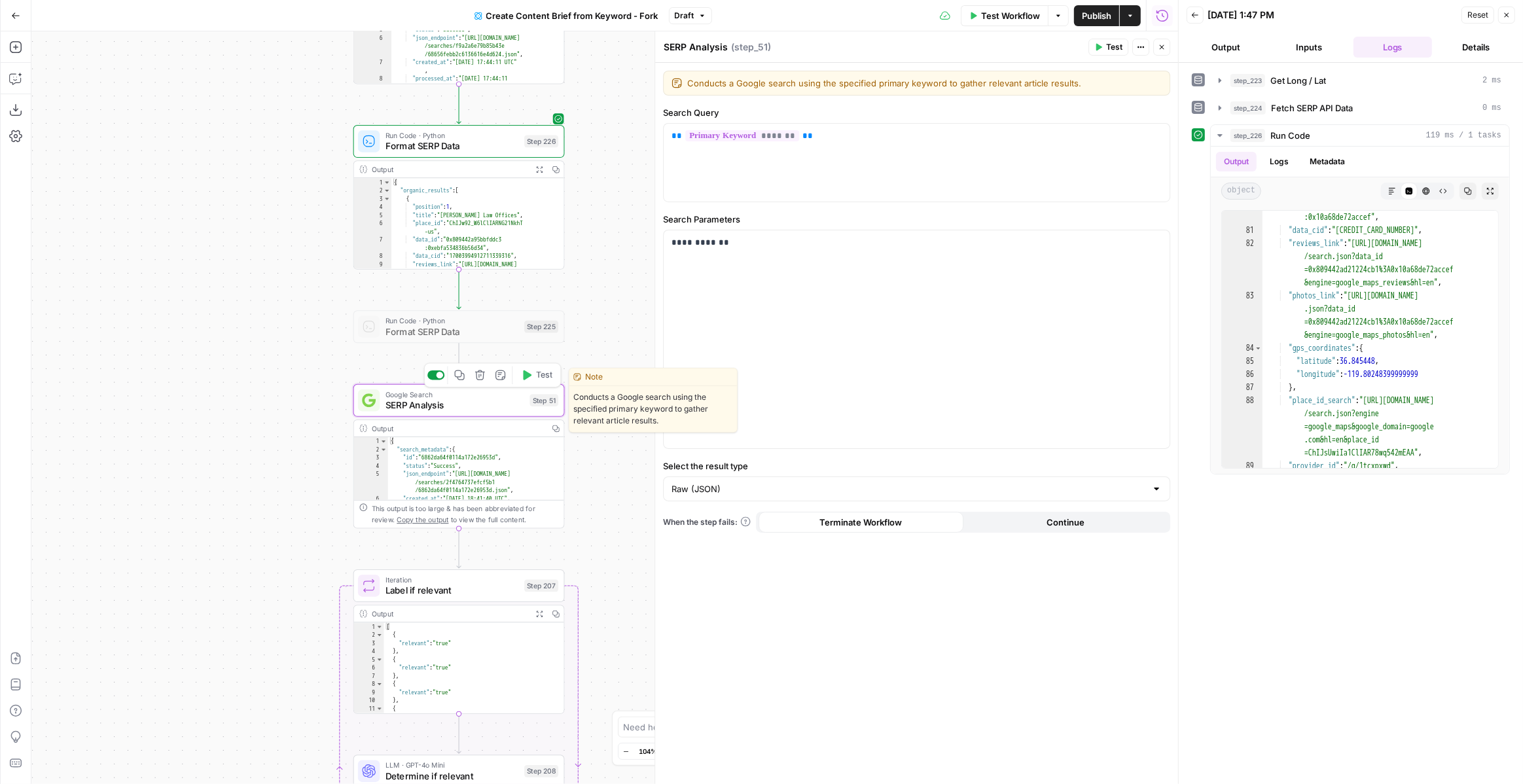 click at bounding box center [440, 375] 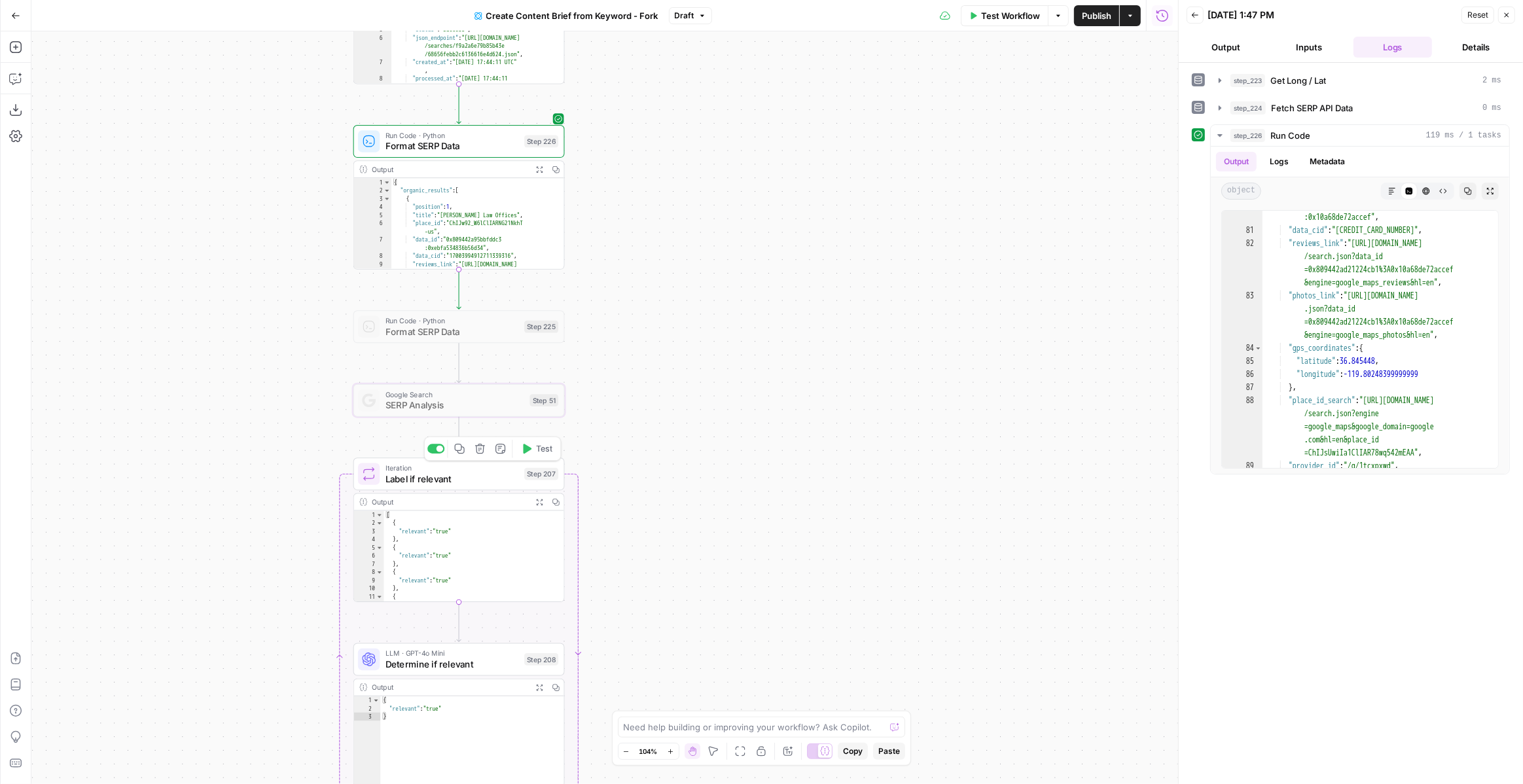 click on "Label if relevant" at bounding box center (452, 478) 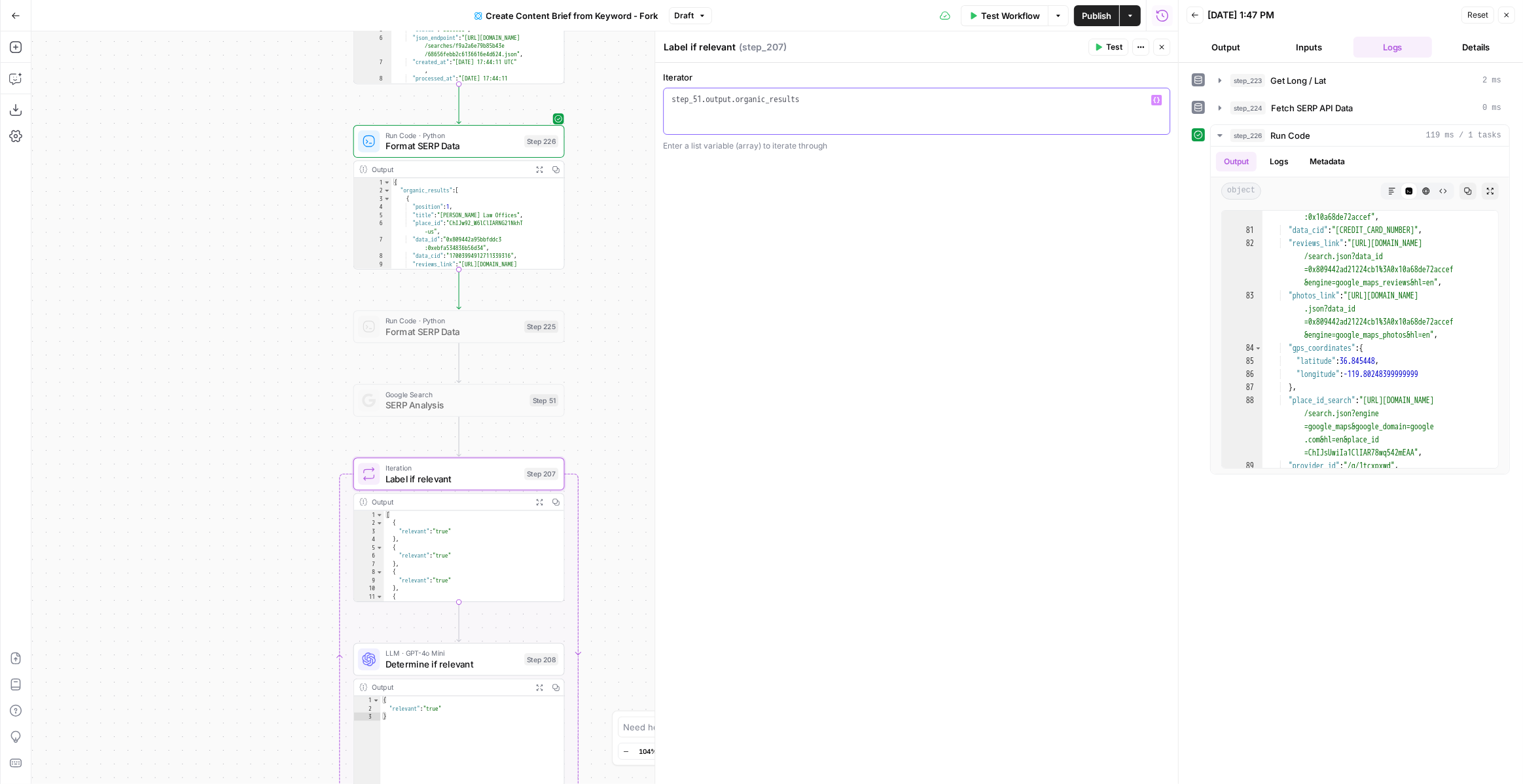 click on "step_51 . output . organic_results" at bounding box center (916, 123) 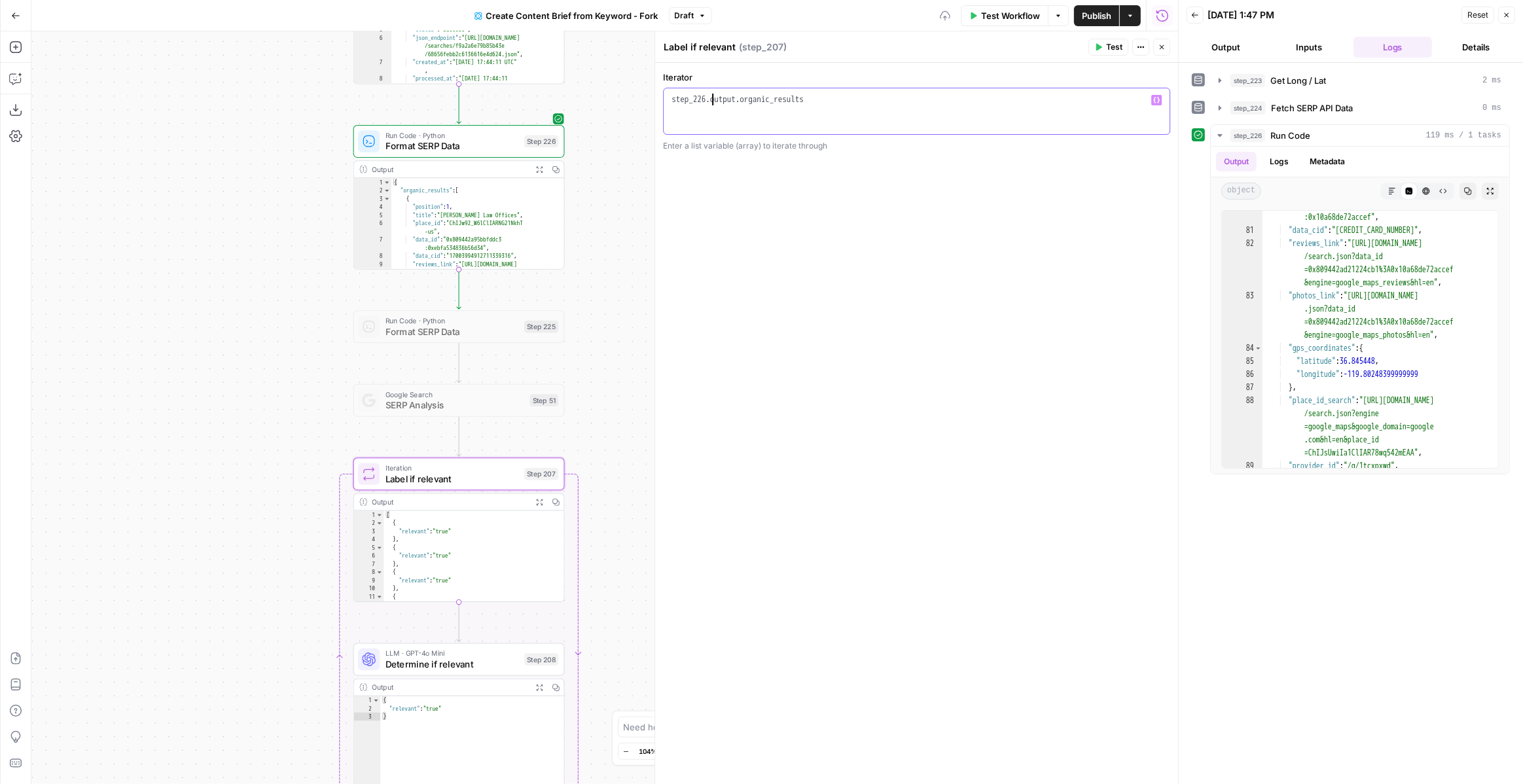 scroll, scrollTop: 5, scrollLeft: 3, axis: both 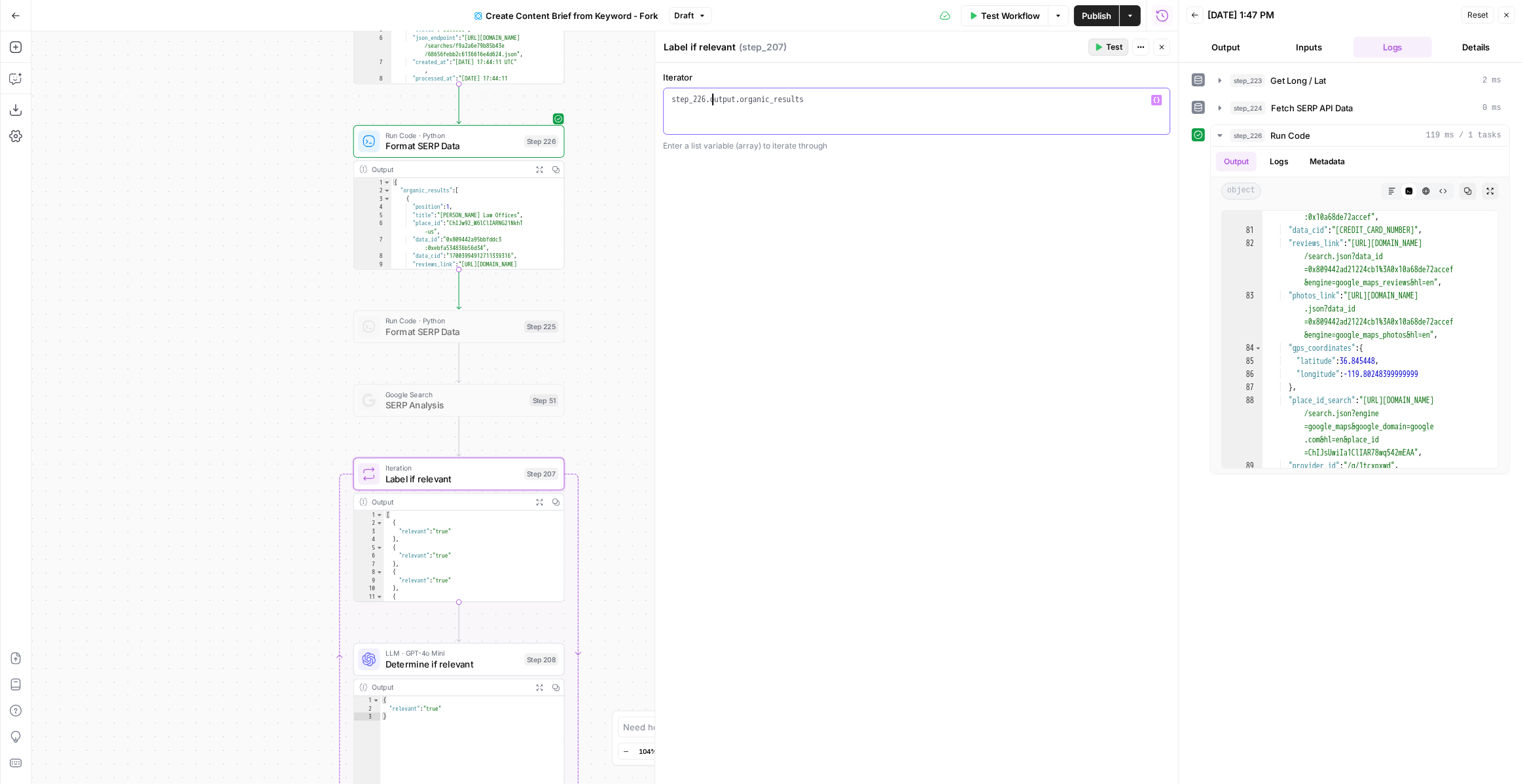 type on "**********" 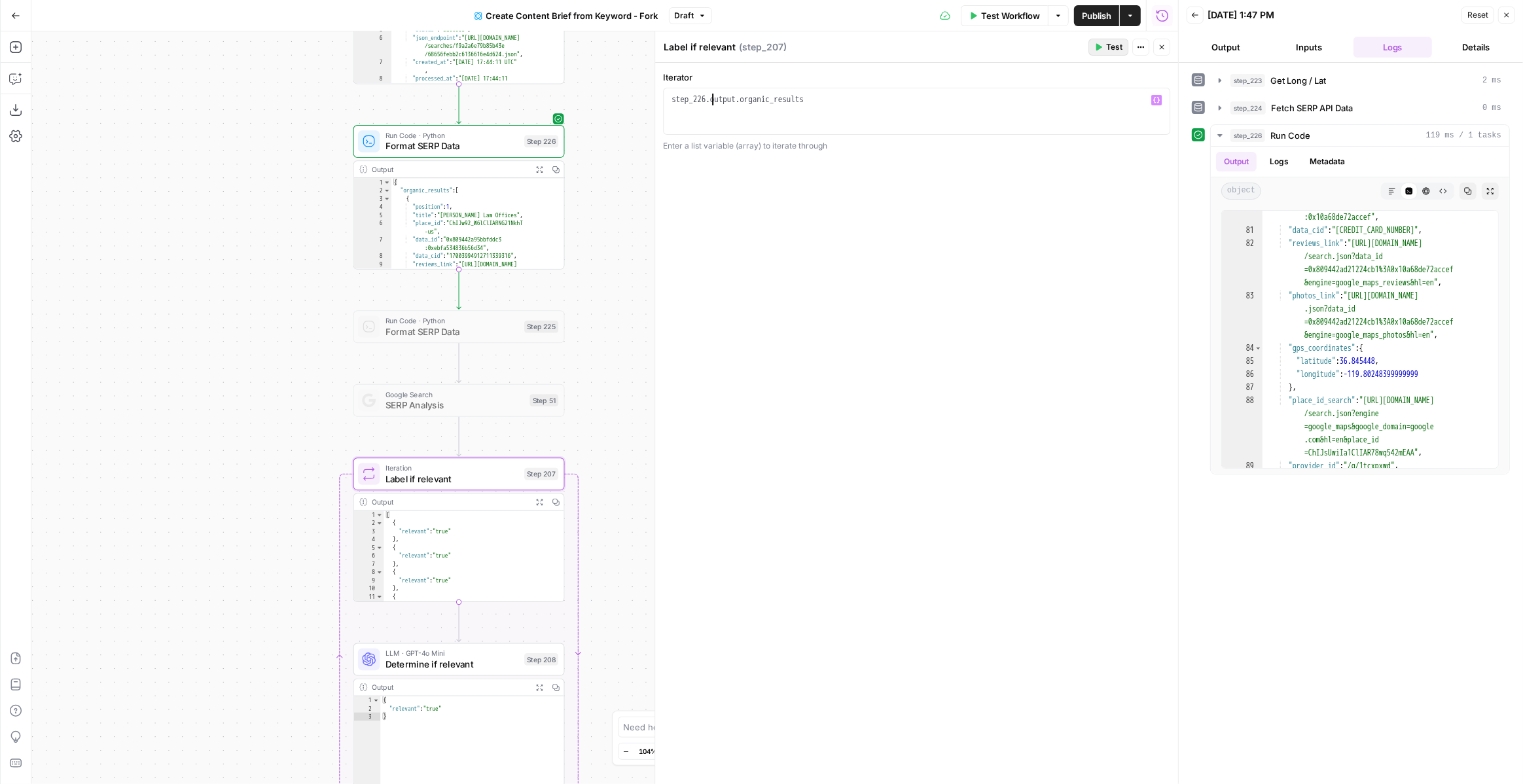 click 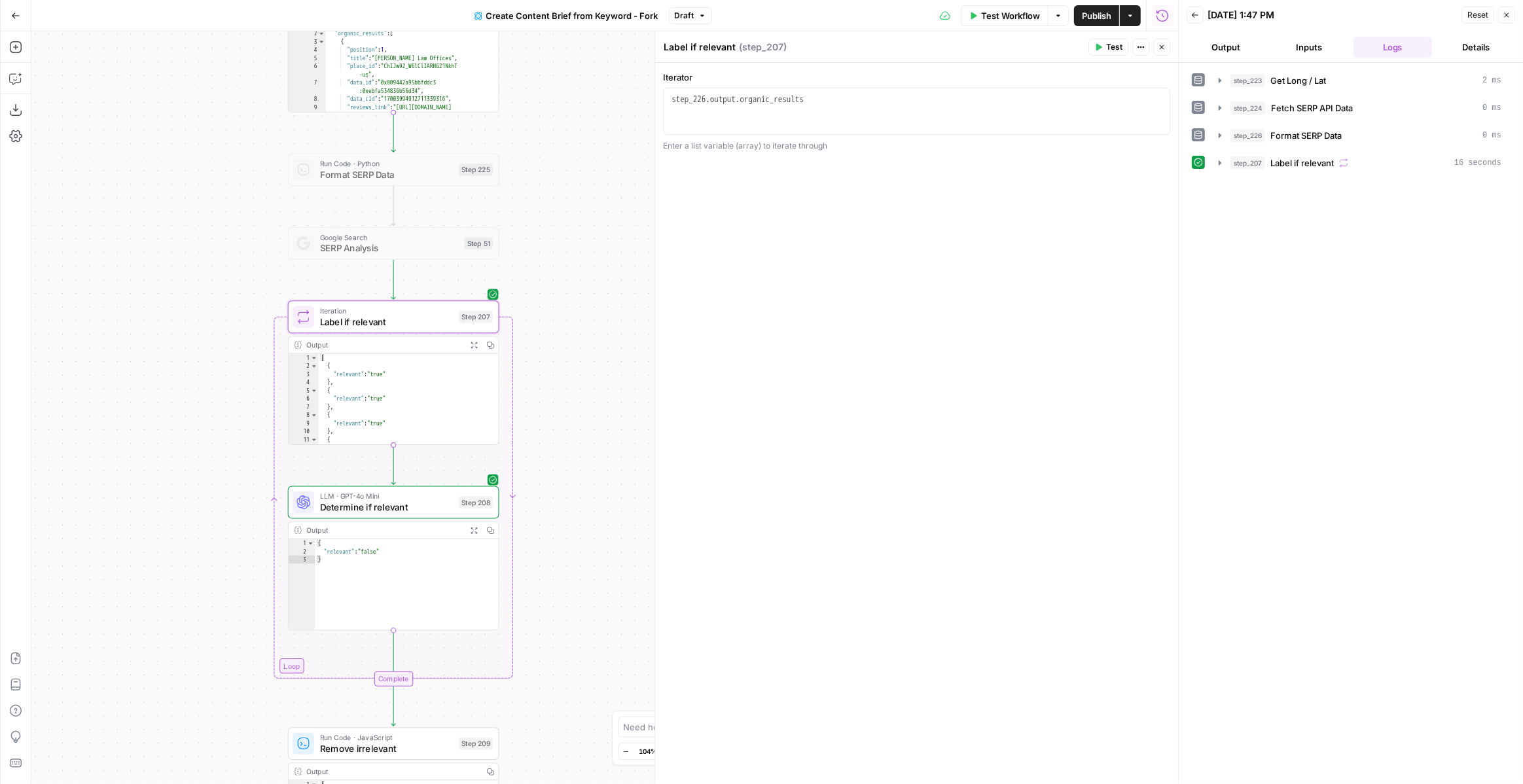 drag, startPoint x: 597, startPoint y: 432, endPoint x: 536, endPoint y: 201, distance: 238.9184 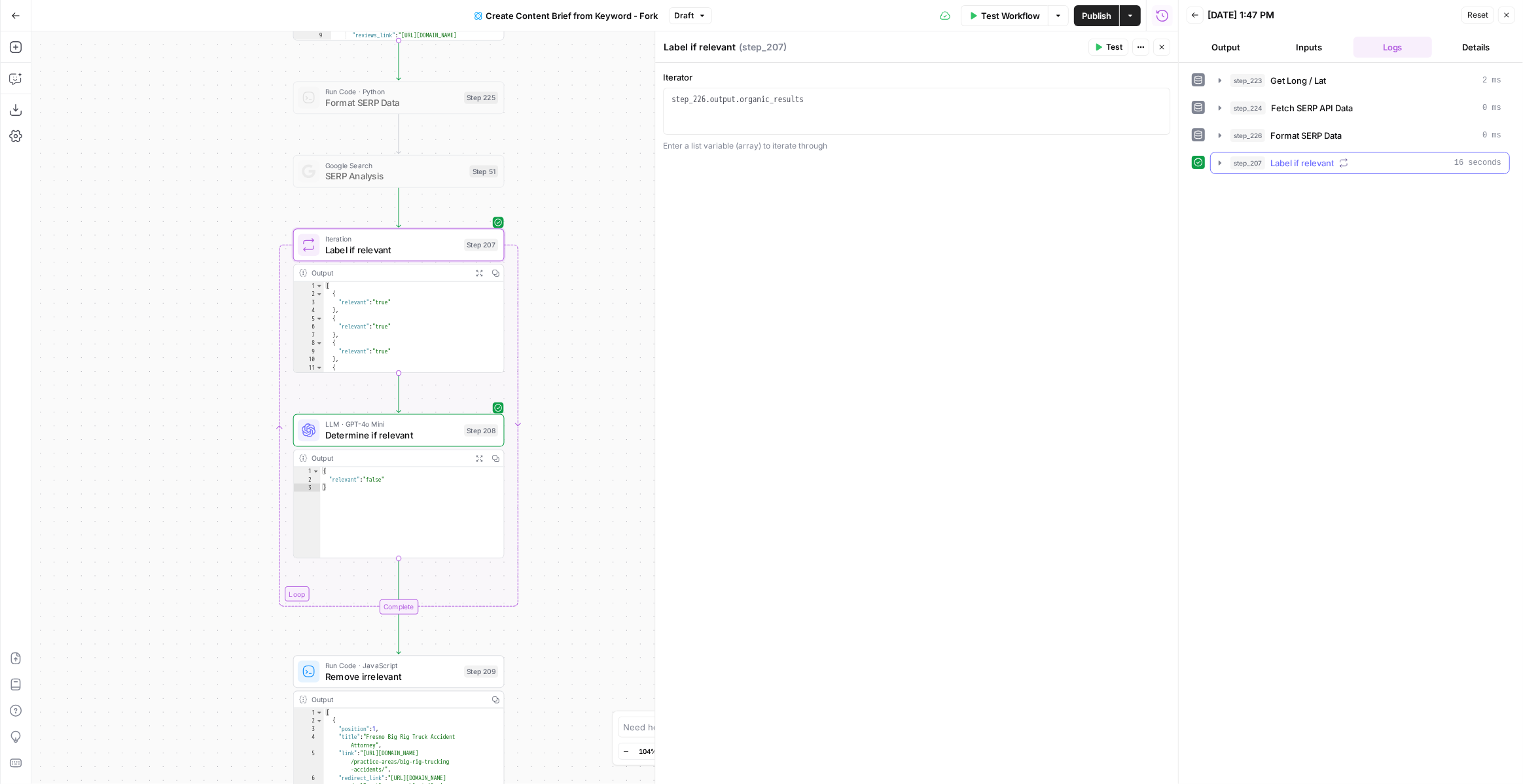 click 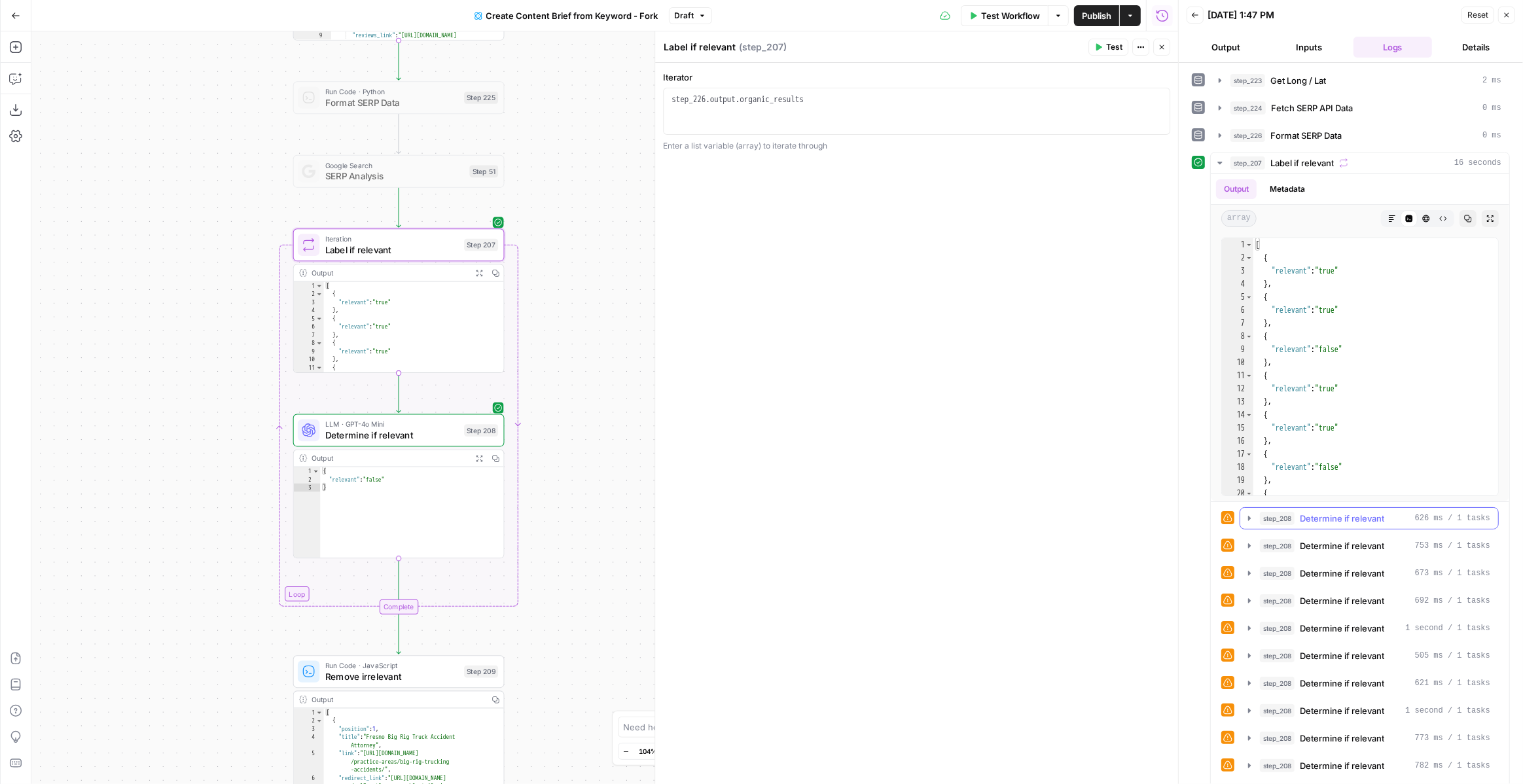 click on "step_208 Determine if relevant 626 ms / 1 tasks" at bounding box center [1369, 518] 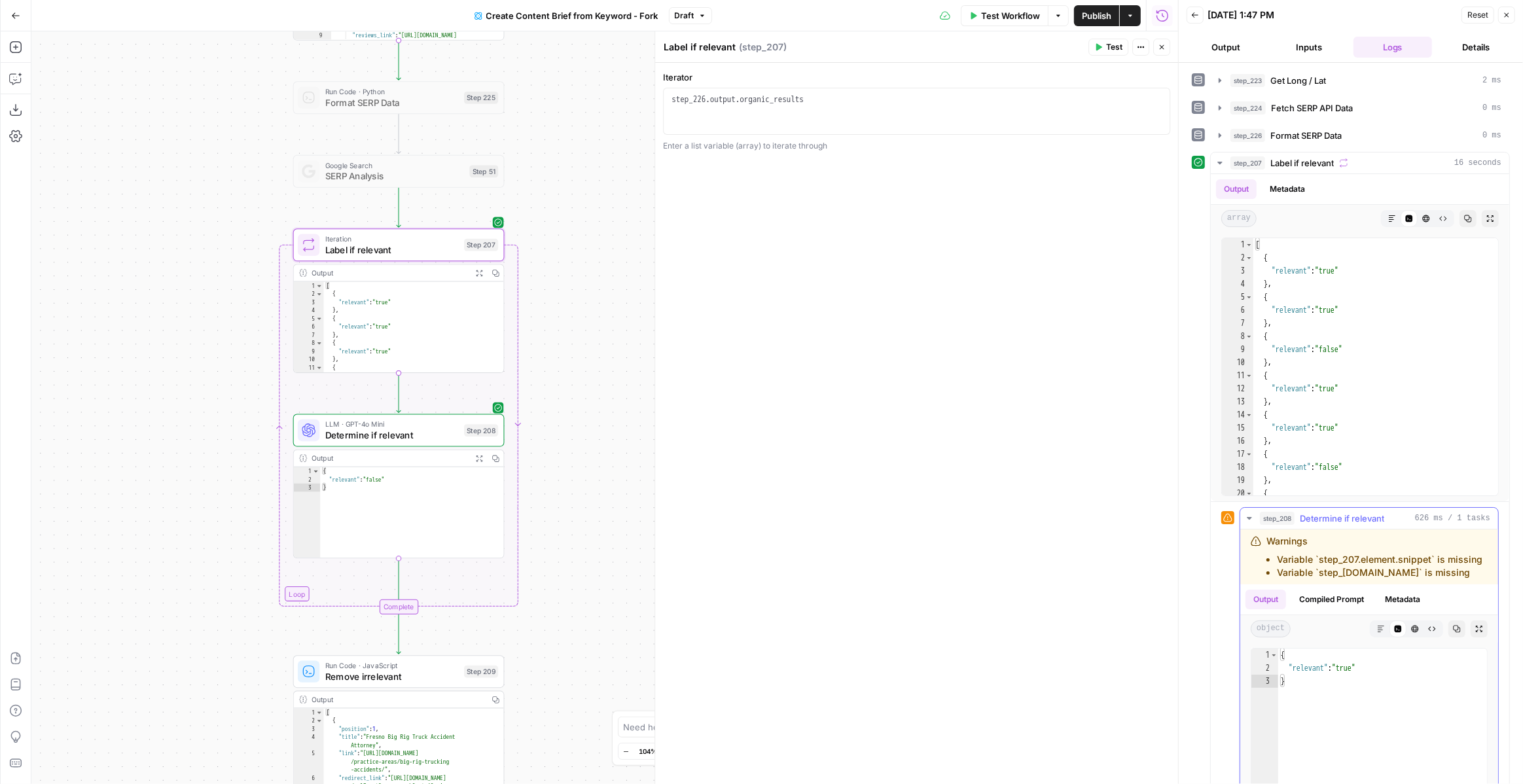 scroll, scrollTop: 0, scrollLeft: 0, axis: both 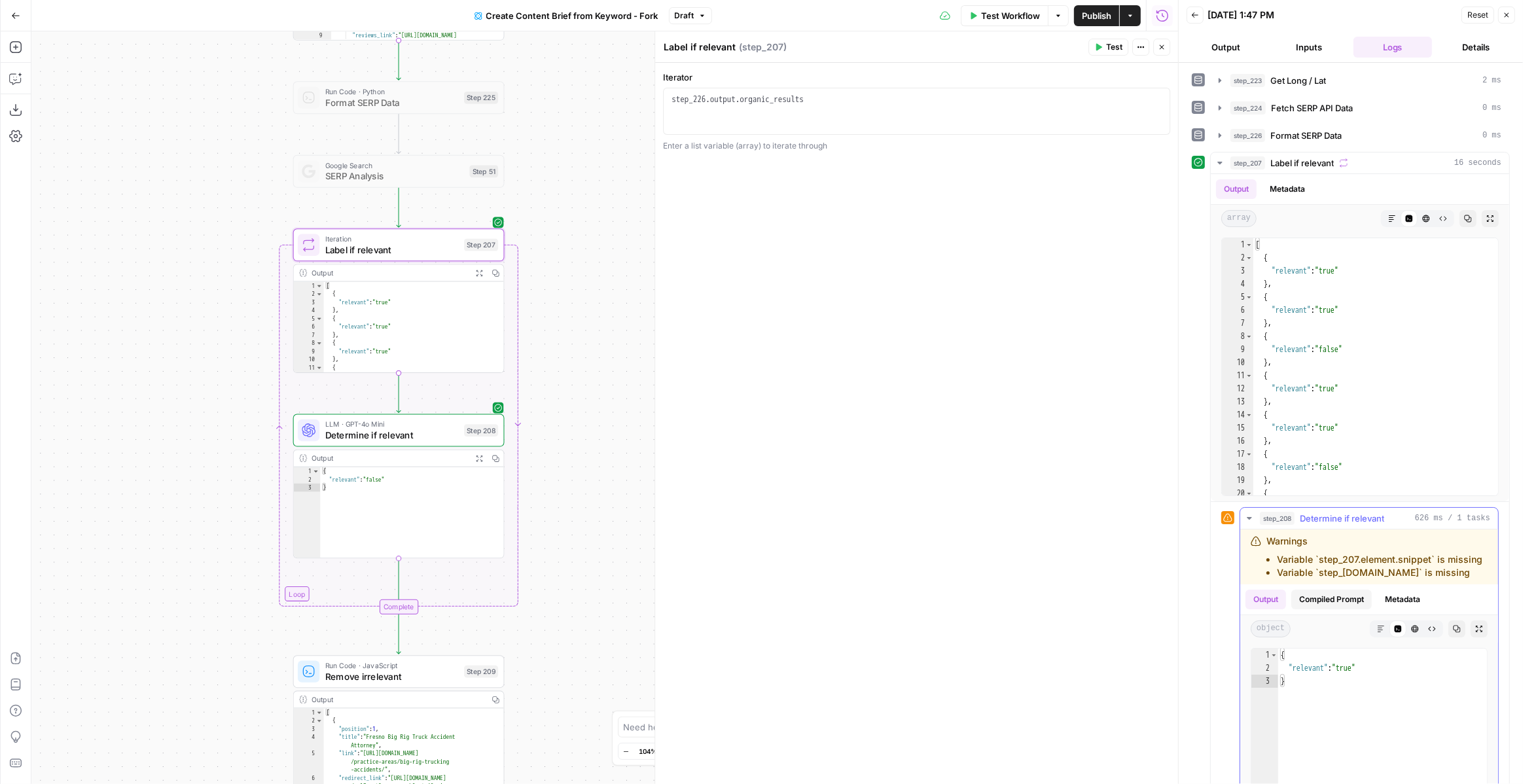 click on "Compiled Prompt" at bounding box center [1331, 599] 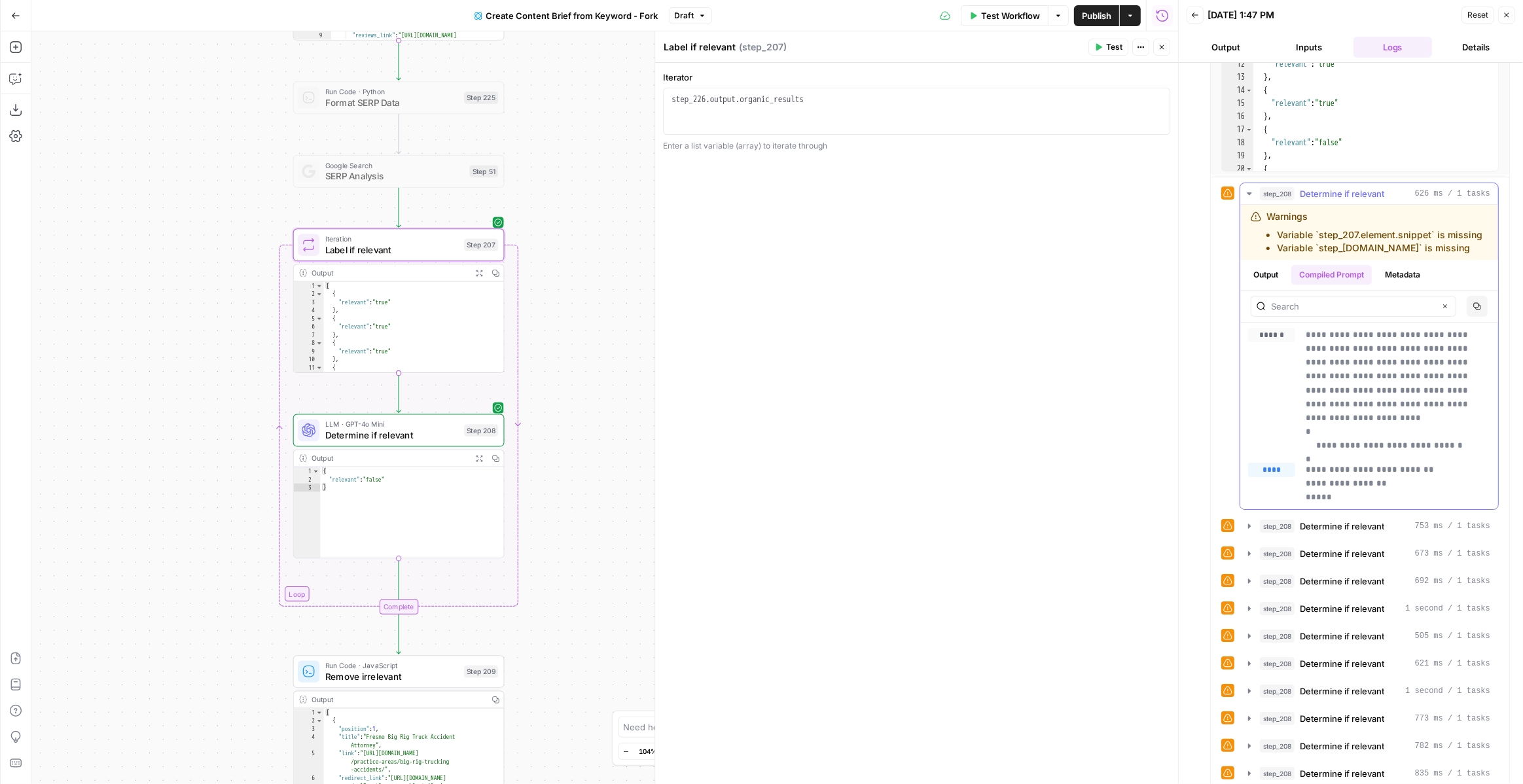 scroll, scrollTop: 342, scrollLeft: 0, axis: vertical 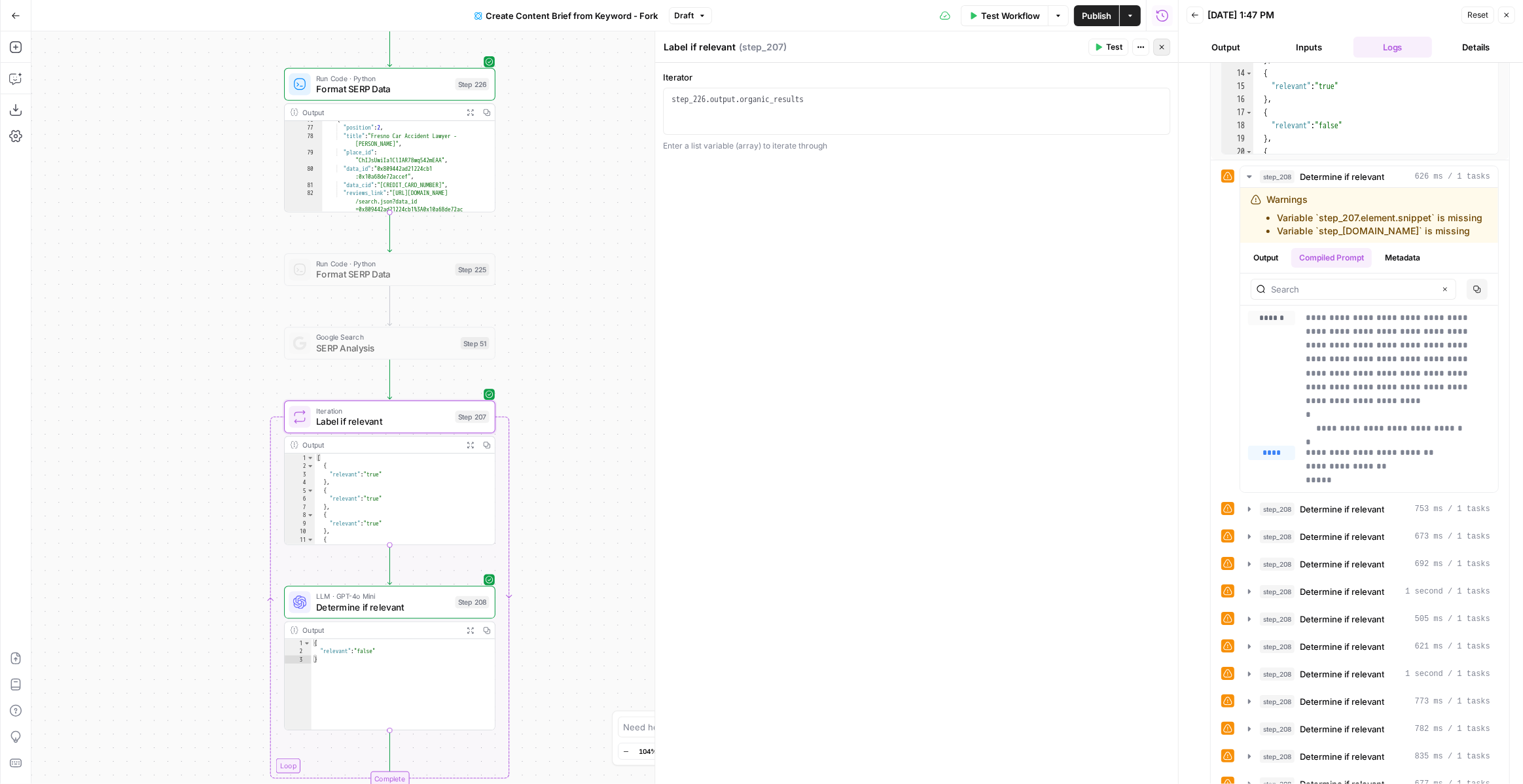 click on "Close" at bounding box center [1162, 47] 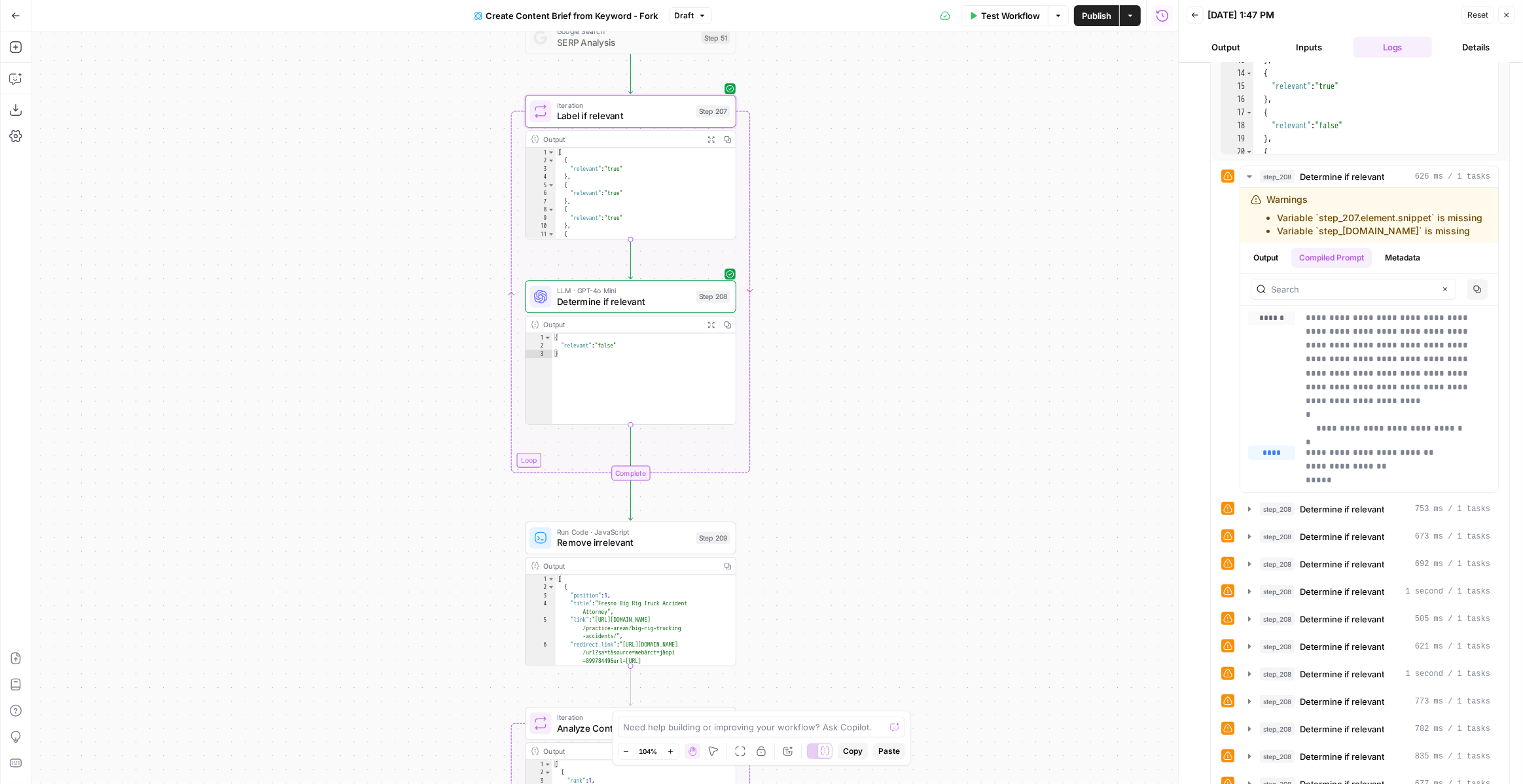 drag, startPoint x: 641, startPoint y: 509, endPoint x: 842, endPoint y: 90, distance: 464.71712 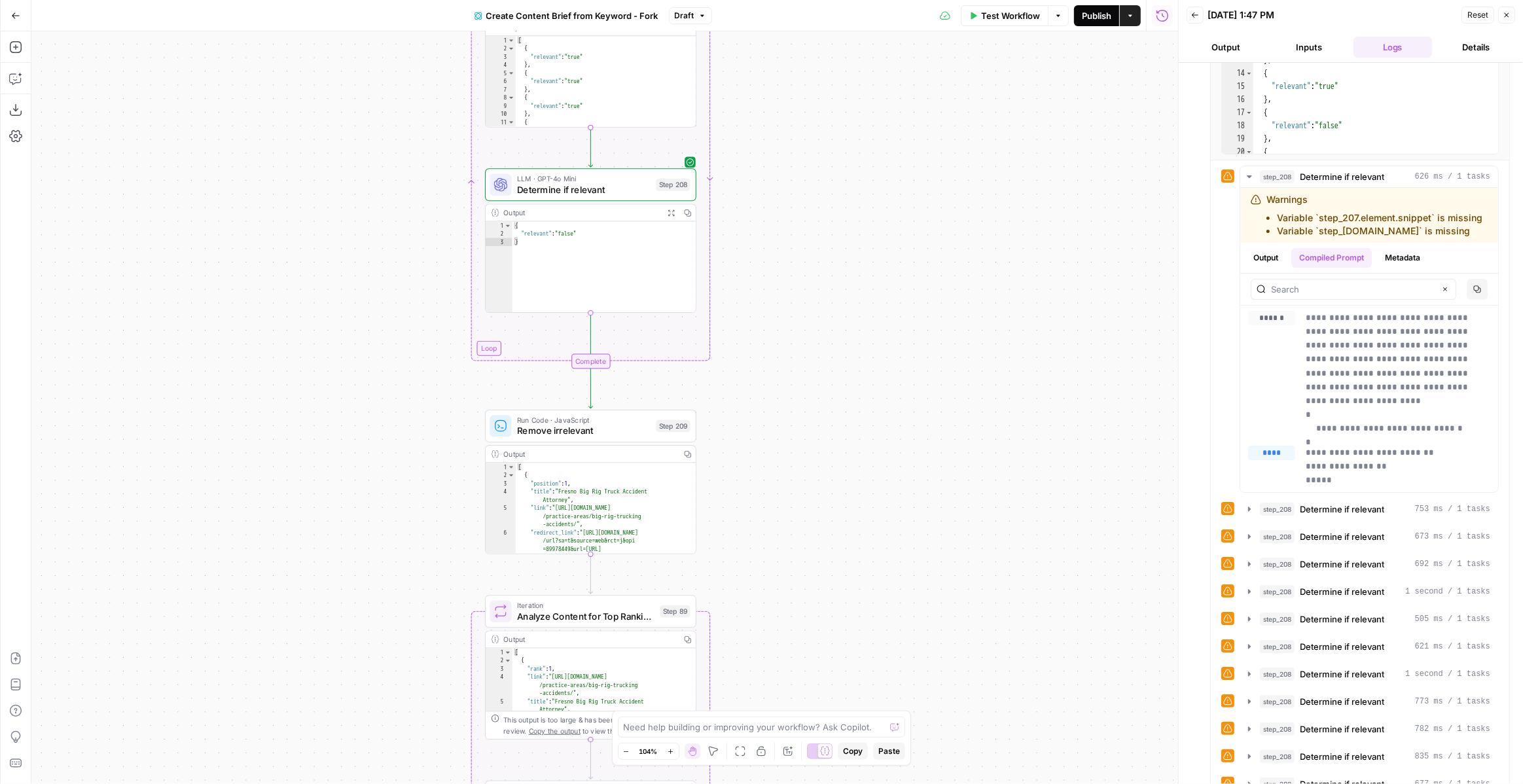 click on "Publish" at bounding box center (1096, 16) 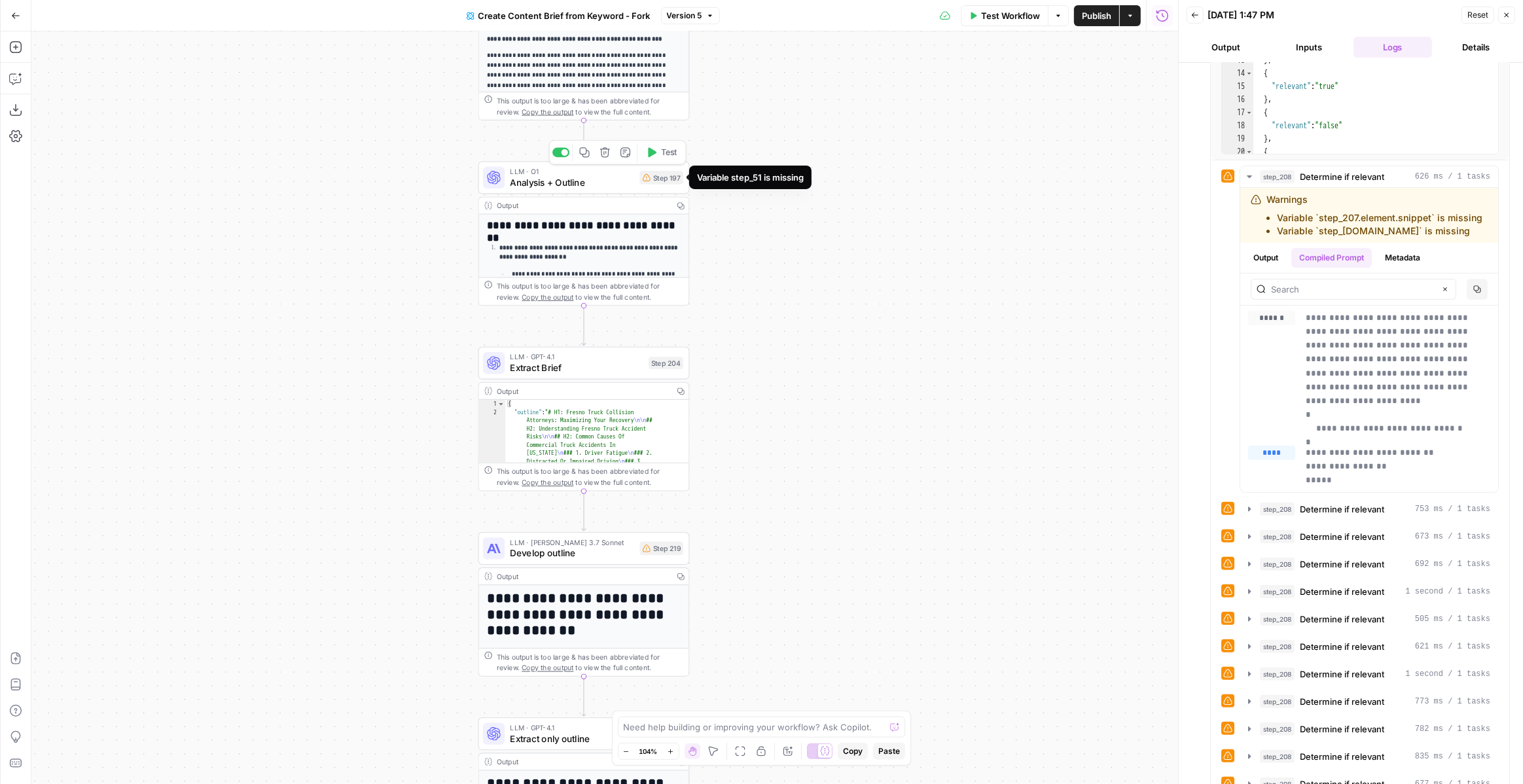 click on "Analysis + Outline" at bounding box center (573, 182) 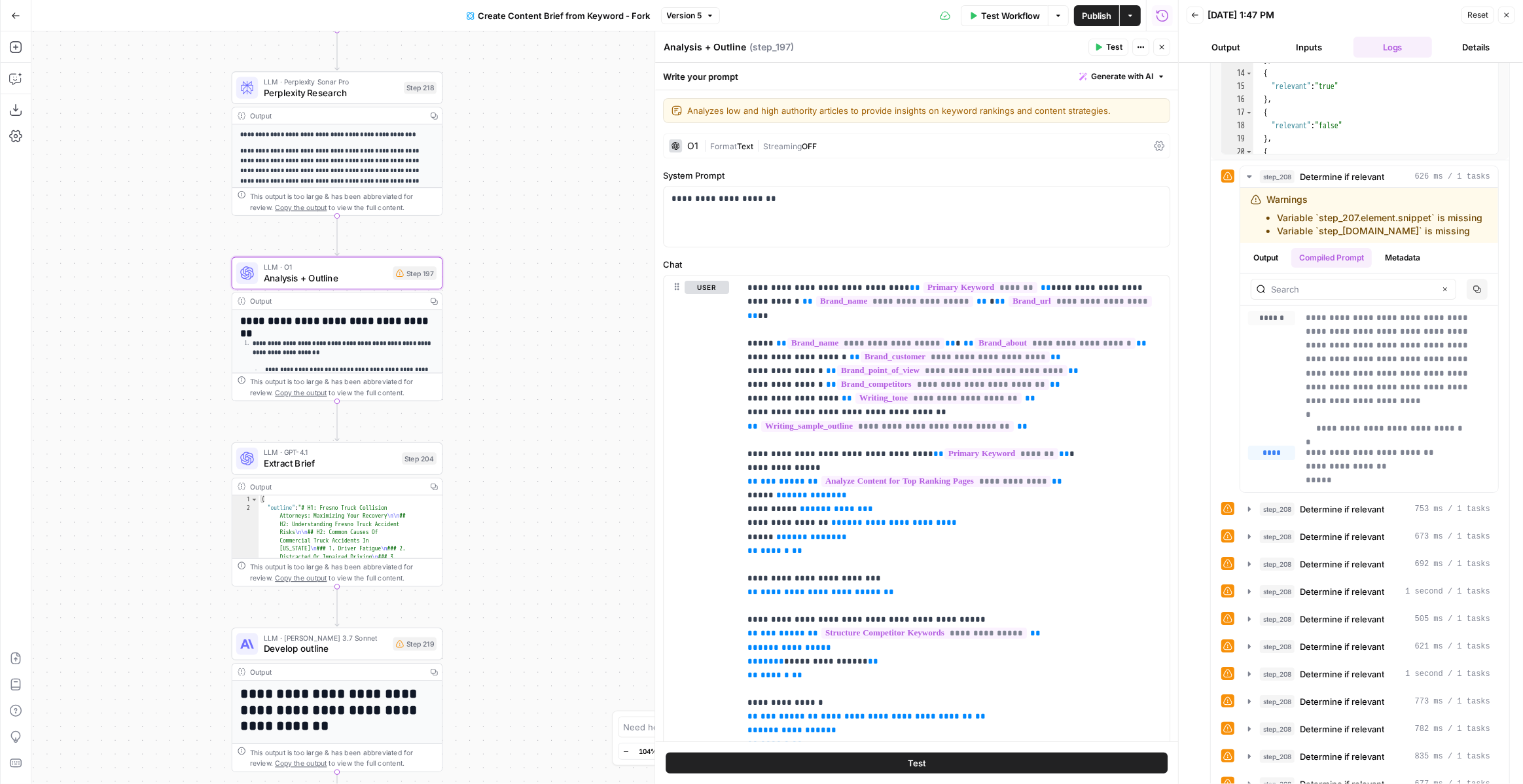 drag, startPoint x: 387, startPoint y: 266, endPoint x: 137, endPoint y: 372, distance: 271.5437 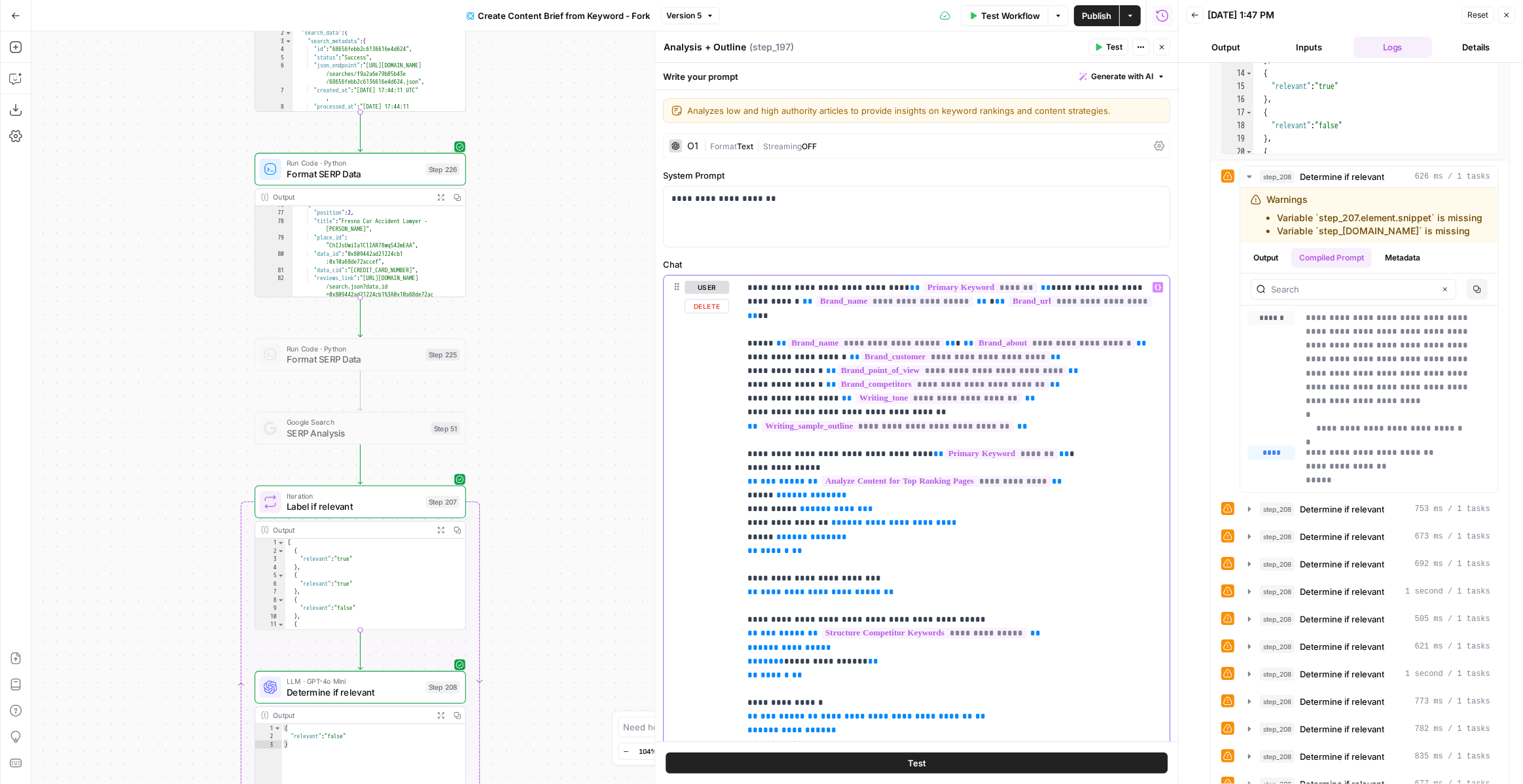 click on "**********" at bounding box center [954, 1697] 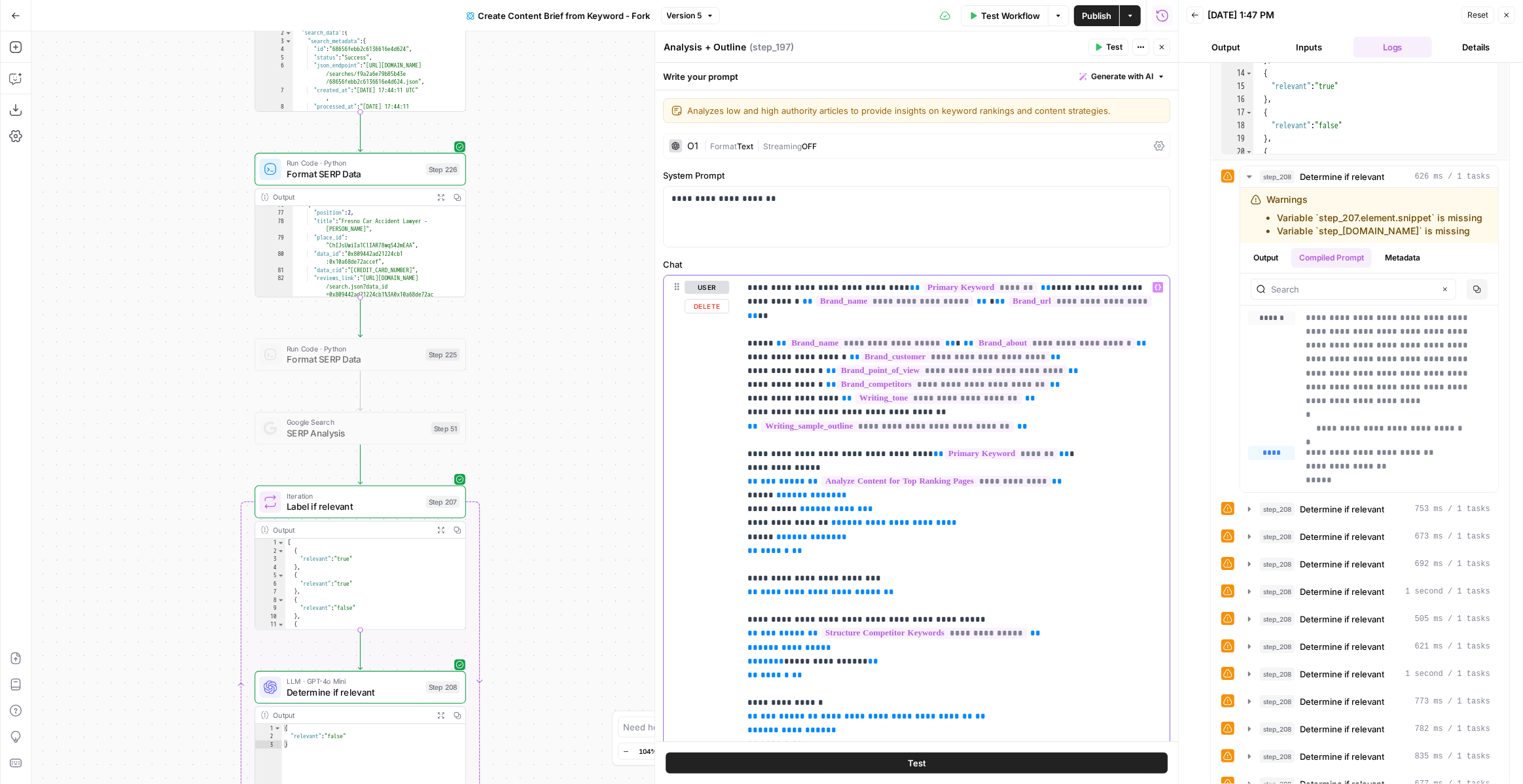 type 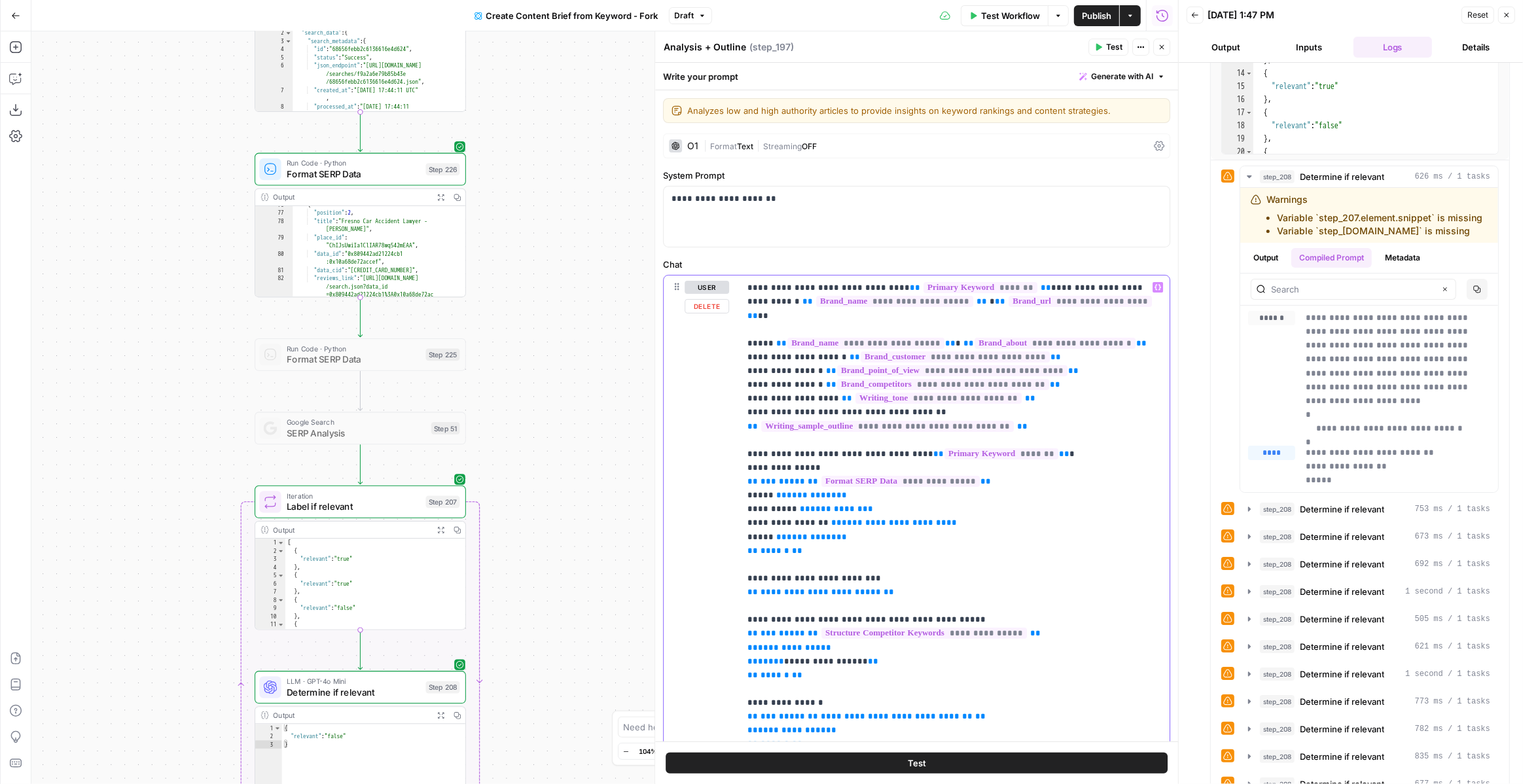 click on "**********" at bounding box center (954, 1697) 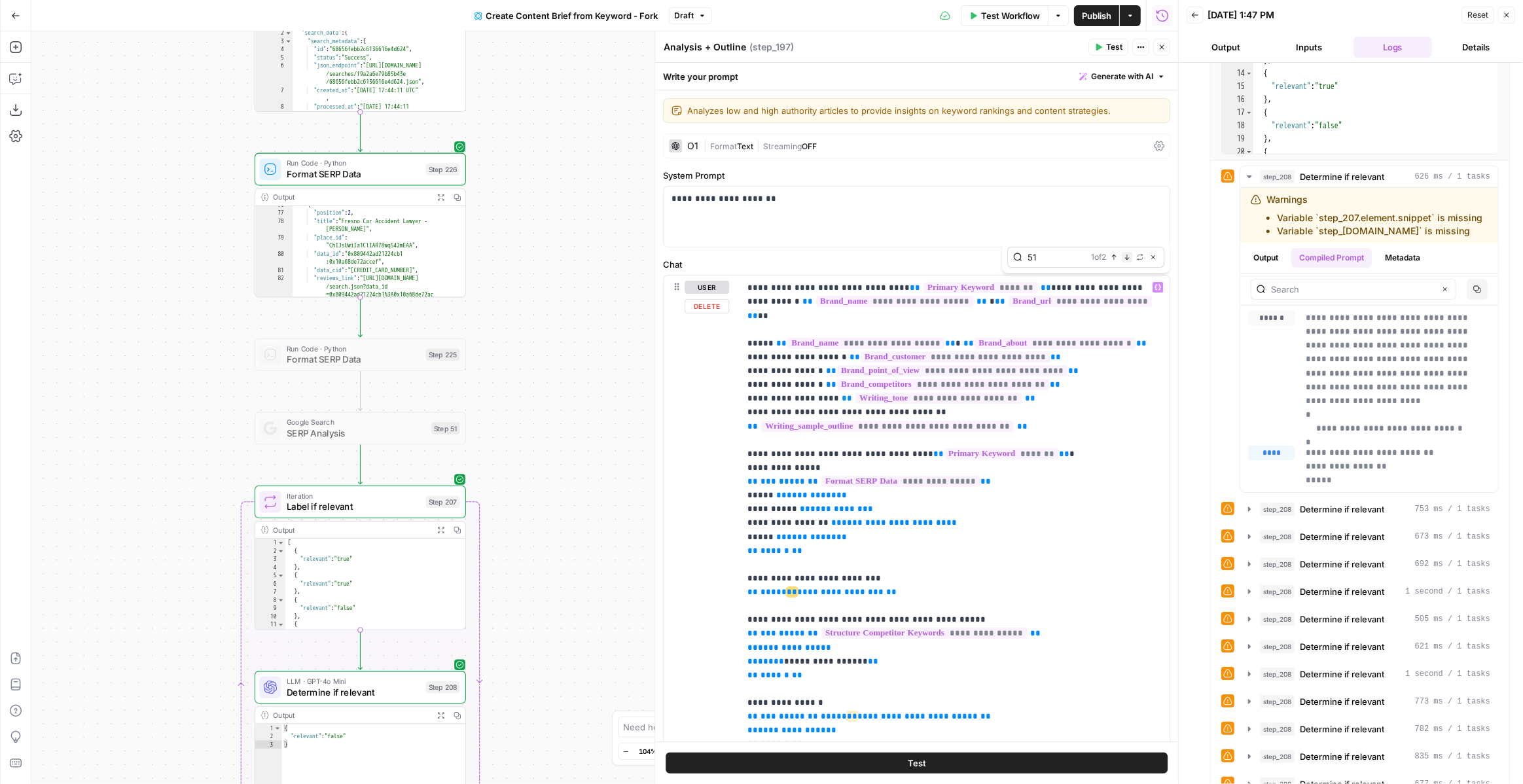type on "51" 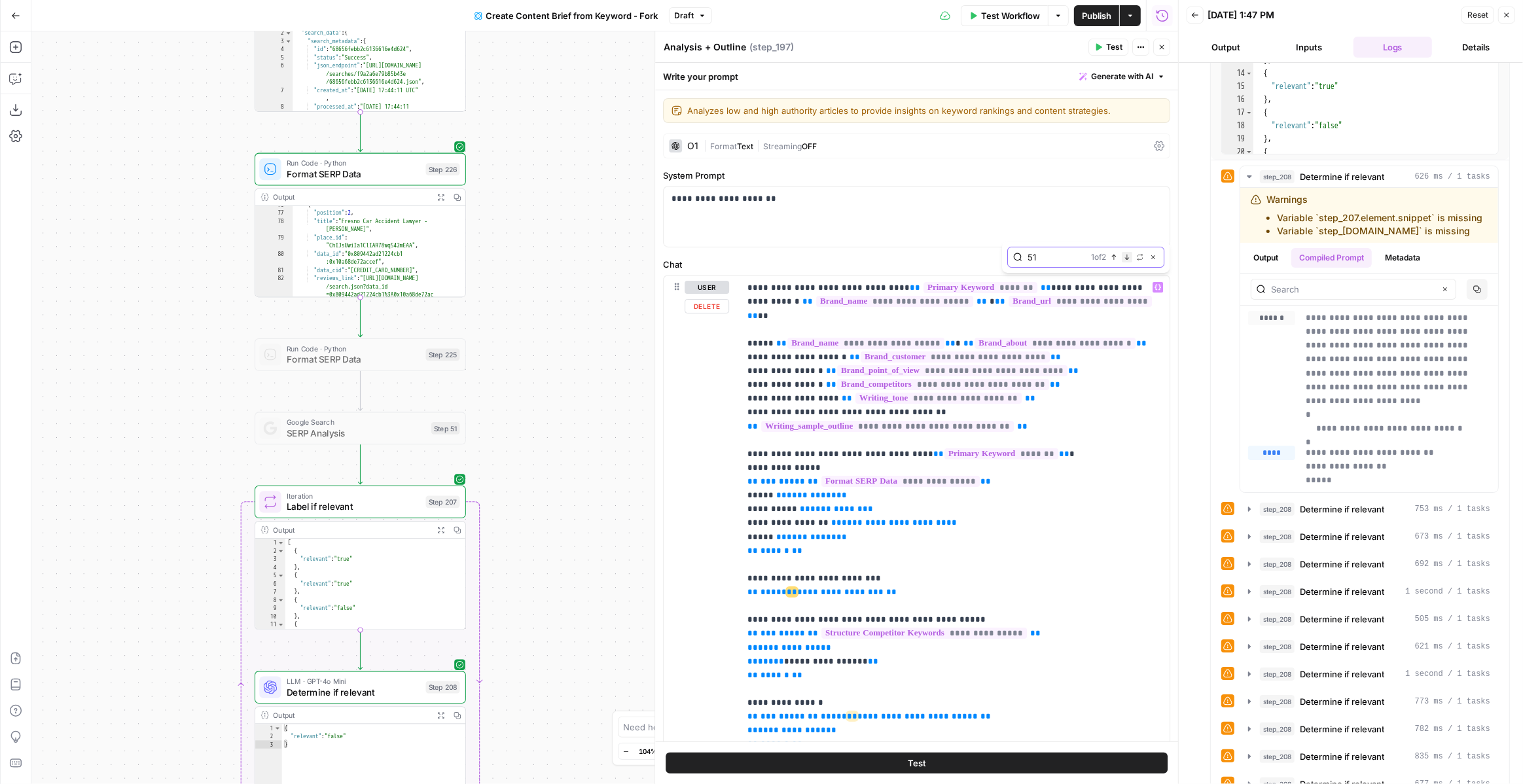 click on "Next Match" at bounding box center [1127, 257] 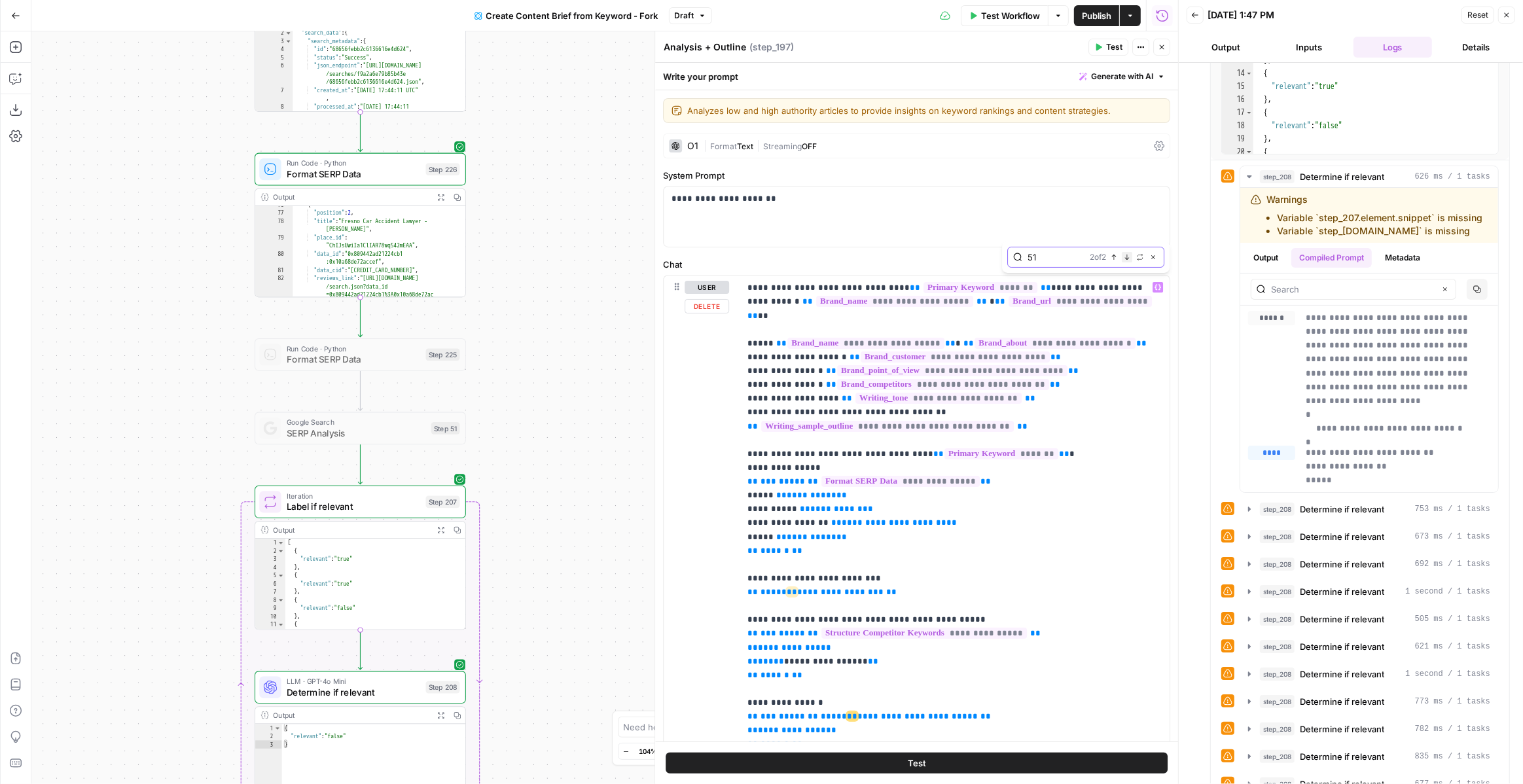 scroll, scrollTop: 22, scrollLeft: 0, axis: vertical 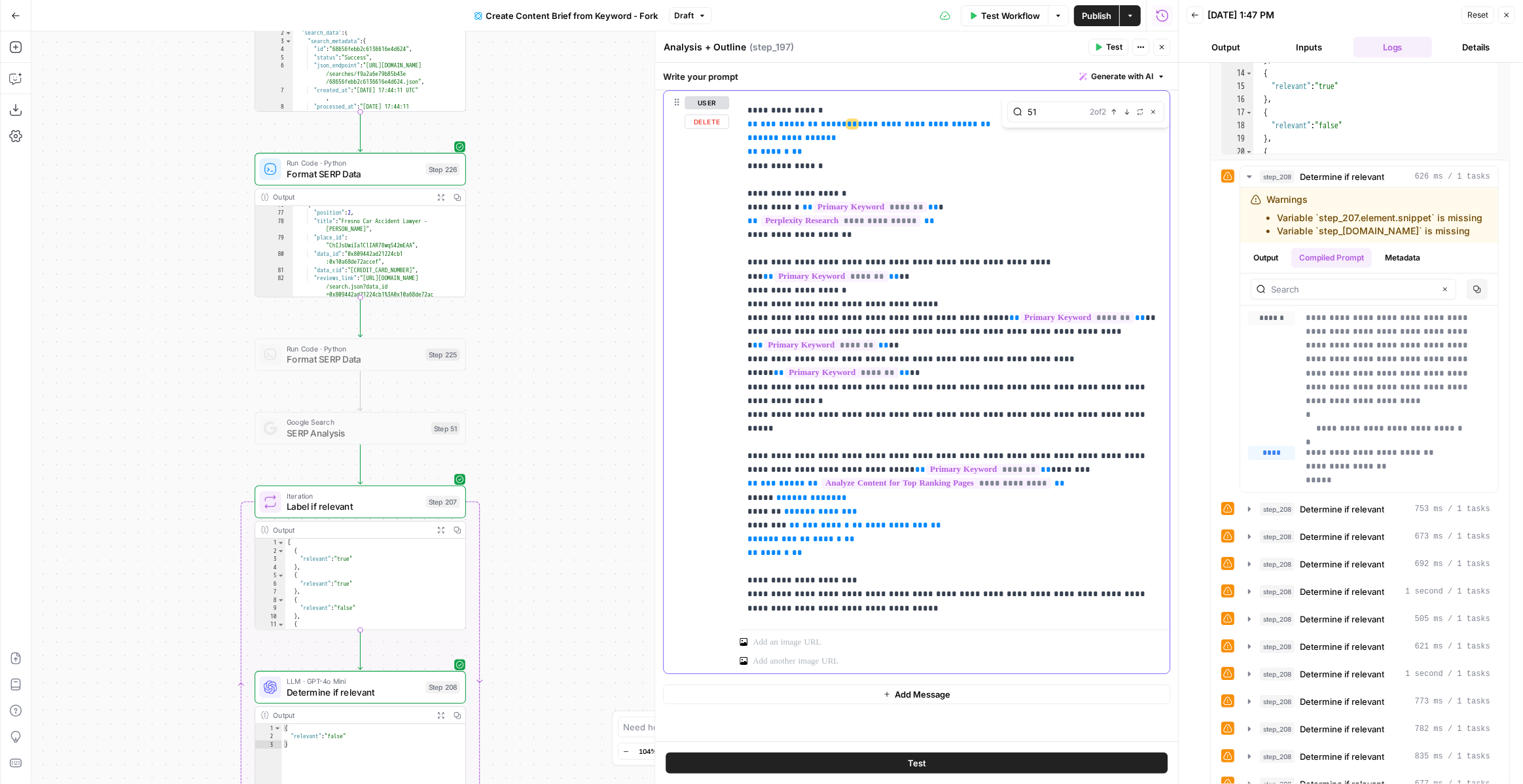 click on "**********" at bounding box center (918, 124) 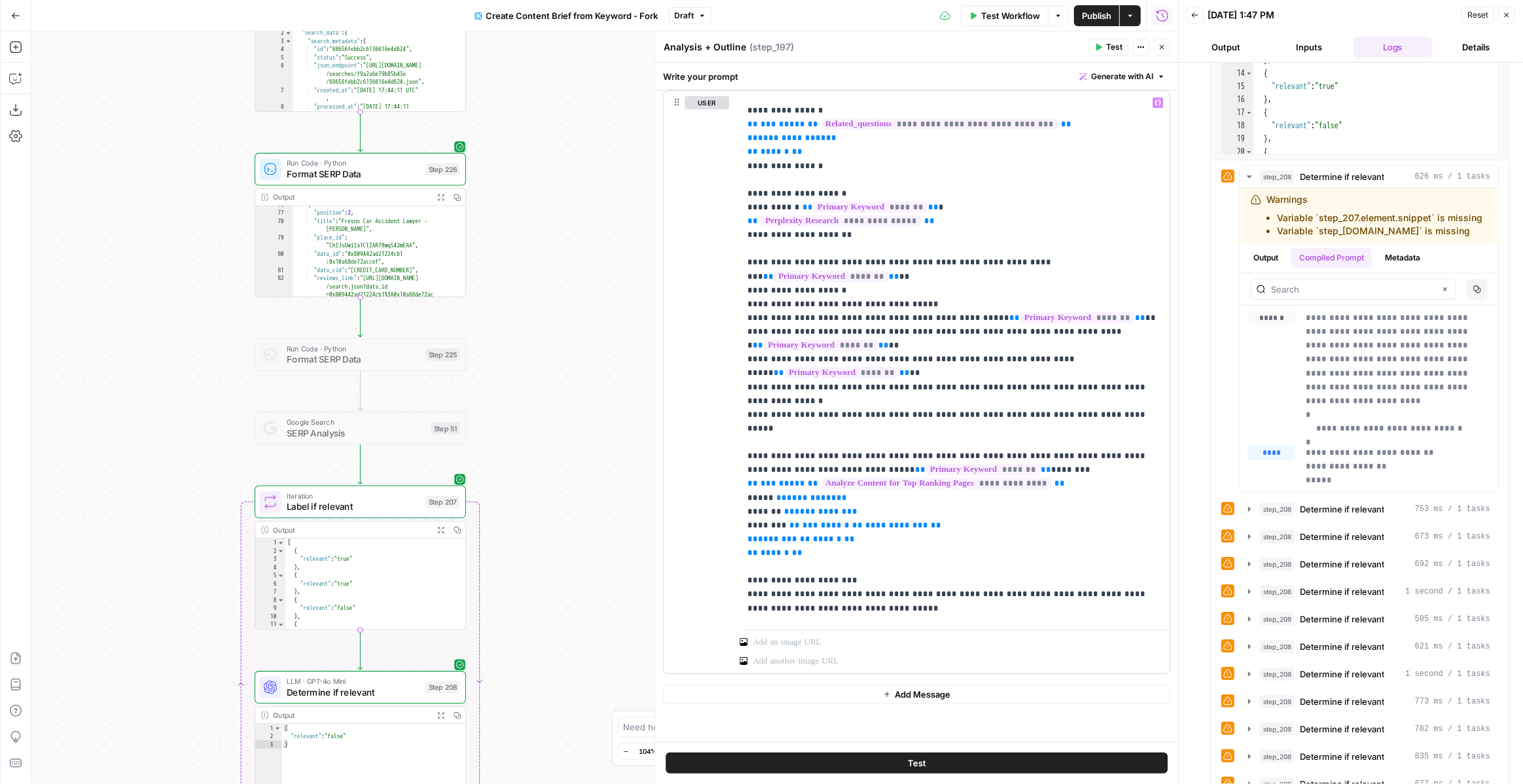 click on "Workflow Set Inputs Inputs Run Code · Python Get Long / Lat Step 223 Output Expand Output Copy 1 2 3 4 {    "Latitude" :  36.8411 ,    "Longitude" :  -119.801015 }     XXXXXXXXXXXXXXXXXXXXXXXXXXXXXXXXXXXXXXXXXXXXXXXXXXXXXXXXXXXXXXXXXXXXXXXXXXXXXXXXXXXXXXXXXXXXXXXXXXXXXXXXXXXXXXXXXXXXXXXXXXXXXXXXXXXXXXXXXXXXXXXXXXXXXXXXXXXXXXXXXXXXXXXXXXXXXXXXXXXXXXXXXXXXXXXXXXXXXXXXXXXXXXXXXXXXXXXXXXXXXXXXXXXXXXXXXXXXXXXXXXXXXXXXXXXXXXXXXXXXXXXXXXXXXXXXXXXXXXXXXXXXXXXXXXXXXXXXXXXXXXXXXXXXXXXXXXXXXXXXXXXXXXXXXXXXXXXXXXXXXXXXXXXXXXXXXXXXXXXXXXXXXXXXXXXXXXXXXXXXXXXXXXXXXXXXXXXXXXXXXXXXXXXXXXXXXXXXXXXXXXXXXXXXXXXXXXXXXXXXXXXXXXXXXXXXXXXXXXXXXXXXXXXXXXXXXXXXXXXXXXXXXXXXXXXXXXXXXXXXXXXXXXXXXXXX Run Code · Python Fetch SERP API Data Step 224 Output Expand Output Copy 1 2 3 4 5 6 7 8 9 {    "search_data" :  {      "search_metadata" :  {         "id" :  "68656febb2c6136616e4d624" ,         "status" :  "Success" ,         "json_endpoint" :  "https://serpapi.com            /searches/f9a2a6e79b85b43e            ," at bounding box center (605, 408) 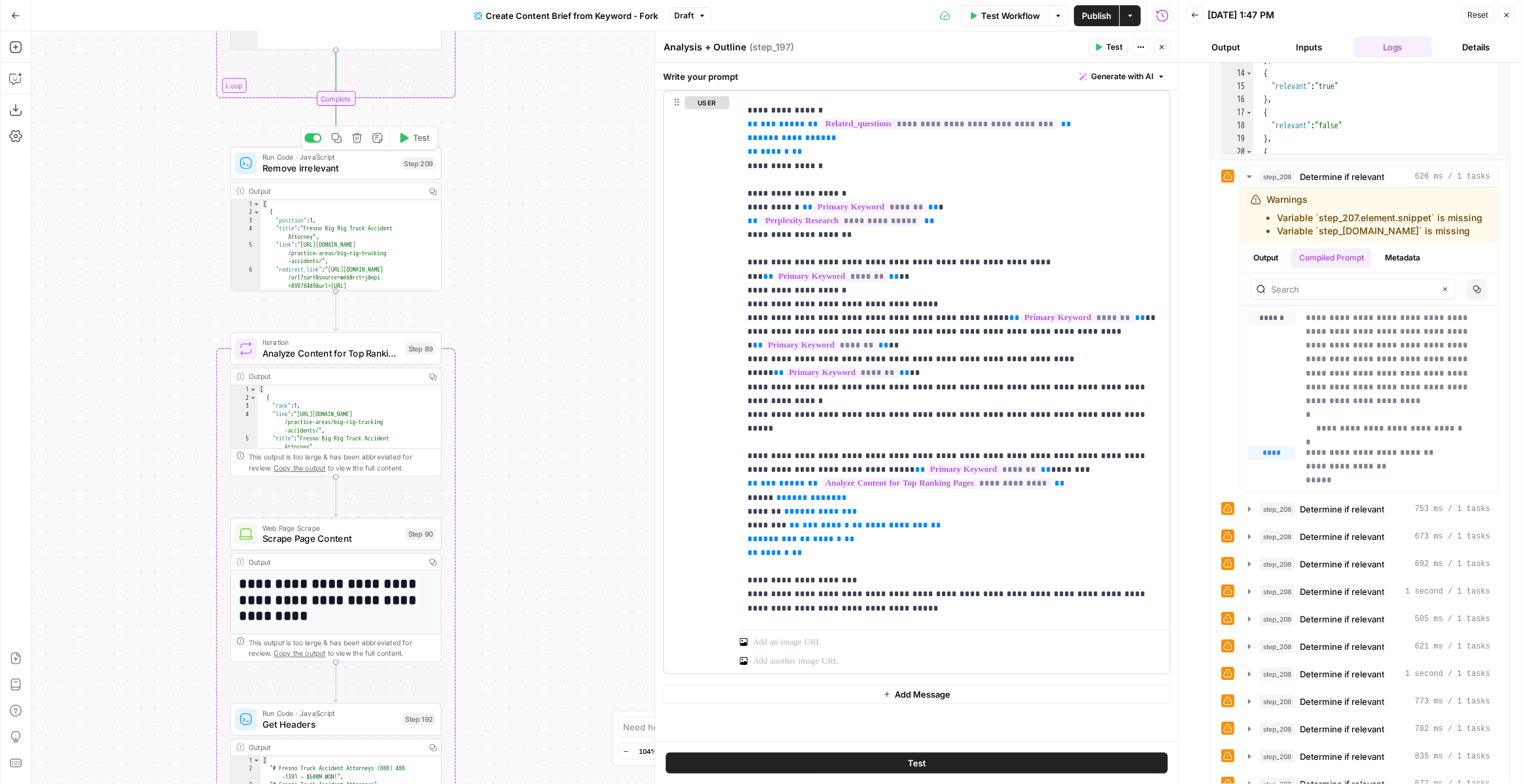 click on "Remove irrelevant" at bounding box center (329, 168) 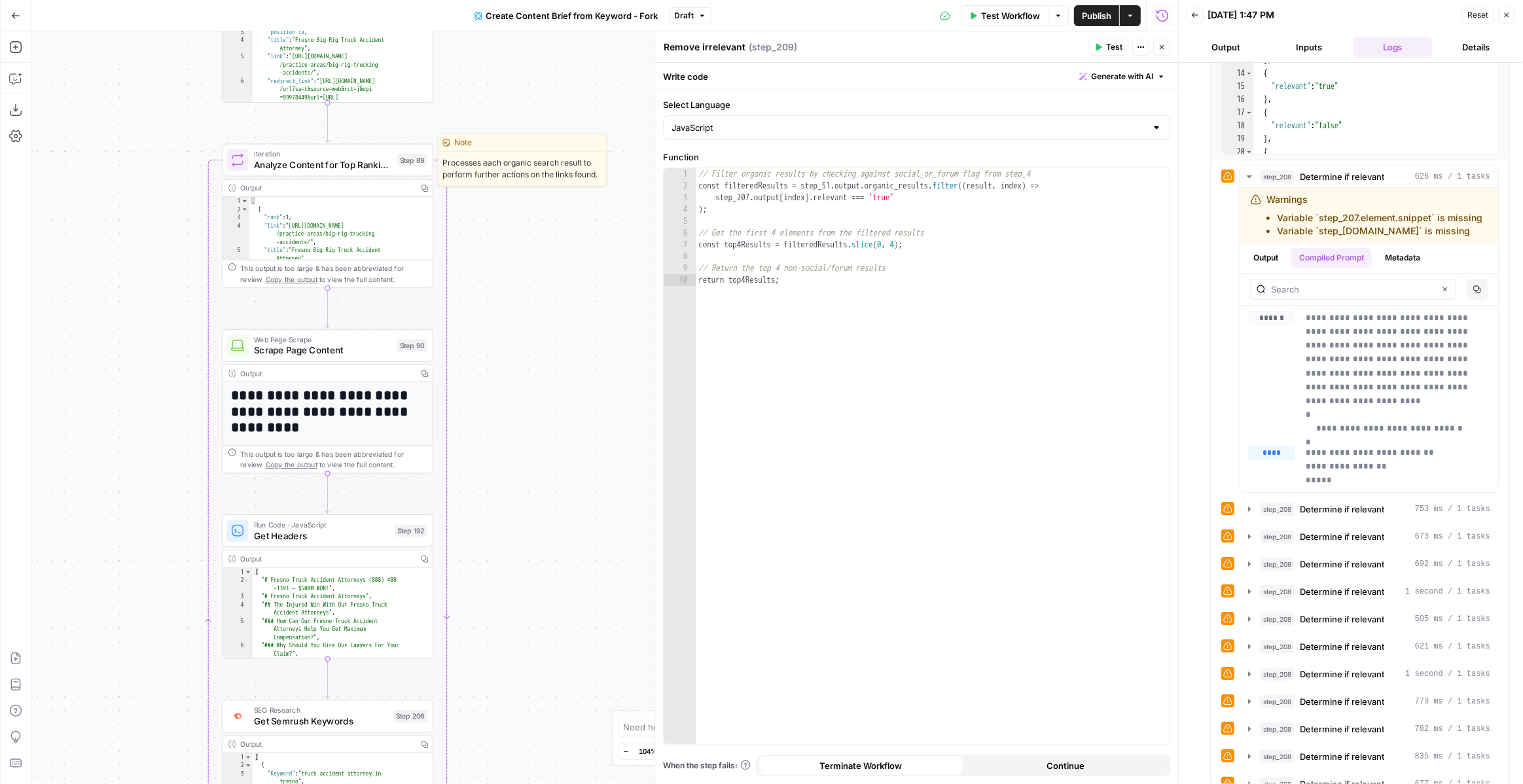 click on "Iteration Analyze Content for Top Ranking Pages Step 89 Copy step Delete step Edit Note Test" at bounding box center [327, 160] 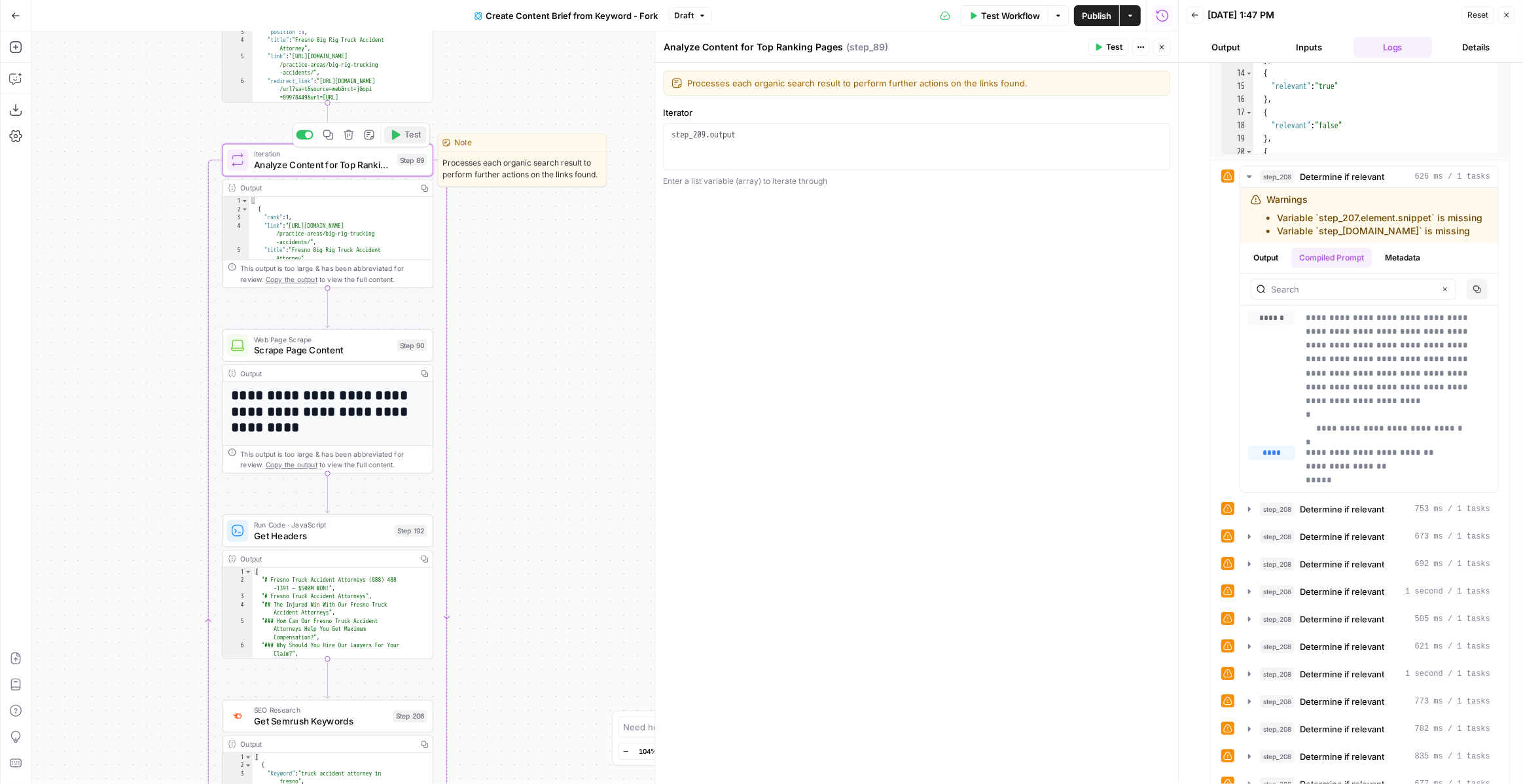 click on "Test" at bounding box center [412, 135] 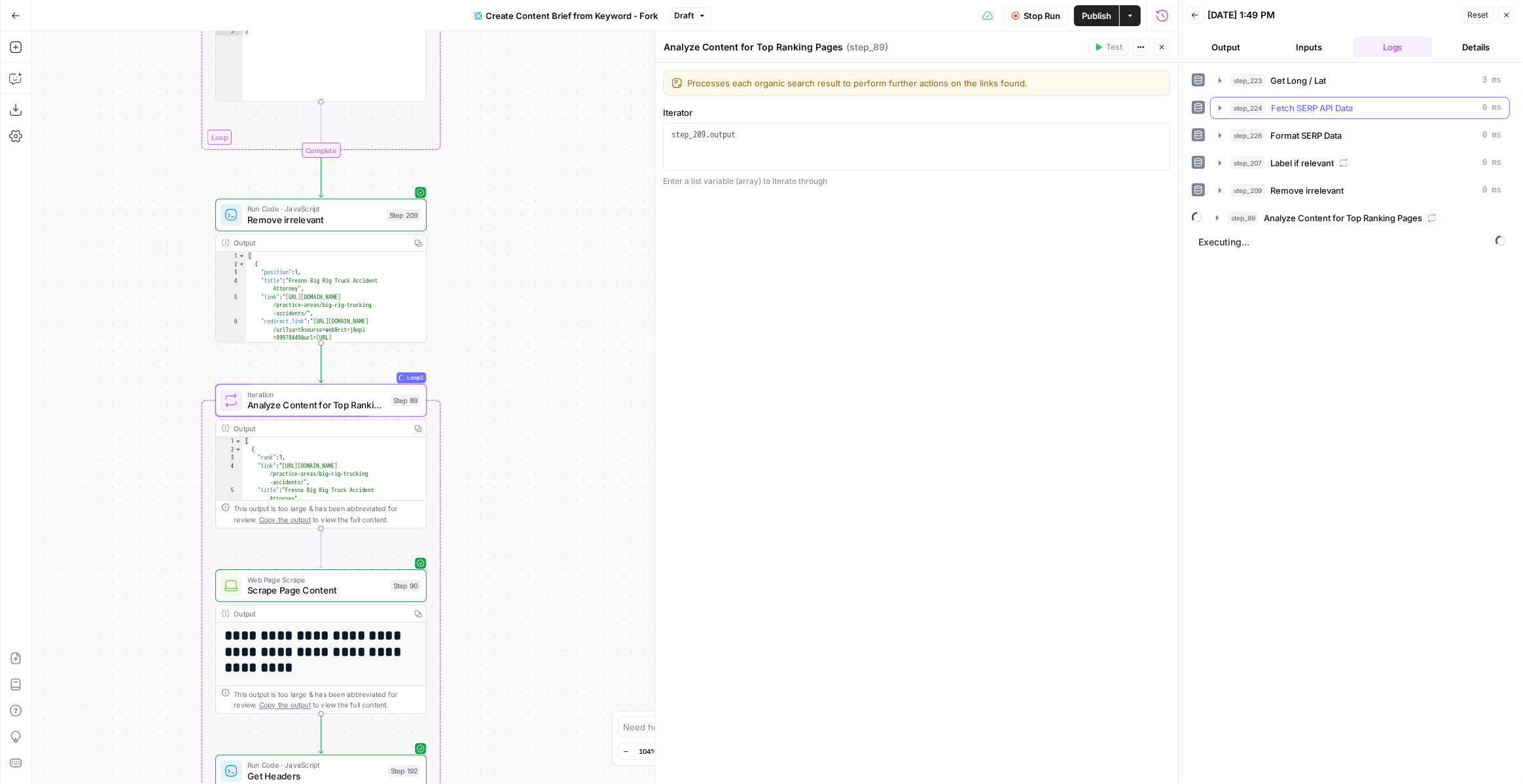 click 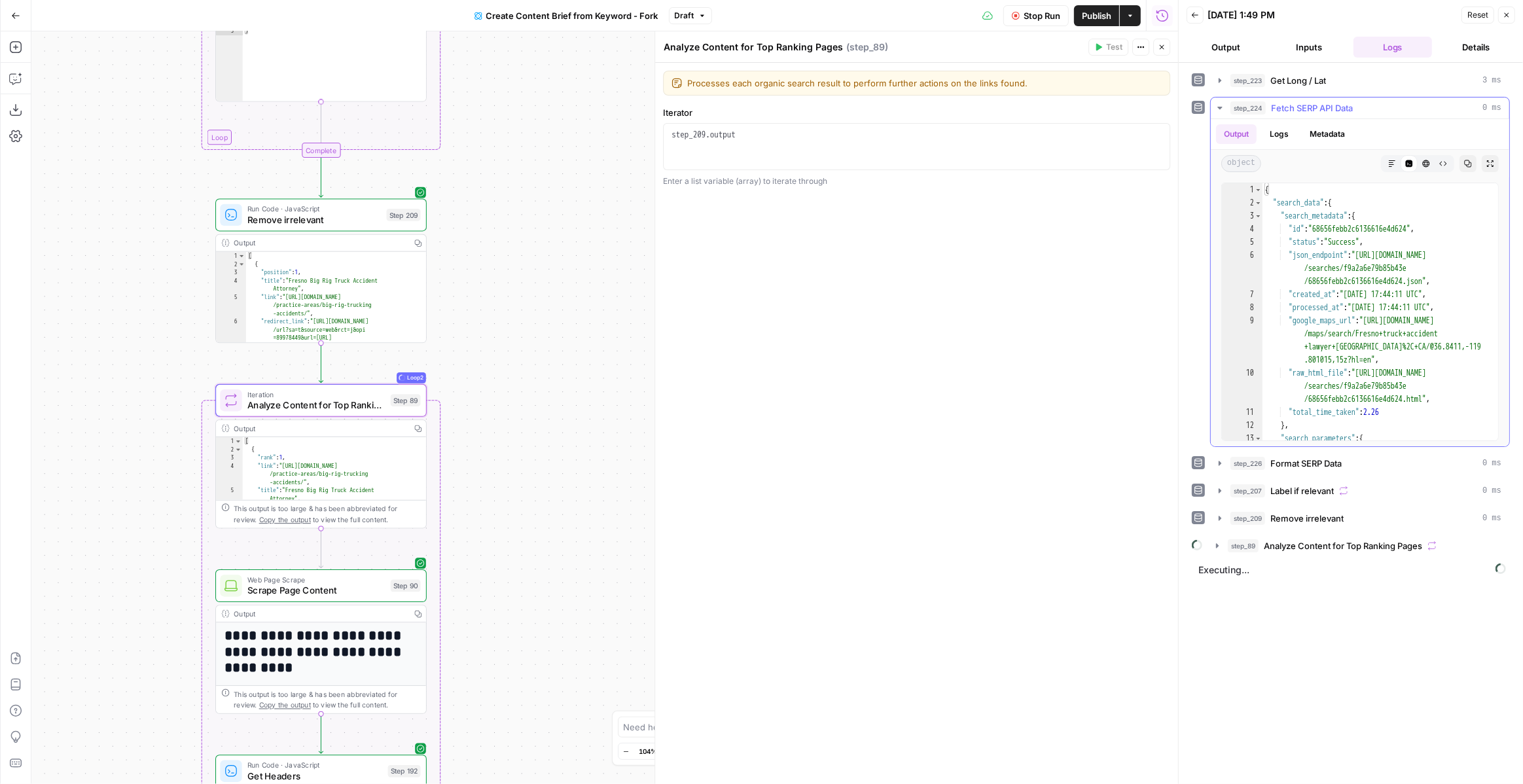 type on "**********" 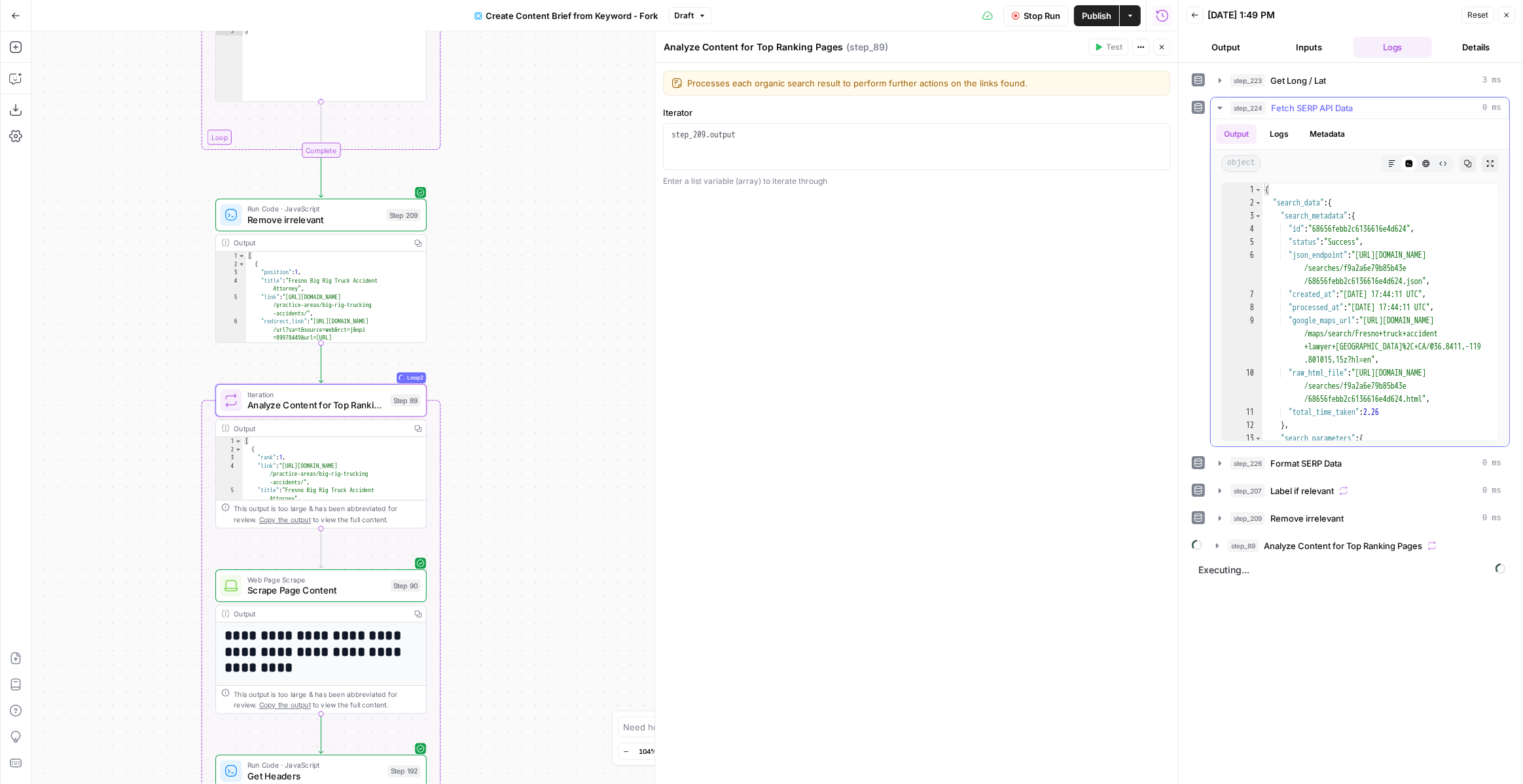 click on "{    "search_data" :  {      "search_metadata" :  {         "id" :  "68656febb2c6136616e4d624" ,         "status" :  "Success" ,         "json_endpoint" :  "https://serpapi.com            /searches/f9a2a6e79b85b43e            /68656febb2c6136616e4d624.json" ,         "created_at" :  "2025-07-02 17:44:11 UTC" ,         "processed_at" :  "2025-07-02 17:44:11 UTC" ,         "google_maps_url" :  "https://www.google.com            /maps/search/Fresno+truck+accident            +lawyer+Fresno%2C+CA/@36.8411,-119            .801015,15z?hl=en" ,         "raw_html_file" :  "https://serpapi.com            /searches/f9a2a6e79b85b43e            /68656febb2c6136616e4d624.html" ,         "total_time_taken" :  2.26      } ,      "search_parameters" :  {         "engine" :  "google_maps" ," at bounding box center (1380, 325) 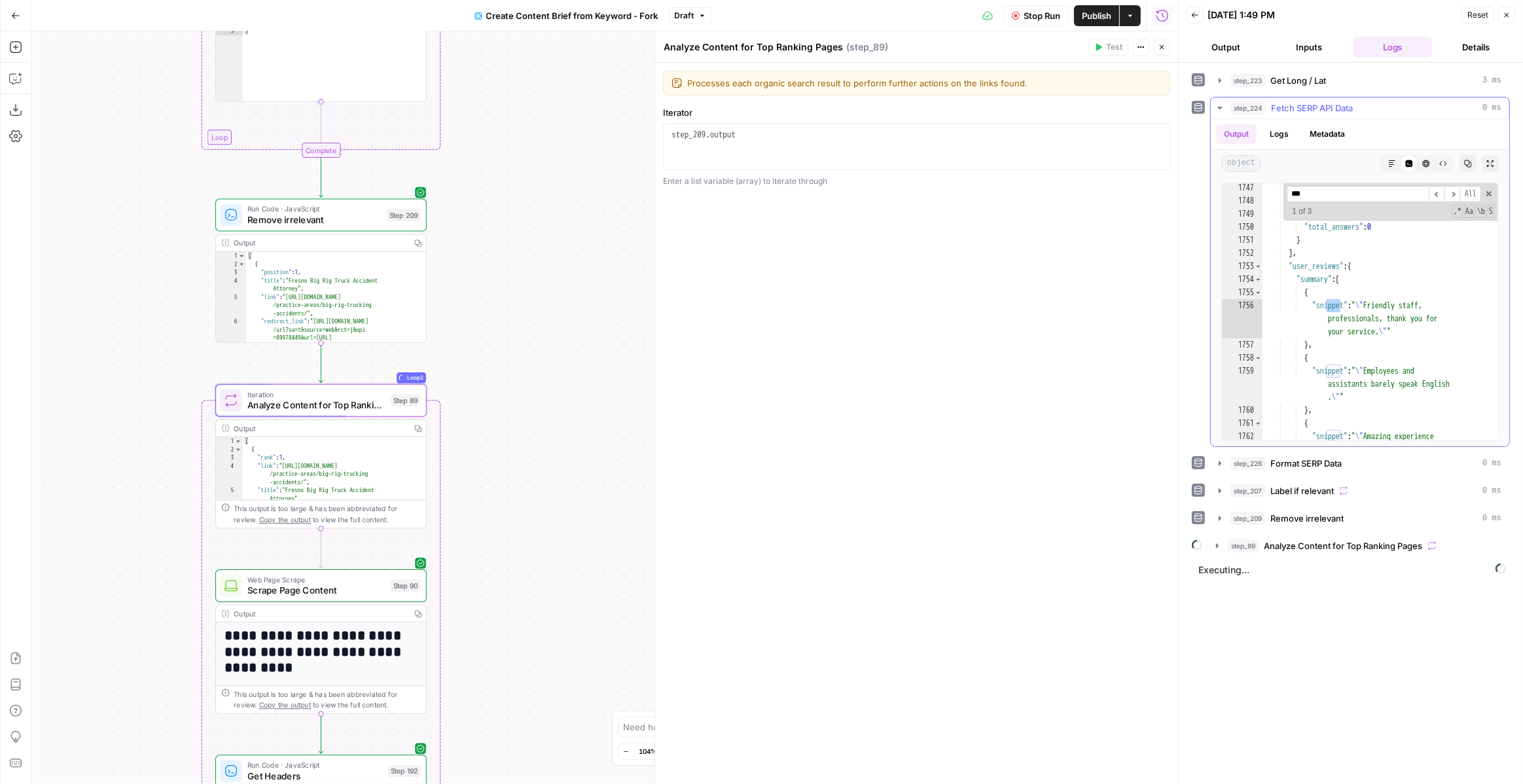 scroll, scrollTop: 14275, scrollLeft: 0, axis: vertical 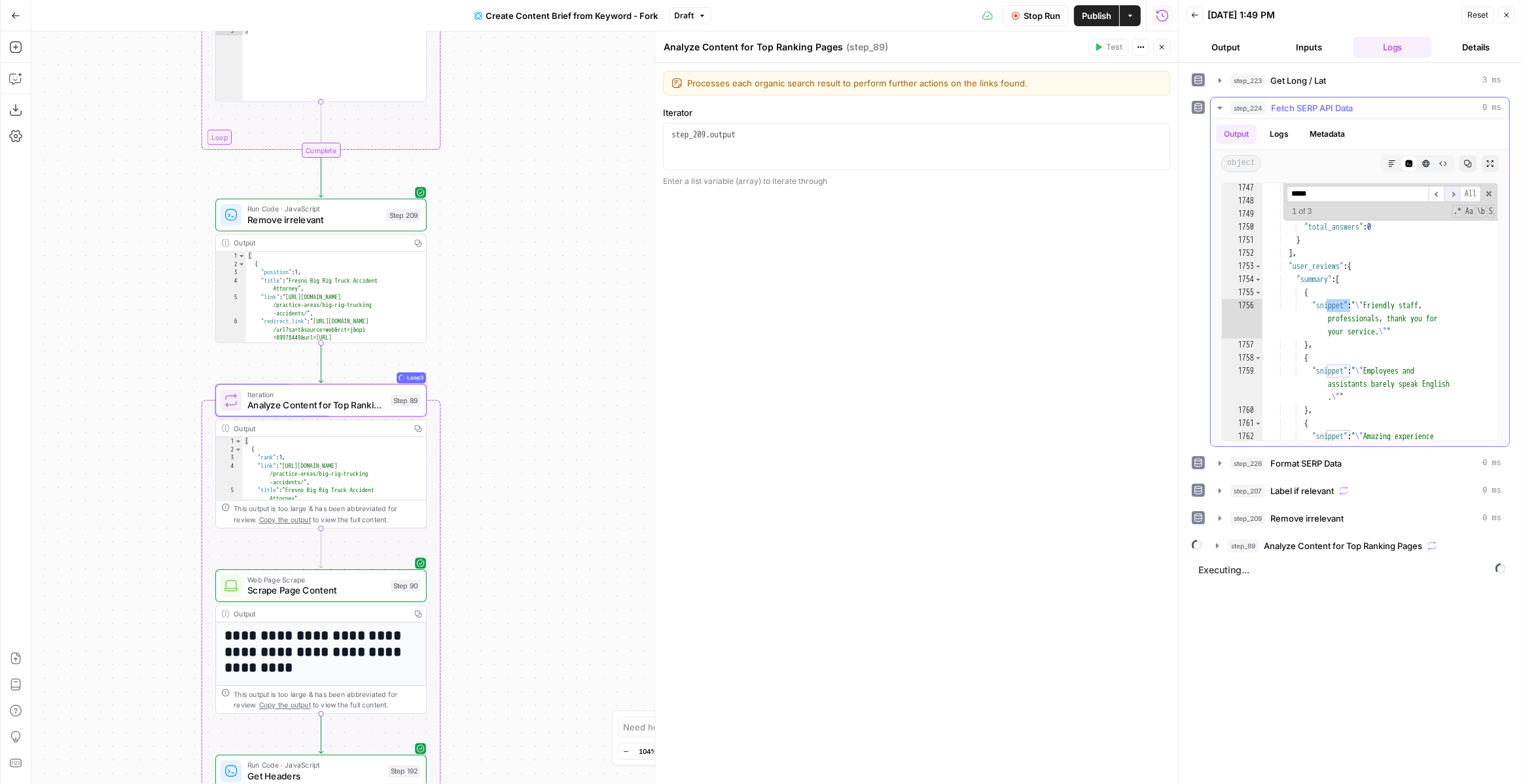 type on "*****" 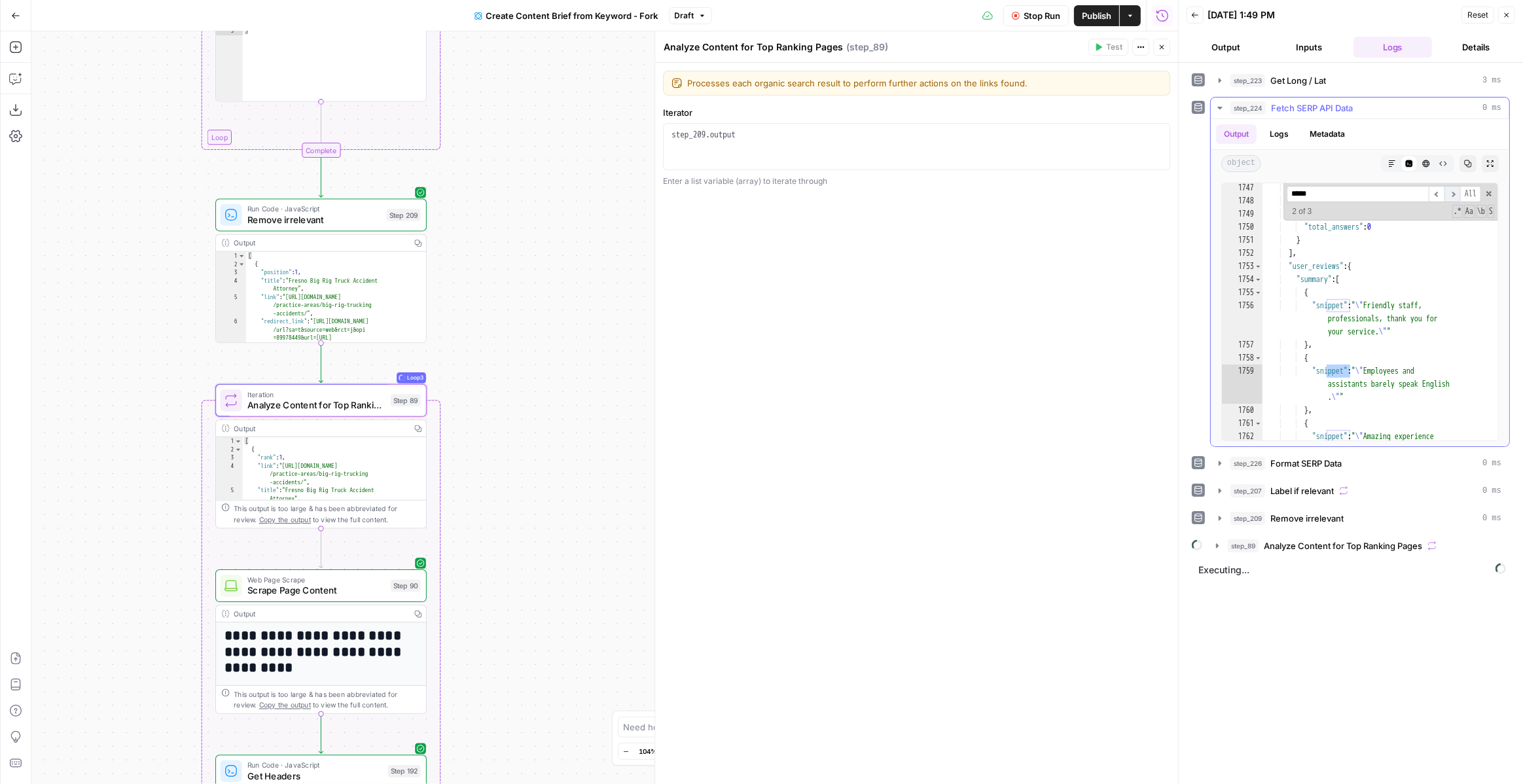 click on "​" at bounding box center [1452, 194] 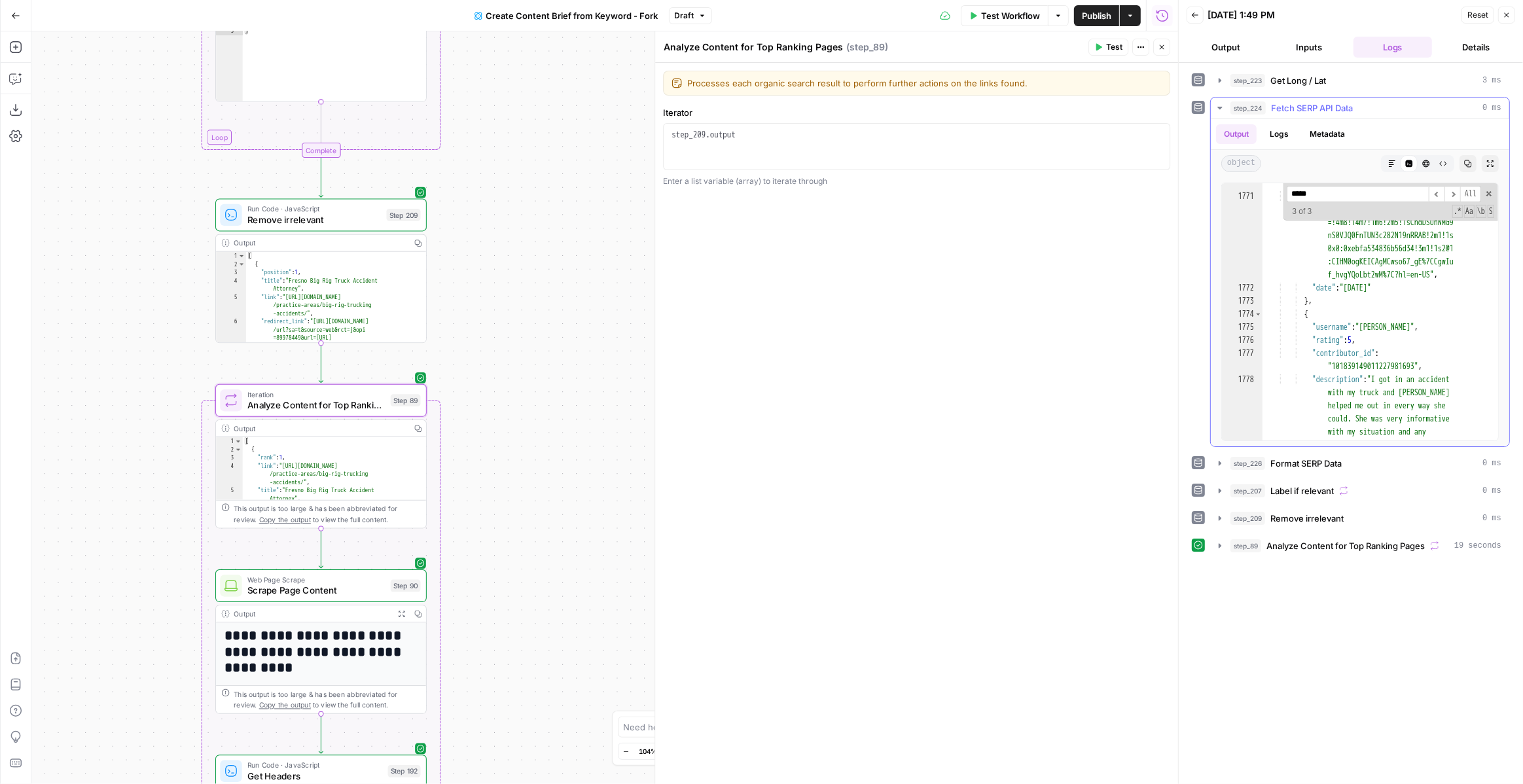 scroll, scrollTop: 14496, scrollLeft: 0, axis: vertical 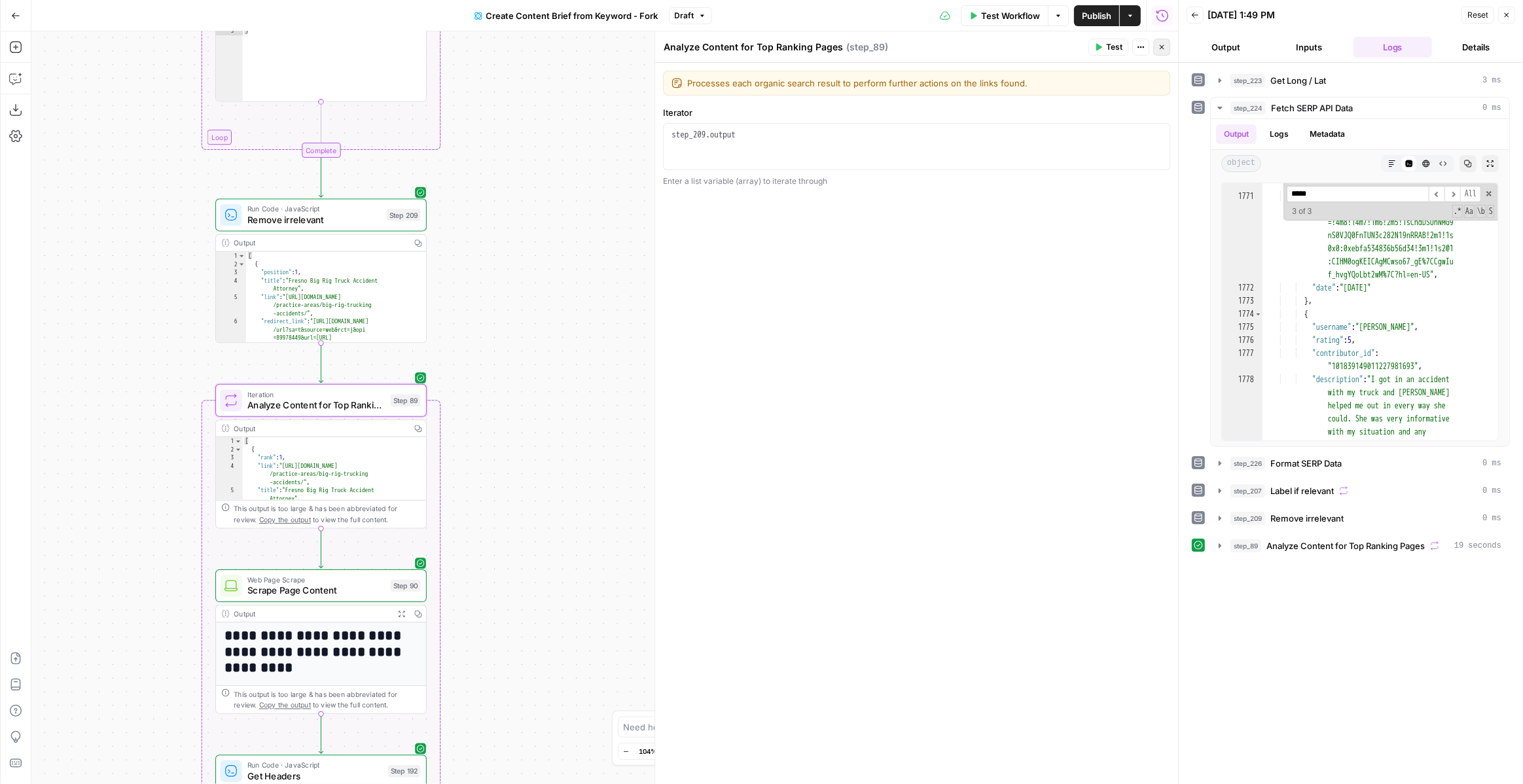 click 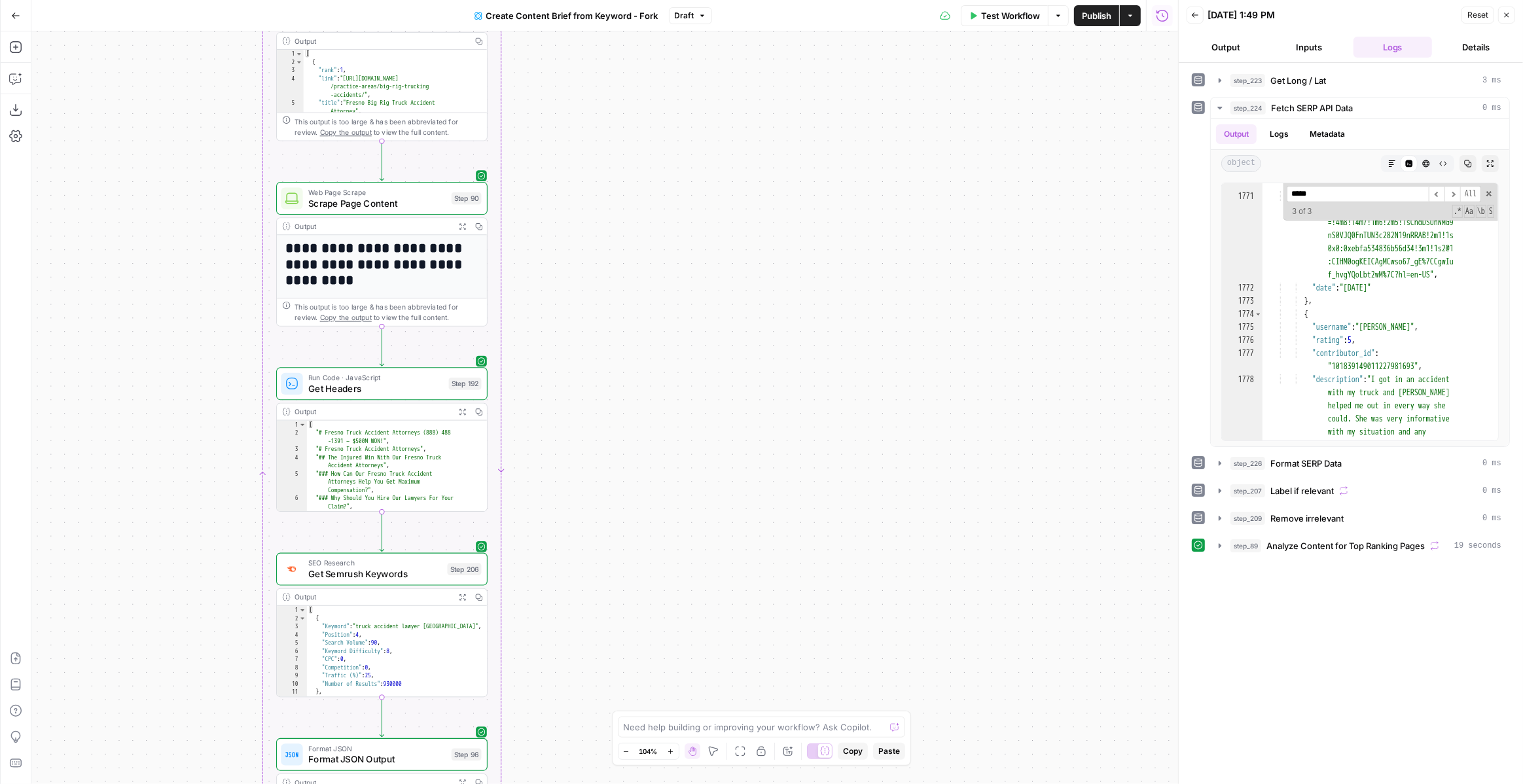 drag, startPoint x: 512, startPoint y: 482, endPoint x: 575, endPoint y: 68, distance: 418.76604 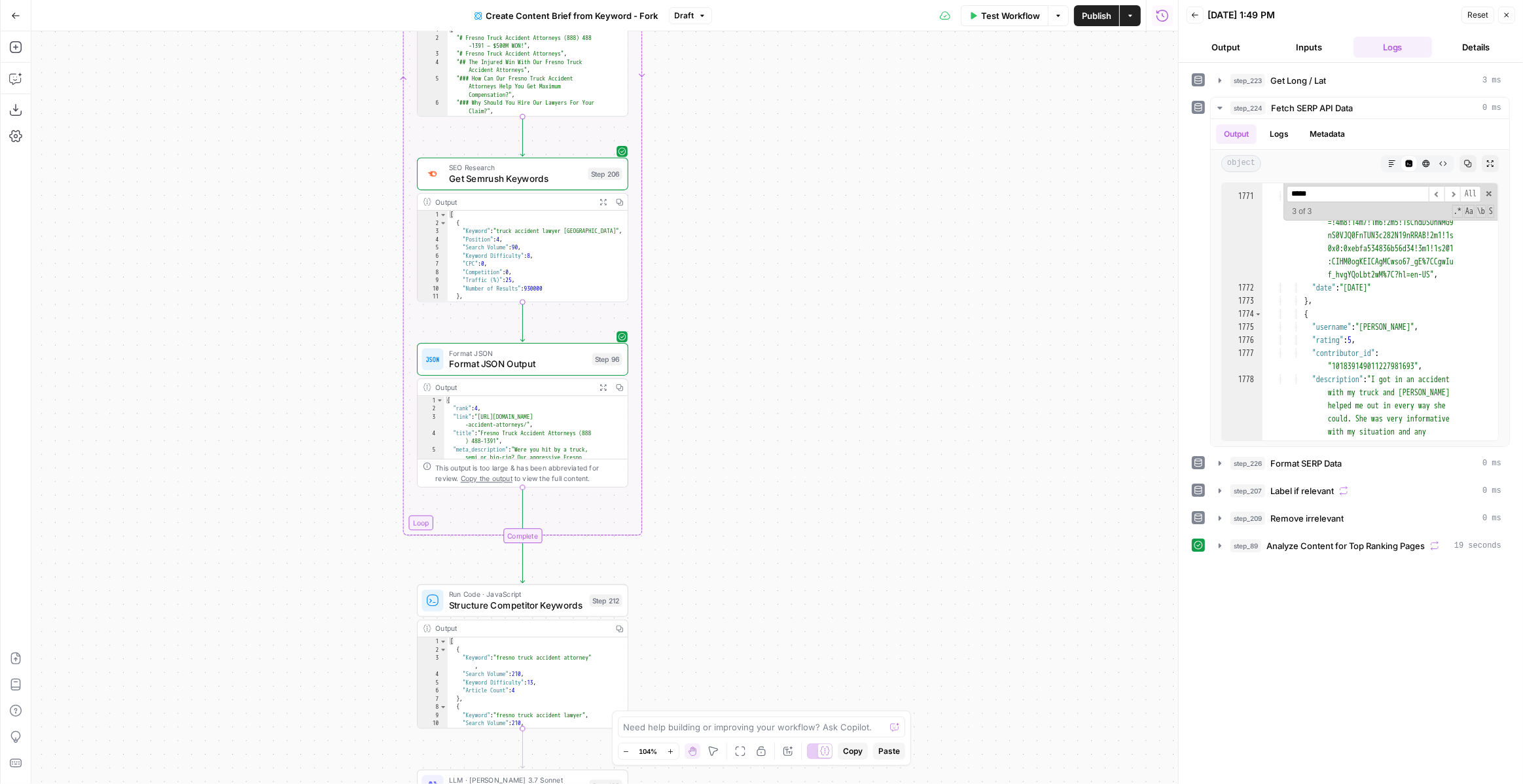 drag, startPoint x: 594, startPoint y: 380, endPoint x: 735, endPoint y: -3, distance: 408.1299 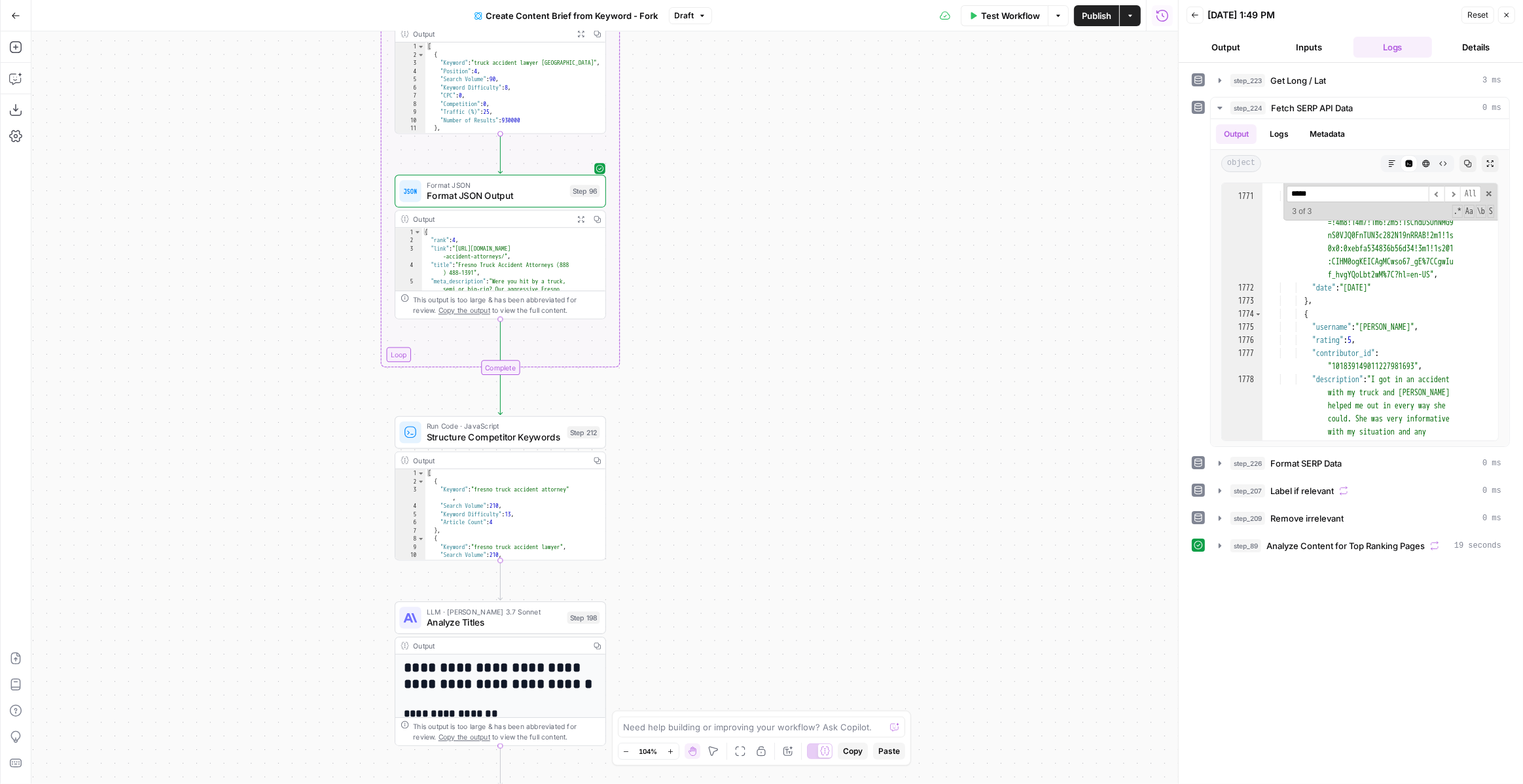 drag, startPoint x: 740, startPoint y: 321, endPoint x: 719, endPoint y: 2, distance: 319.69048 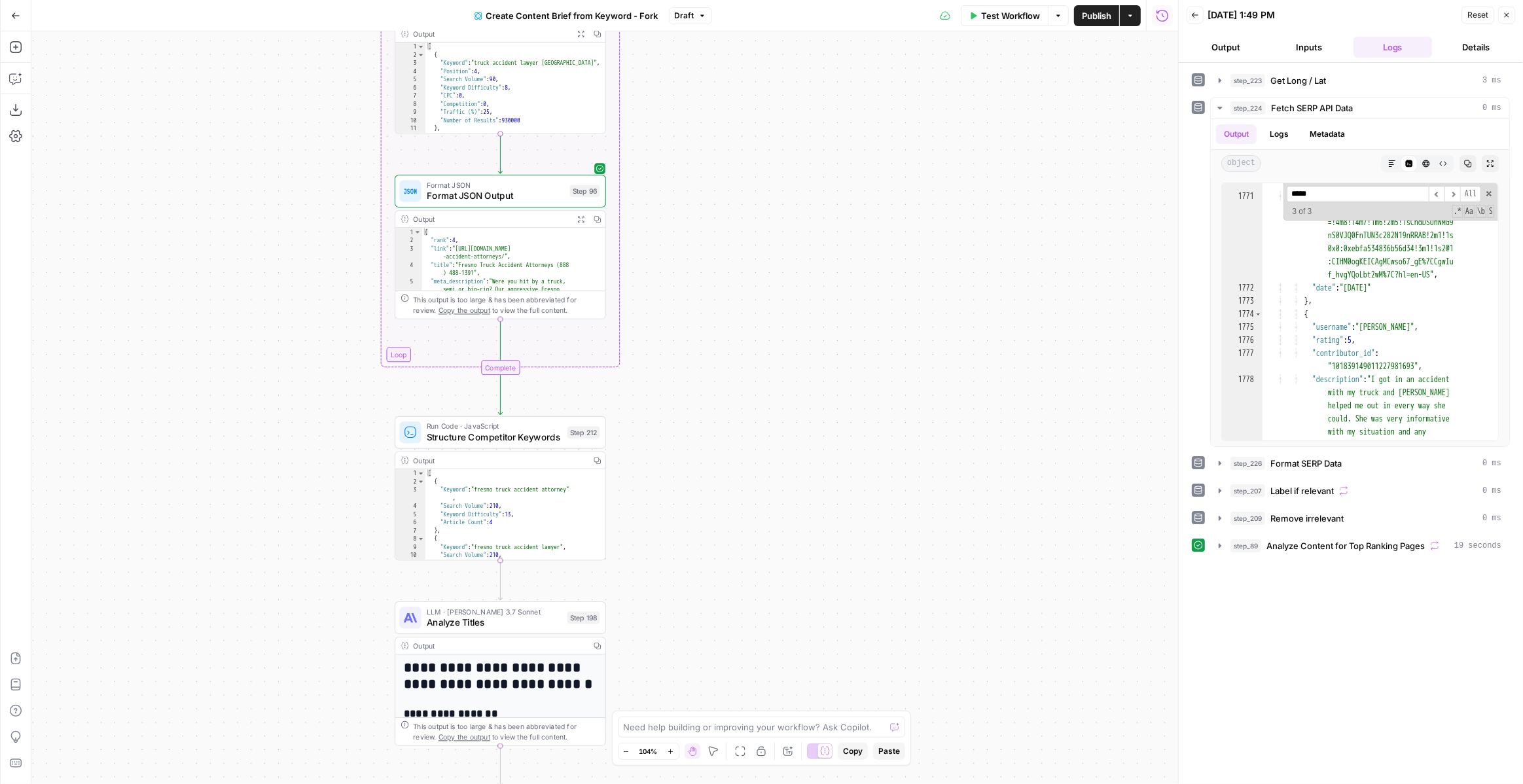 click on "Go Back Create Content Brief from Keyword - Fork Draft Test Workflow Options Publish Actions Run History Add Steps Copilot Download as JSON Settings Import JSON AirOps Academy Help Give Feedback Shortcuts Workflow Set Inputs Inputs Run Code · Python Get Long / Lat Step 223 Output Expand Output Copy 1 2 3 4 {    "Latitude" :  36.8411 ,    "Longitude" :  -119.801015 }     XXXXXXXXXXXXXXXXXXXXXXXXXXXXXXXXXXXXXXXXXXXXXXXXXXXXXXXXXXXXXXXXXXXXXXXXXXXXXXXXXXXXXXXXXXXXXXXXXXXXXXXXXXXXXXXXXXXXXXXXXXXXXXXXXXXXXXXXXXXXXXXXXXXXXXXXXXXXXXXXXXXXXXXXXXXXXXXXXXXXXXXXXXXXXXXXXXXXXXXXXXXXXXXXXXXXXXXXXXXXXXXXXXXXXXXXXXXXXXXXXXXXXXXXXXXXXXXXXXXXXXXXXXXXXXXXXXXXXXXXXXXXXXXXXXXXXXXXXXXXXXXXXXXXXXXXXXXXXXXXXXXXXXXXXXXXXXXXXXXXXXXXXXXXXXXXXXXXXXXXXXXXXXXXXXXXXXXXXXXXXXXXXXXXXXXXXXXXXXXXXXXXXXXXXXXXXXXXXXXXXXXXXXXXXXXXXXXXXXXXXXXXXXXXXXXXXXXXXXXXXXXXXXXXXXXXXXXXXXXXXXXXXXXXXXXXXXXXXXXXXXXXXXXXXXXX Run Code · Python Fetch SERP API Data Step 224 Output Expand Output Copy 1 2 3 4 5 6 7 8 9 {    "search_data" :  {      :  {         ," at bounding box center (589, 392) 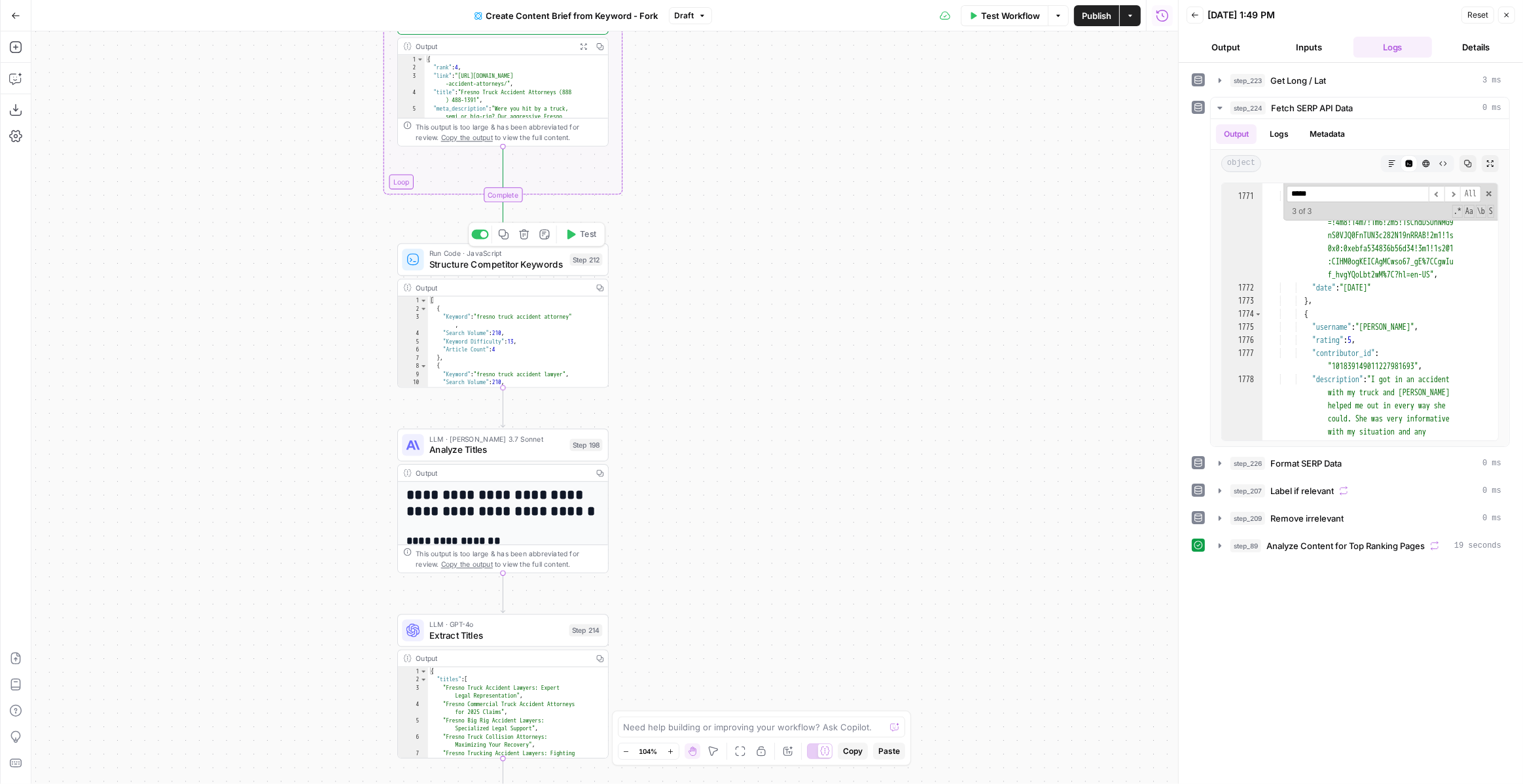 click on "Structure Competitor Keywords" at bounding box center [497, 264] 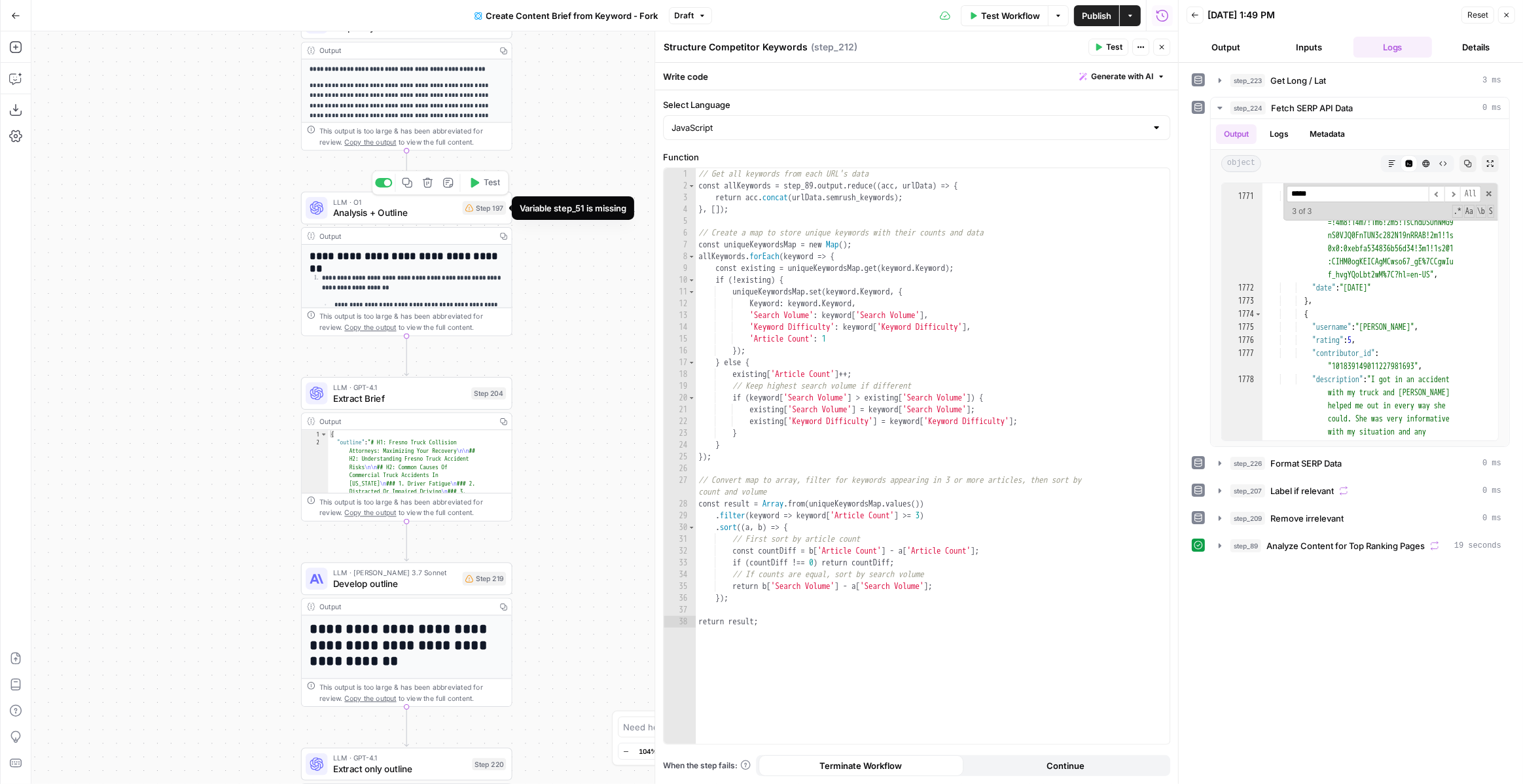 click on "Analysis + Outline" at bounding box center (395, 213) 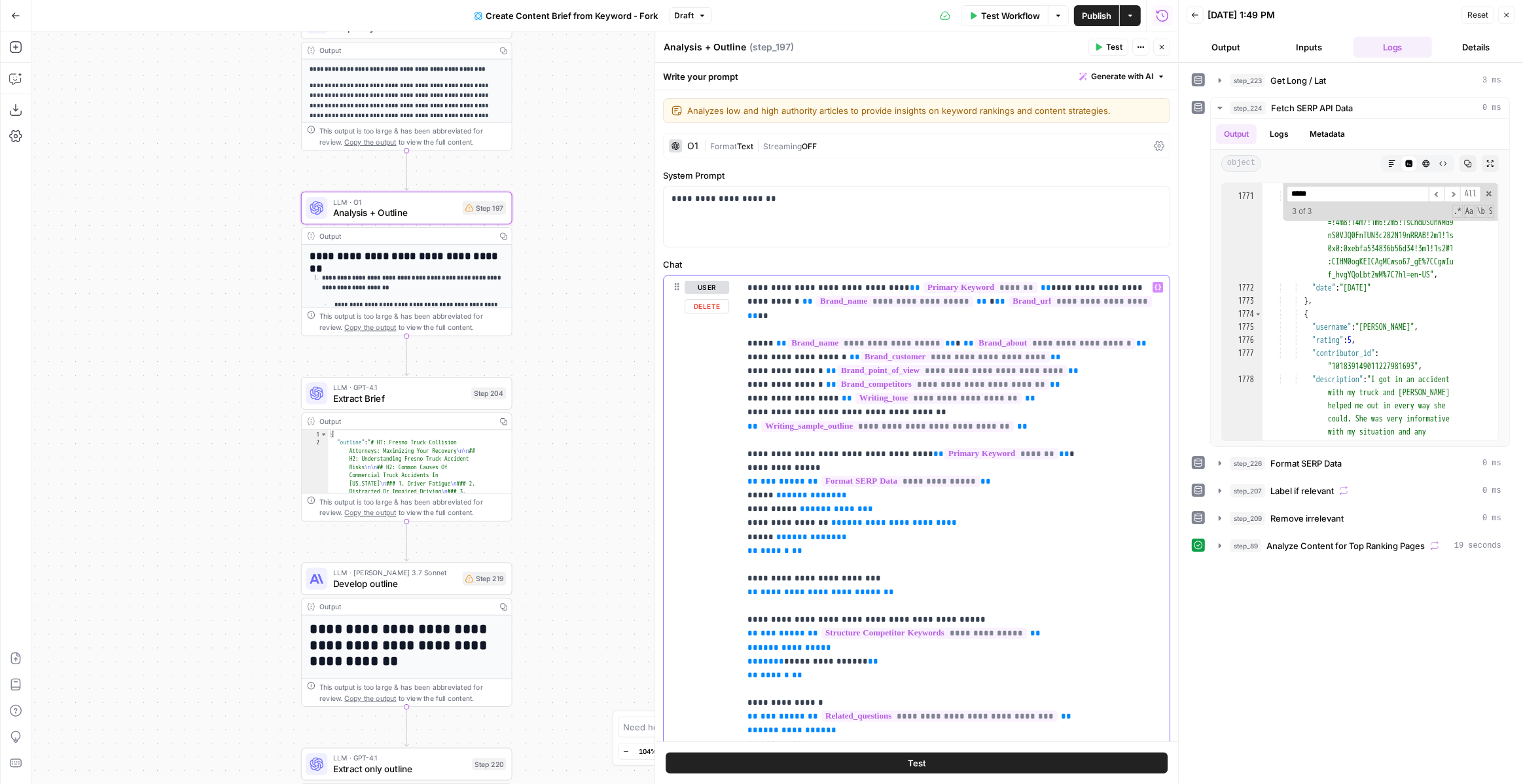 click on "**********" at bounding box center (954, 1697) 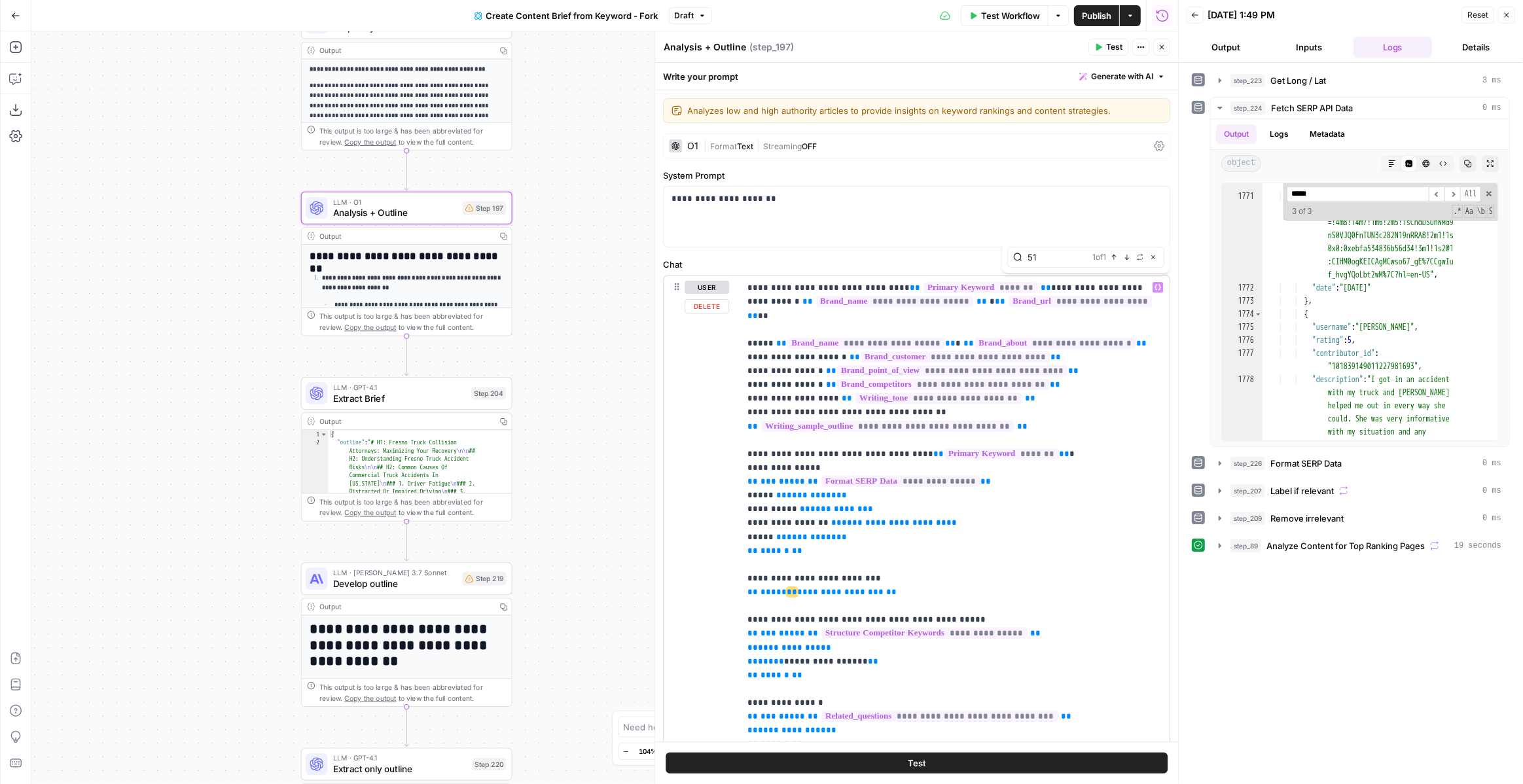type on "51" 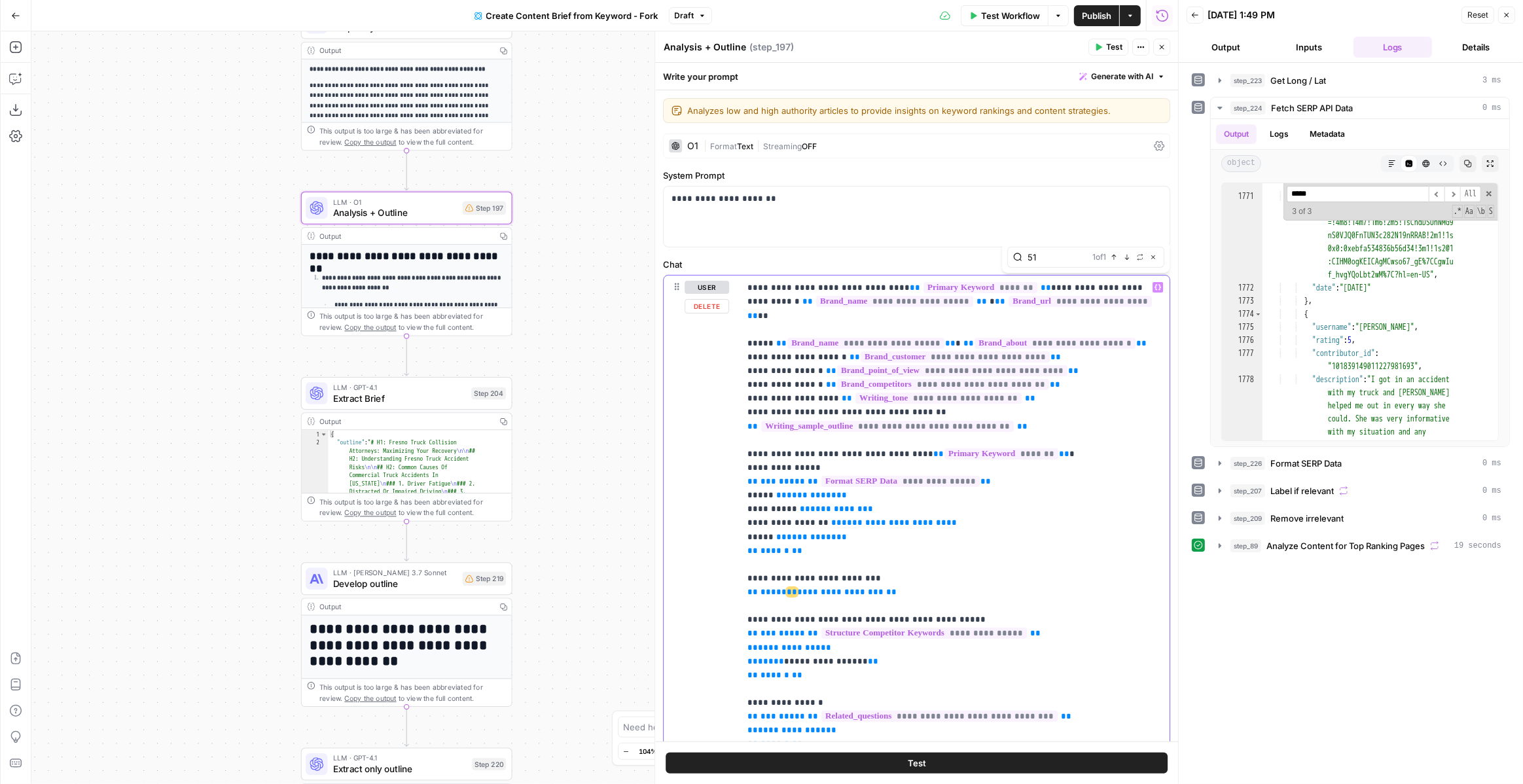 click on "**********" at bounding box center [840, 592] 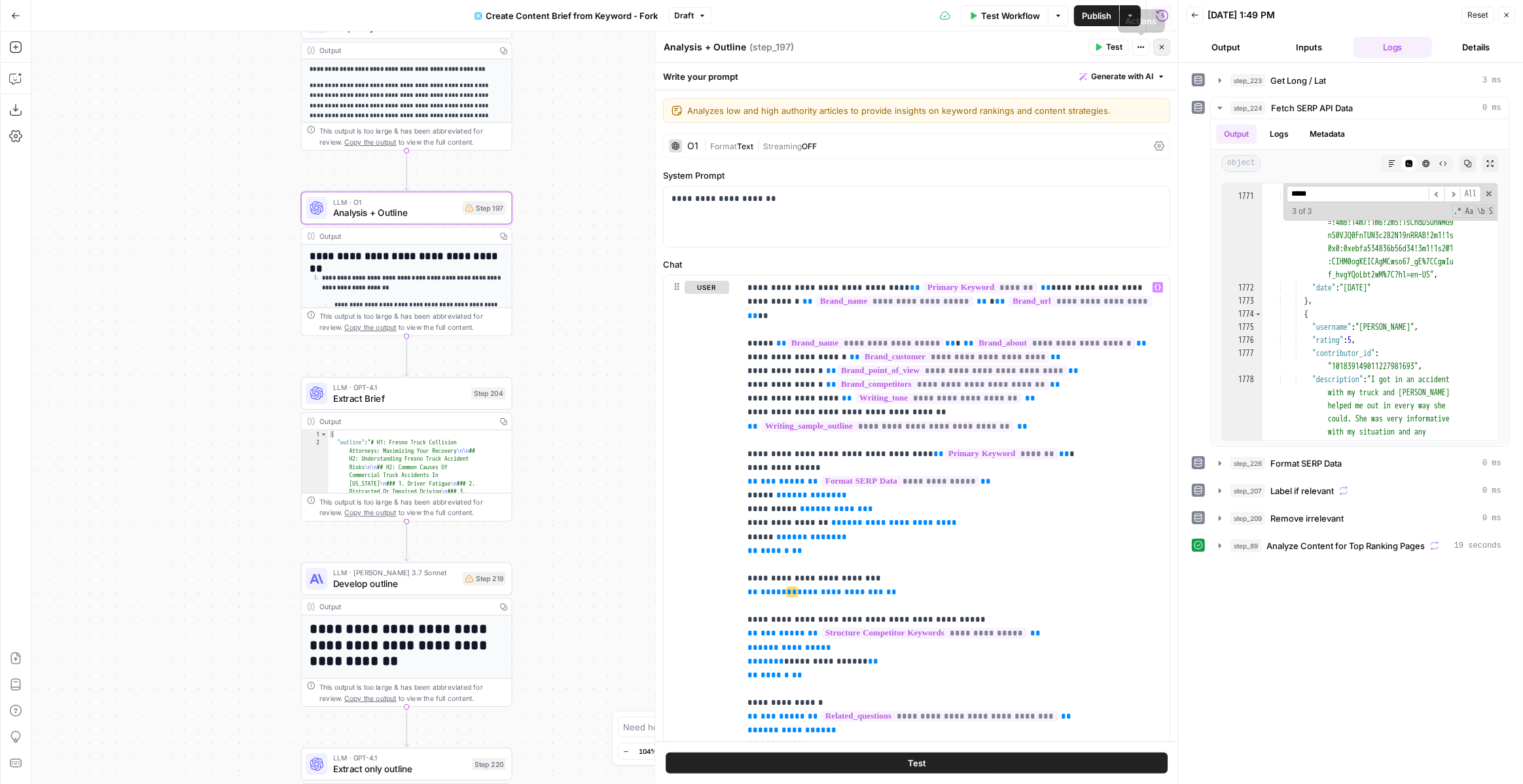 click on "Close" at bounding box center (1162, 47) 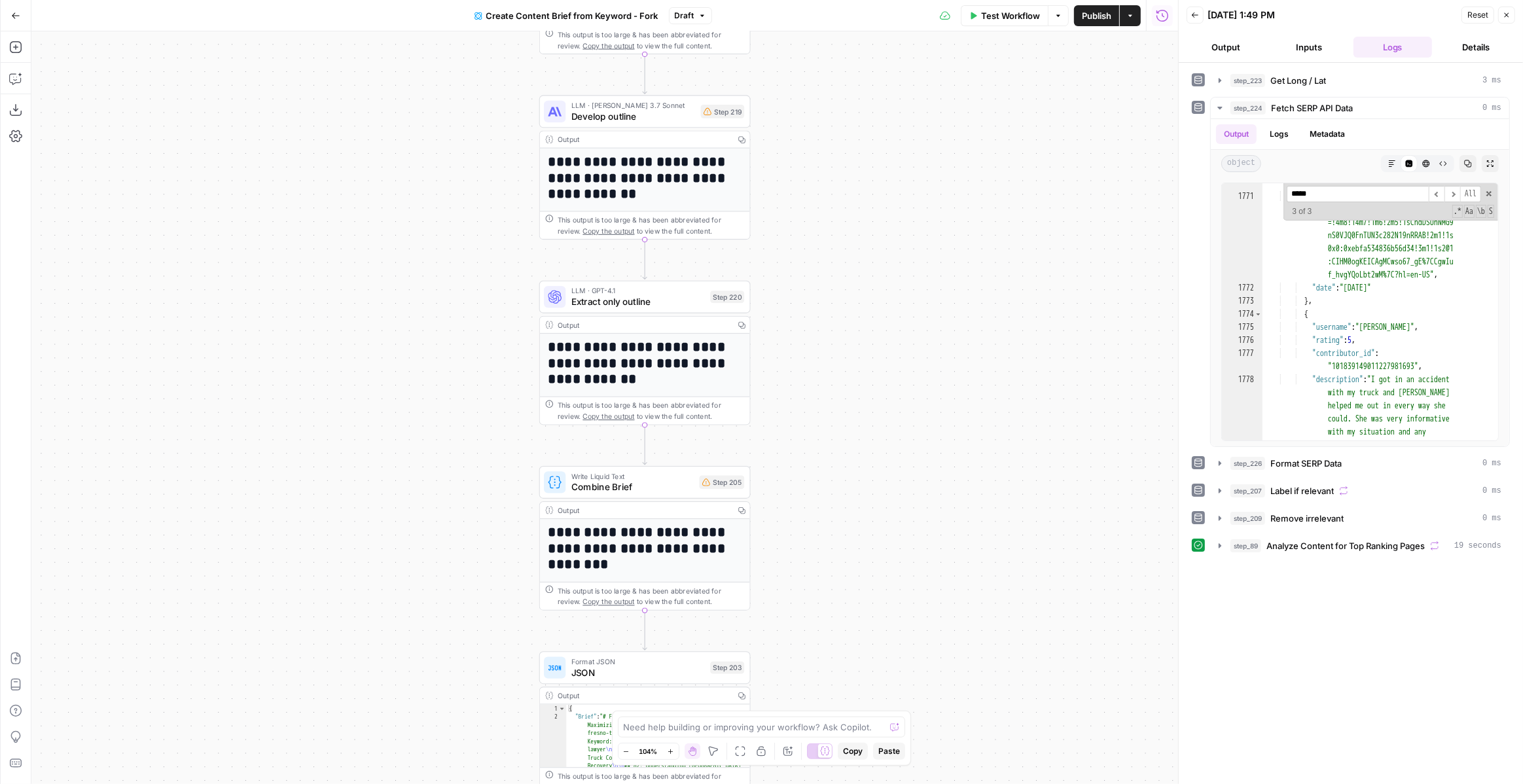 drag, startPoint x: 601, startPoint y: 459, endPoint x: 834, endPoint y: -12, distance: 525.4807 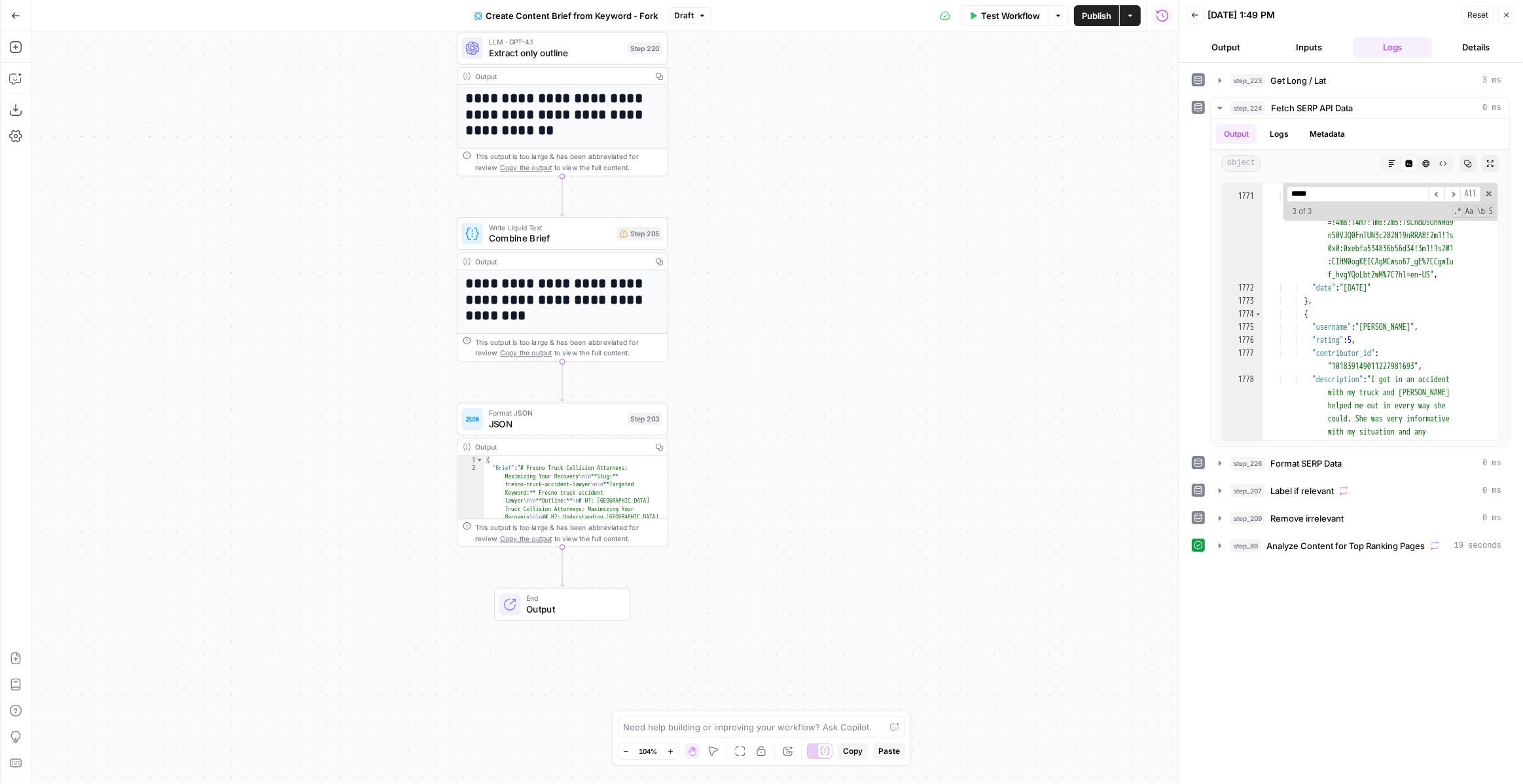 drag, startPoint x: 822, startPoint y: 401, endPoint x: 738, endPoint y: 43, distance: 367.723 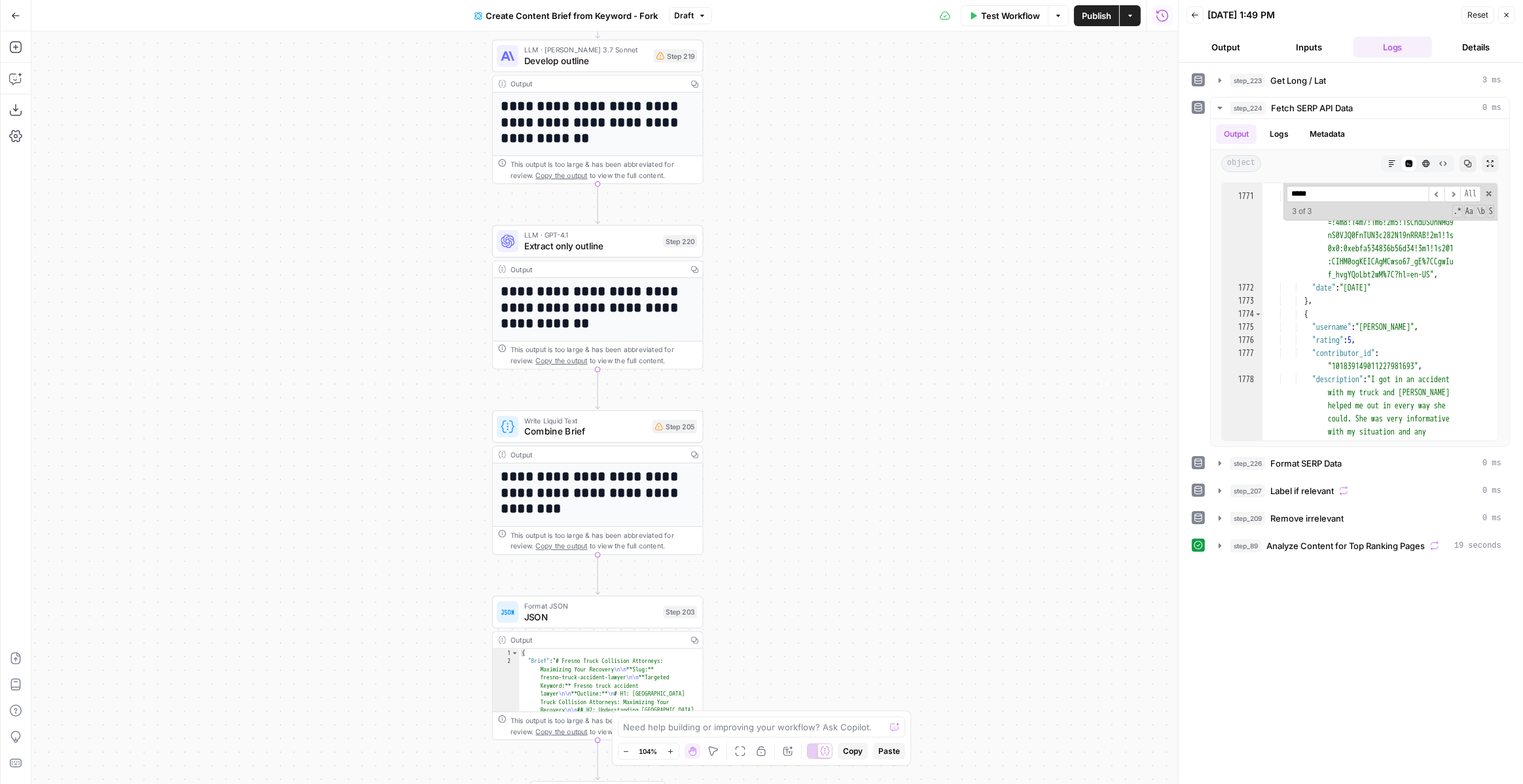 drag, startPoint x: 731, startPoint y: 238, endPoint x: 778, endPoint y: 525, distance: 290.82297 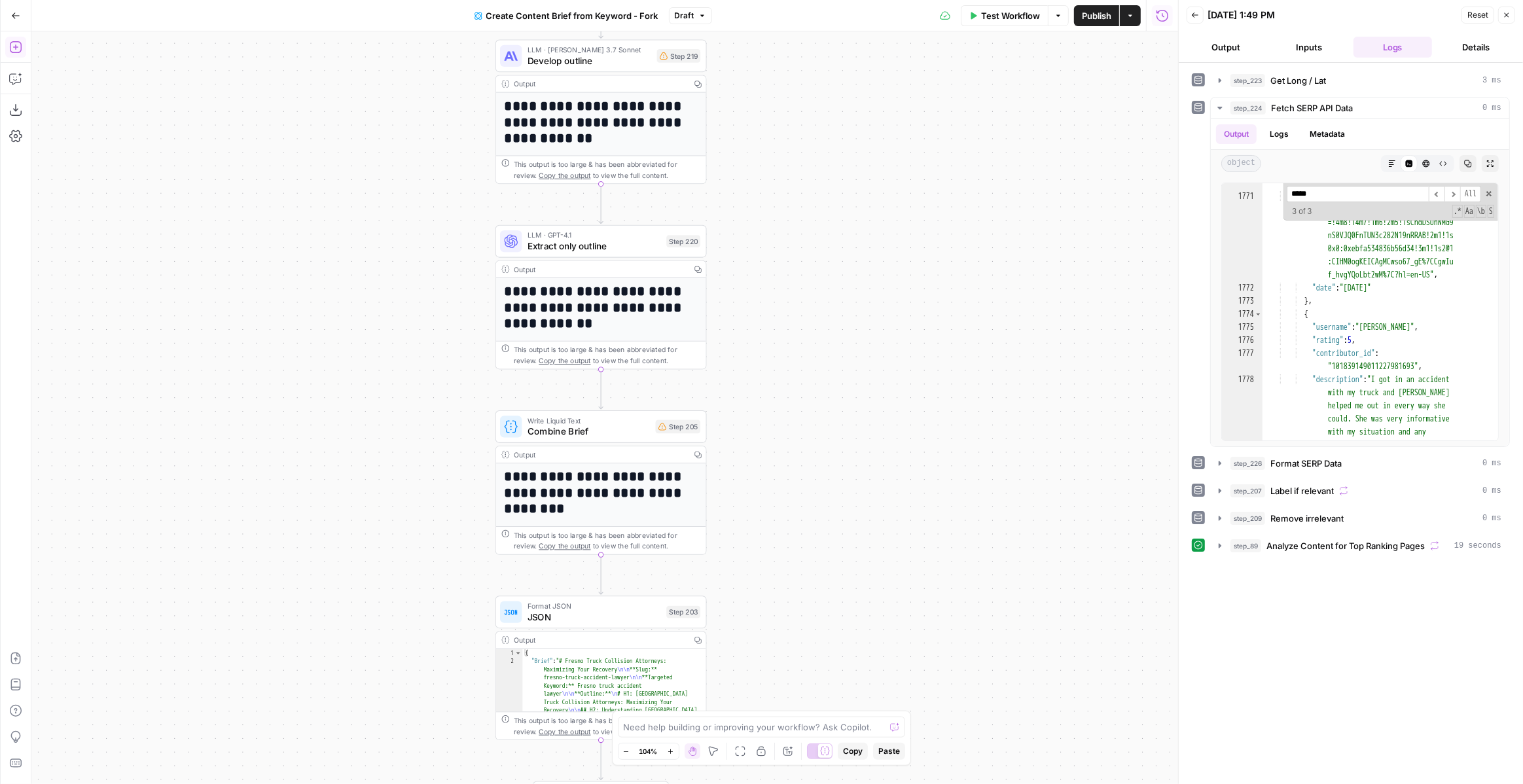 click 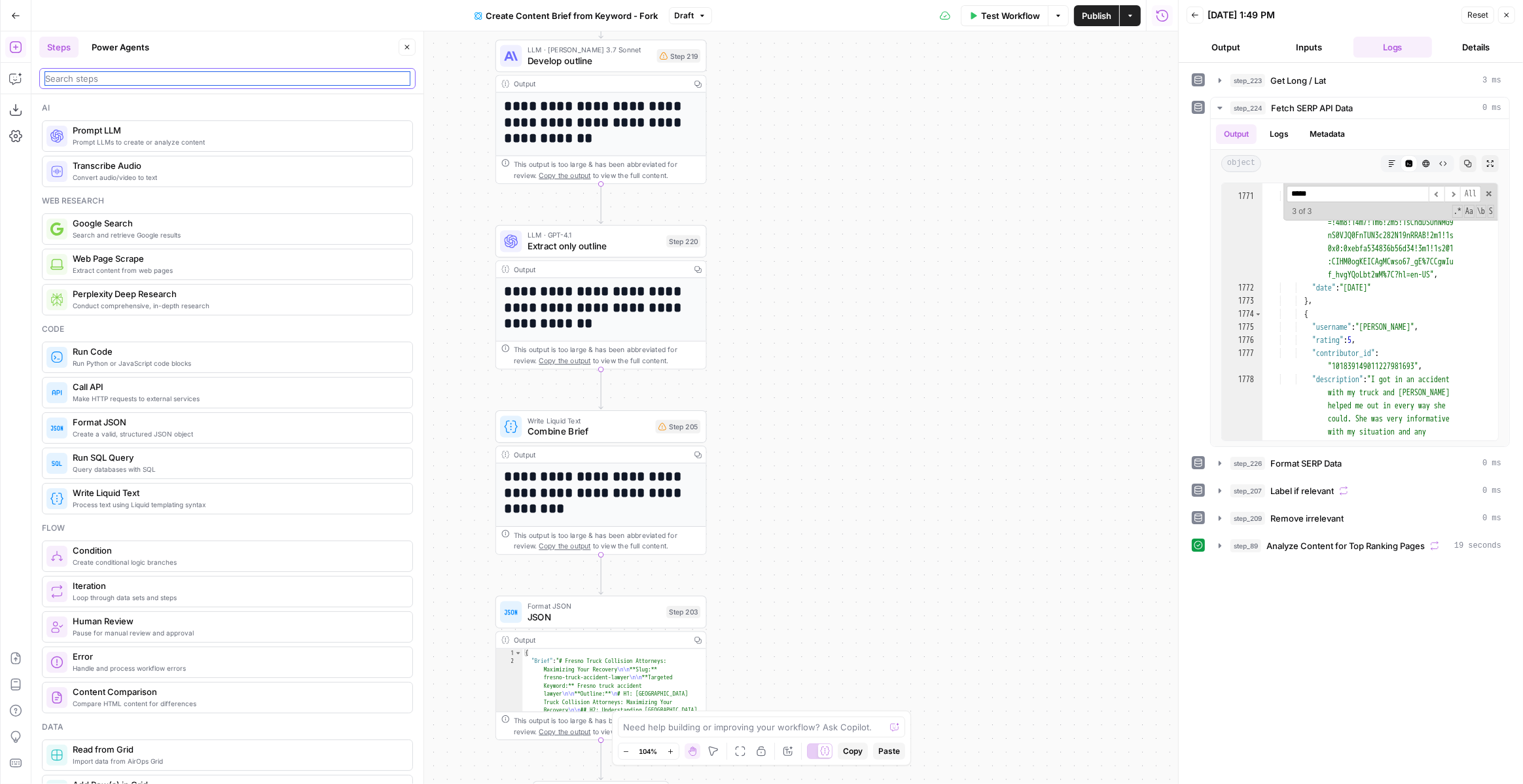 click at bounding box center [227, 79] 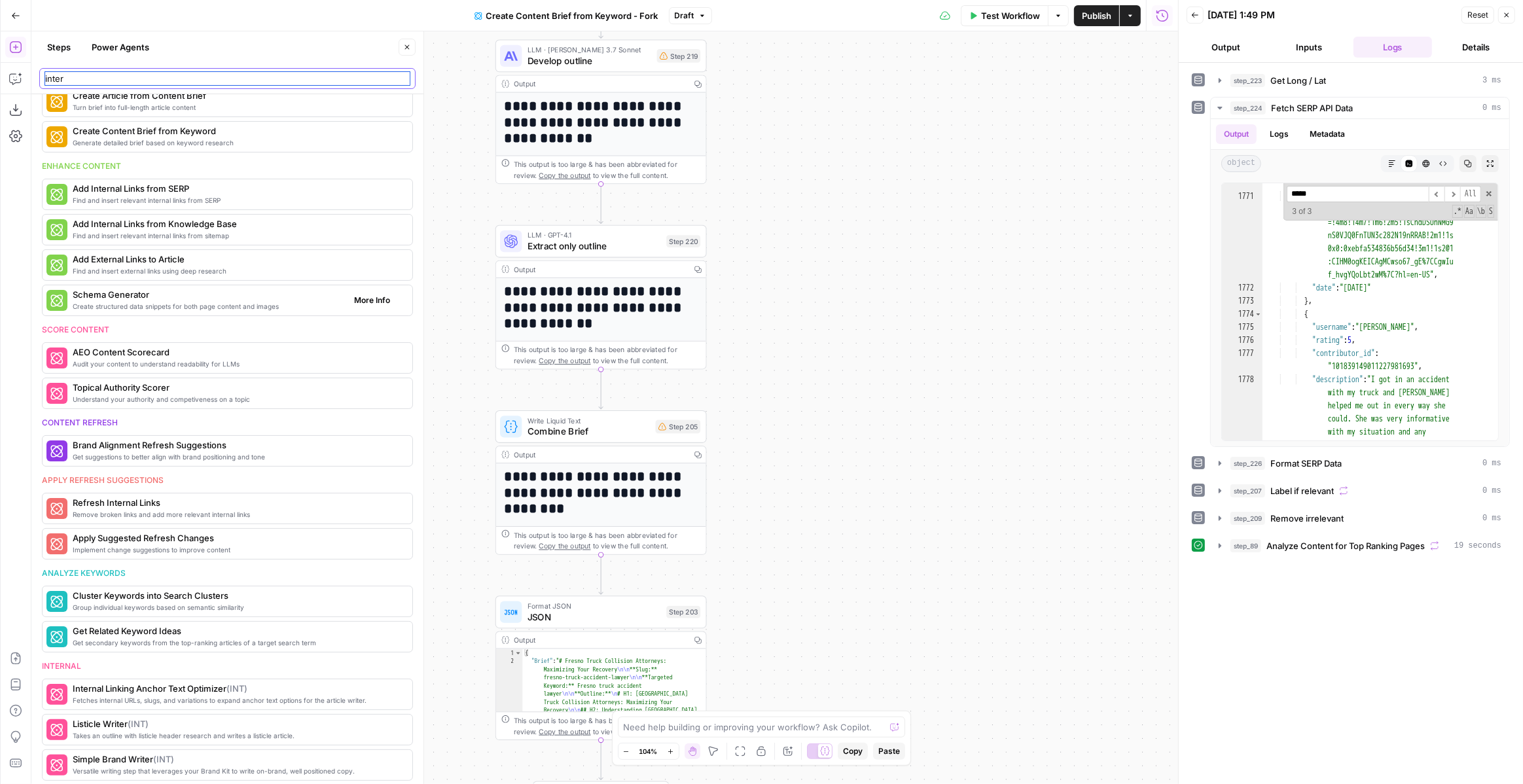 scroll, scrollTop: 1167, scrollLeft: 0, axis: vertical 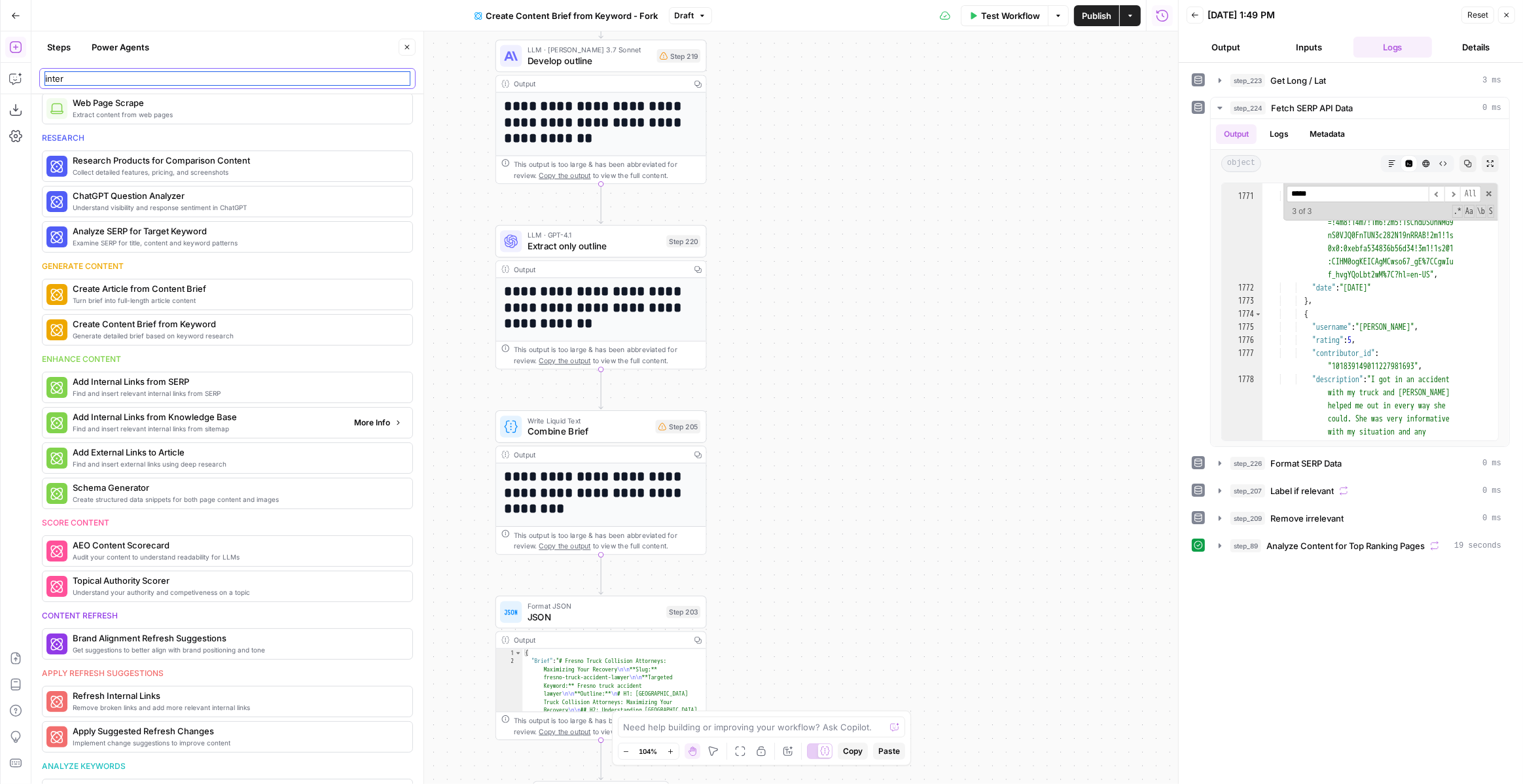 type on "inter" 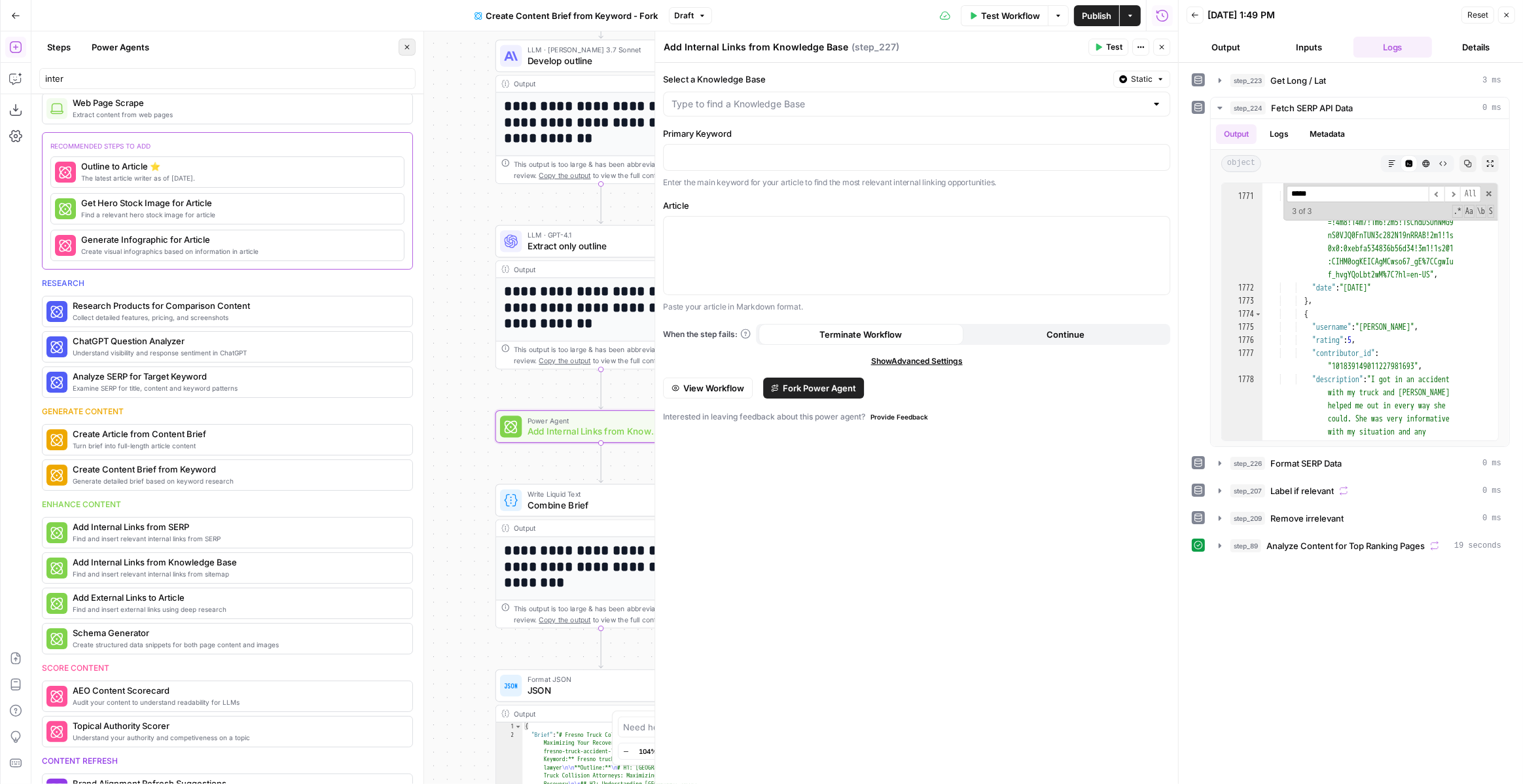 click on "Close" at bounding box center [407, 47] 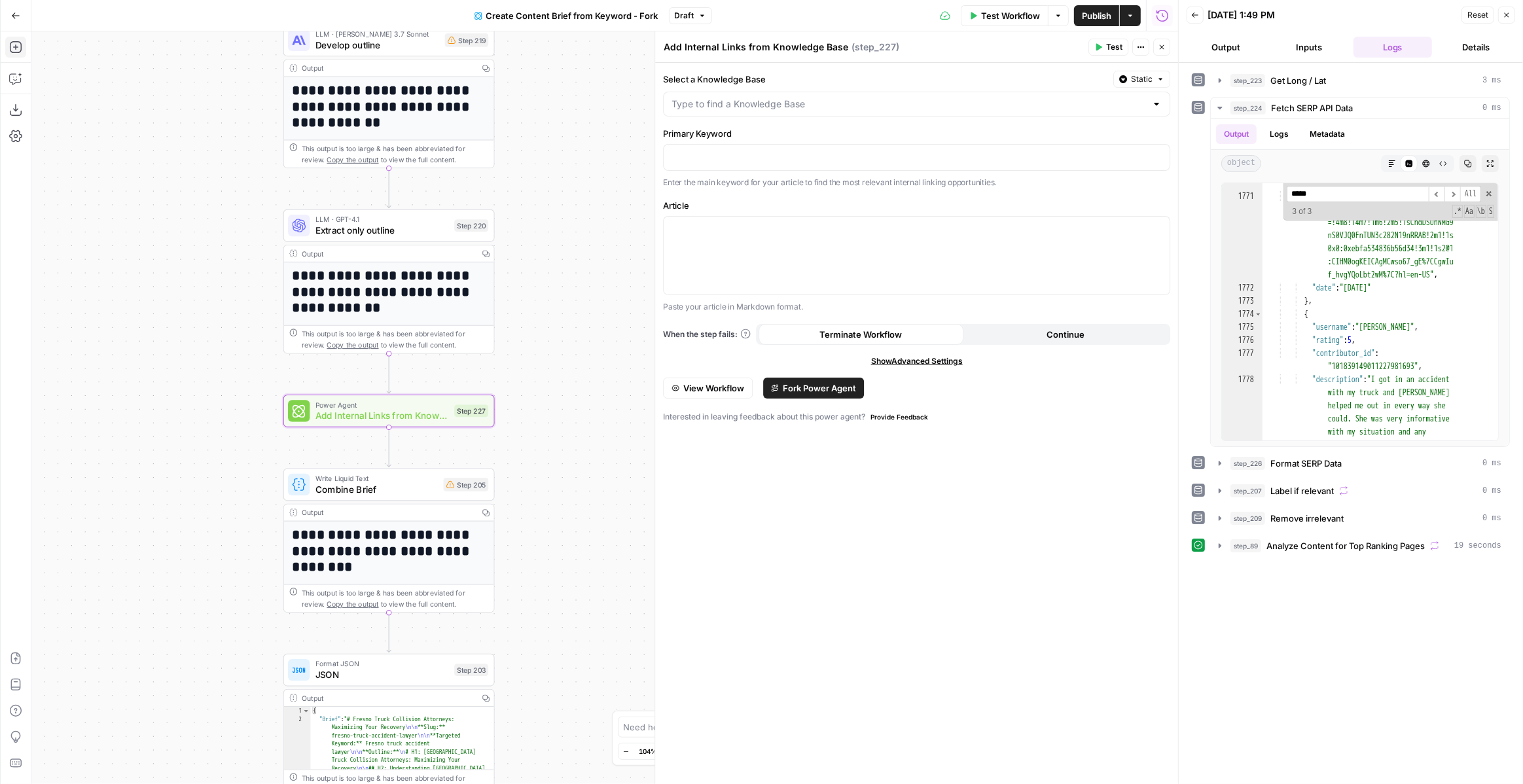 drag, startPoint x: 405, startPoint y: 347, endPoint x: 192, endPoint y: 330, distance: 213.6773 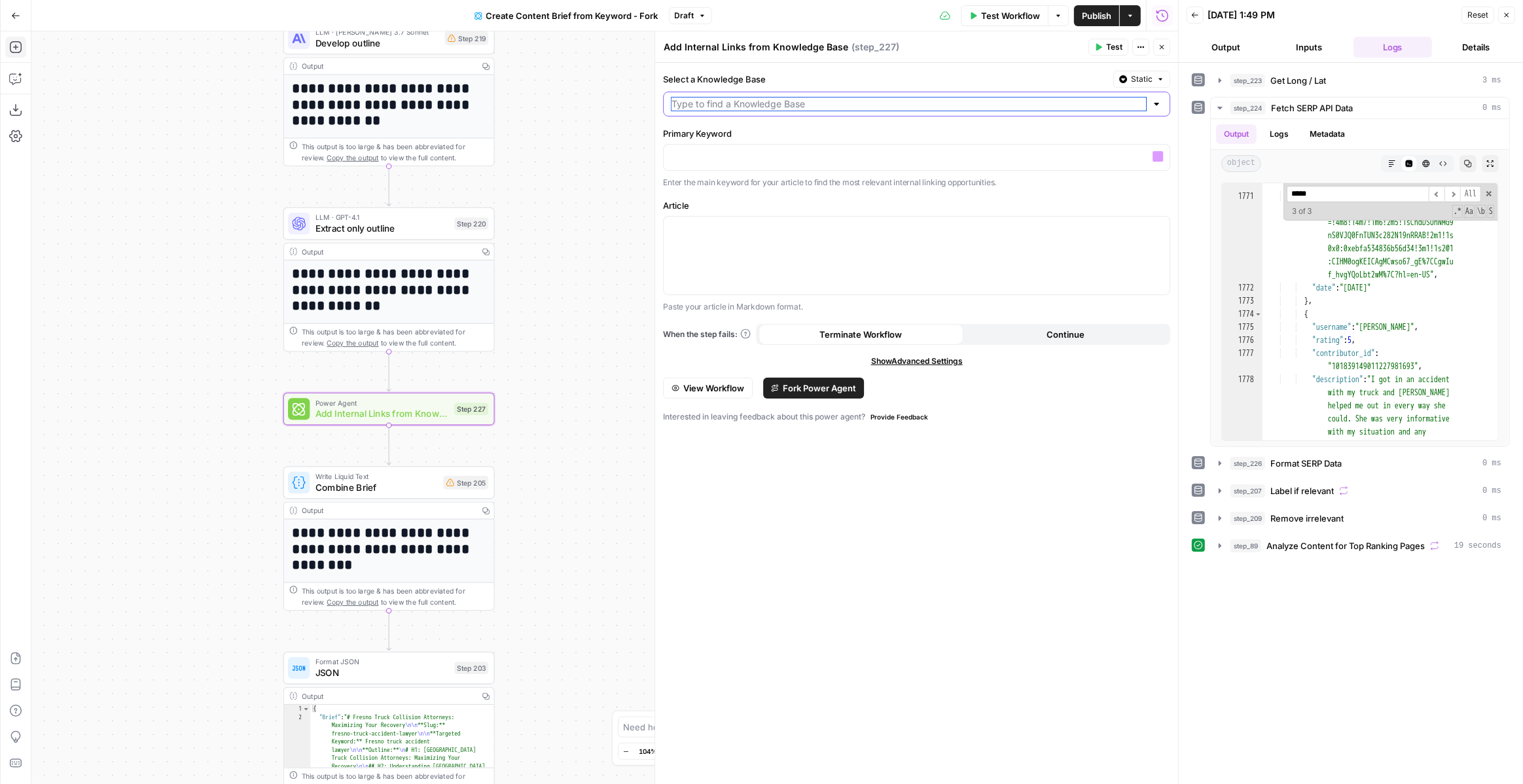 click on "Select a Knowledge Base" at bounding box center (908, 104) 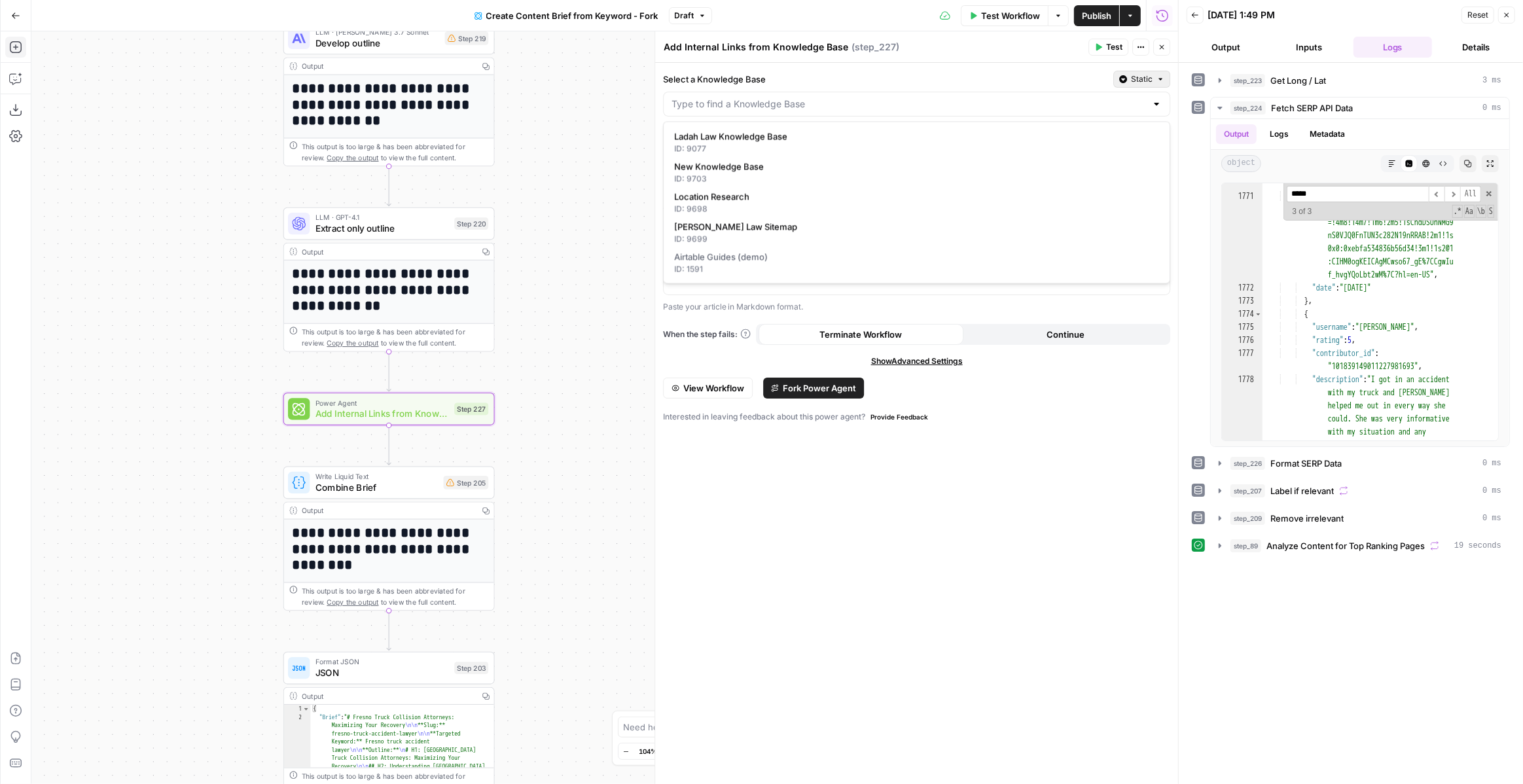 click on "Static" at bounding box center (1141, 79) 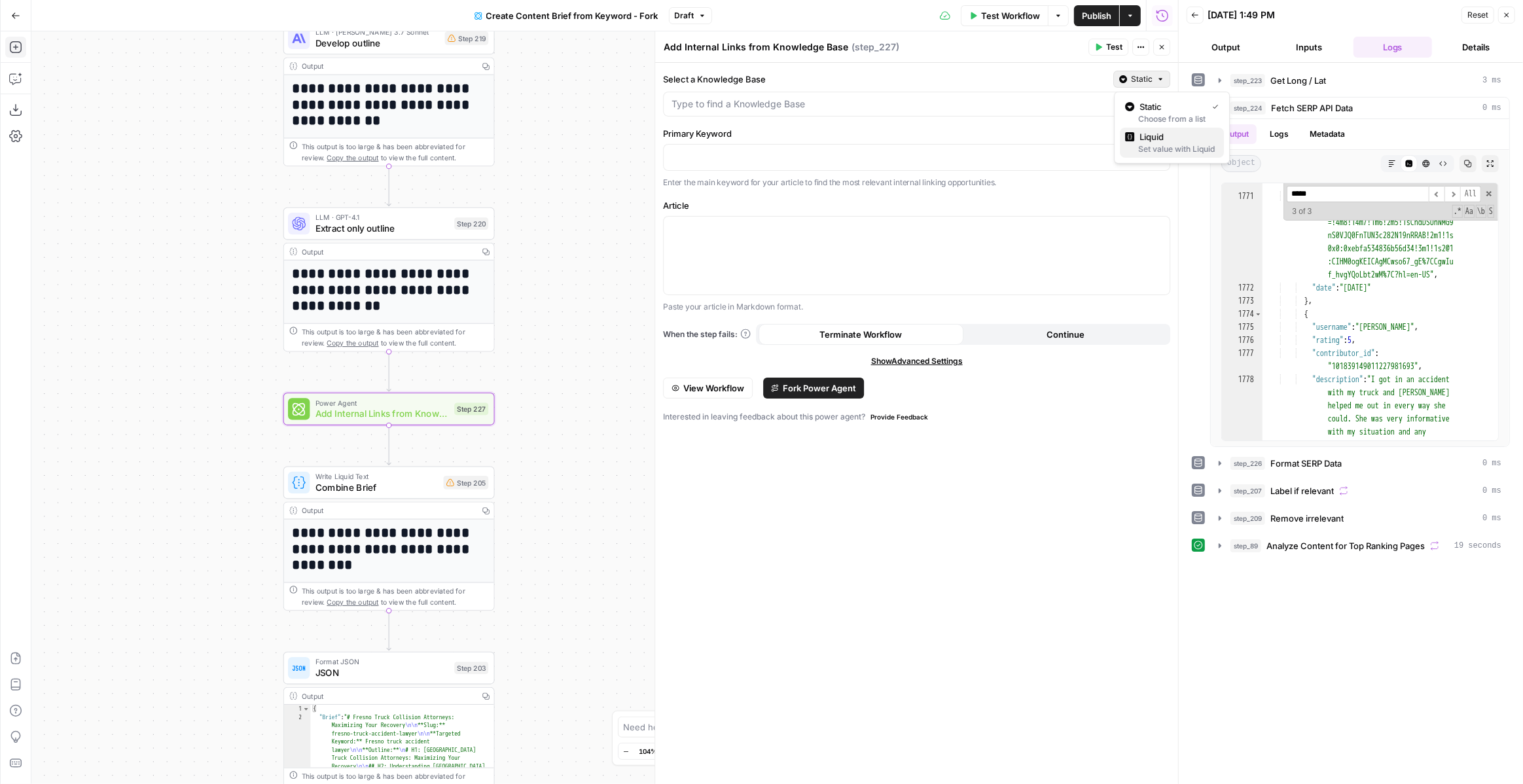 click on "Liquid" at bounding box center (1151, 137) 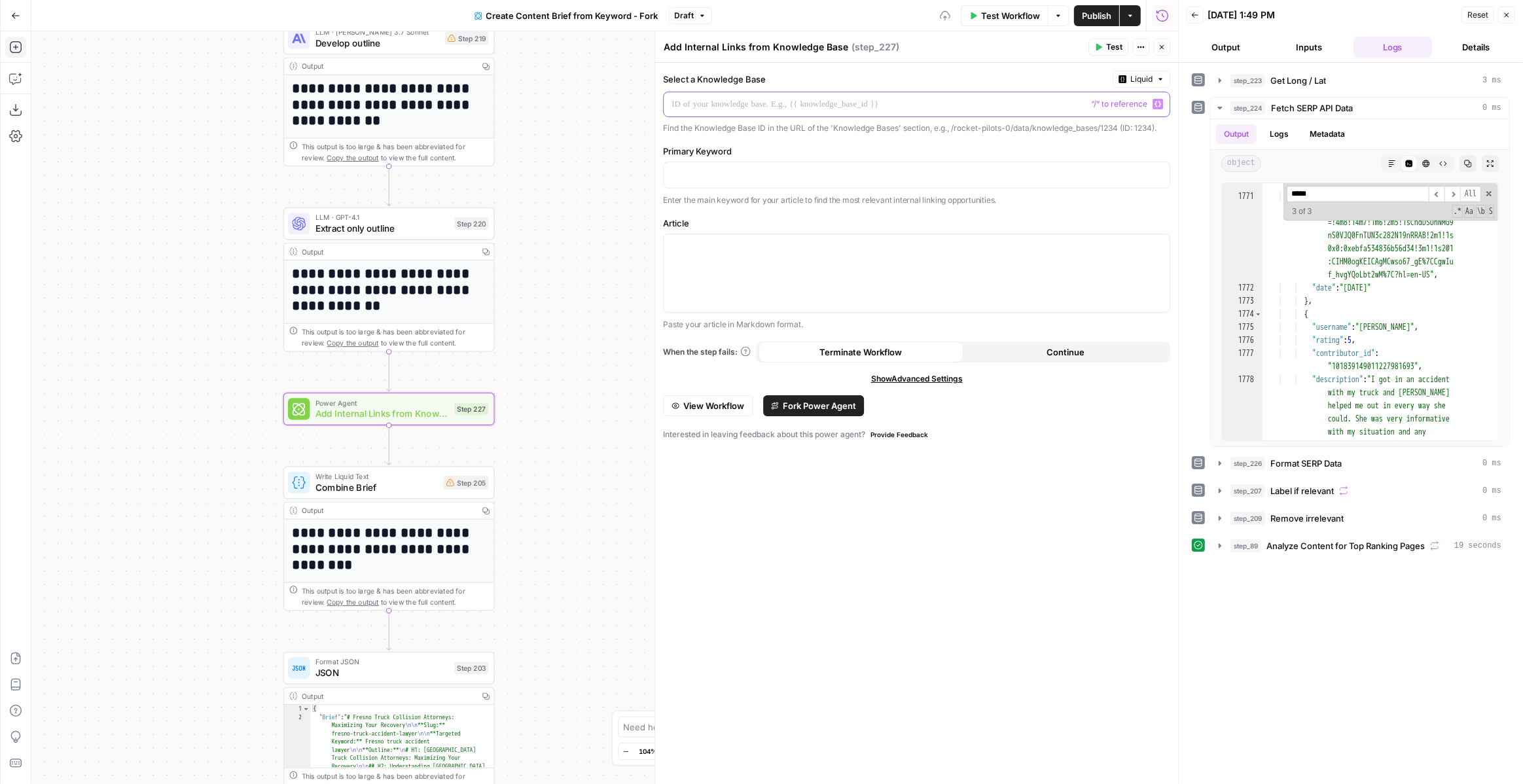 click at bounding box center [906, 104] 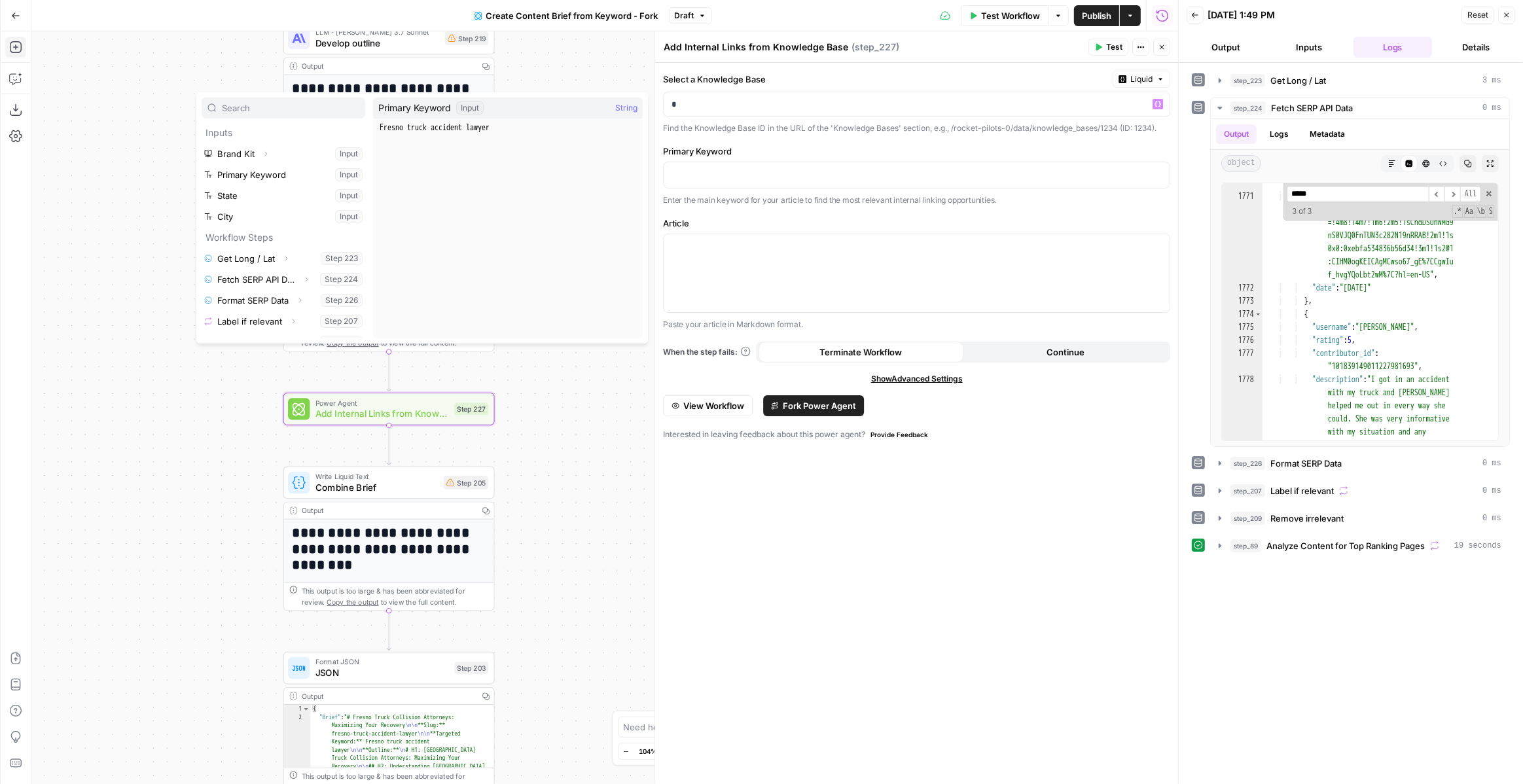 click on "Select a Knowledge Base" at bounding box center [885, 79] 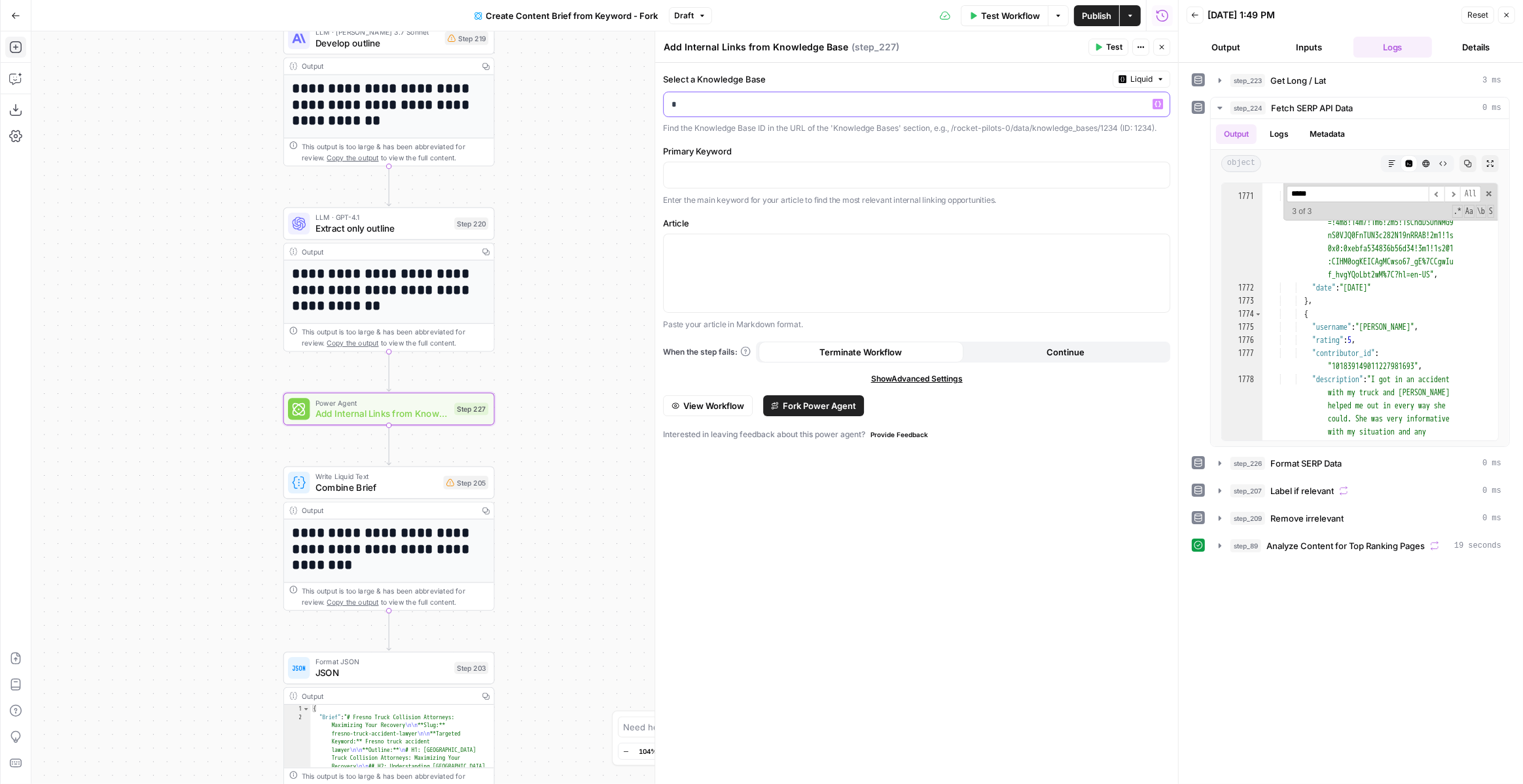 click on "*" at bounding box center [906, 104] 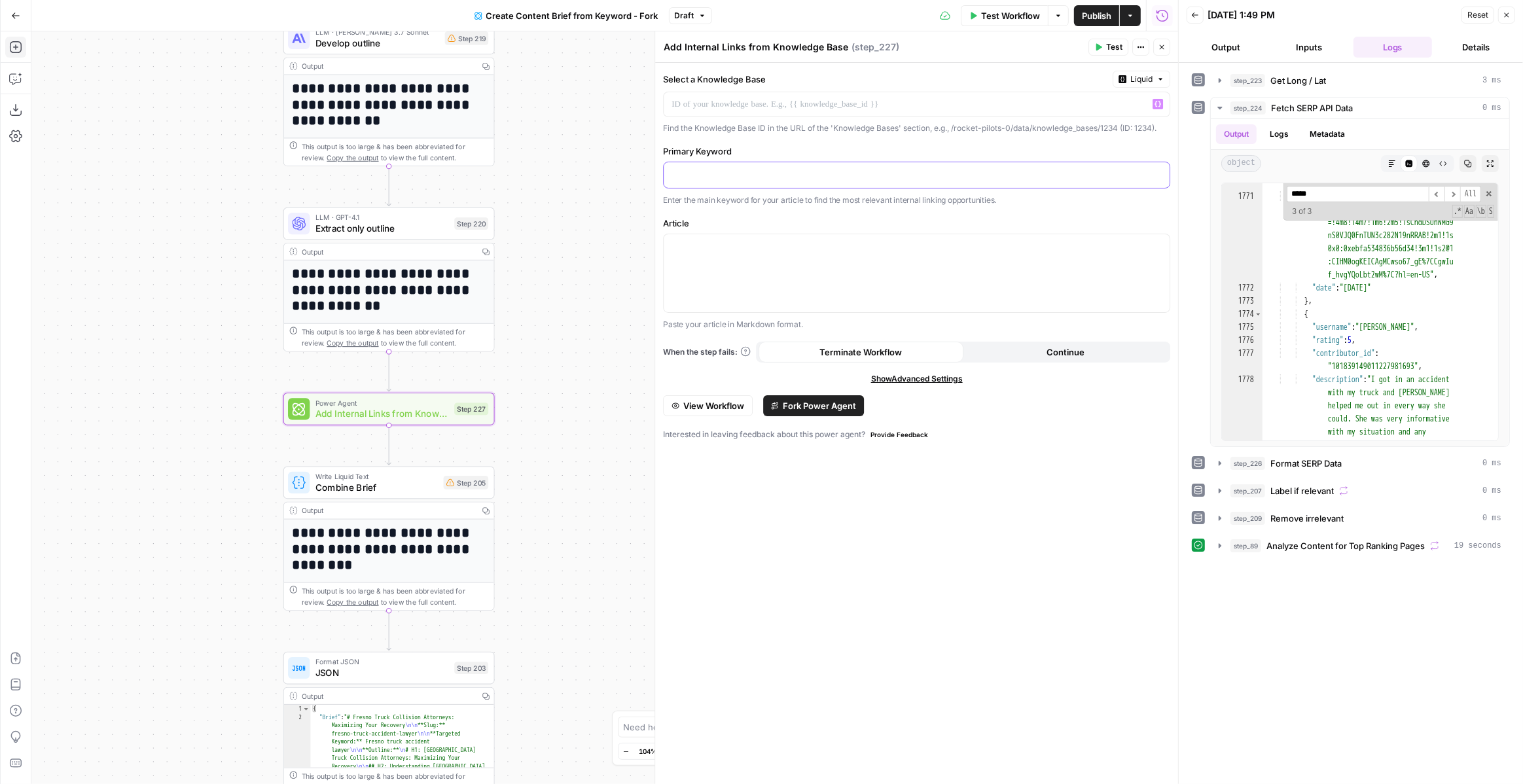 click at bounding box center (916, 174) 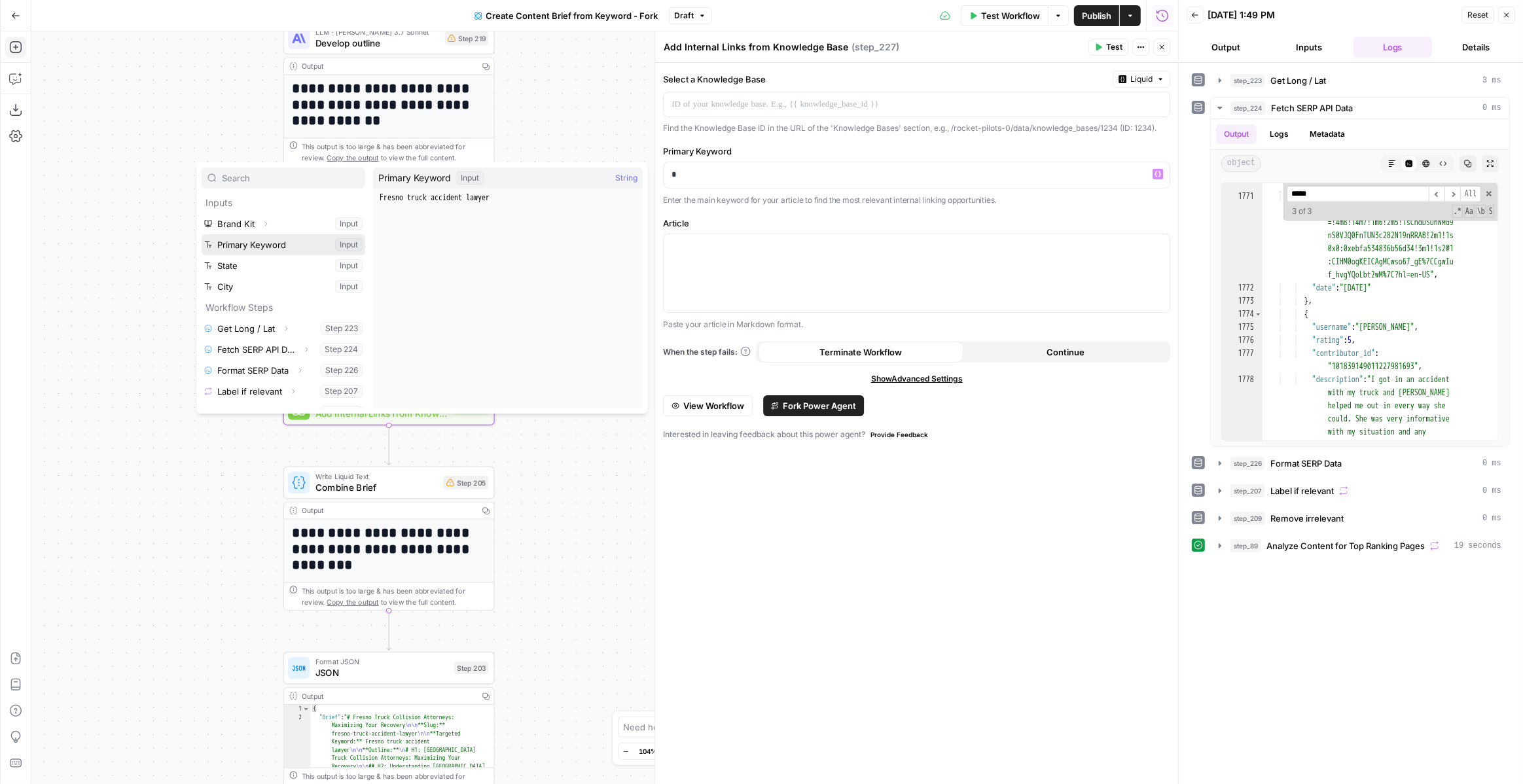 click at bounding box center [283, 245] 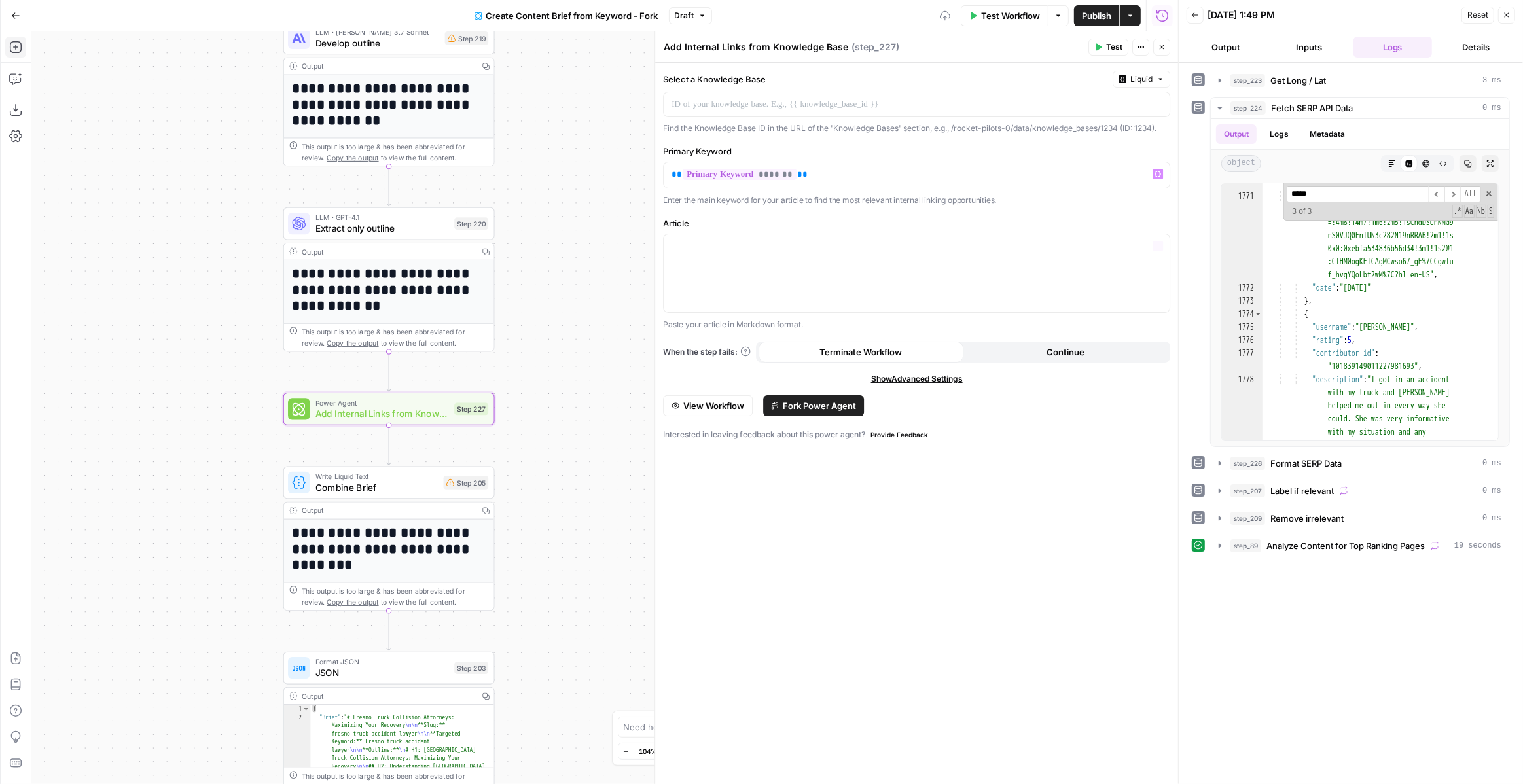click on "Select a Knowledge Base Liquid Find the Knowledge Base ID in the URL of the 'Knowledge Bases' section, e.g., /rocket-pilots-0/data/knowledge_bases/1234 (ID: 1234). Primary Keyword ** ******* ** Variables Menu Enter the main keyword for your article to find the most relevant internal linking opportunities. Article “/” to reference Variables Menu Paste your article in Markdown format. When the step fails: Terminate Workflow Continue Show  Advanced Settings View Workflow Fork Power Agent Interested in leaving feedback about this power agent? Provide Feedback" at bounding box center (916, 423) 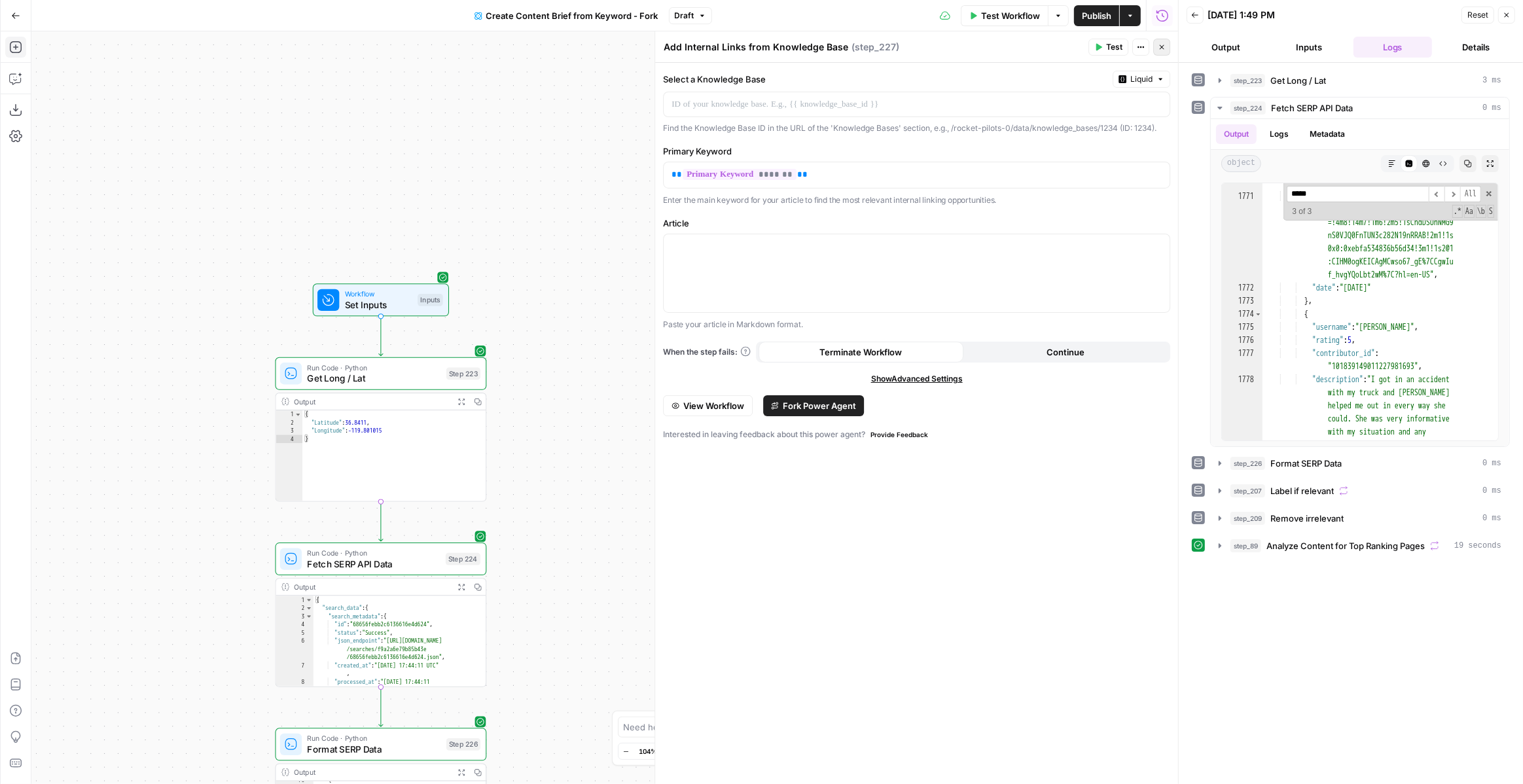 click 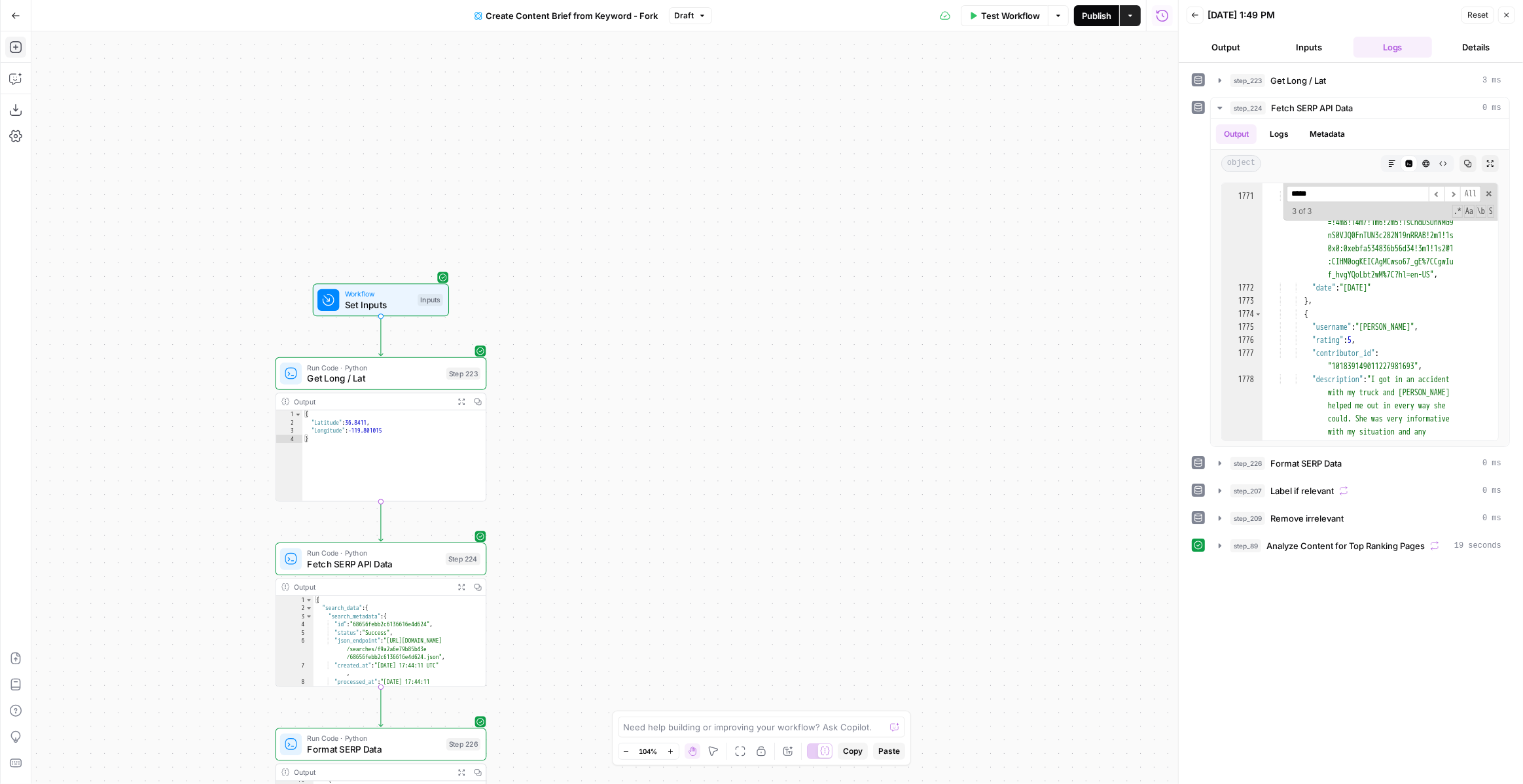 click on "Publish" at bounding box center [1096, 16] 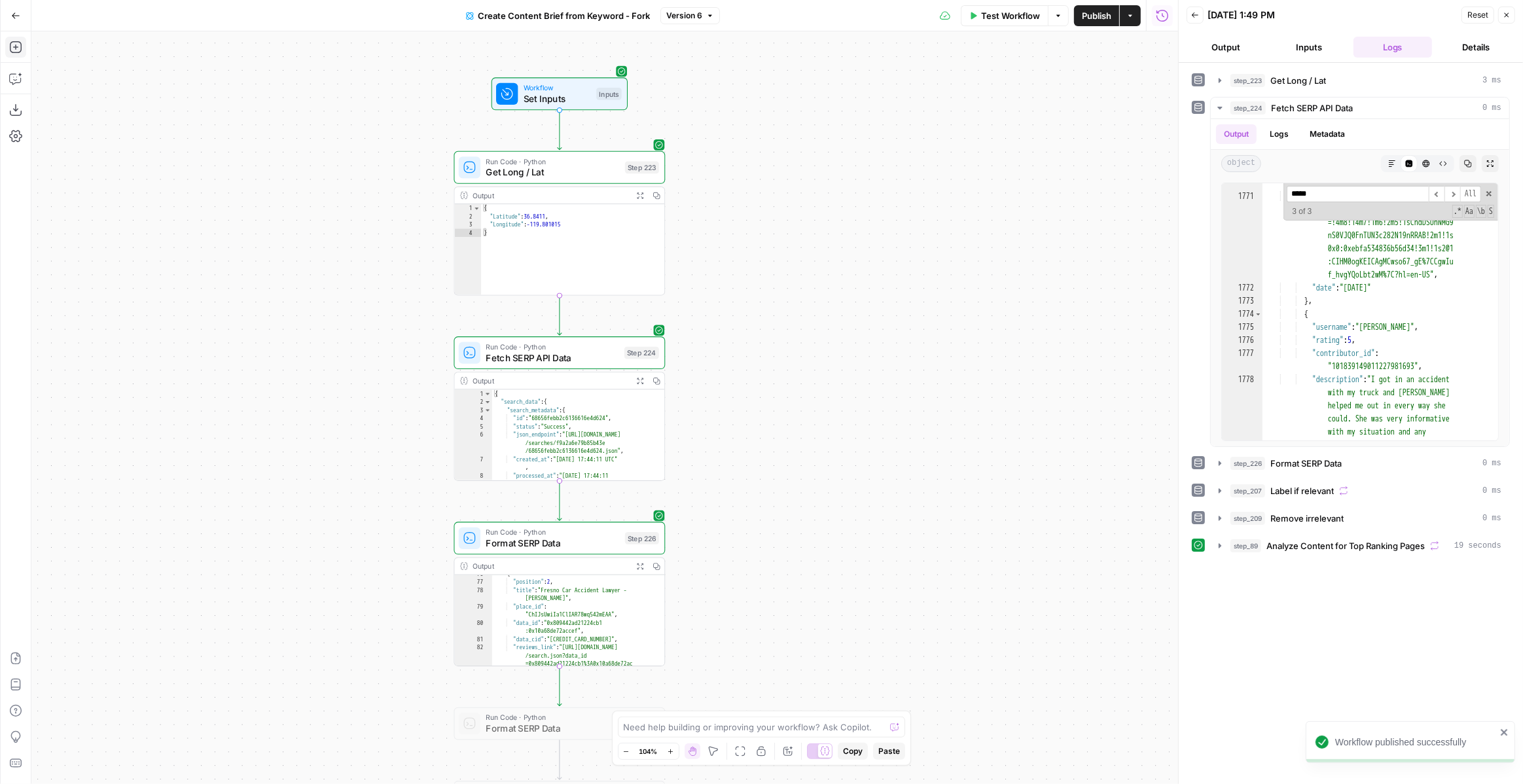 drag, startPoint x: 636, startPoint y: 358, endPoint x: 814, endPoint y: 151, distance: 273.00733 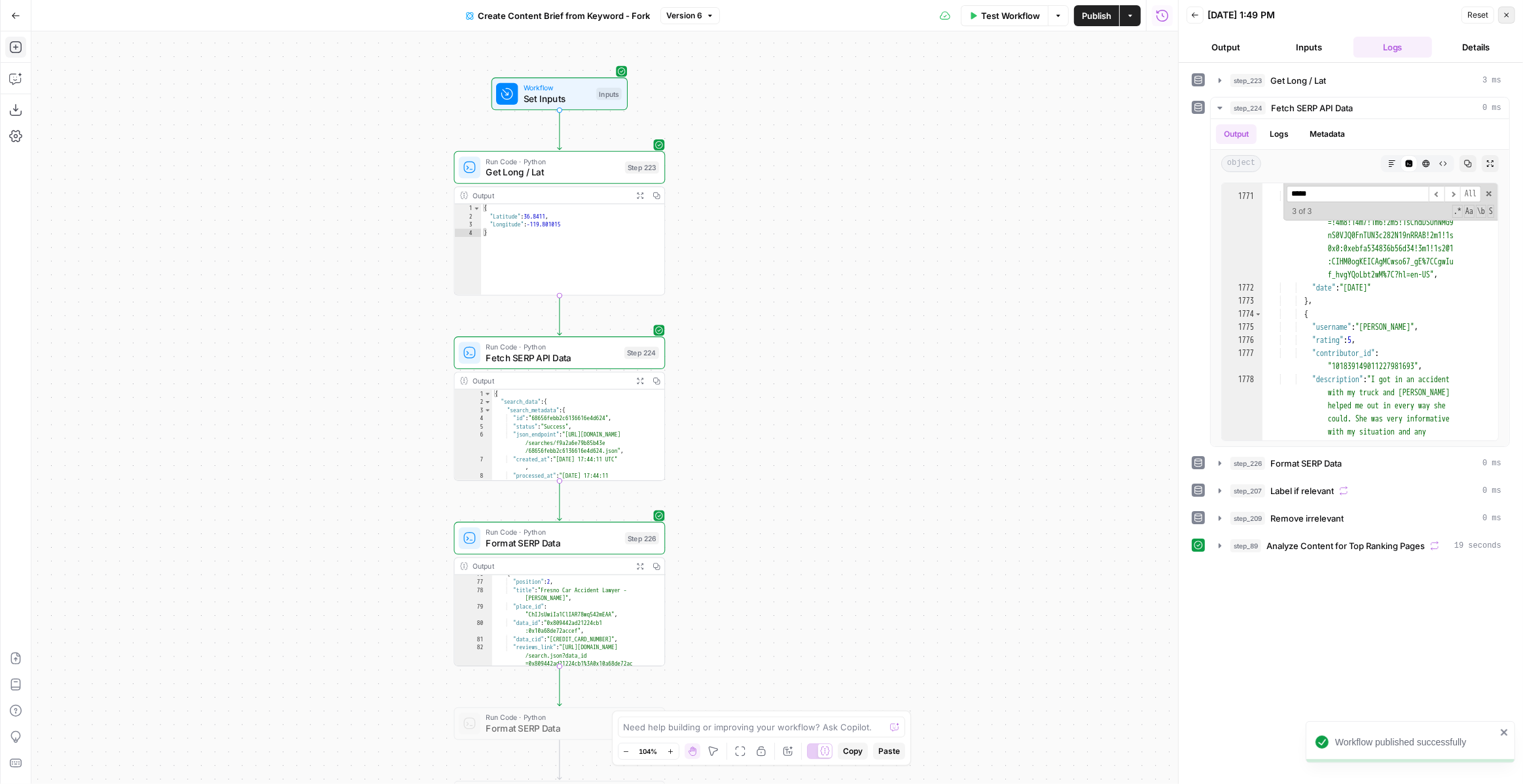 click on "Close" at bounding box center (1507, 15) 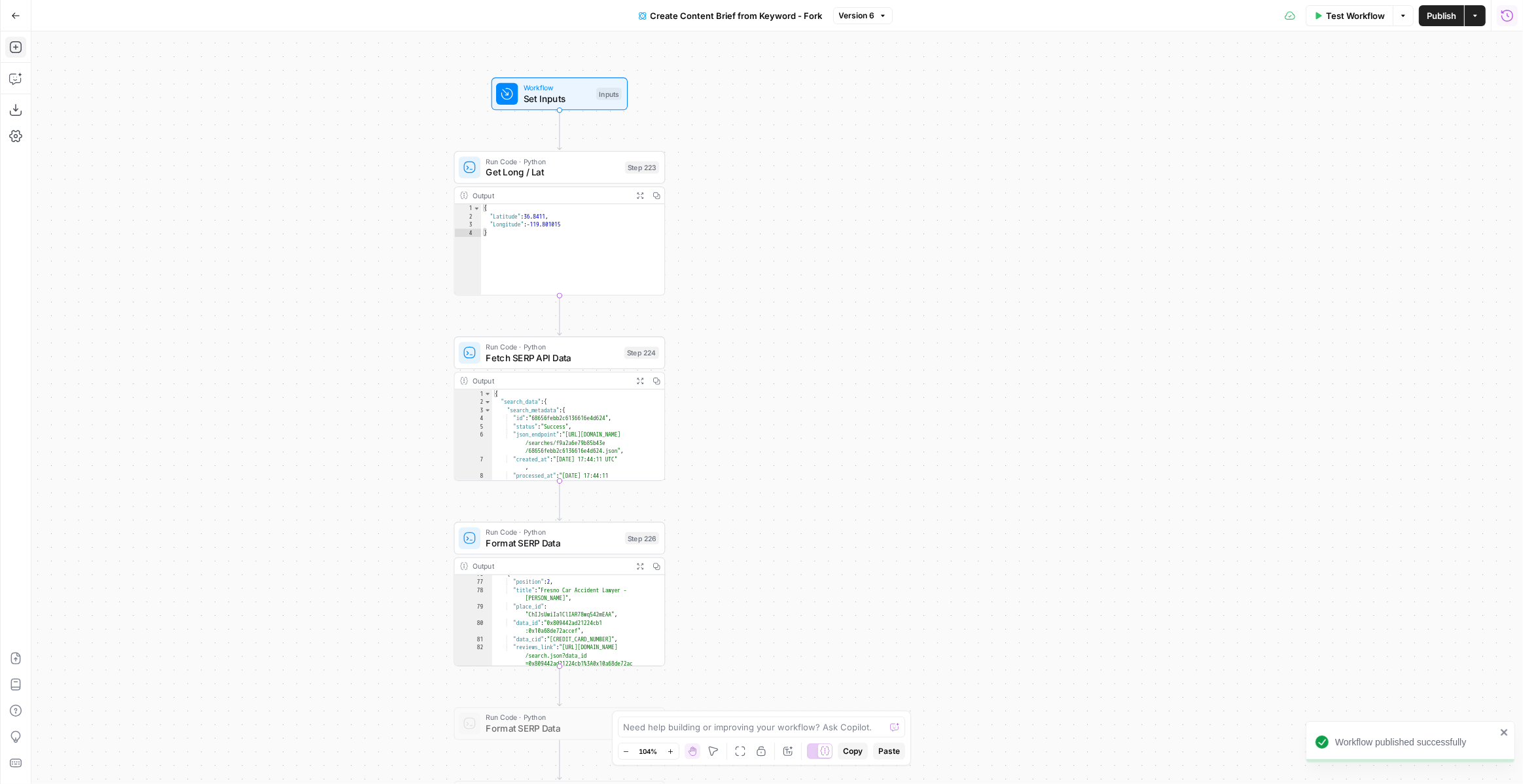 click on "Run History" at bounding box center [1507, 16] 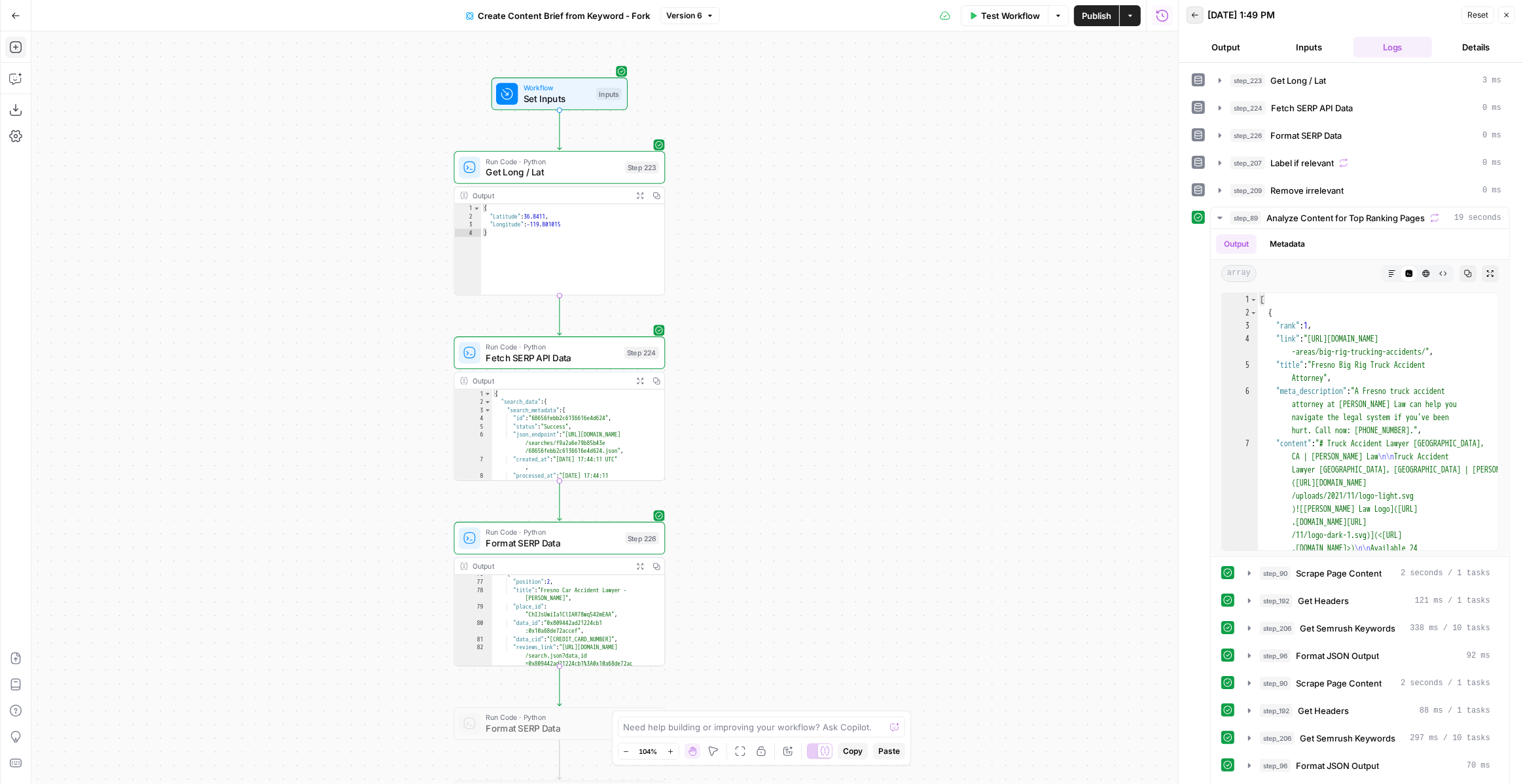 click on "Back" at bounding box center [1195, 15] 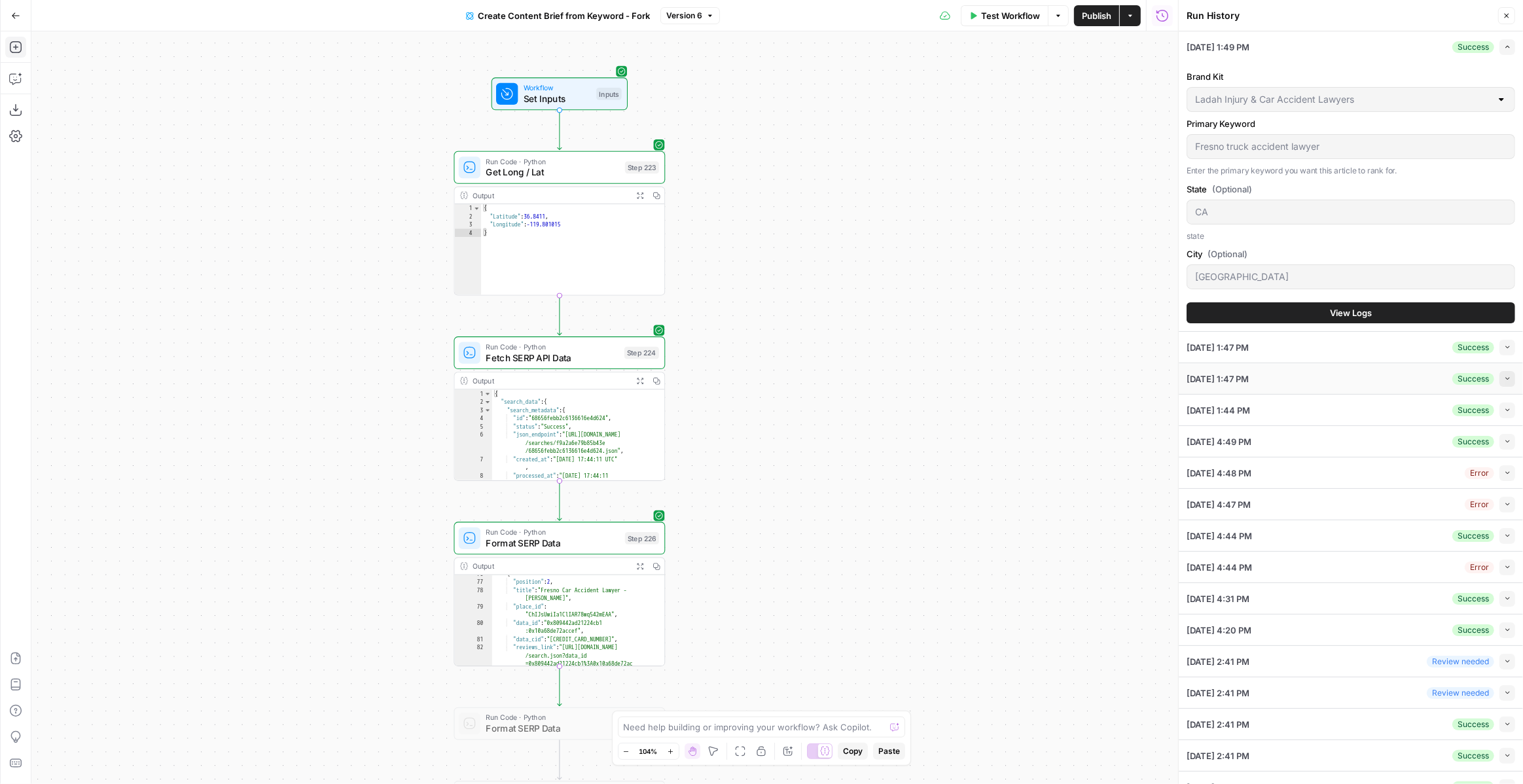 click on "Collapse" at bounding box center [1507, 379] 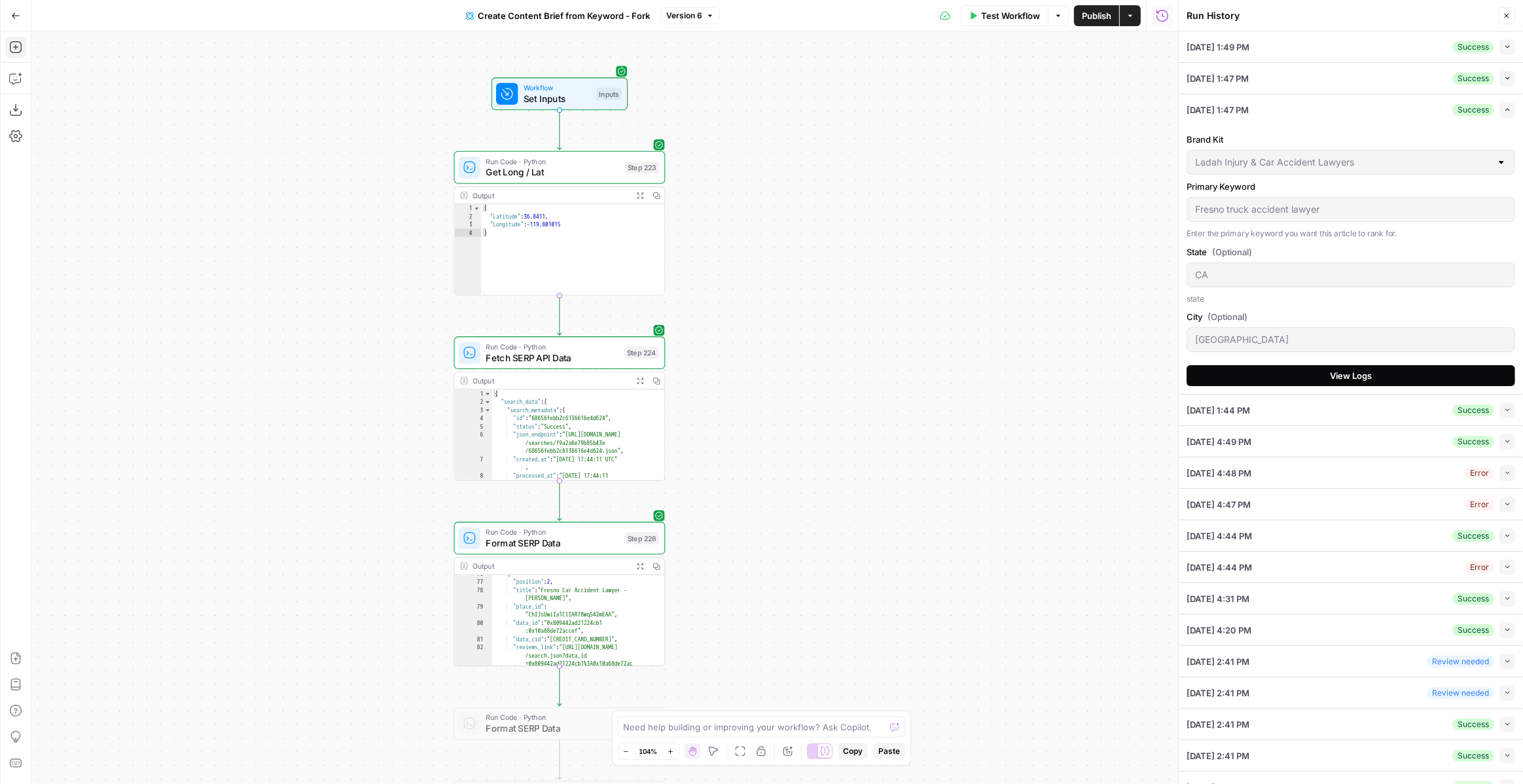 click on "View Logs" at bounding box center [1351, 376] 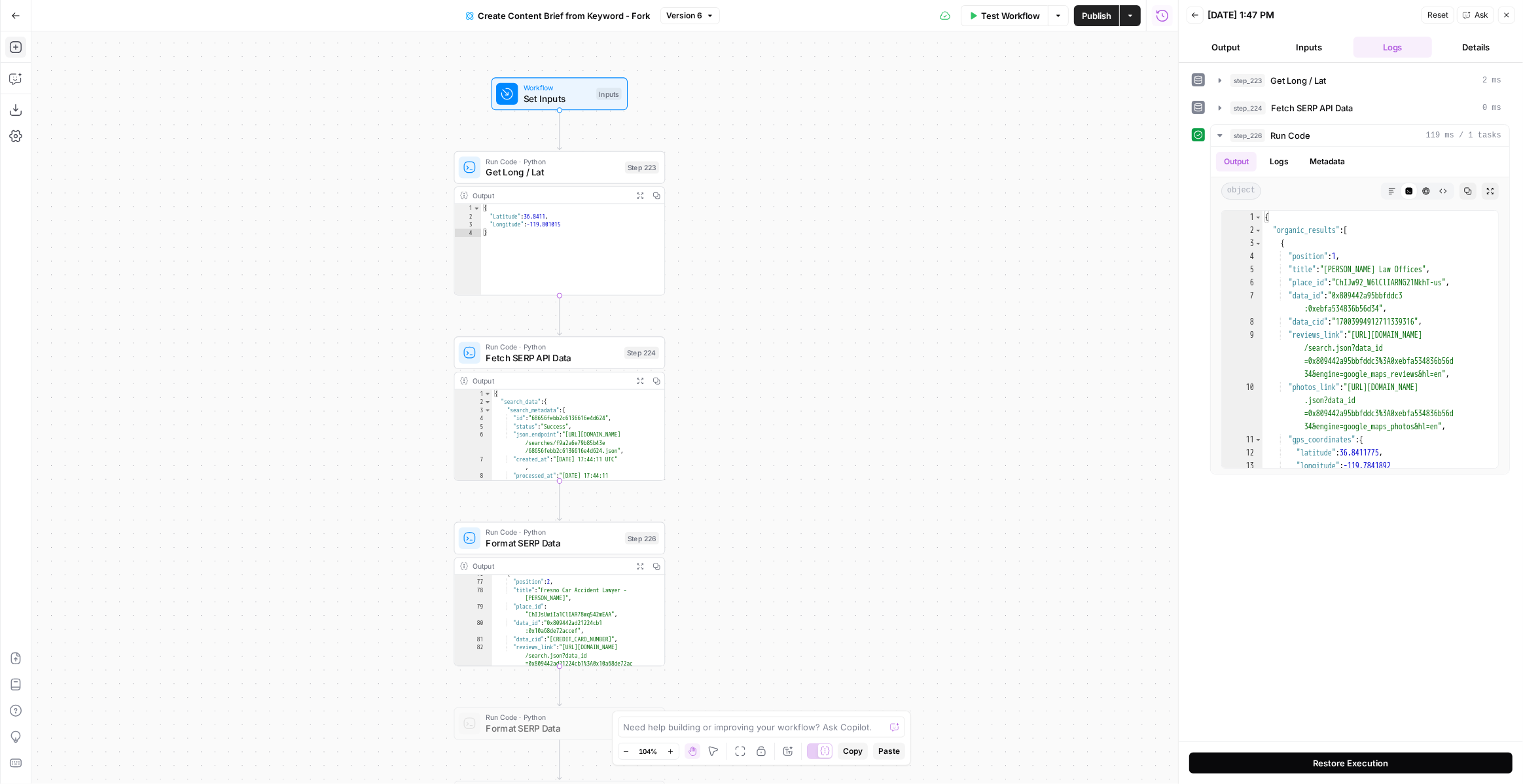 click on "Restore Execution" at bounding box center (1351, 763) 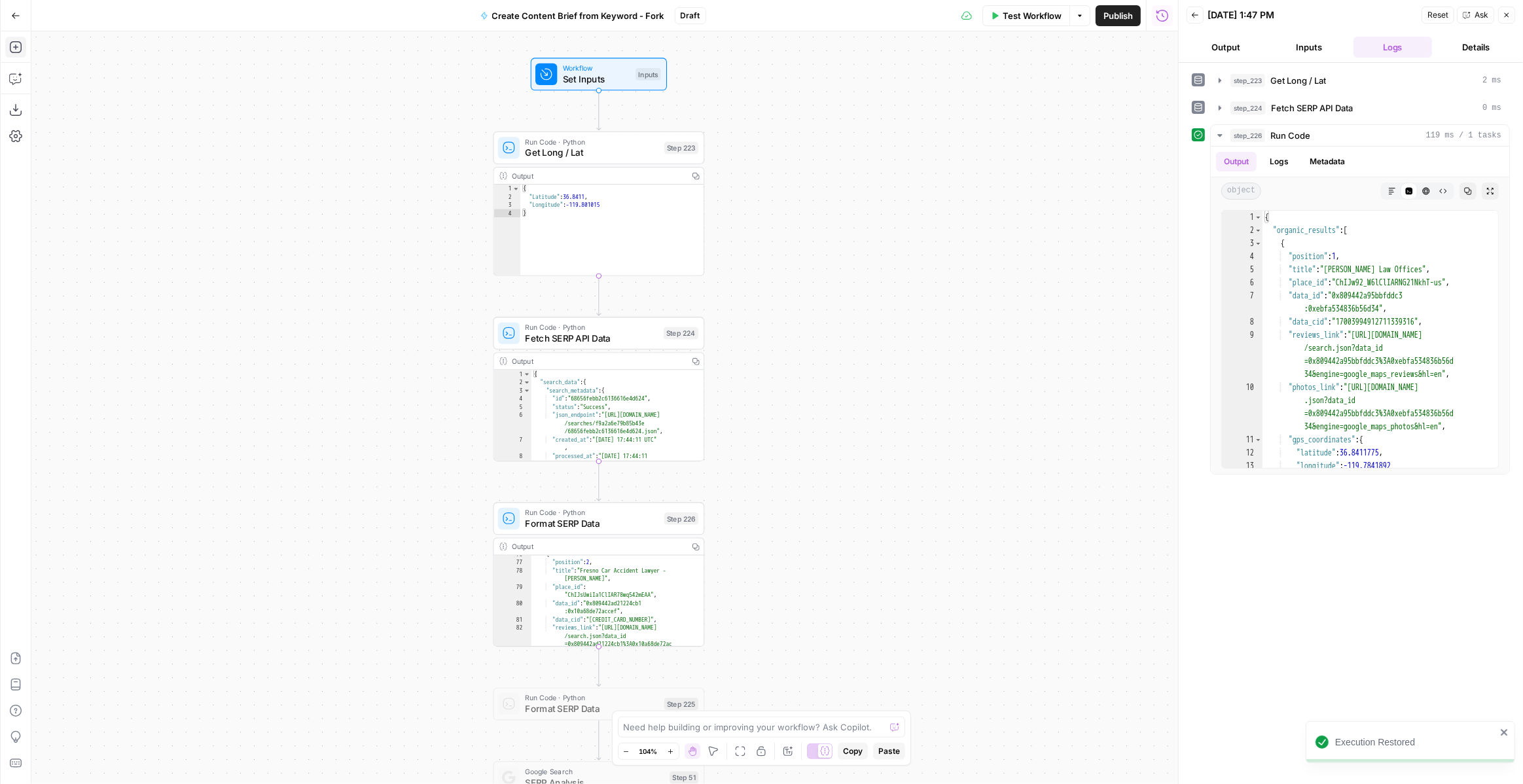 drag, startPoint x: 819, startPoint y: 576, endPoint x: 851, endPoint y: 558, distance: 36.71512 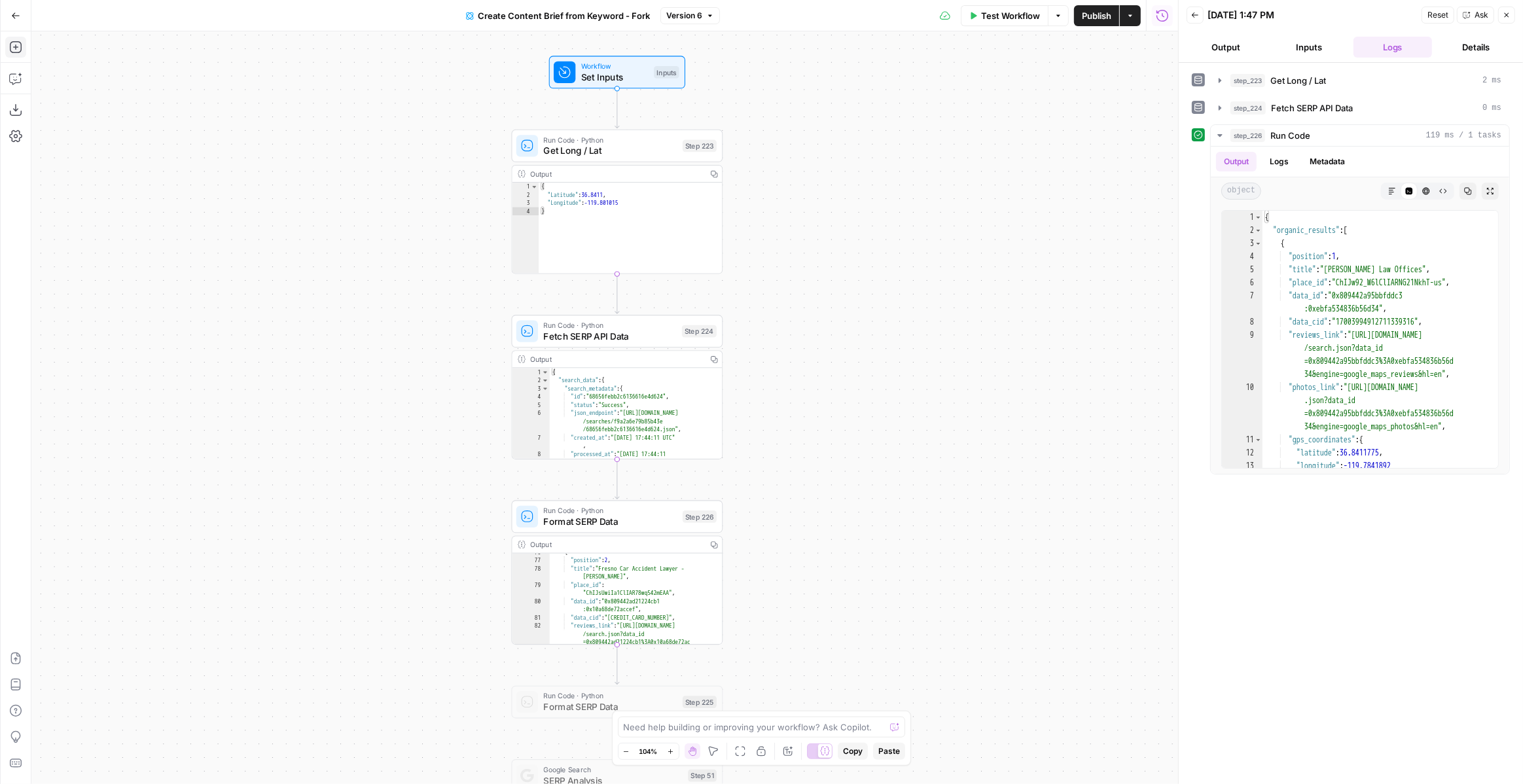 drag, startPoint x: 769, startPoint y: 291, endPoint x: 784, endPoint y: 291, distance: 15 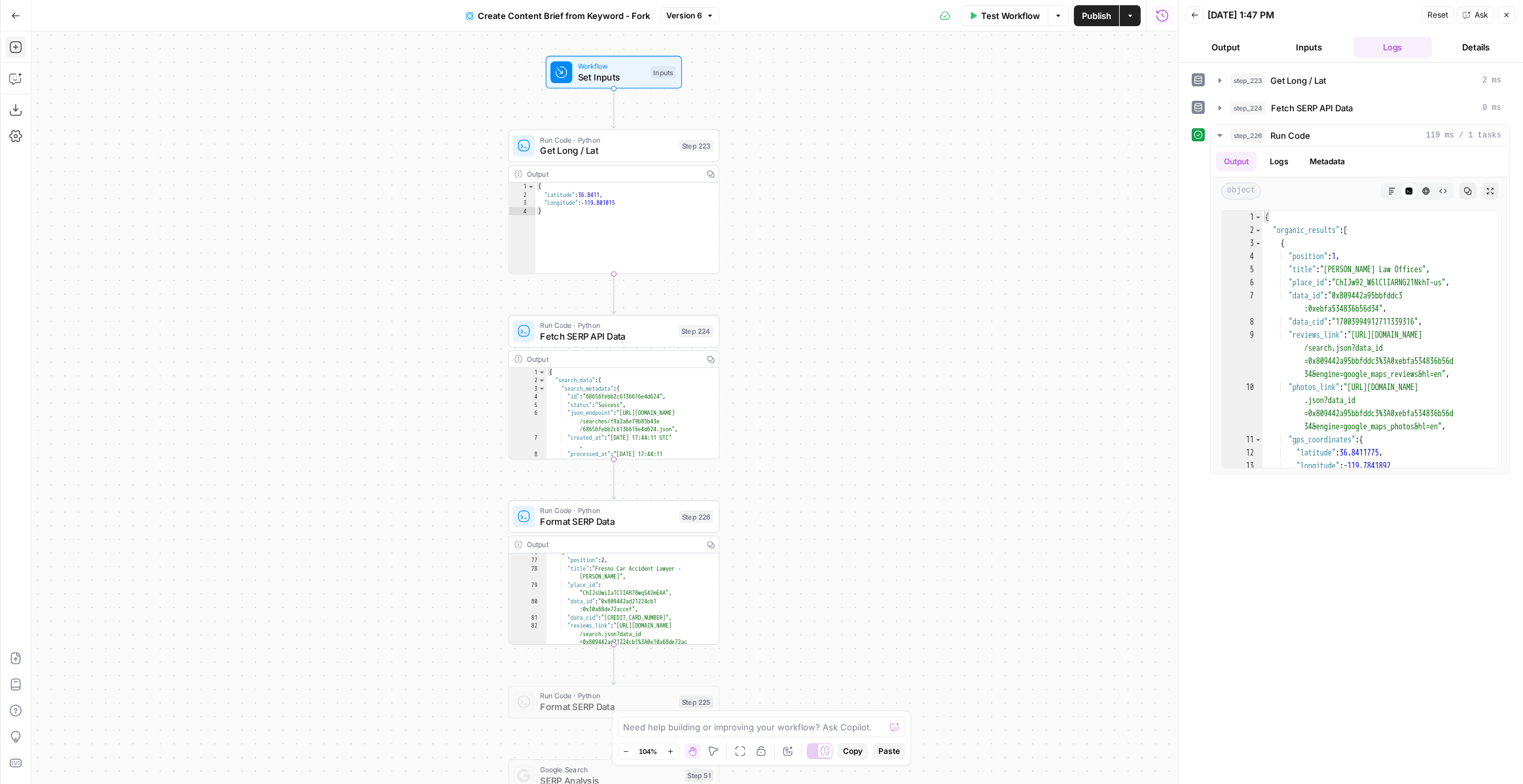 click on "Go Back Create Content Brief from Keyword - Fork Version 6 Test Workflow Options Publish Actions Run History" at bounding box center (589, 15) 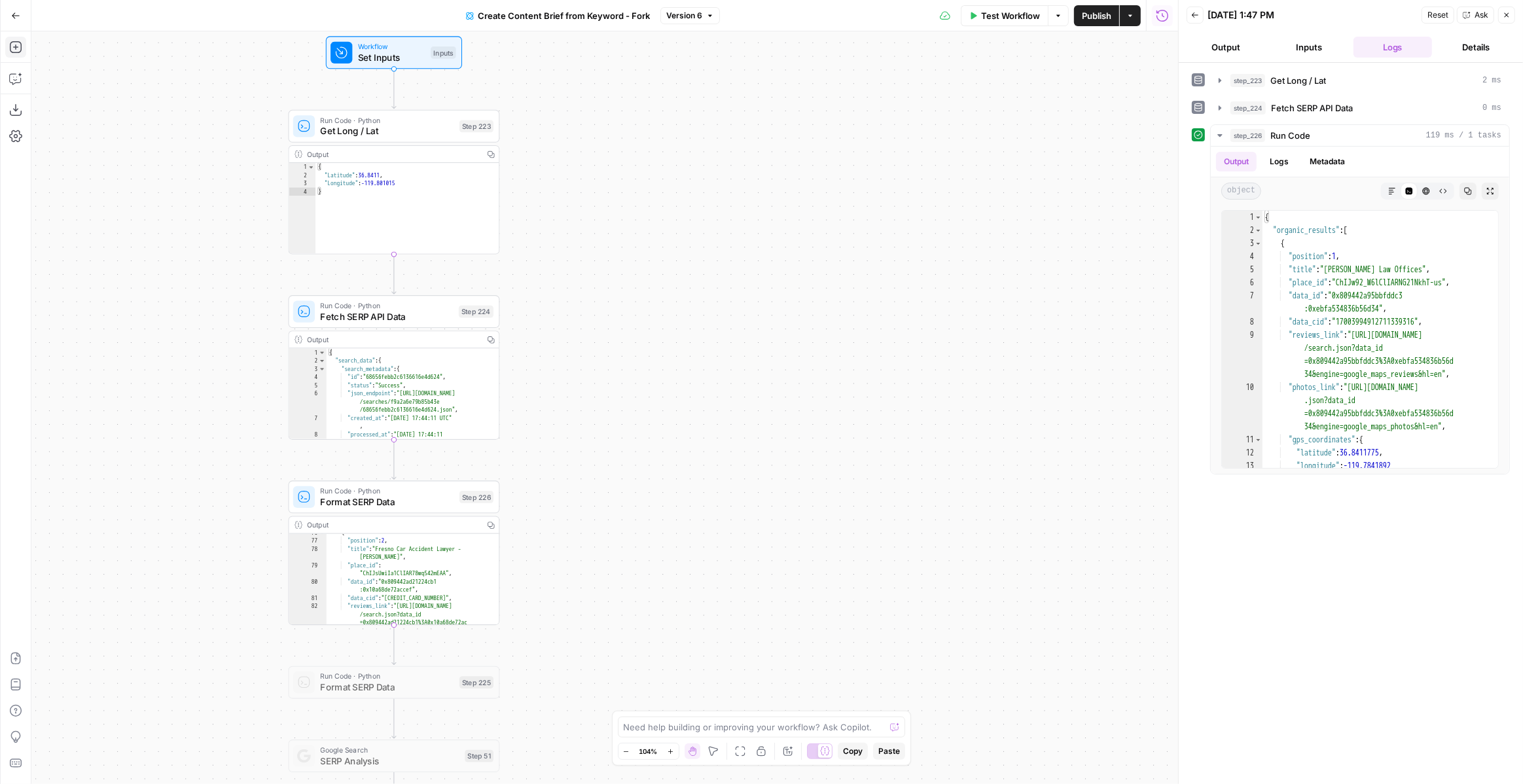 drag, startPoint x: 817, startPoint y: 241, endPoint x: 604, endPoint y: 217, distance: 214.34785 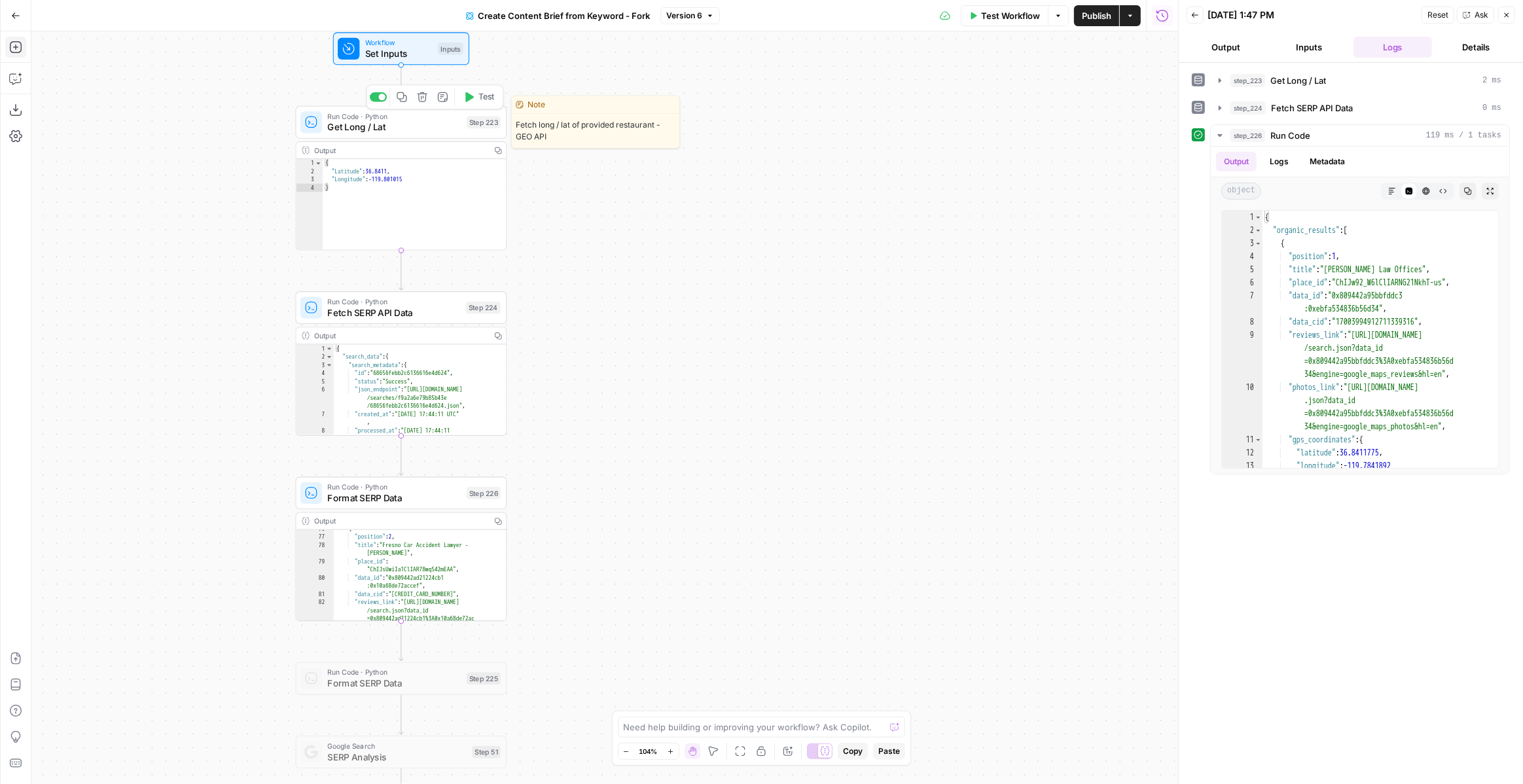 click on "Workflow Set Inputs Inputs Test Step" at bounding box center [401, 48] 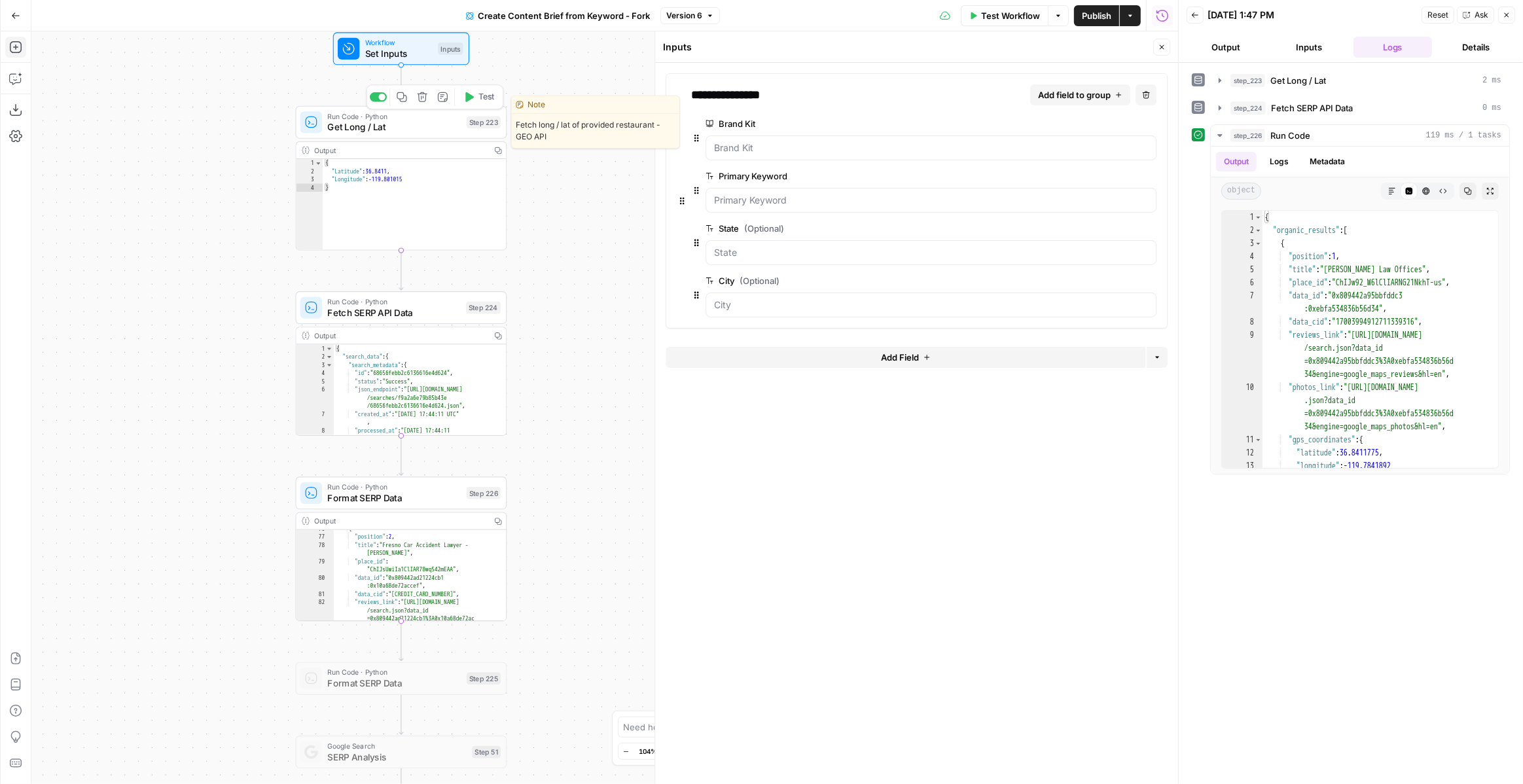 click on "Get Long / Lat" at bounding box center (394, 127) 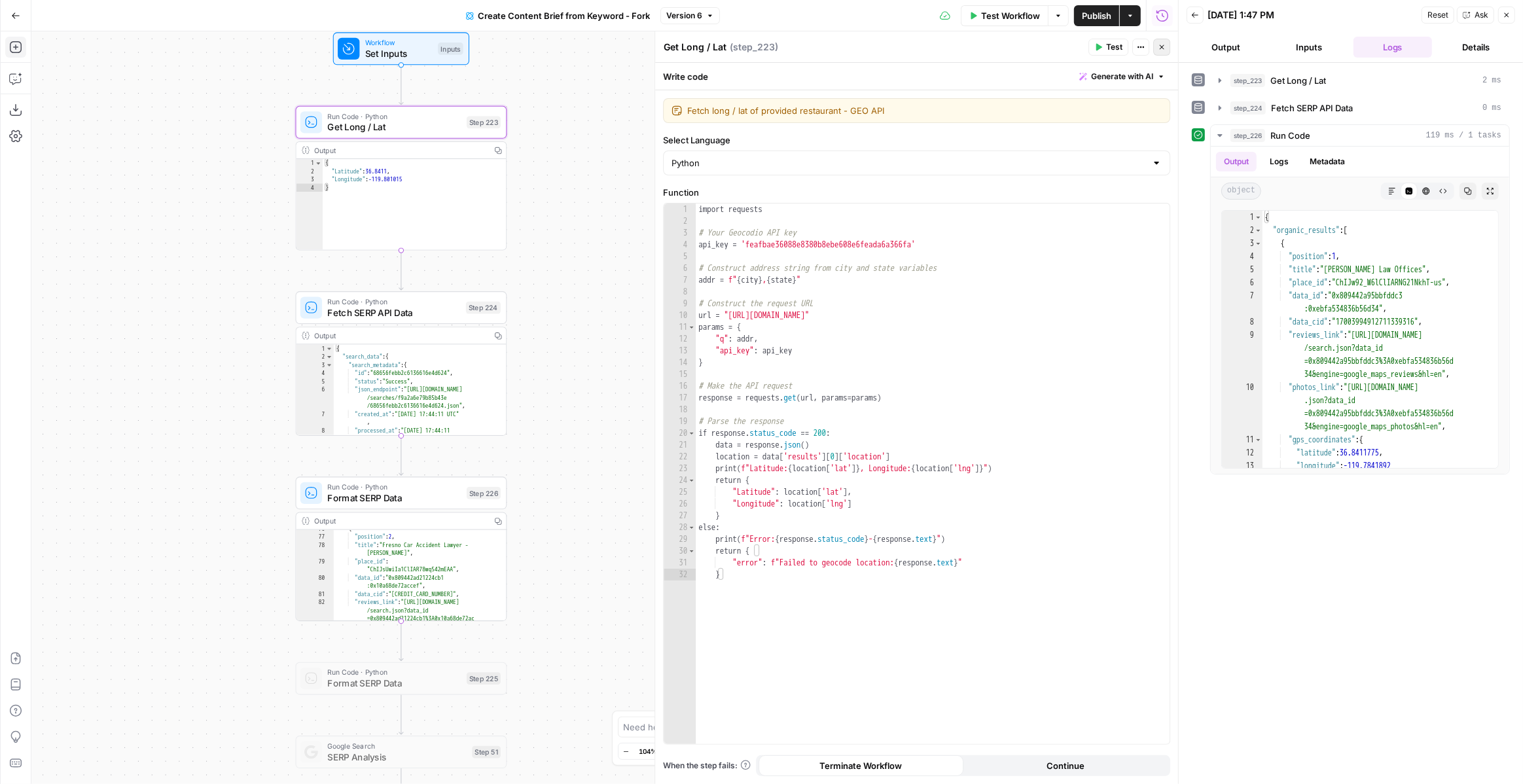click 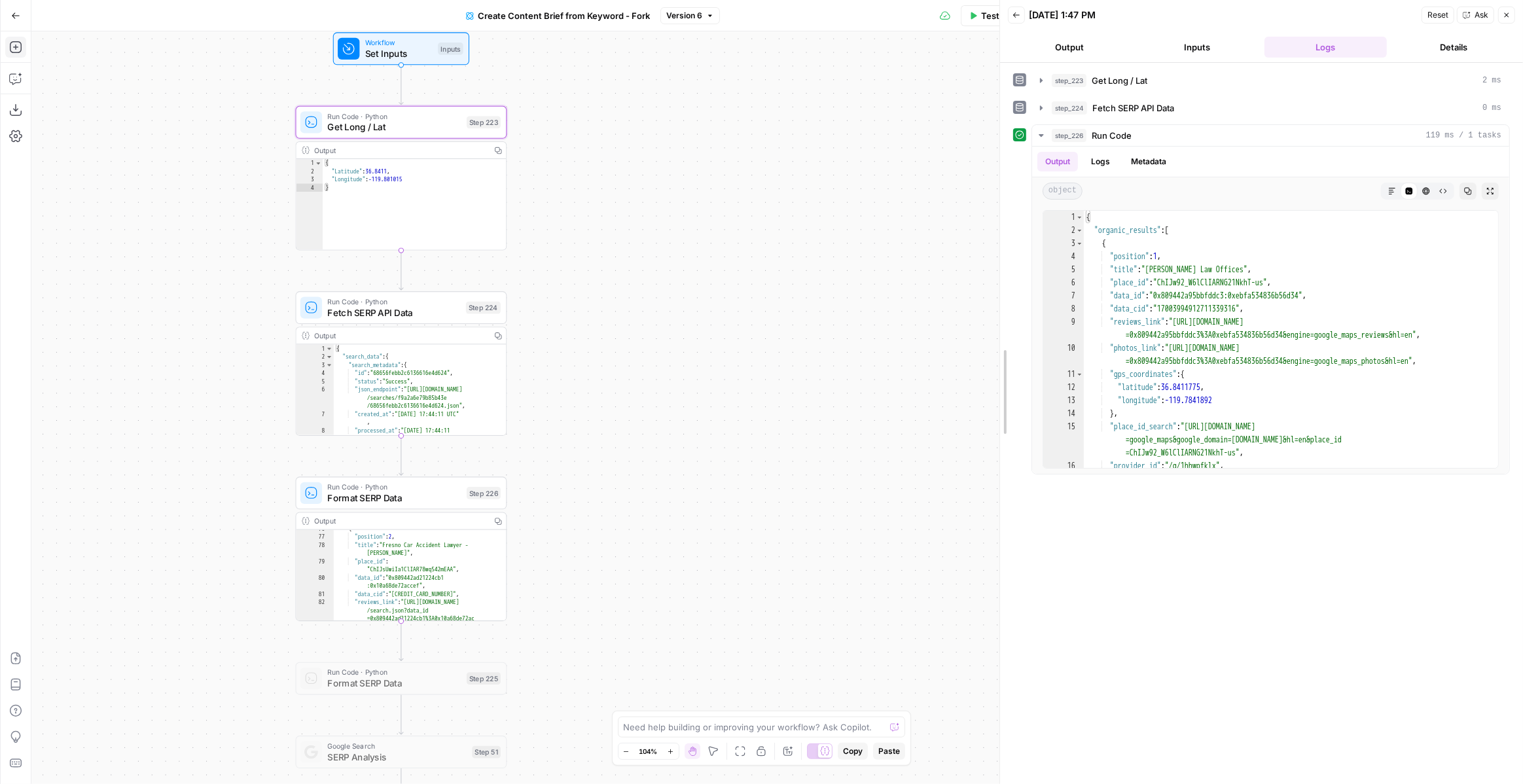 drag, startPoint x: 1178, startPoint y: 284, endPoint x: 924, endPoint y: 285, distance: 254.00197 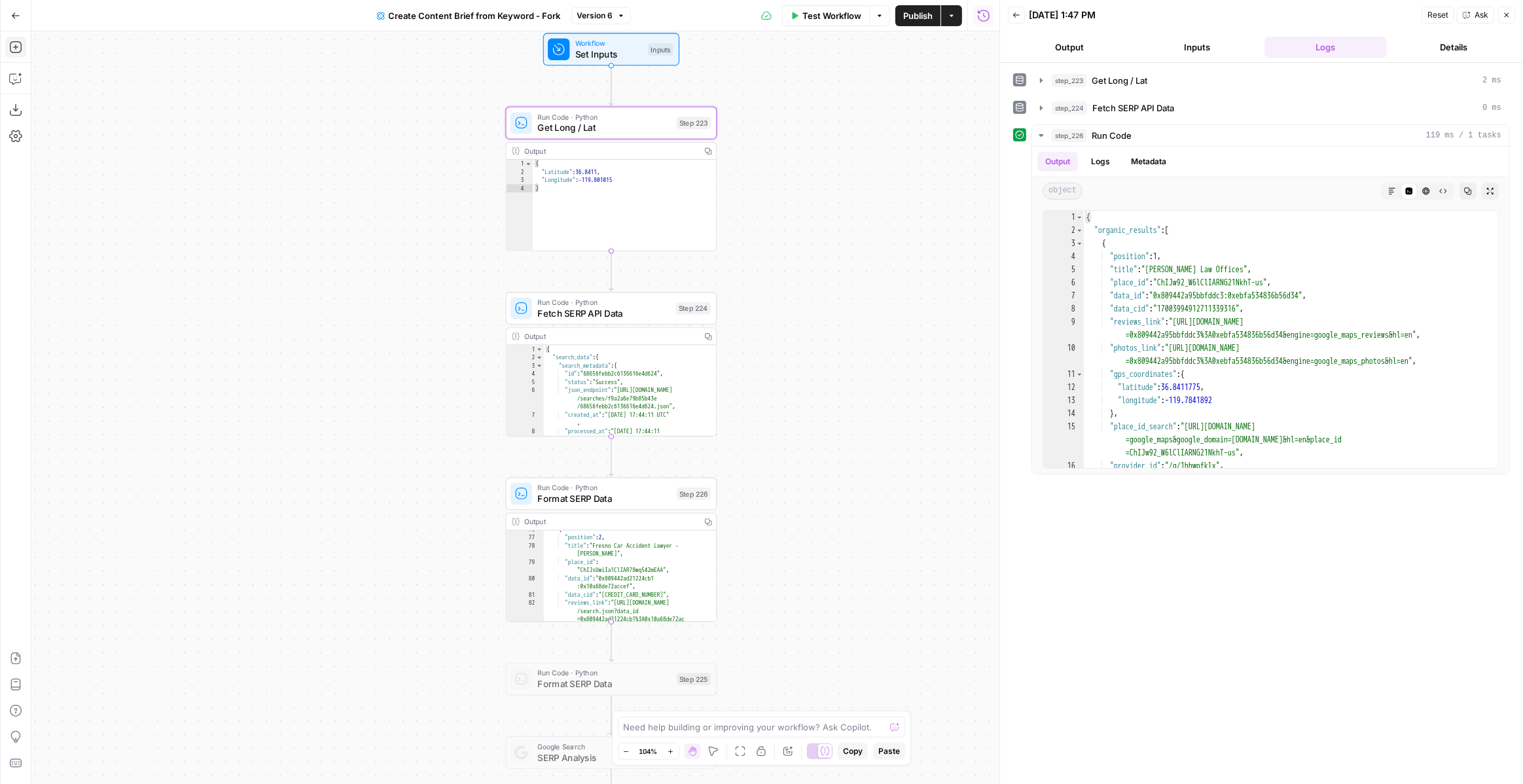 drag, startPoint x: 698, startPoint y: 308, endPoint x: 915, endPoint y: 306, distance: 217.00922 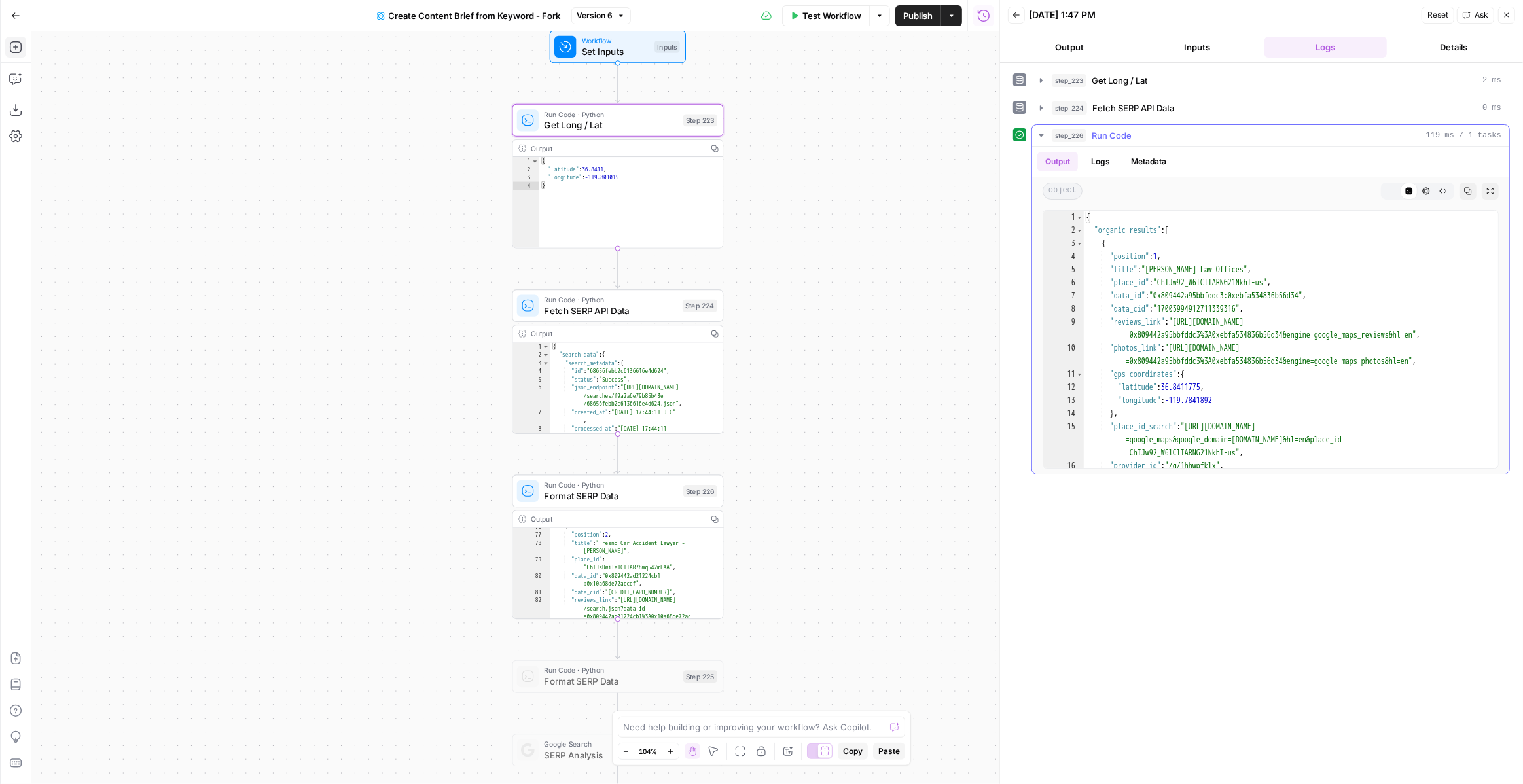 type on "**********" 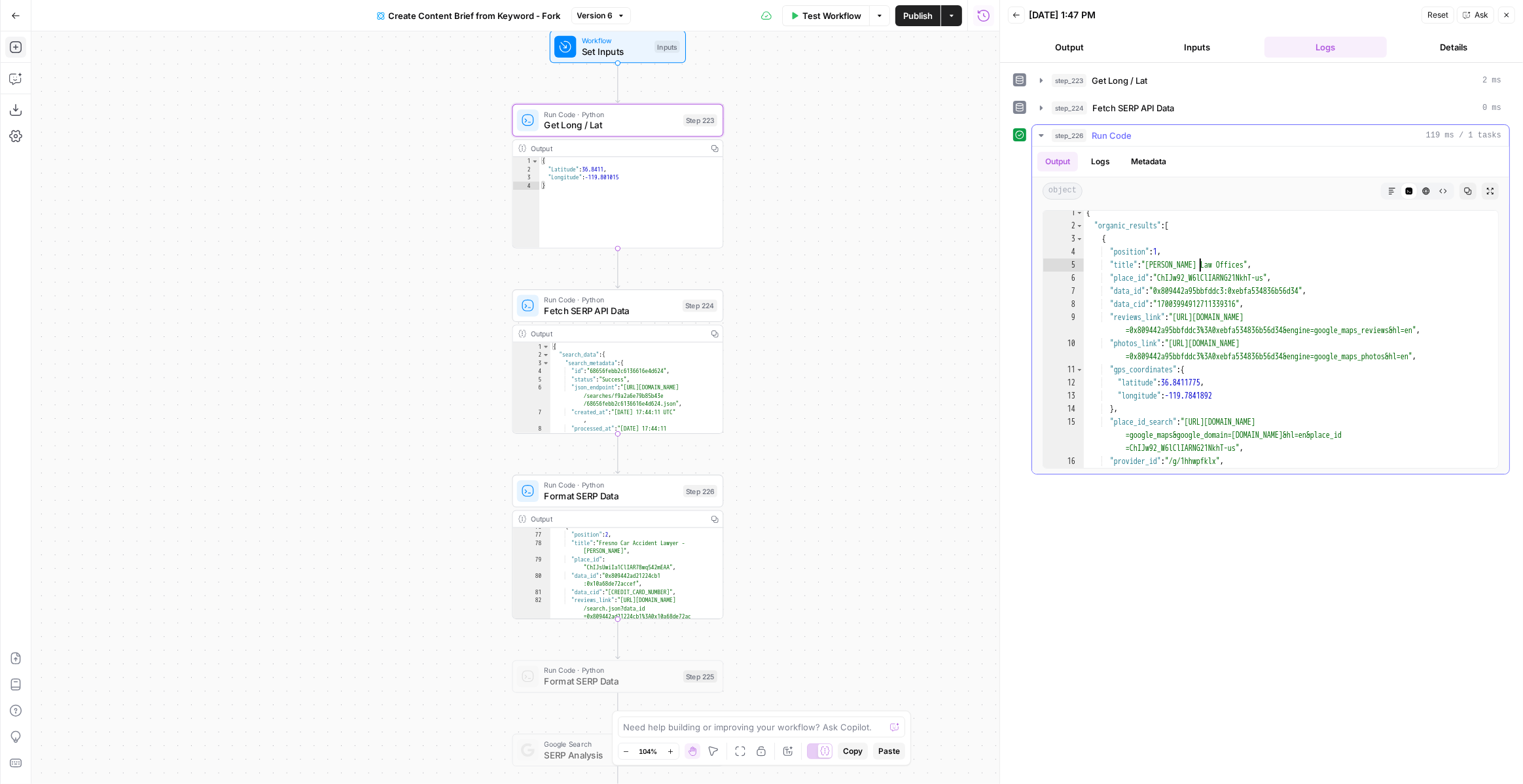 scroll, scrollTop: 4, scrollLeft: 0, axis: vertical 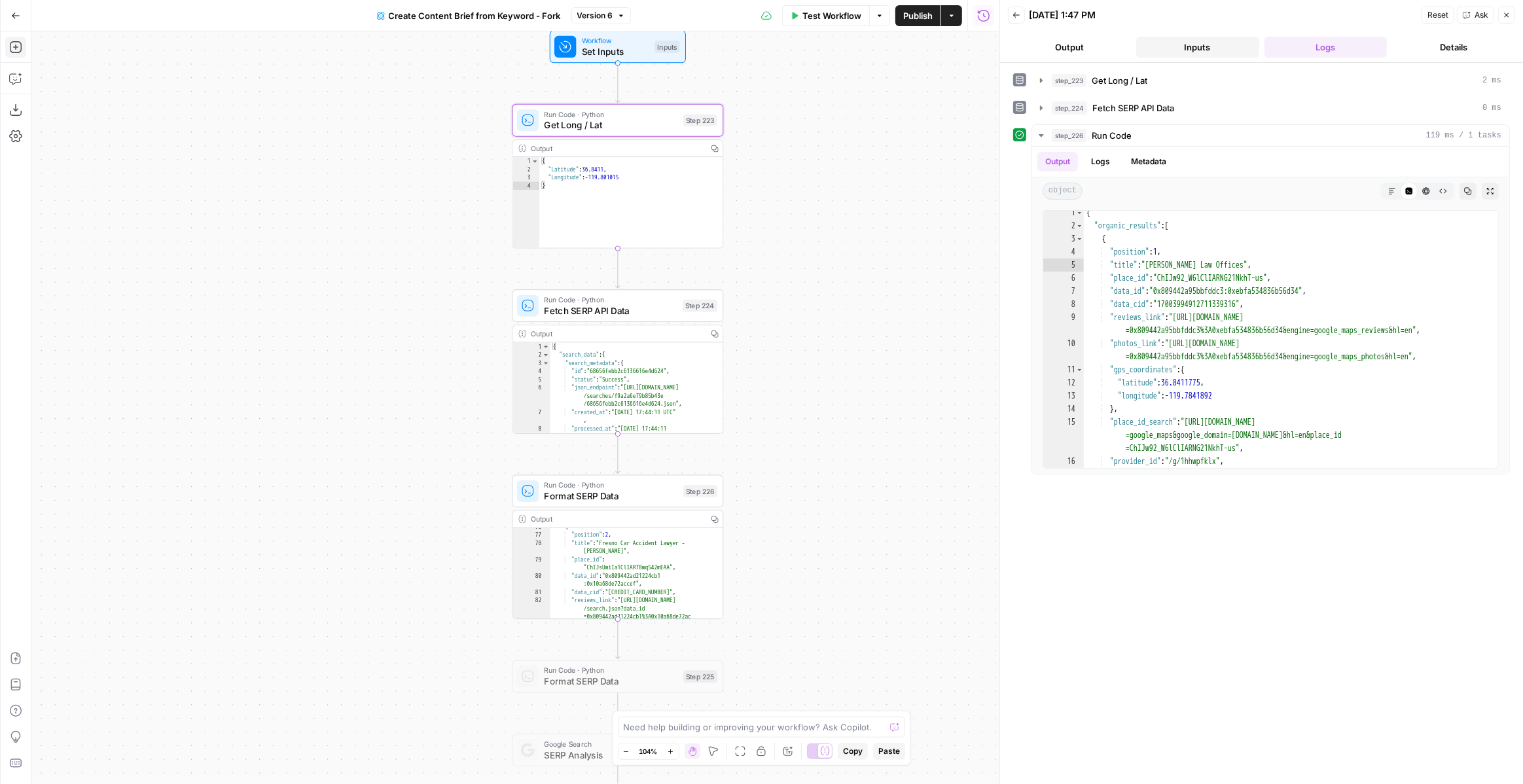 click on "Inputs" at bounding box center [1198, 47] 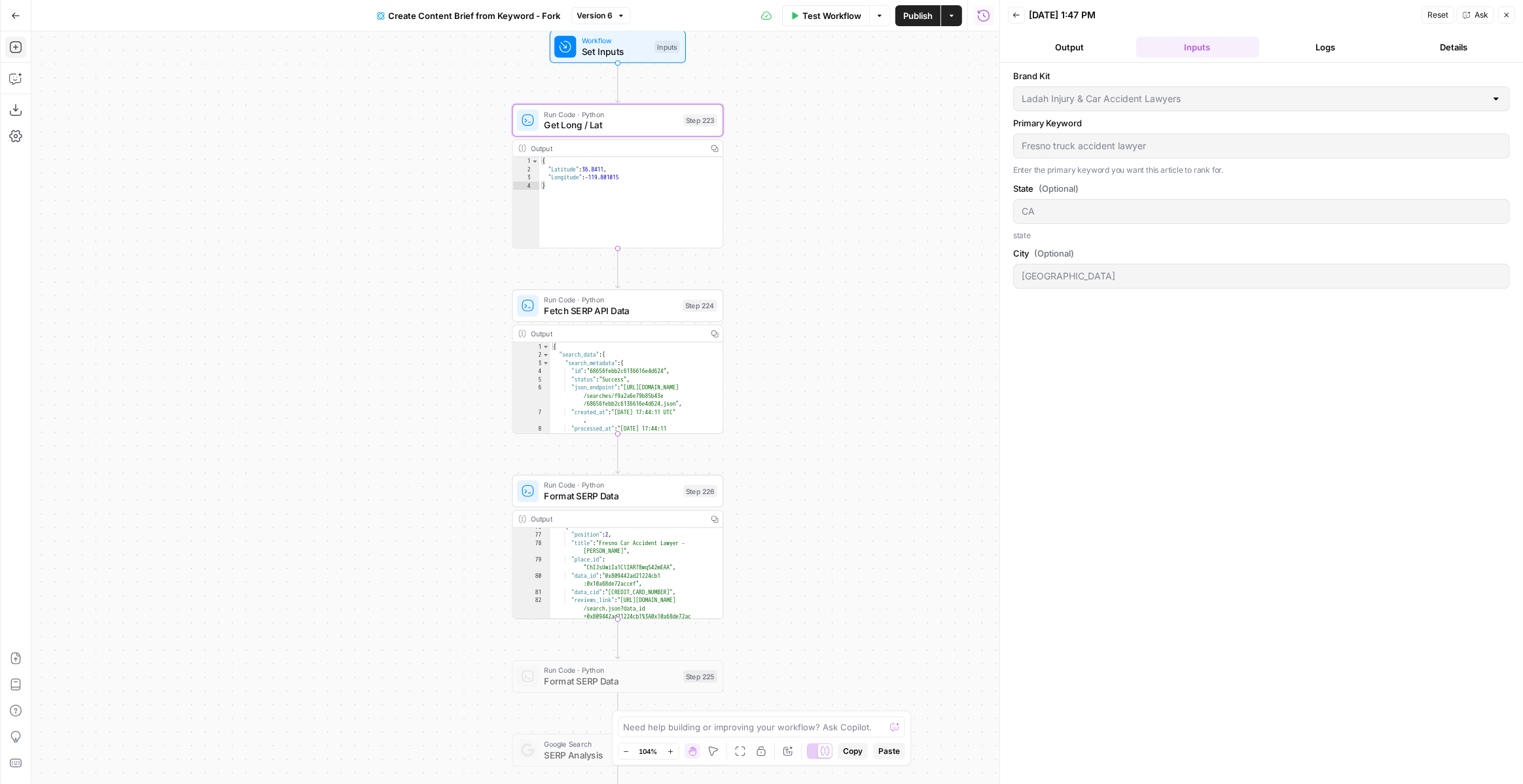 click on "Fresno truck accident lawyer" at bounding box center (1261, 146) 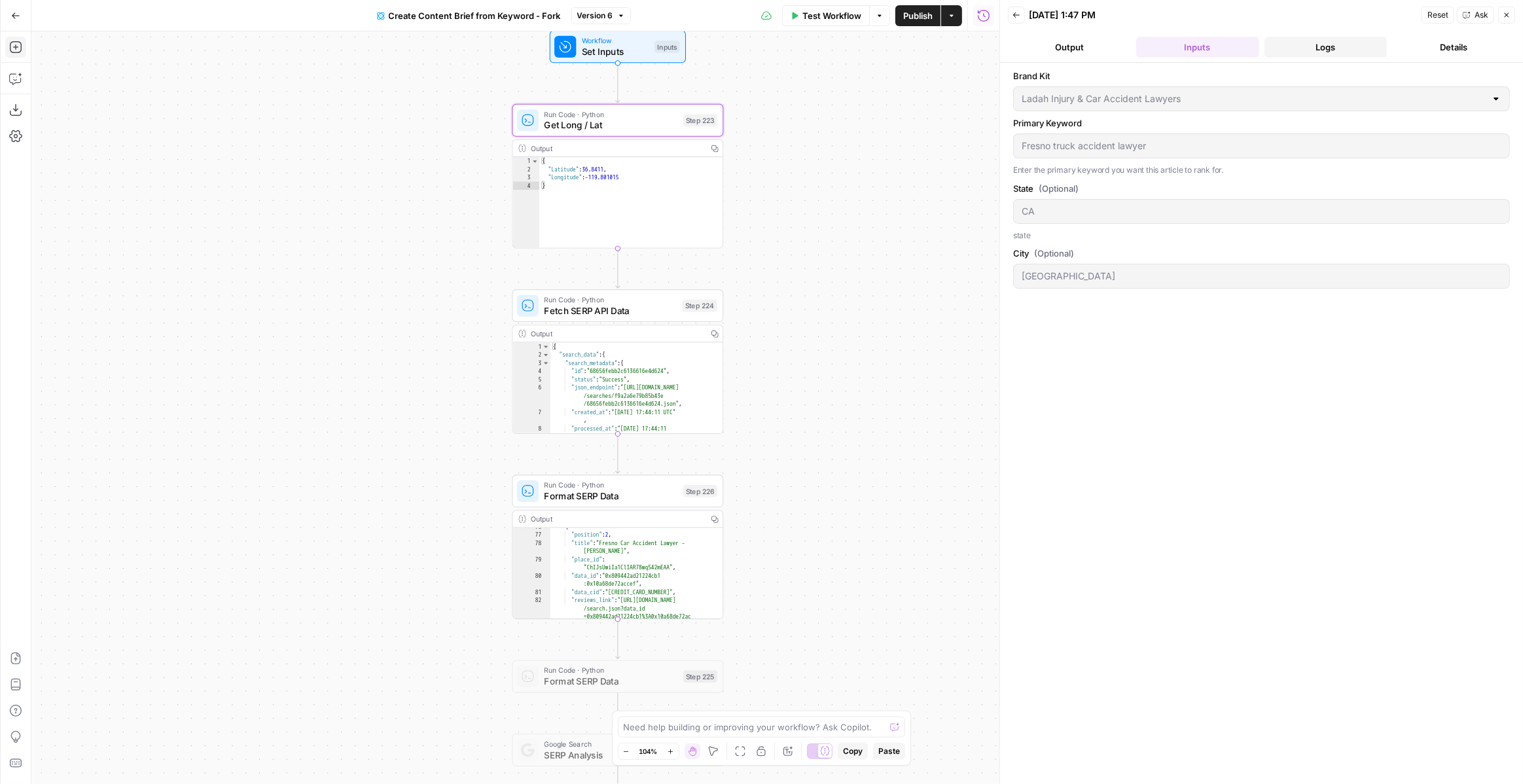 click on "Logs" at bounding box center [1326, 47] 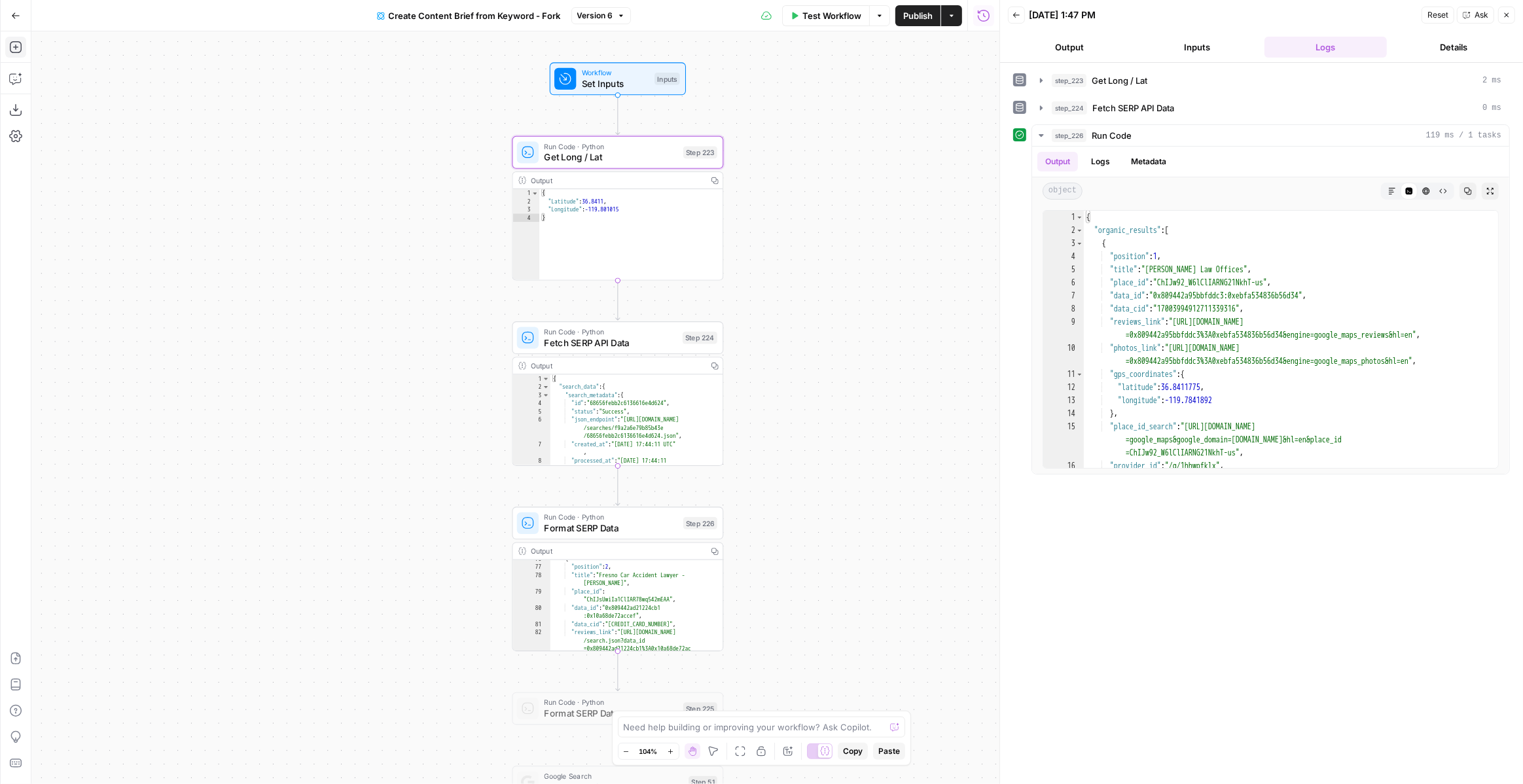 drag, startPoint x: 786, startPoint y: 179, endPoint x: 786, endPoint y: 202, distance: 23 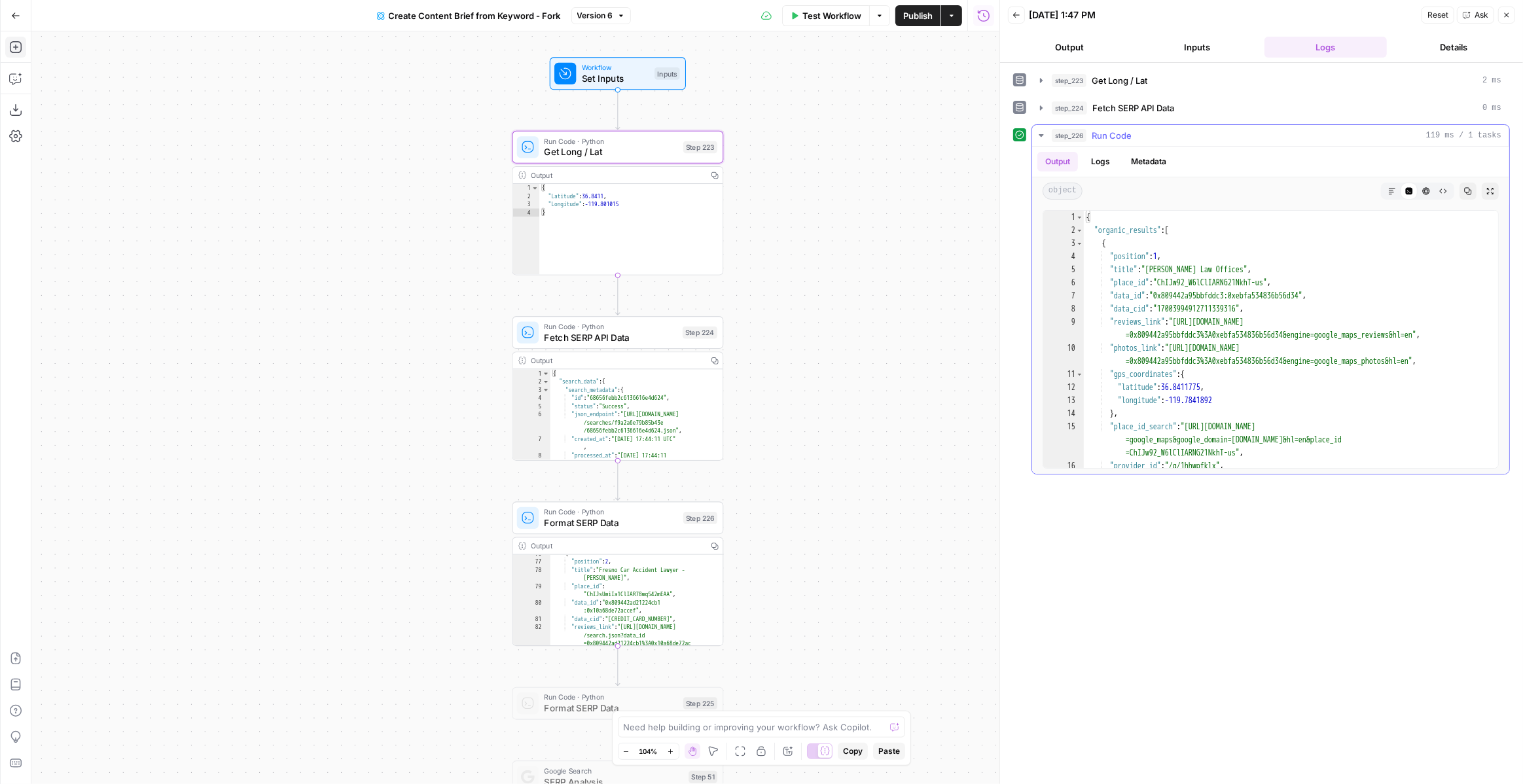 scroll, scrollTop: 0, scrollLeft: 0, axis: both 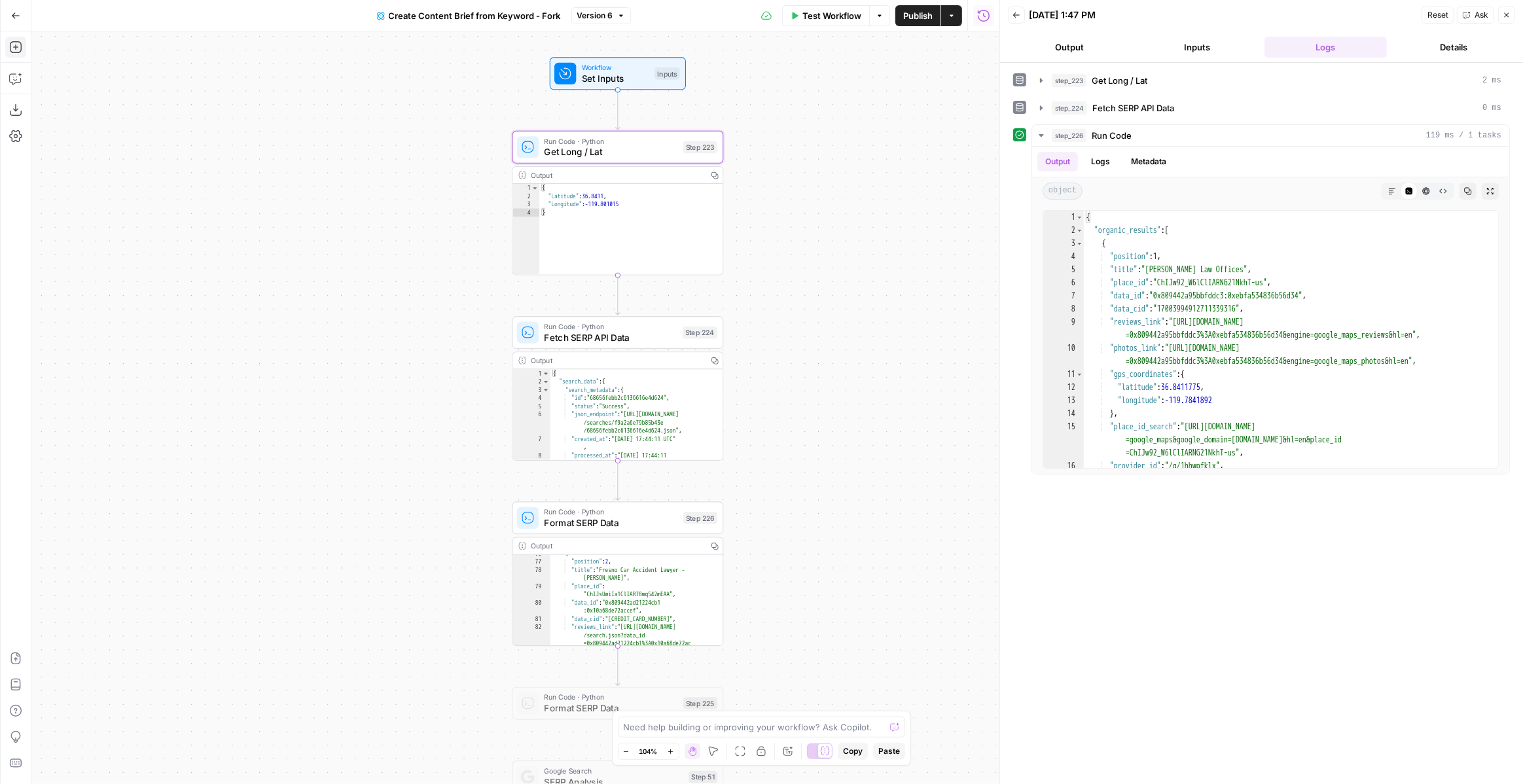 click on "step_223 Get Long / Lat 2 ms step_224 Fetch SERP API Data 0 ms step_226 Run Code 119 ms / 1 tasks Output Logs Metadata object Markdown Code Editor HTML Viewer Raw Output Copy Expand Output 1 2 3 4 5 6 7 8 9 10 11 12 13 14 15 16 17 {    "organic_results" :  [      {         "position" :  1 ,         "title" :  "Grossman Law Offices" ,         "place_id" :  "ChIJw92_W6lClIARNG21NkhT-us" ,         "data_id" :  "0x809442a95bbfddc3:0xebfa534836b56d34" ,         "data_cid" :  "17003994912711339316" ,         "reviews_link" :  "https://serpapi.com/search.json?data_id            =0x809442a95bbfddc3%3A0xebfa534836b56d34&engine=google_maps_reviews&hl=en" ,         "photos_link" :  "https://serpapi.com/search.json?data_id            =0x809442a95bbfddc3%3A0xebfa534836b56d34&engine=google_maps_photos&hl=en" ,         "gps_coordinates" :  {           "latitude" :  36.8411775 ,           "longitude" :  -119.7841892         } ,         "place_id_search" :  "https://serpapi.com/search.json?engine ," at bounding box center (1261, 423) 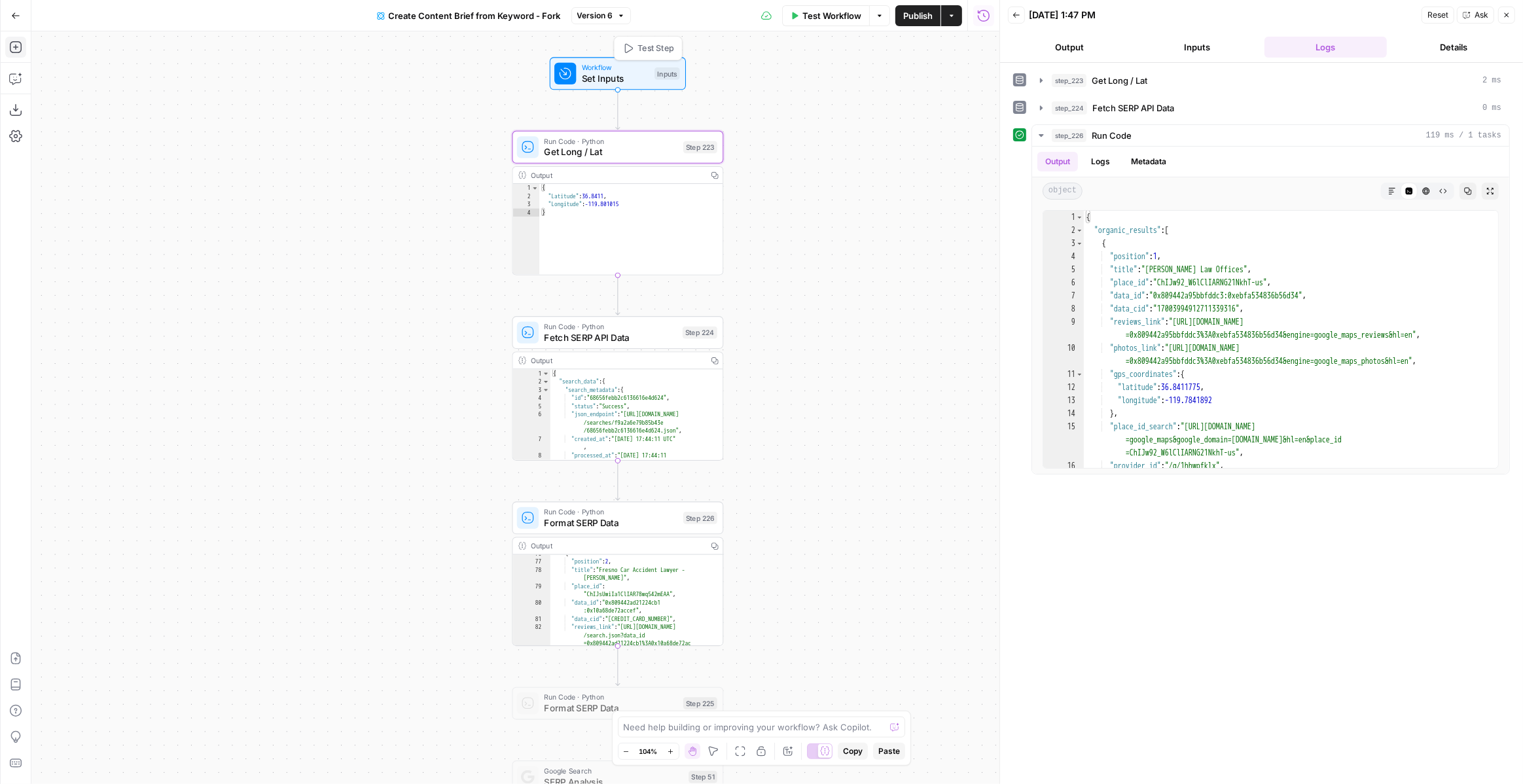 click on "Set Inputs" at bounding box center (615, 78) 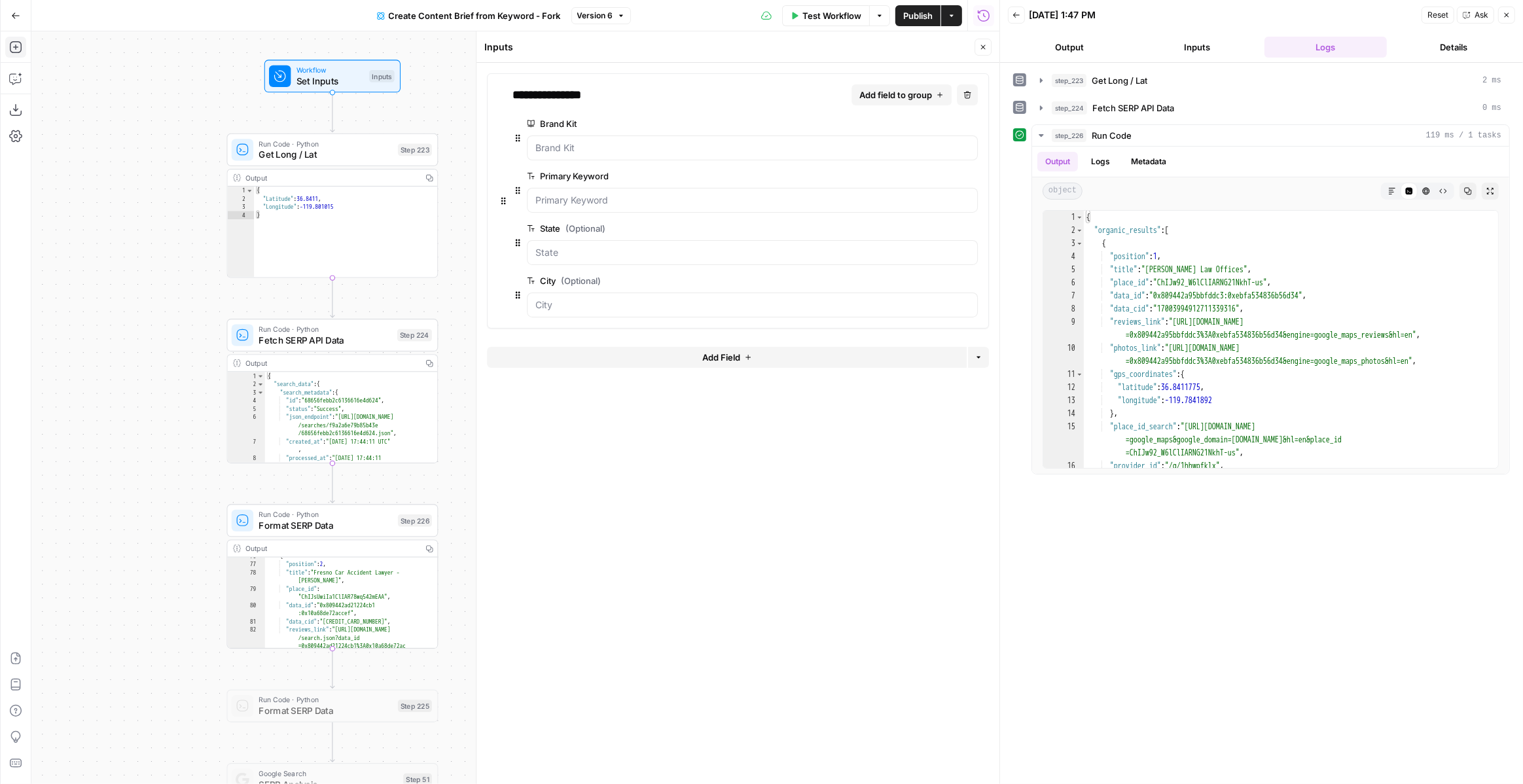 drag, startPoint x: 390, startPoint y: 305, endPoint x: 105, endPoint y: 301, distance: 285.0281 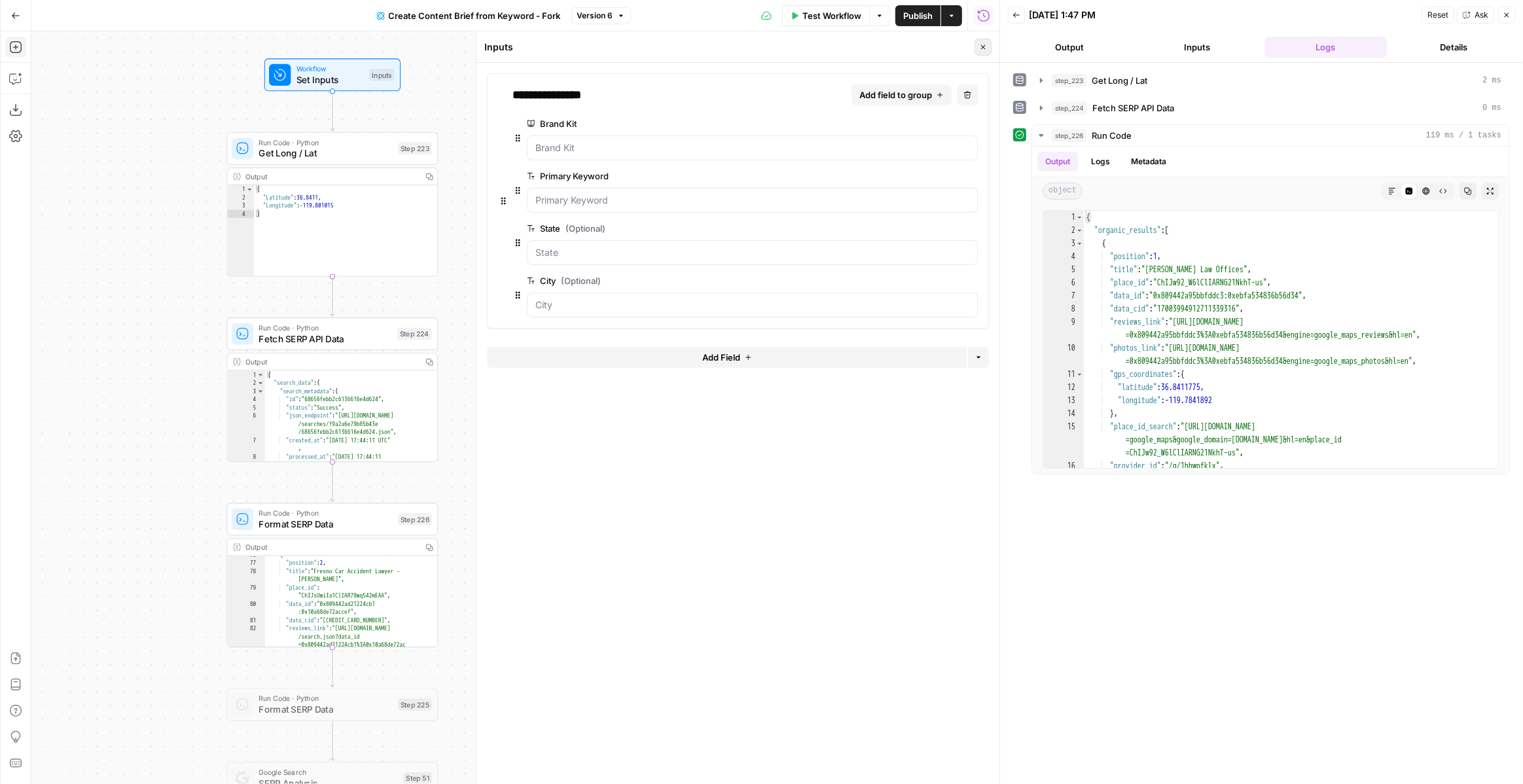 click 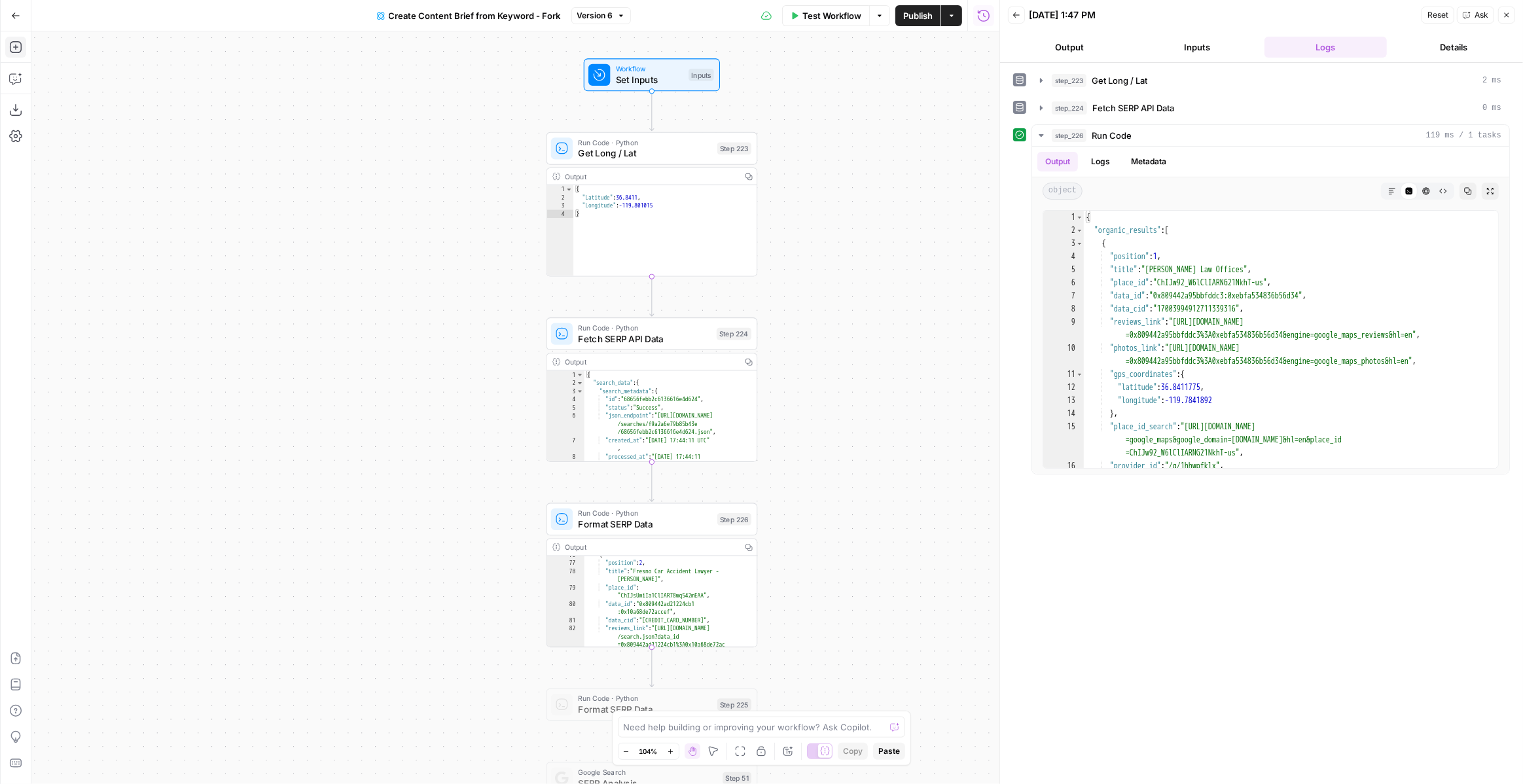 drag, startPoint x: 565, startPoint y: 299, endPoint x: 876, endPoint y: 291, distance: 311.10288 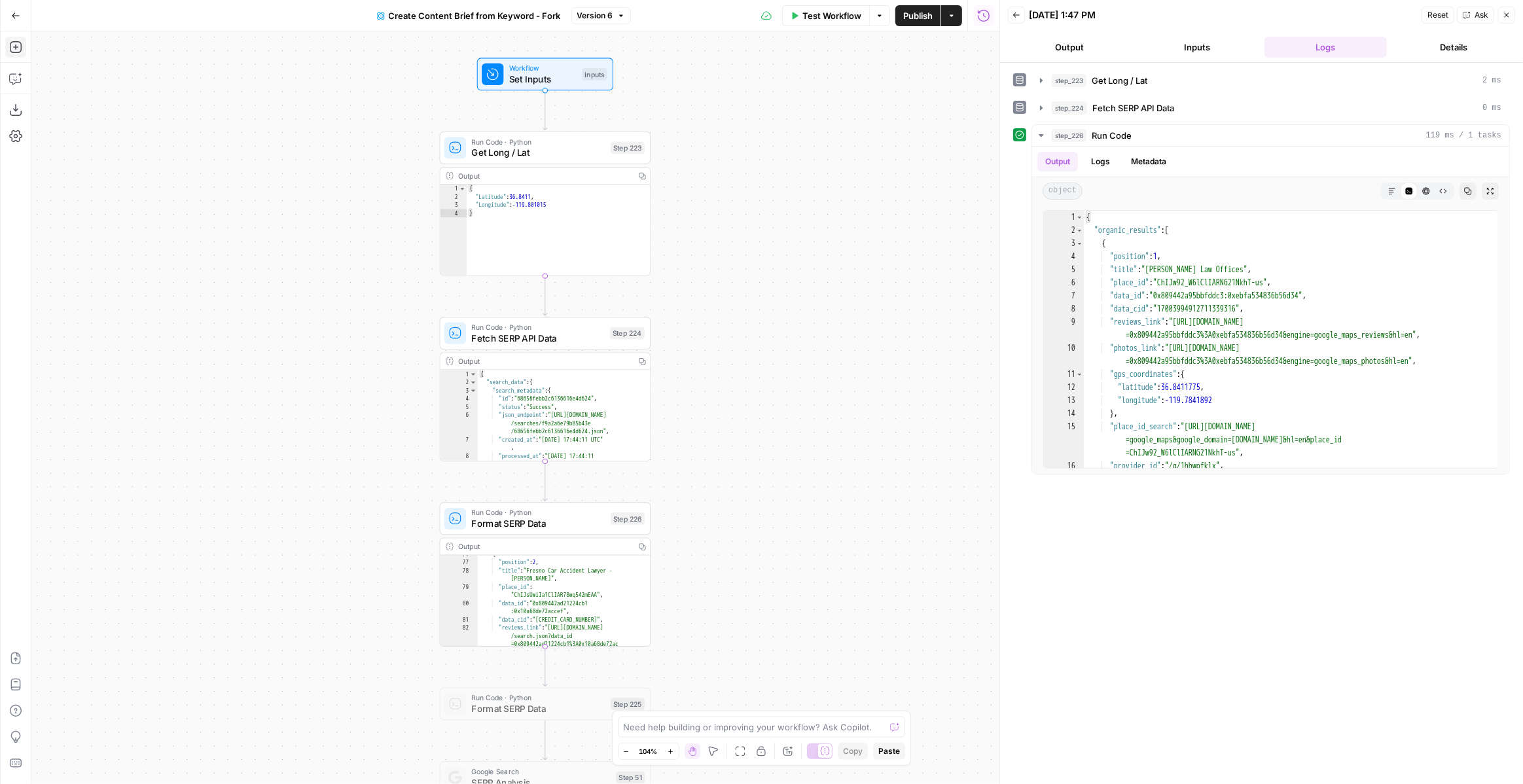 drag, startPoint x: 838, startPoint y: 457, endPoint x: 736, endPoint y: 458, distance: 102.0049 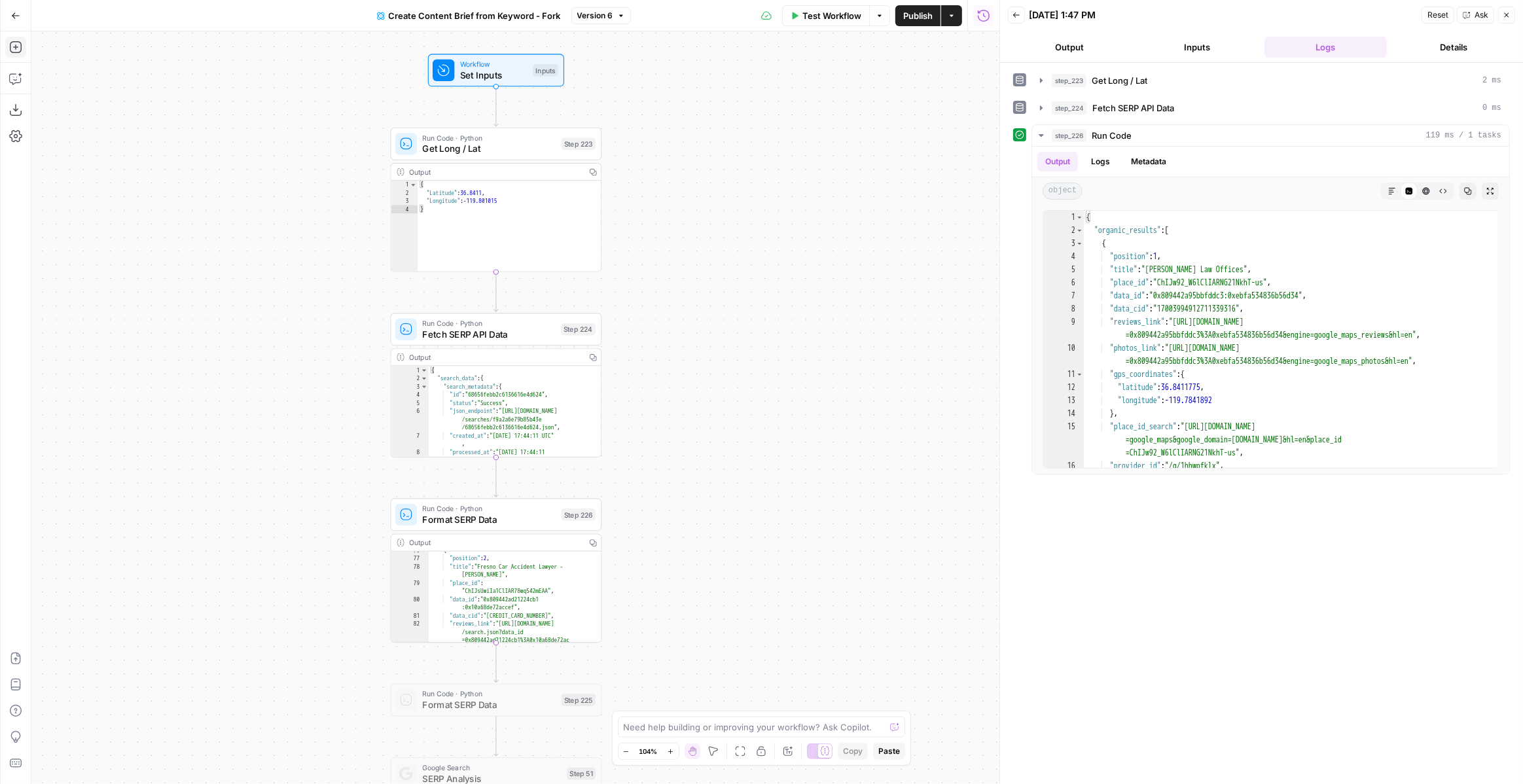 drag, startPoint x: 785, startPoint y: 211, endPoint x: 736, endPoint y: 200, distance: 50.21952 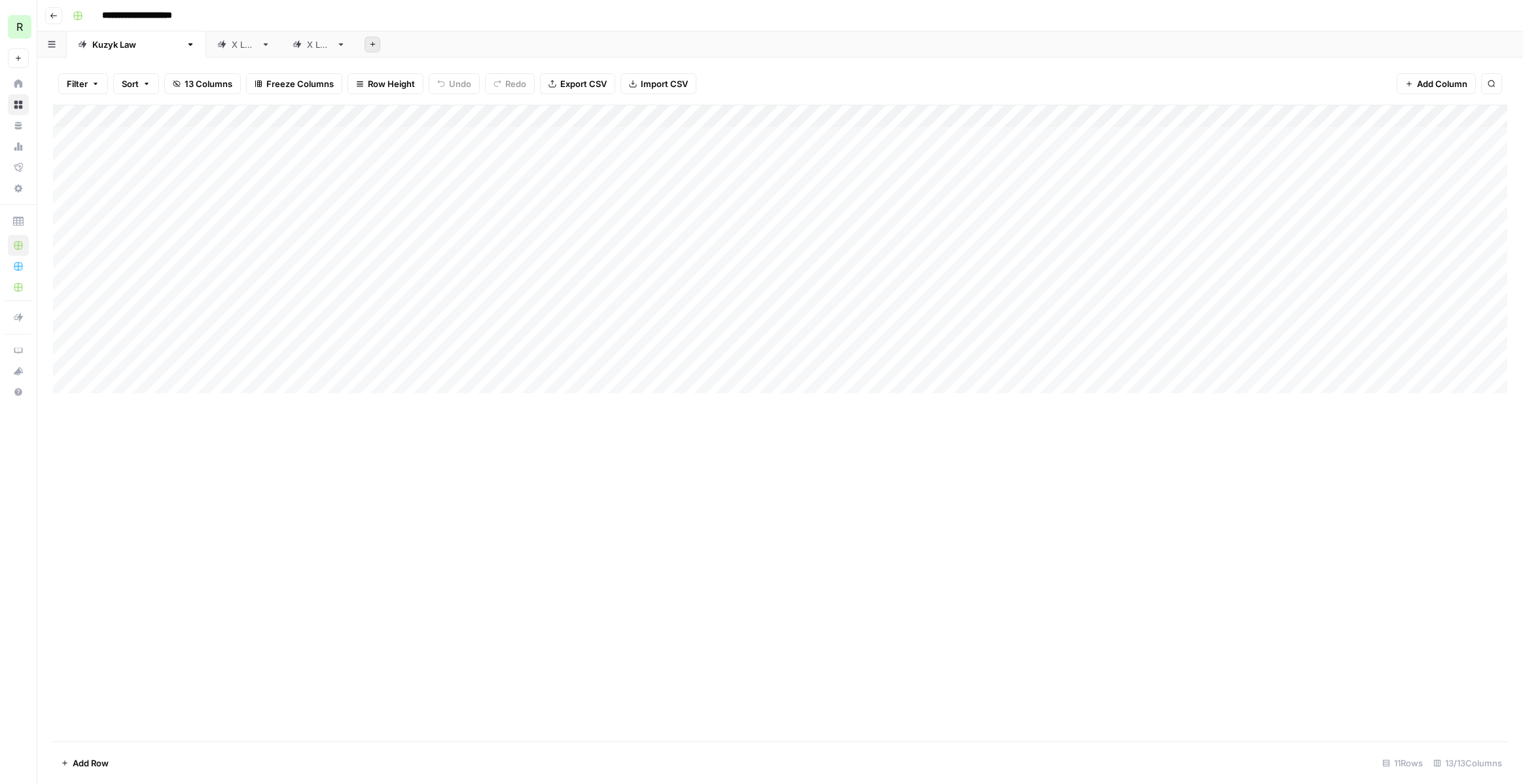 scroll, scrollTop: 0, scrollLeft: 0, axis: both 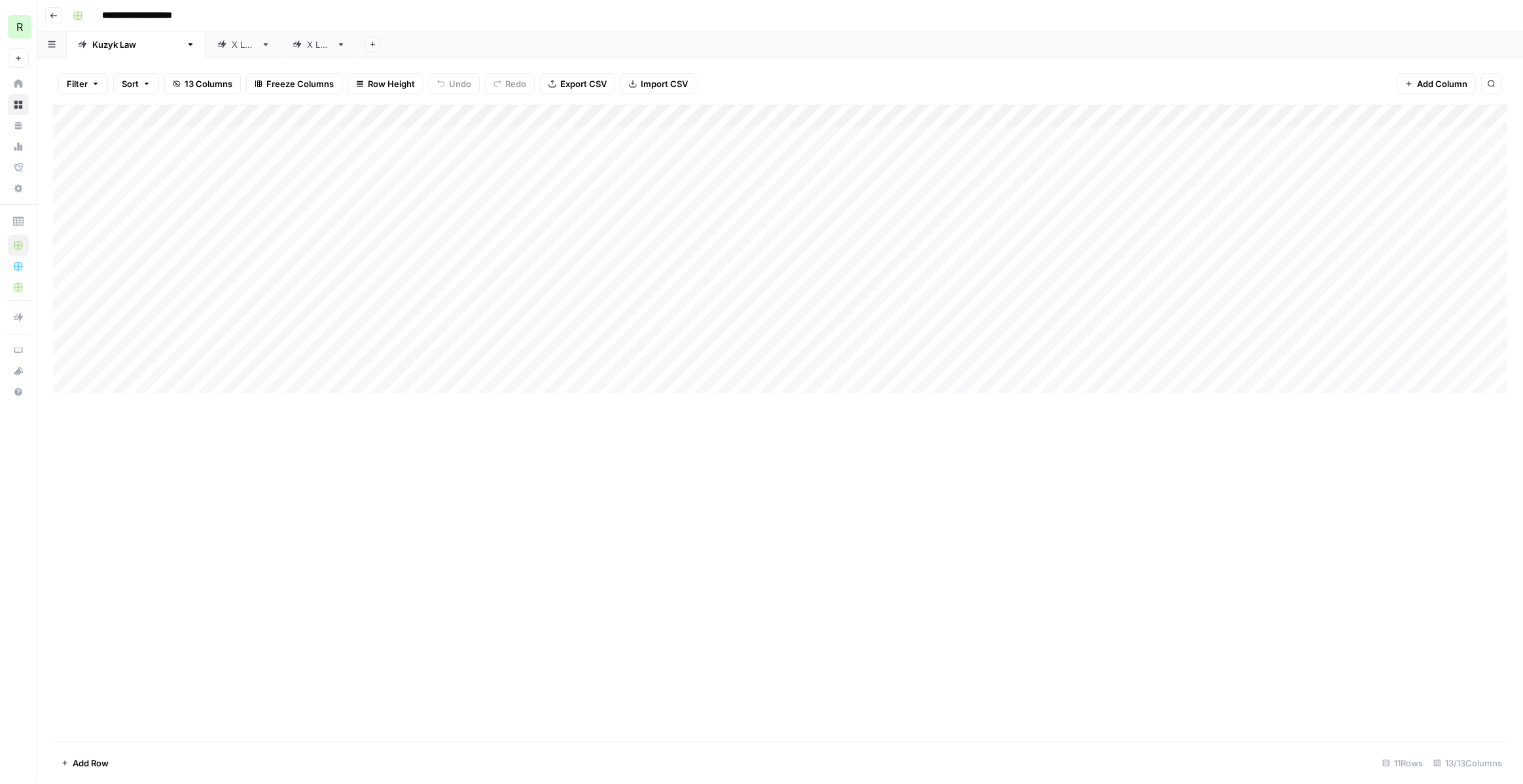 click on "Add Sheet" at bounding box center [940, 45] 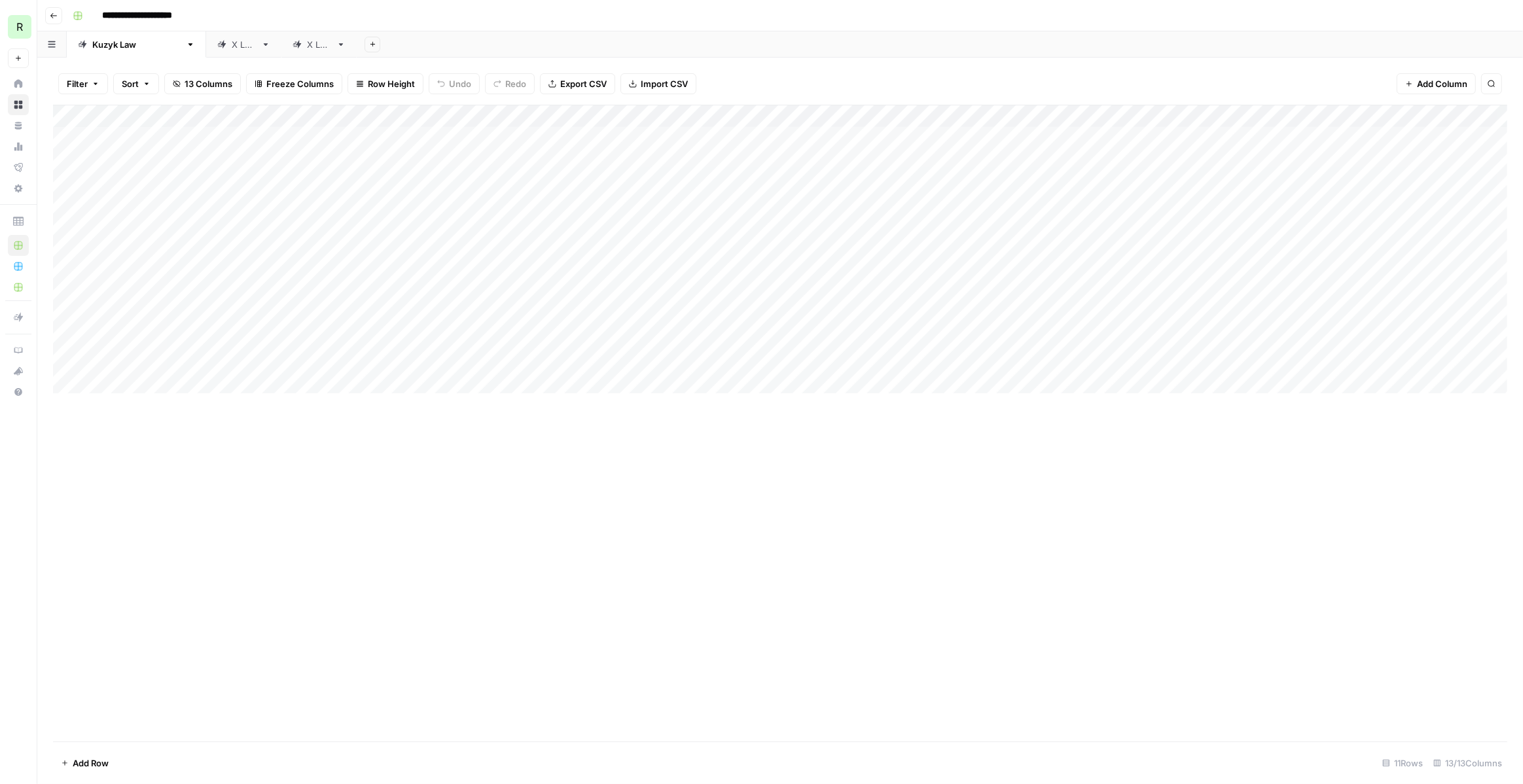 click on "**********" at bounding box center (789, 16) 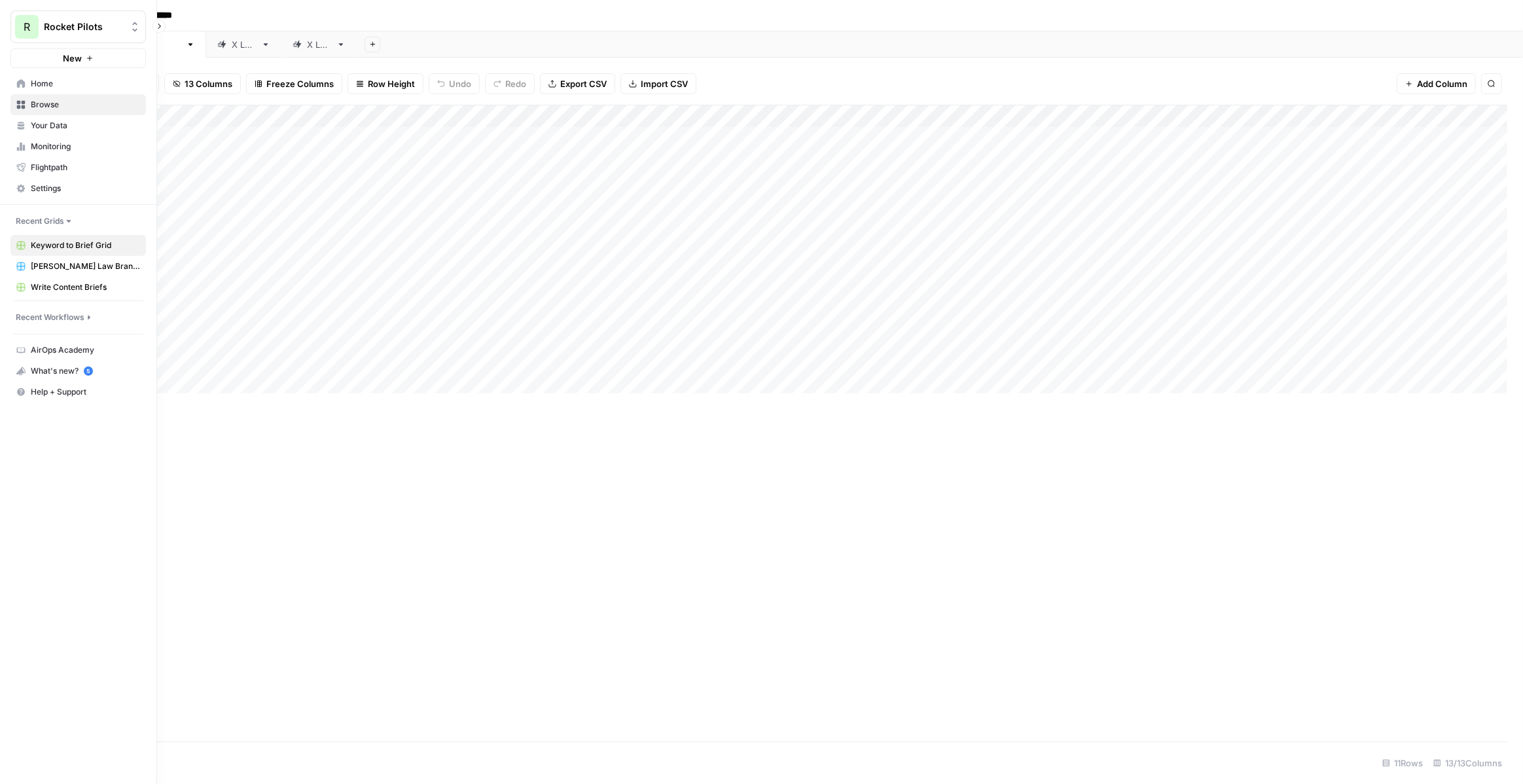 click on "Browse" at bounding box center (78, 105) 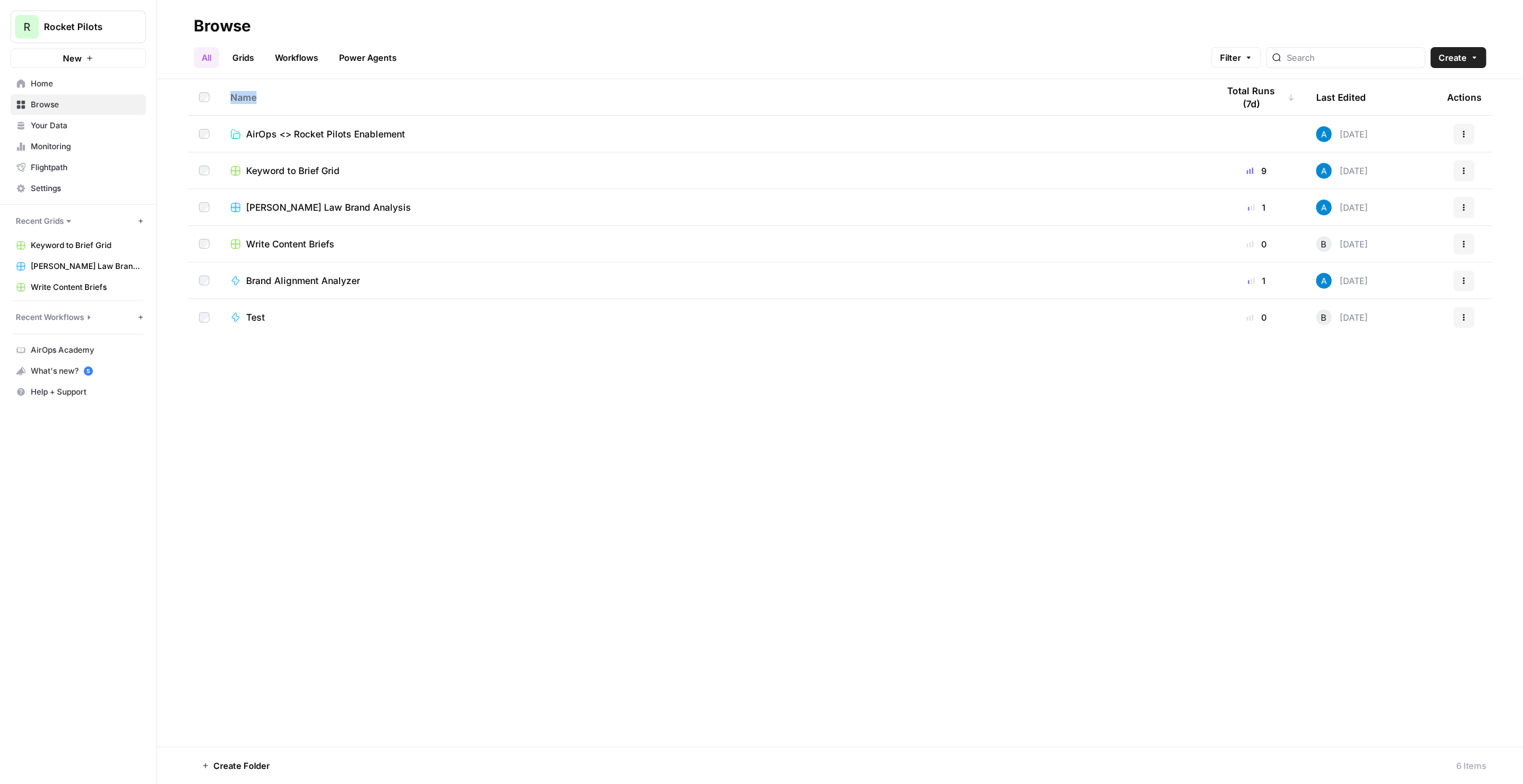 click on "Name" at bounding box center (713, 97) 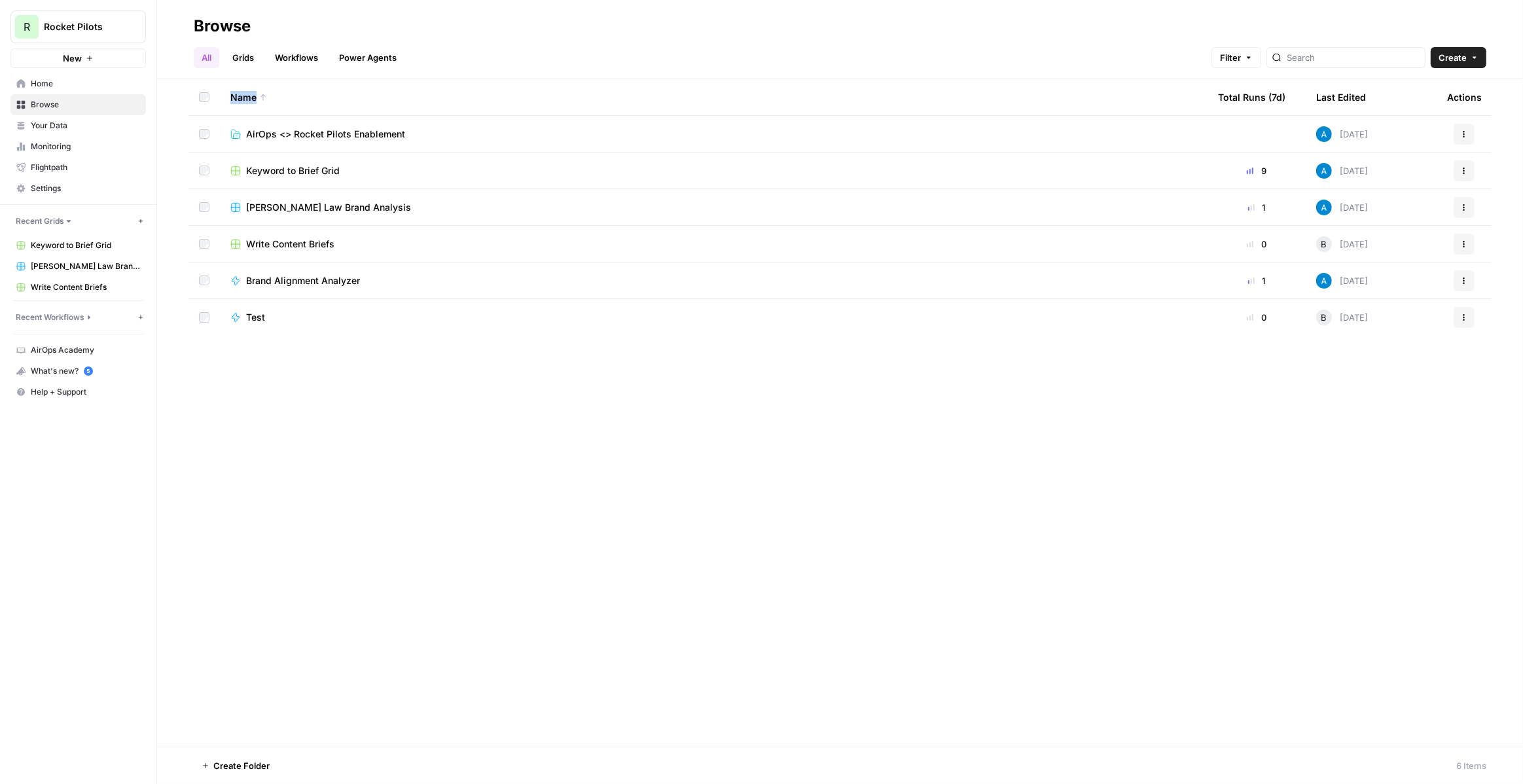 click on "AirOps <> Rocket Pilots Enablement" at bounding box center [325, 134] 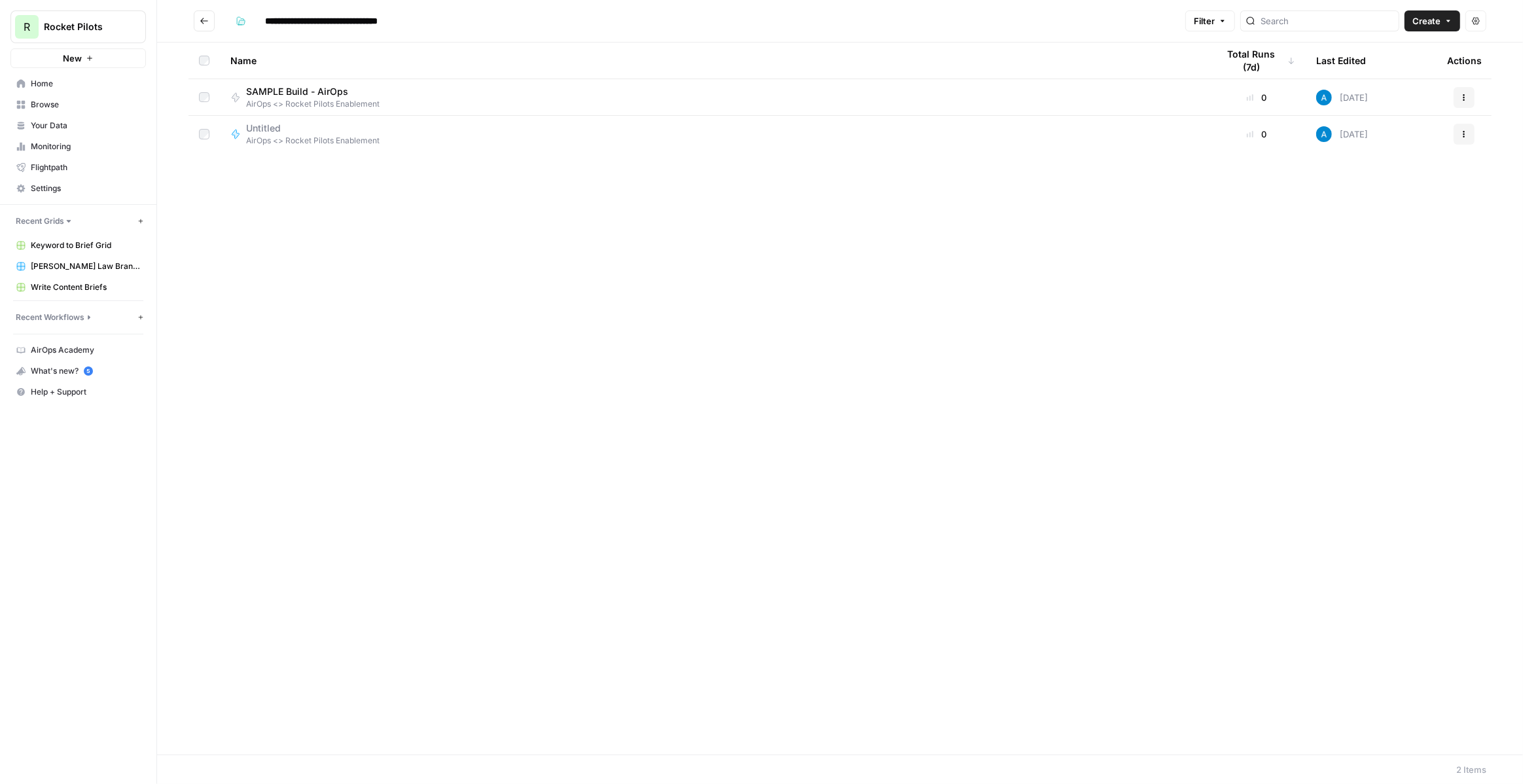 click on "Name Total Runs (7d) Last Edited Actions SAMPLE Build - AirOps AirOps <> Rocket Pilots Enablement 0 Today Actions Untitled AirOps <> Rocket Pilots Enablement 0 Today Actions" at bounding box center [840, 399] 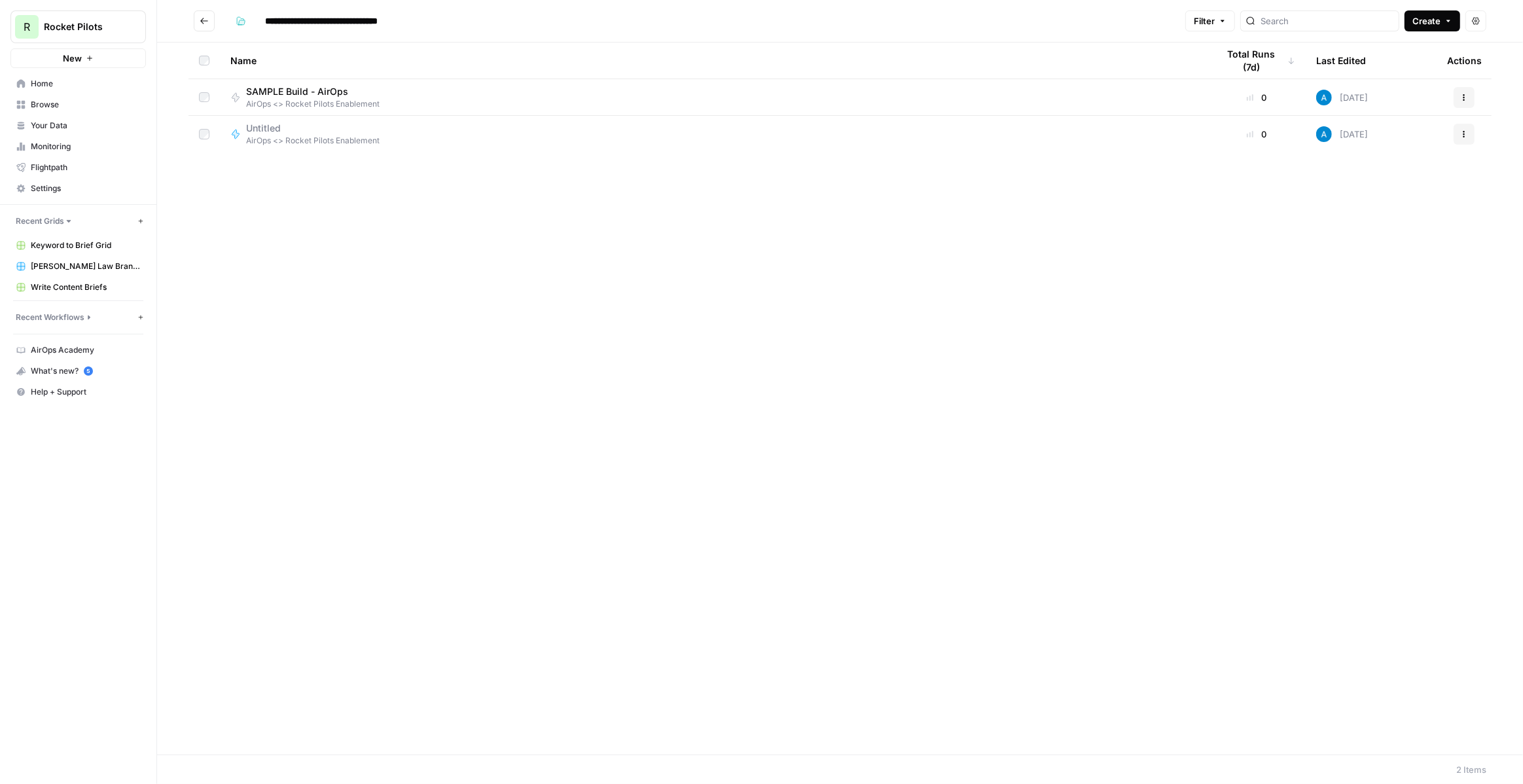 click on "Create" at bounding box center (1426, 21) 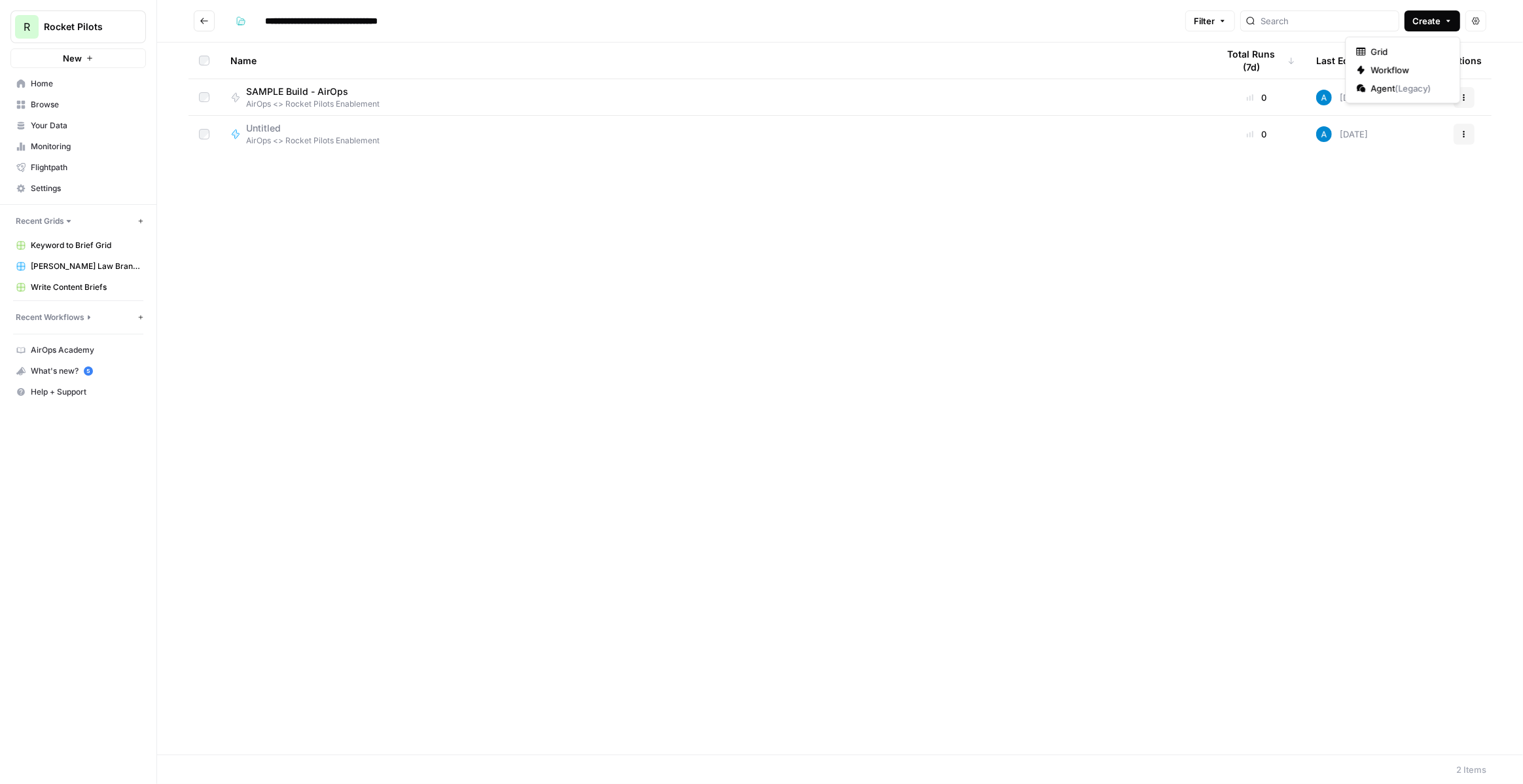 click on "Name Total Runs (7d) Last Edited Actions SAMPLE Build - AirOps AirOps <> Rocket Pilots Enablement 0 Today Actions Untitled AirOps <> Rocket Pilots Enablement 0 Today Actions" at bounding box center (840, 399) 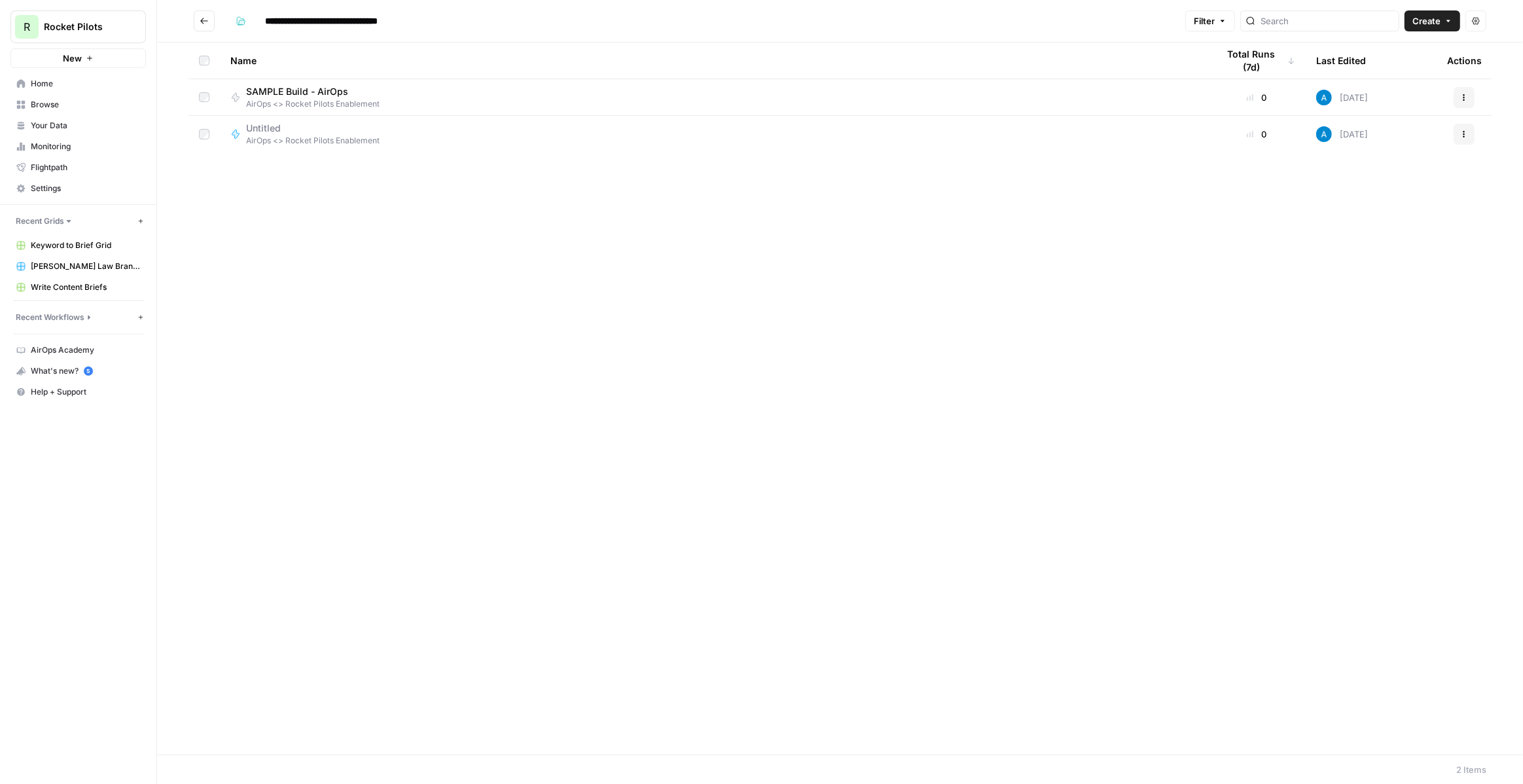 click on "Name Total Runs (7d) Last Edited Actions SAMPLE Build - AirOps AirOps <> Rocket Pilots Enablement 0 Today Actions Untitled AirOps <> Rocket Pilots Enablement 0 Today Actions" at bounding box center (840, 399) 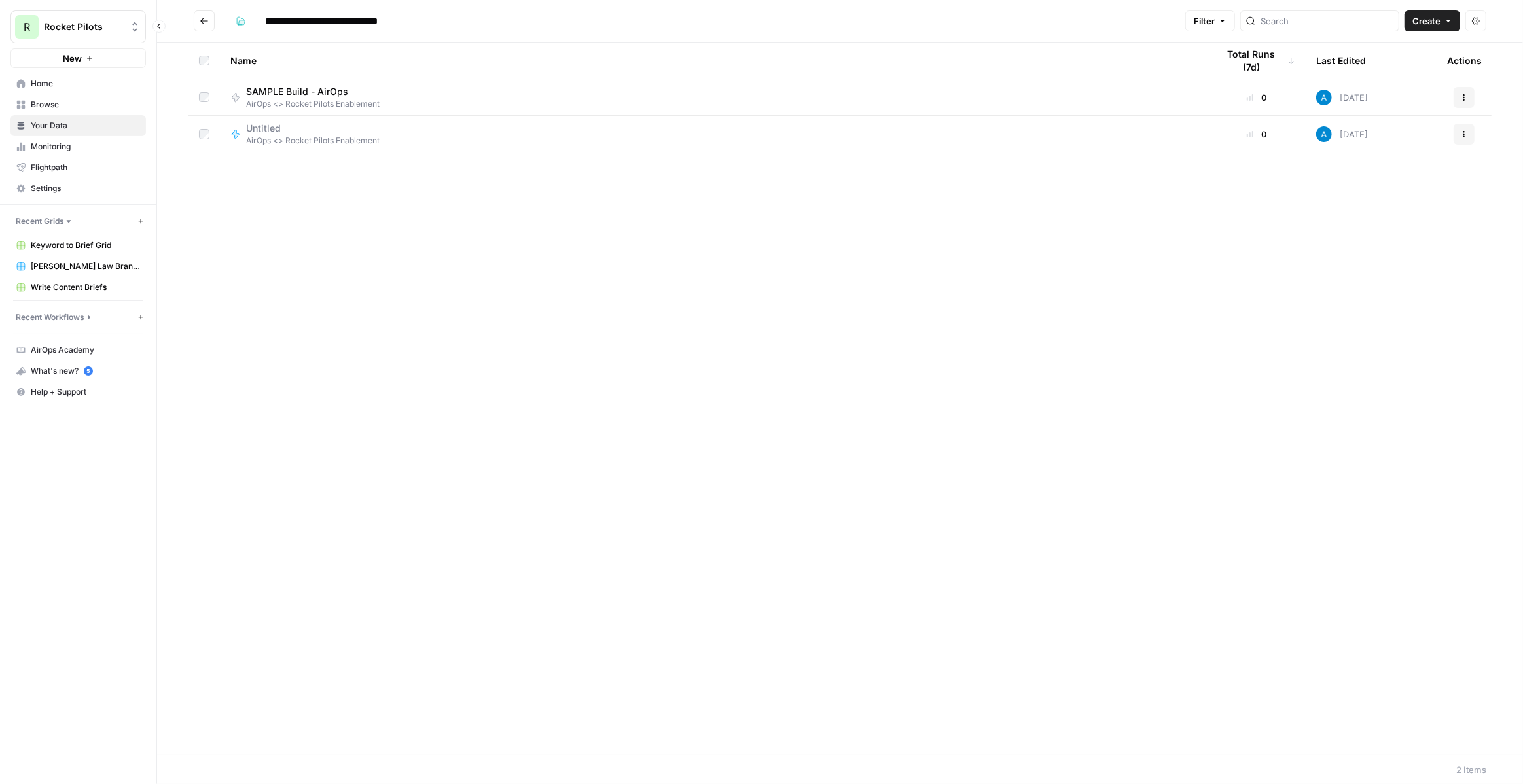 click on "Your Data" at bounding box center (85, 126) 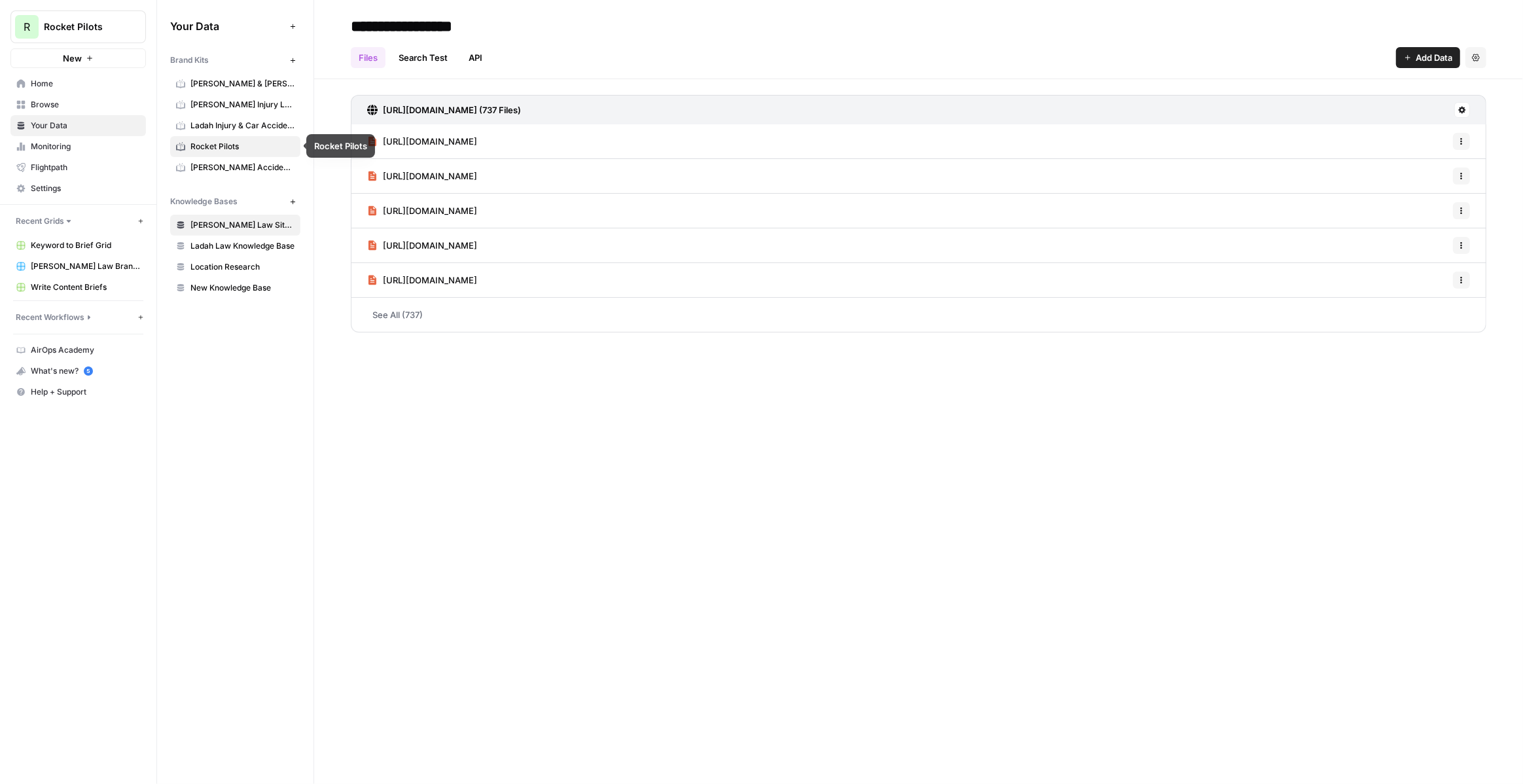 click on "Rocket Pilots" at bounding box center (242, 147) 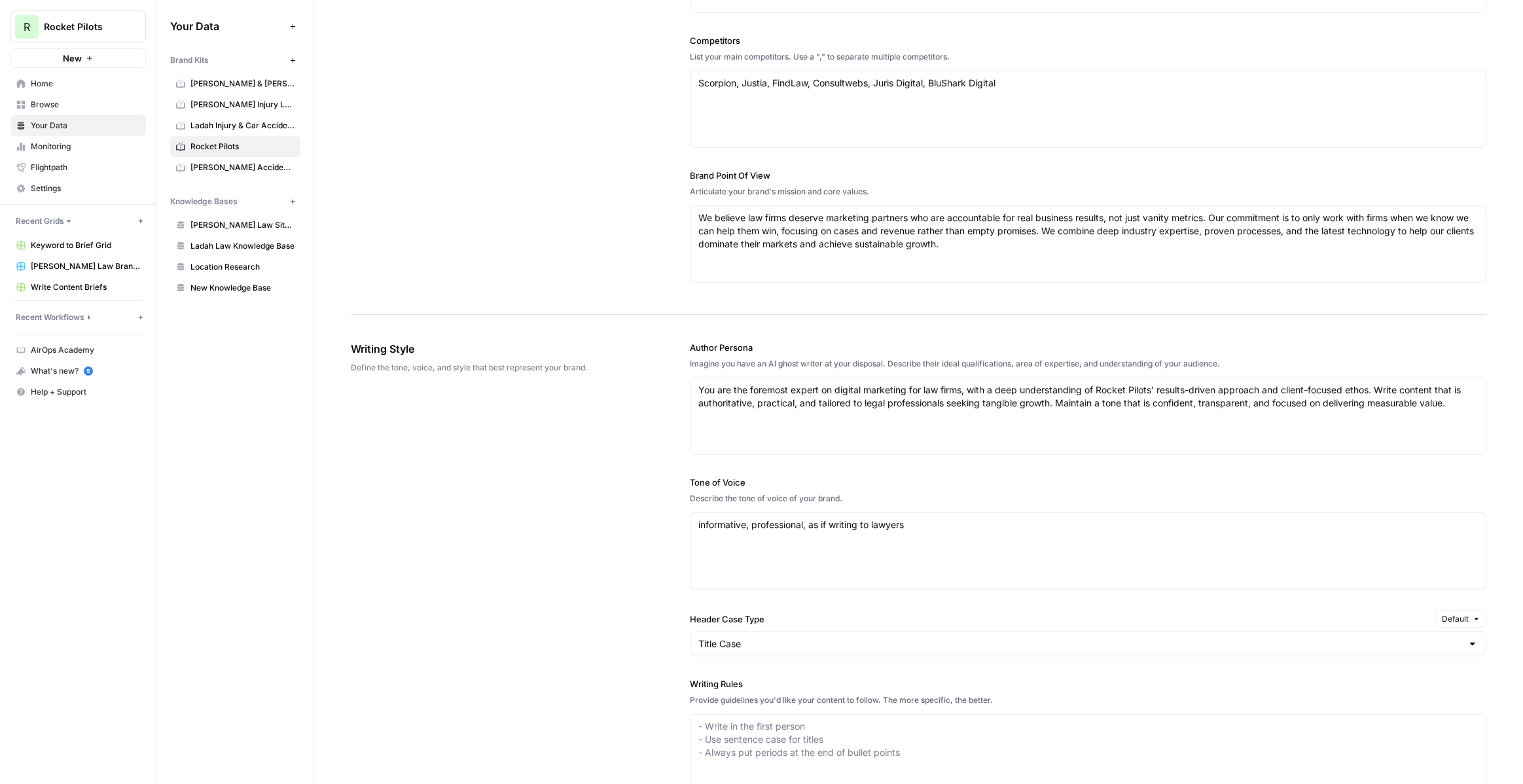 scroll, scrollTop: 408, scrollLeft: 0, axis: vertical 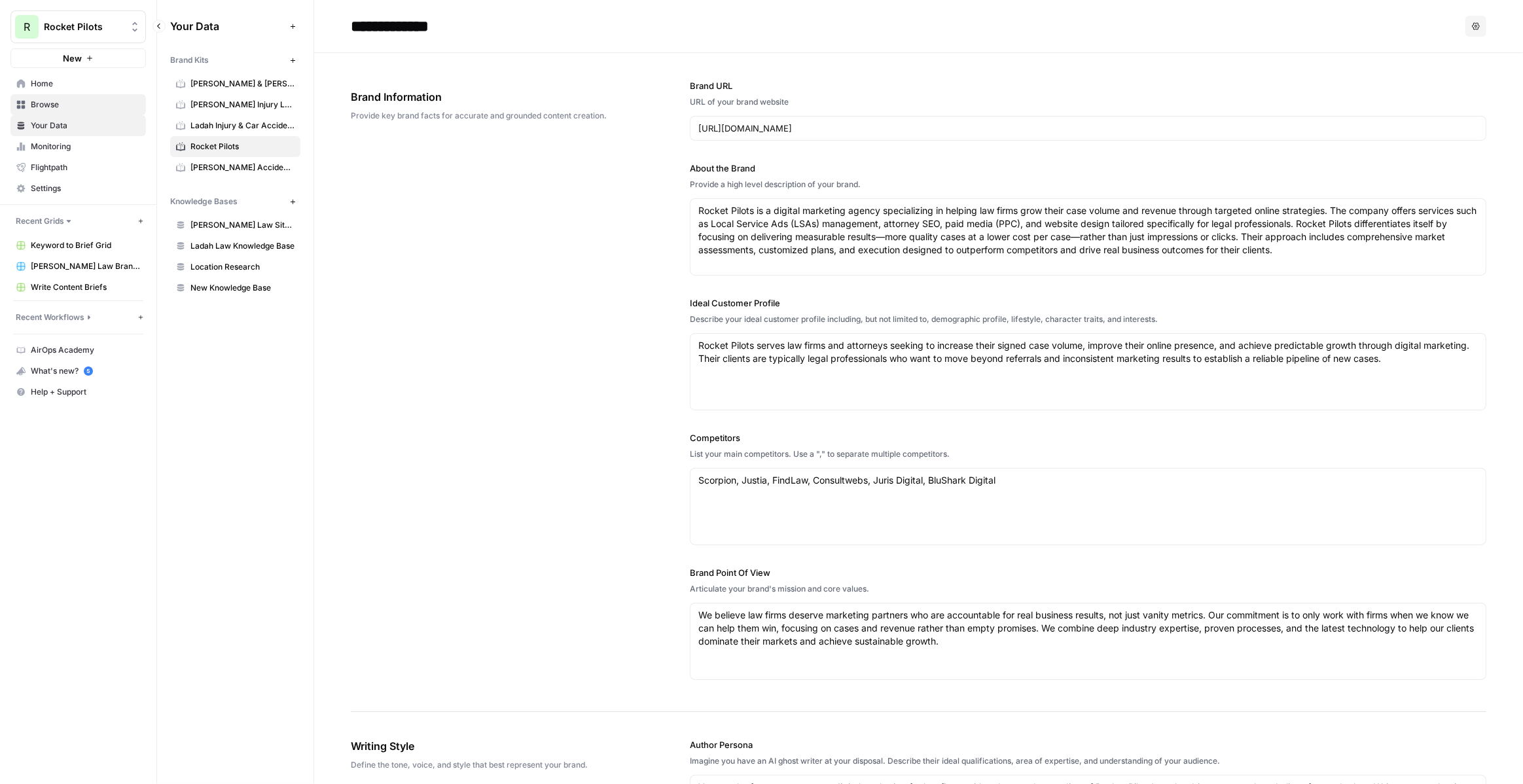 click on "Browse" at bounding box center (85, 105) 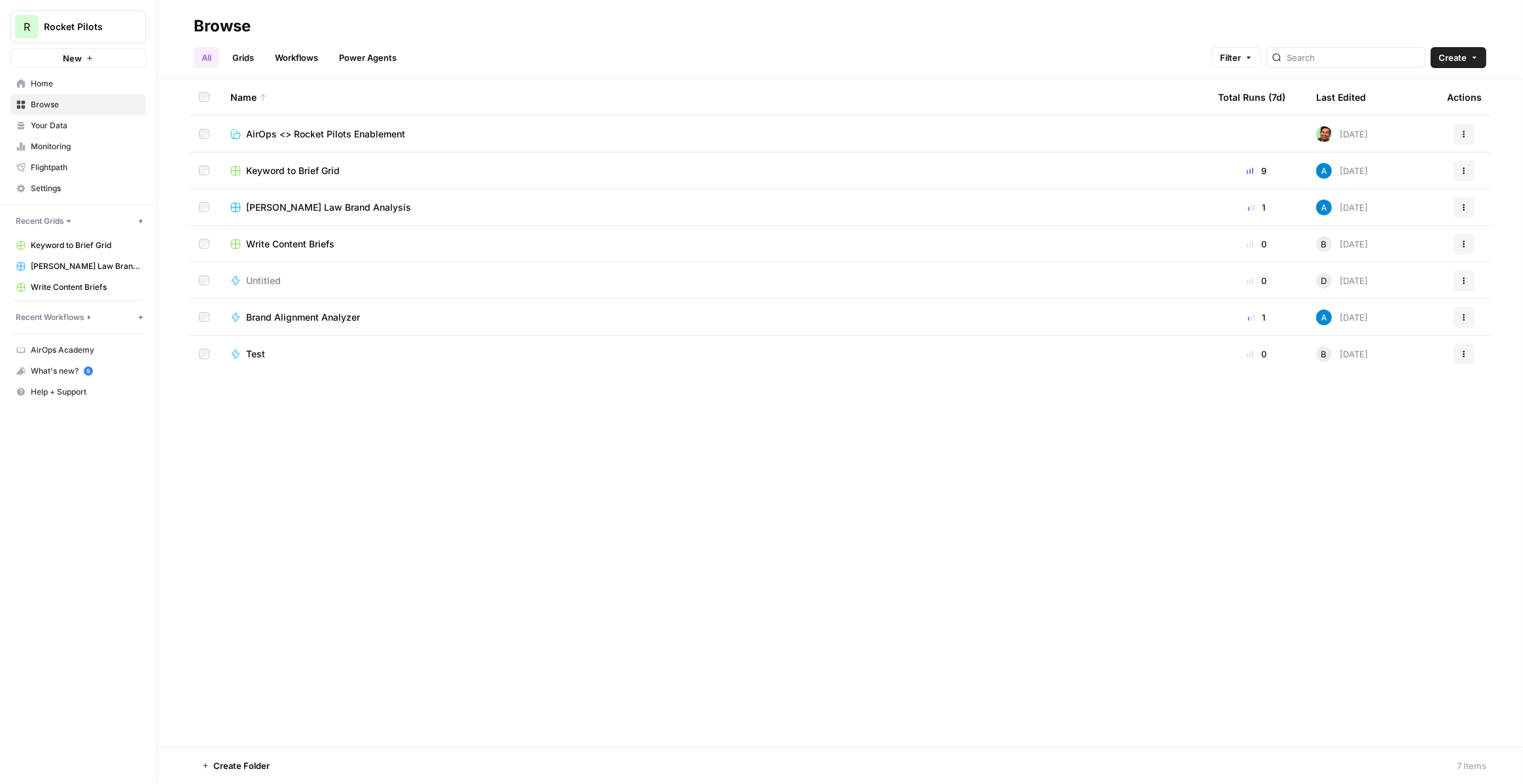 click on "Keyword to Brief Grid" at bounding box center [293, 171] 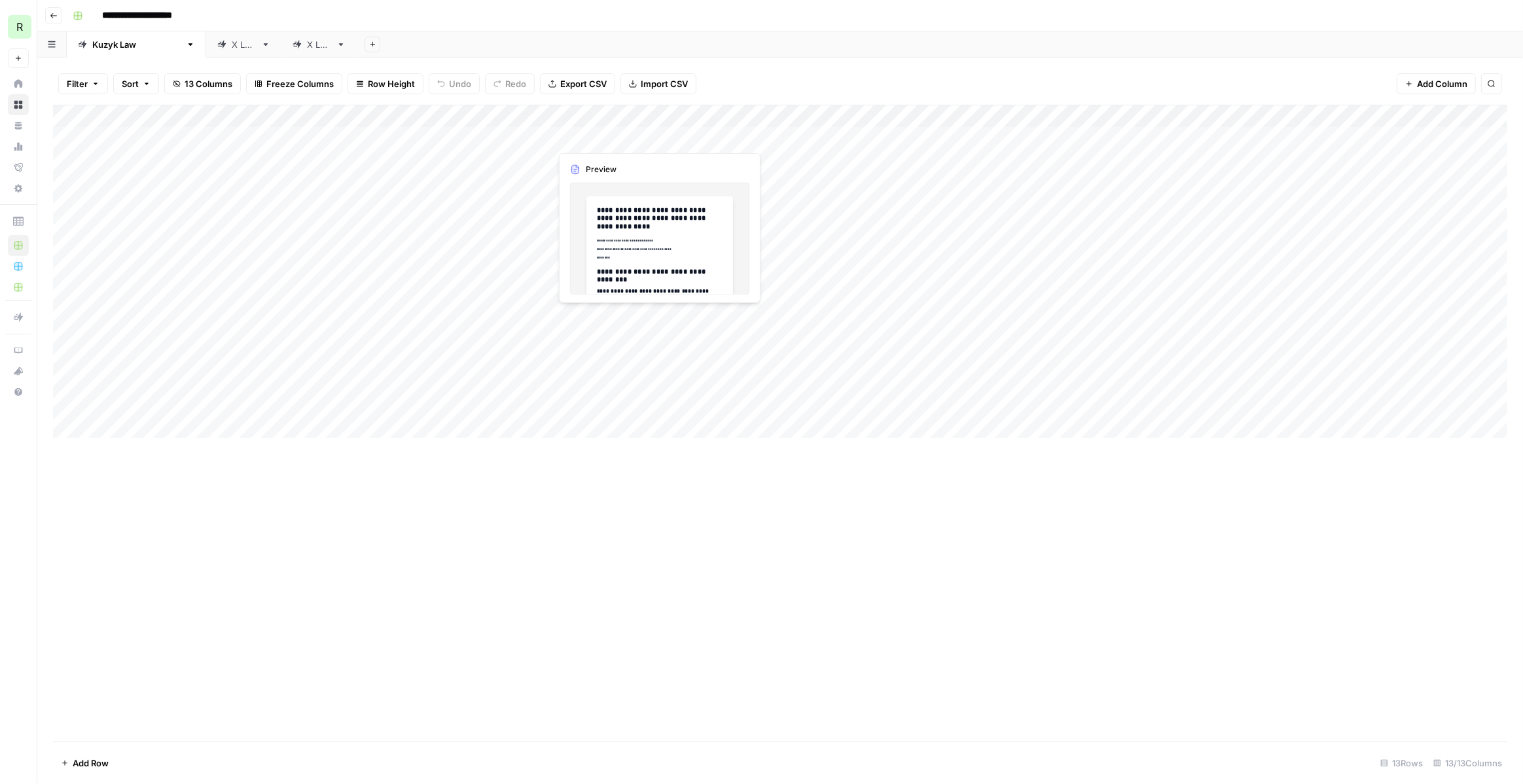 click on "Add Column" at bounding box center [780, 272] 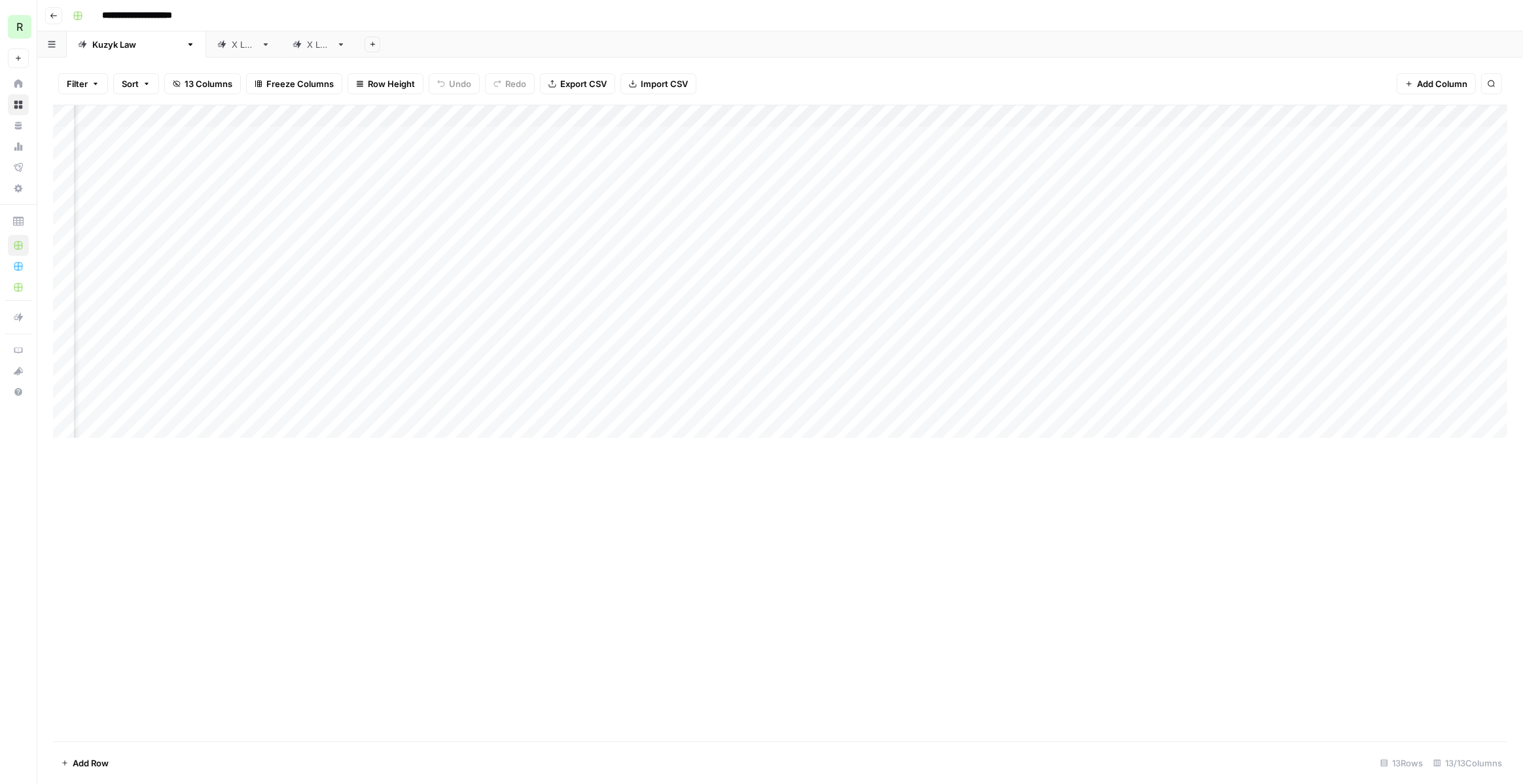 scroll, scrollTop: 0, scrollLeft: 295, axis: horizontal 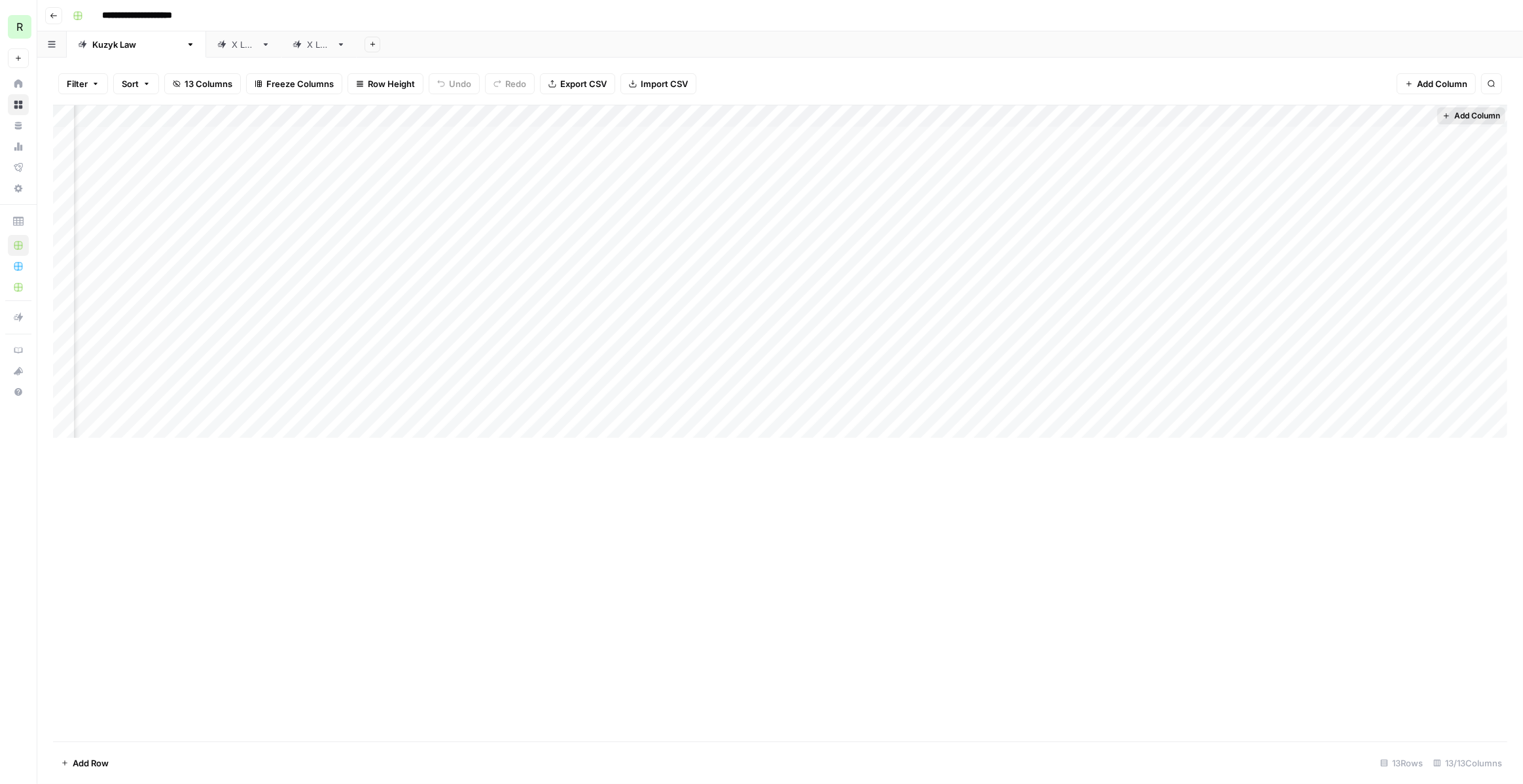 click on "Add Column" at bounding box center (1477, 116) 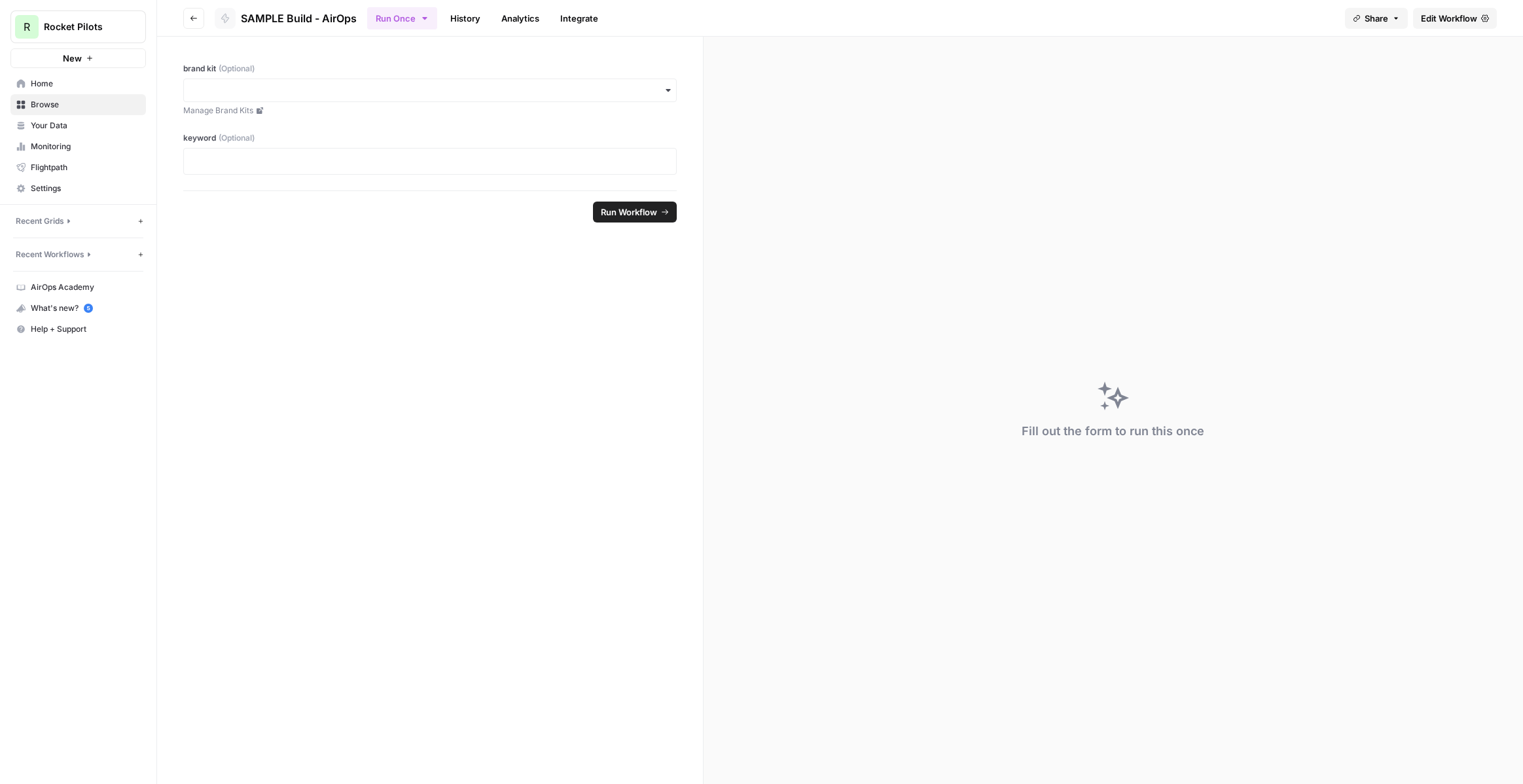 scroll, scrollTop: 0, scrollLeft: 0, axis: both 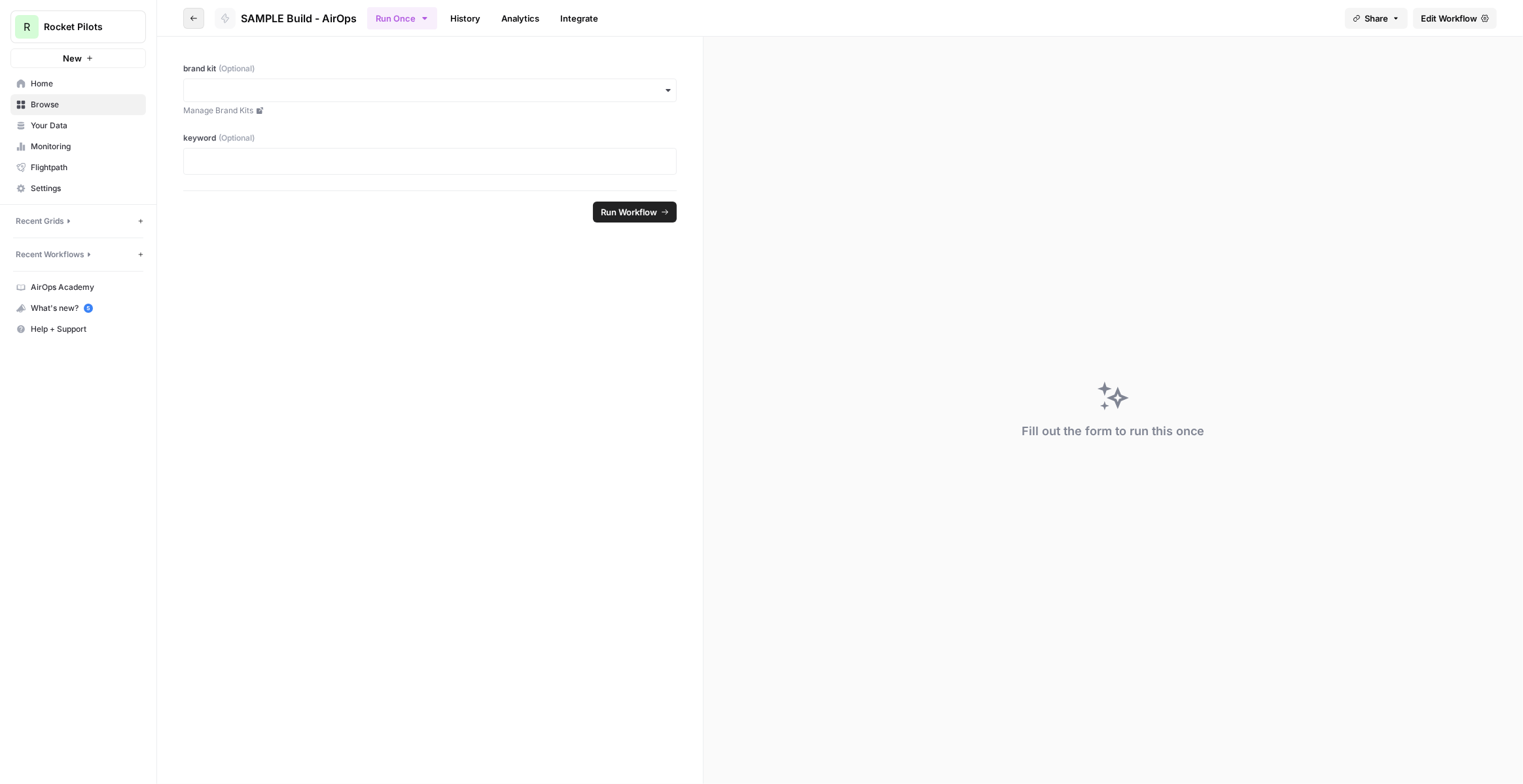 click on "Go back" at bounding box center (194, 18) 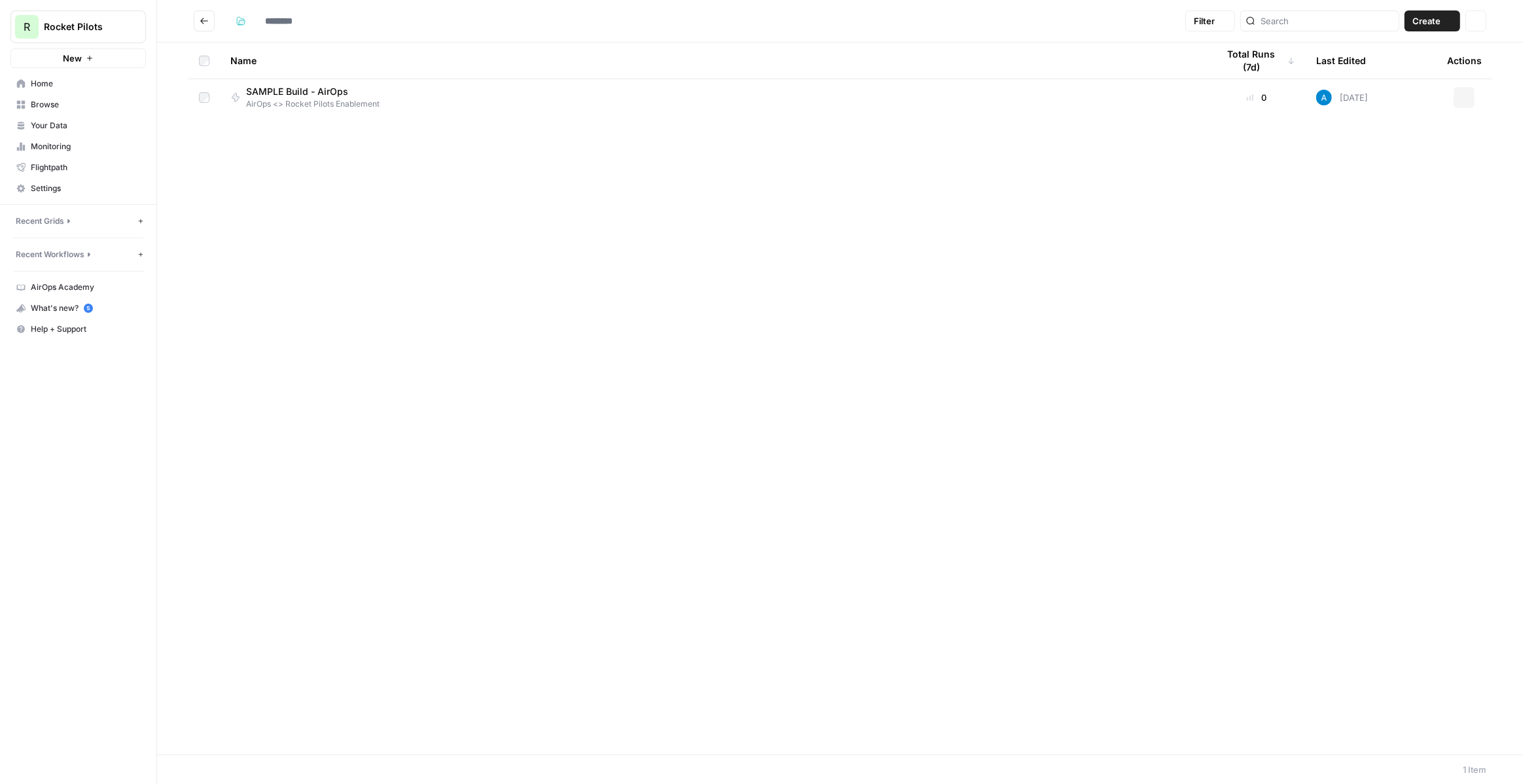 type on "**********" 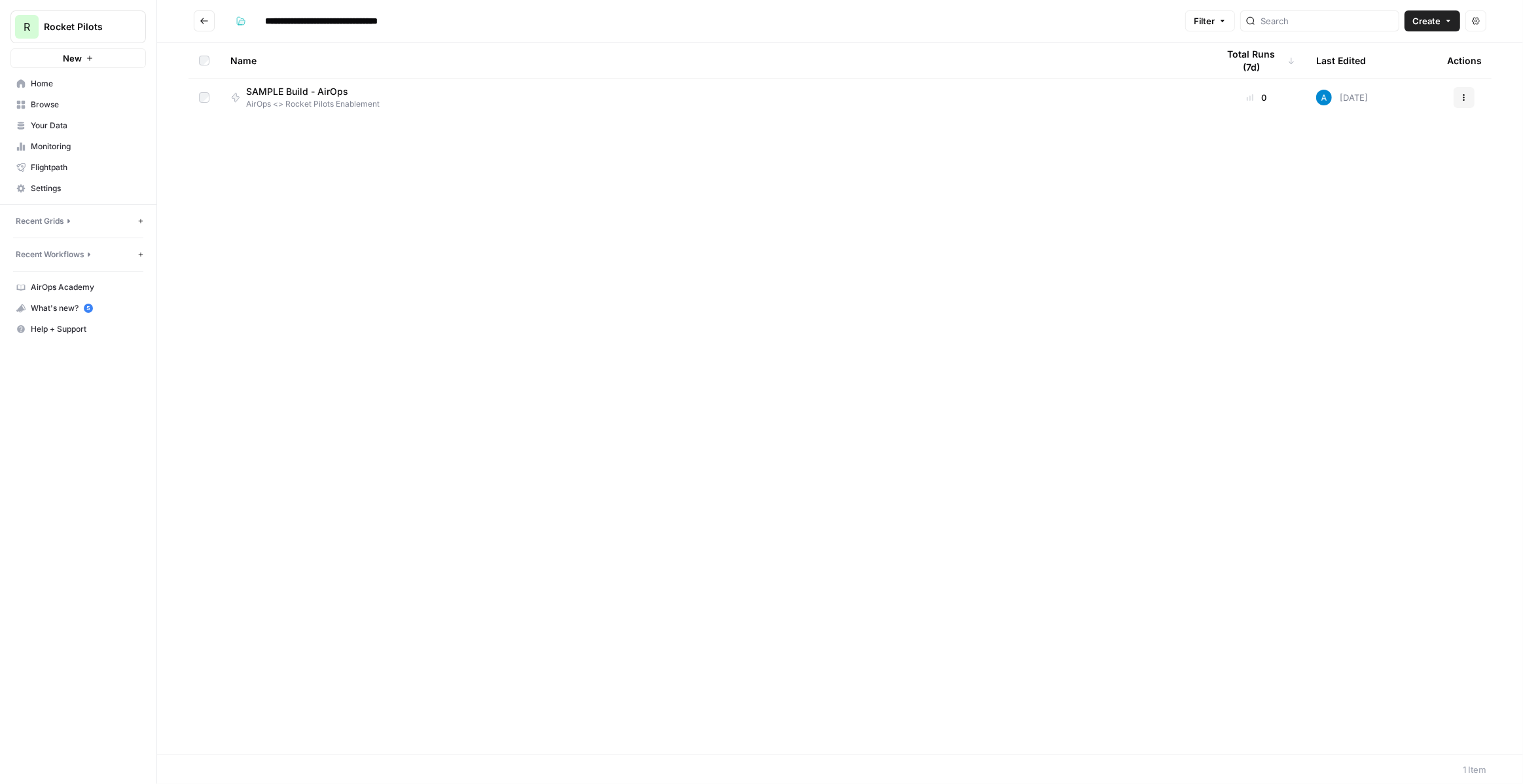 click at bounding box center [204, 21] 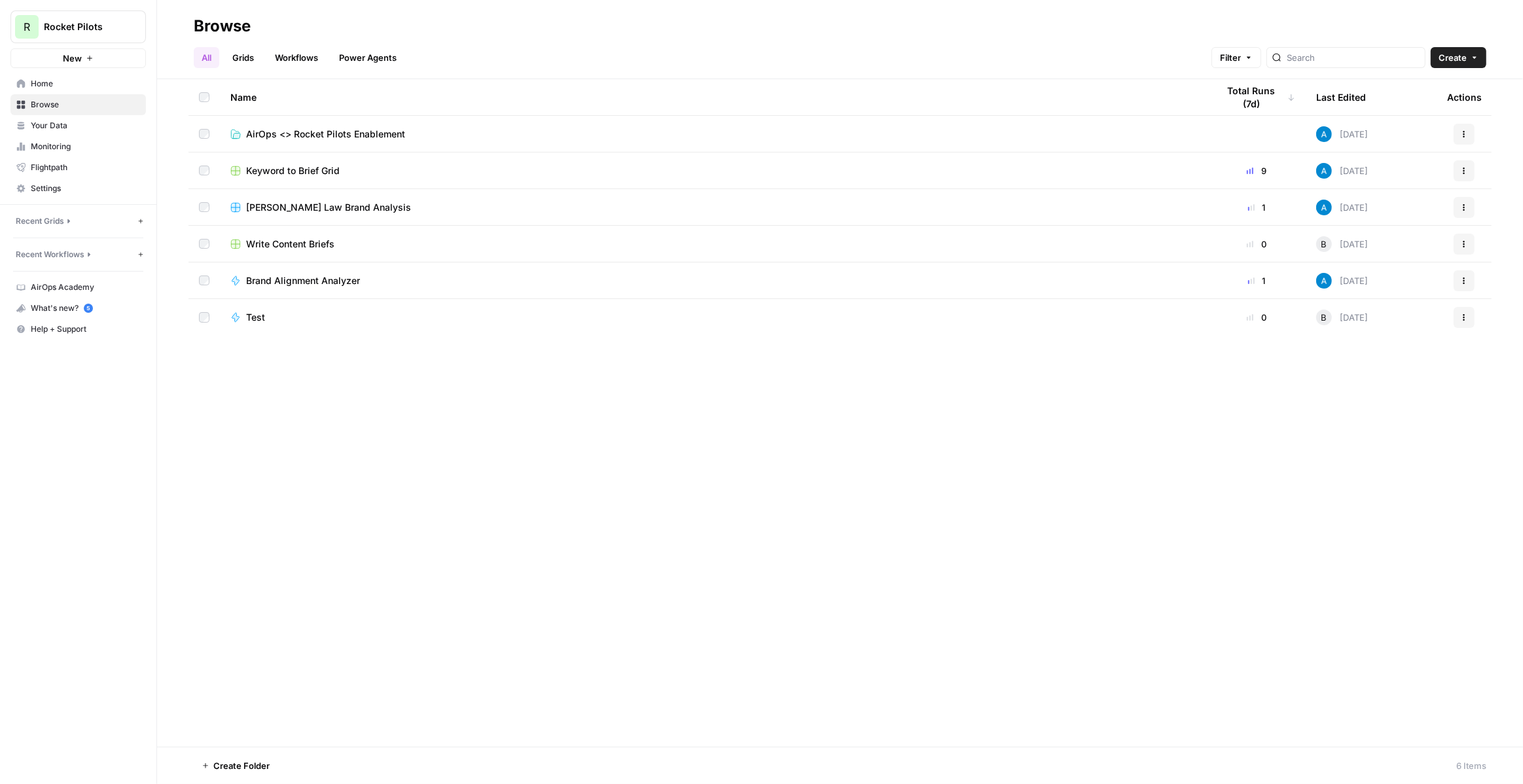 click on "AirOps <> Rocket Pilots Enablement" at bounding box center [325, 134] 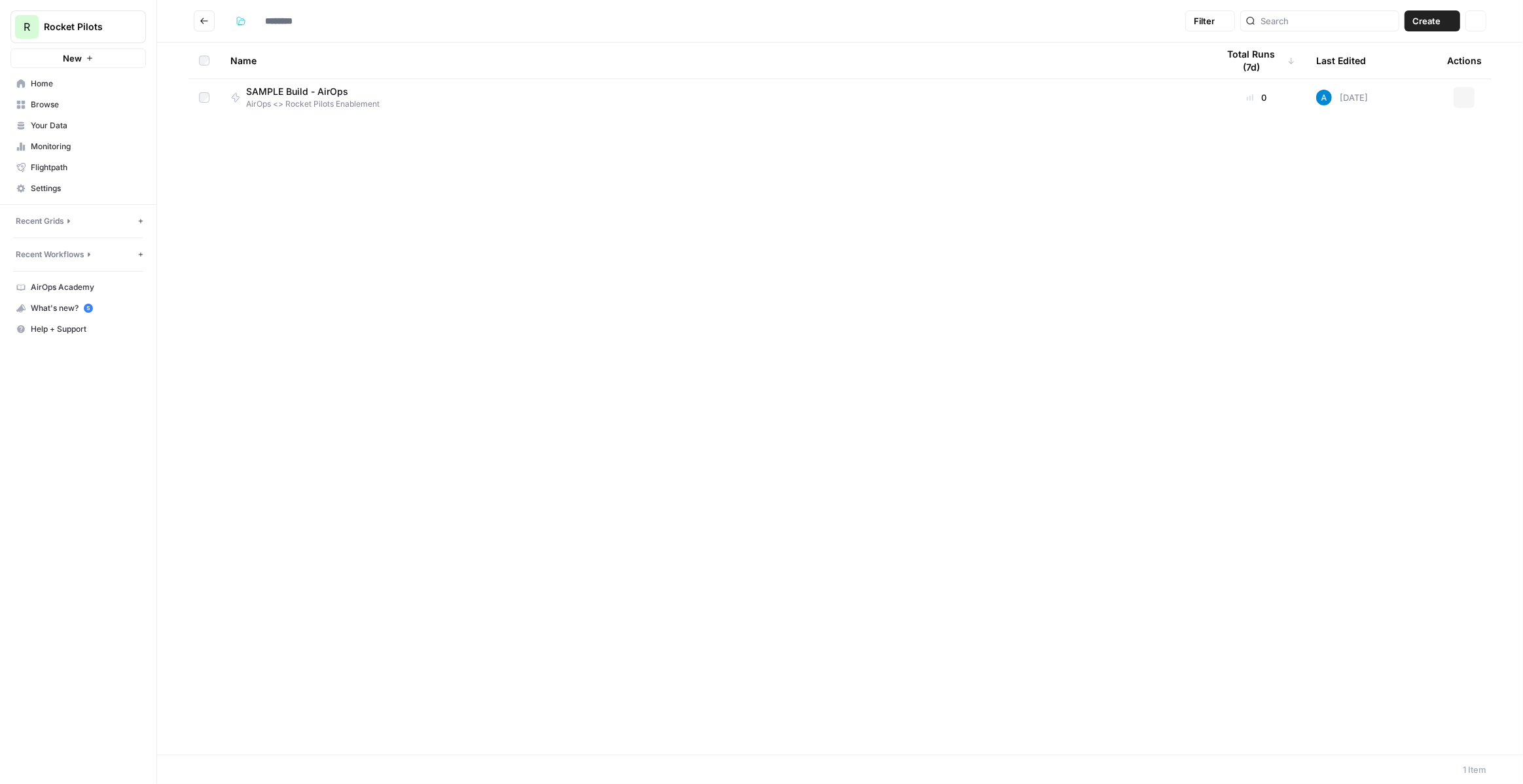 type on "**********" 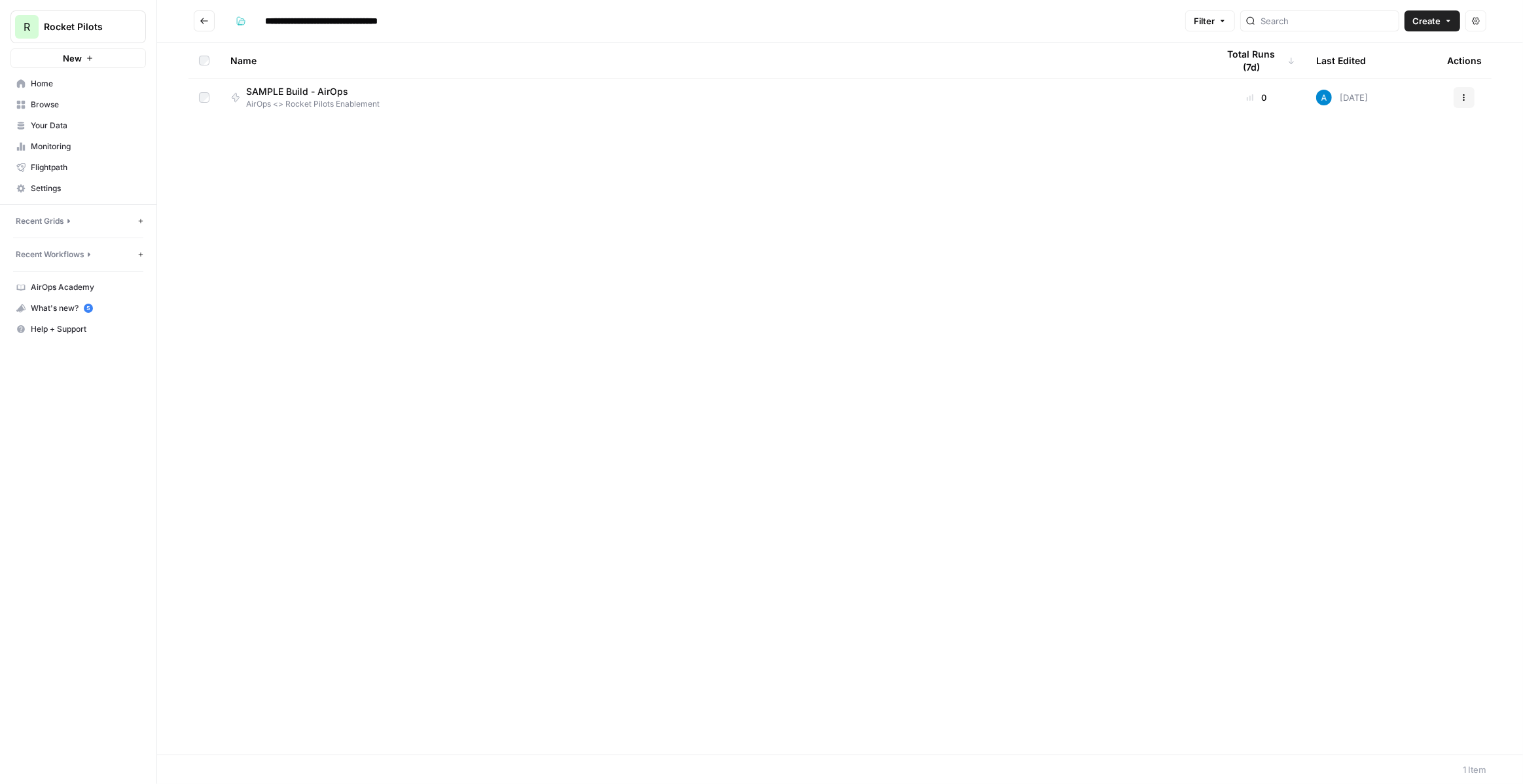 click on "Name Total Runs (7d) Last Edited Actions SAMPLE Build - AirOps AirOps <> Rocket Pilots Enablement 0 [DATE] Actions" at bounding box center [840, 399] 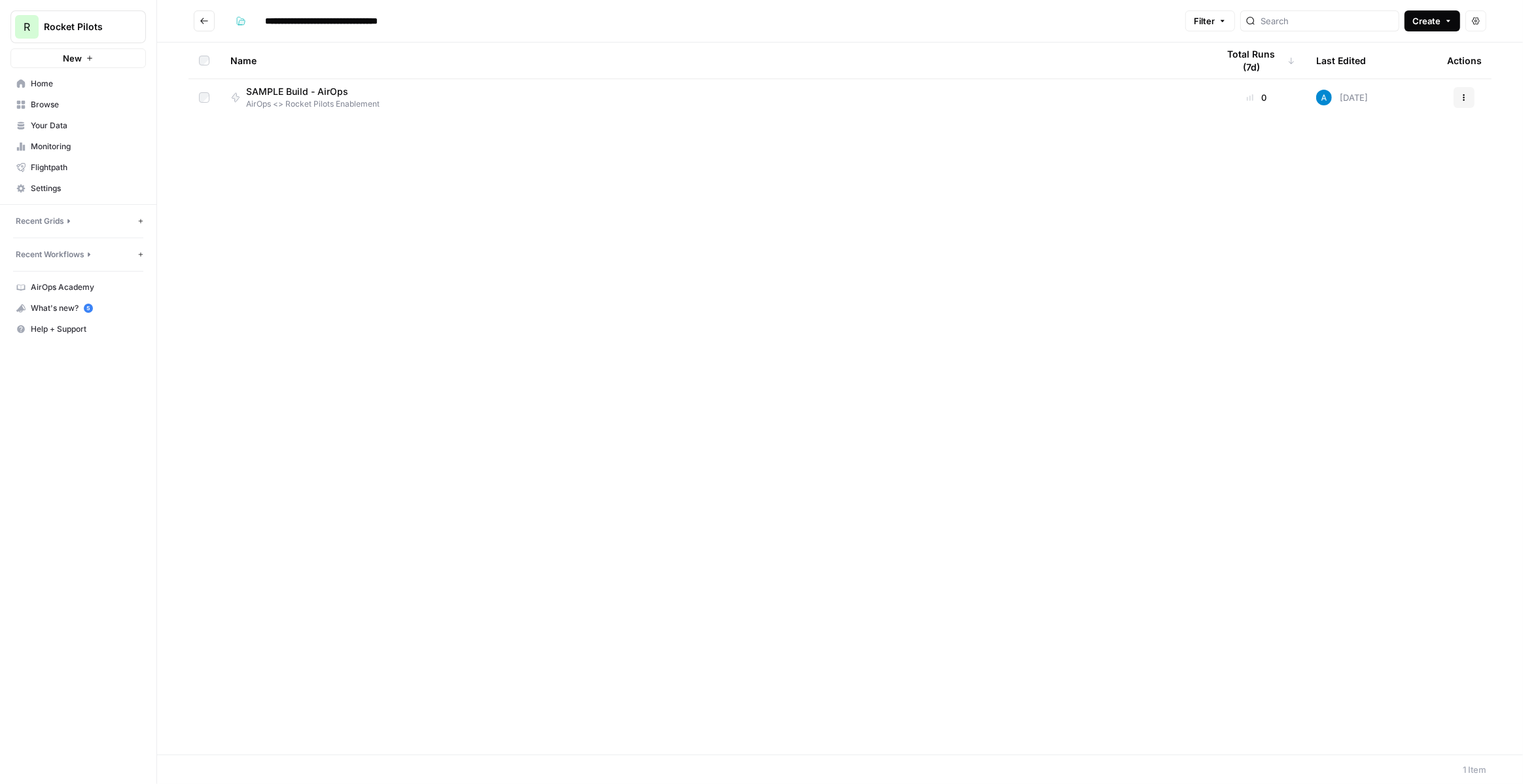 click on "Create" at bounding box center [1426, 21] 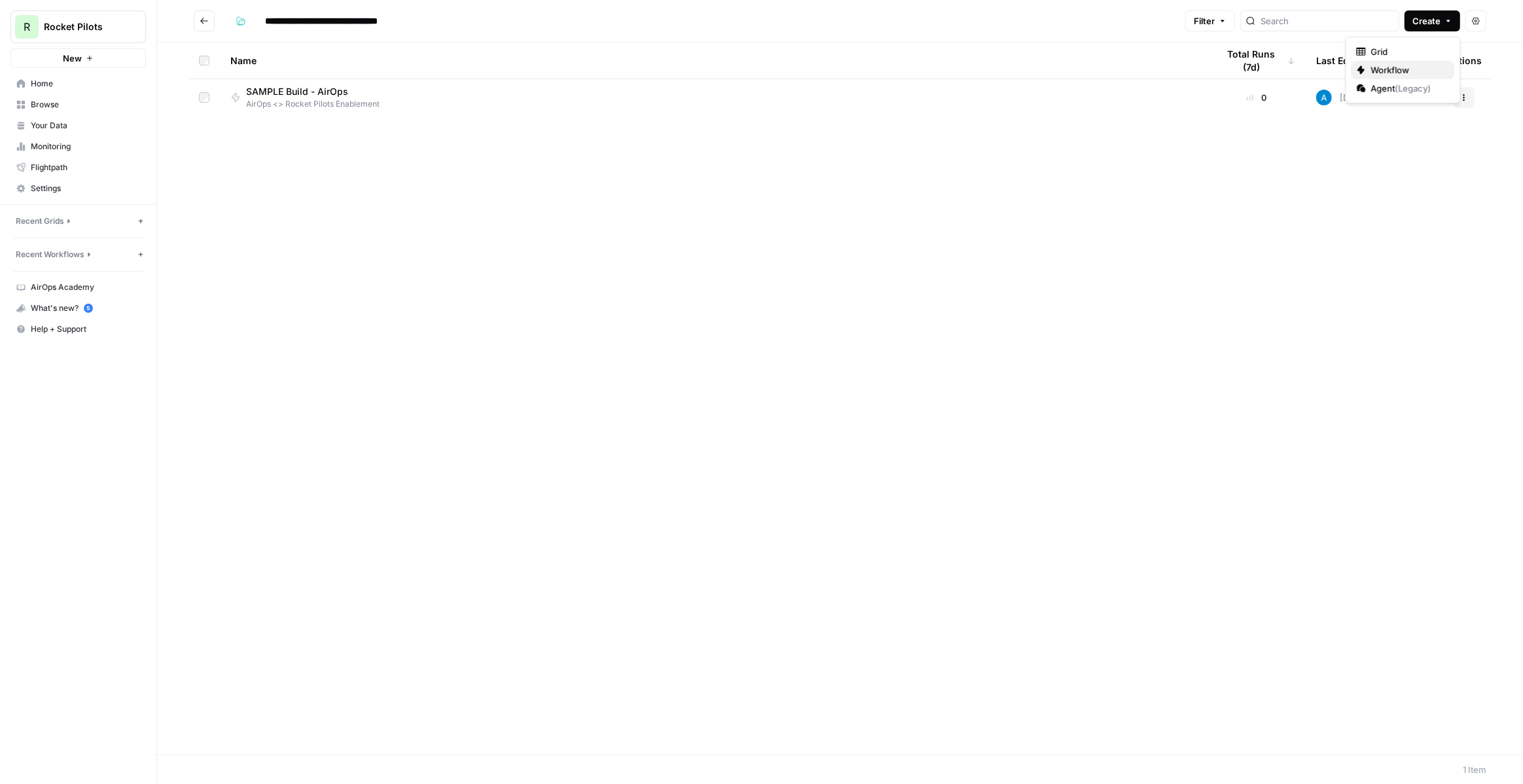 click on "Workflow" at bounding box center [1389, 70] 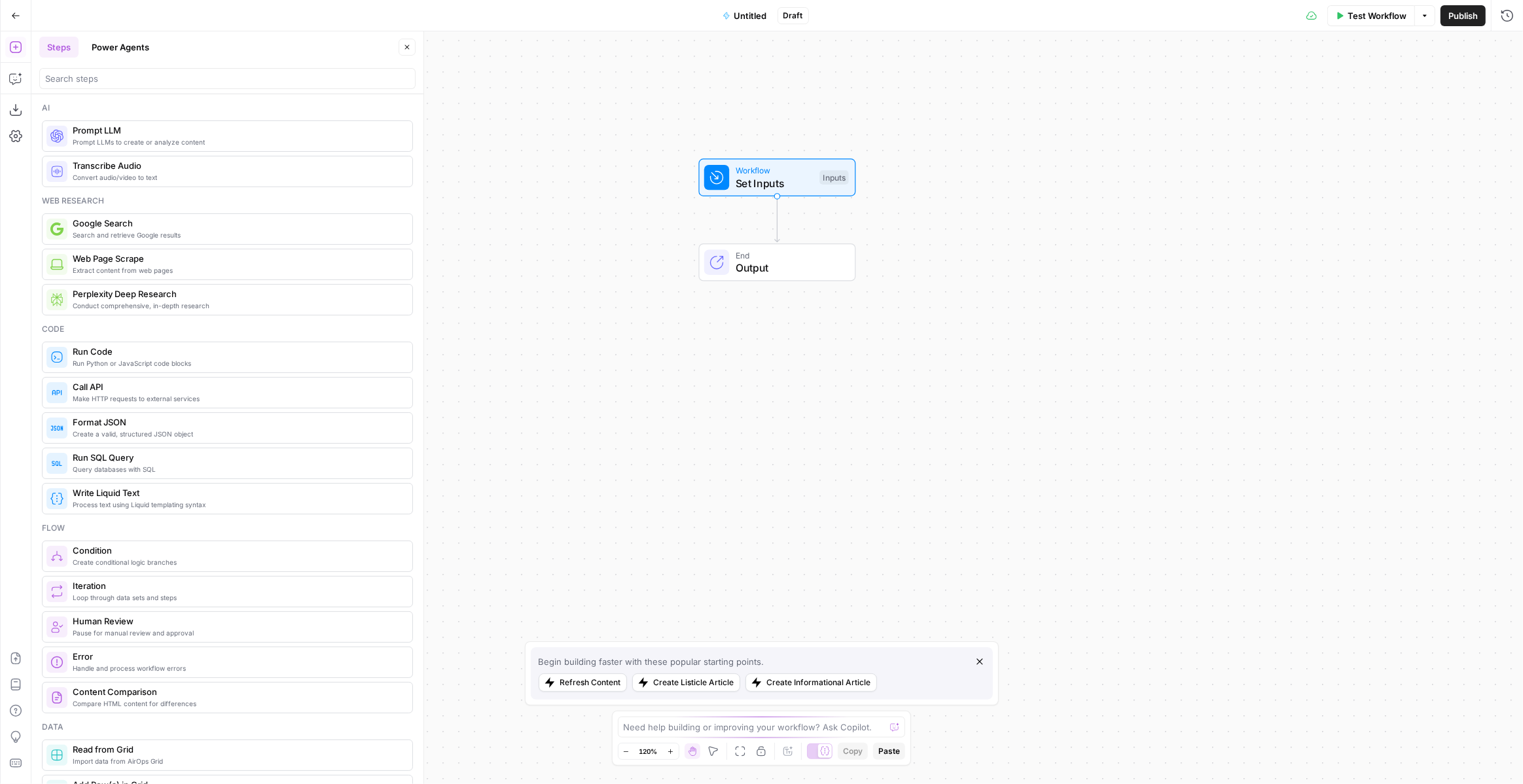 drag, startPoint x: 776, startPoint y: 311, endPoint x: 776, endPoint y: 123, distance: 188 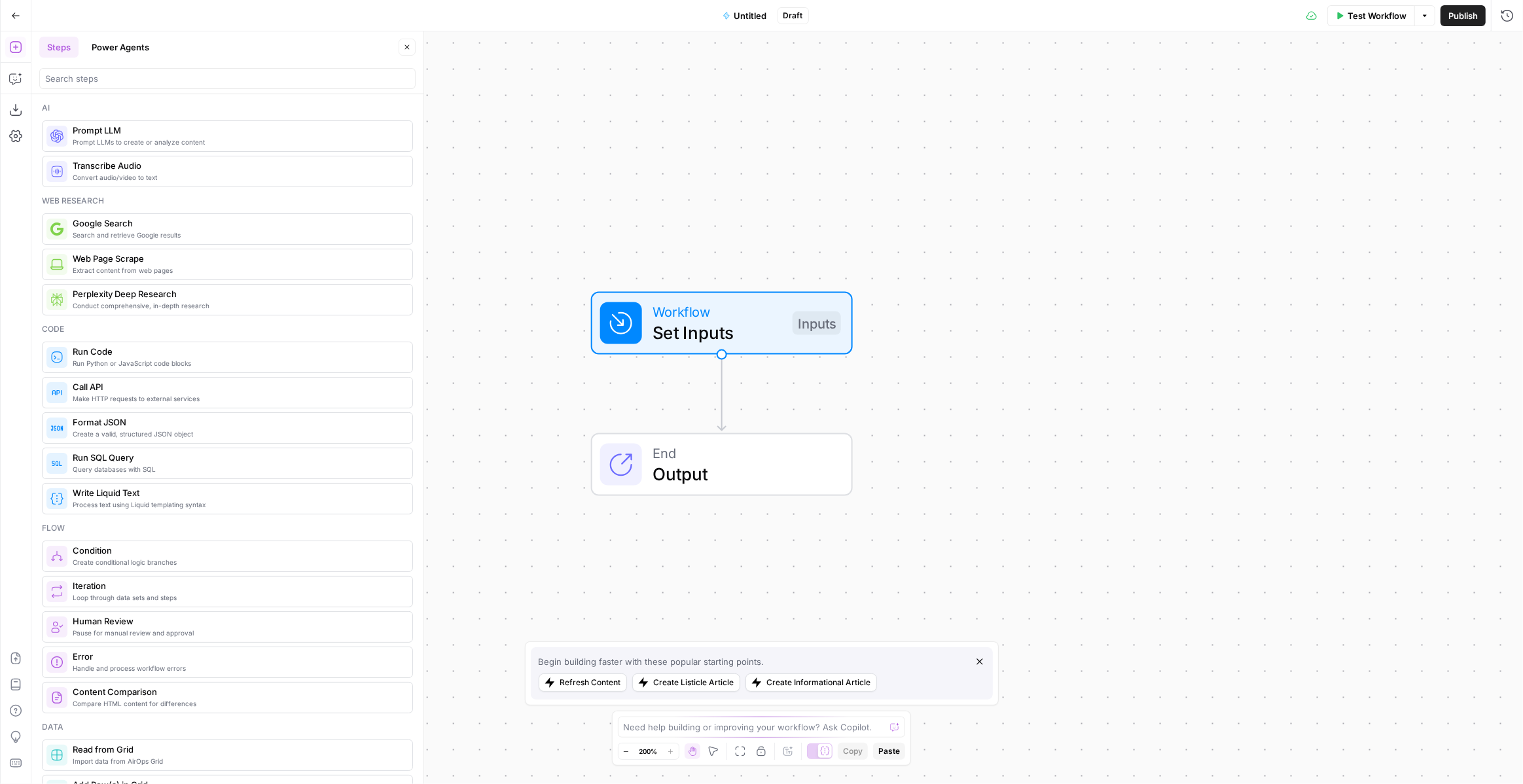 drag, startPoint x: 867, startPoint y: 123, endPoint x: 800, endPoint y: 207, distance: 107.4477 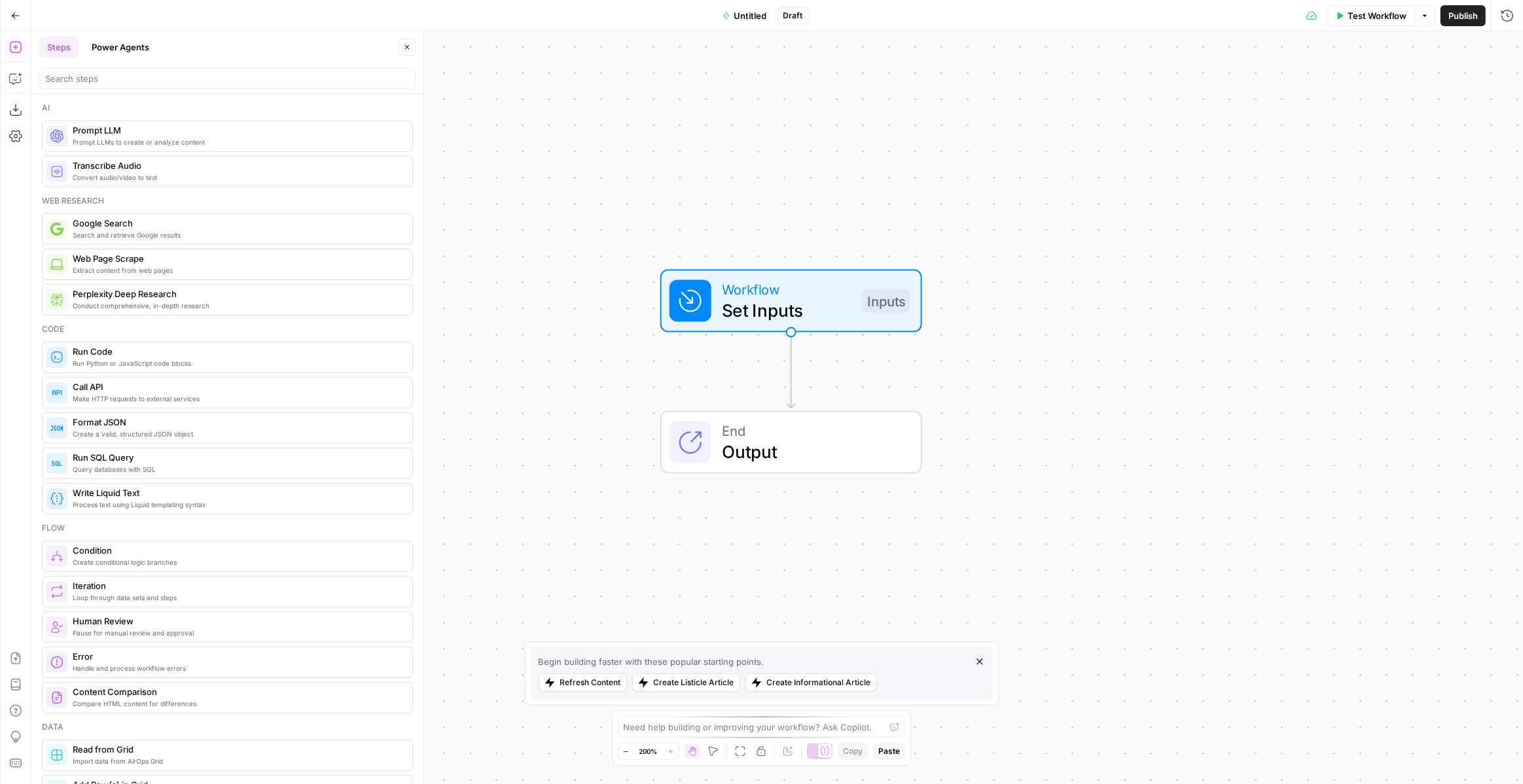 drag, startPoint x: 628, startPoint y: 217, endPoint x: 699, endPoint y: 196, distance: 74.040529 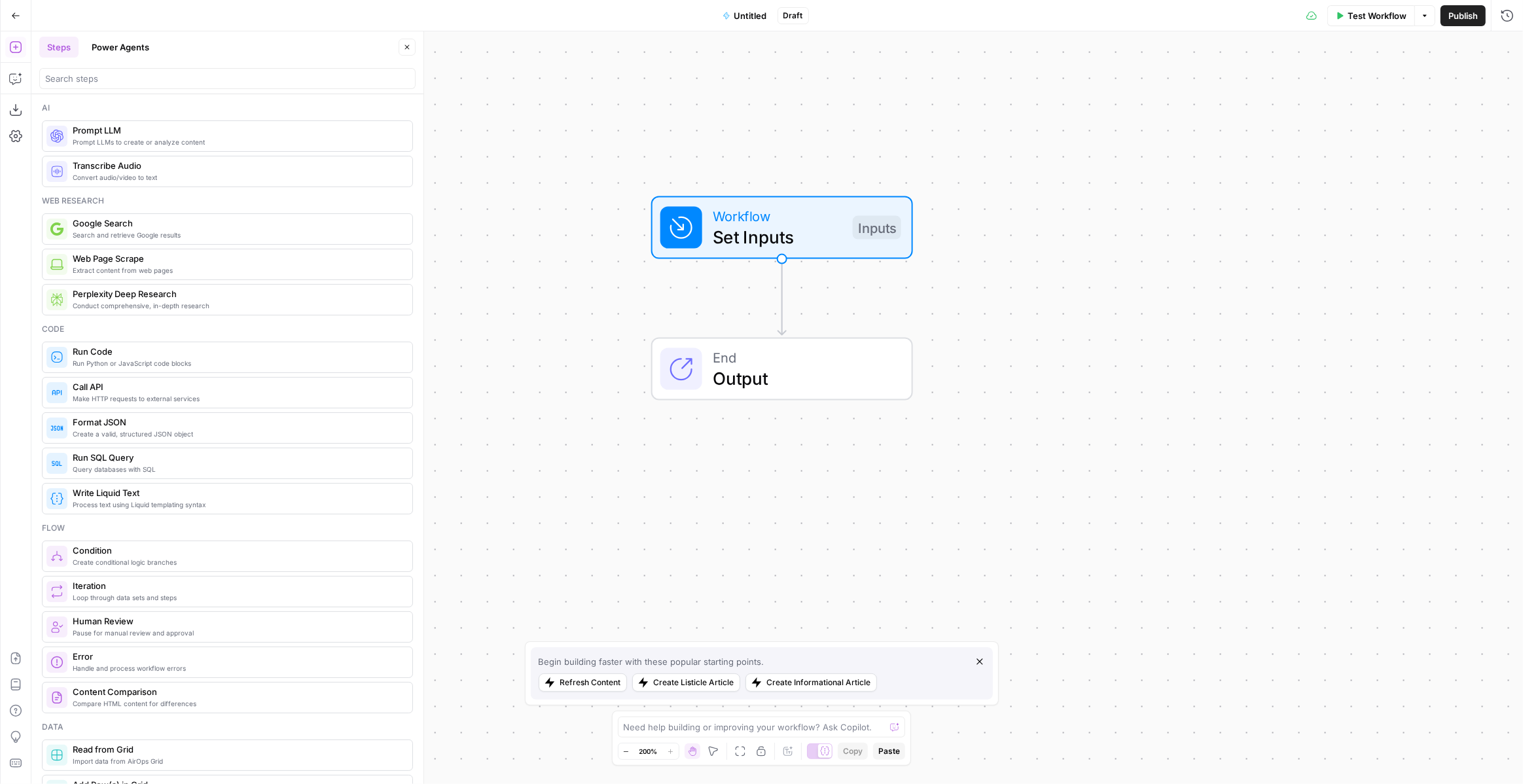 drag, startPoint x: 733, startPoint y: 210, endPoint x: 720, endPoint y: 132, distance: 79.07591 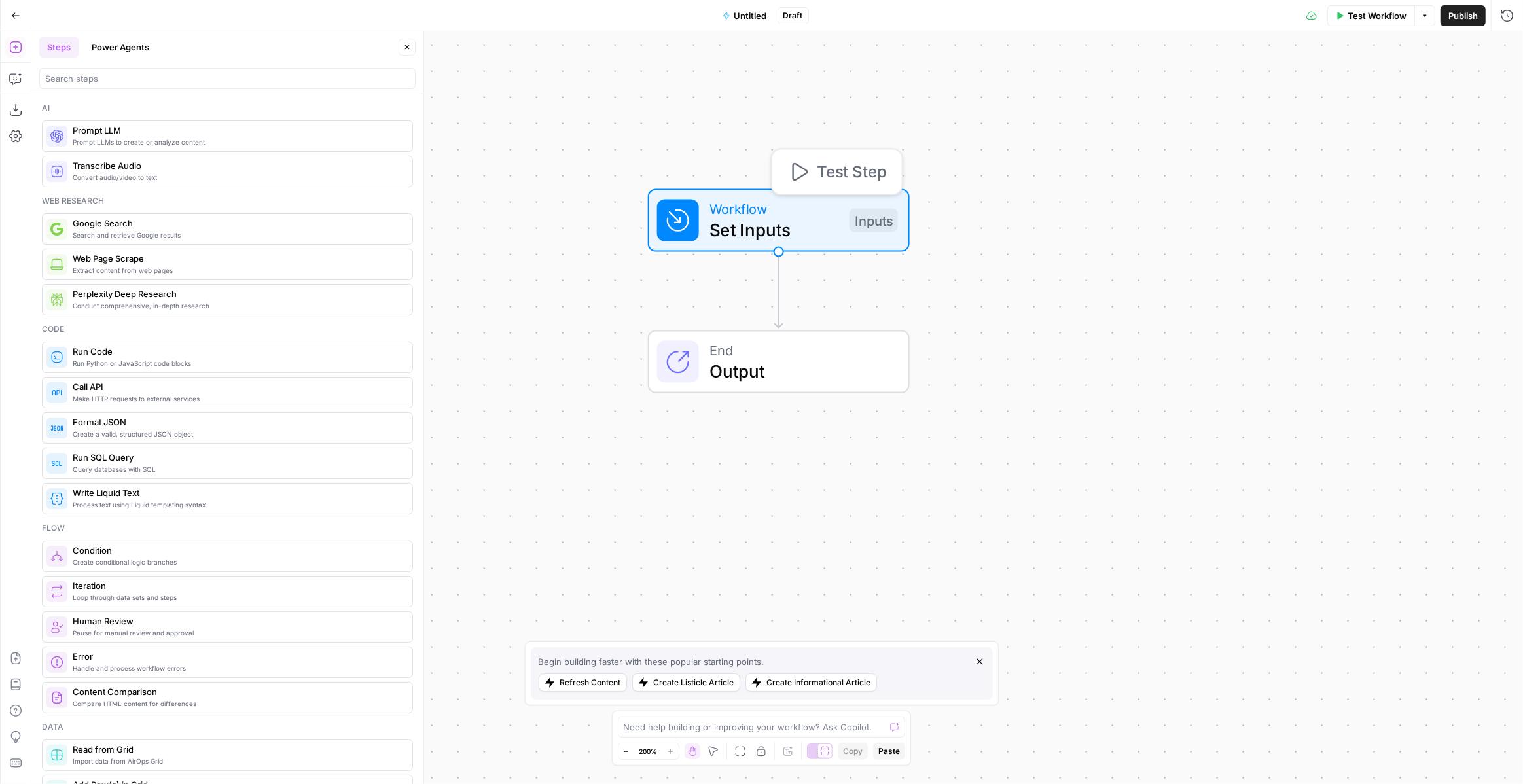 click on "Set Inputs" at bounding box center (774, 230) 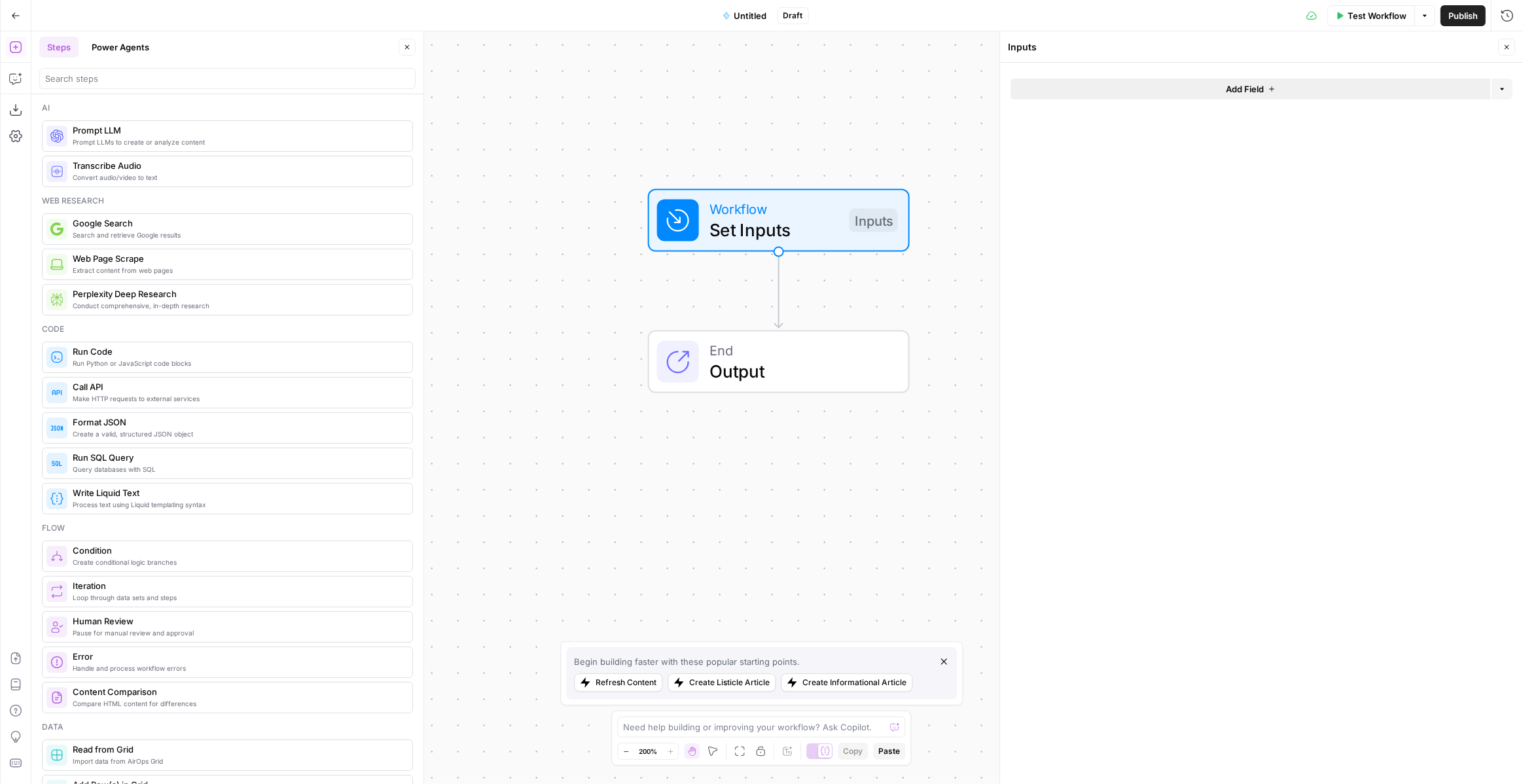 click on "Add Field" at bounding box center [1250, 89] 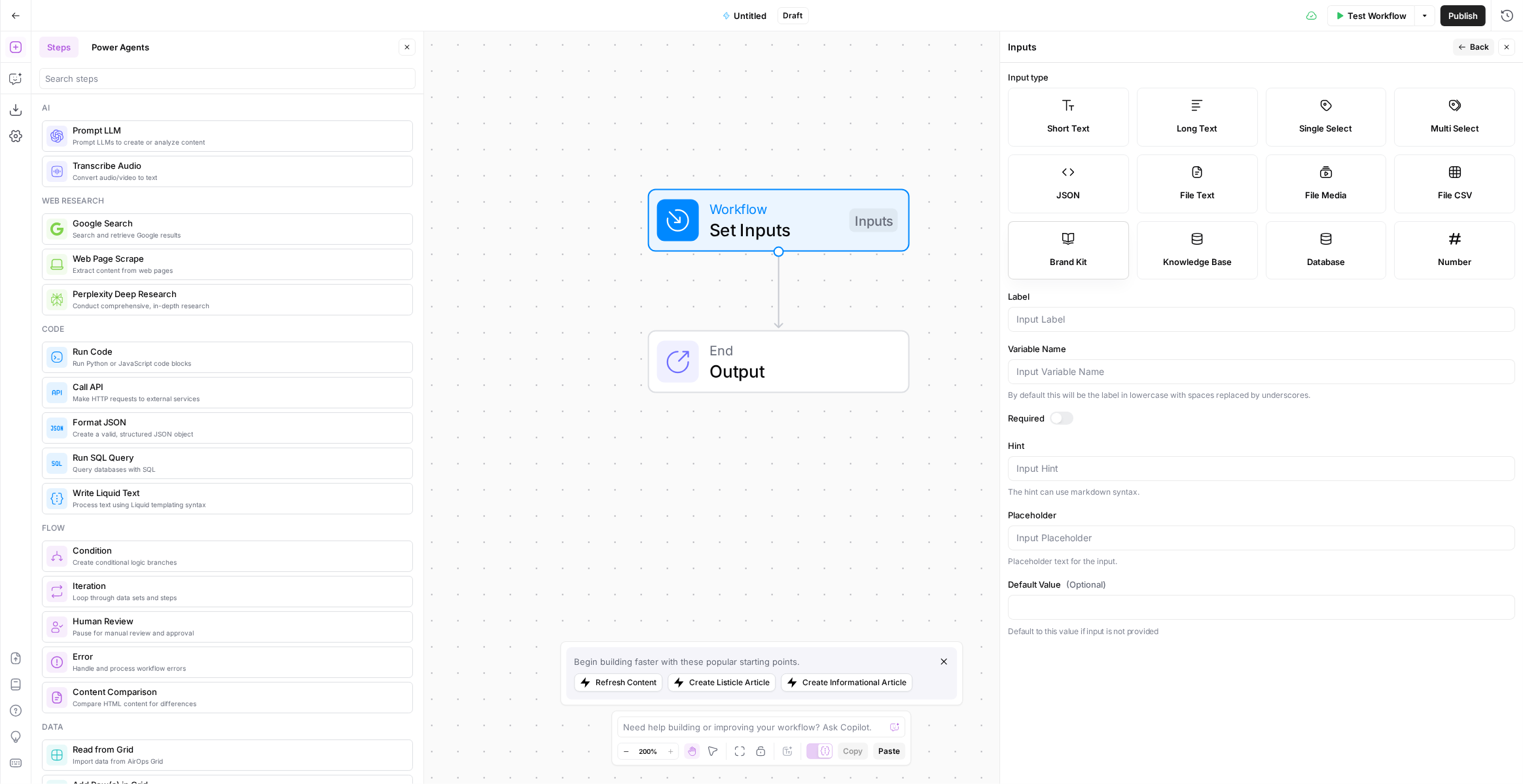 click on "Brand Kit" at bounding box center (1068, 262) 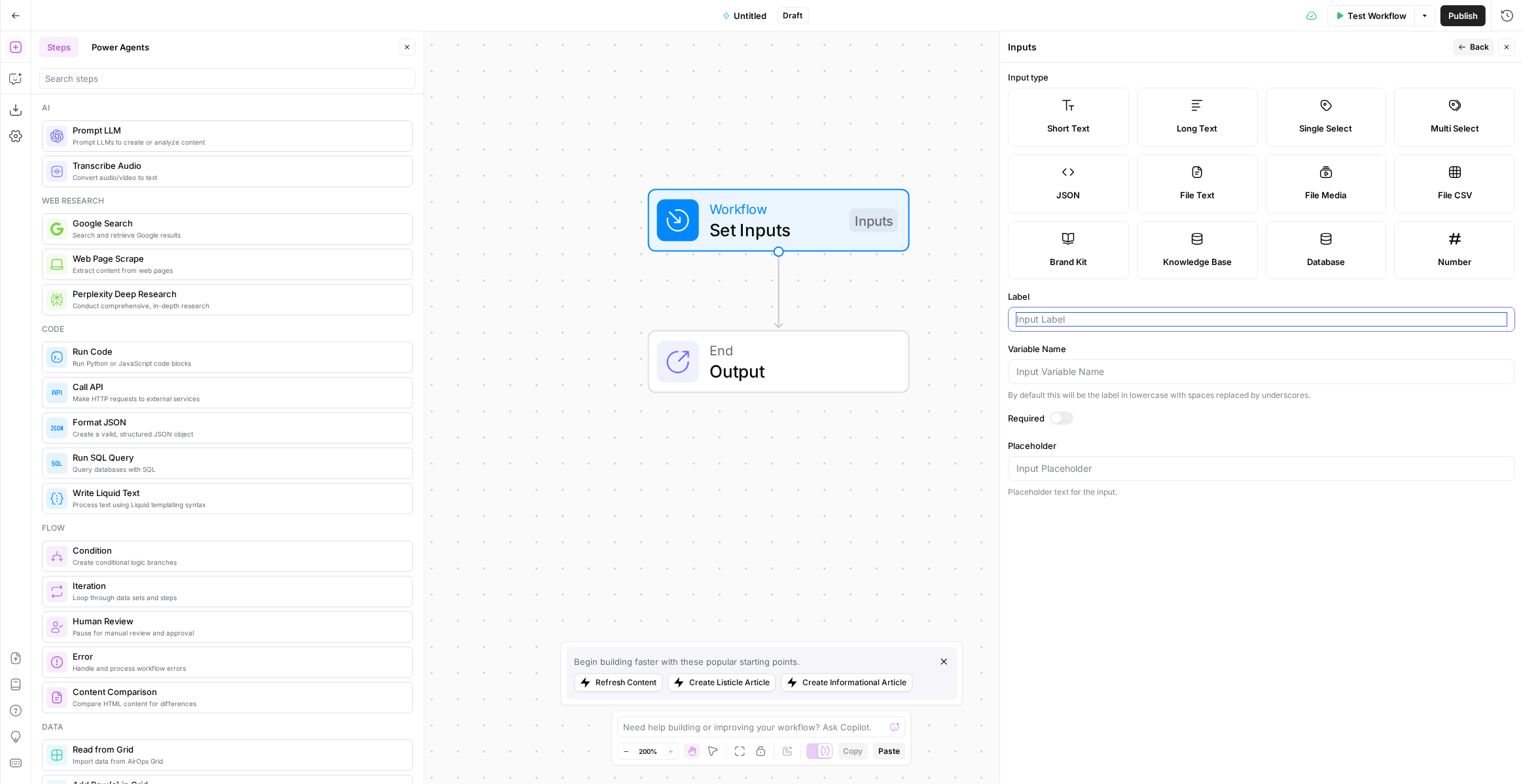 click on "Label" at bounding box center (1261, 319) 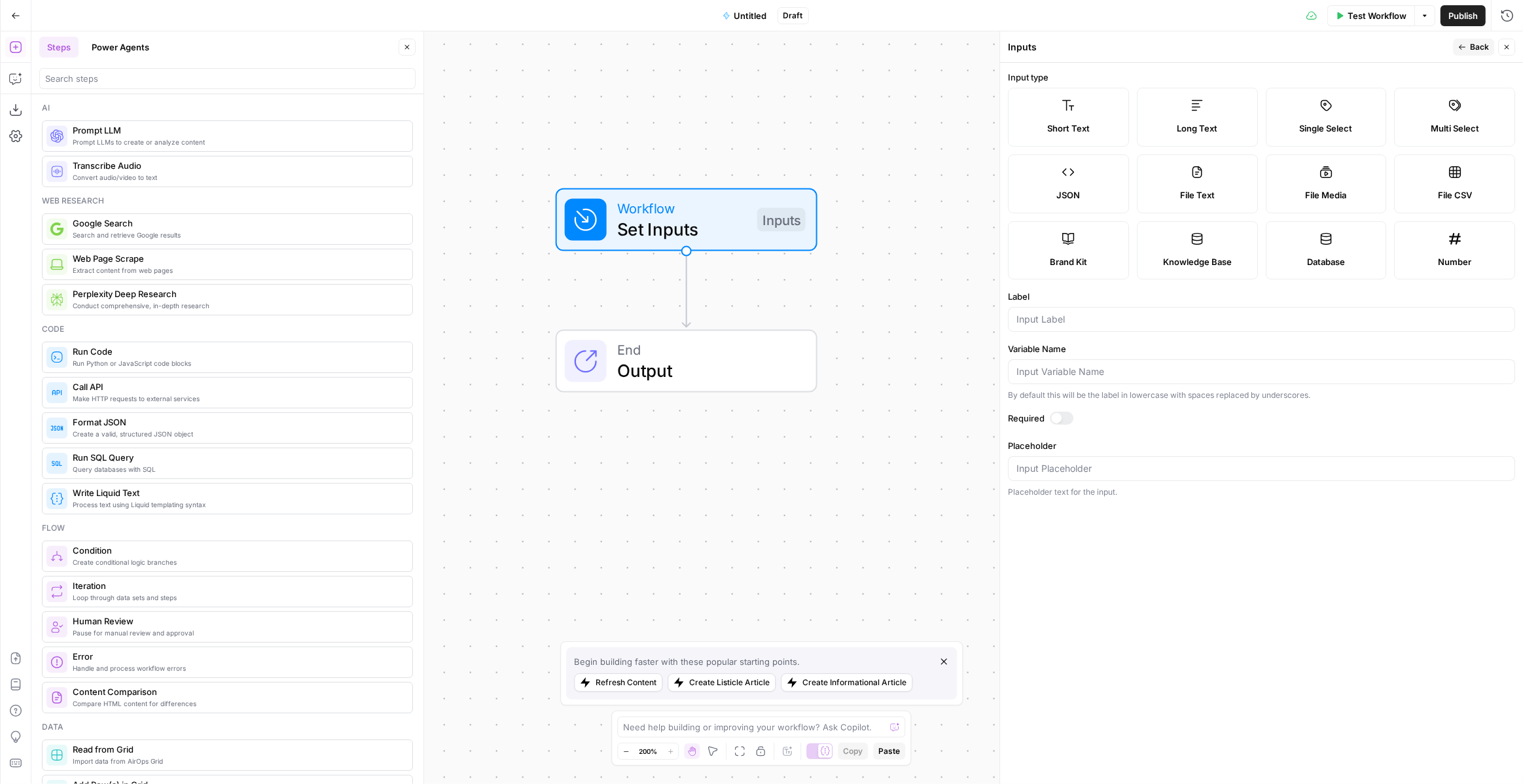 drag, startPoint x: 683, startPoint y: 104, endPoint x: 626, endPoint y: 96, distance: 57.558666 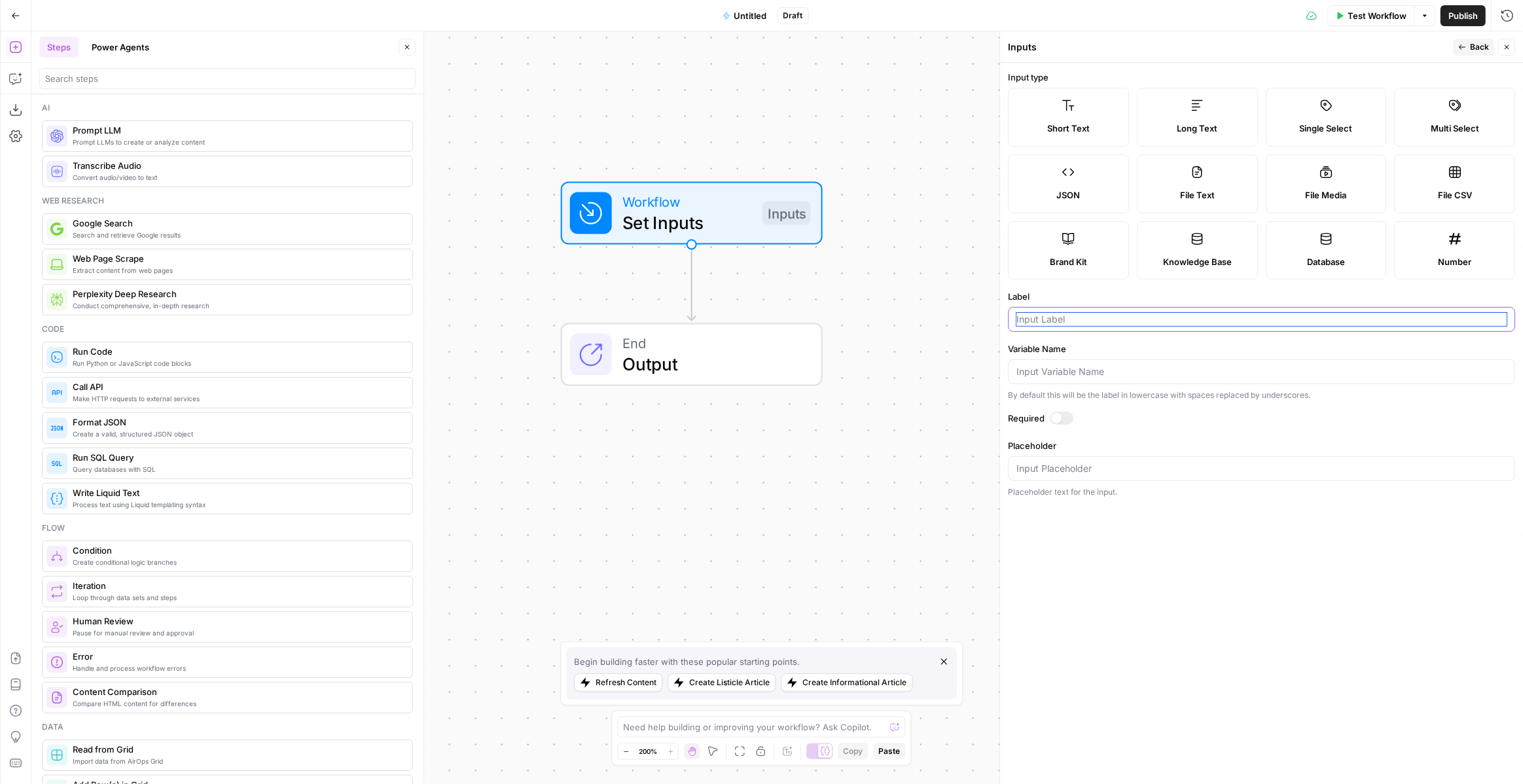 click on "Label" at bounding box center [1261, 319] 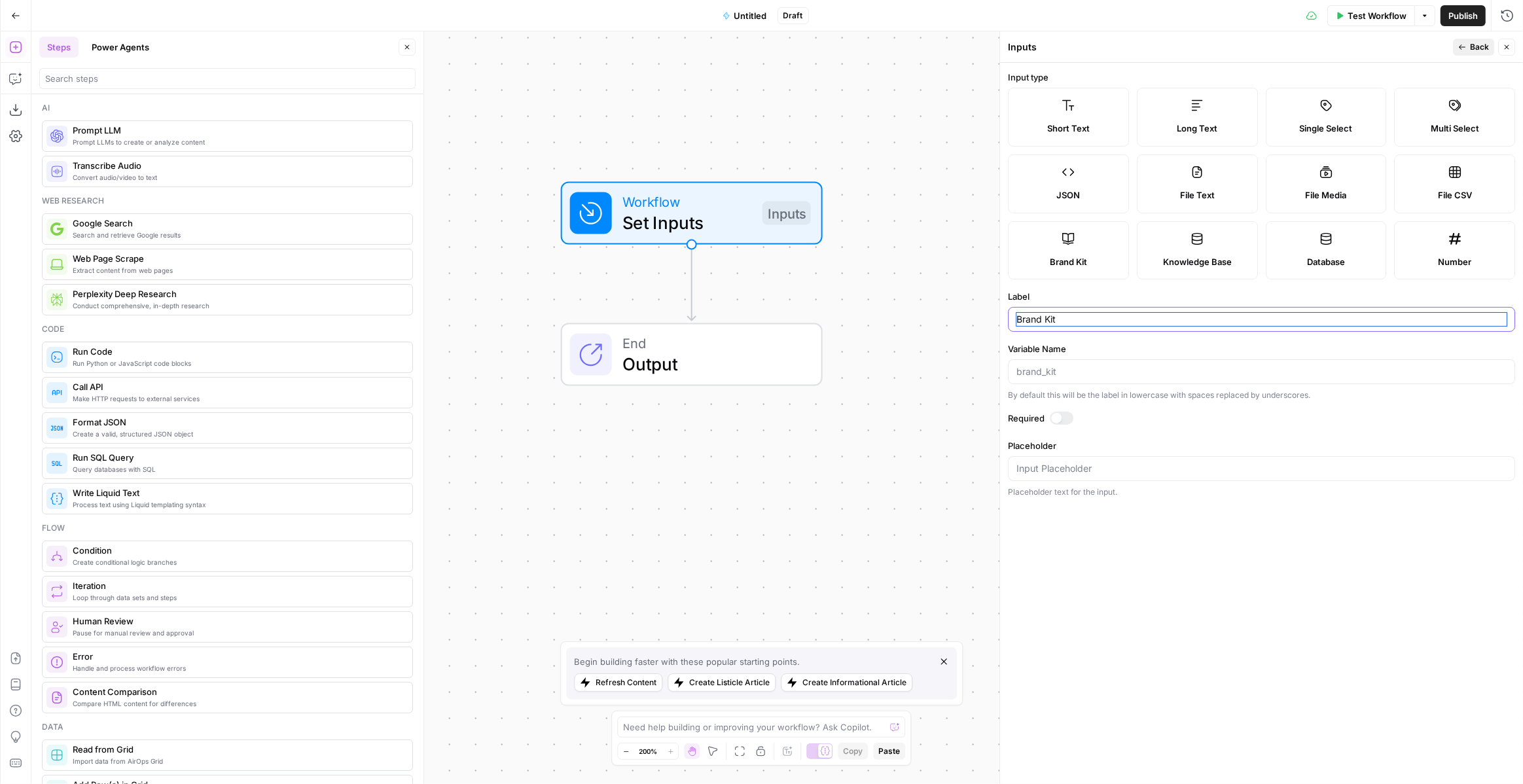 type on "Brand Kit" 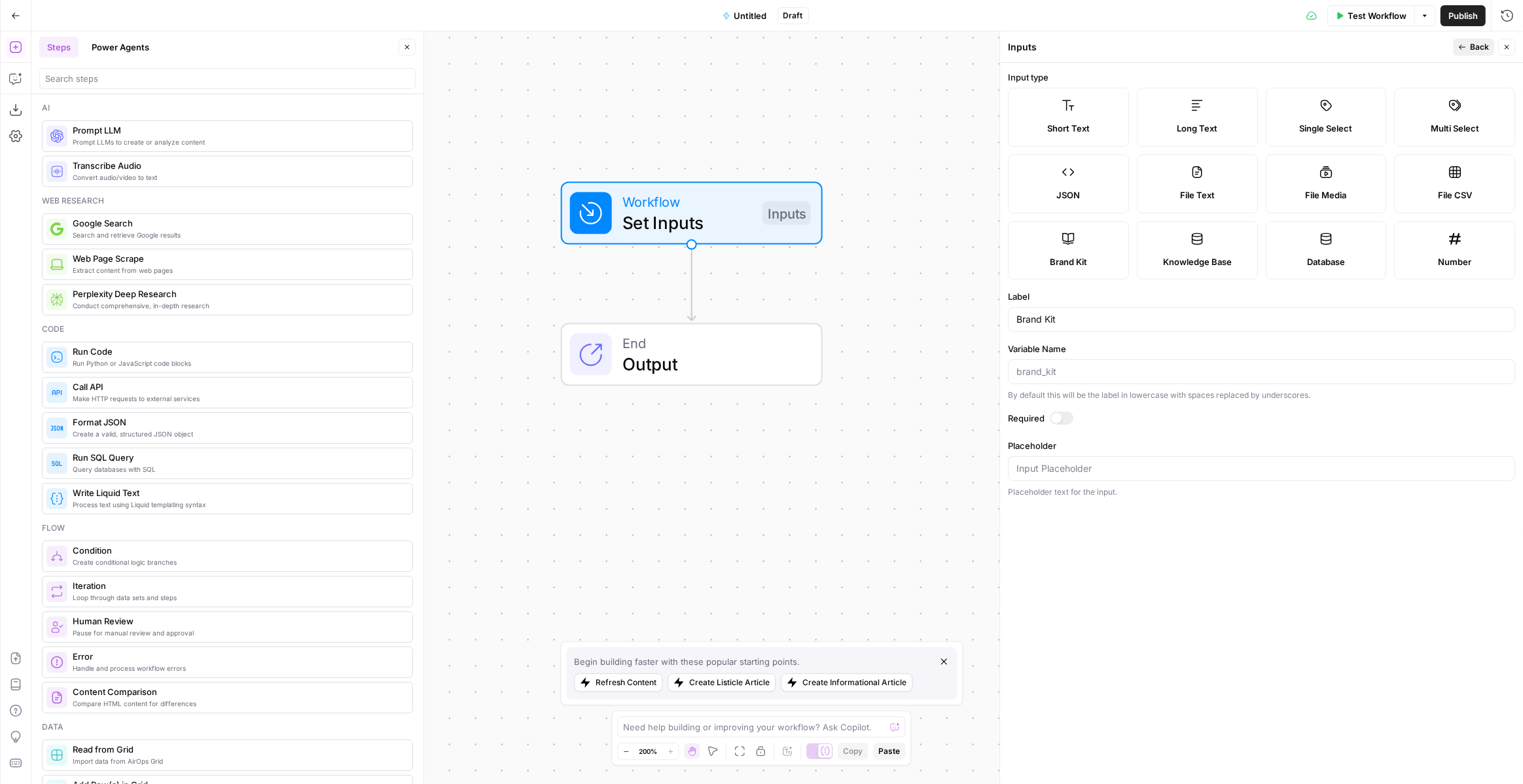 click on "Back" at bounding box center [1479, 47] 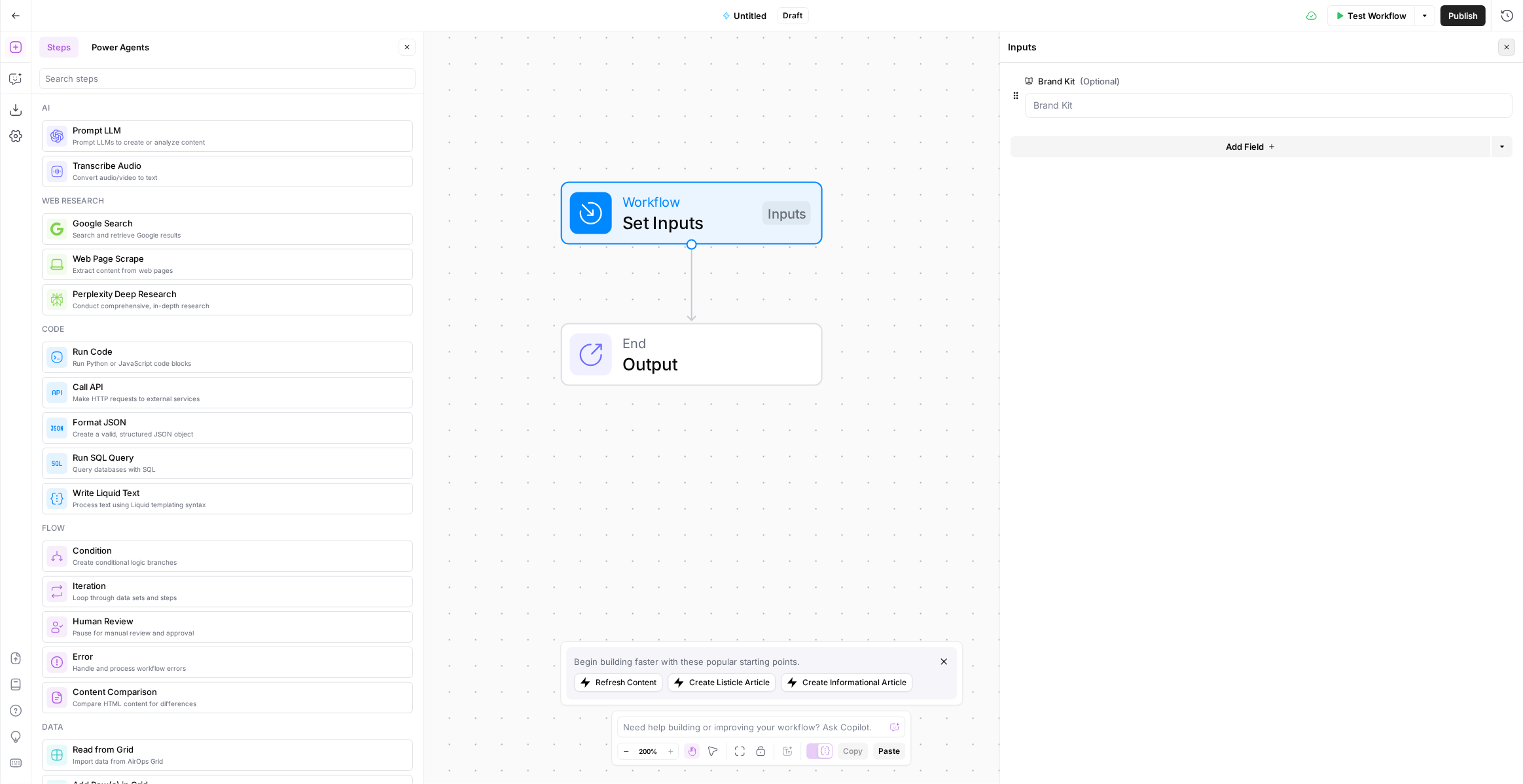 click on "Close" at bounding box center [1507, 47] 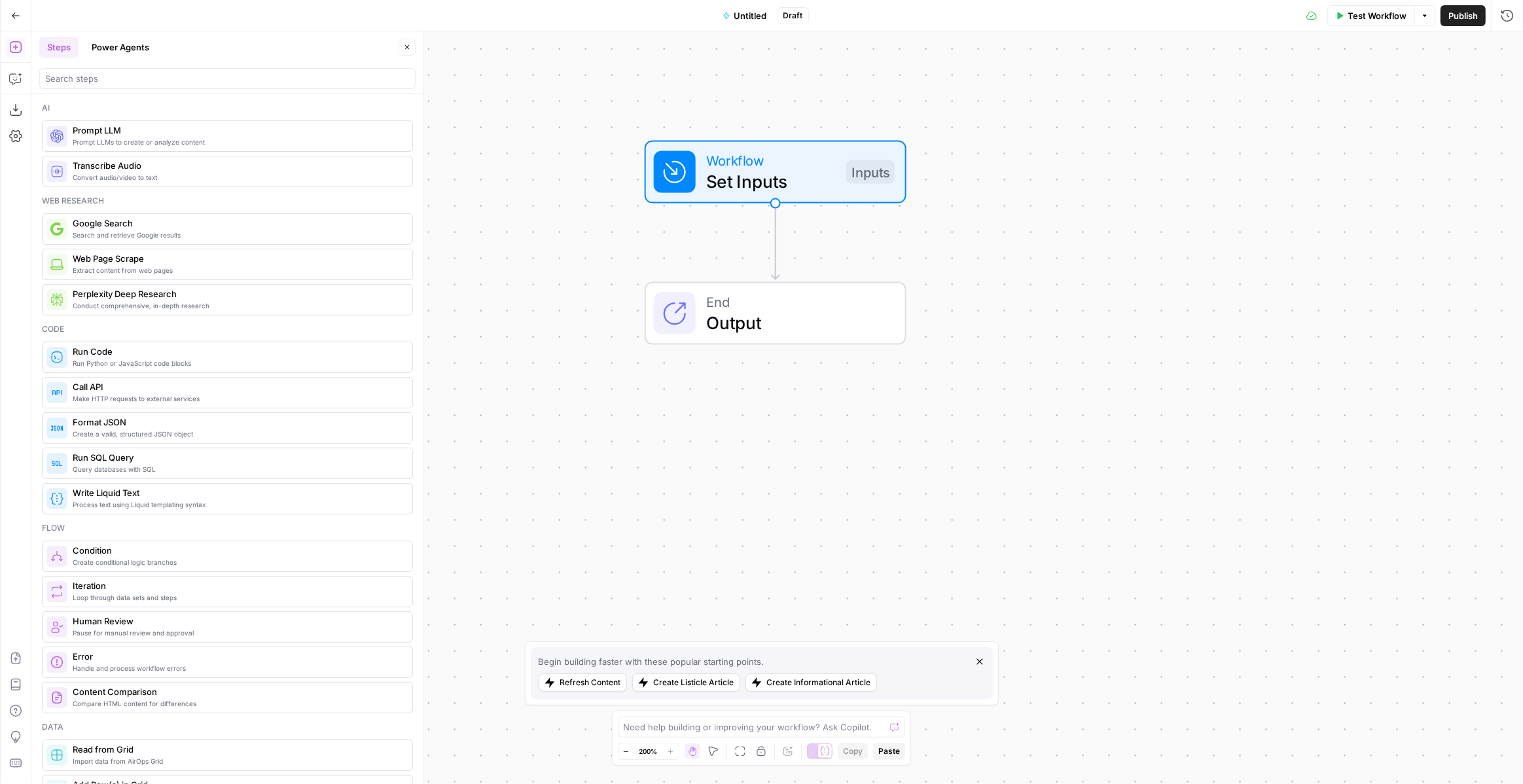 drag, startPoint x: 993, startPoint y: 302, endPoint x: 1074, endPoint y: 260, distance: 91.24144 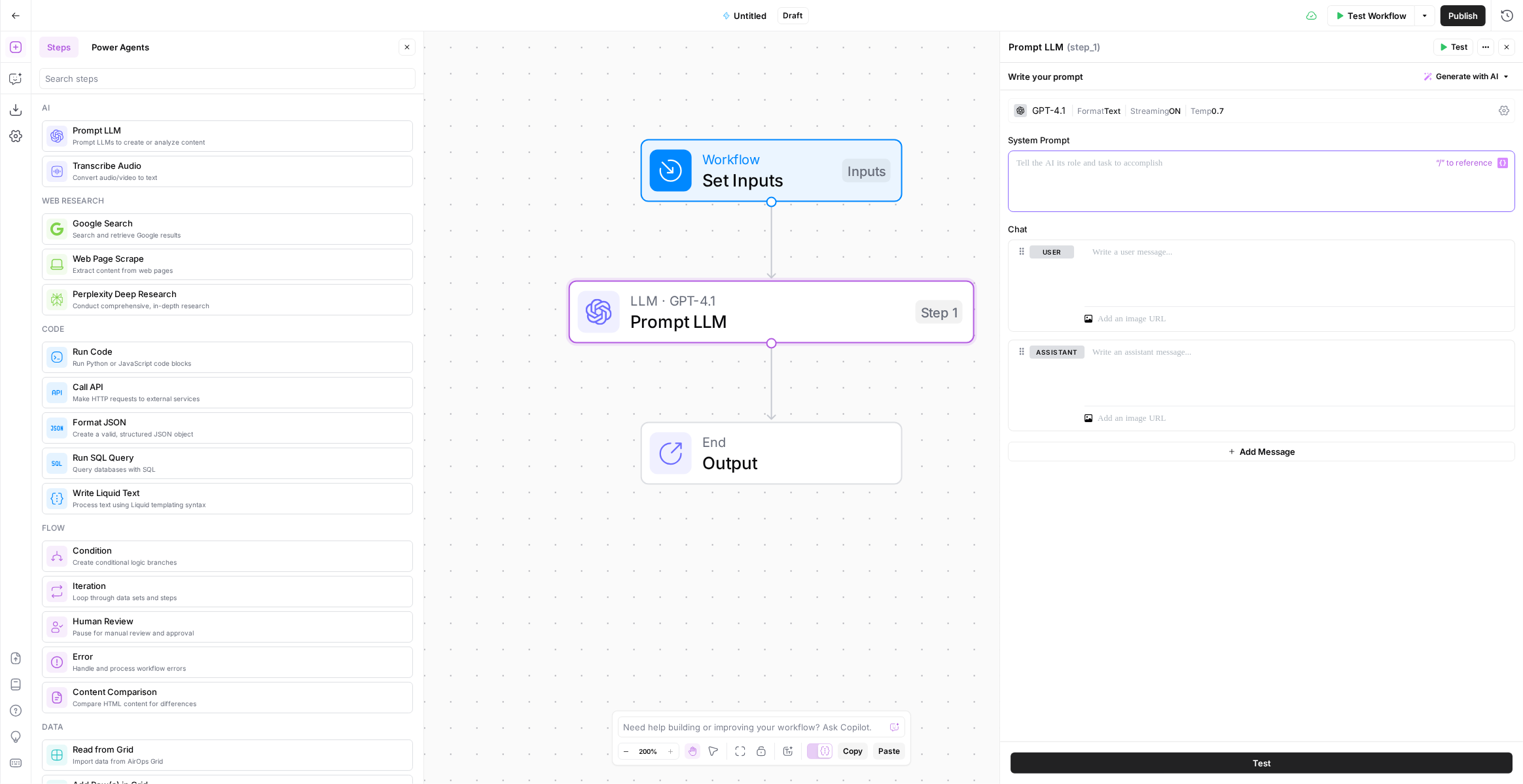 click at bounding box center [1261, 163] 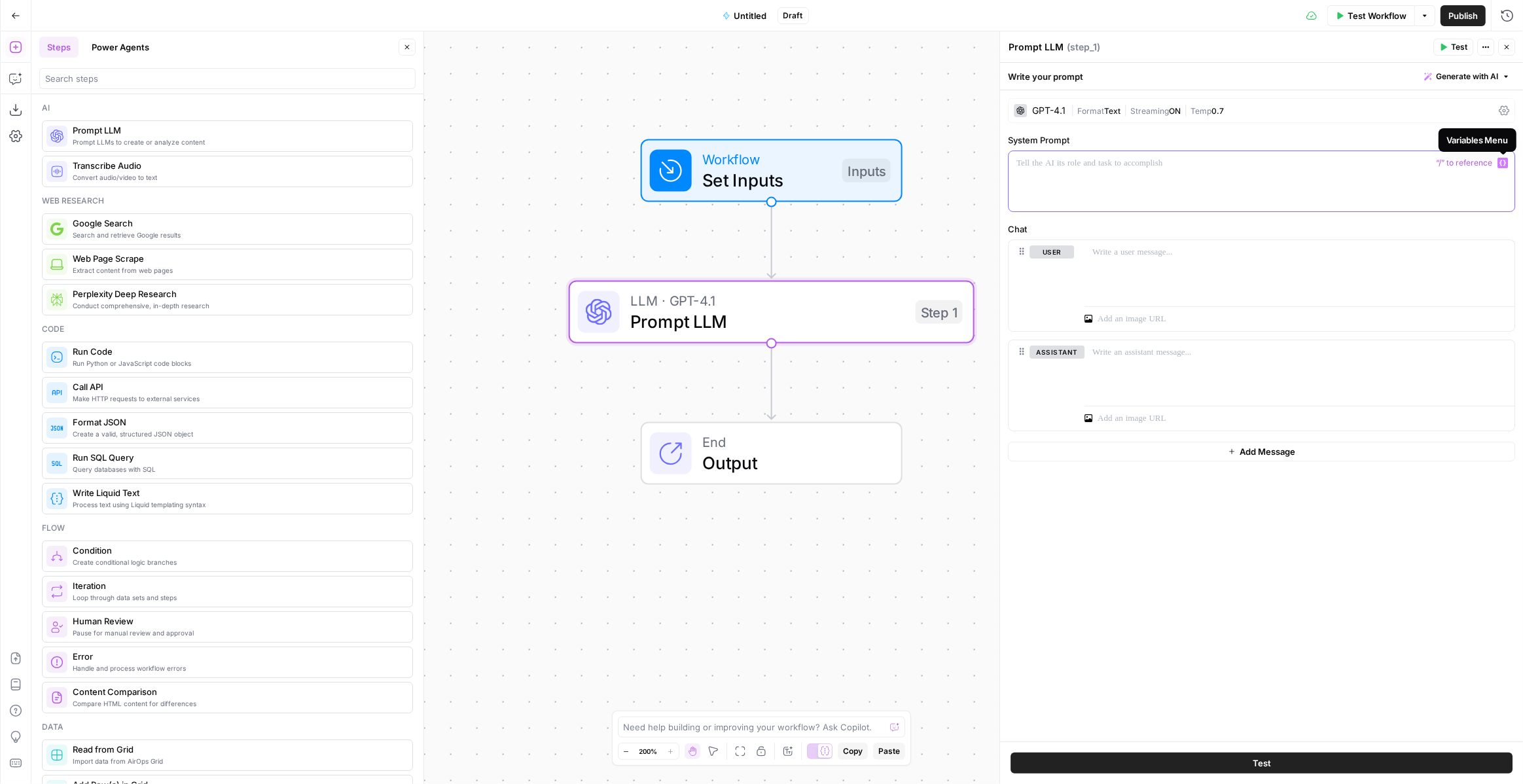 click 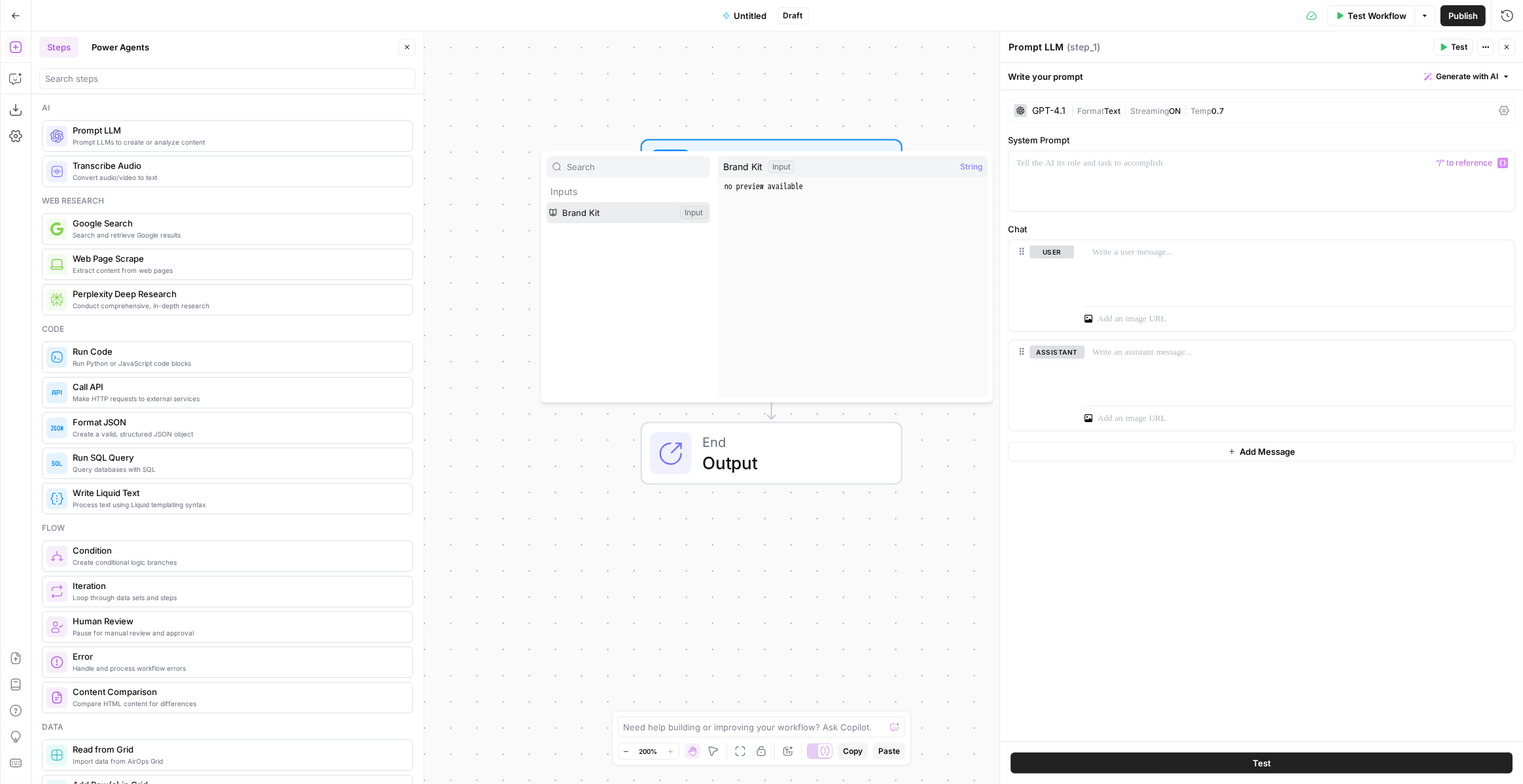 click at bounding box center [628, 213] 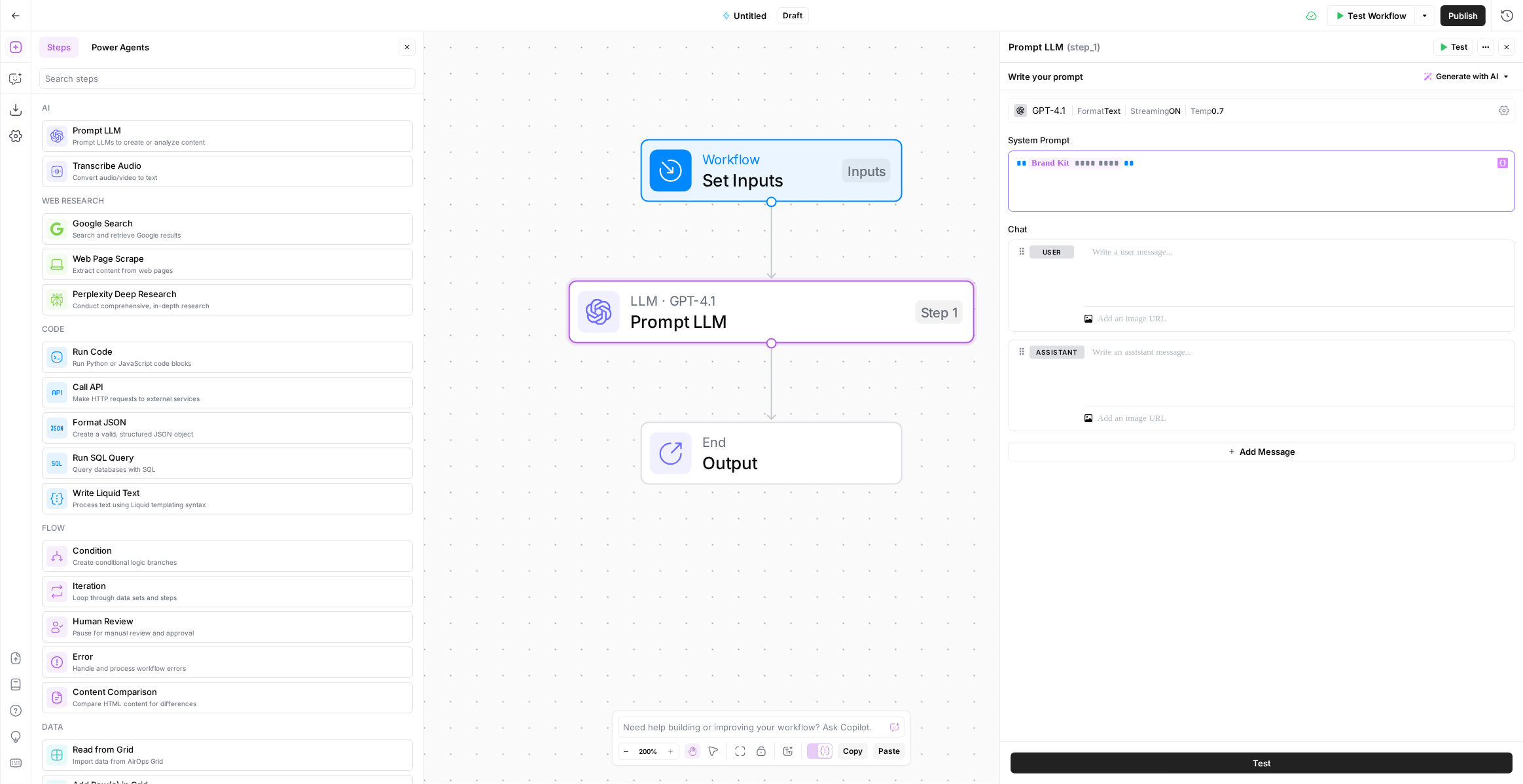 drag, startPoint x: 1126, startPoint y: 163, endPoint x: 1016, endPoint y: 164, distance: 110.00455 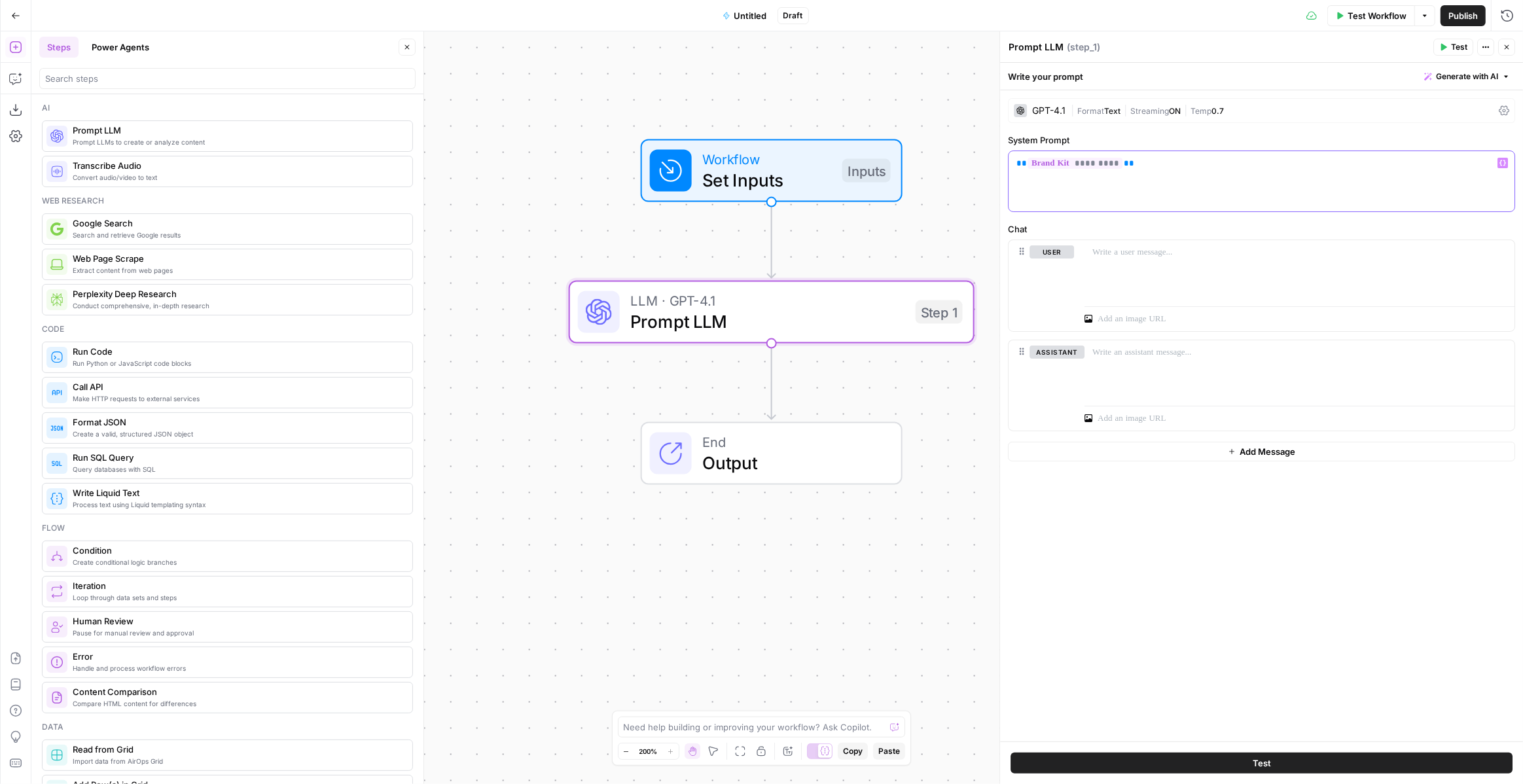click on "** ********* **" at bounding box center [1261, 181] 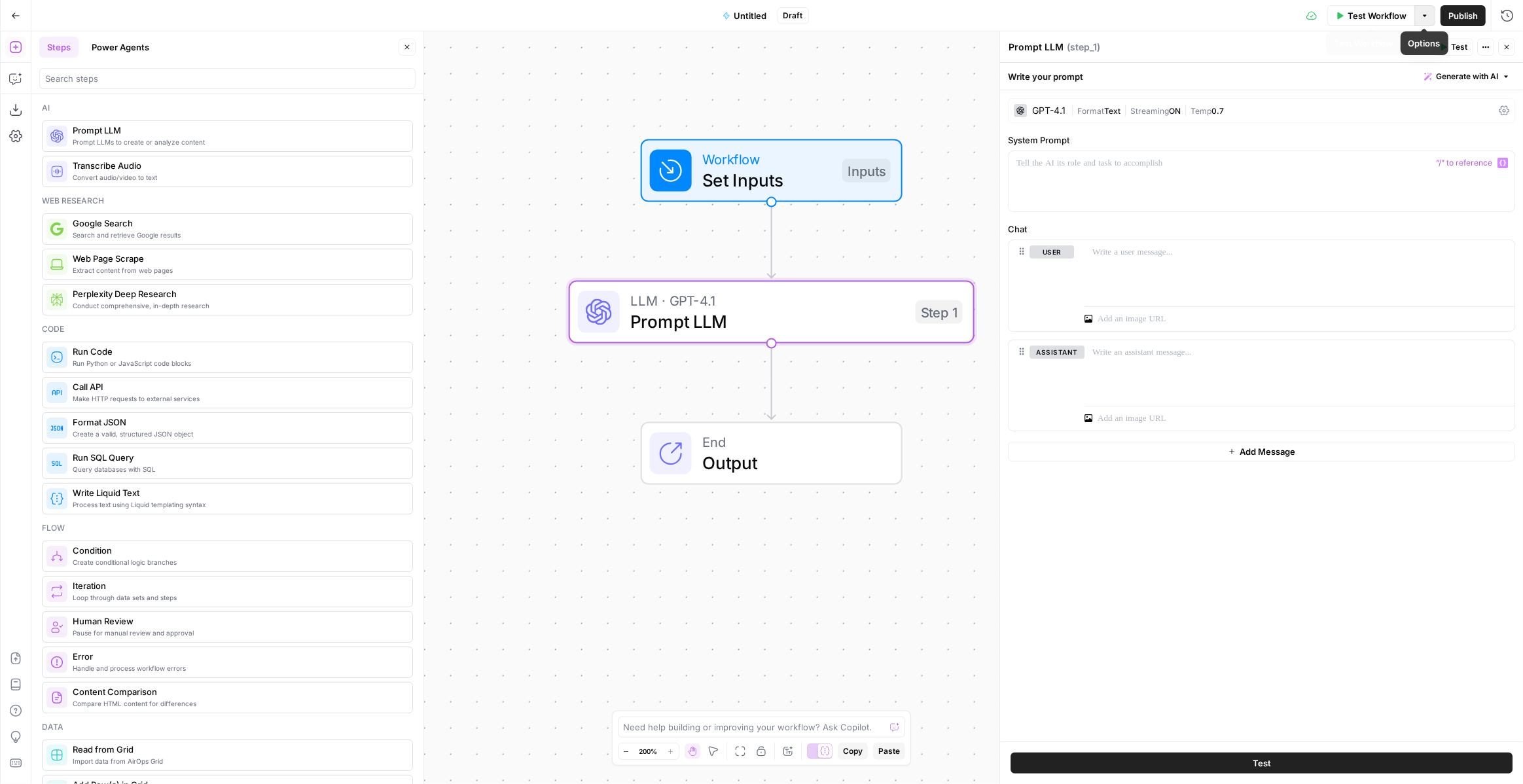click 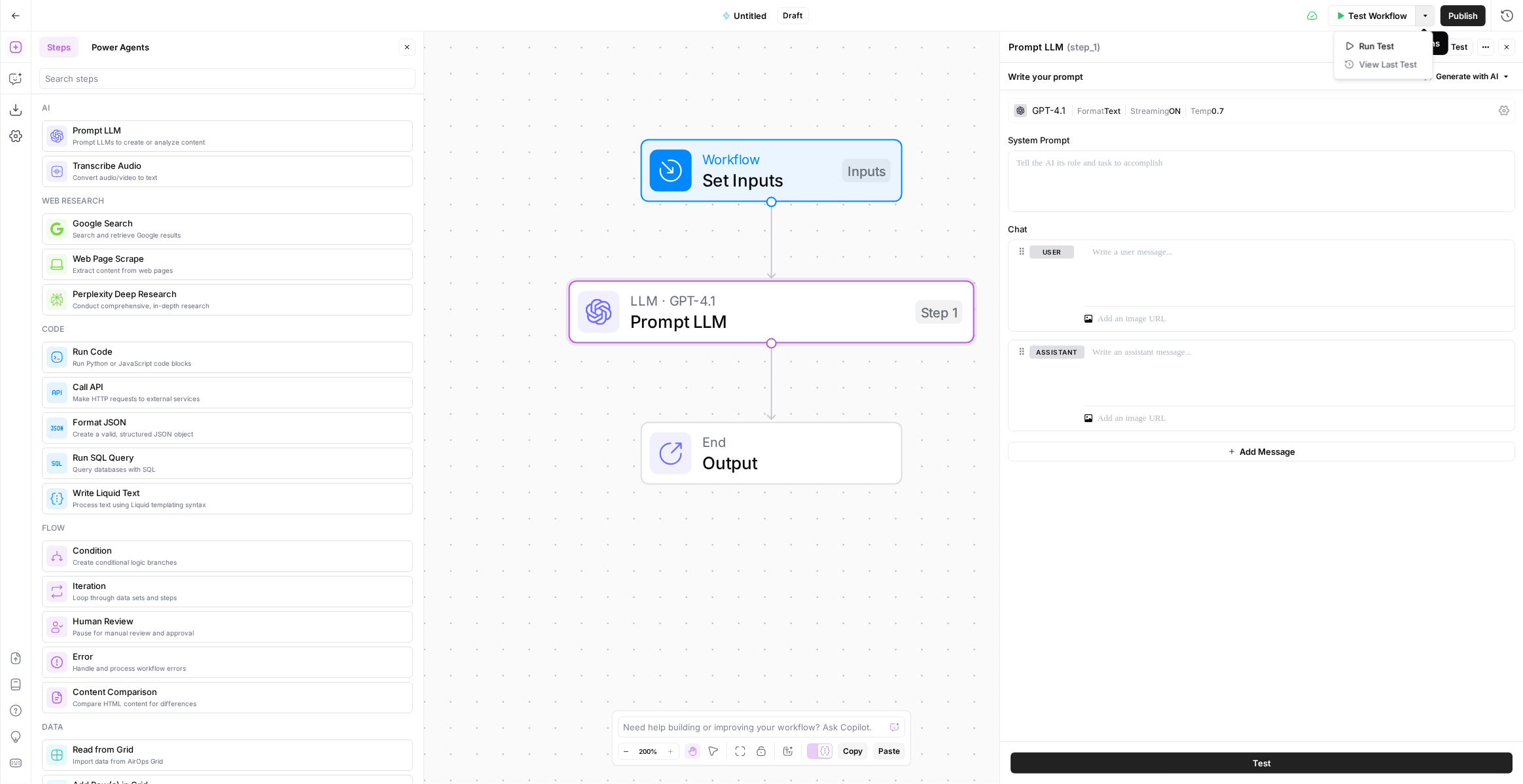 click on "R Rocket Pilots New Home Browse Your Data Monitoring Flightpath Settings Recent Grids New grid Keyword to Brief Grid Kuzyk Law Brand Analysis Write Content Briefs Recent Workflows New Workflow Chris Untitled Untitled AirOps Academy What's new?
5
Help + Support Go Back Untitled Draft Test Workflow Options Publish Run History Add Steps Copilot Download as JSON Settings Import JSON AirOps Academy Help Give Feedback Shortcuts Workflow Set Inputs Inputs LLM · GPT-4.1 Prompt LLM Step 1 End Output Press enter or space to select a node. You can then use the arrow keys to move the node around.  Press delete to remove it and escape to cancel.   Press enter or space to select an edge. You can then press delete to remove it or escape to cancel. Oops! Your window is too small AirOps is currently only supported on desktop devices. Please switch to access. Go Back
Steps Power Agents Close Ai Prompt LLM  Web research )" at bounding box center [761, 392] 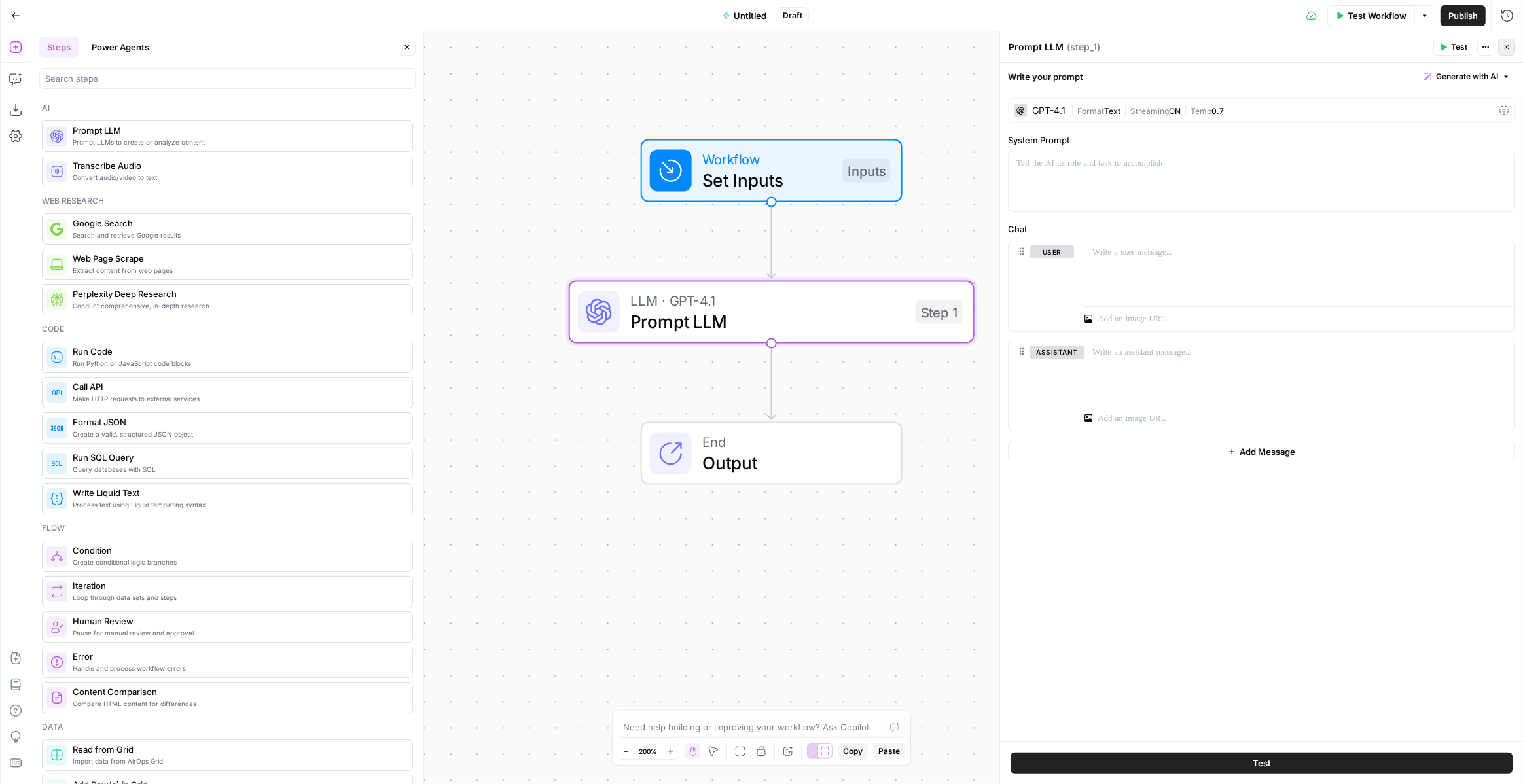 click on "Close" at bounding box center (1507, 47) 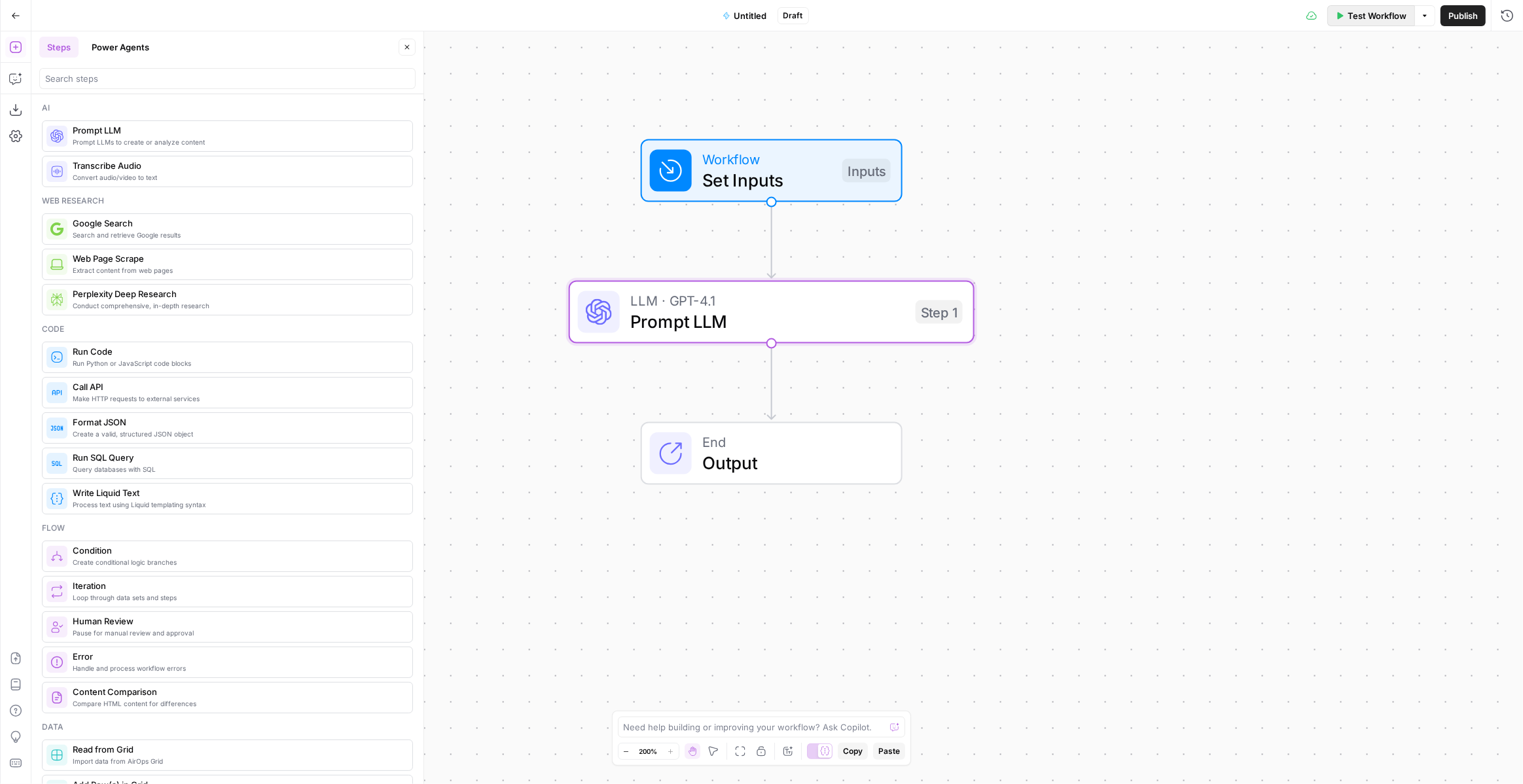 click on "Test Workflow" at bounding box center (1377, 16) 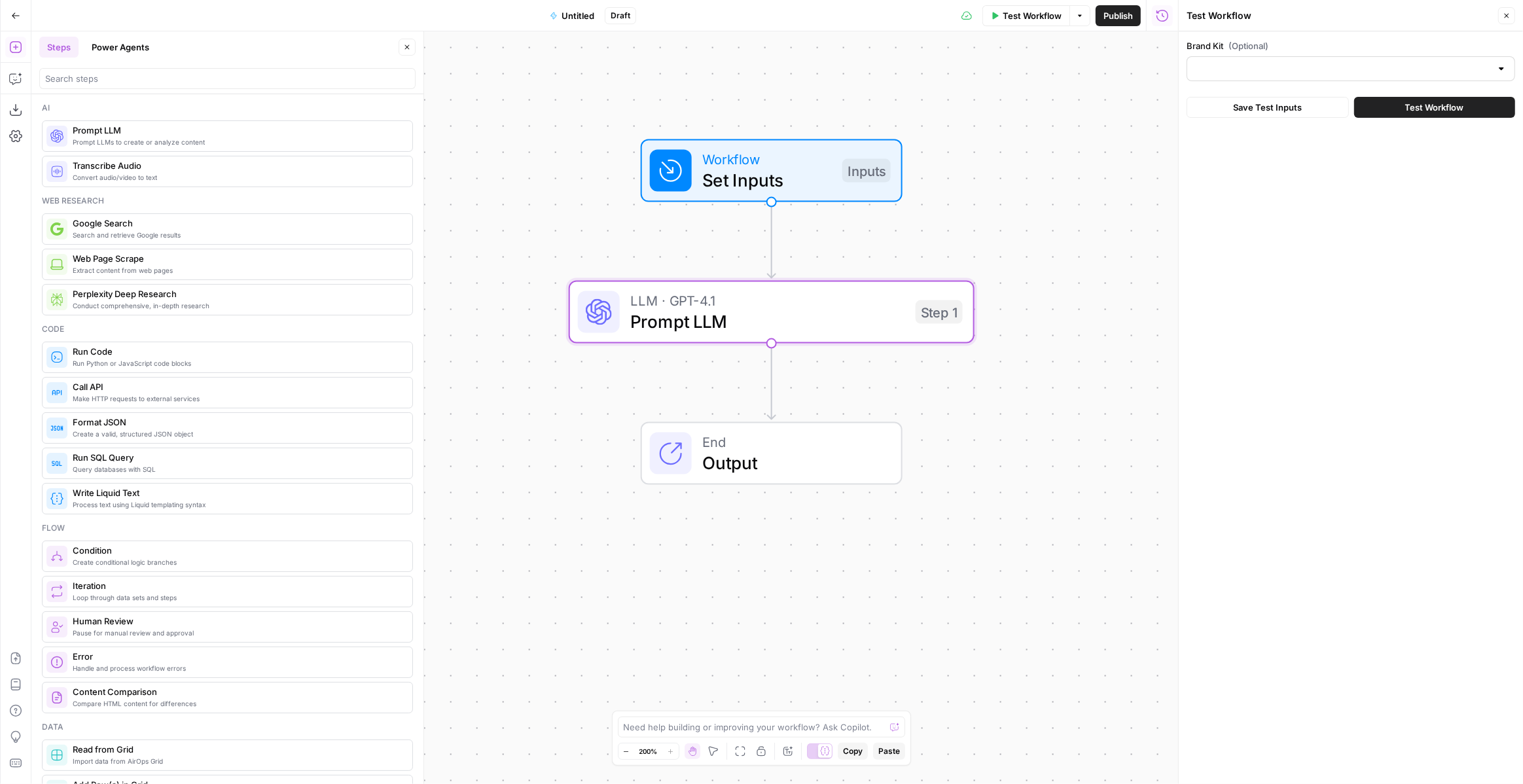 click at bounding box center [1351, 69] 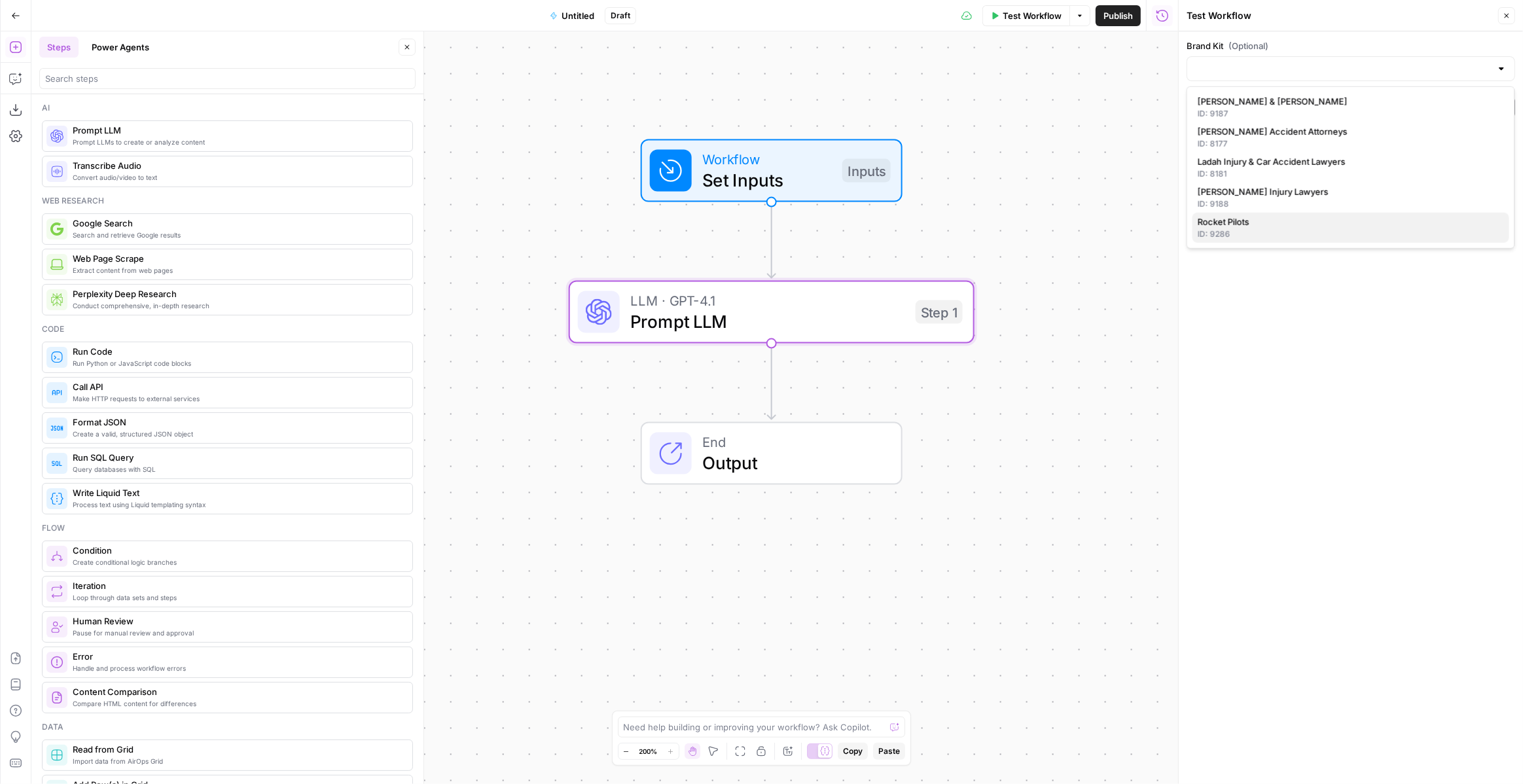 click on "Rocket Pilots" at bounding box center (1351, 222) 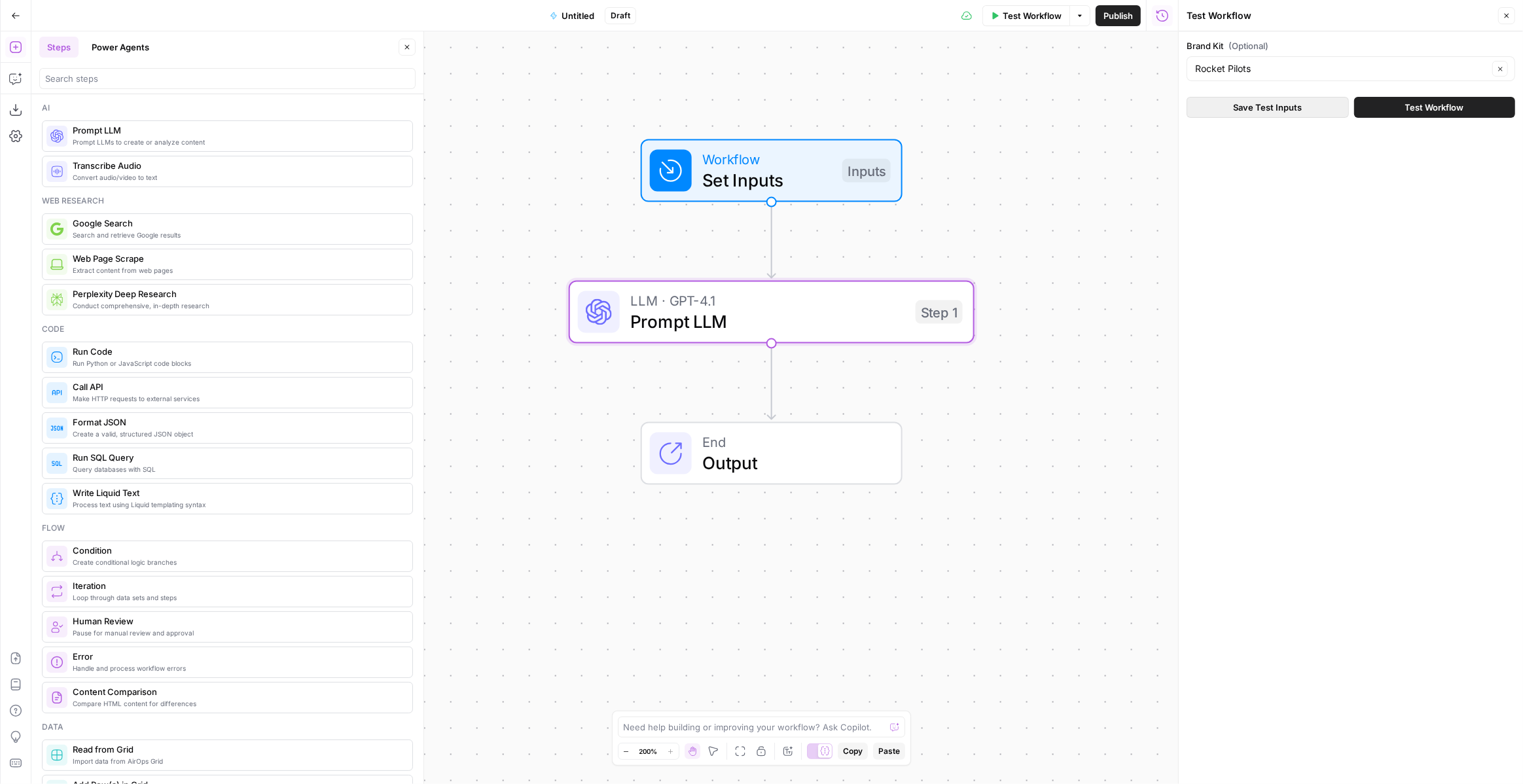 click on "Save Test Inputs" at bounding box center [1267, 107] 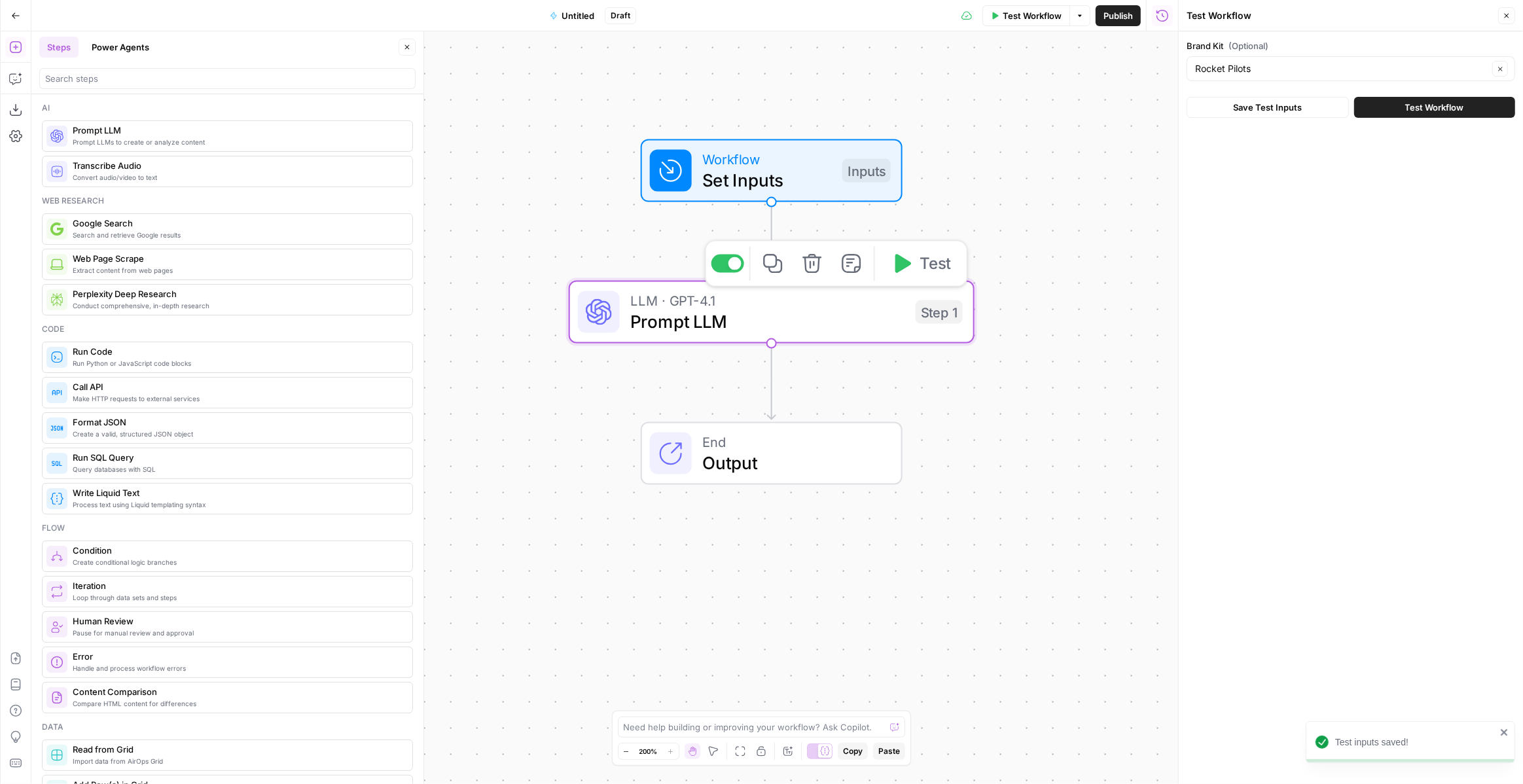 click on "Prompt LLM" at bounding box center [768, 321] 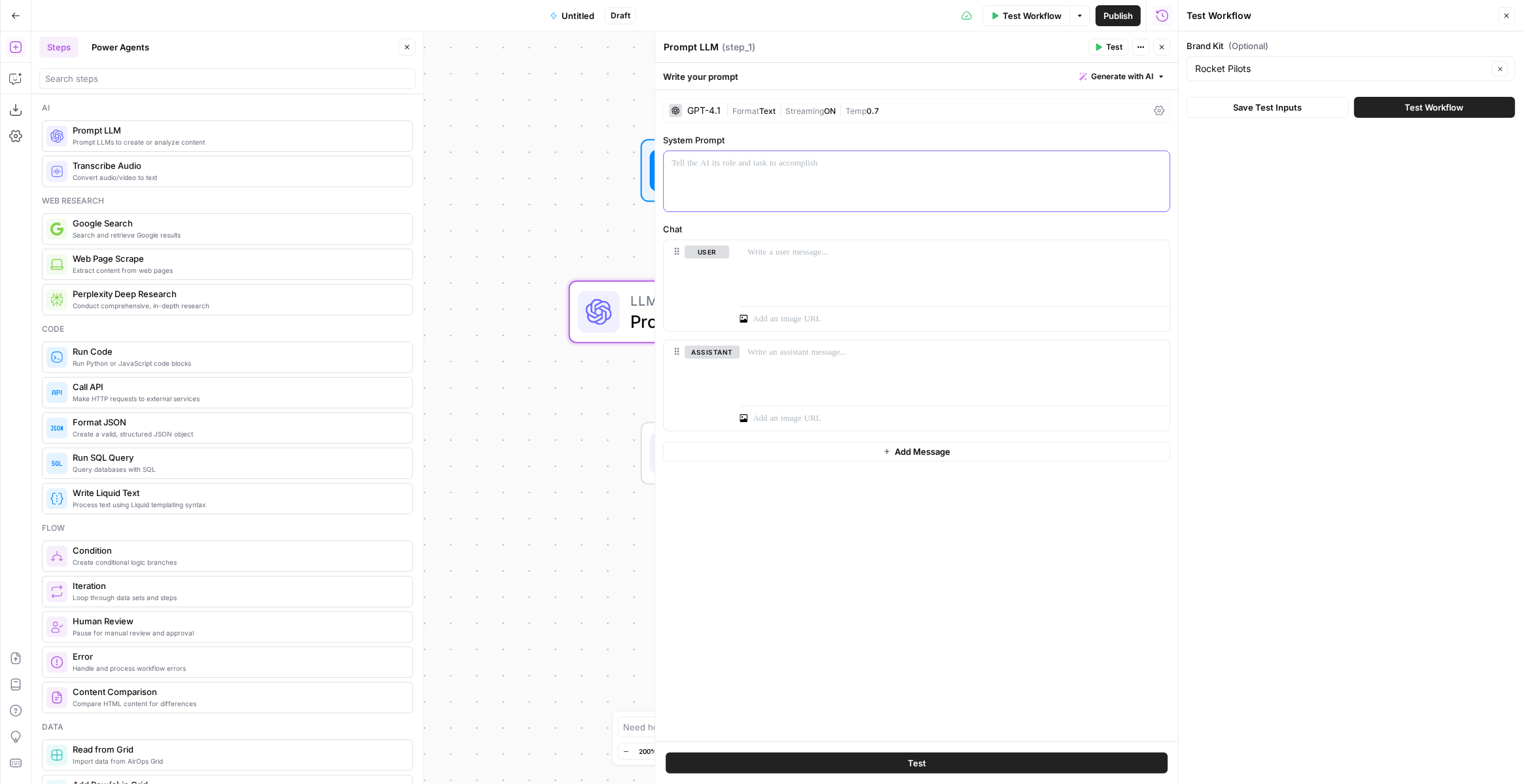 click at bounding box center [916, 163] 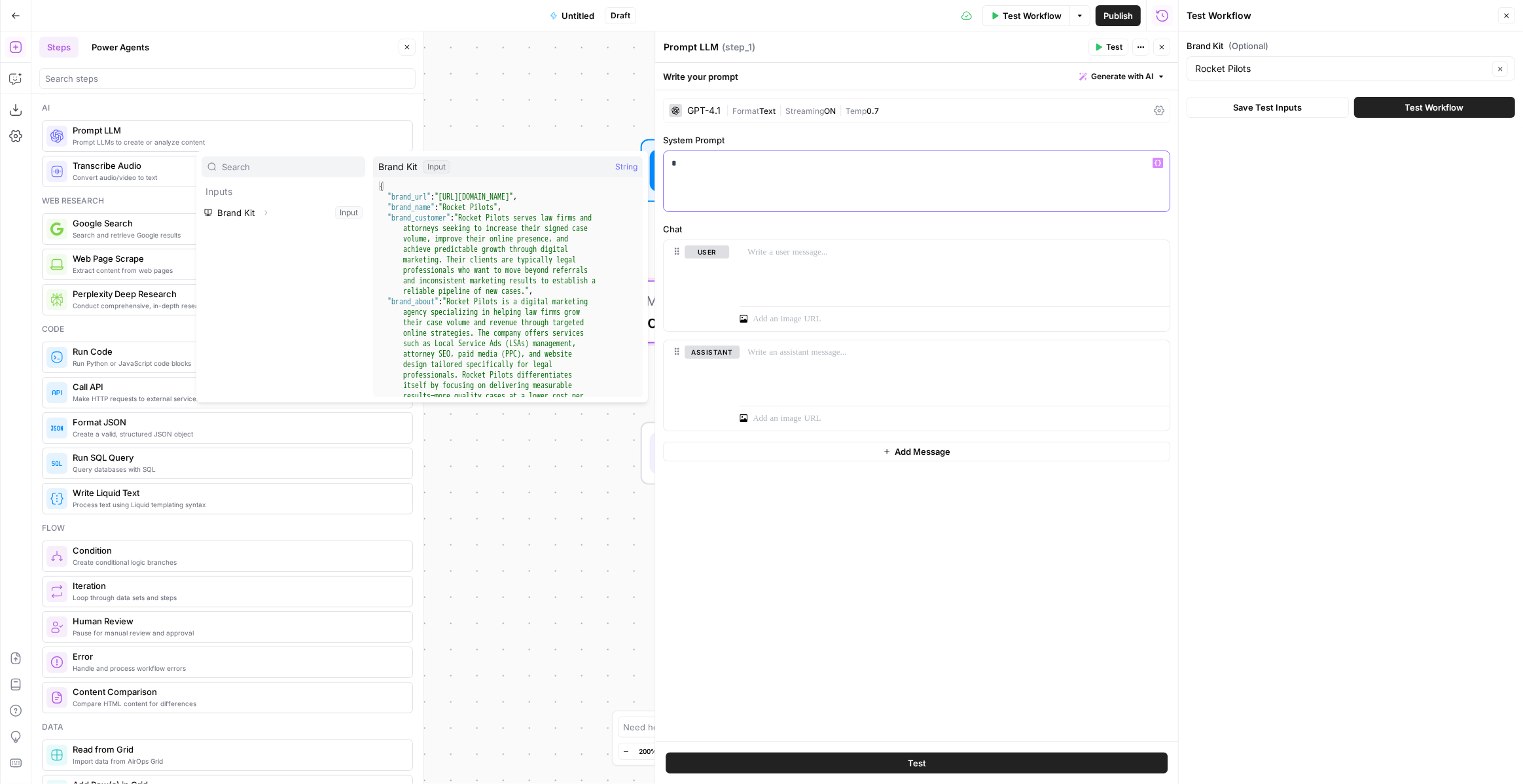 click on "*" at bounding box center [916, 181] 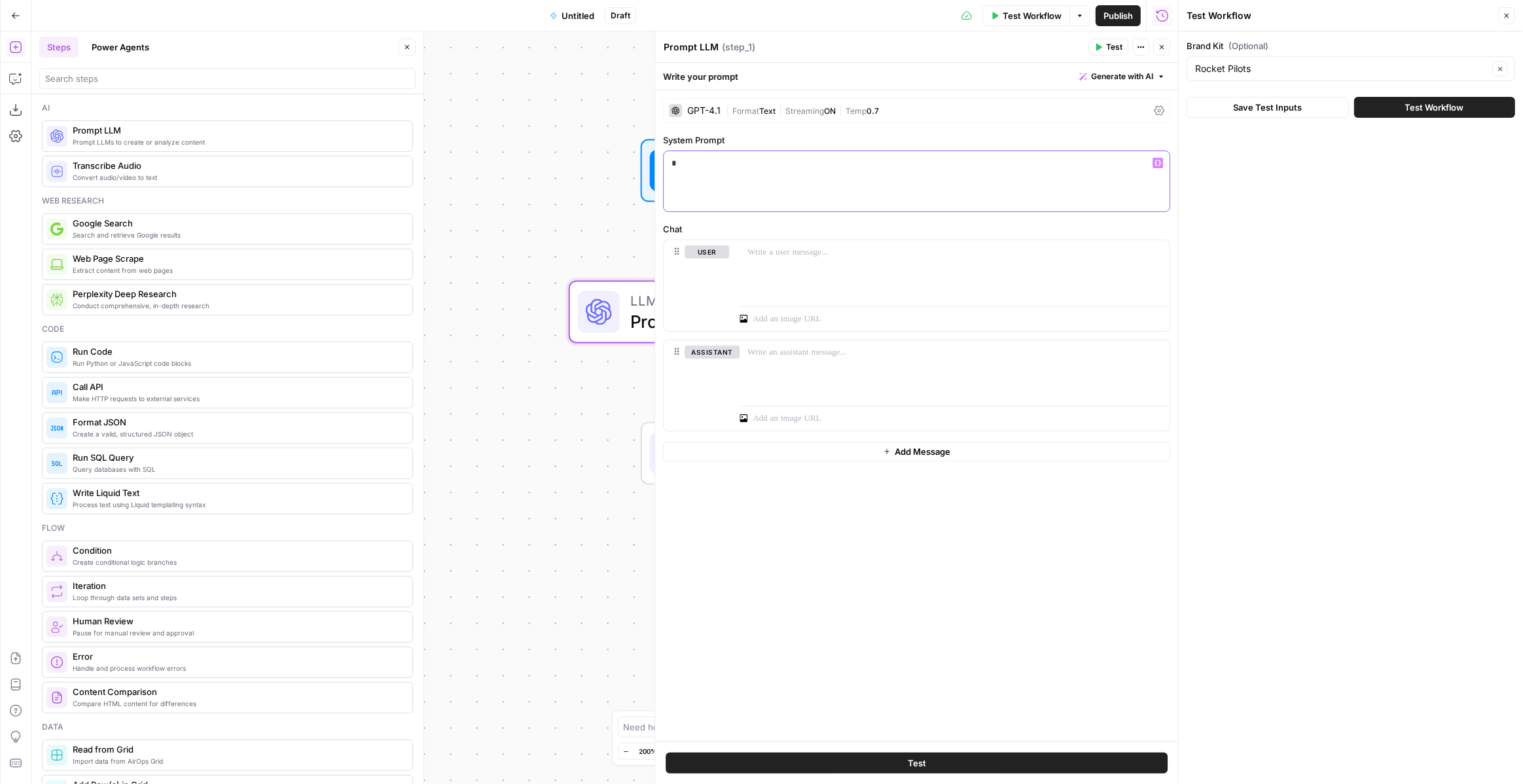 type 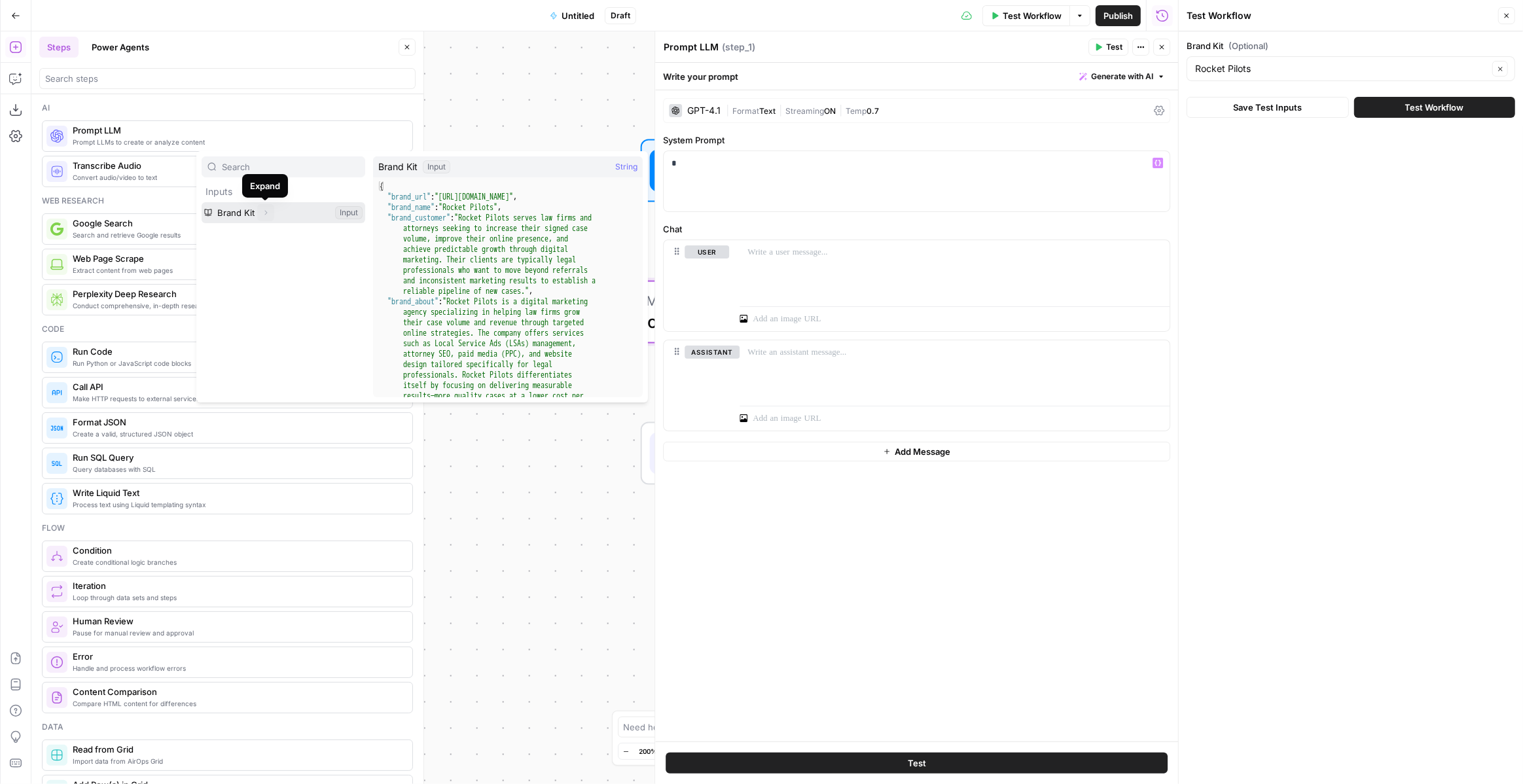 click 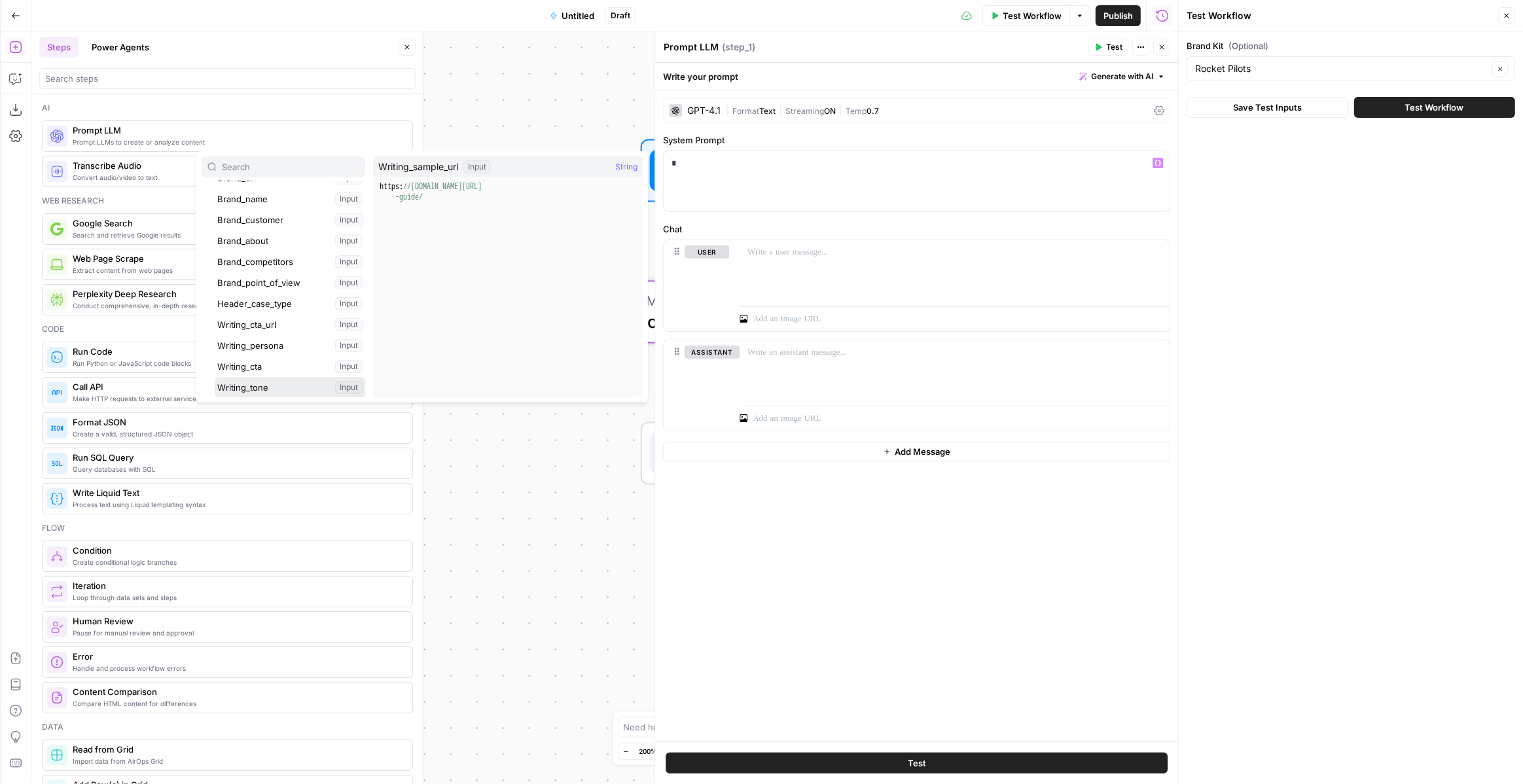 scroll, scrollTop: 0, scrollLeft: 0, axis: both 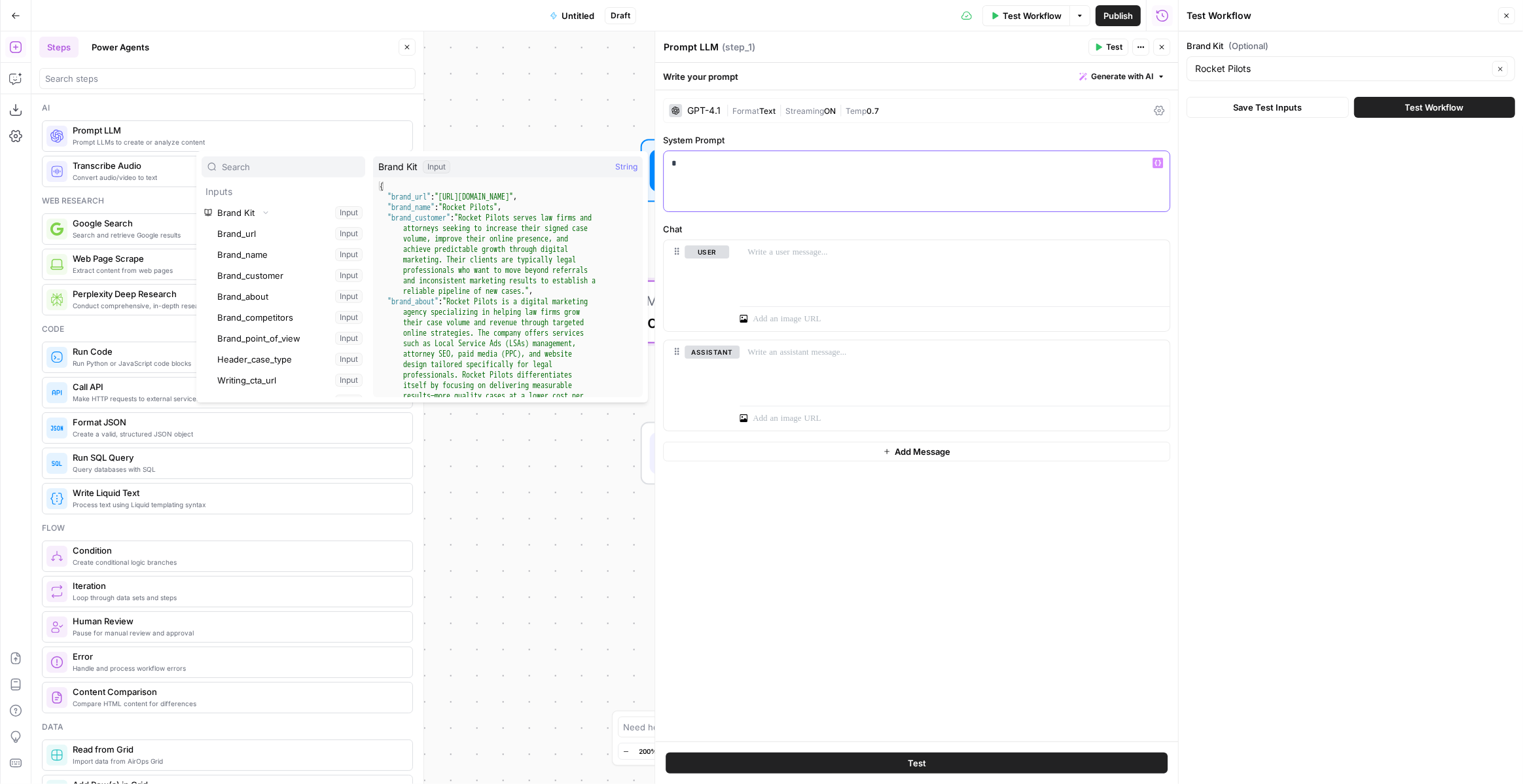 click on "*" at bounding box center (916, 163) 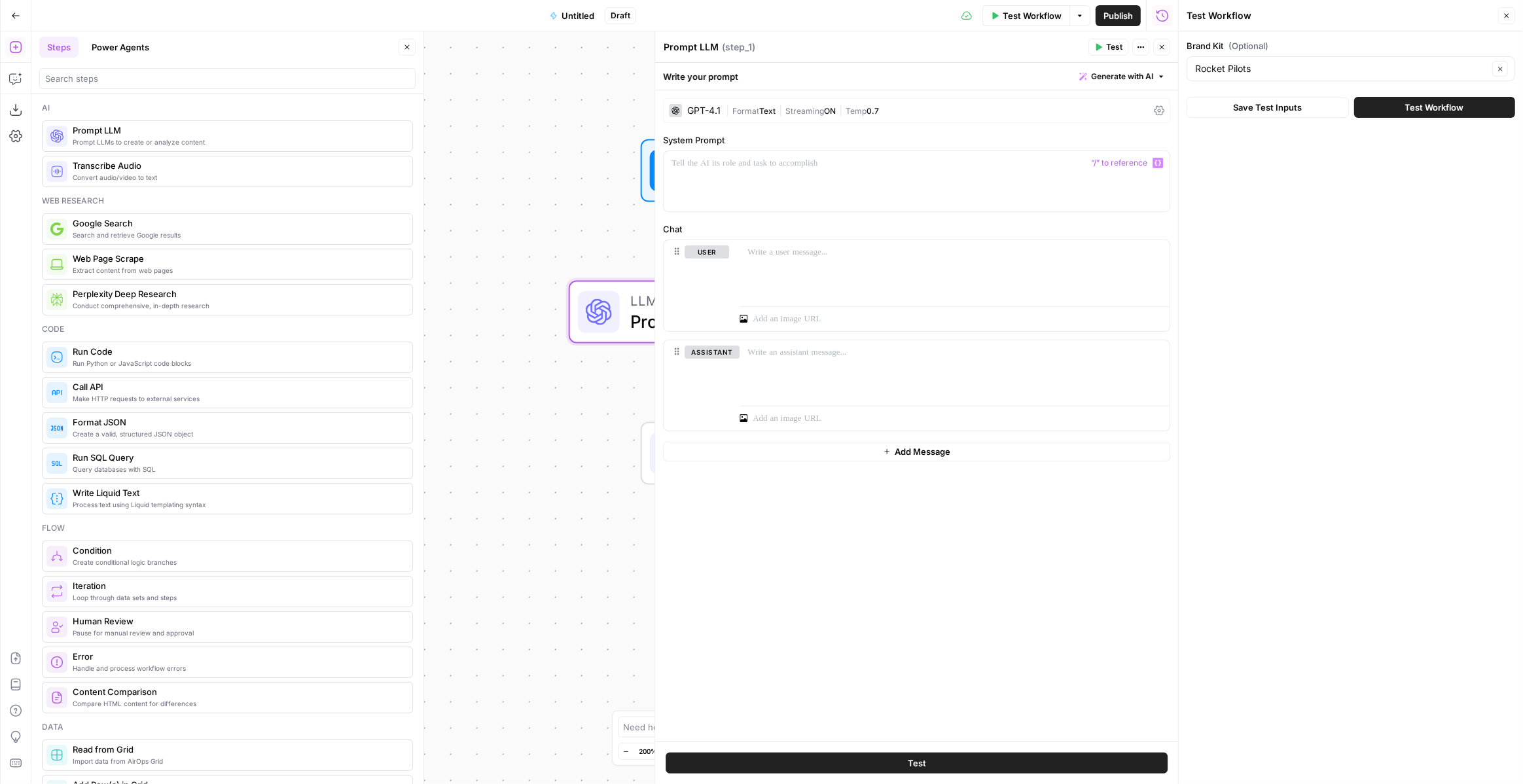 click on "Workflow Set Inputs Inputs" at bounding box center (772, 171) 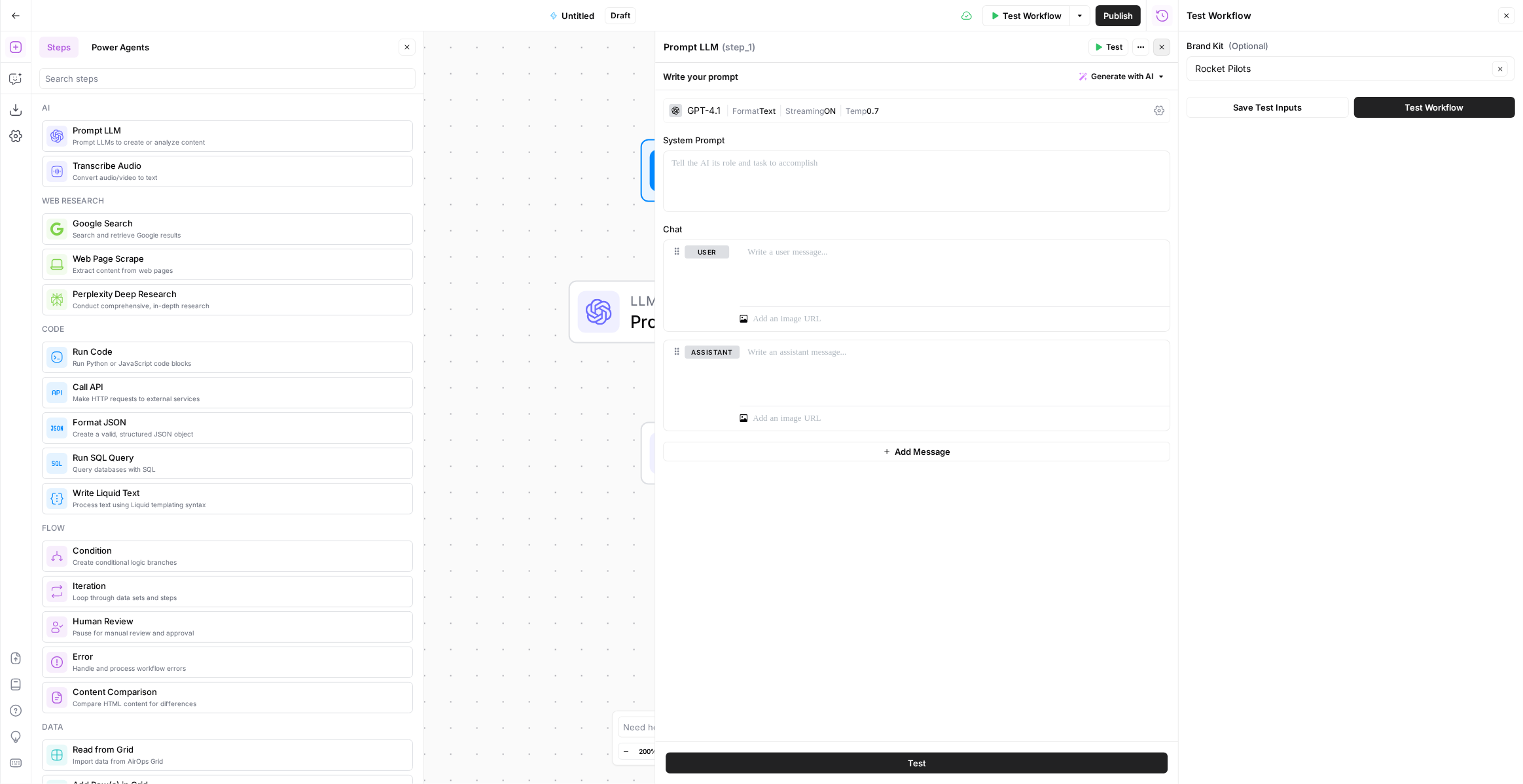 click on "Close" at bounding box center [1162, 47] 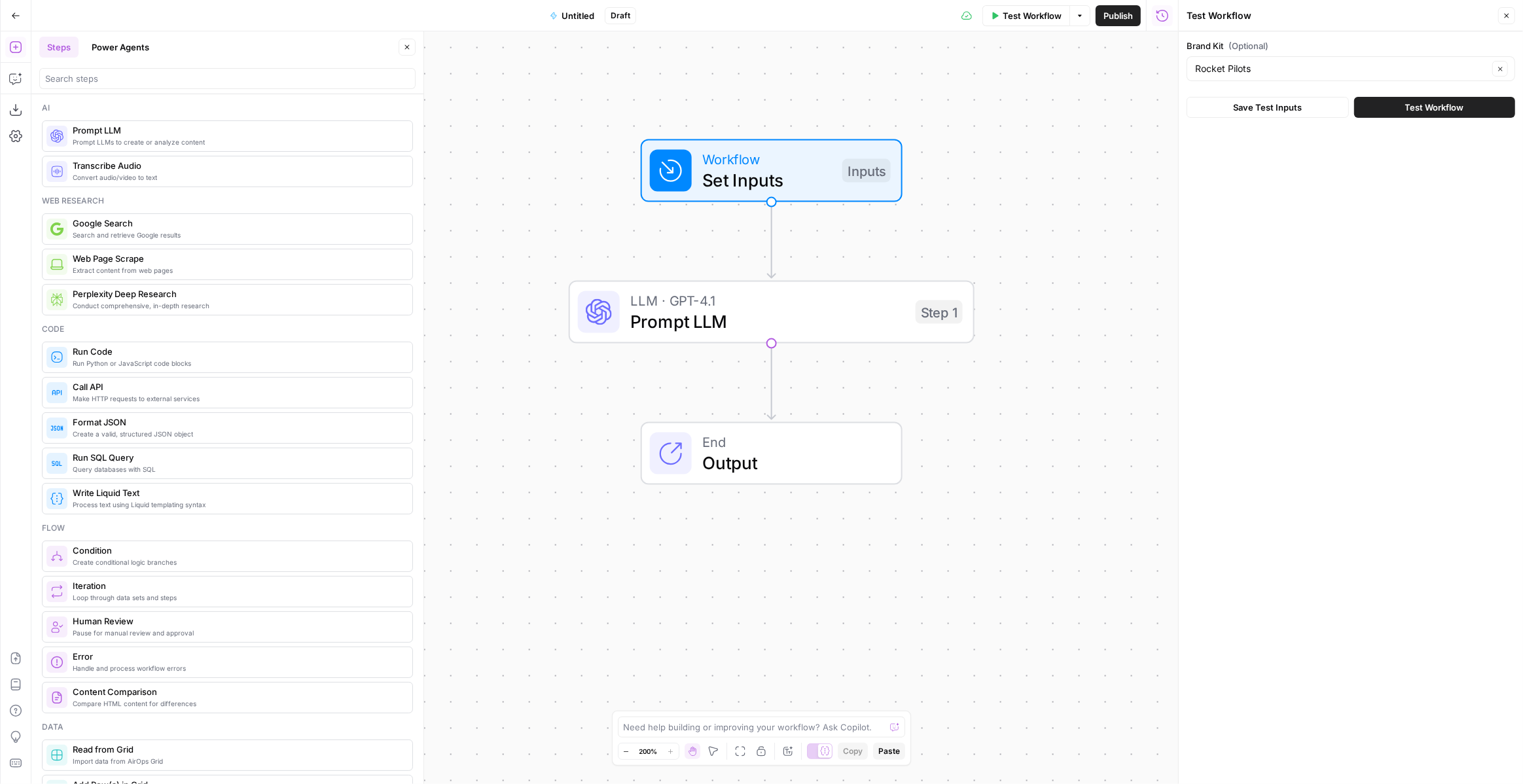 click on "Set Inputs" at bounding box center (767, 180) 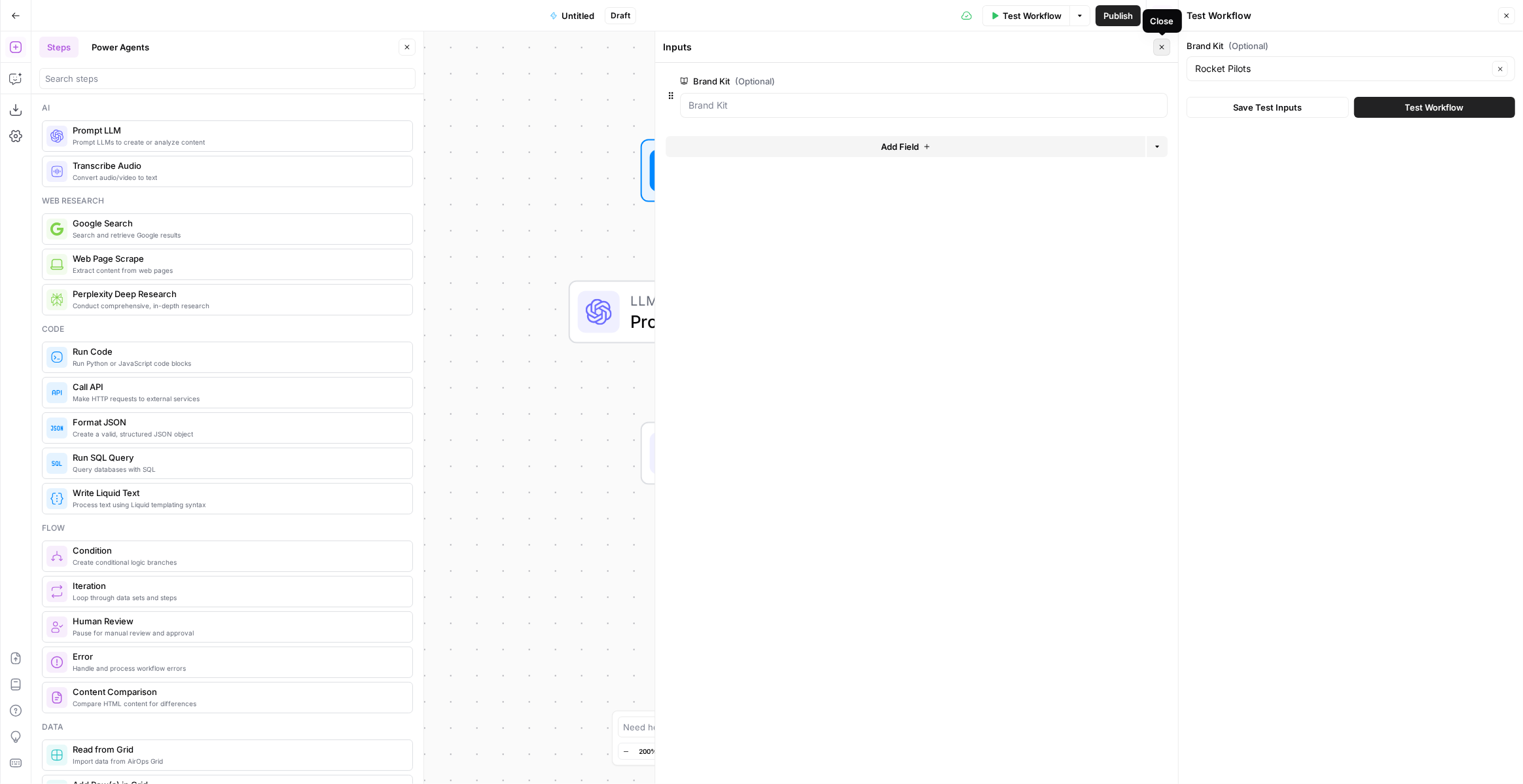 click 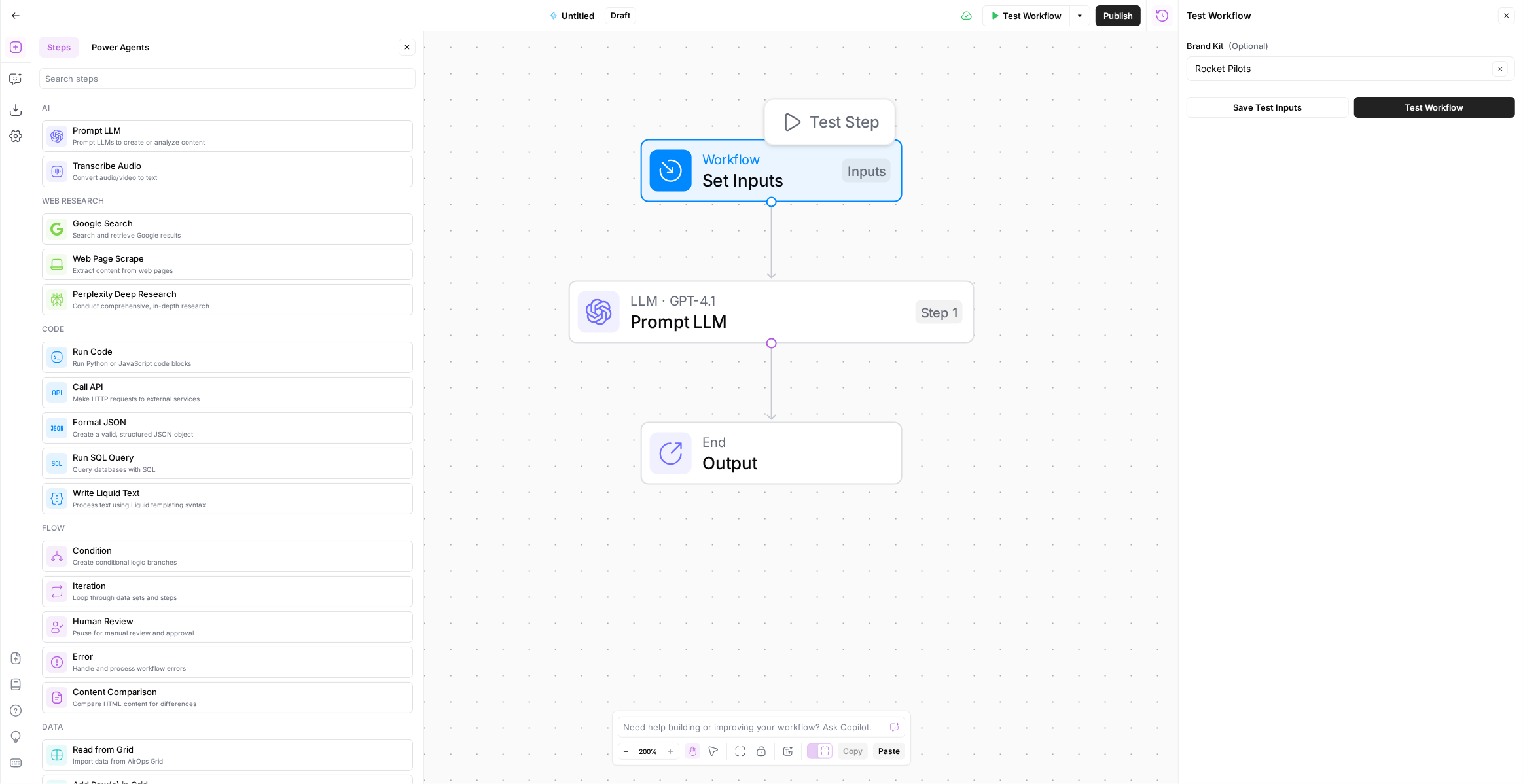 click on "Set Inputs" at bounding box center [767, 180] 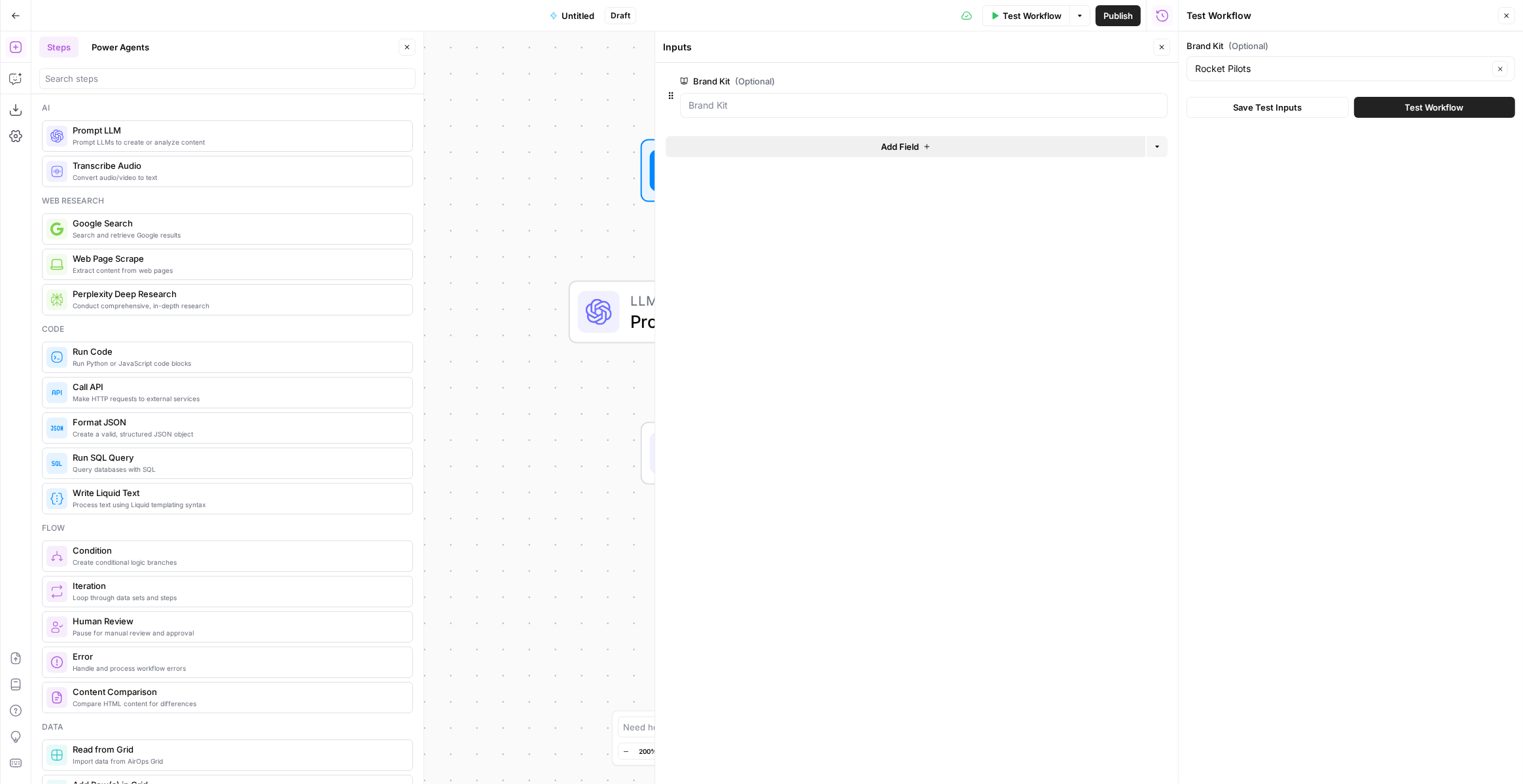 click on "Add Field" at bounding box center (905, 147) 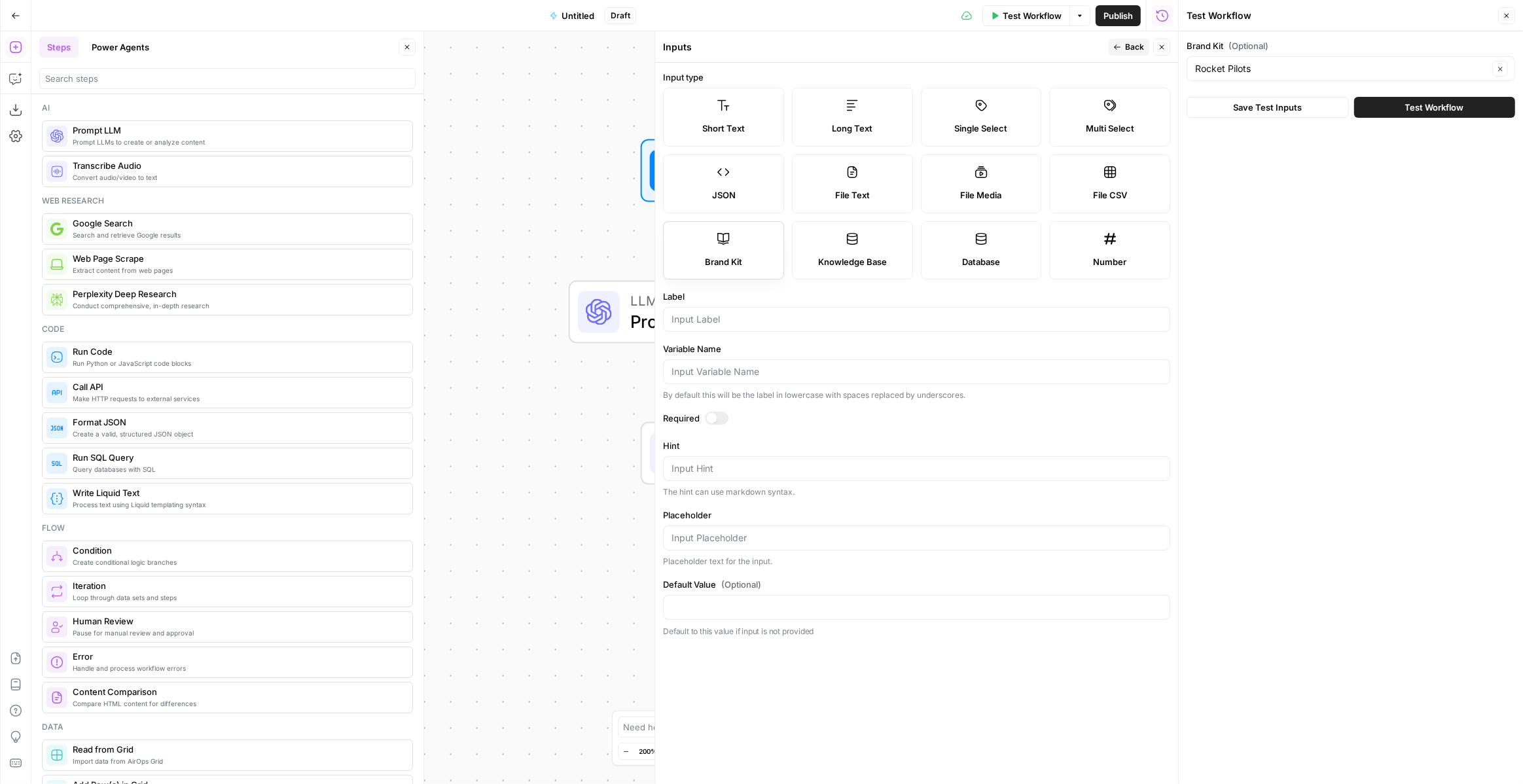 click on "Brand Kit" at bounding box center (723, 251) 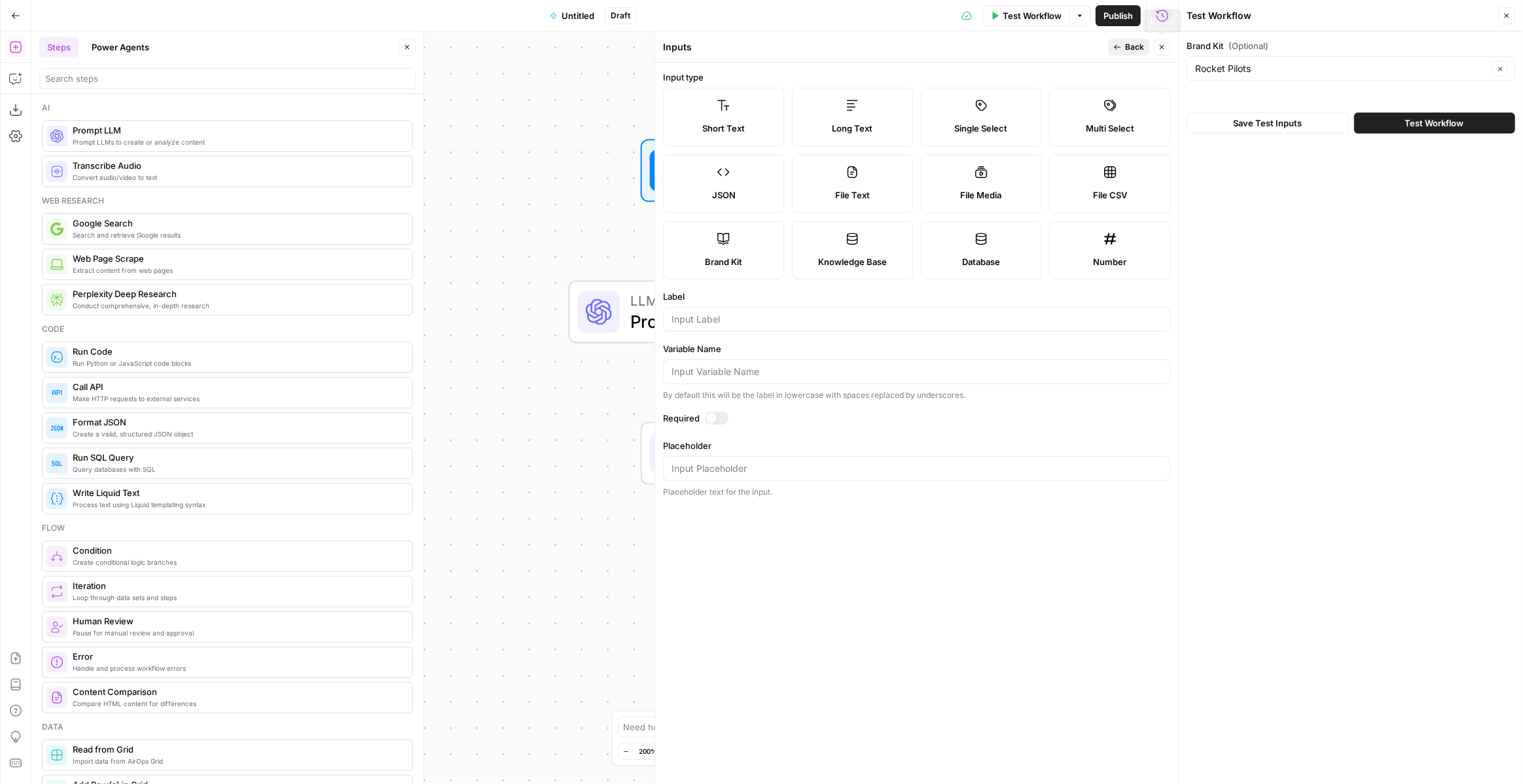 click on "Back" at bounding box center (1128, 47) 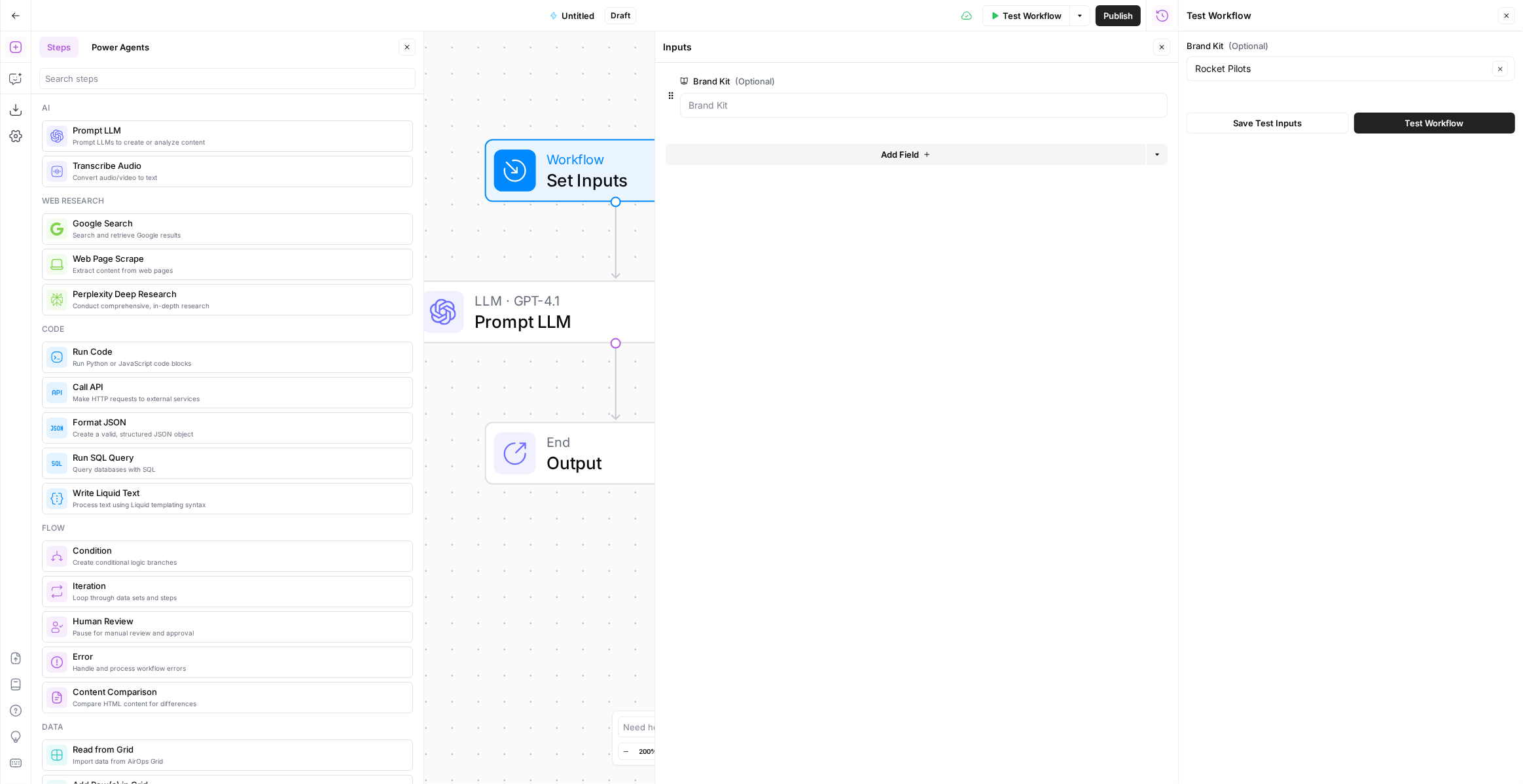 drag, startPoint x: 561, startPoint y: 203, endPoint x: 397, endPoint y: 196, distance: 164.14932 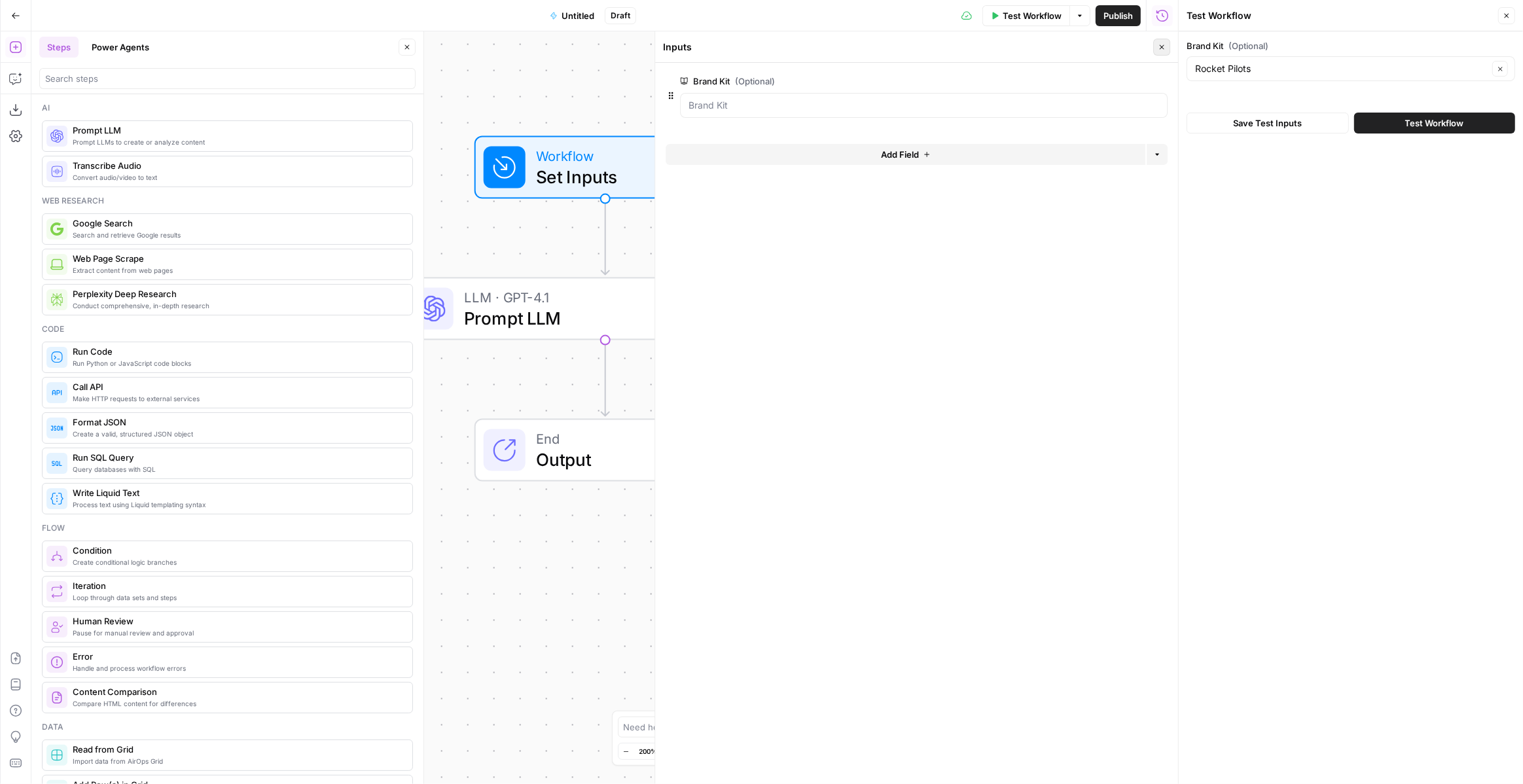 click 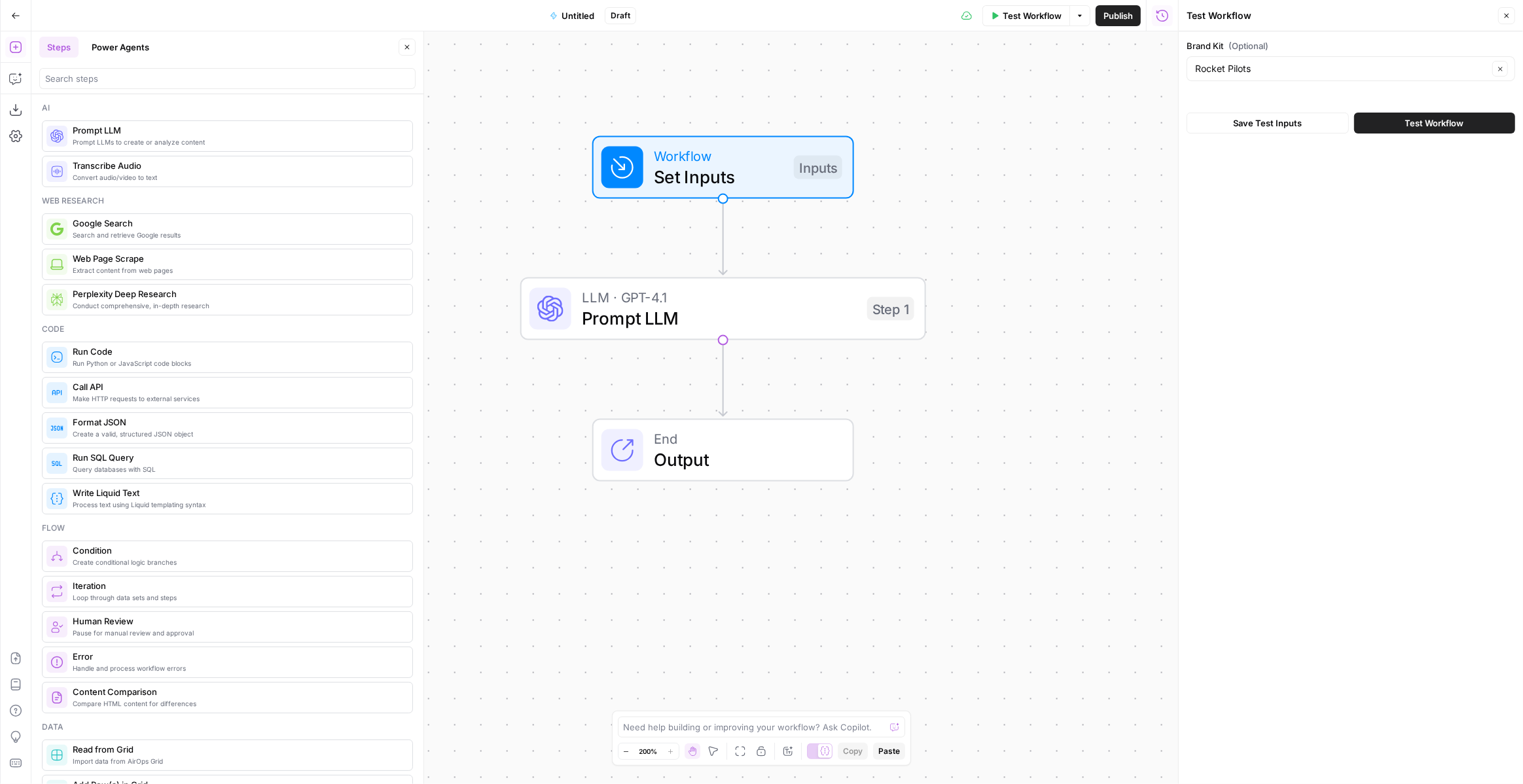 drag, startPoint x: 821, startPoint y: 185, endPoint x: 939, endPoint y: 185, distance: 118 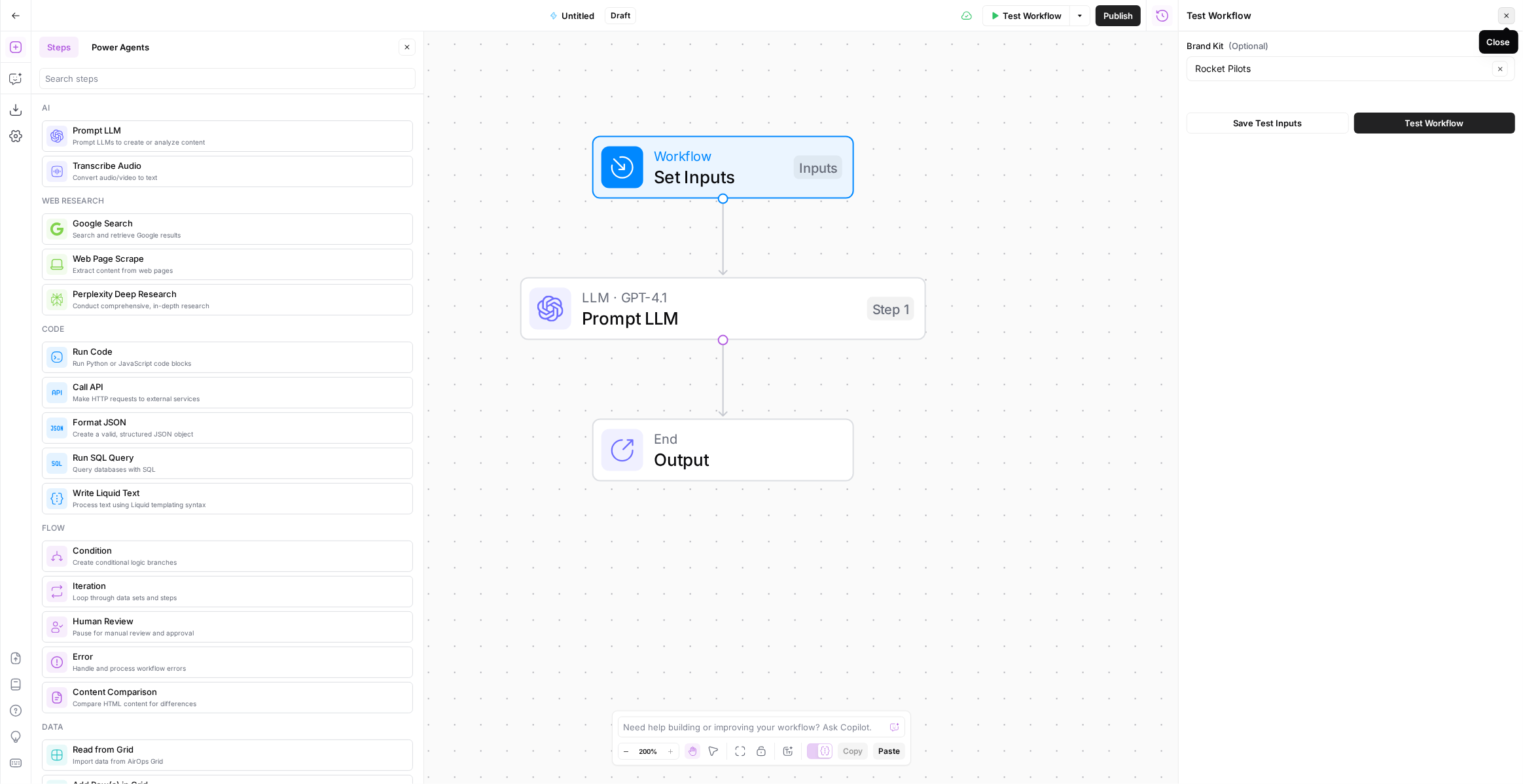 click 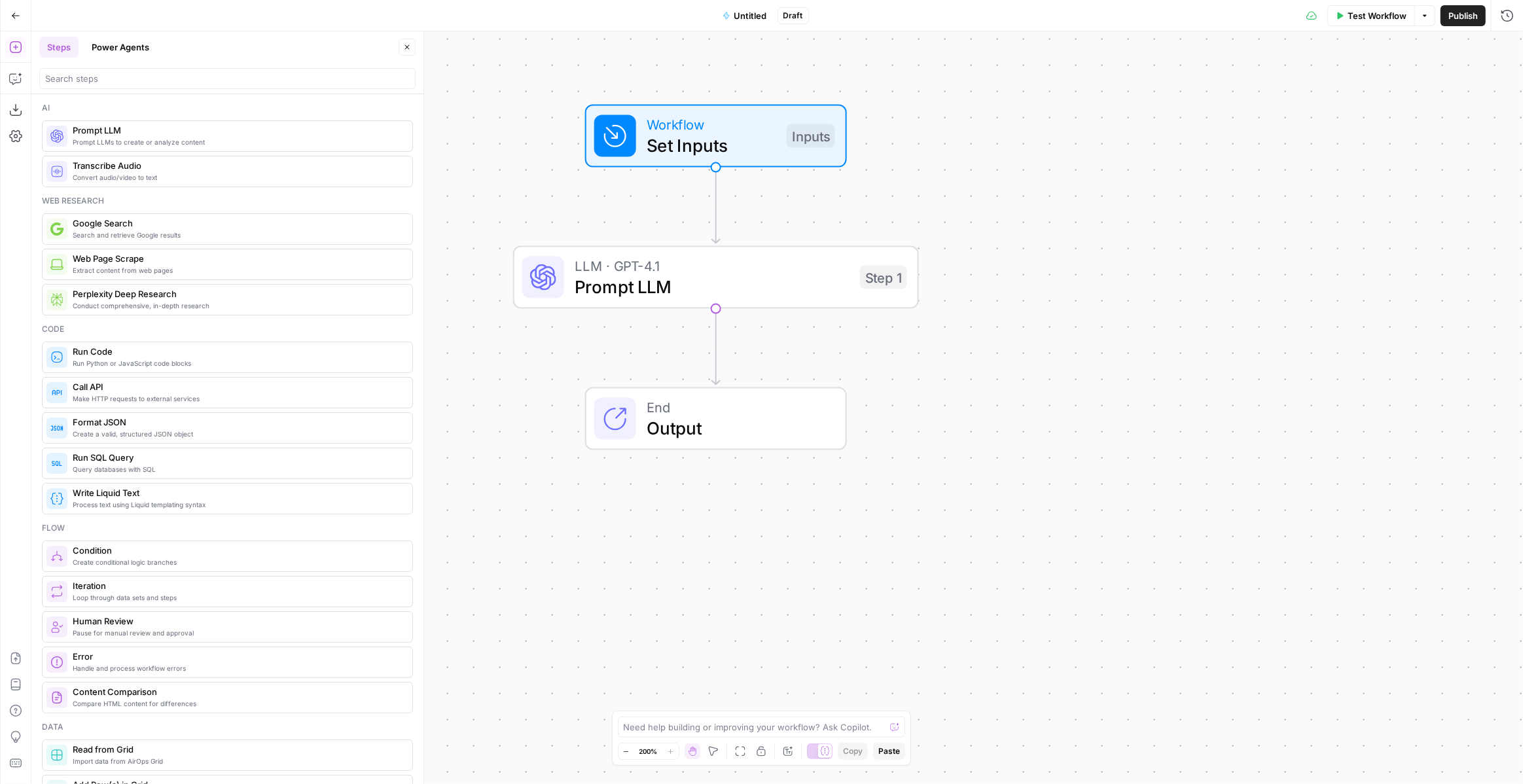 drag, startPoint x: 942, startPoint y: 188, endPoint x: 950, endPoint y: 149, distance: 39.81206 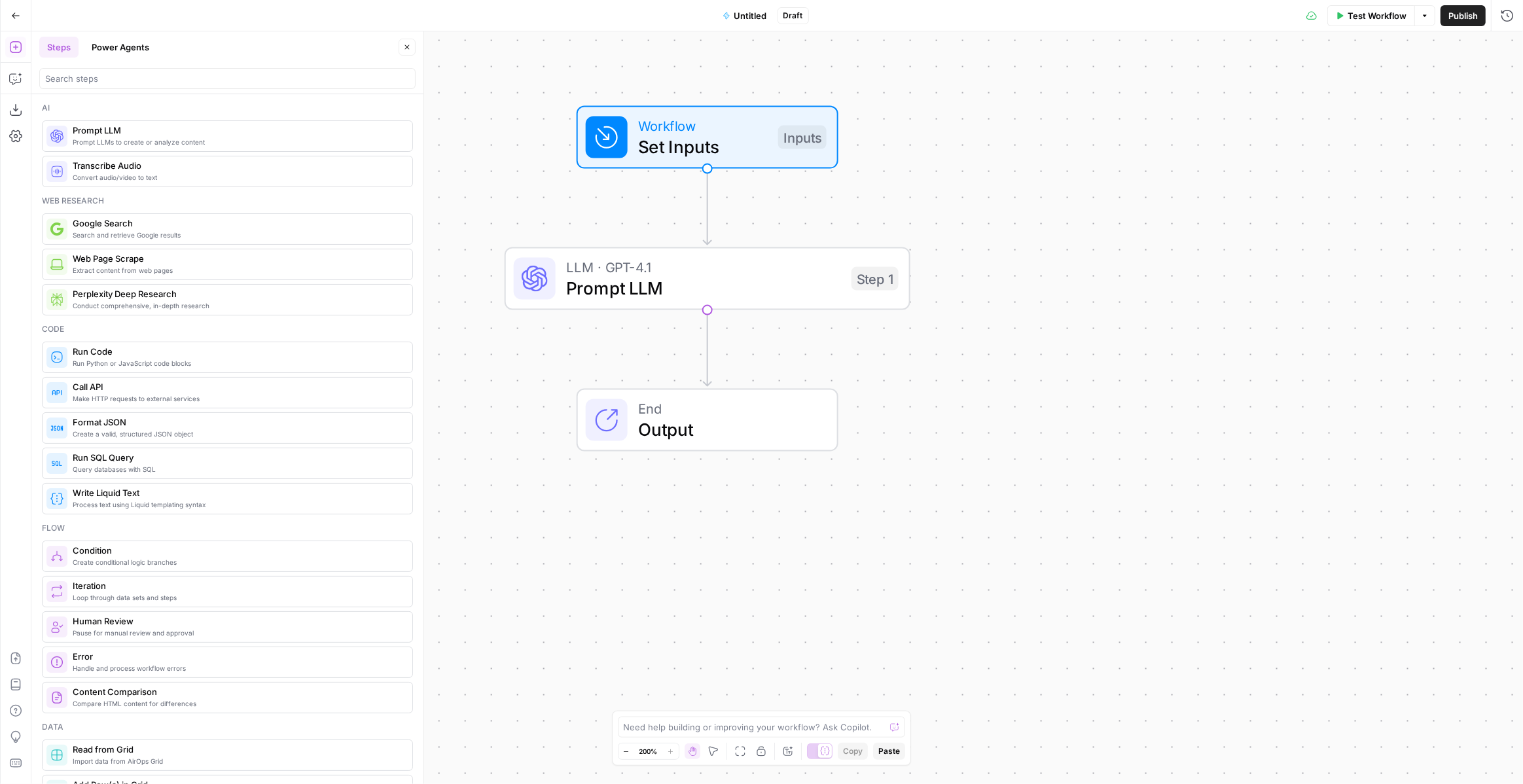 drag, startPoint x: 634, startPoint y: 193, endPoint x: 604, endPoint y: 186, distance: 30.80584 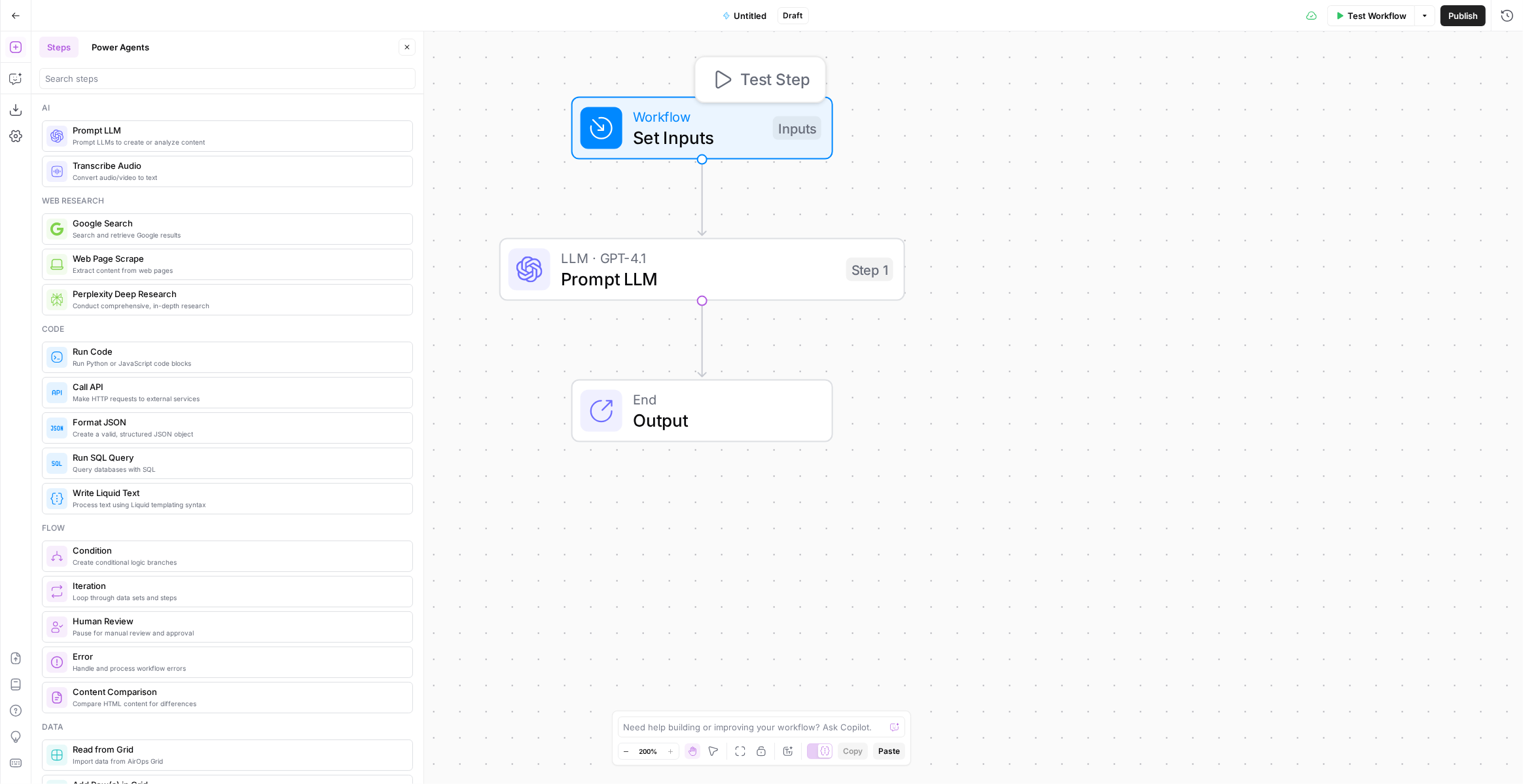 click on "Set Inputs" at bounding box center (698, 137) 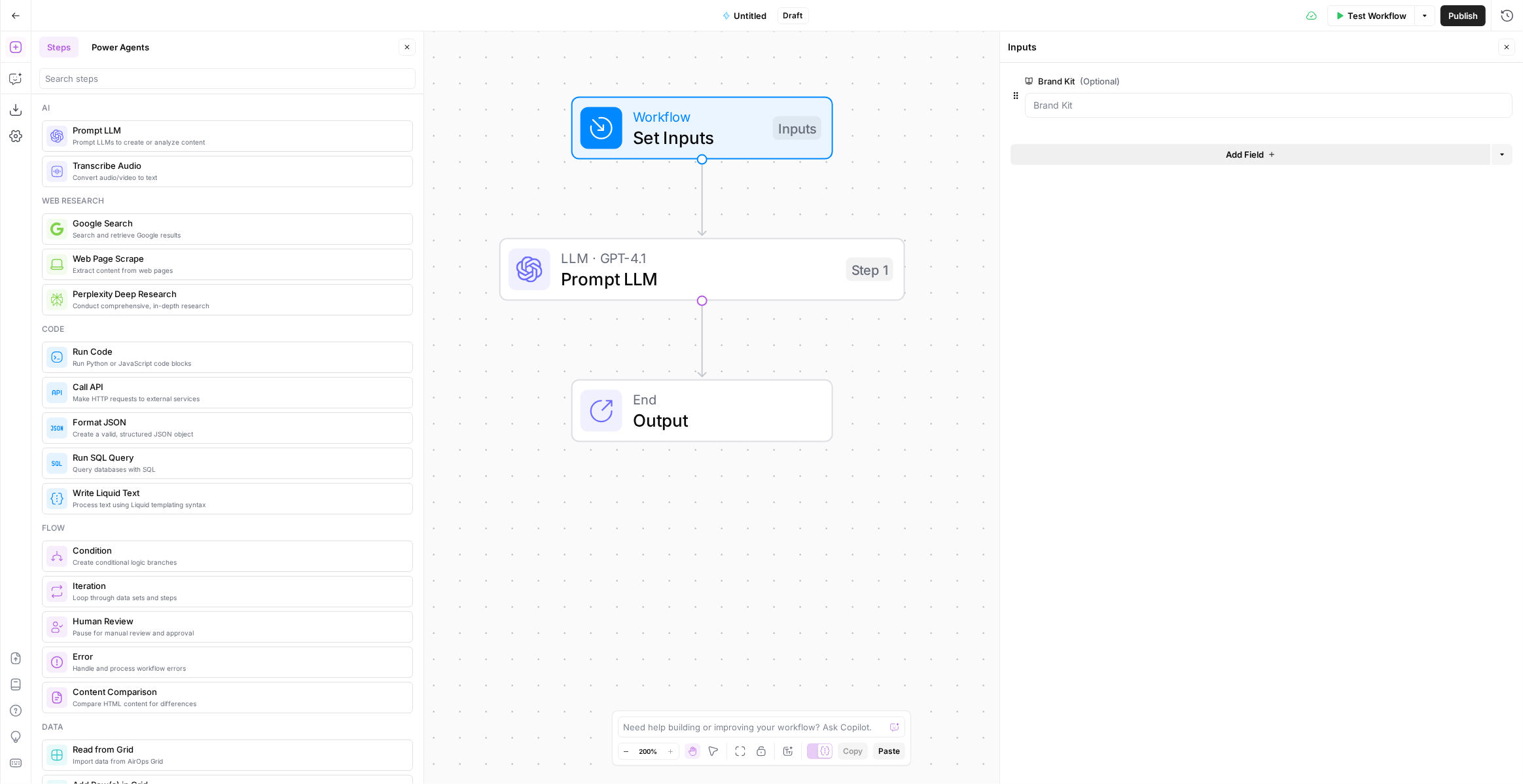 click on "Add Field" at bounding box center (1245, 154) 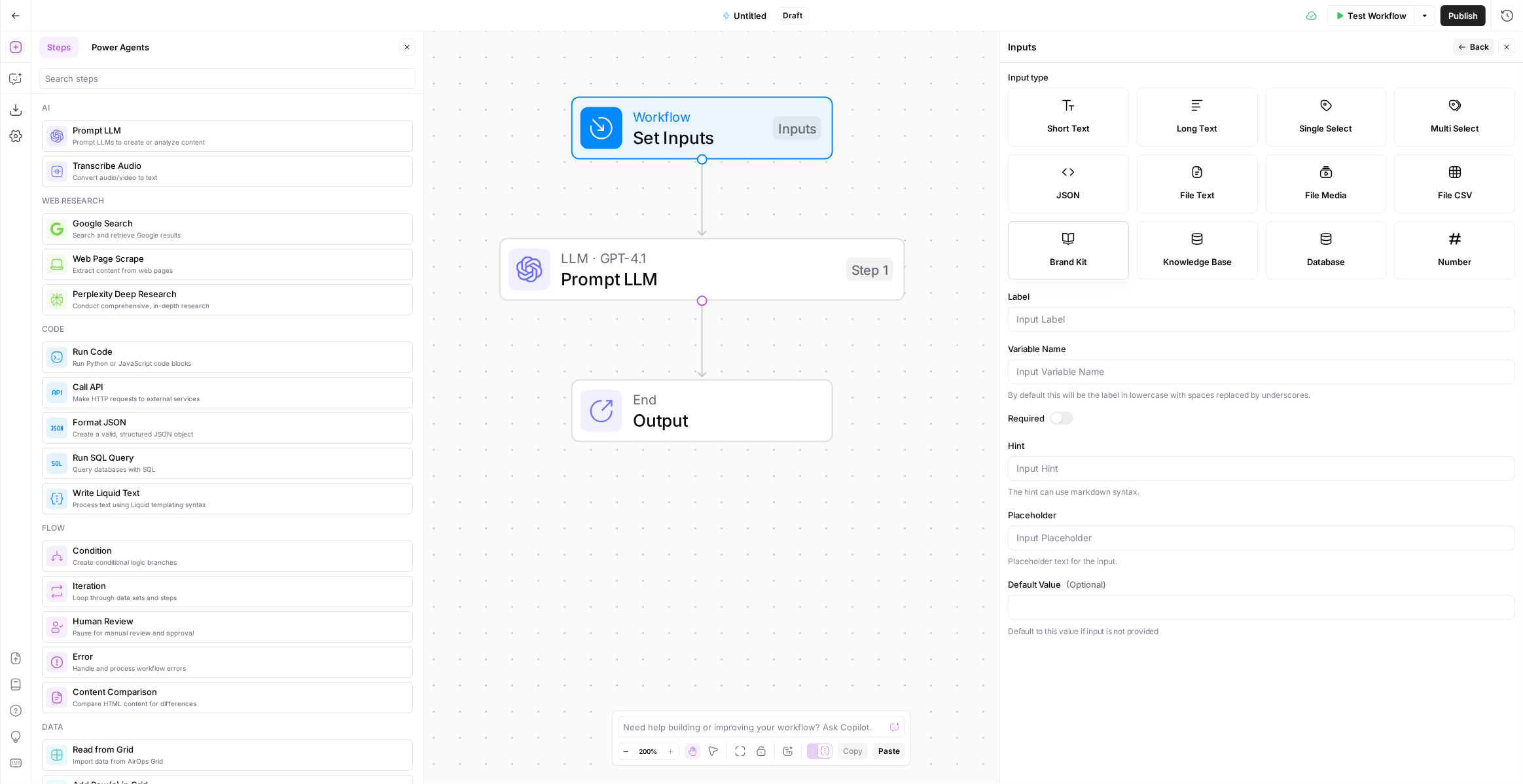 click on "Brand Kit" at bounding box center (1068, 251) 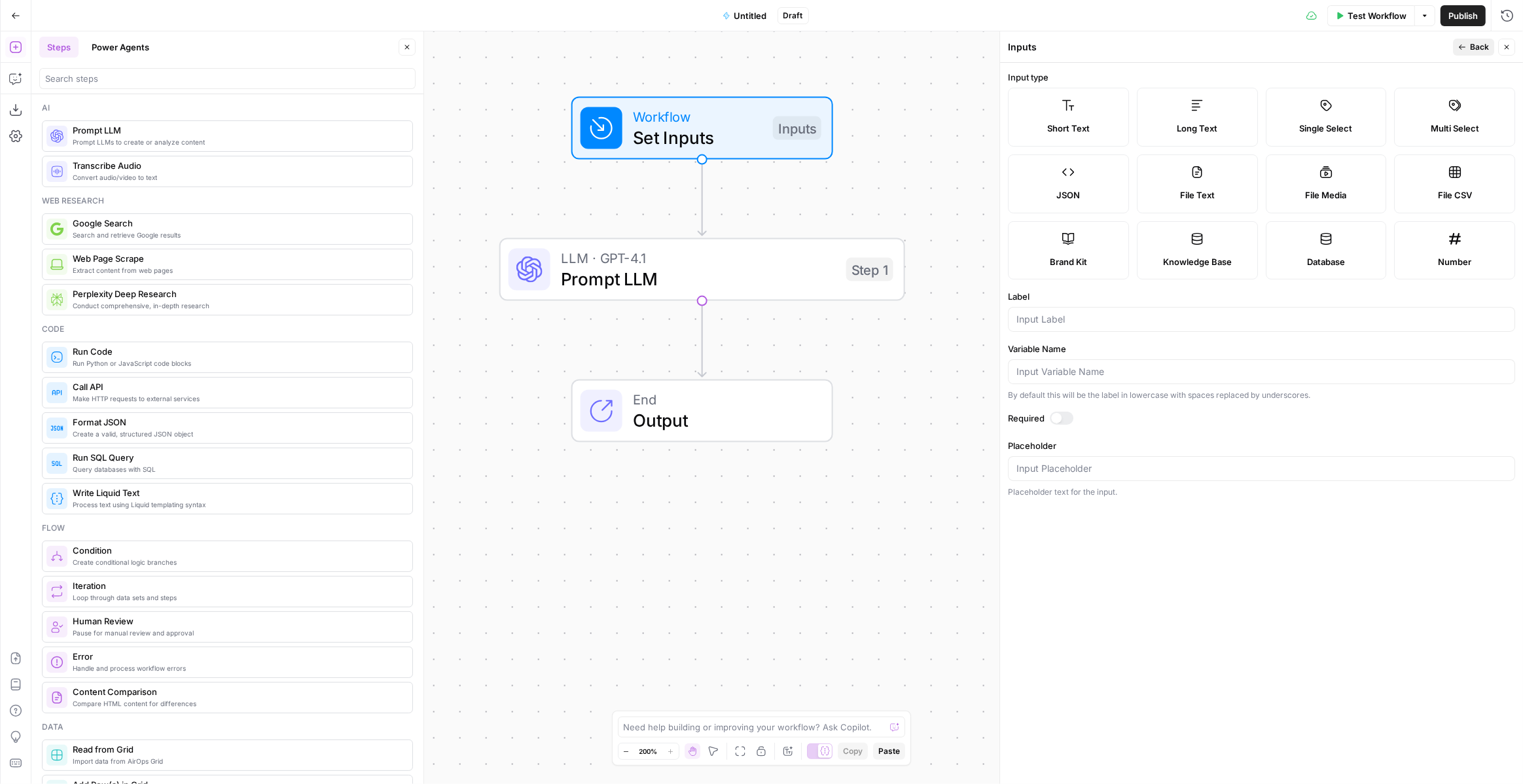 click on "Back" at bounding box center [1479, 47] 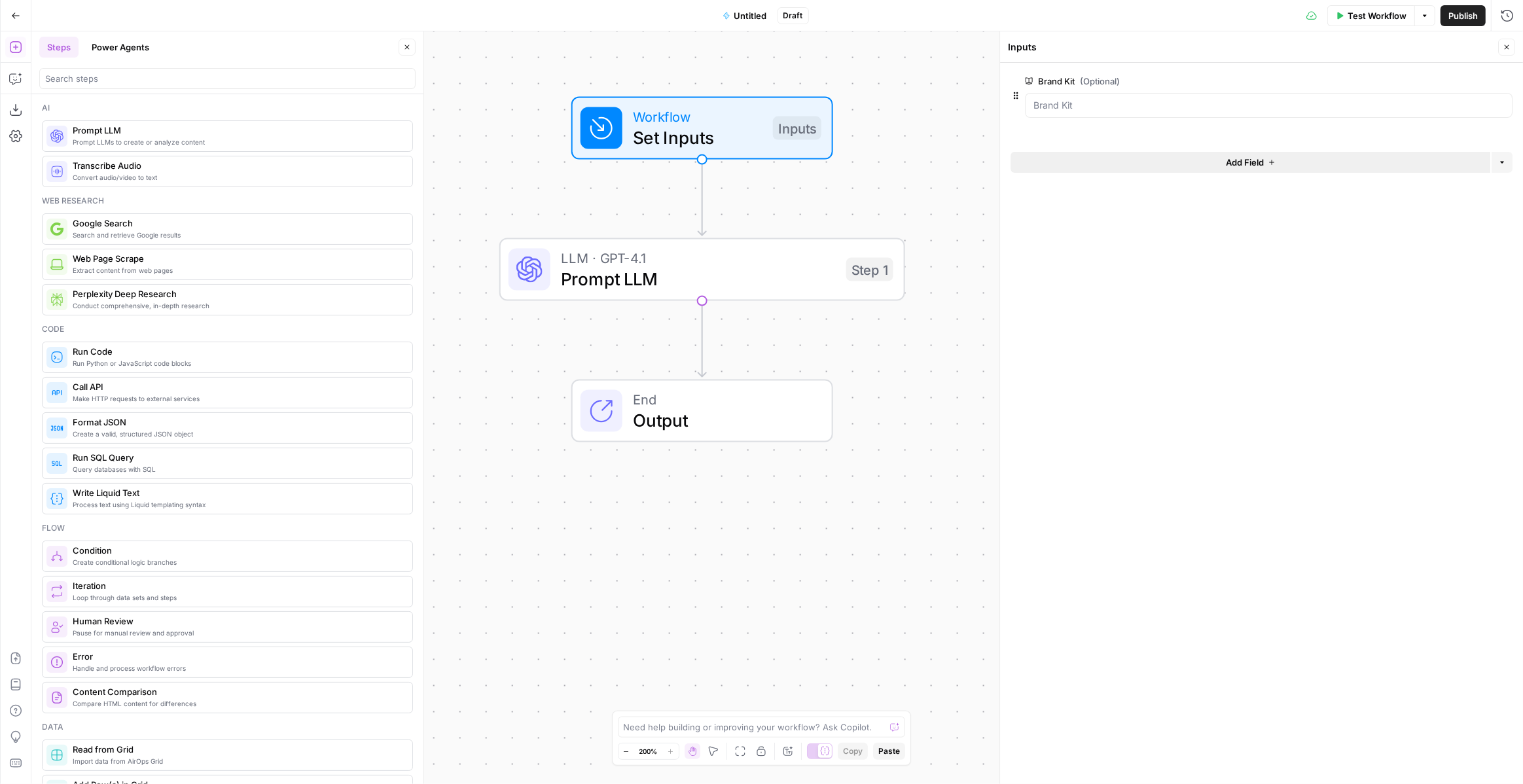 click on "Add Field" at bounding box center [1250, 162] 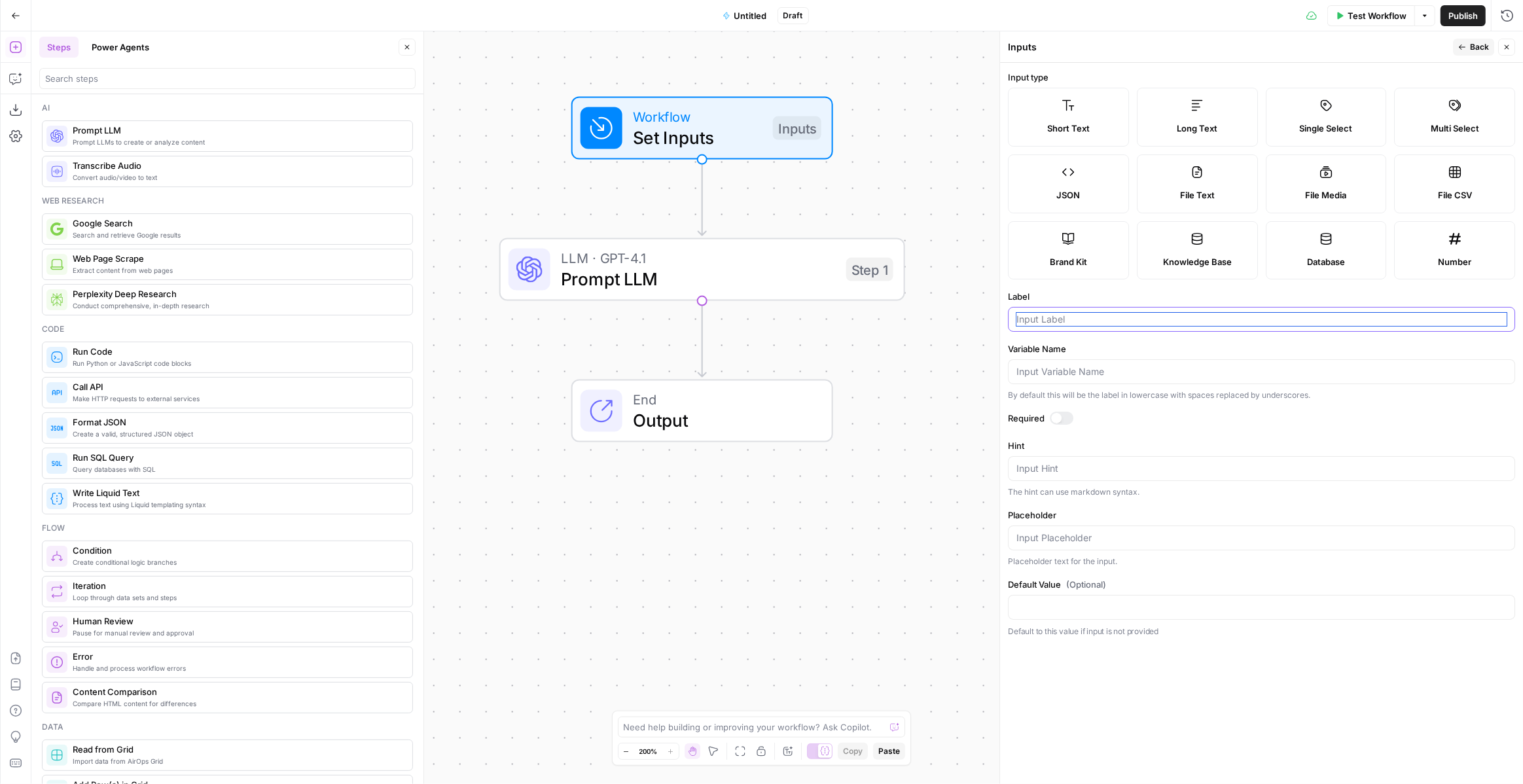 click on "Label" at bounding box center [1261, 319] 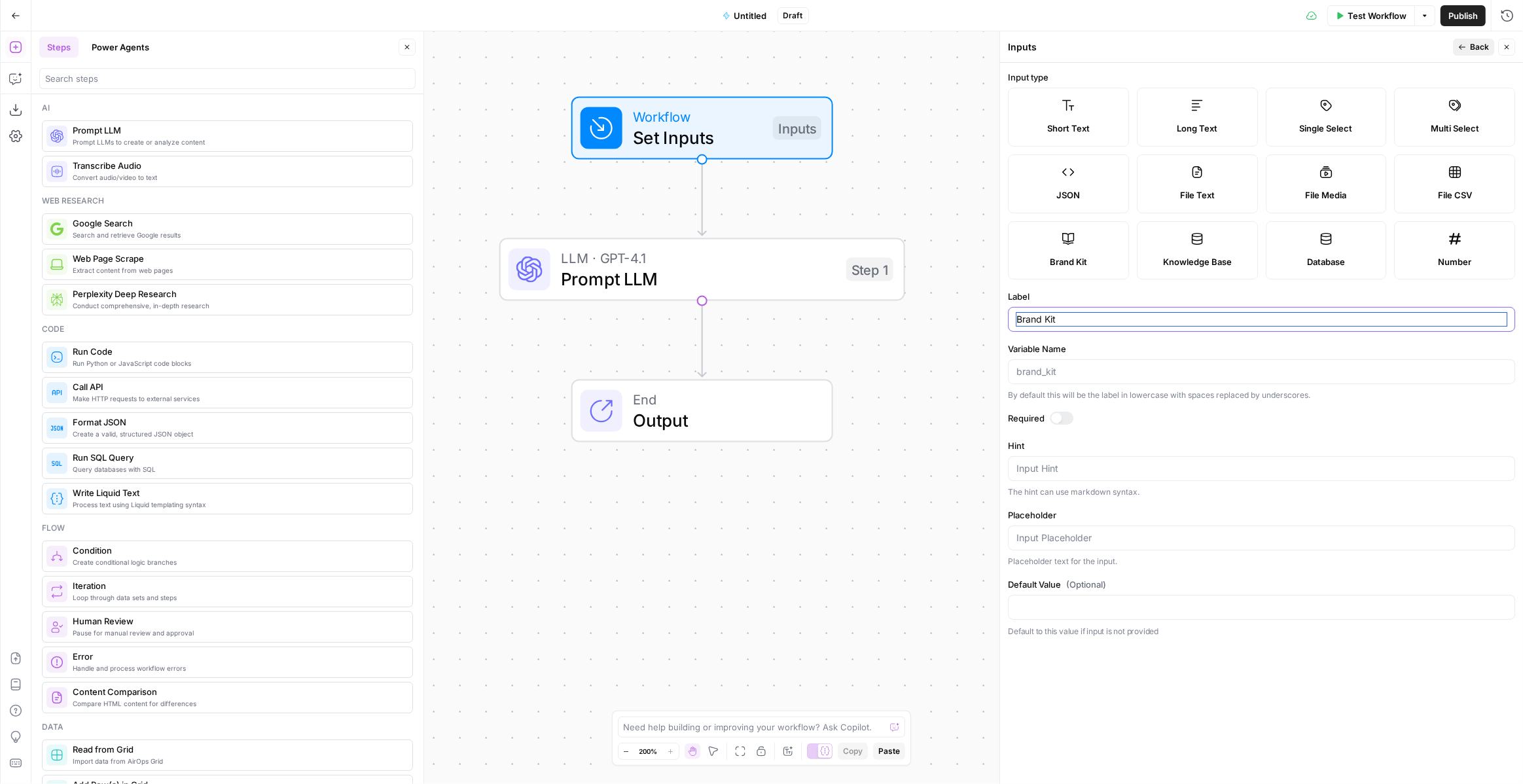 type on "Brand Kit" 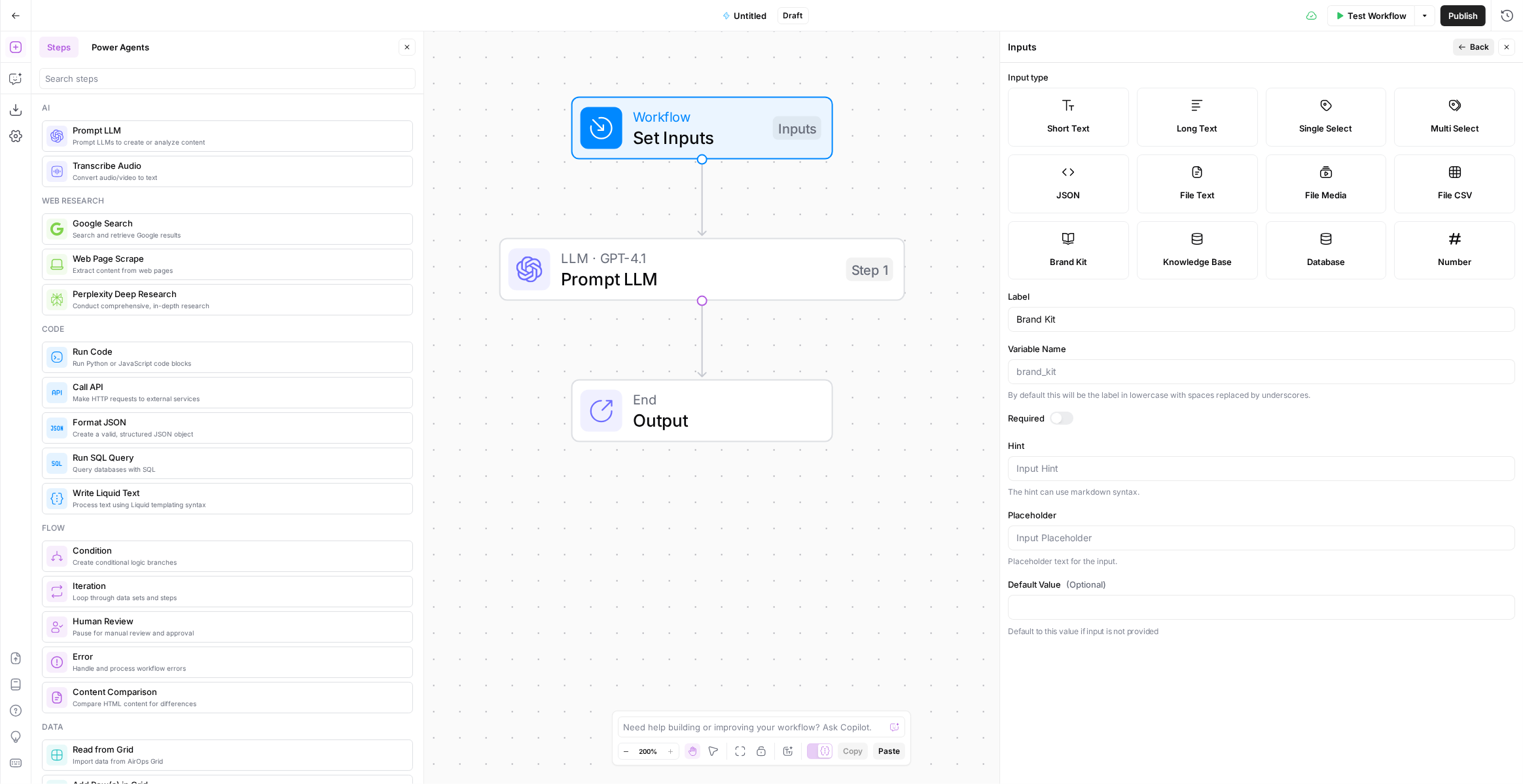 click on "Back" at bounding box center (1479, 47) 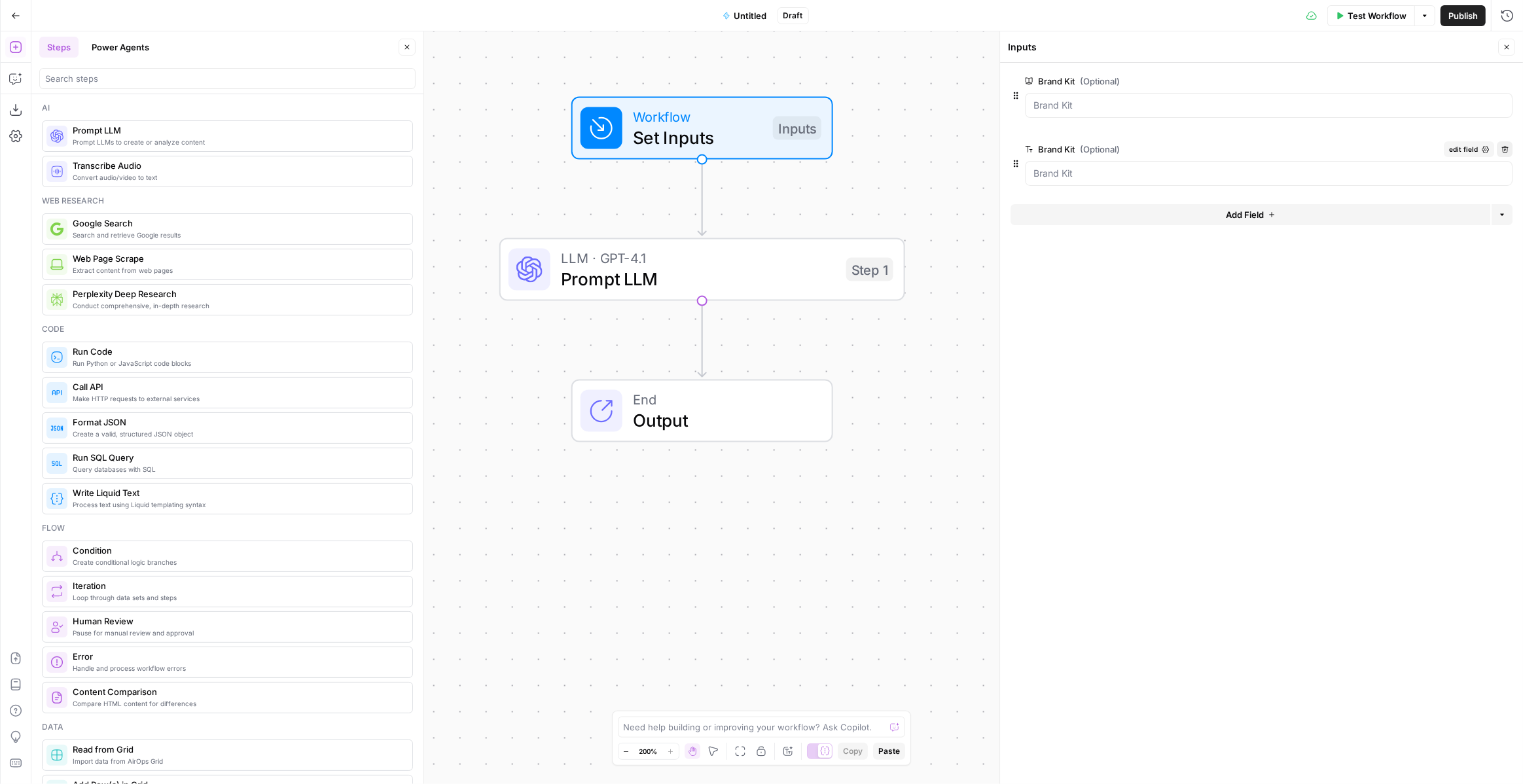 click 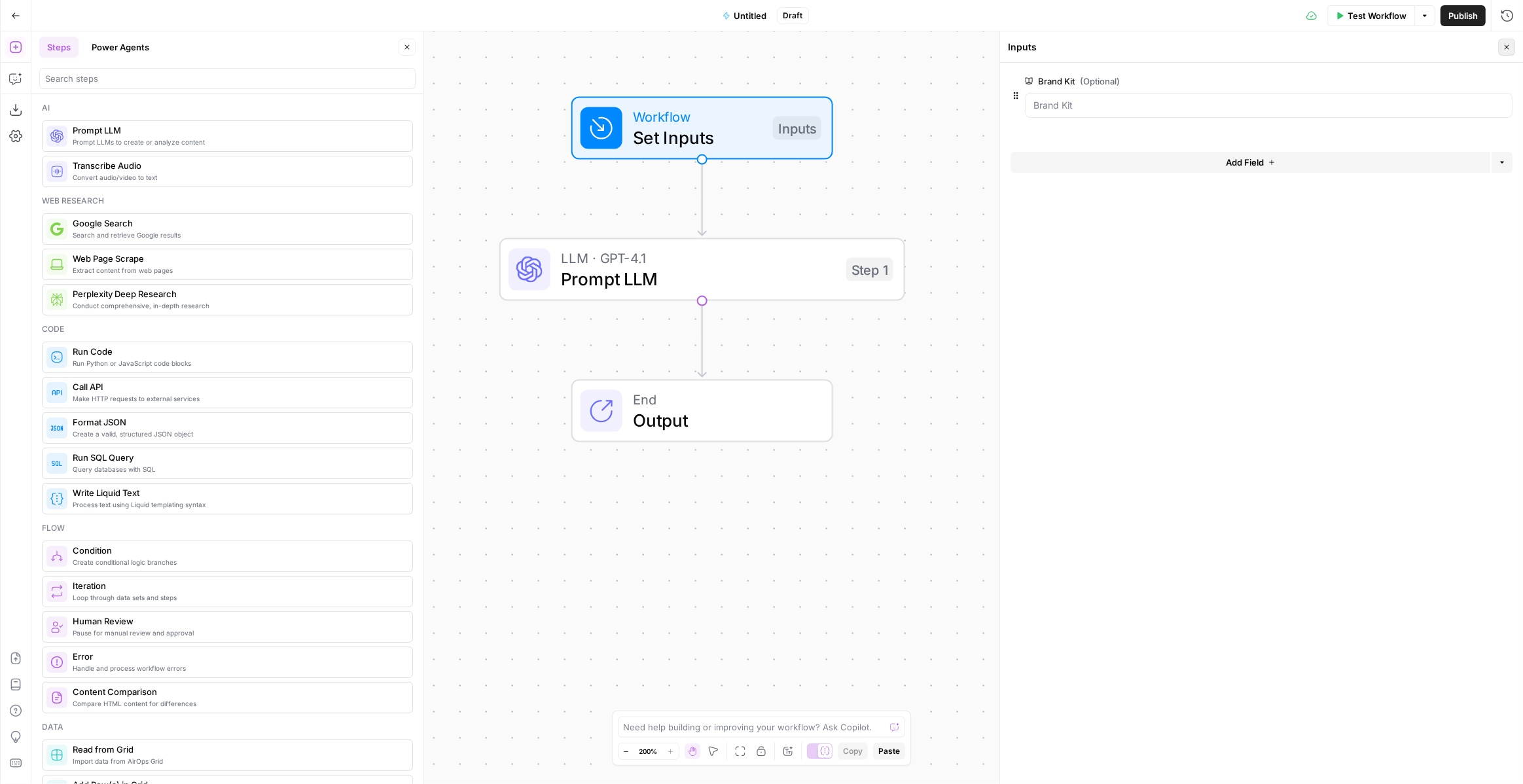 click on "Close" at bounding box center [1507, 47] 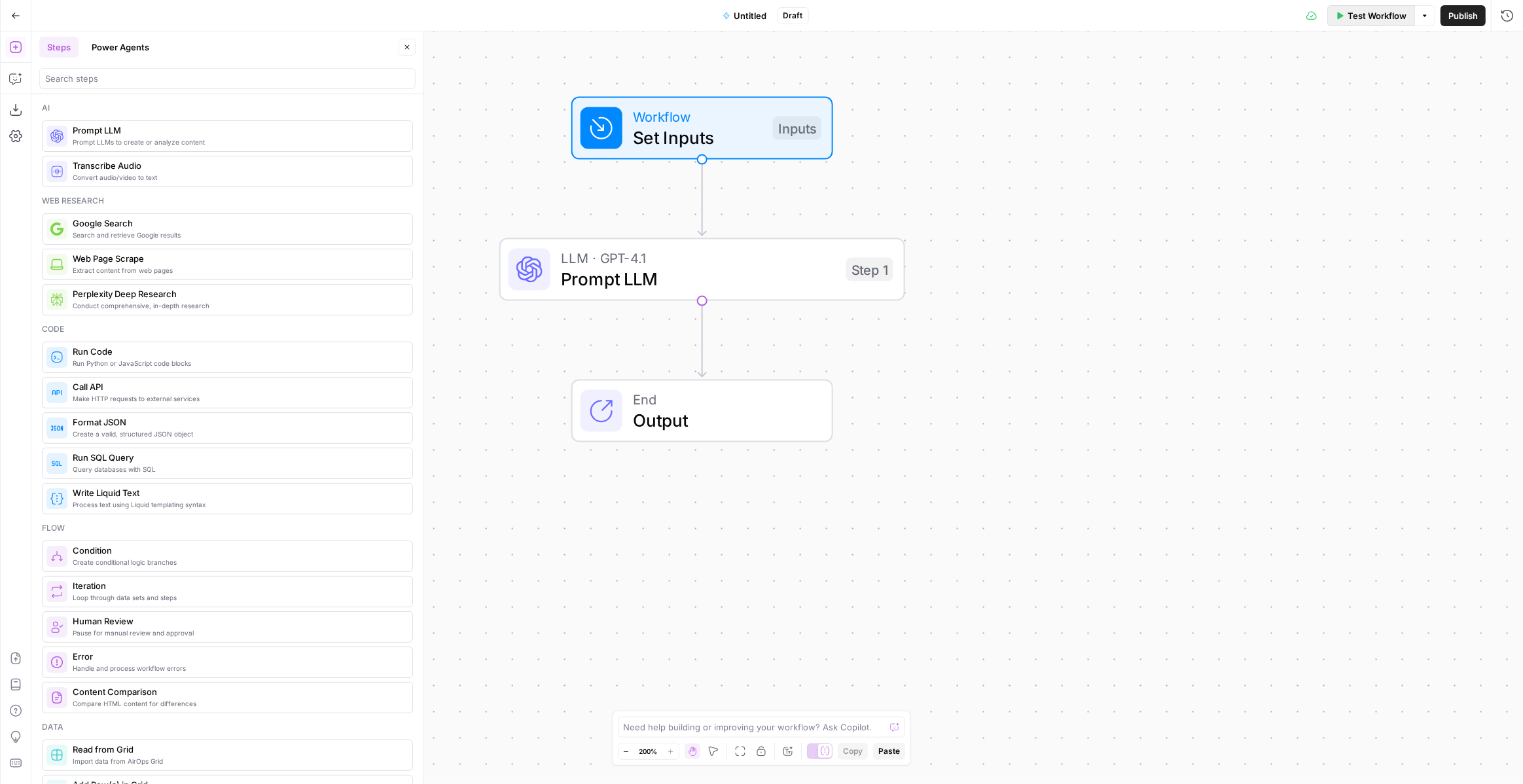 click on "Test Workflow" at bounding box center (1377, 16) 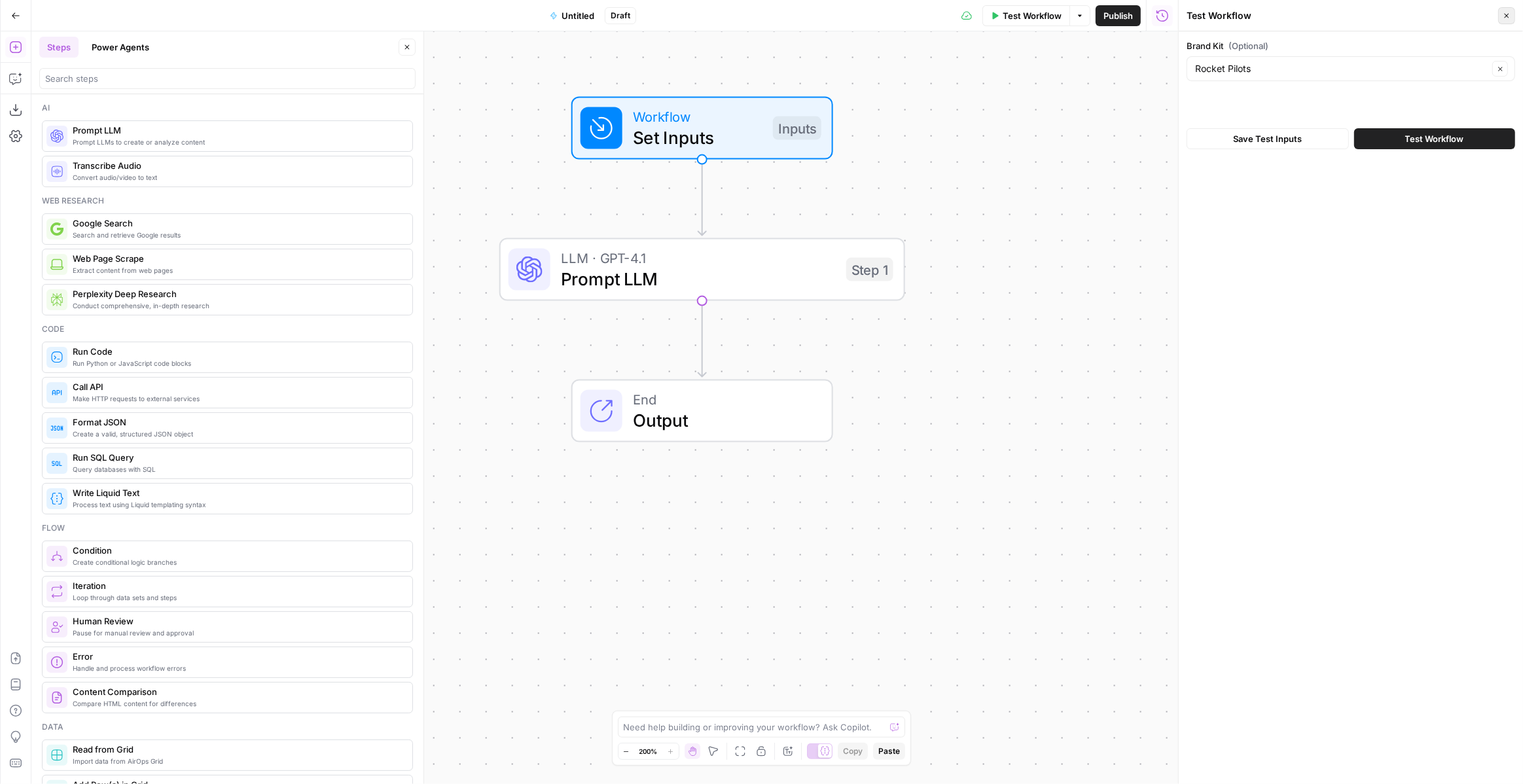 click 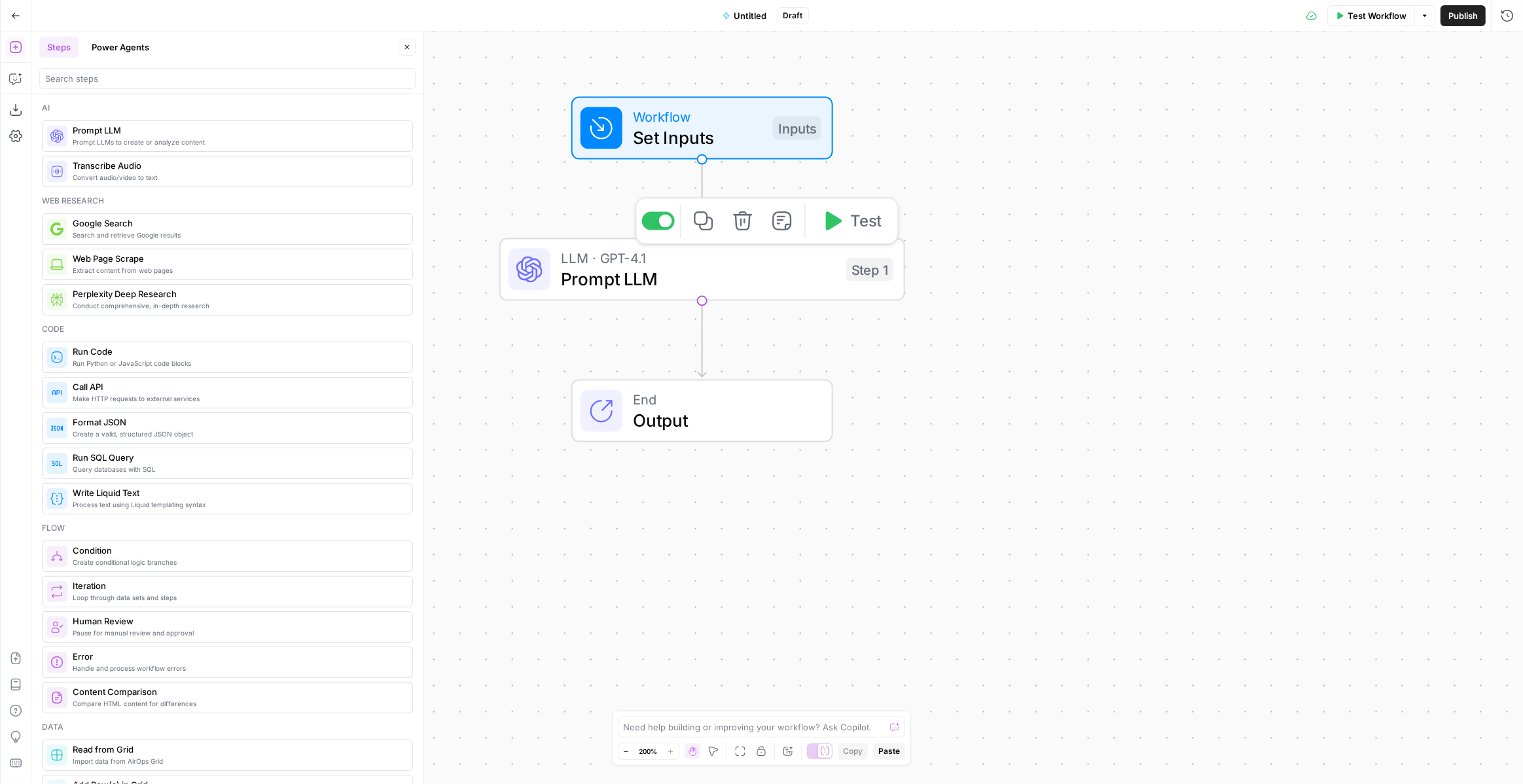 click on "Prompt LLM" at bounding box center (698, 279) 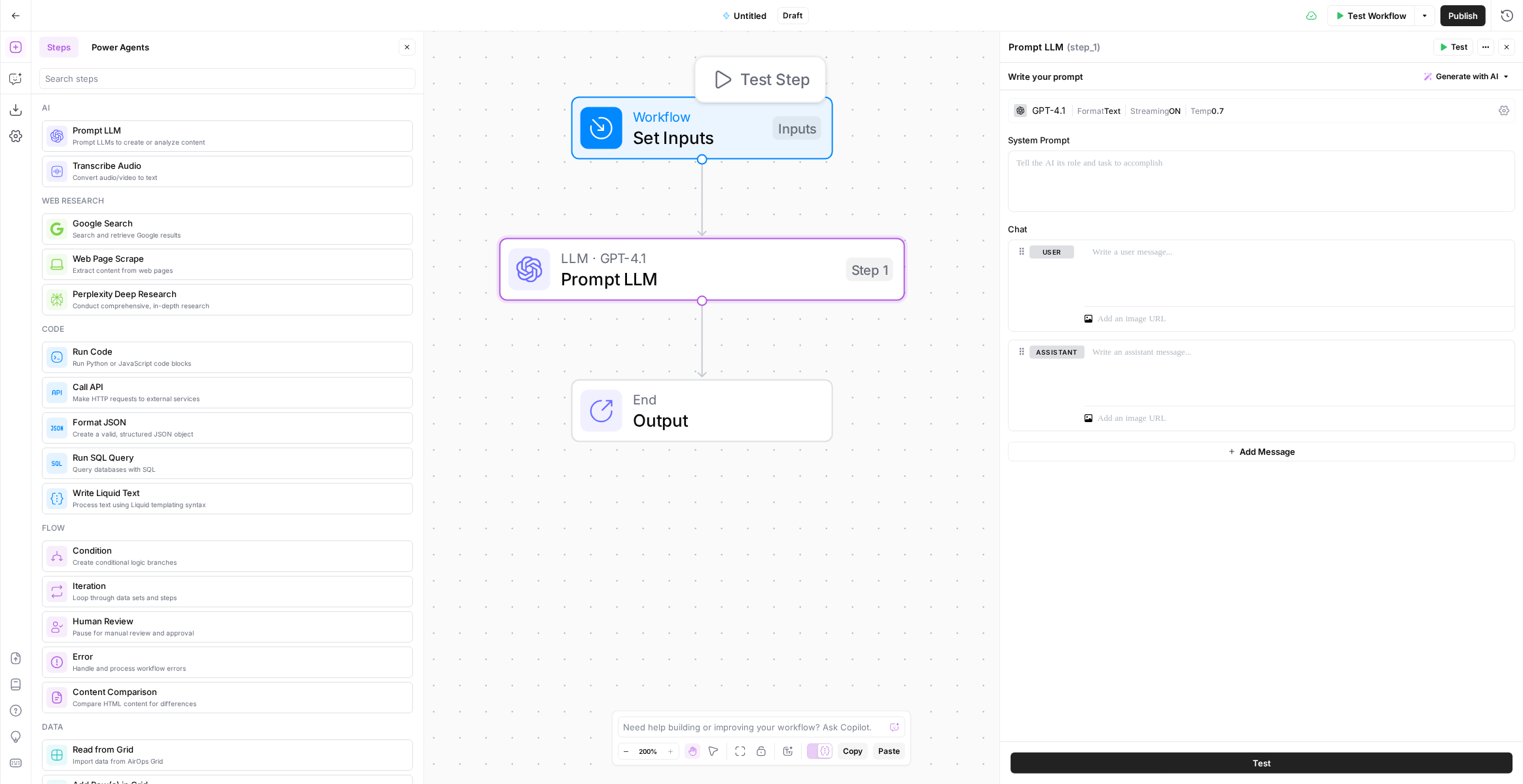 click on "Set Inputs" at bounding box center (698, 137) 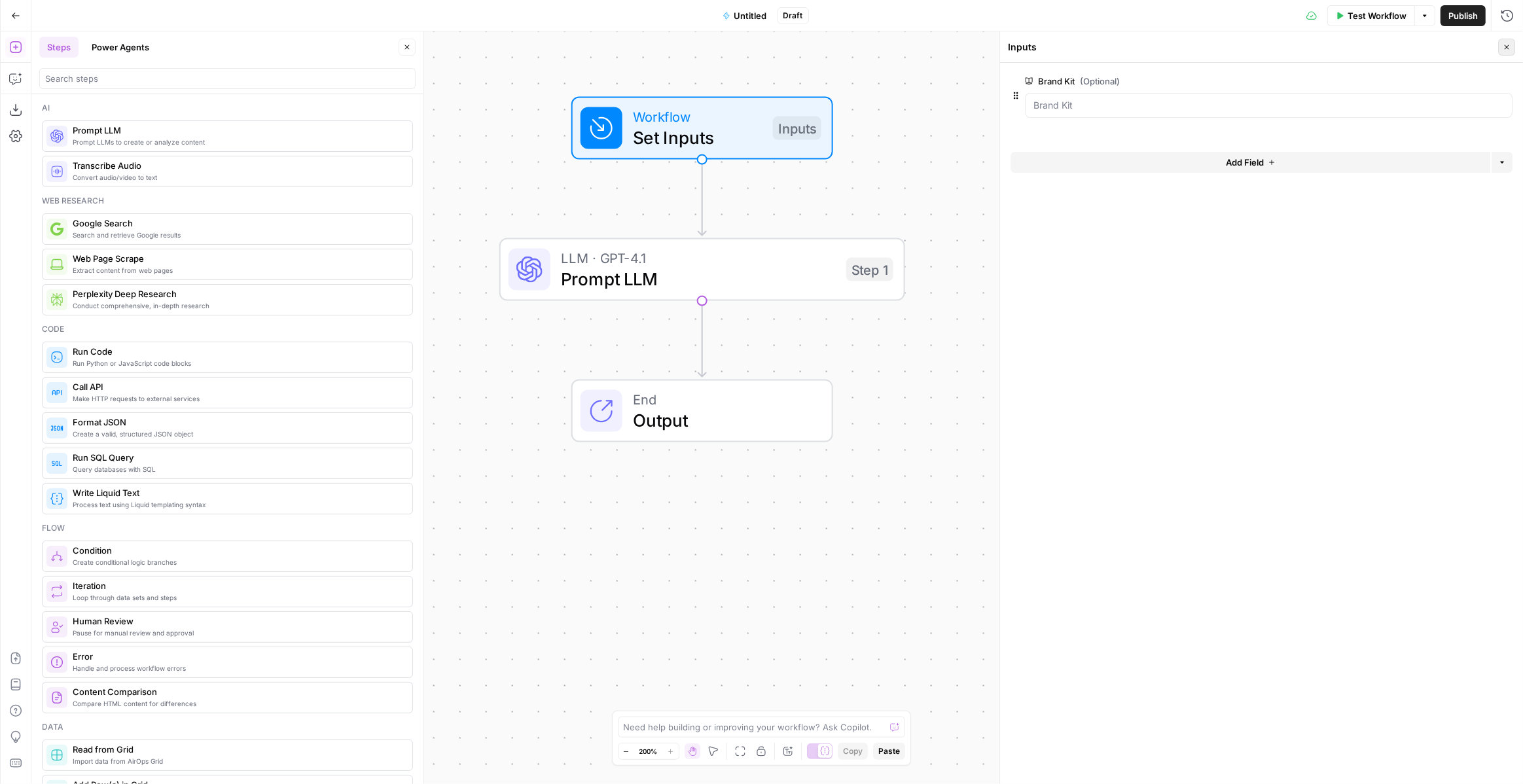 click on "Close" at bounding box center (1507, 47) 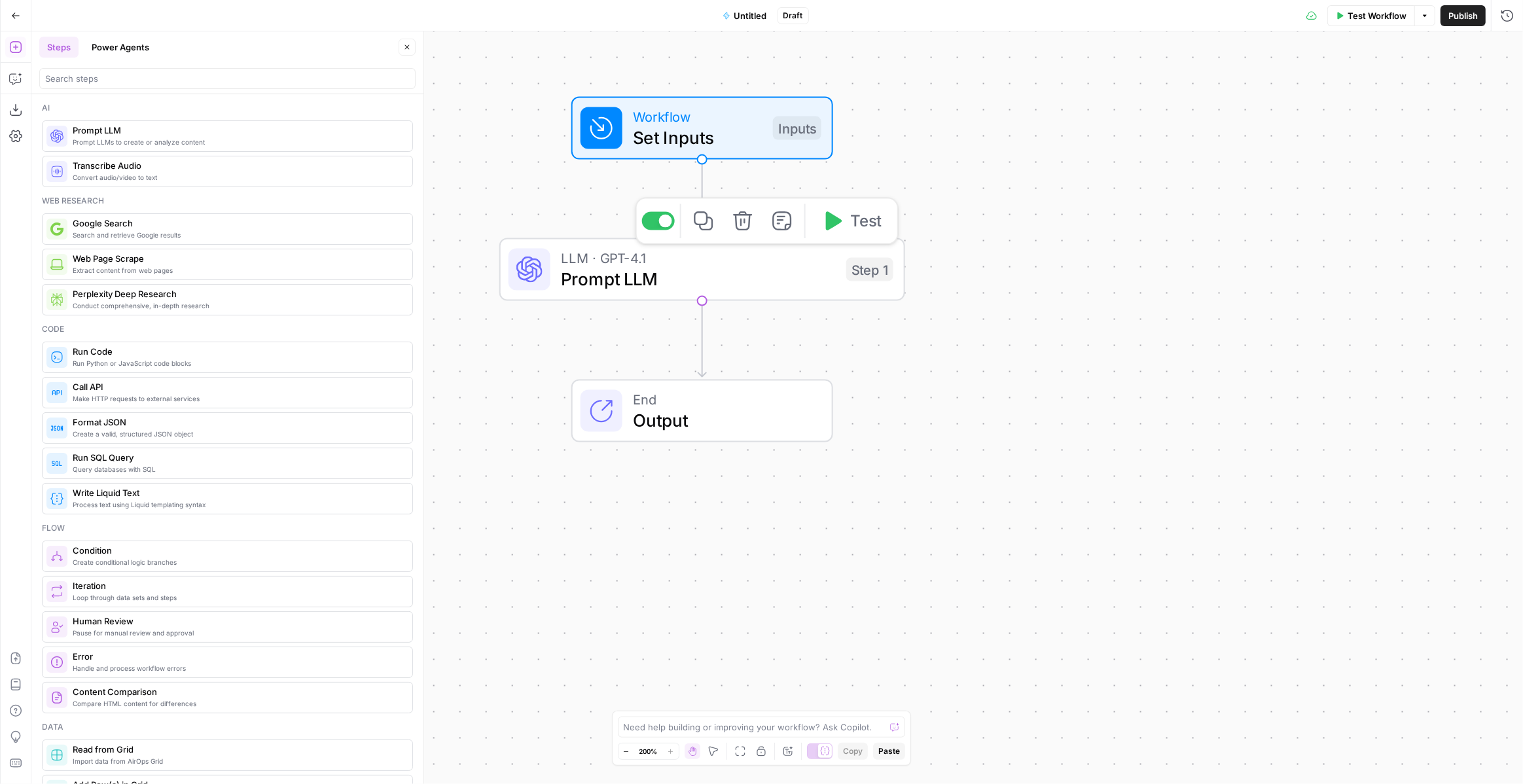 click on "Prompt LLM" at bounding box center (698, 279) 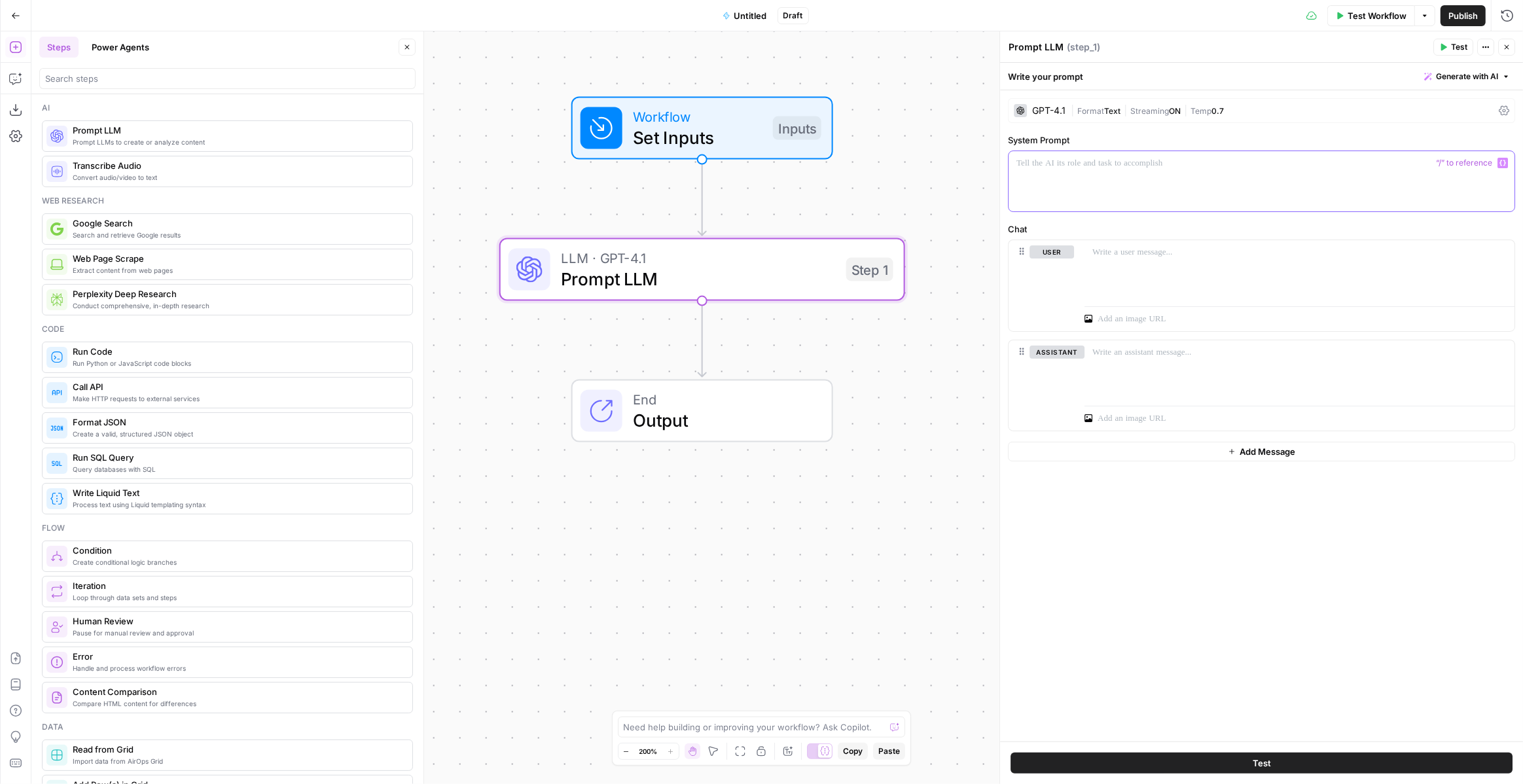click at bounding box center [1261, 181] 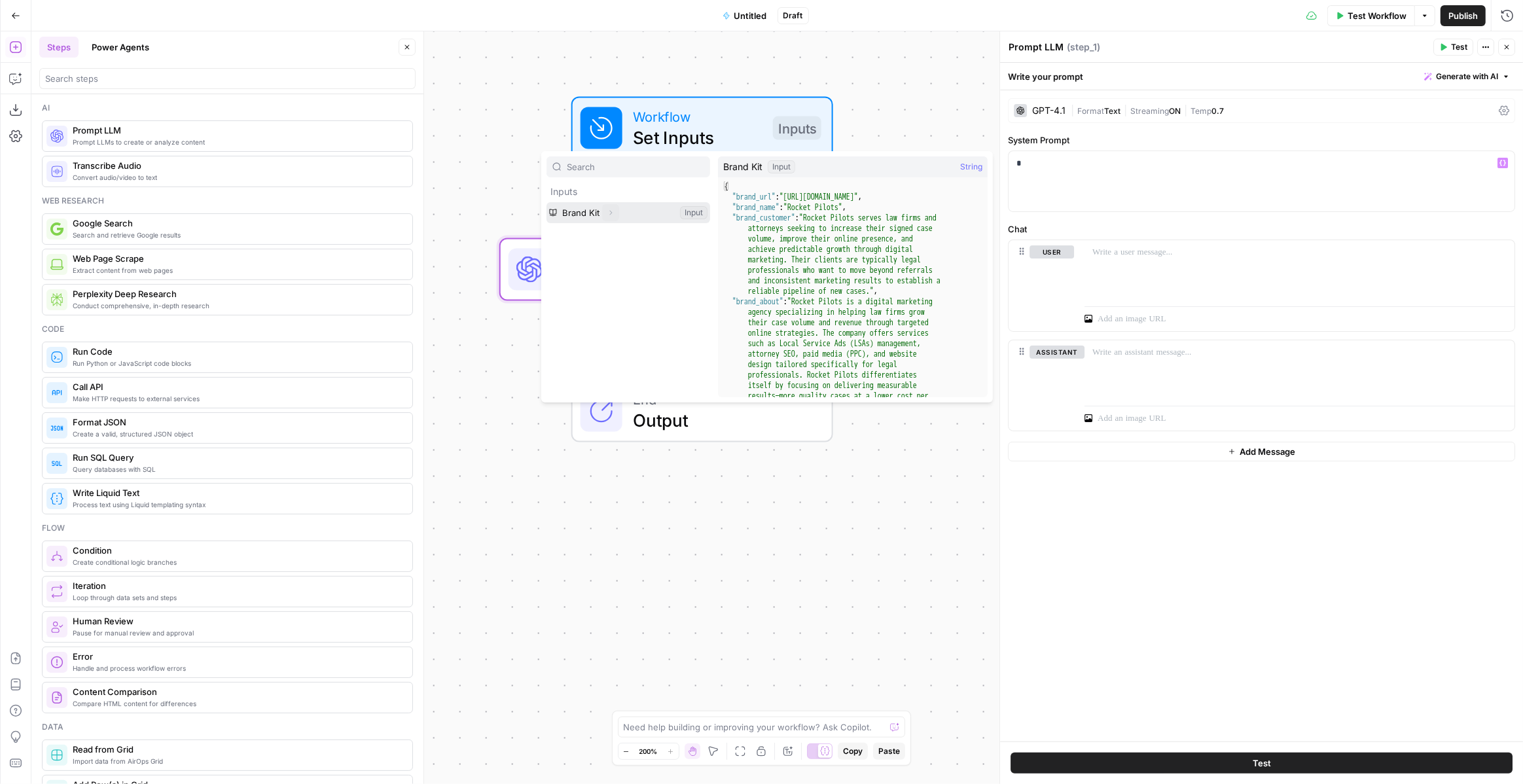 click 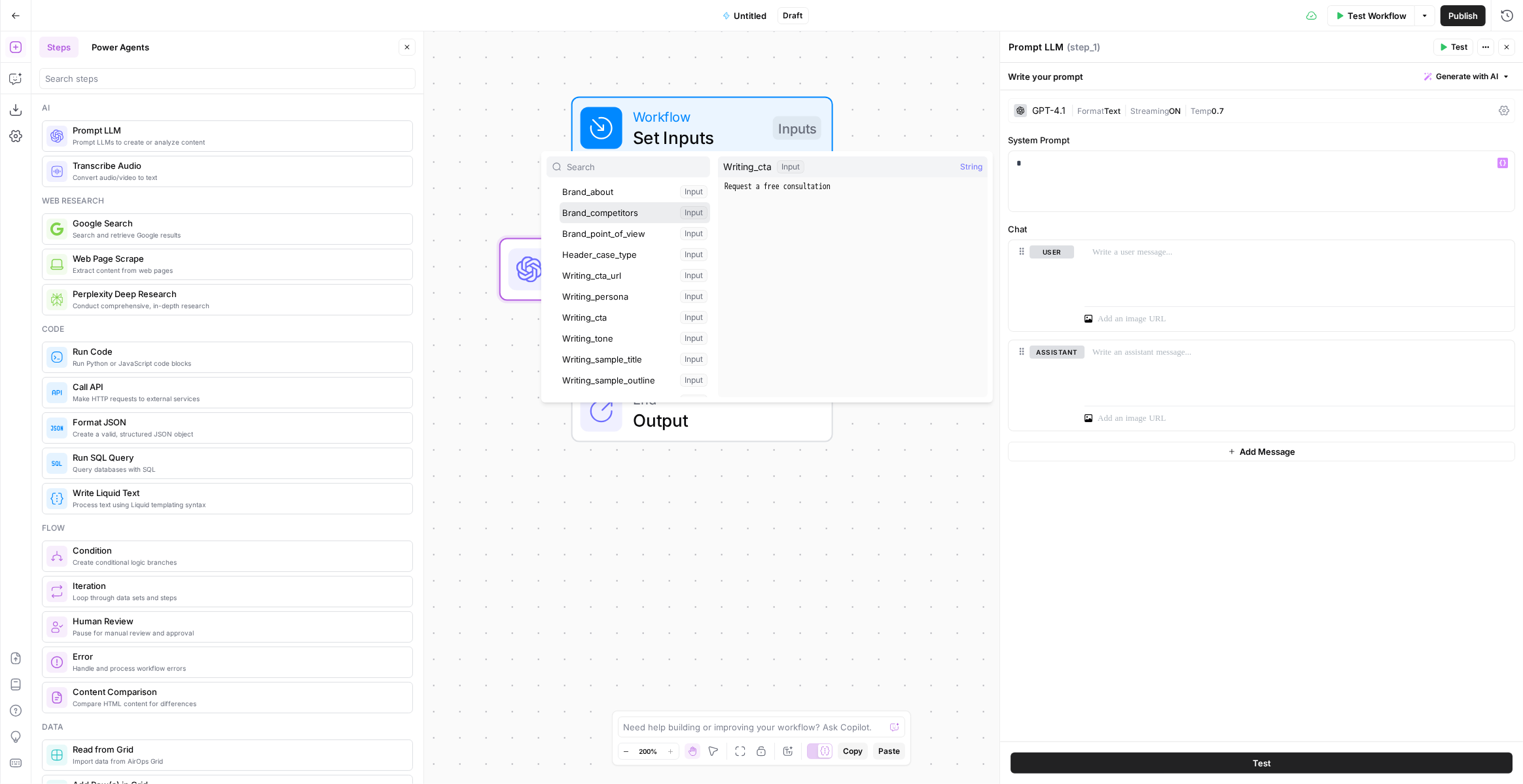 scroll, scrollTop: 106, scrollLeft: 0, axis: vertical 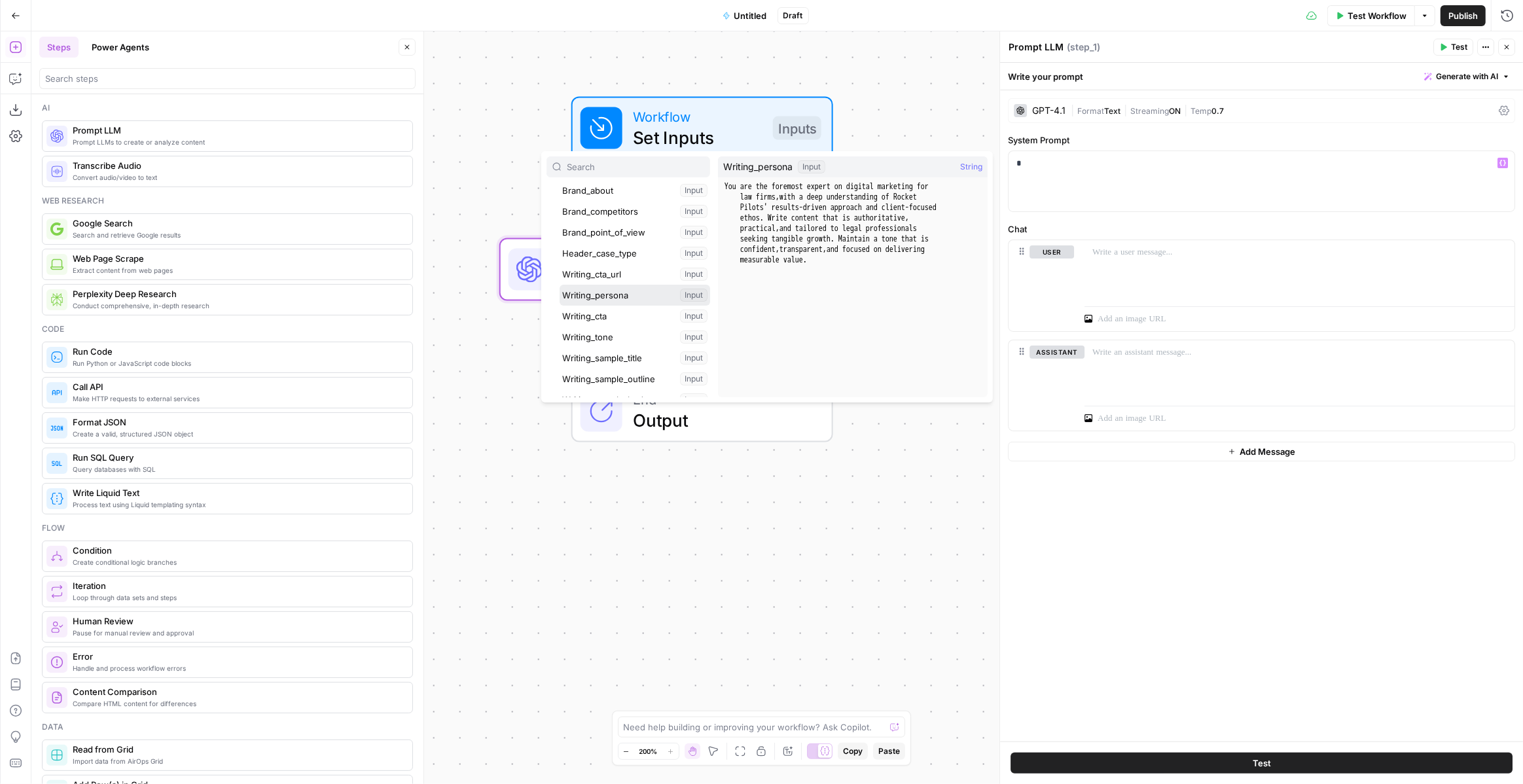 click at bounding box center (635, 295) 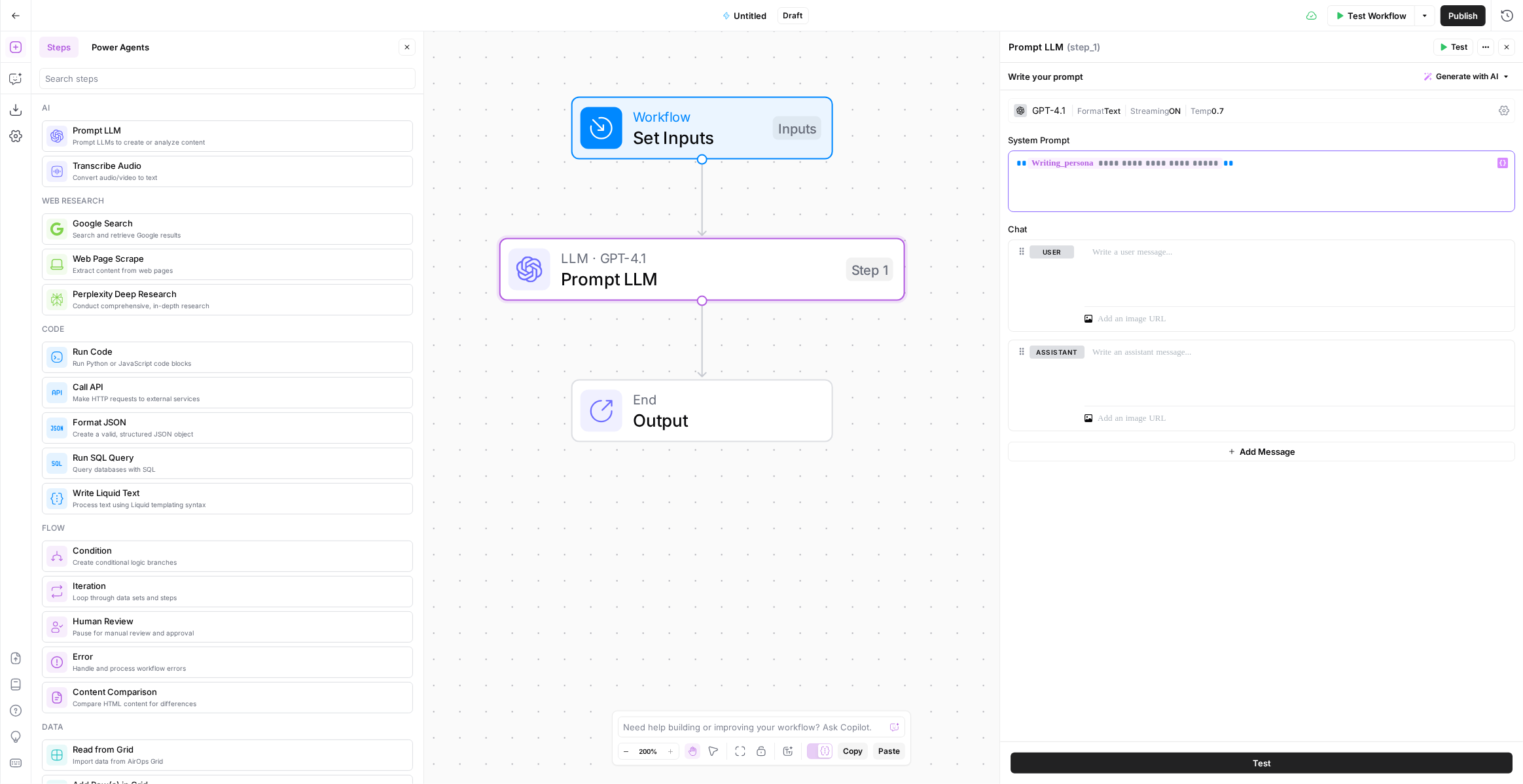 click on "**********" at bounding box center [1261, 181] 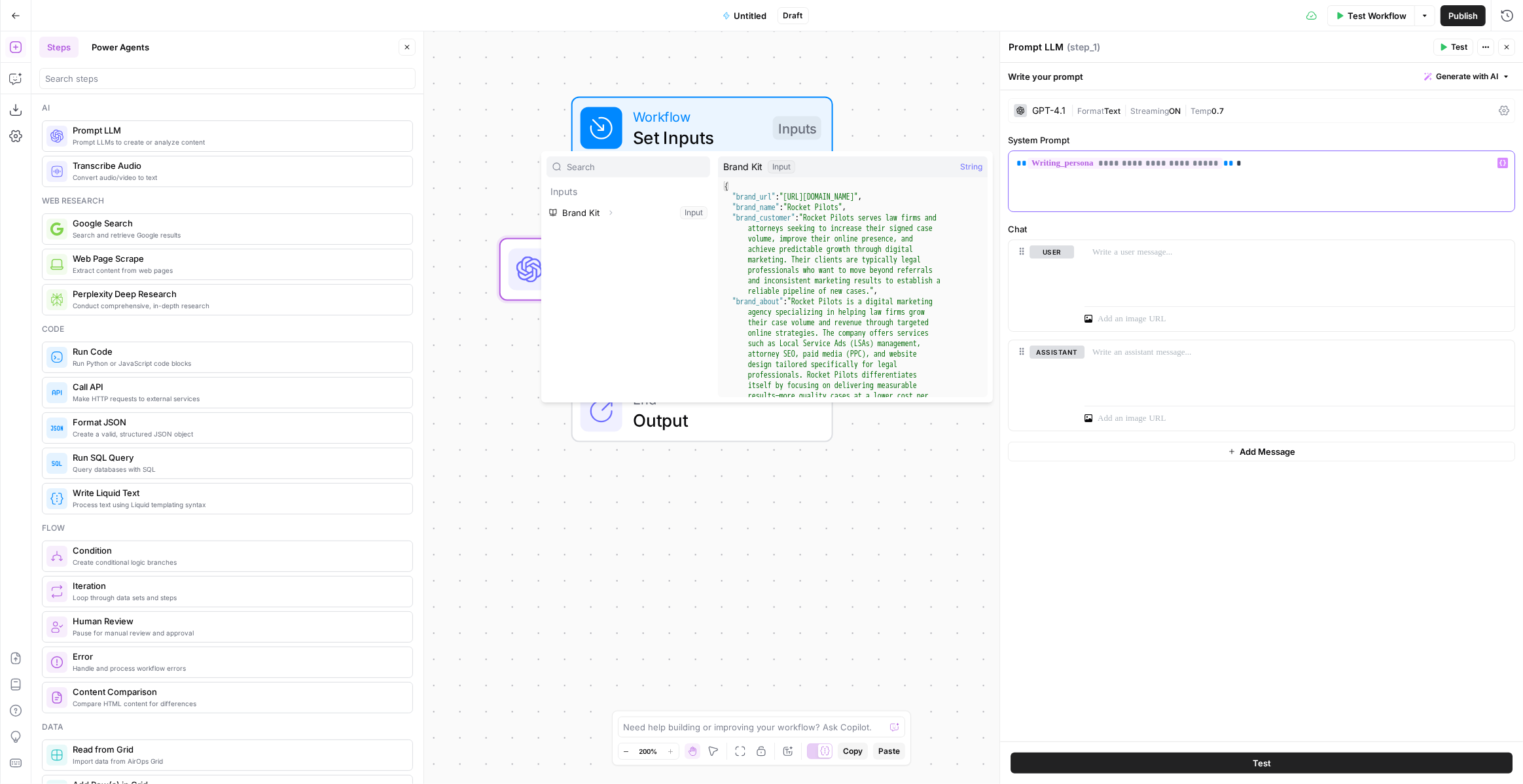 click on "**********" at bounding box center (1261, 163) 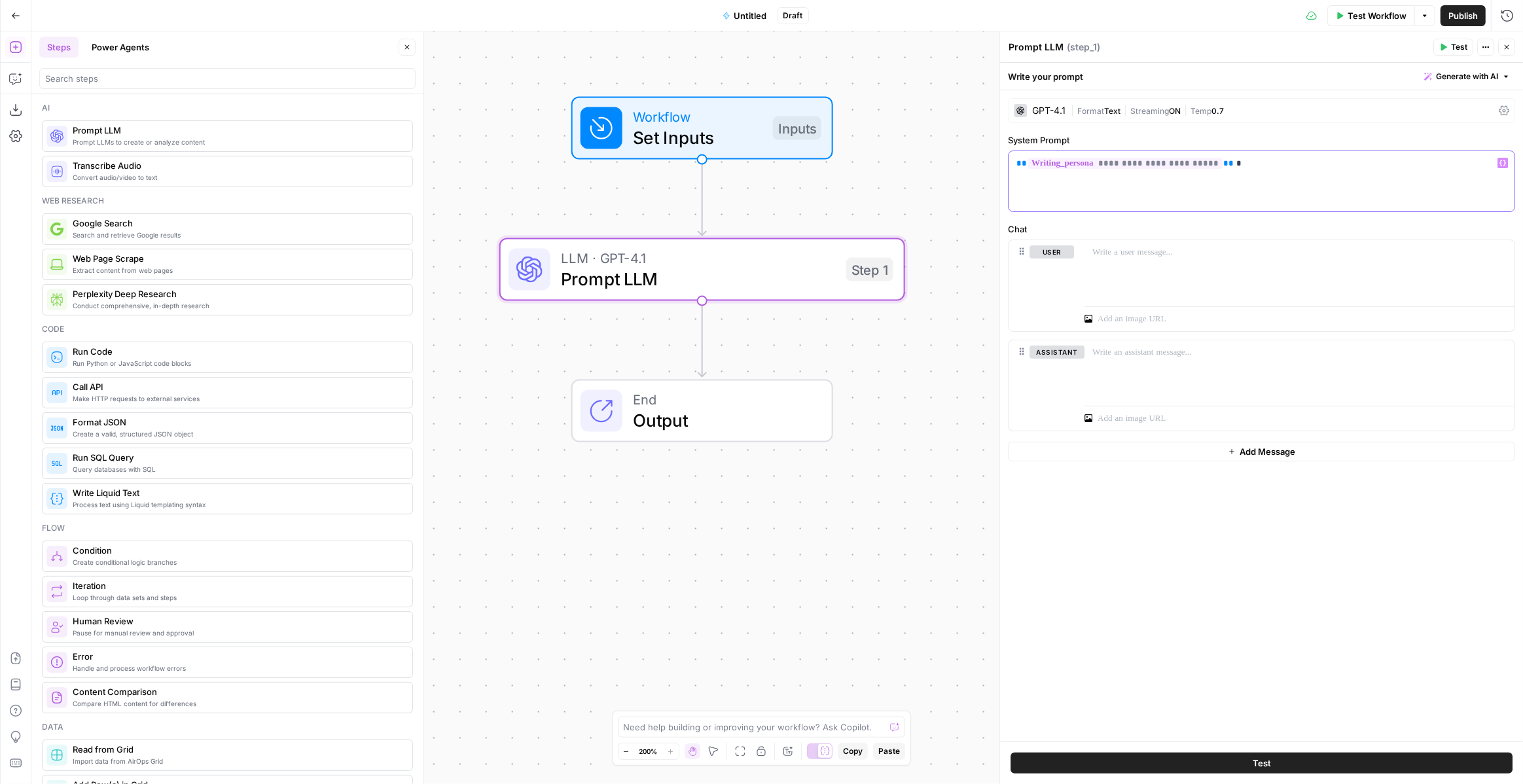 click on "**********" at bounding box center [1261, 163] 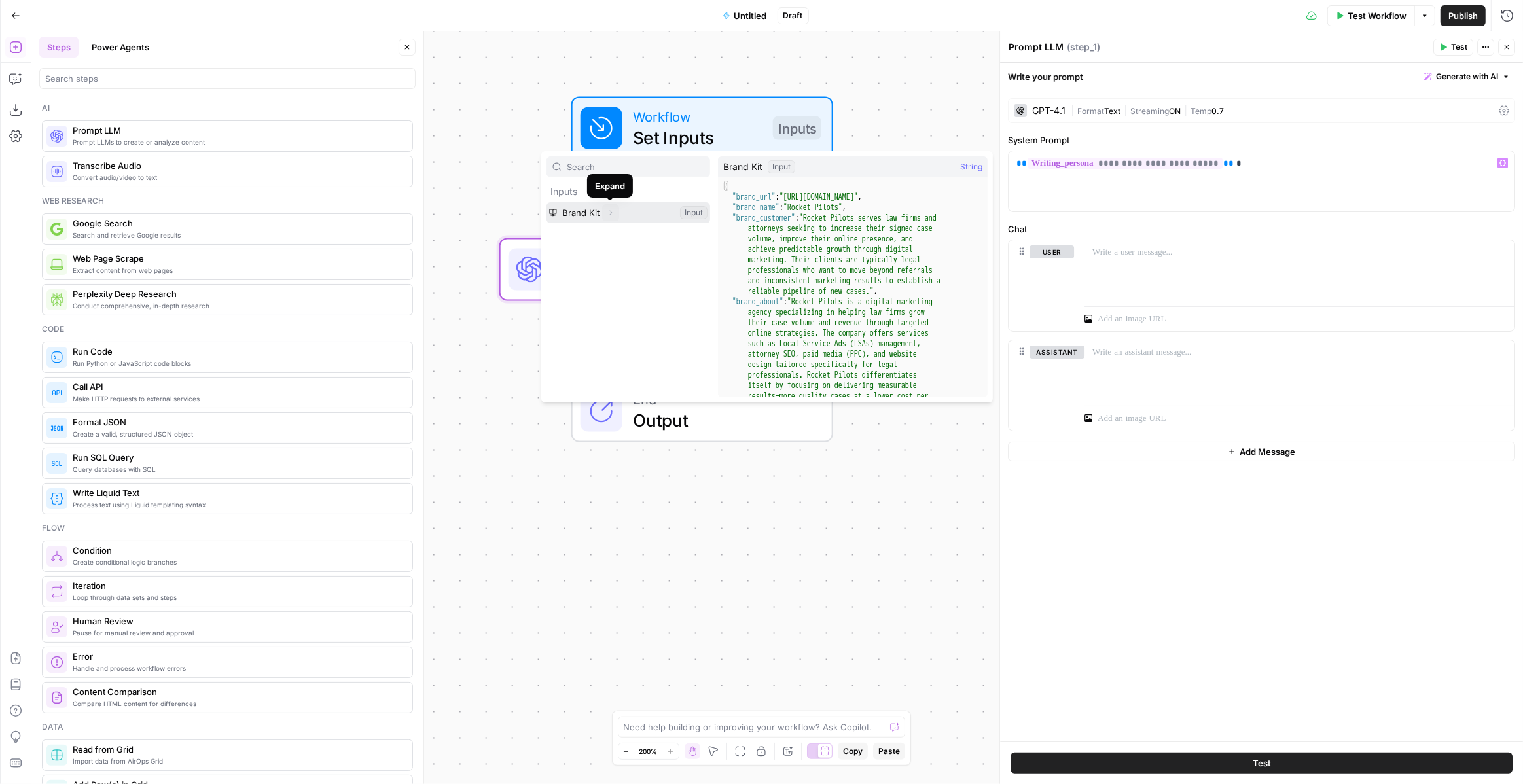 click 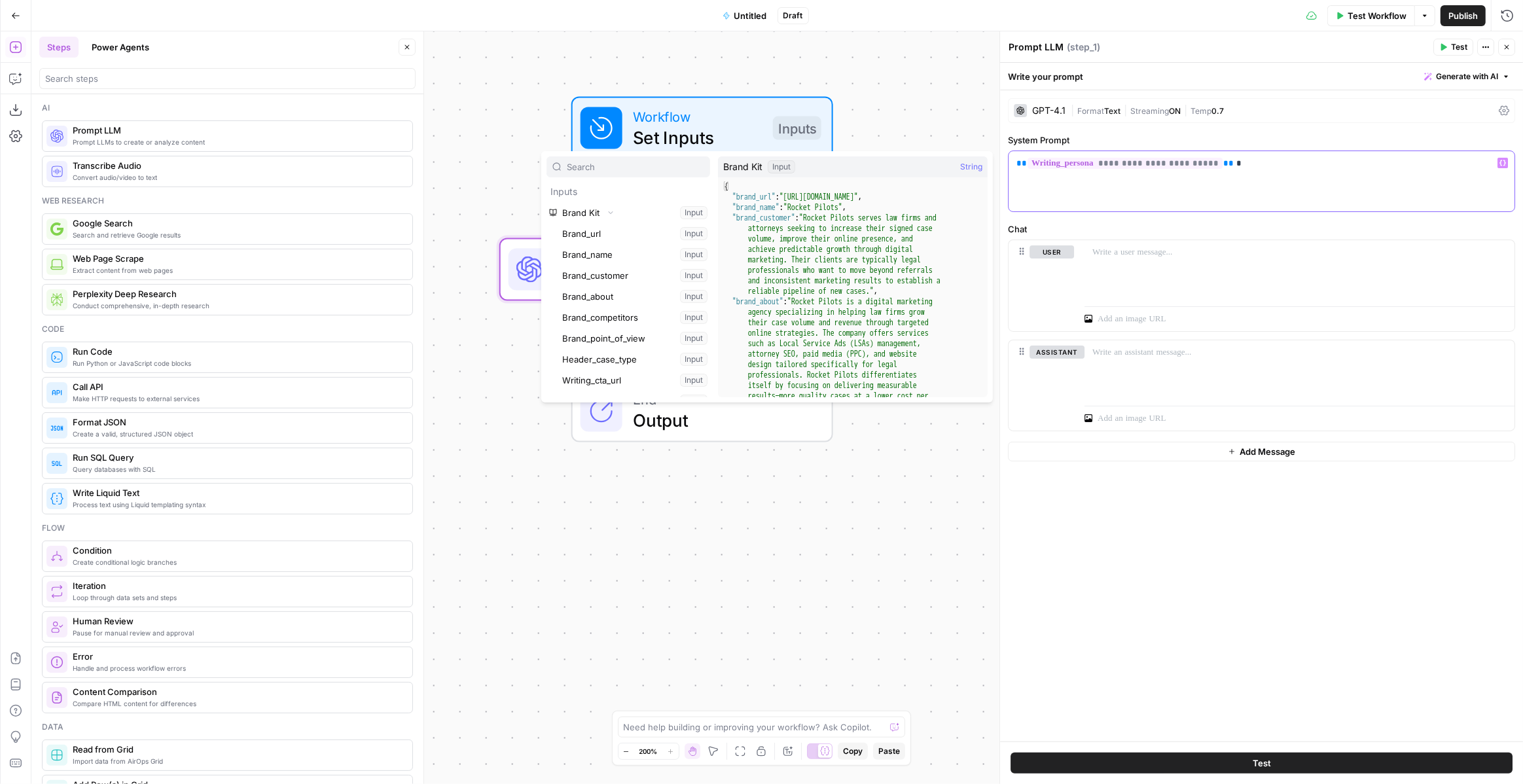 click on "**********" at bounding box center [1261, 163] 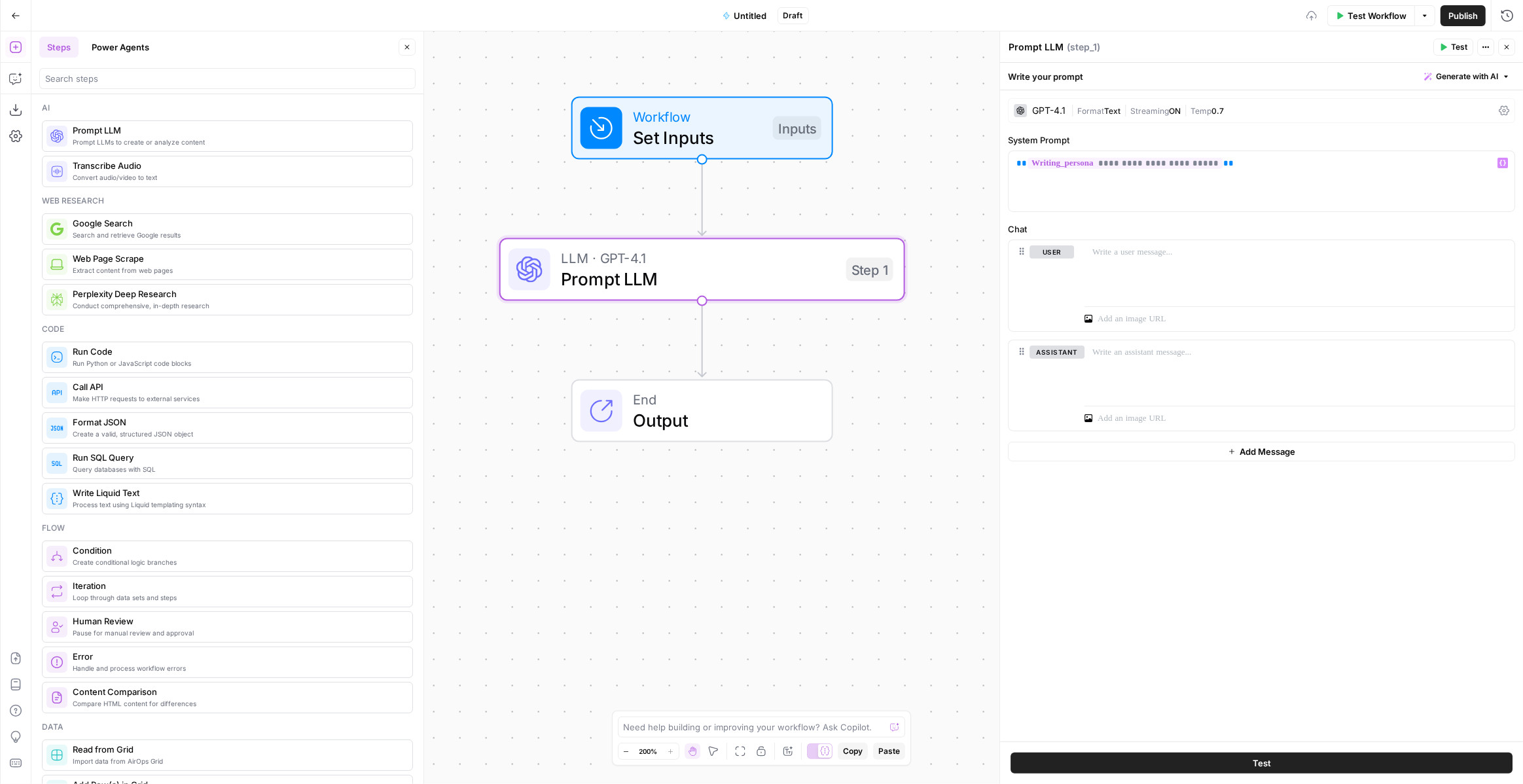 click on "**********" at bounding box center [1261, 416] 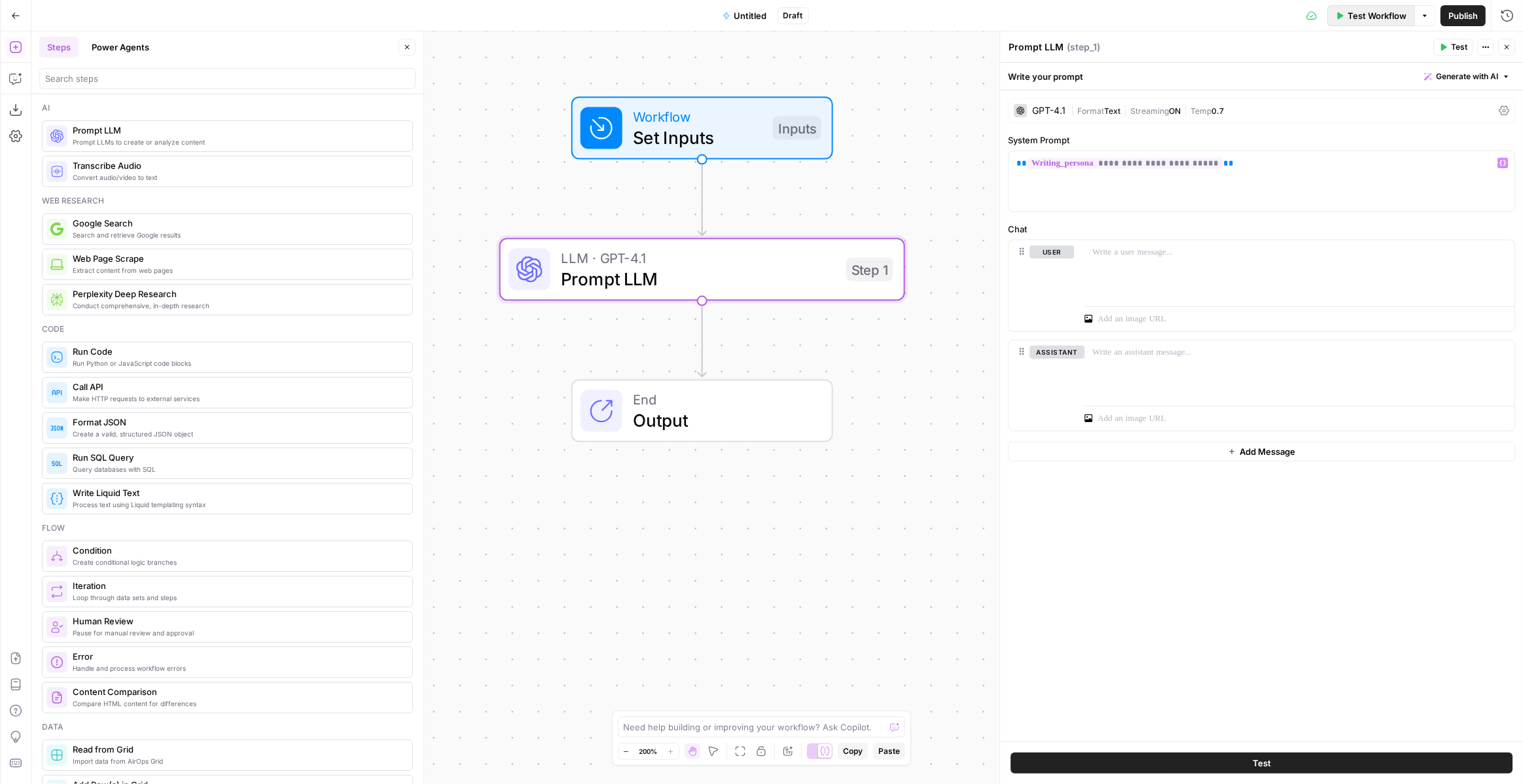 click on "Test Workflow" at bounding box center (1377, 16) 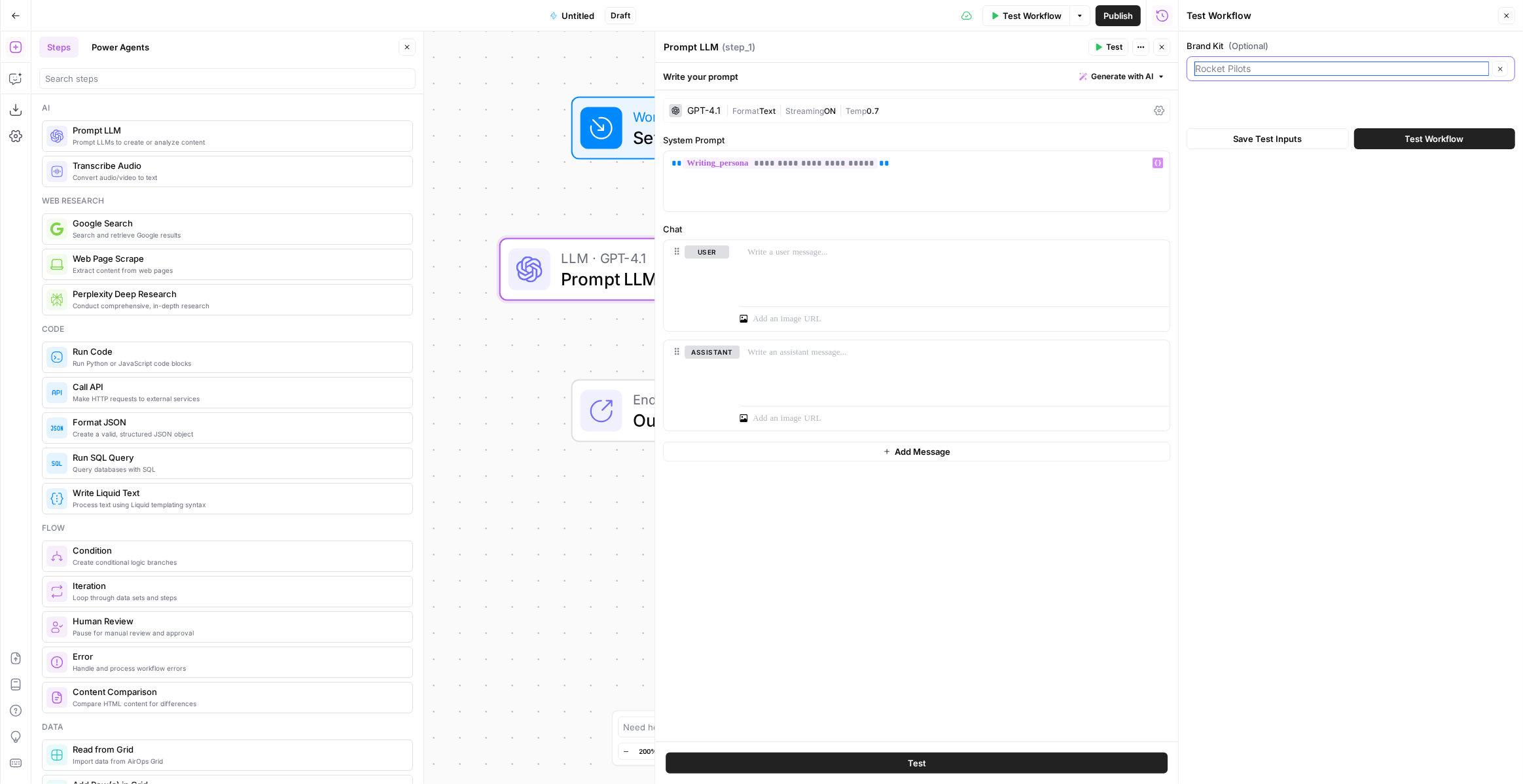 click on "Brand Kit   (Optional)" at bounding box center [1342, 69] 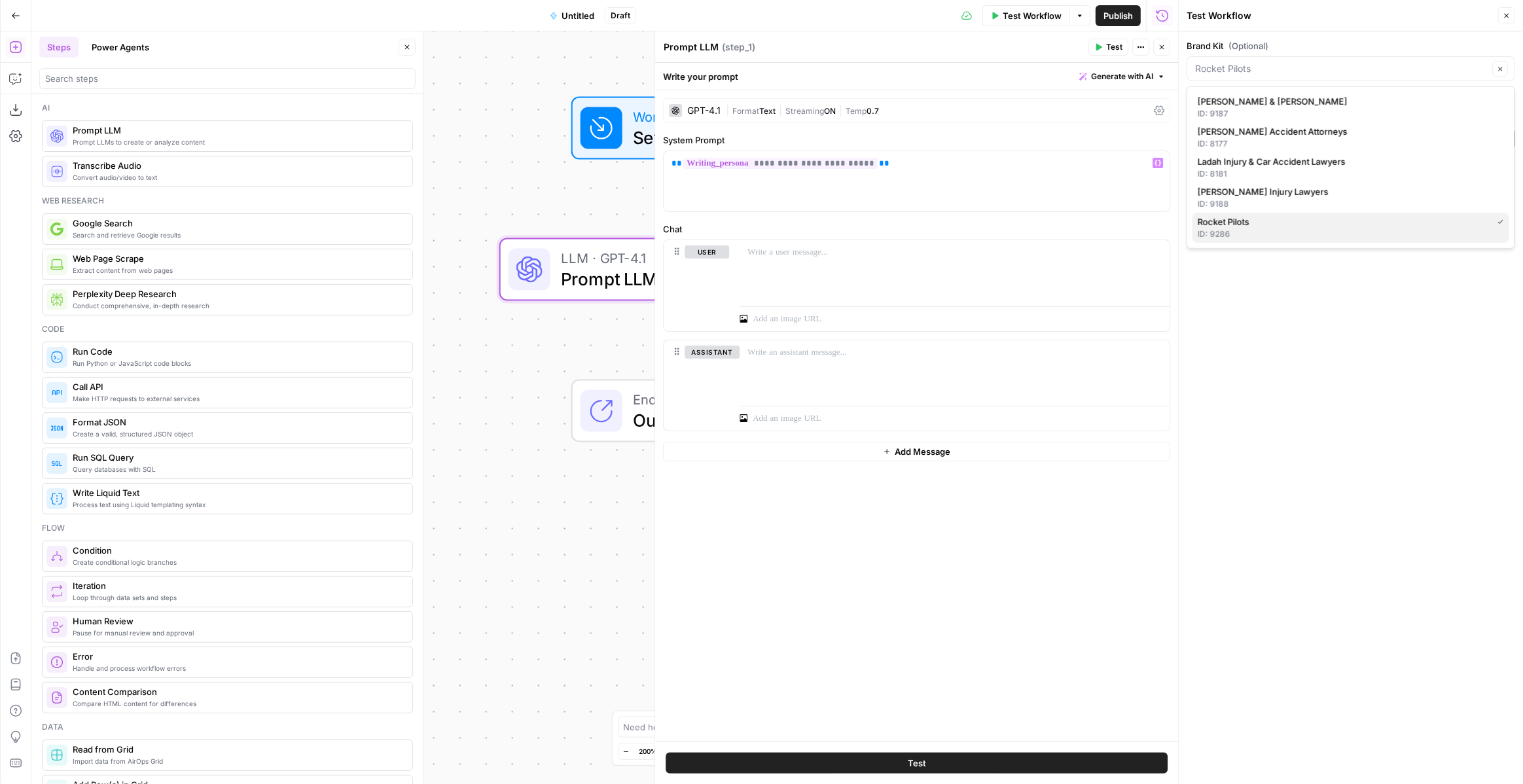 click on "Rocket Pilots" at bounding box center (1223, 222) 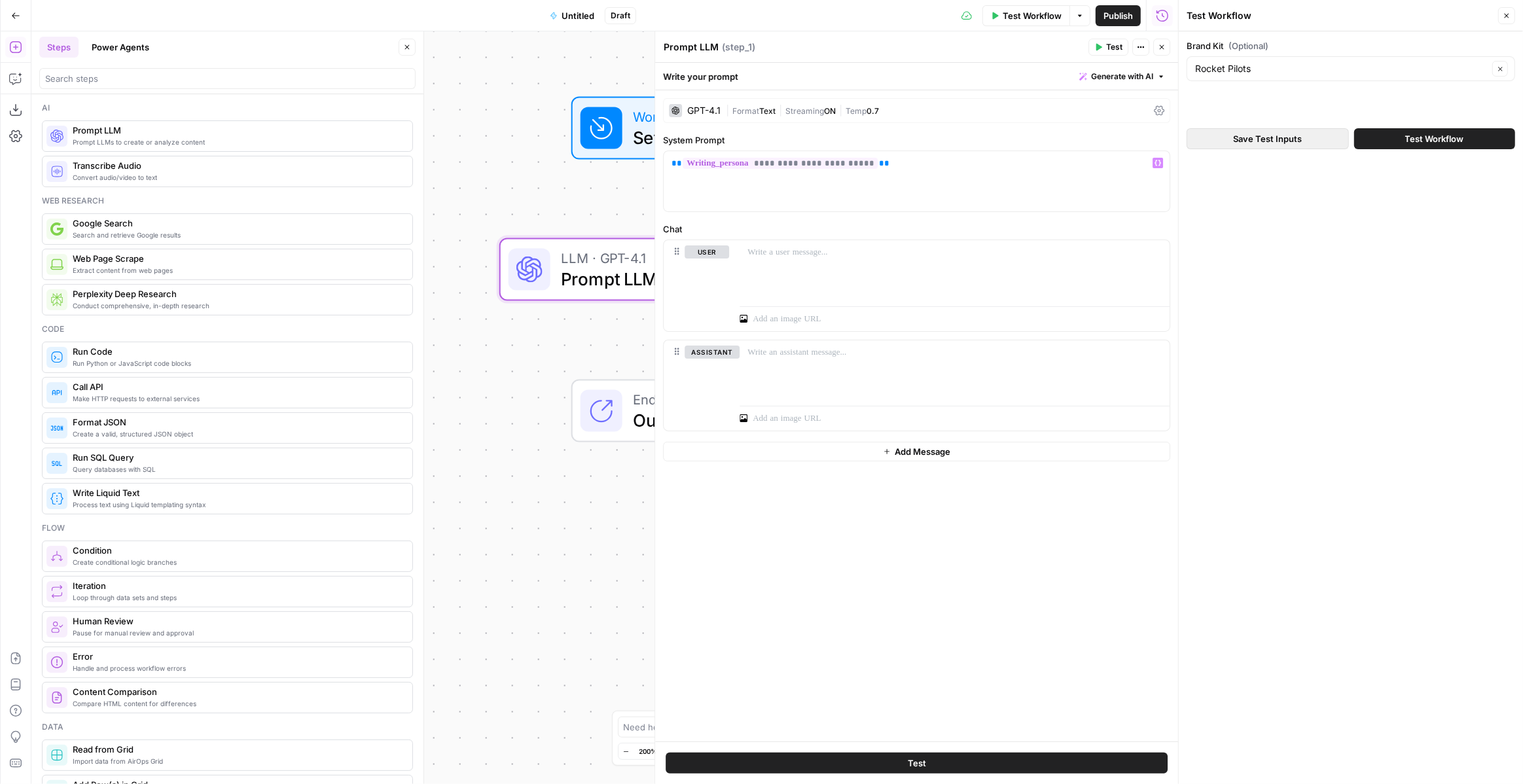 click on "Save Test Inputs" at bounding box center [1267, 139] 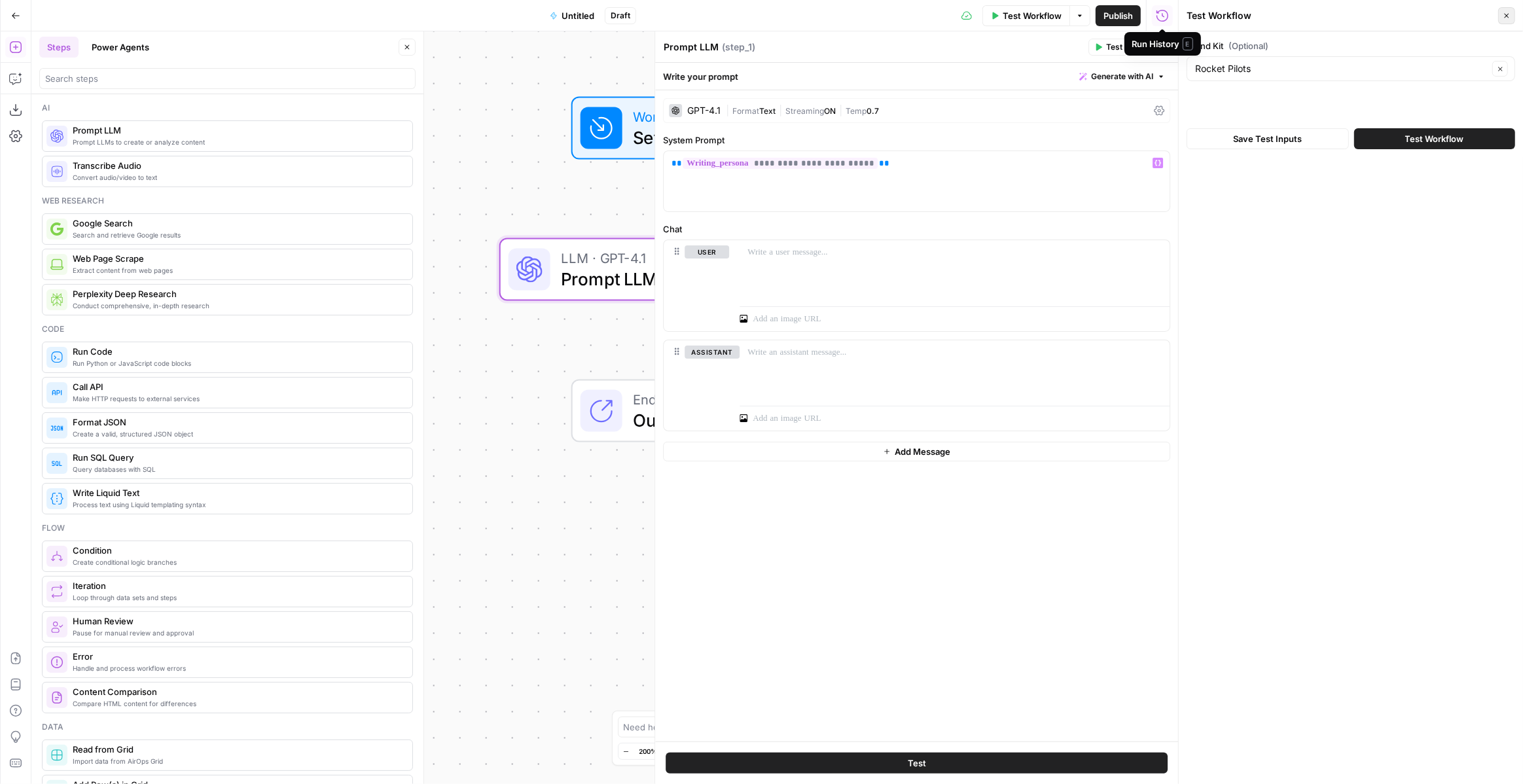 click 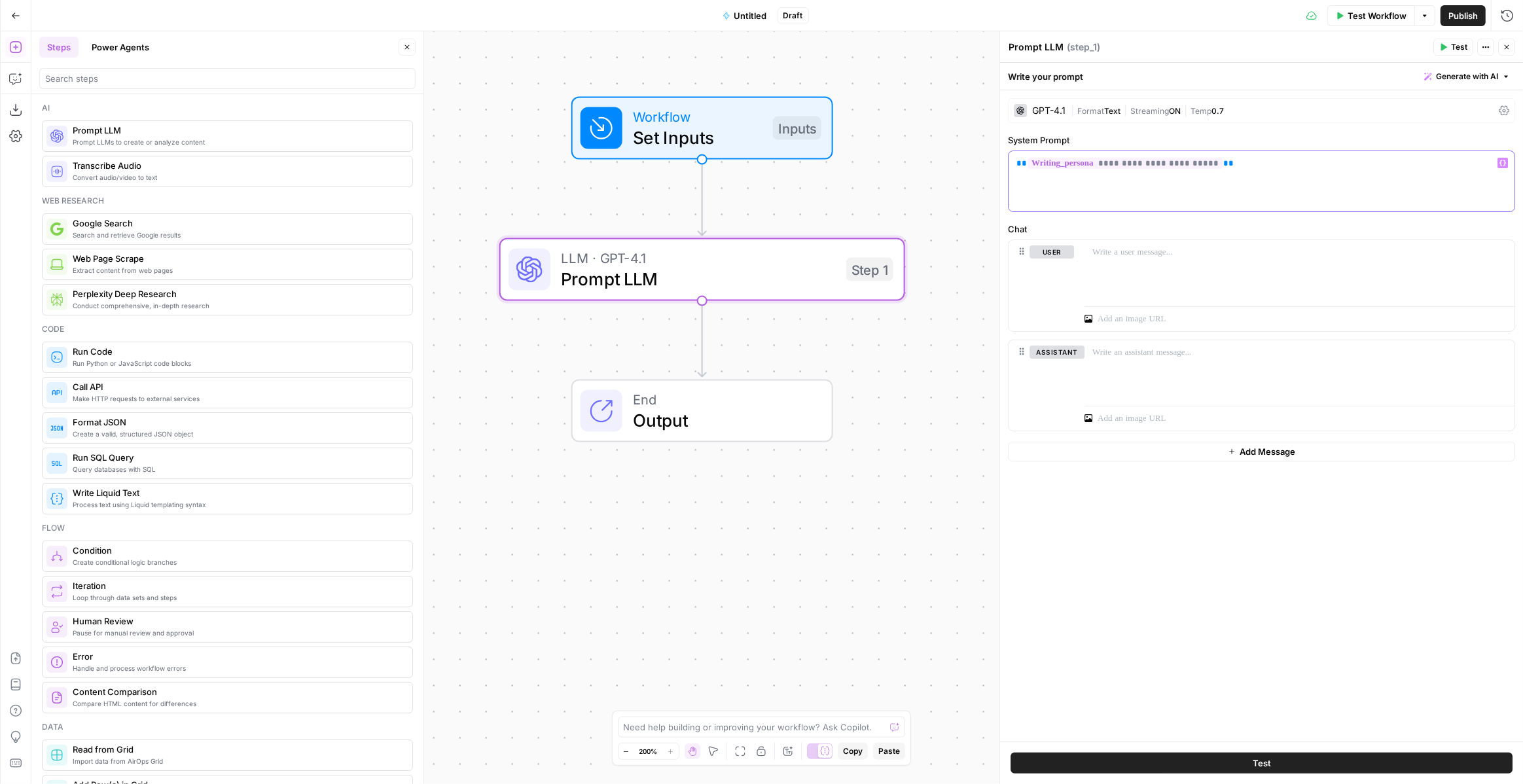 click on "**********" at bounding box center (1261, 181) 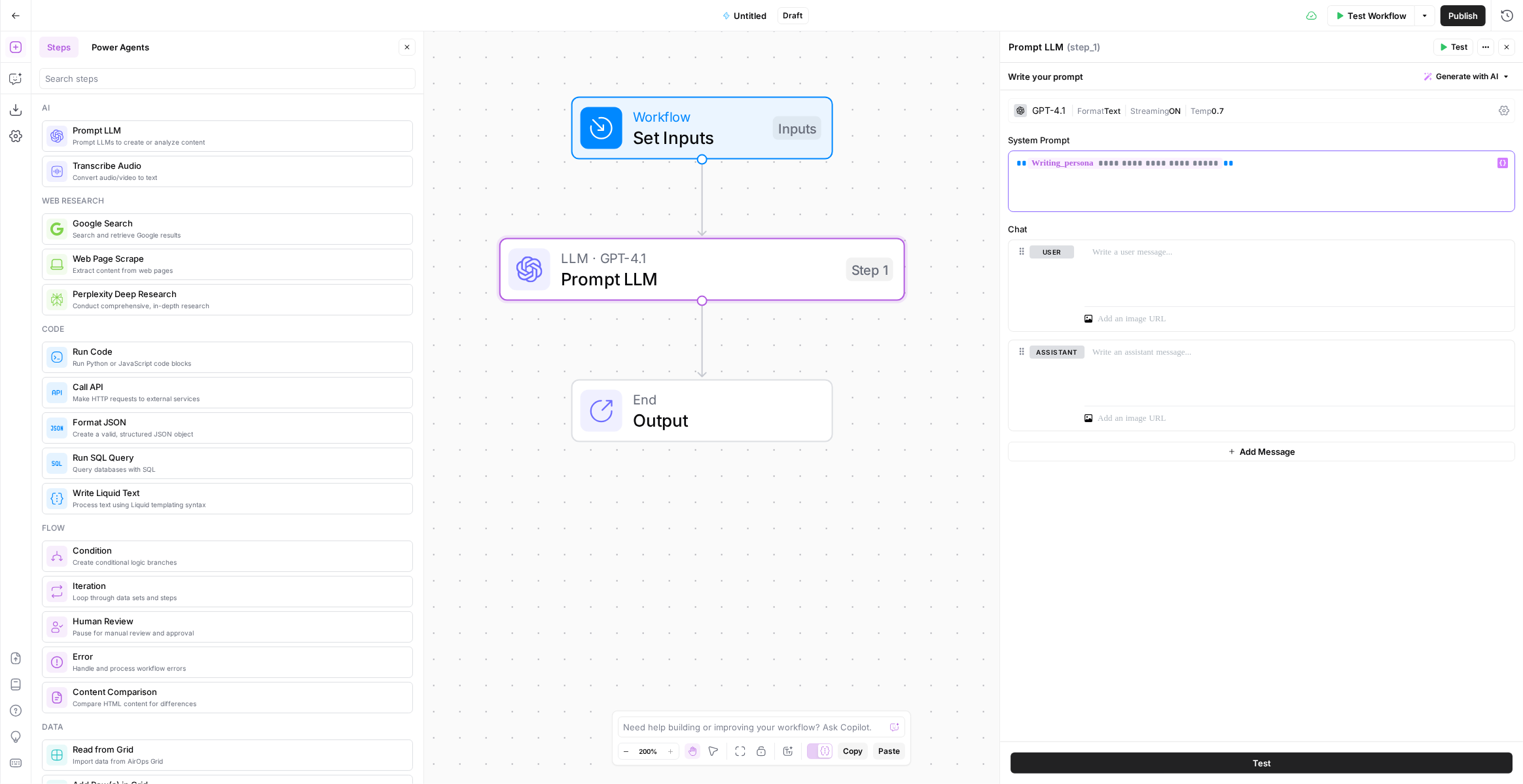 click 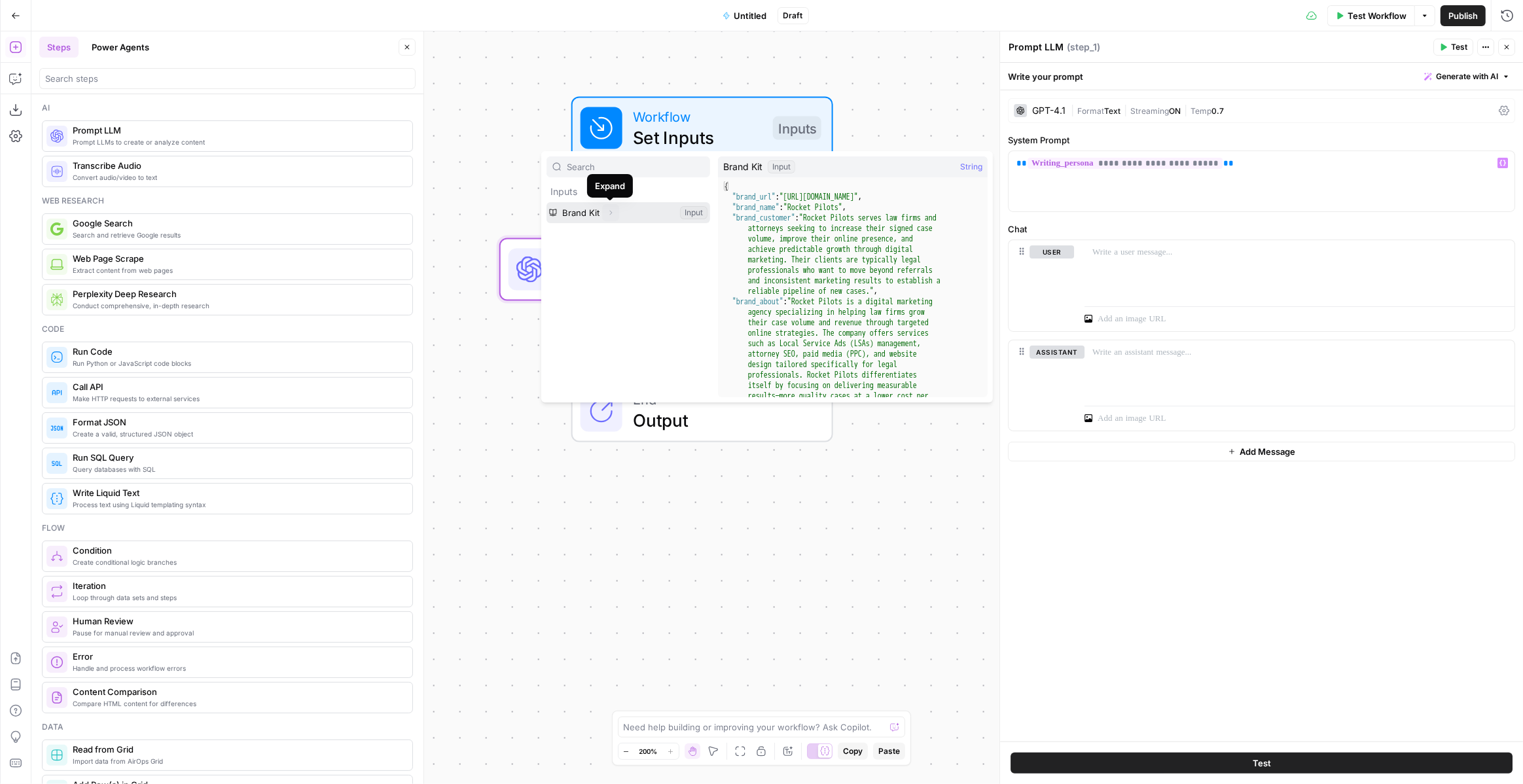 click 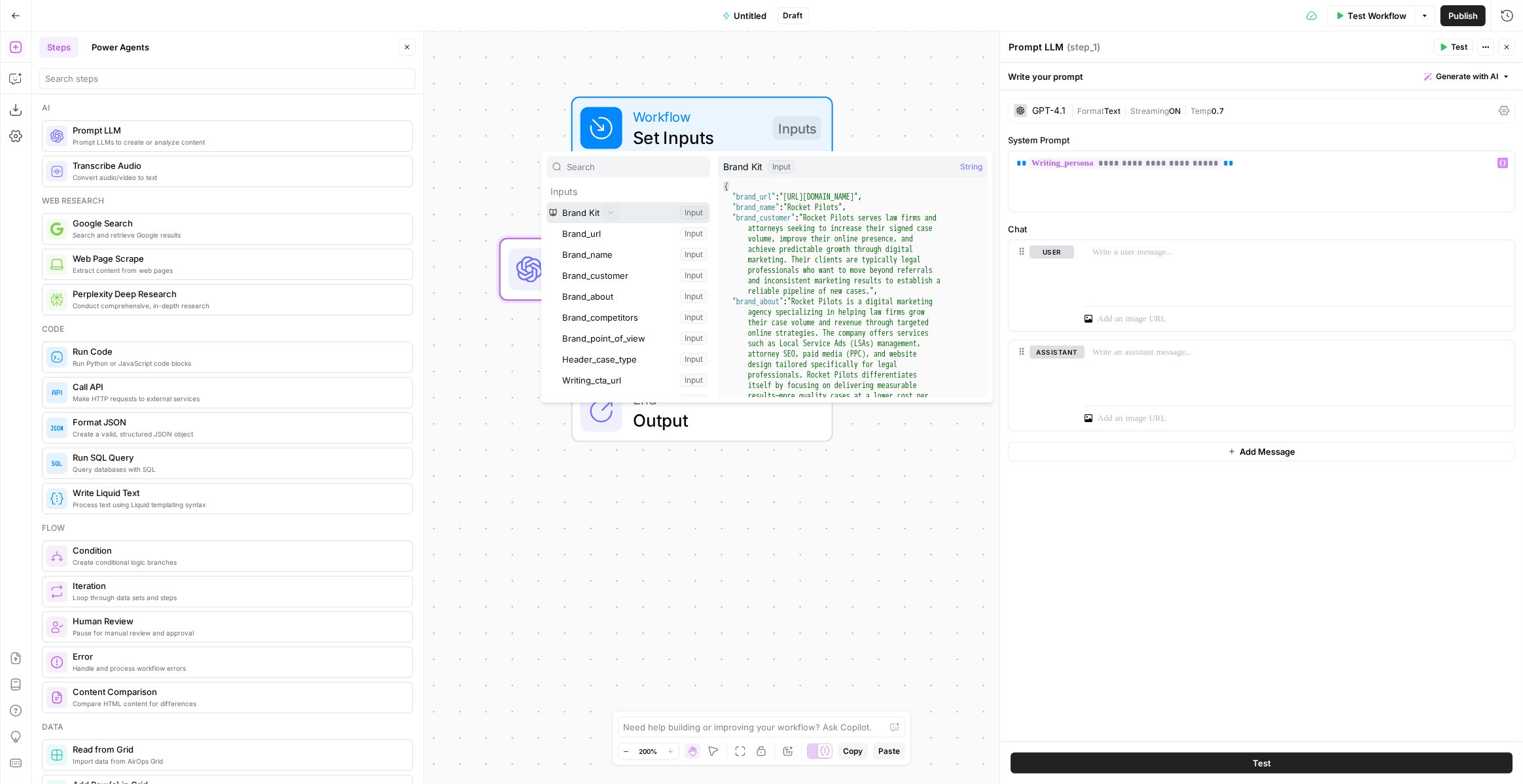 click 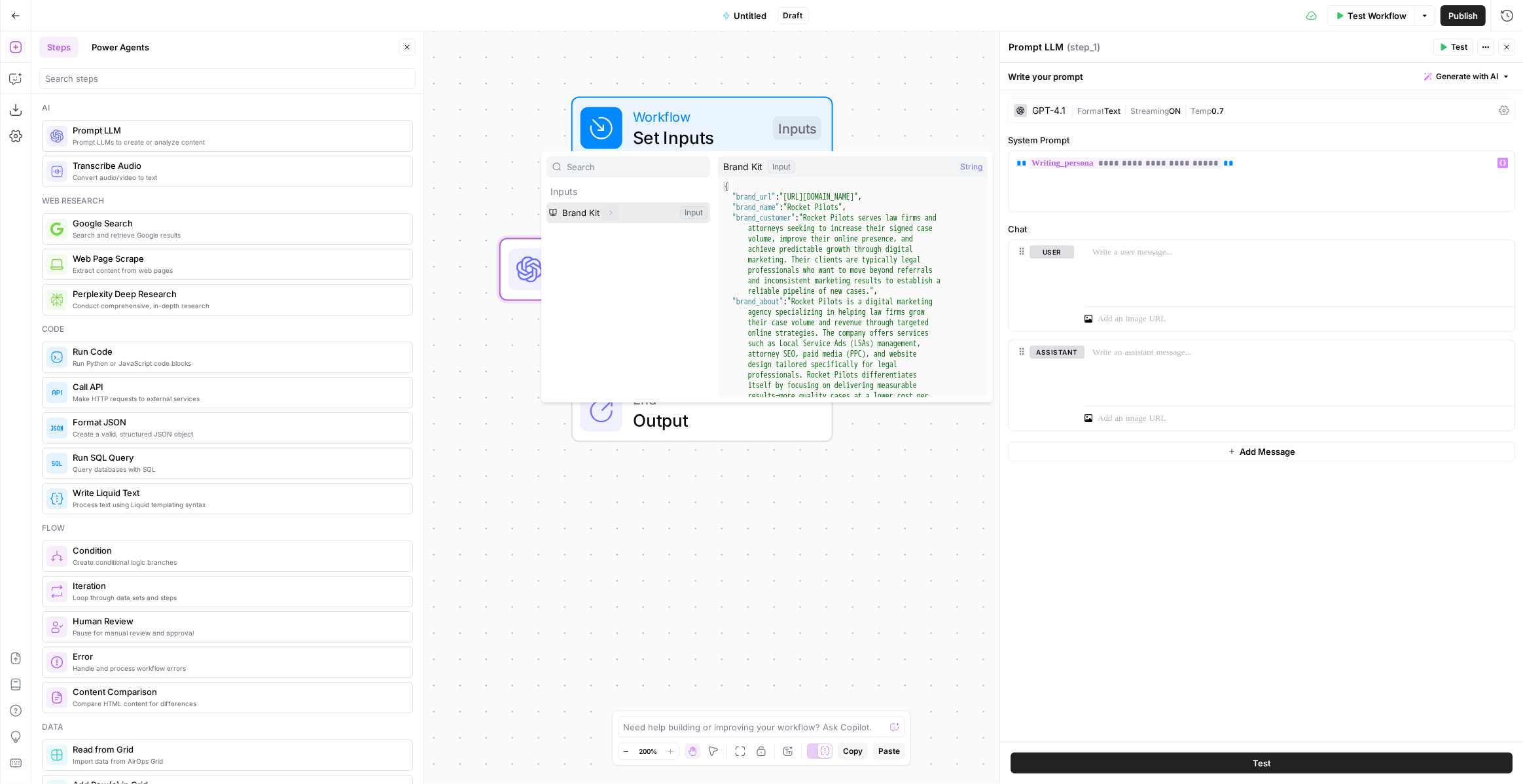 click 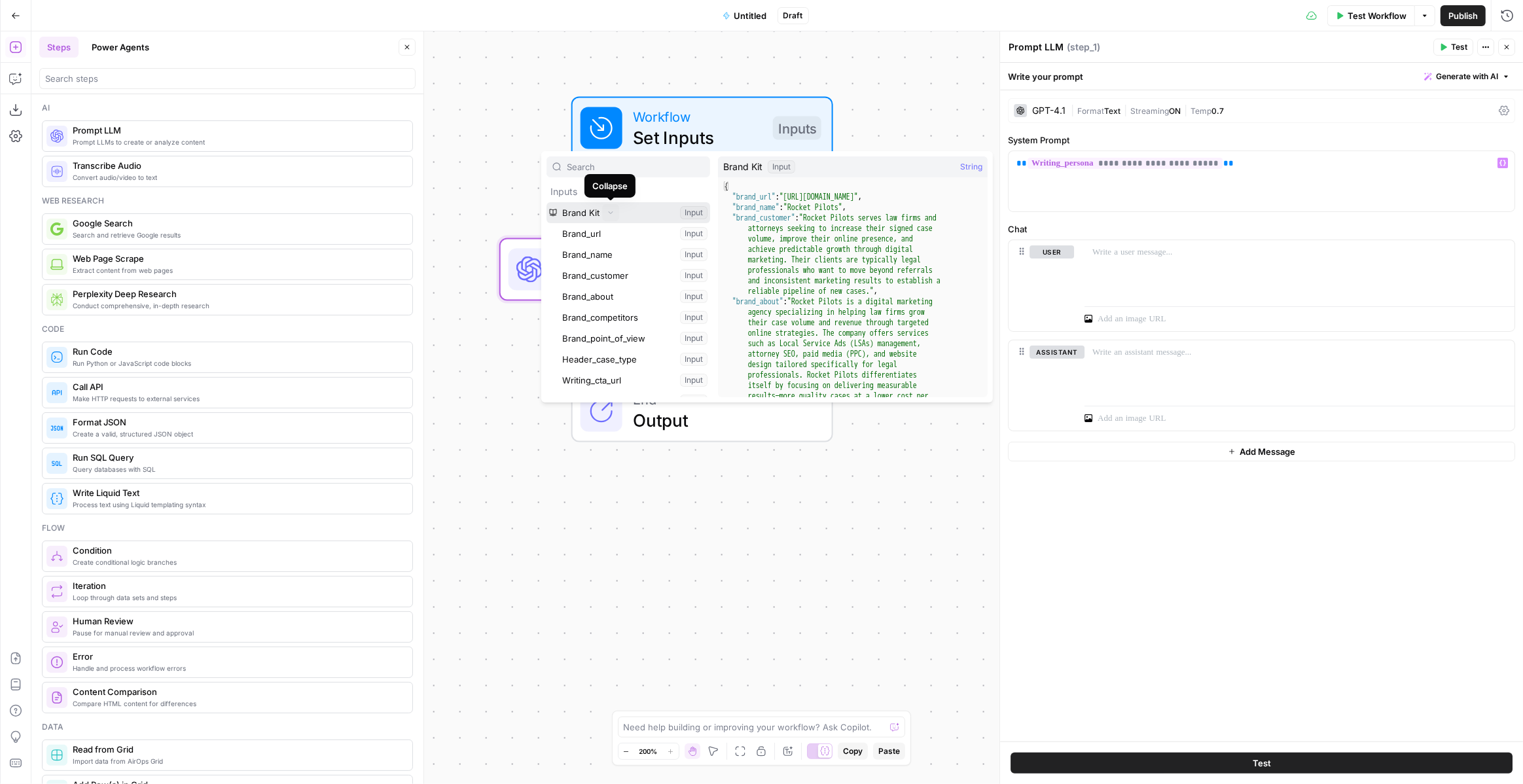 click 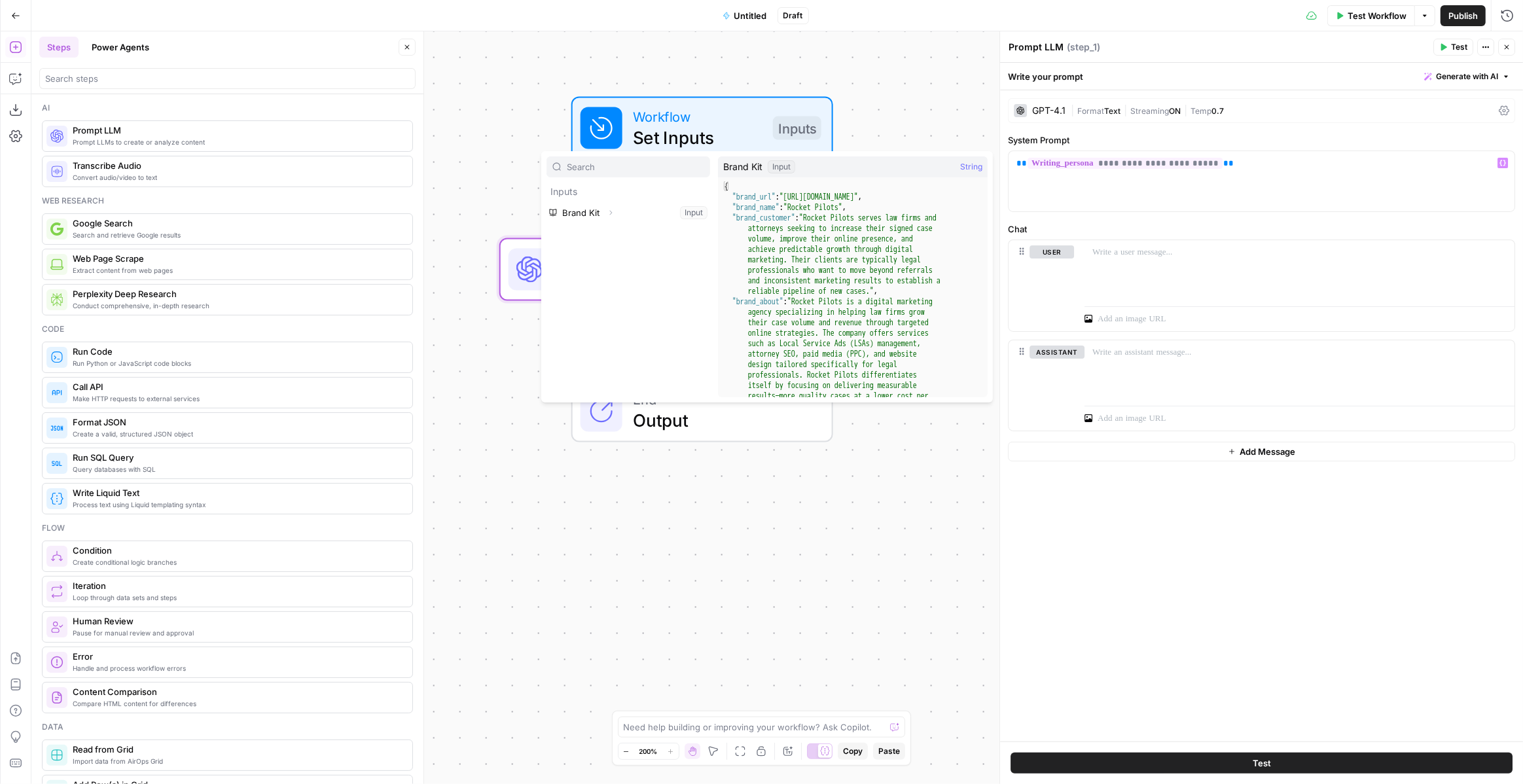click on "Prompt LLM Prompt LLM  ( step_1 )" at bounding box center (1219, 47) 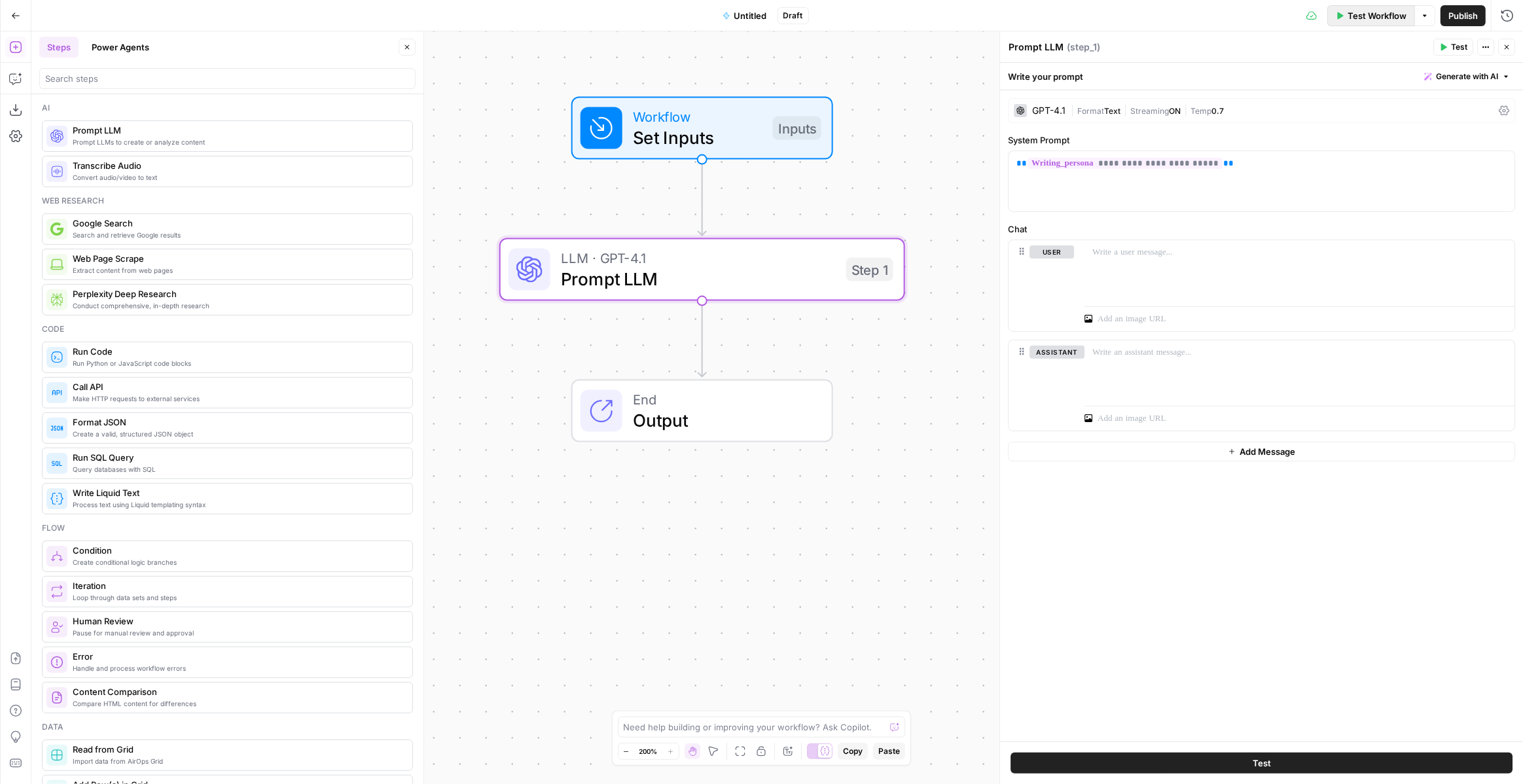 click on "Test Workflow" at bounding box center (1371, 16) 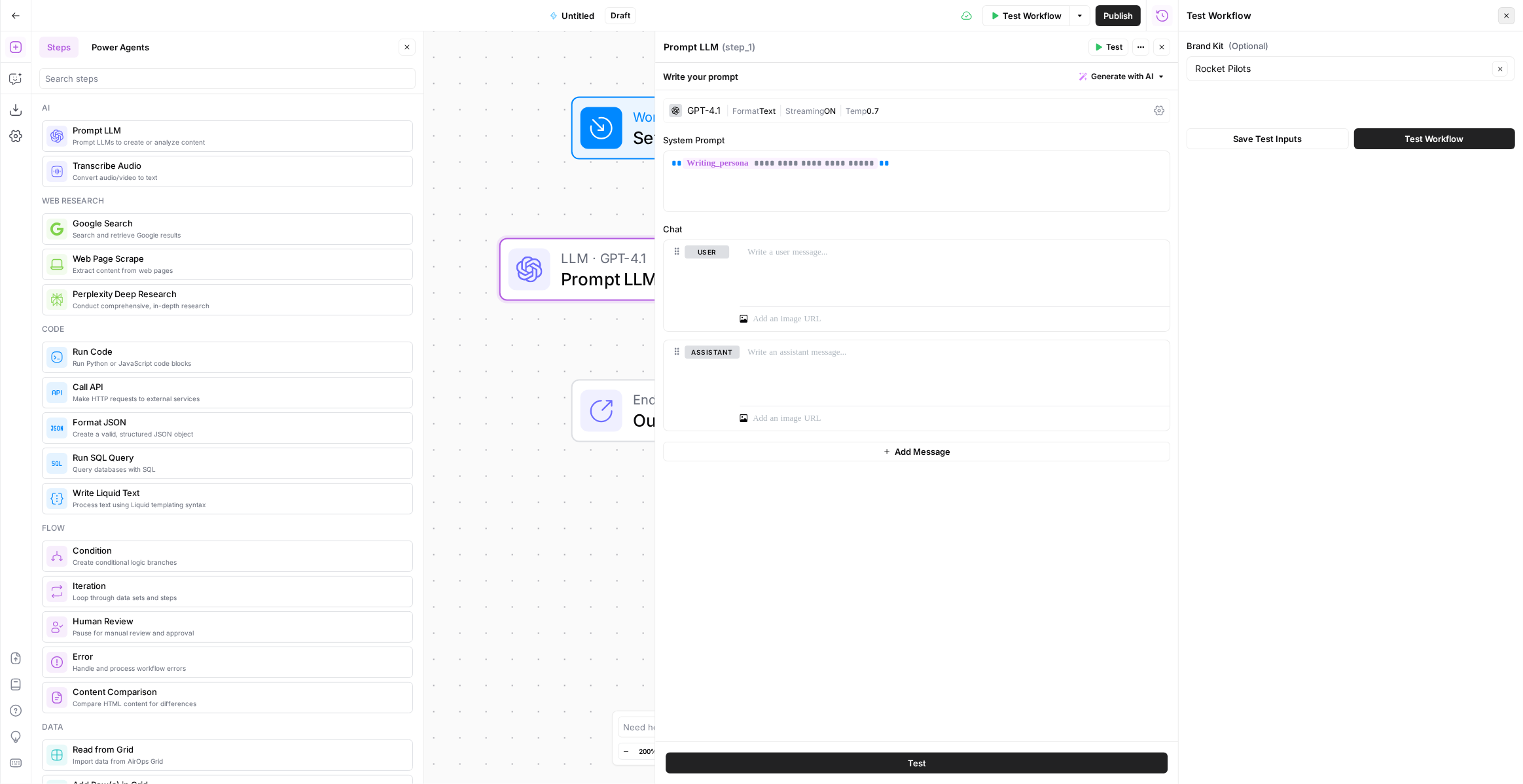 click 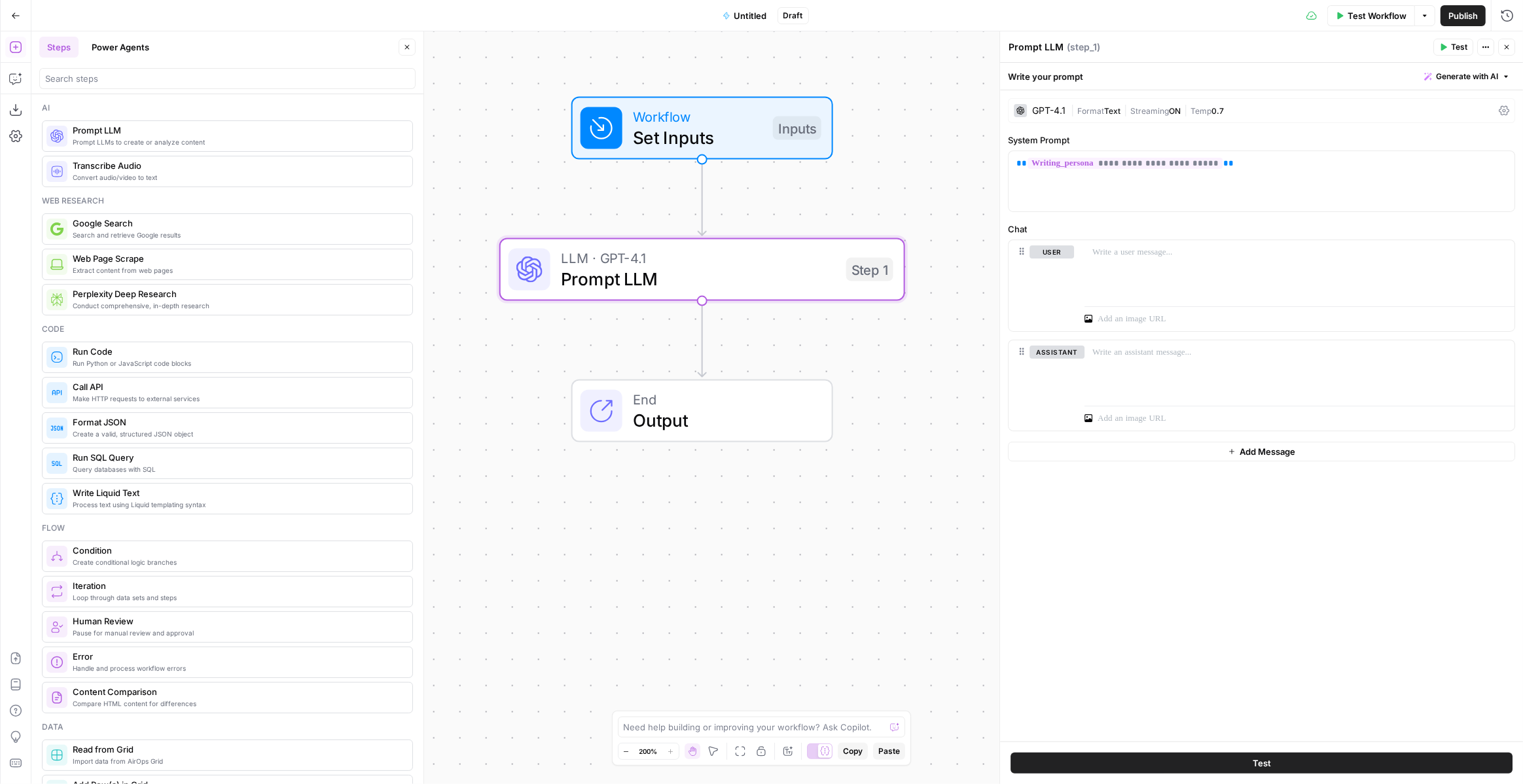 click on "**********" at bounding box center (1261, 416) 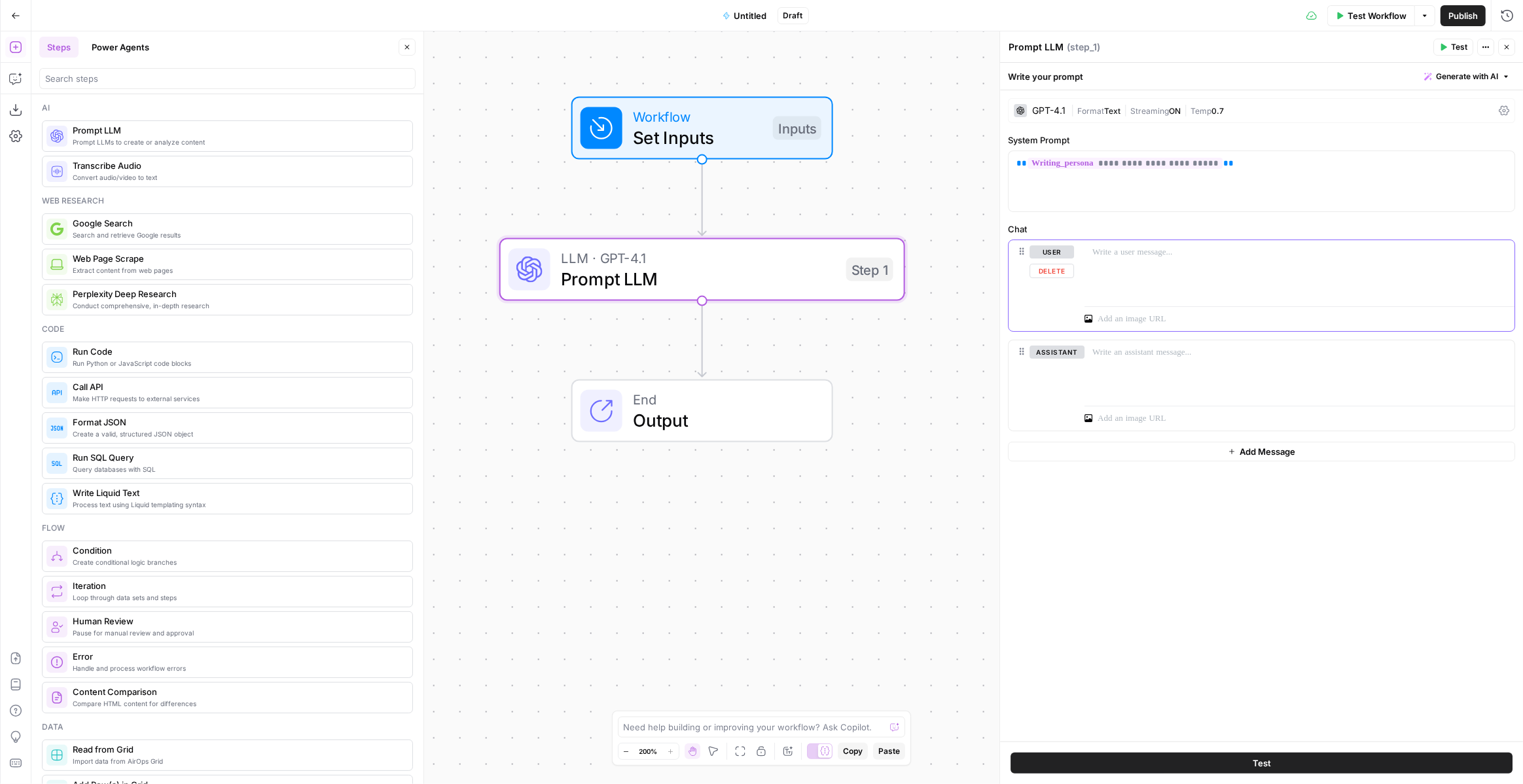 click at bounding box center [1299, 270] 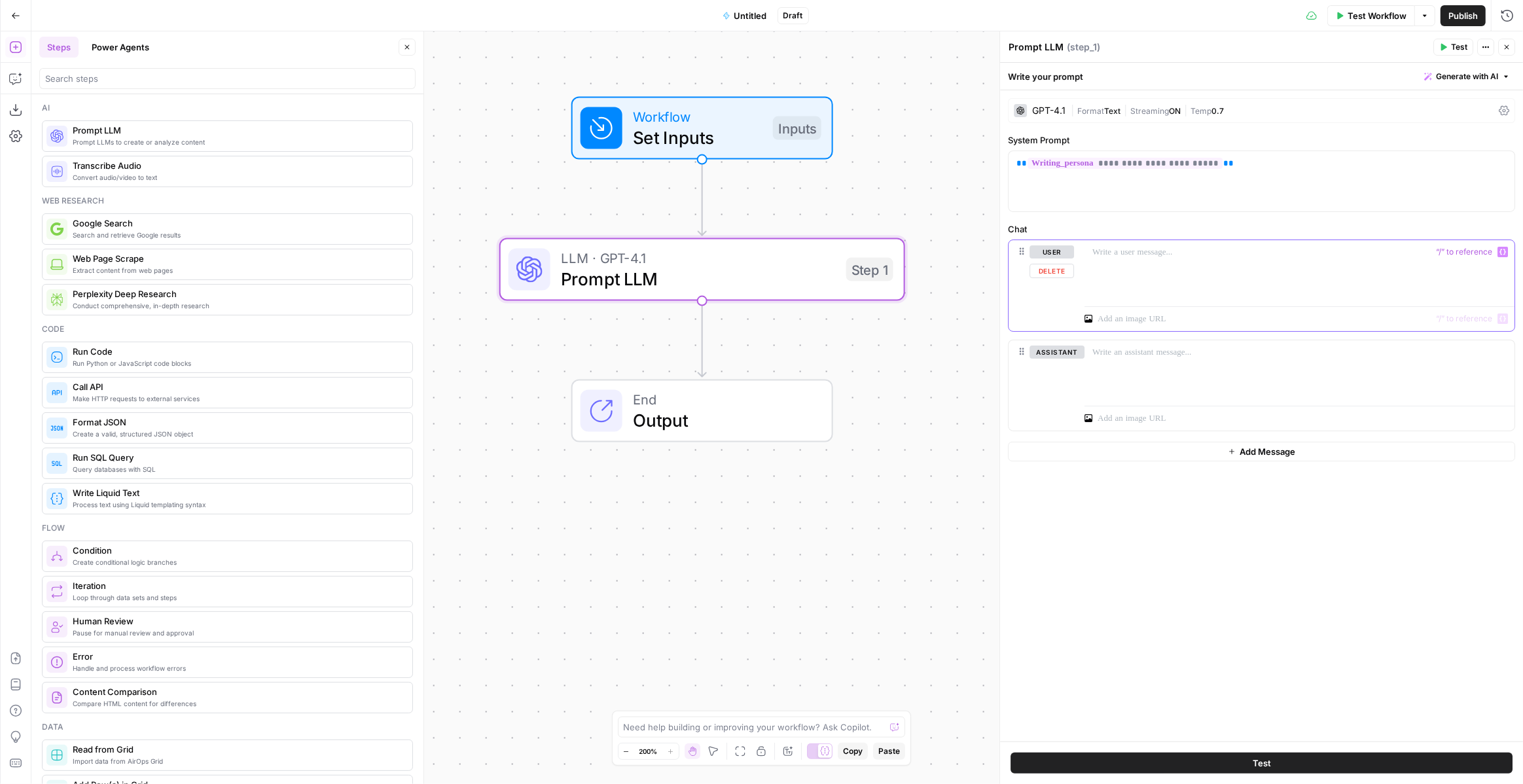 click at bounding box center [1299, 252] 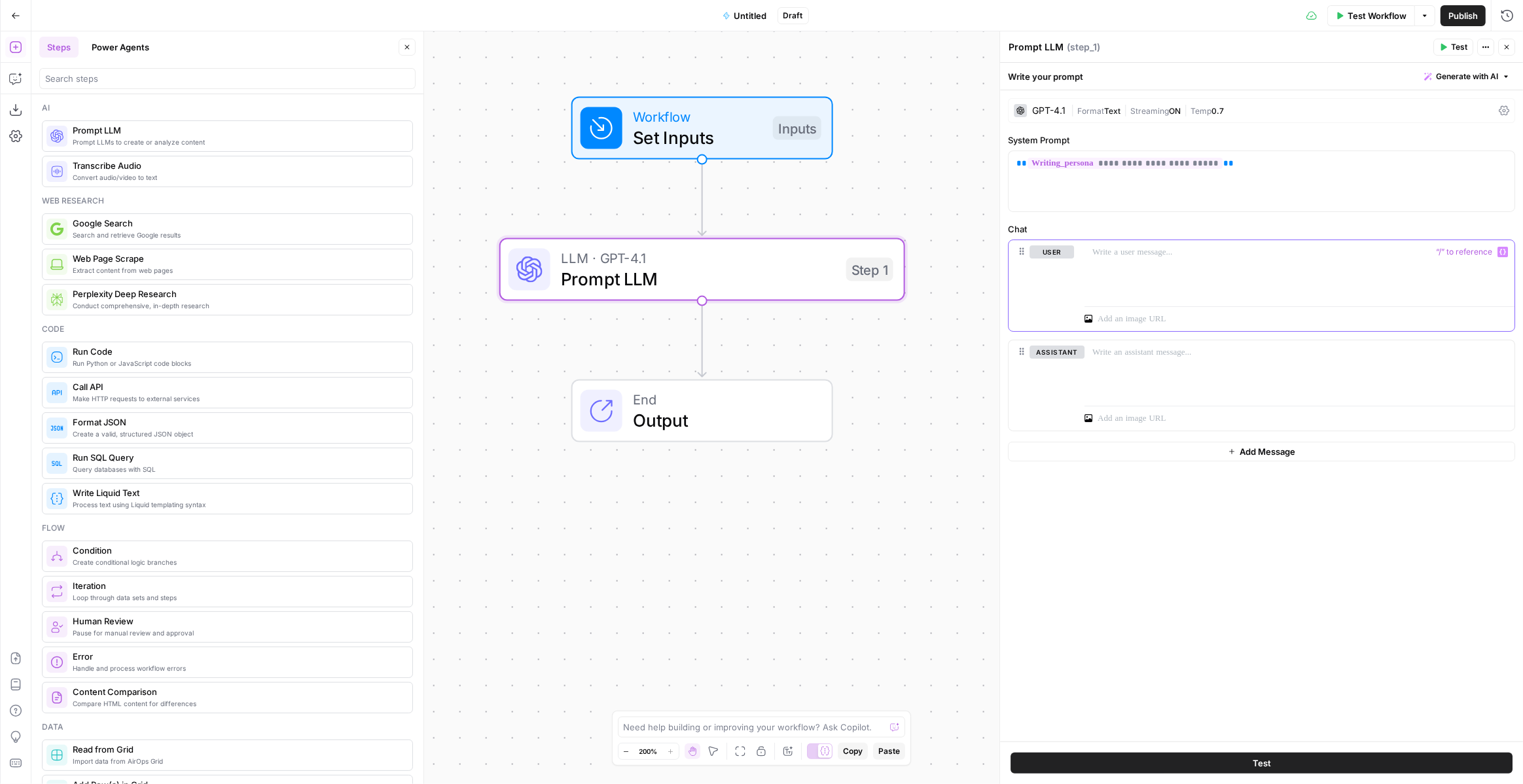 type 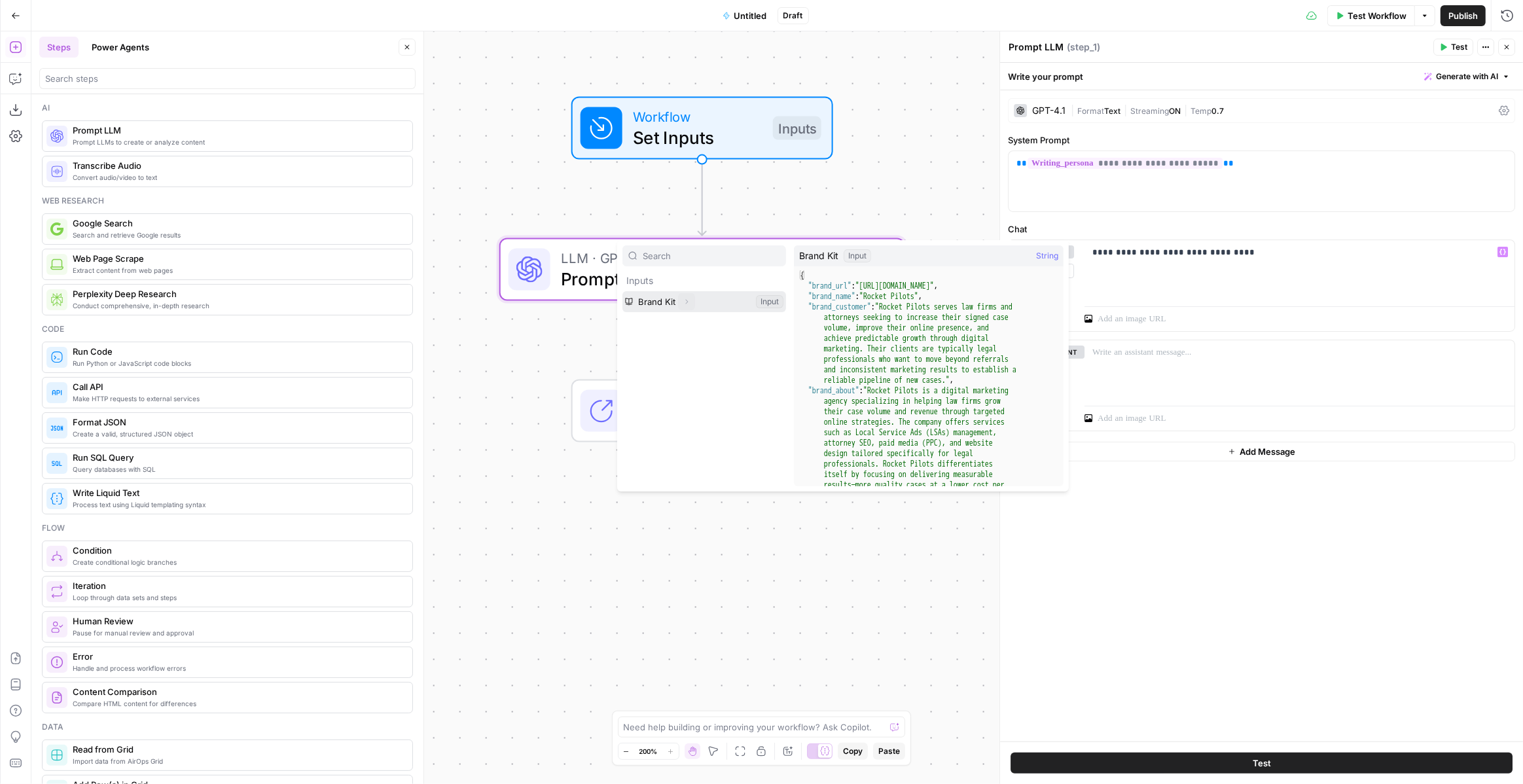 click 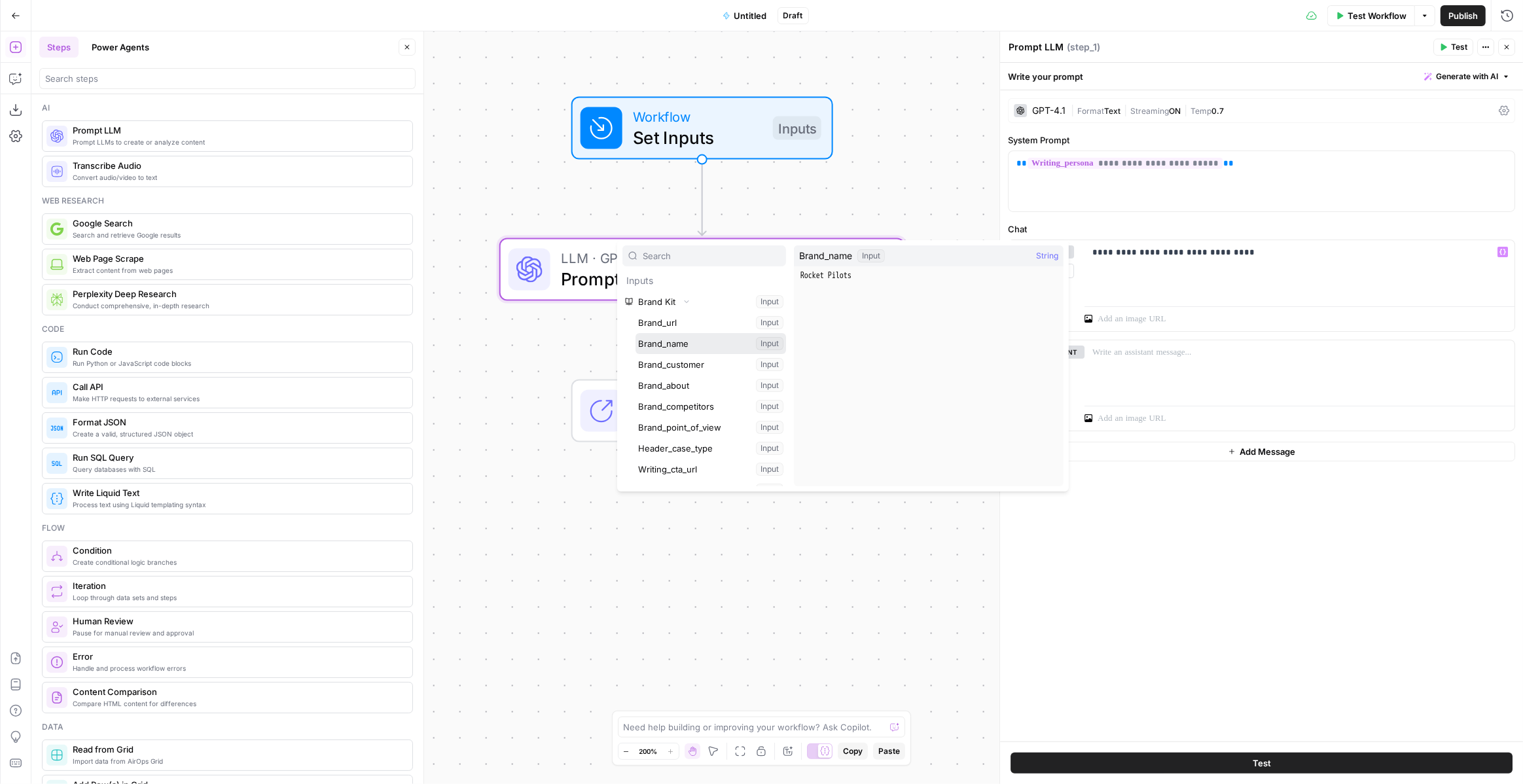 click at bounding box center (711, 344) 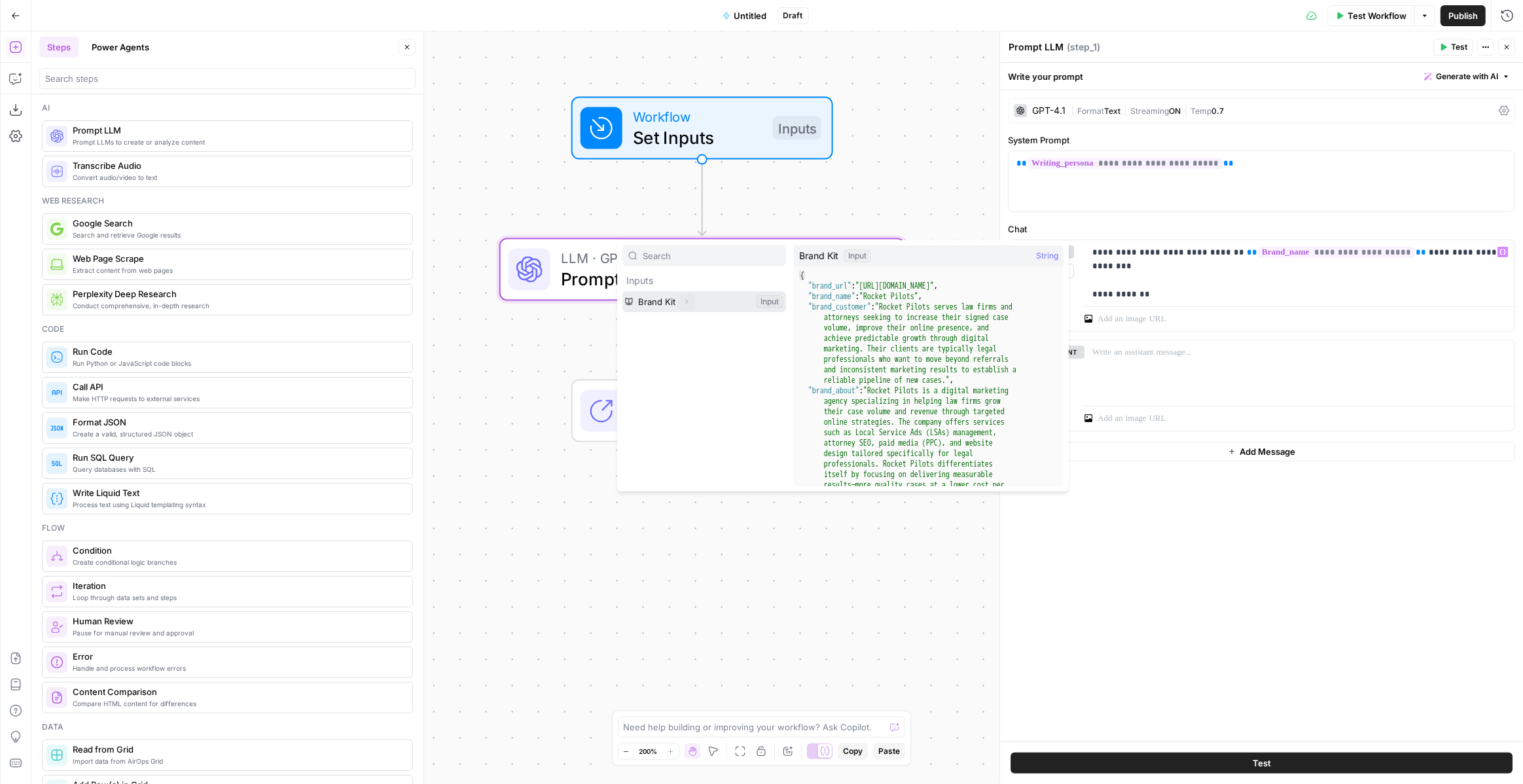click 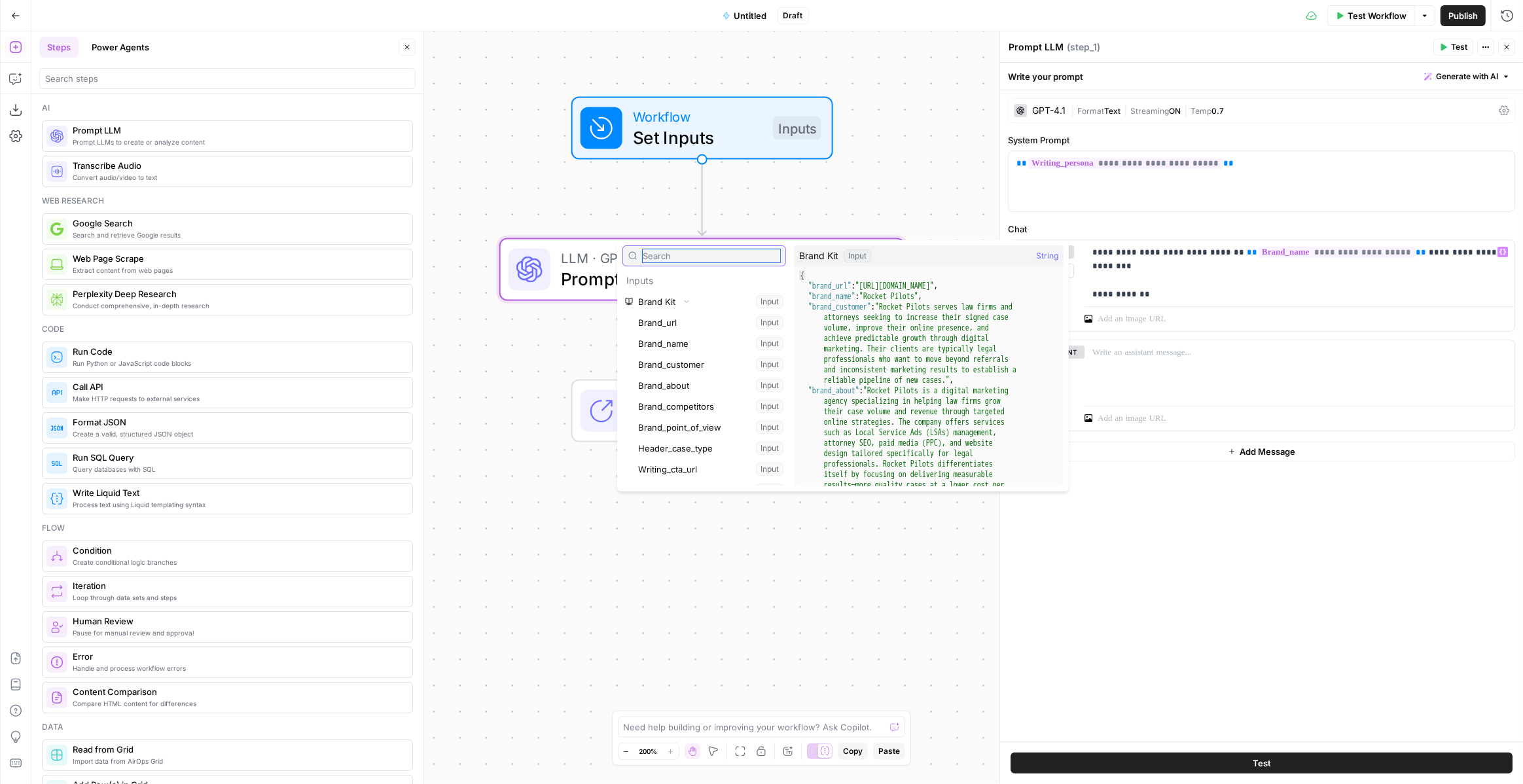 click at bounding box center (711, 256) 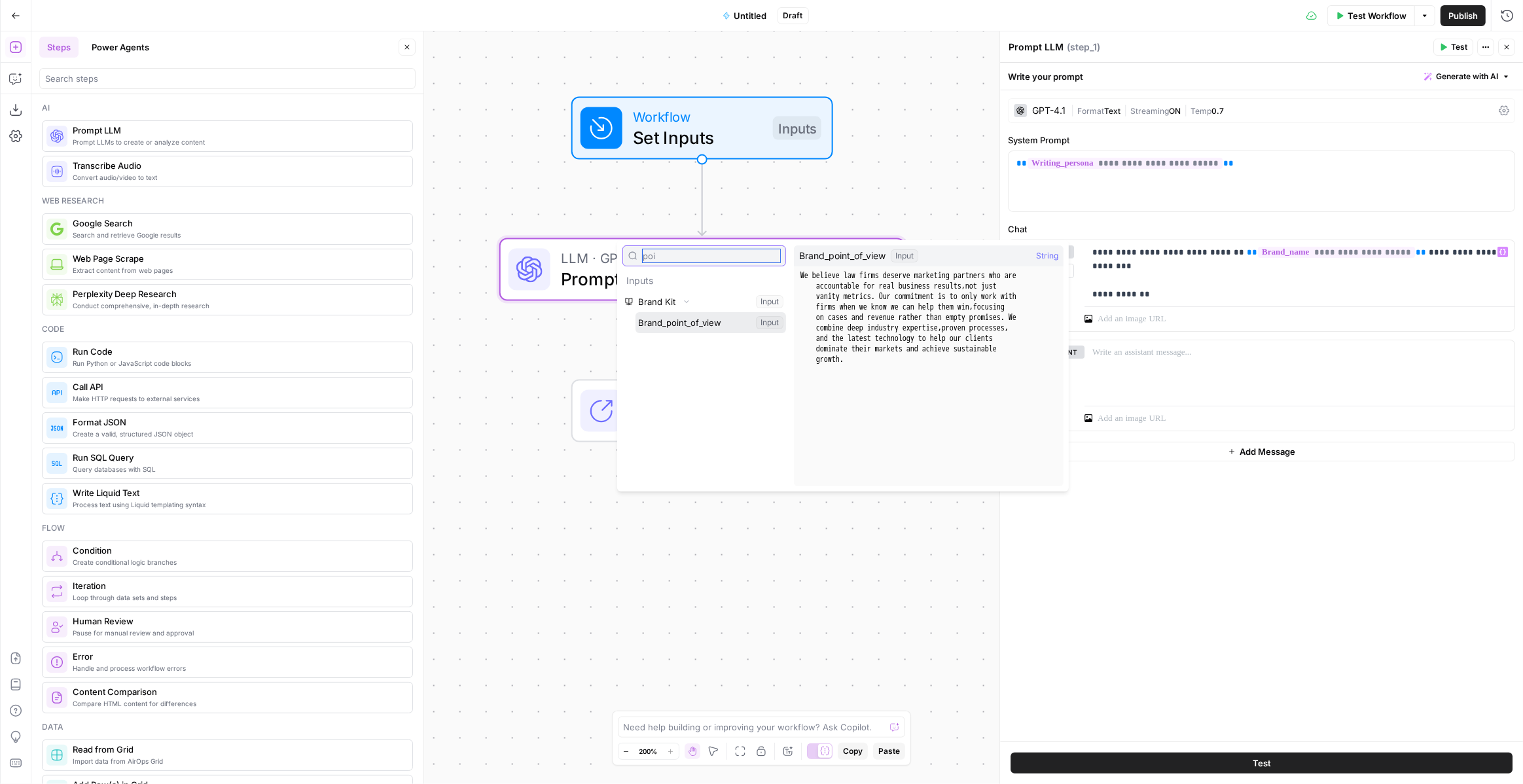 type on "poi" 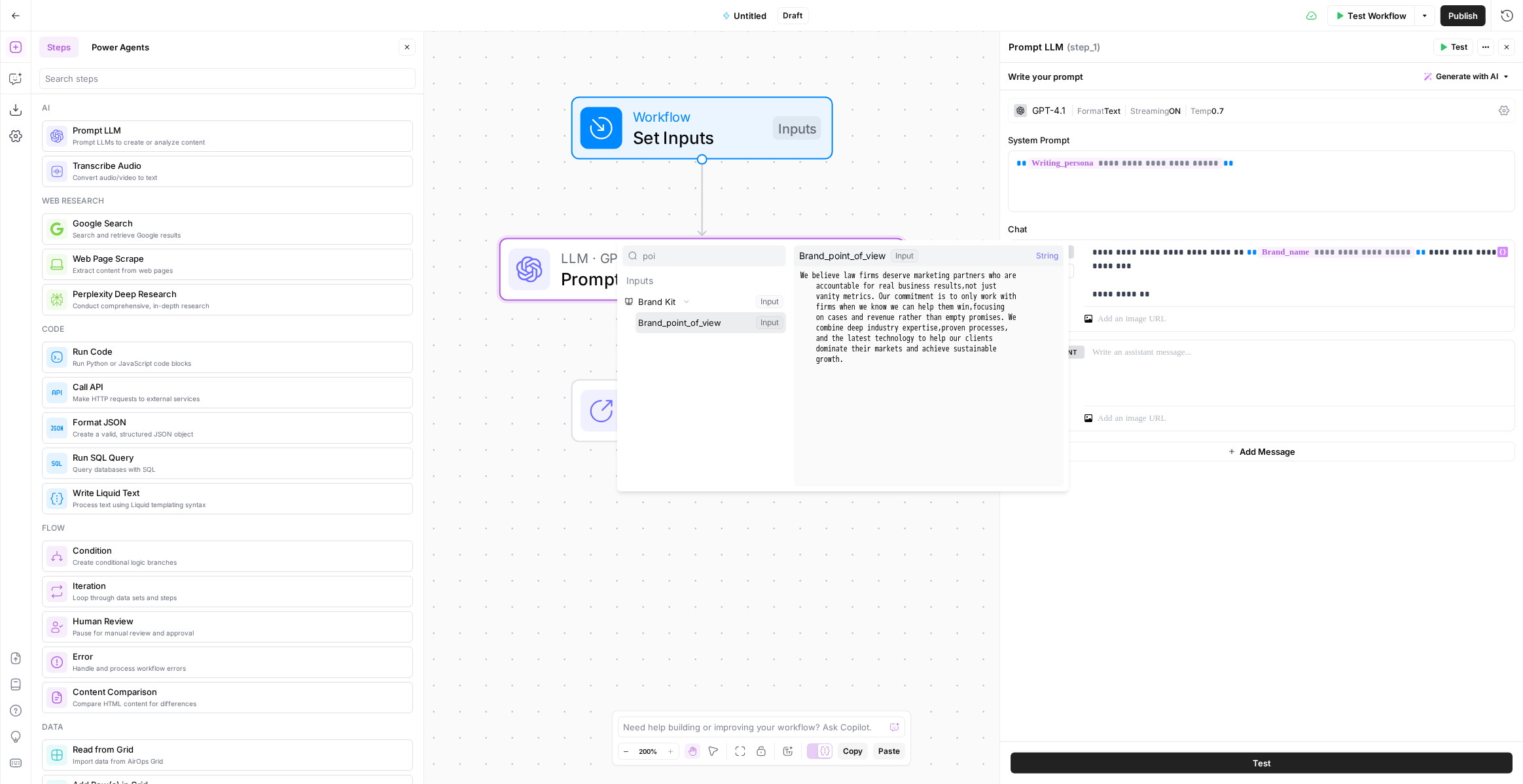 click at bounding box center [711, 323] 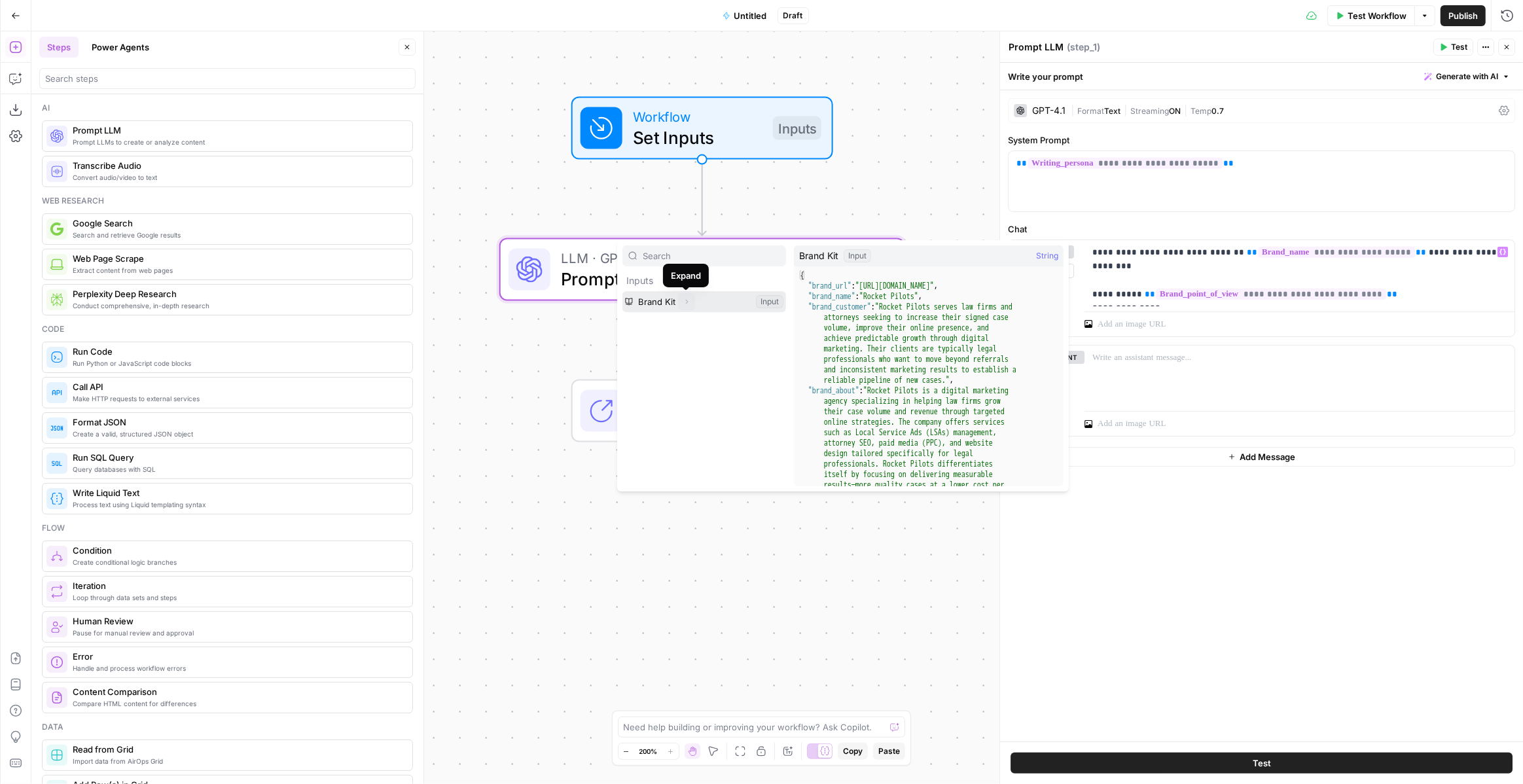 click 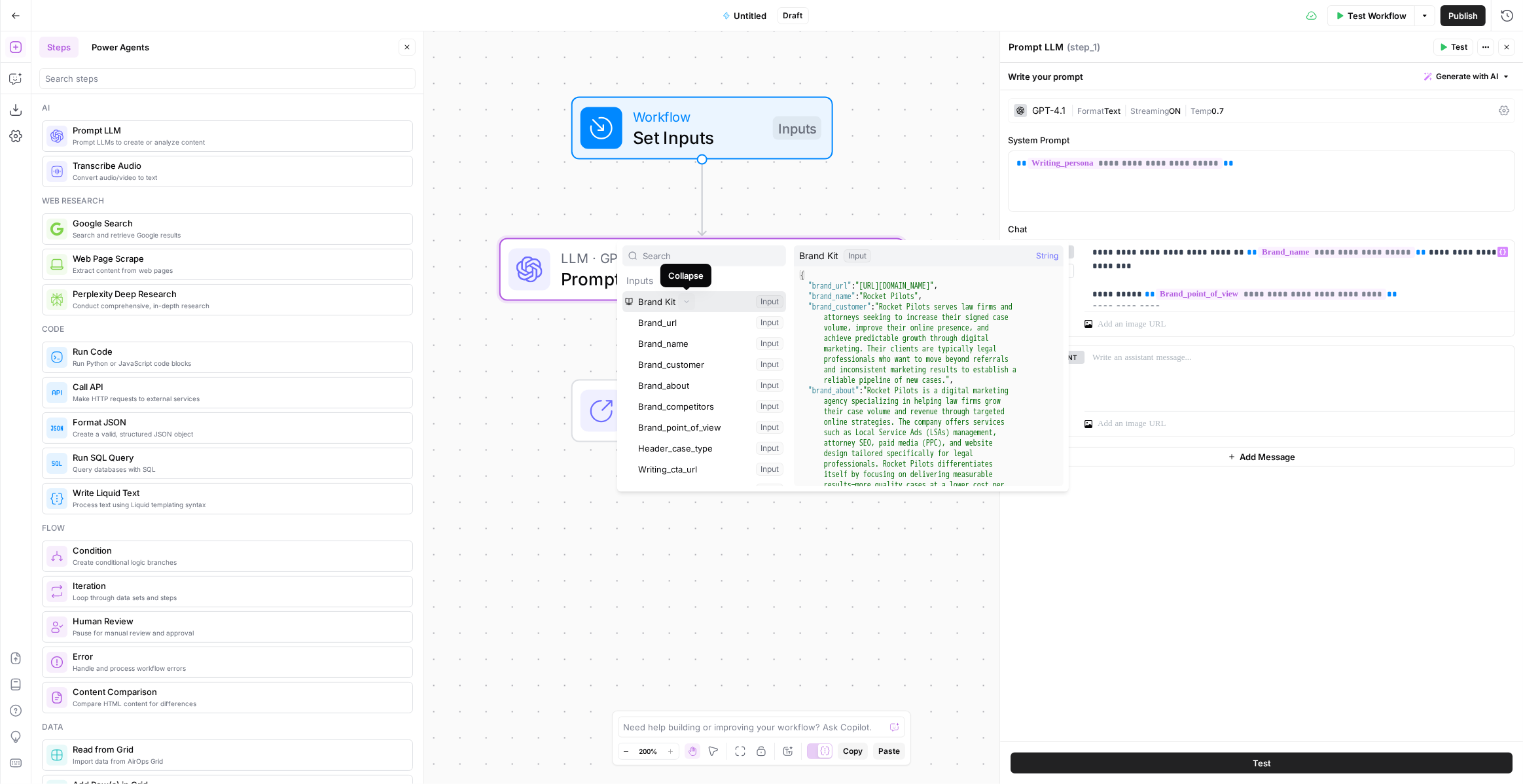 click 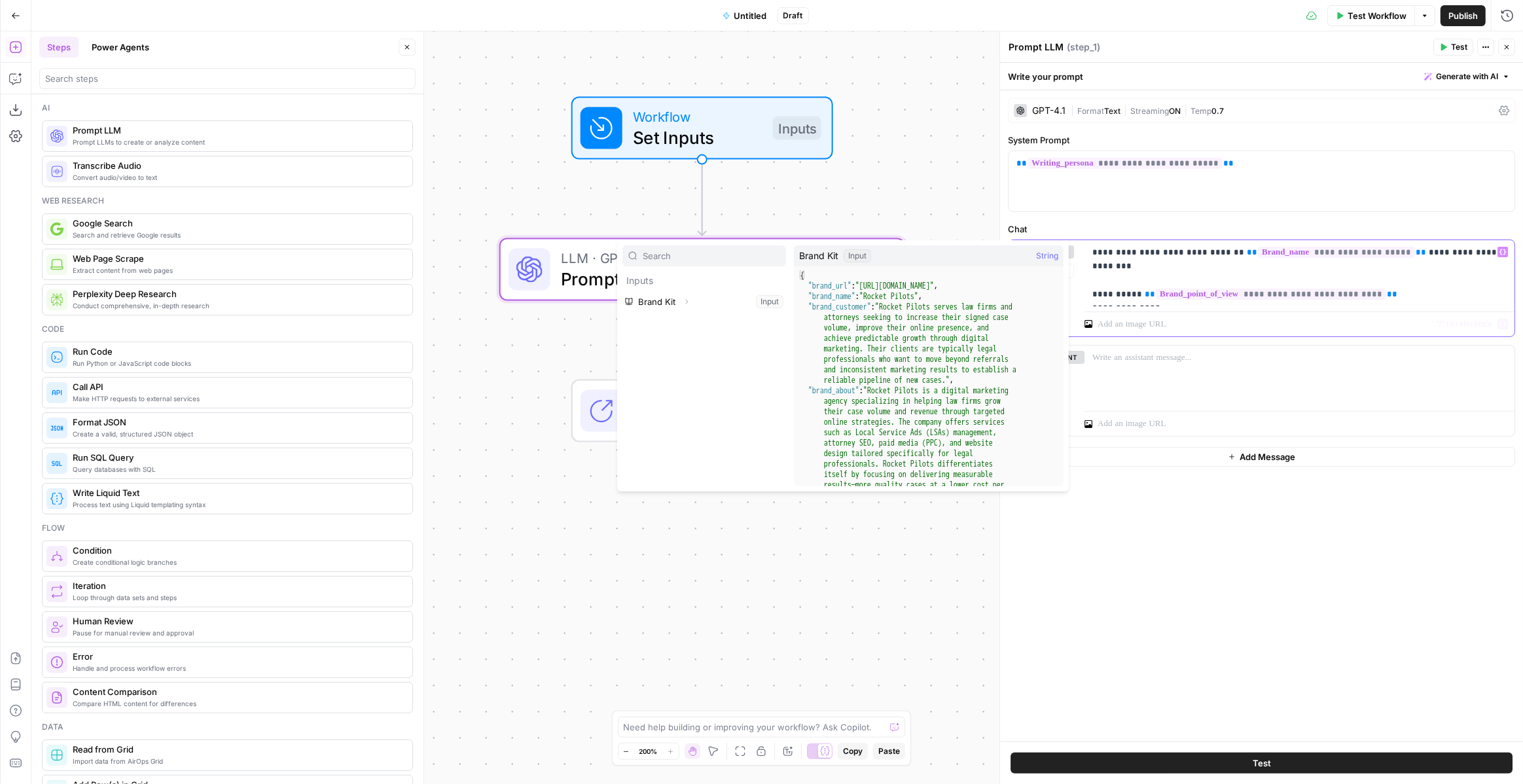 click on "**********" at bounding box center (1299, 273) 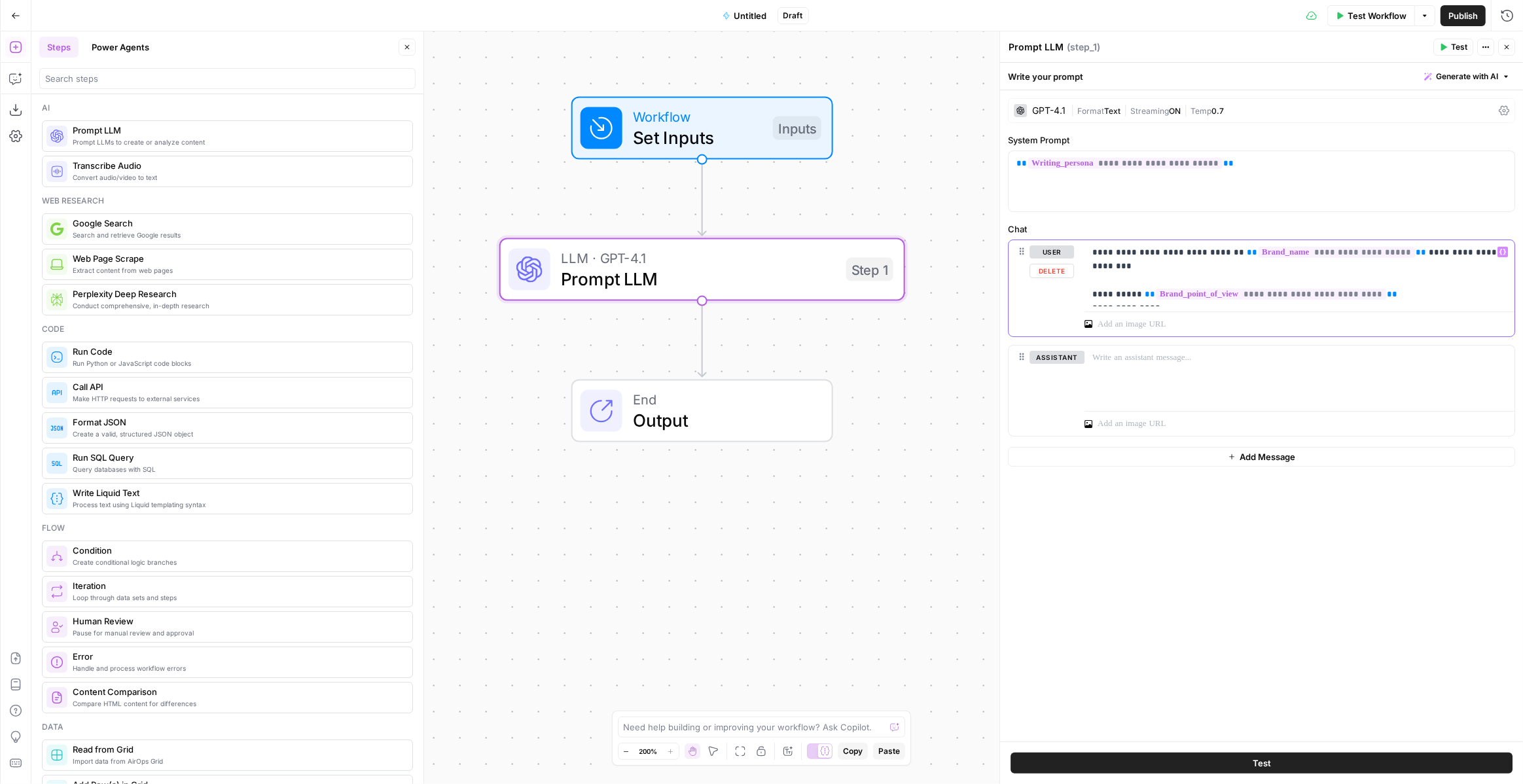 drag, startPoint x: 1137, startPoint y: 279, endPoint x: 1090, endPoint y: 279, distance: 47 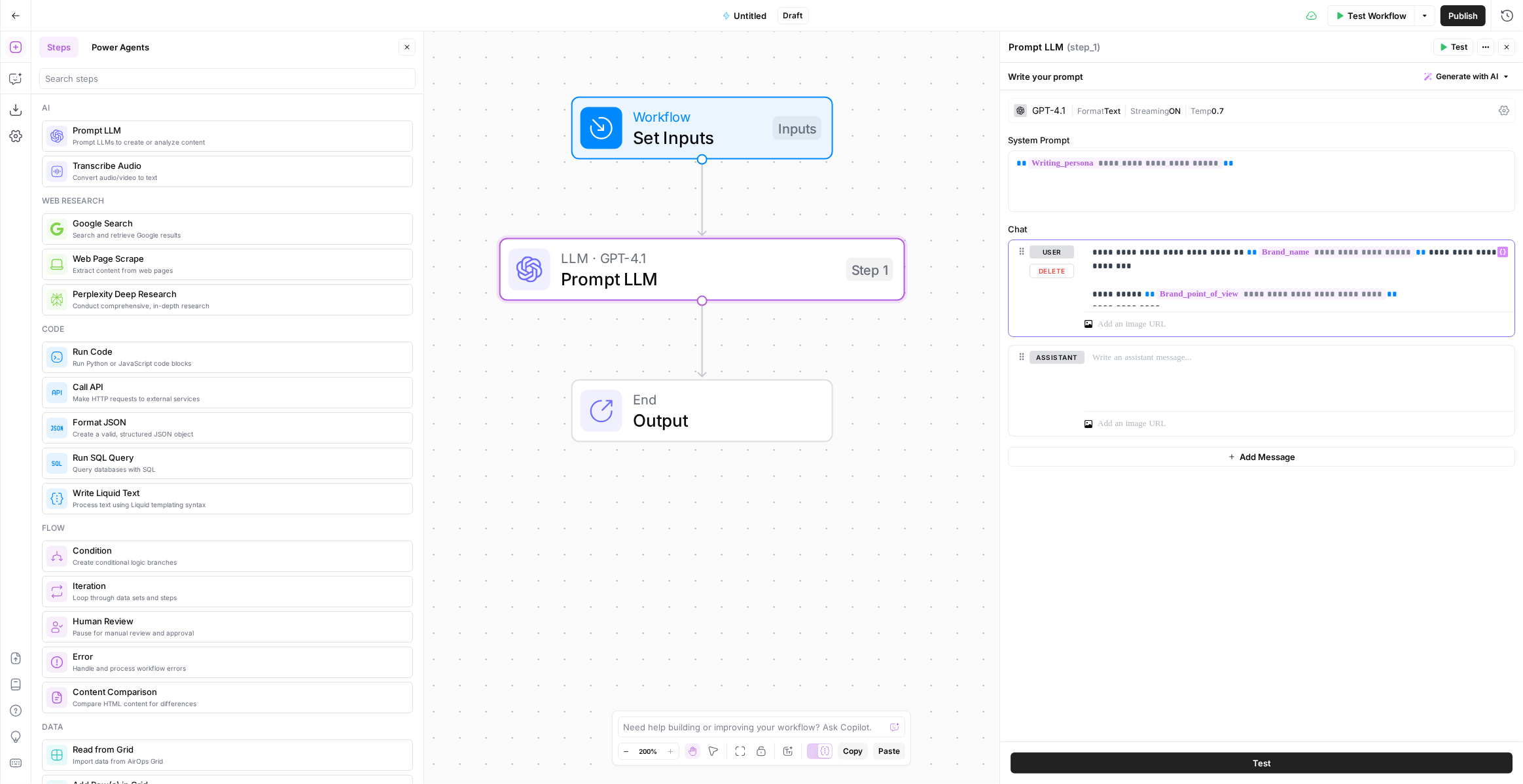 click on "**********" at bounding box center [1299, 273] 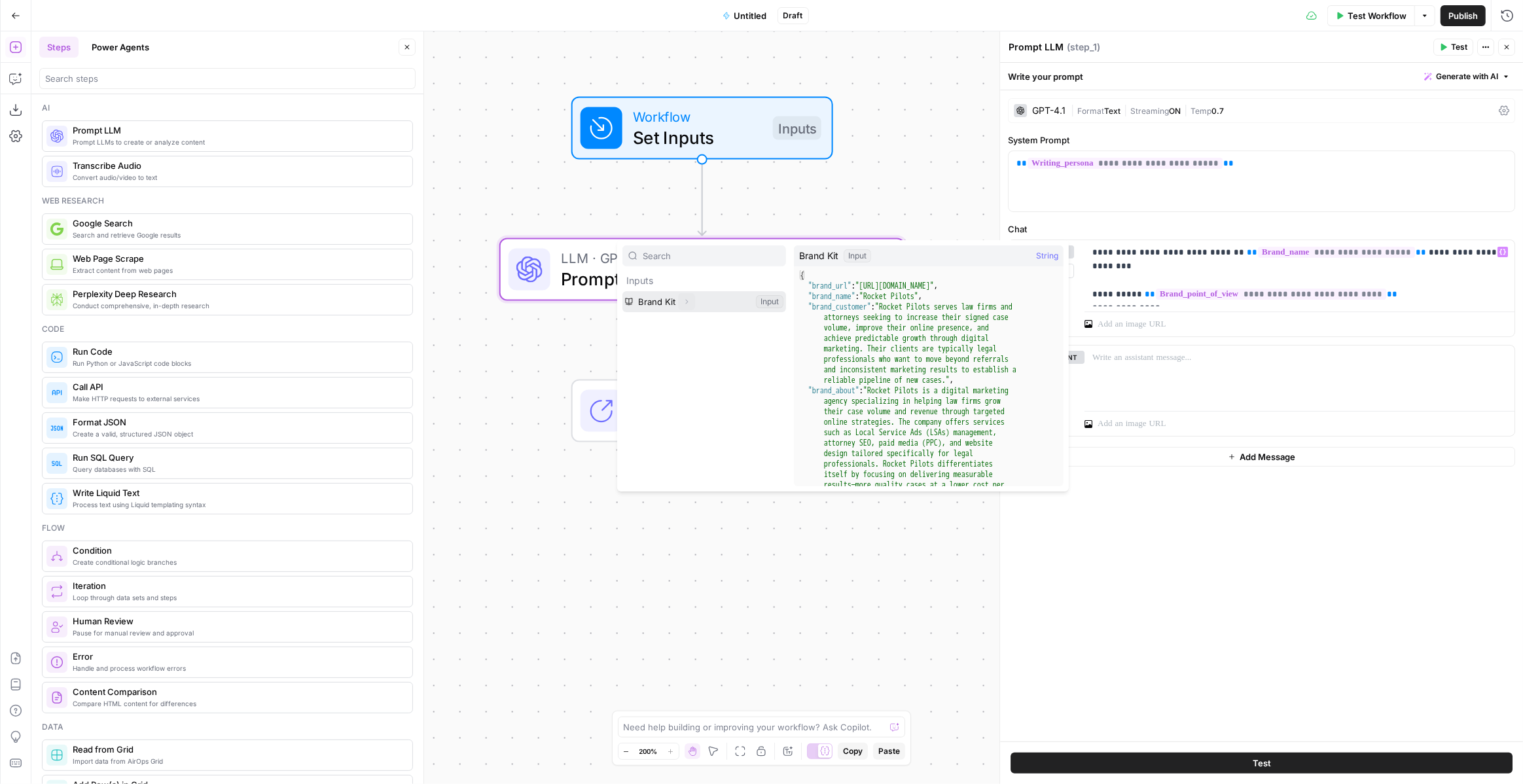 click 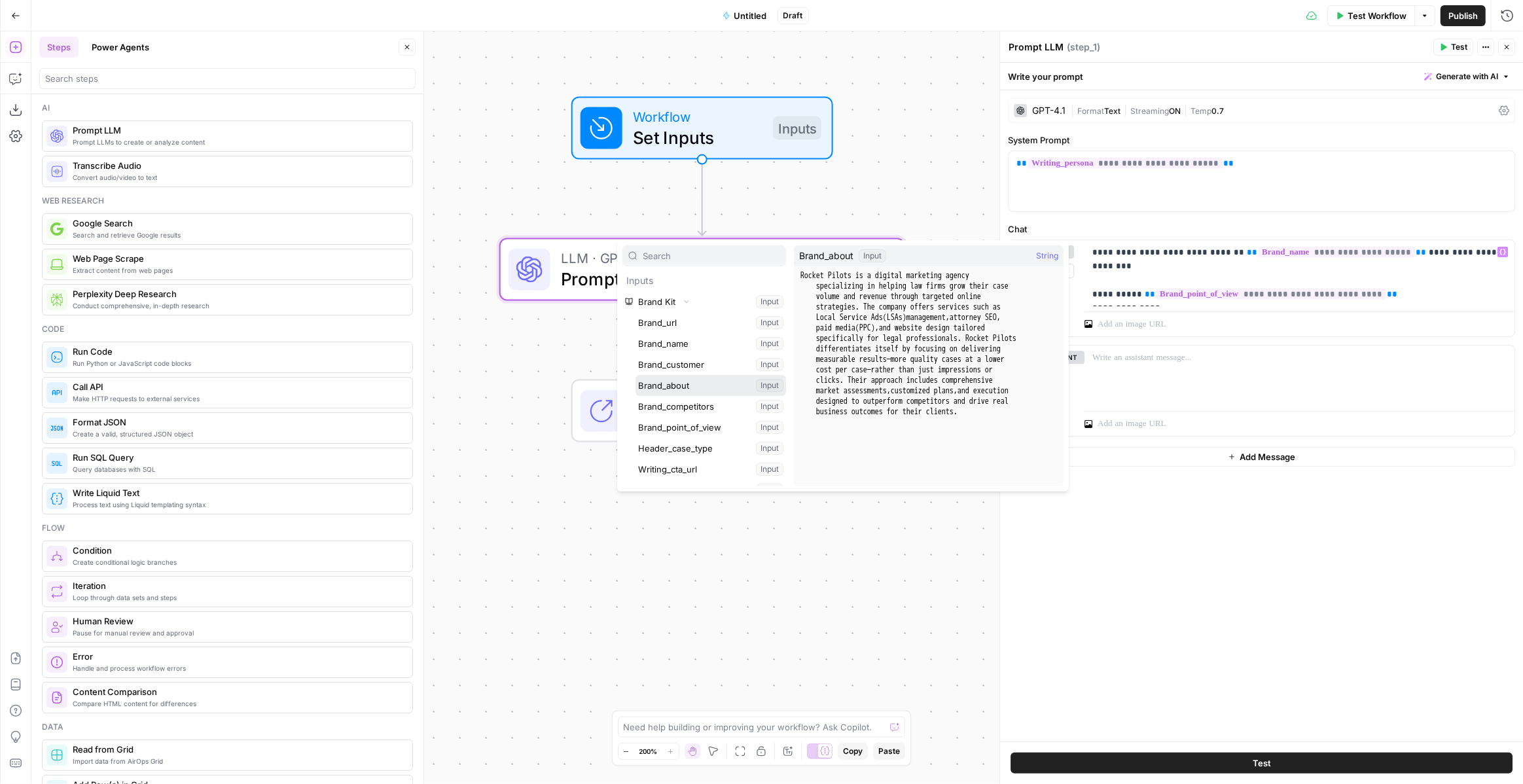 click at bounding box center [711, 385] 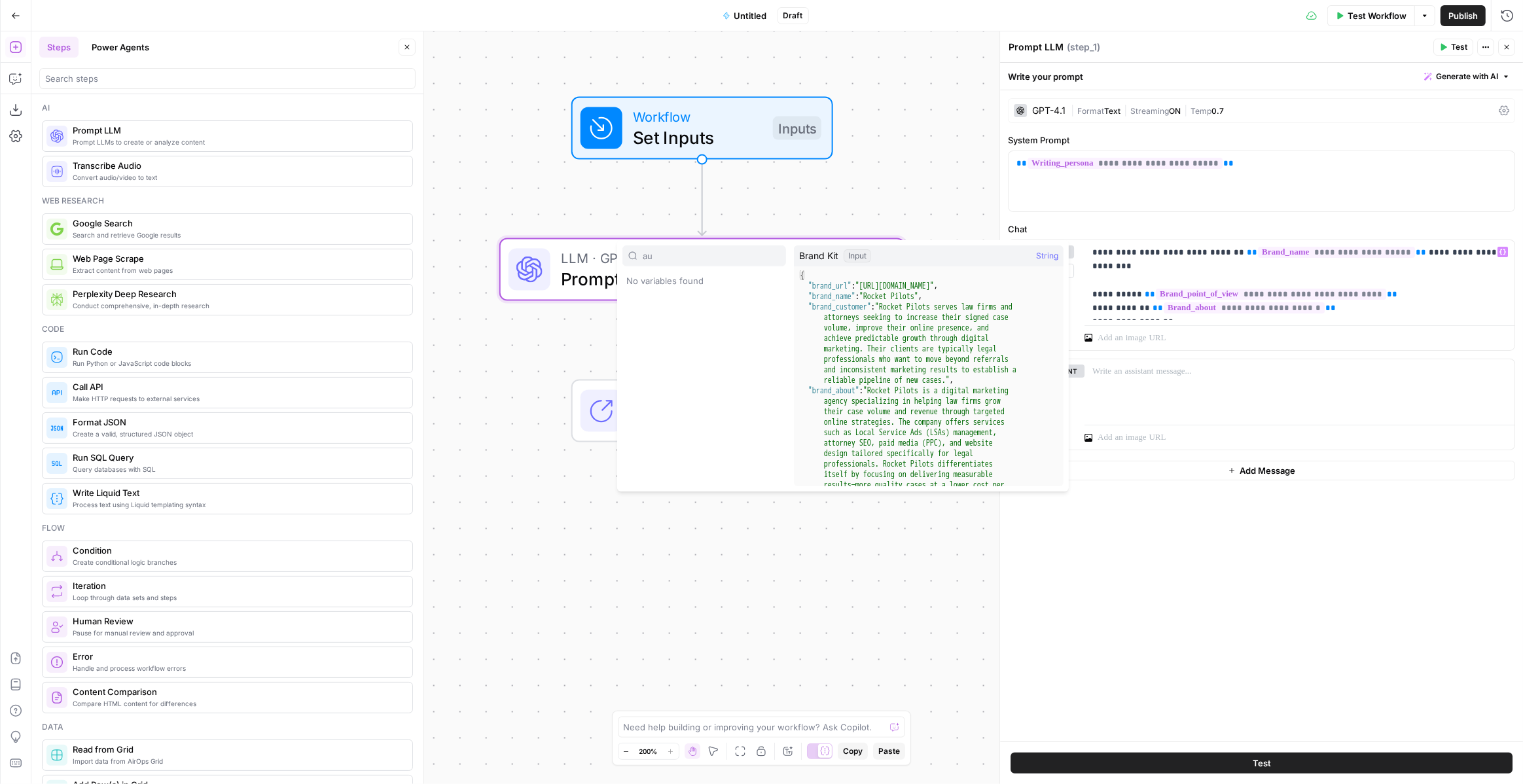 type on "a" 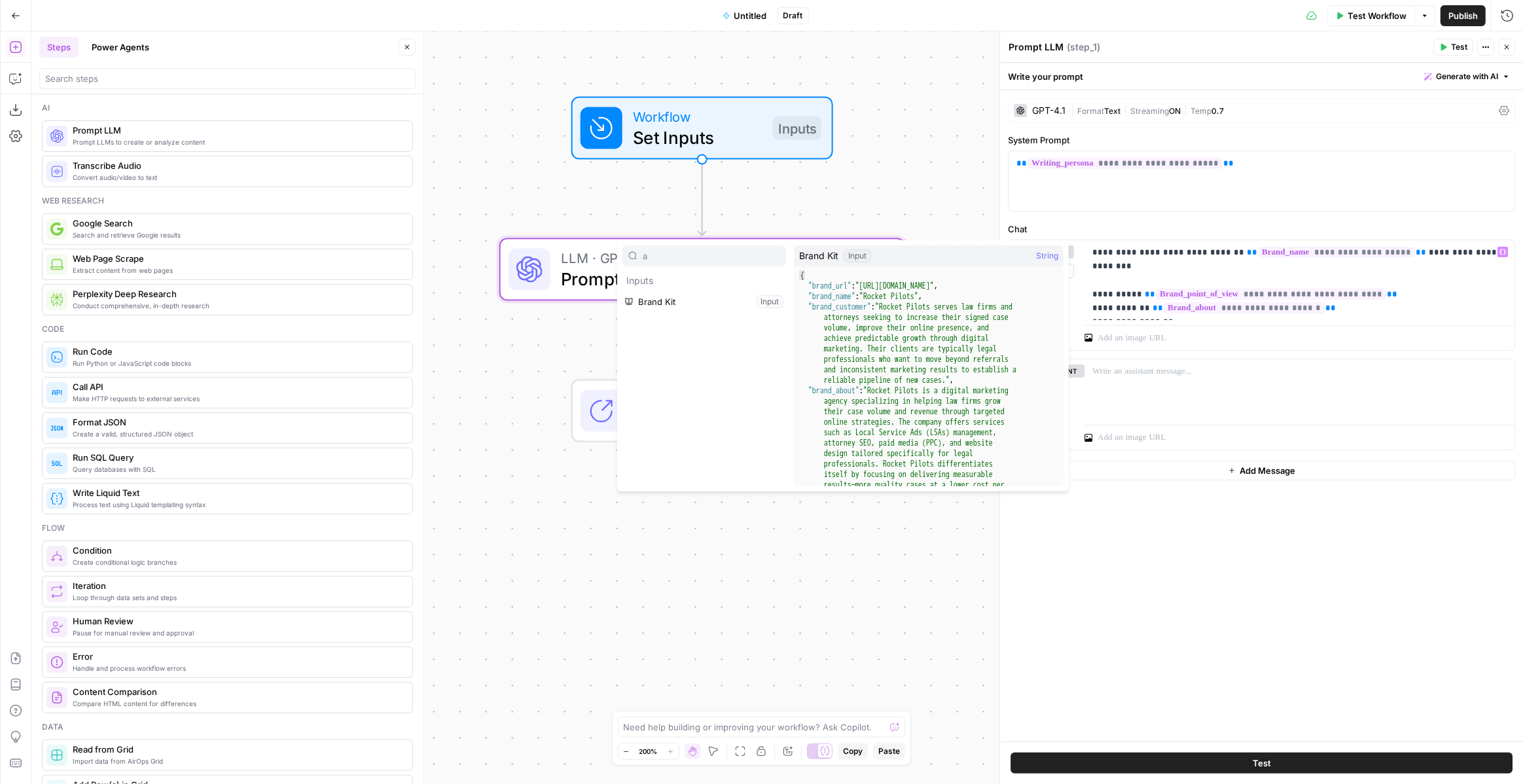 type 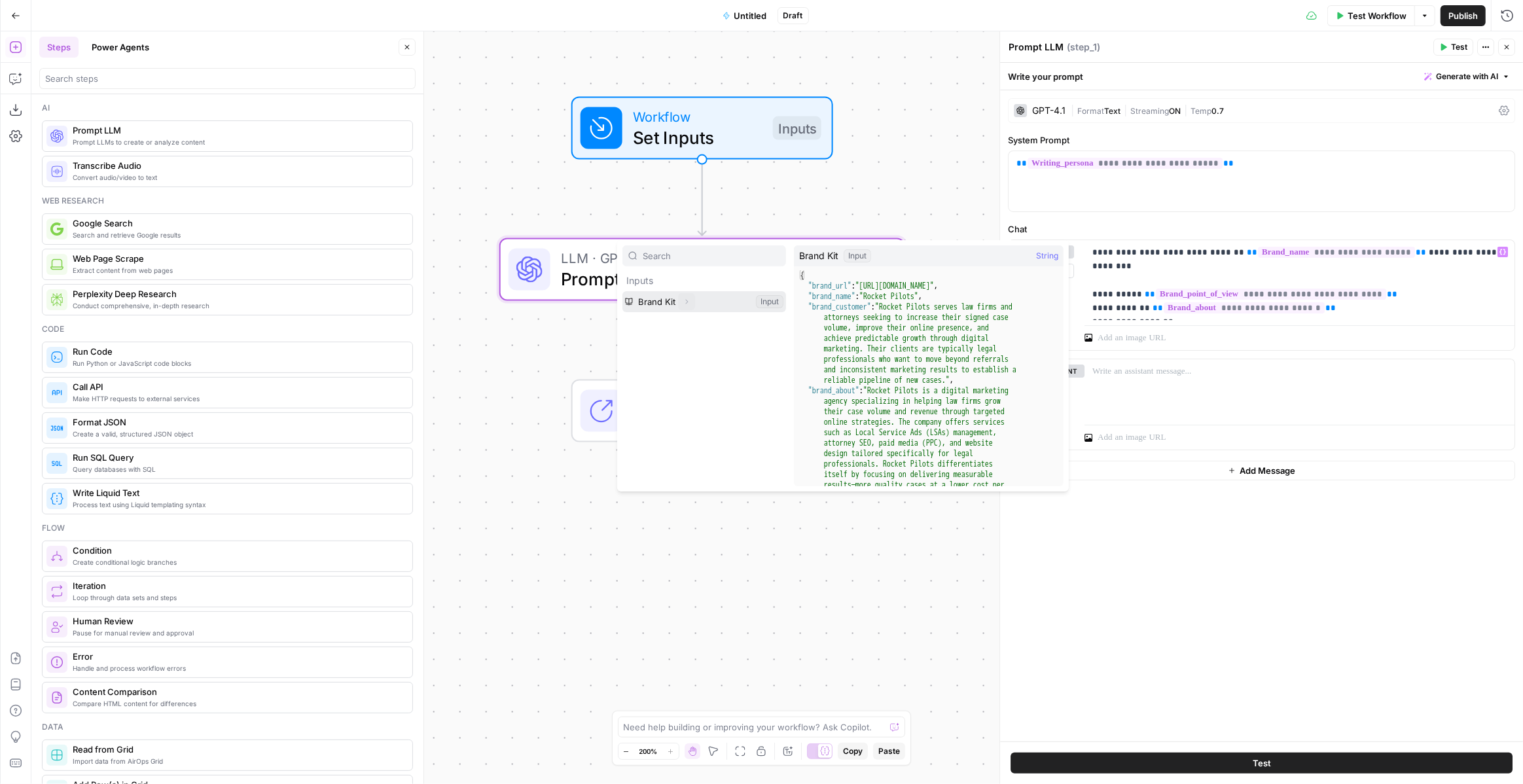 click 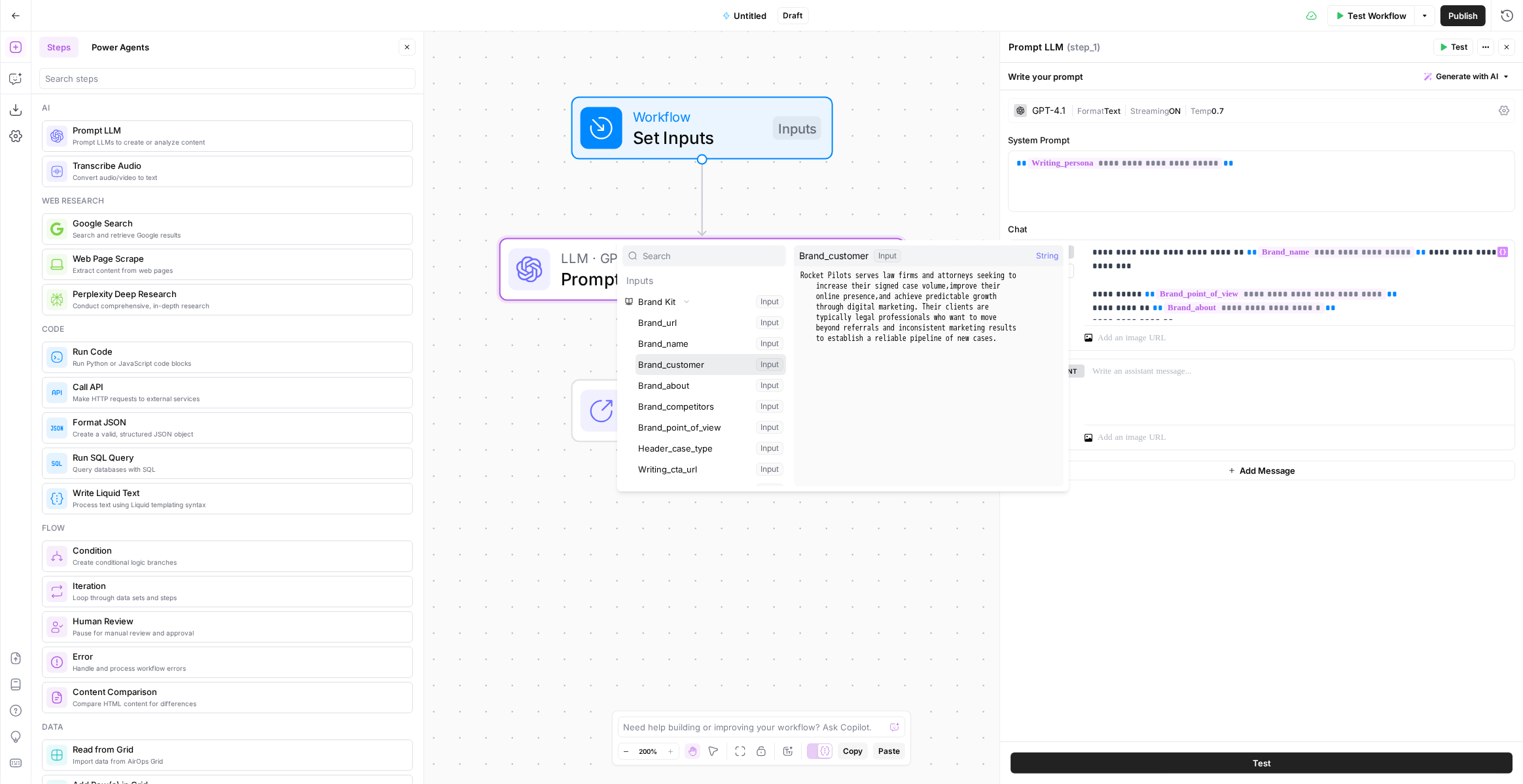 click at bounding box center [711, 365] 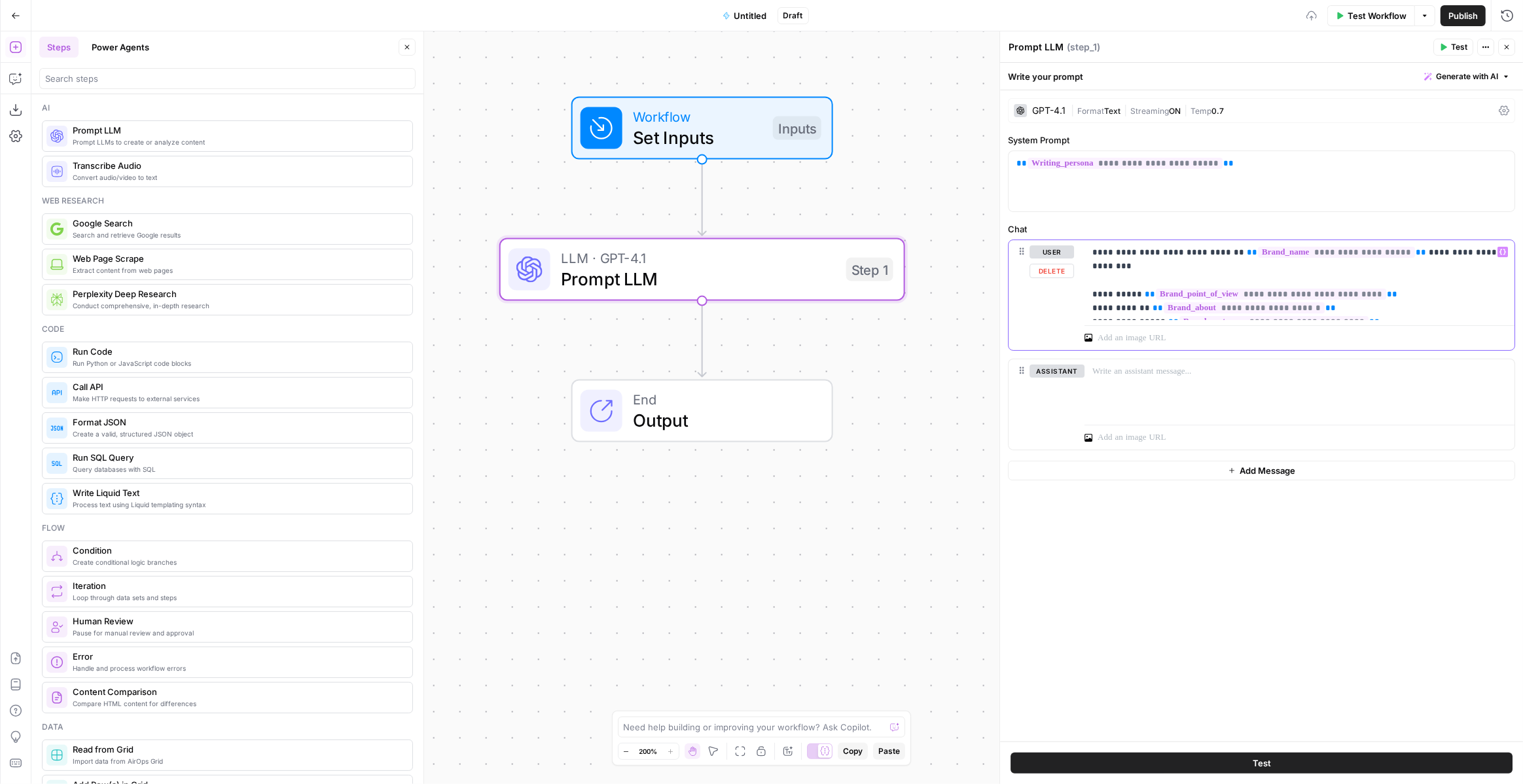 click on "**********" at bounding box center (1299, 280) 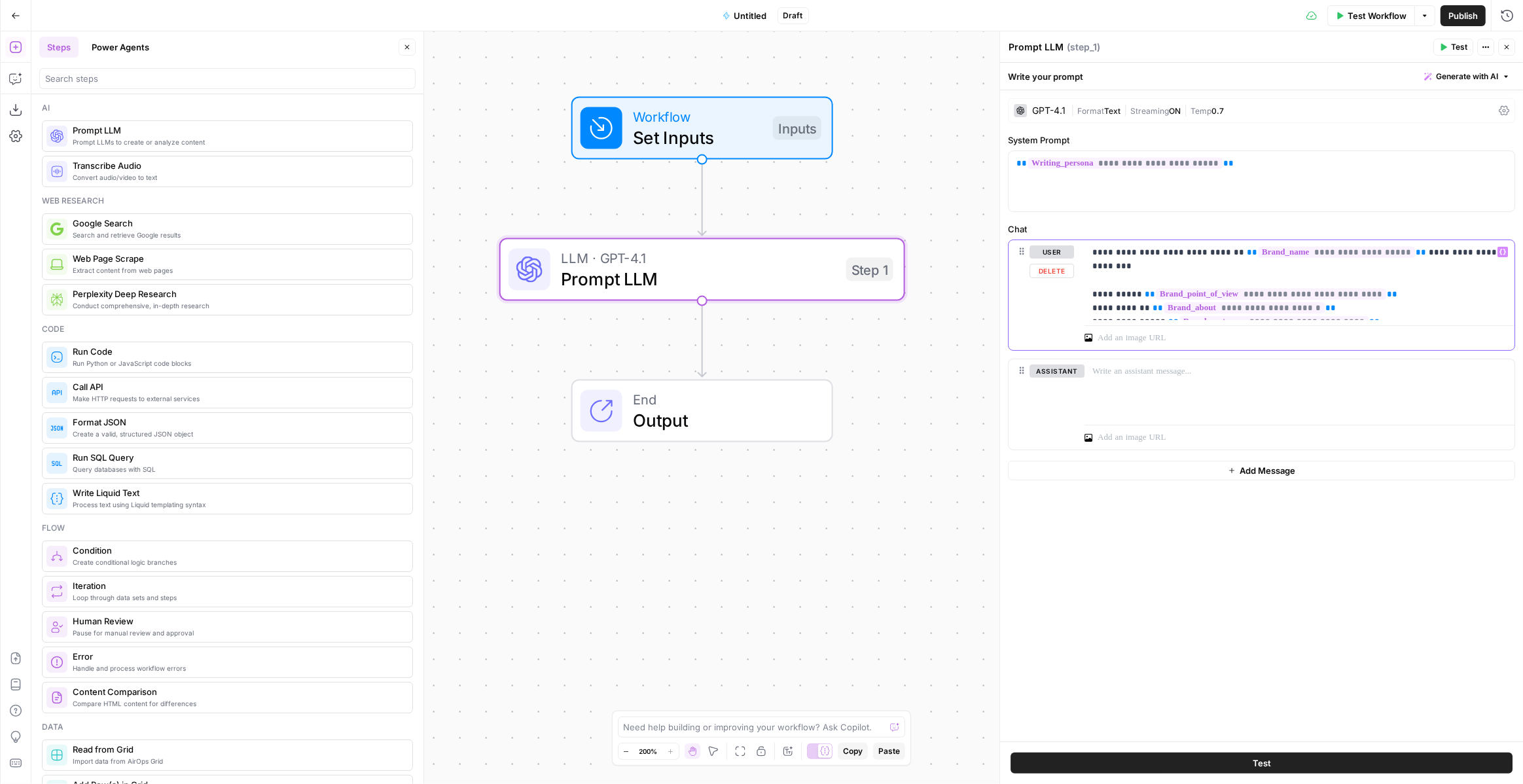 drag, startPoint x: 1155, startPoint y: 310, endPoint x: 1117, endPoint y: 310, distance: 38 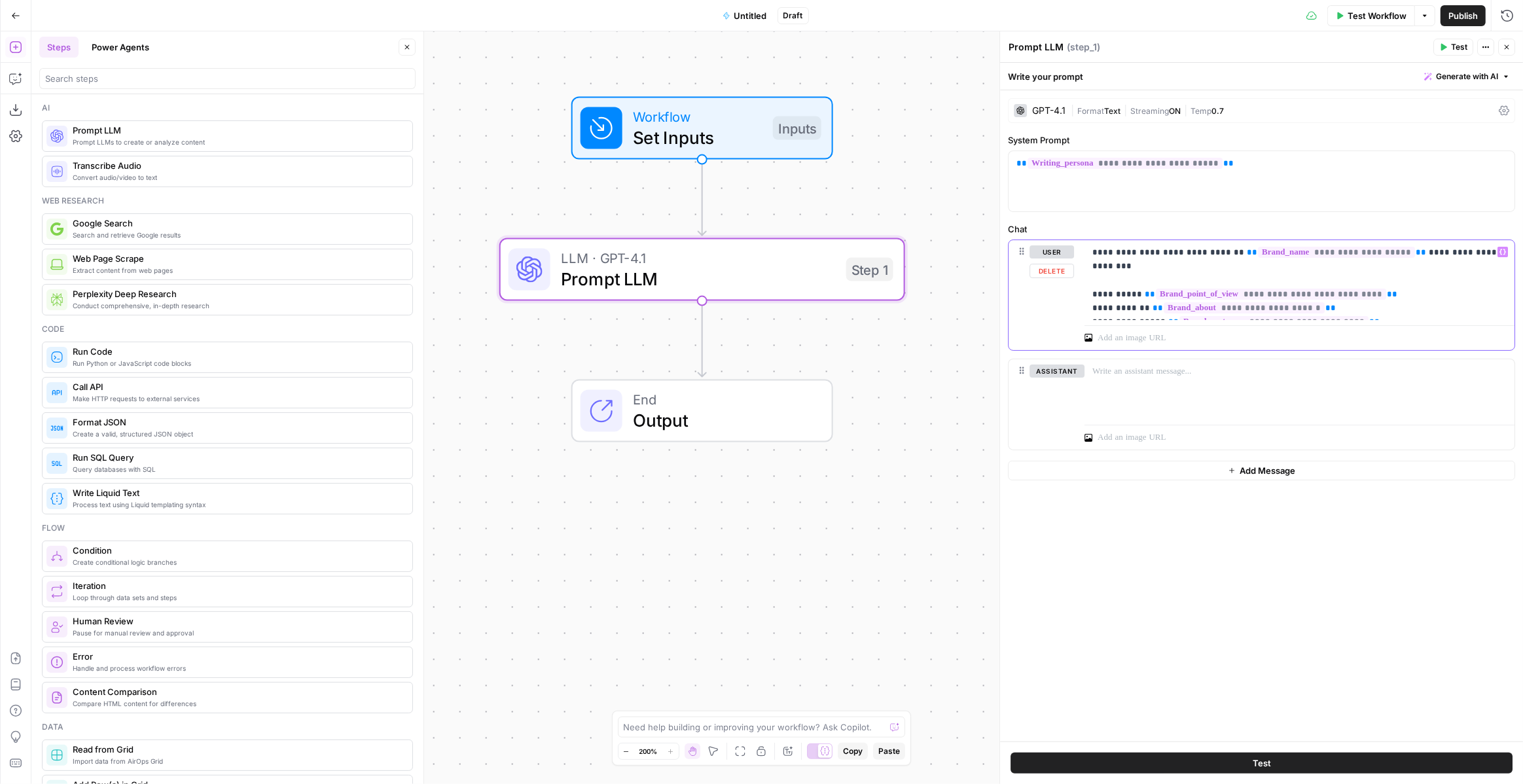 click on "**********" at bounding box center (1299, 280) 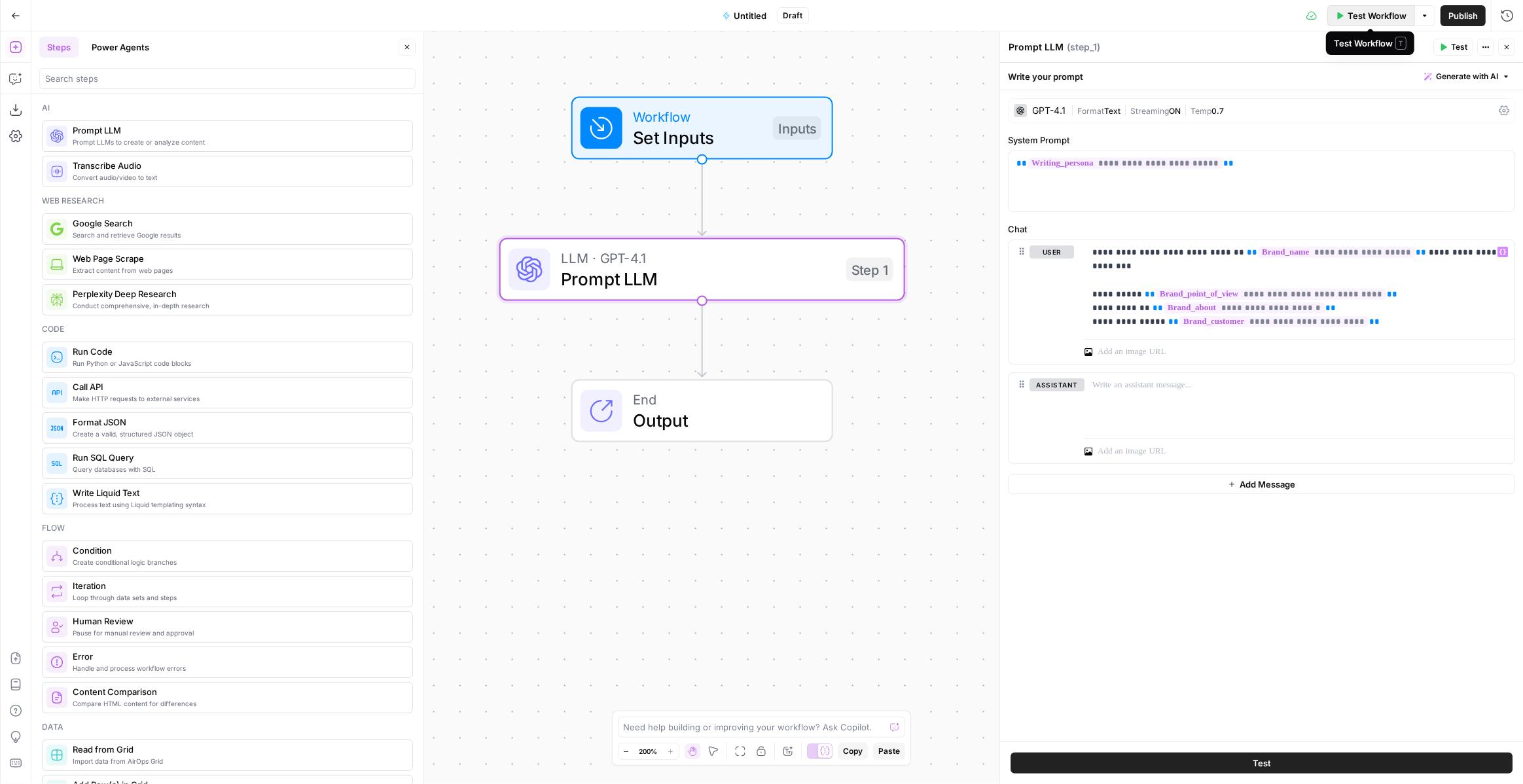 click on "Test Workflow" at bounding box center (1377, 16) 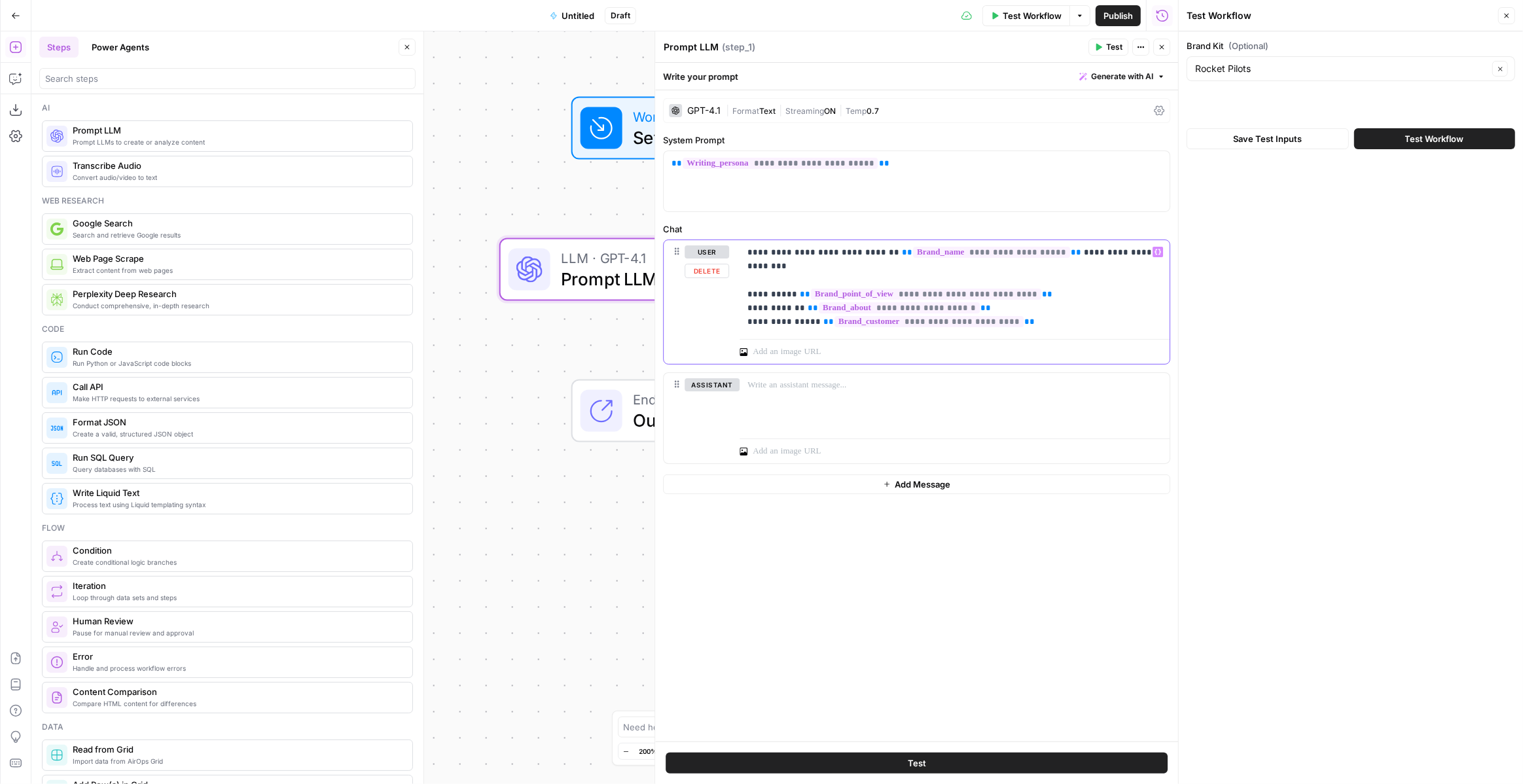 click on "**********" at bounding box center [954, 287] 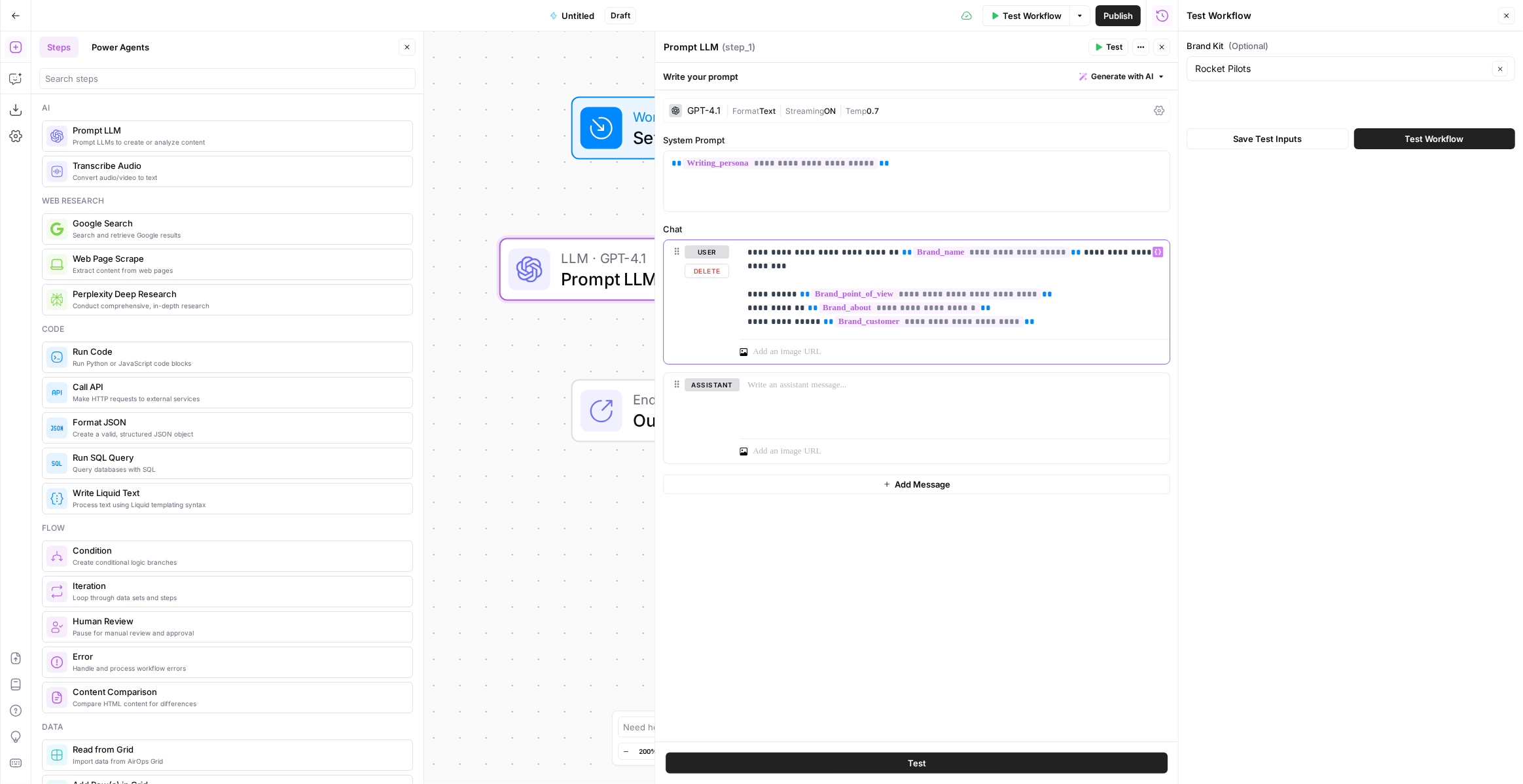 click 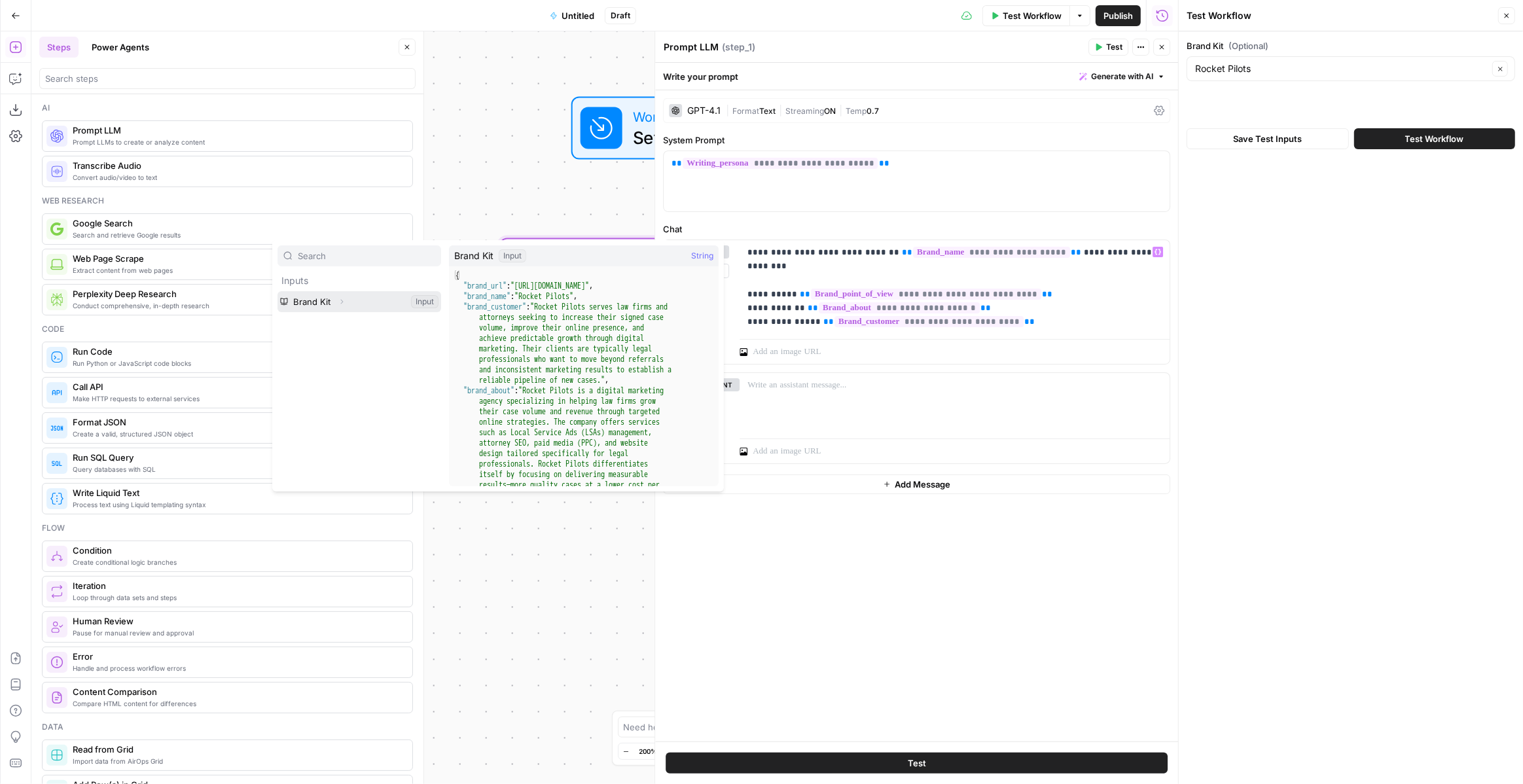 click at bounding box center (359, 302) 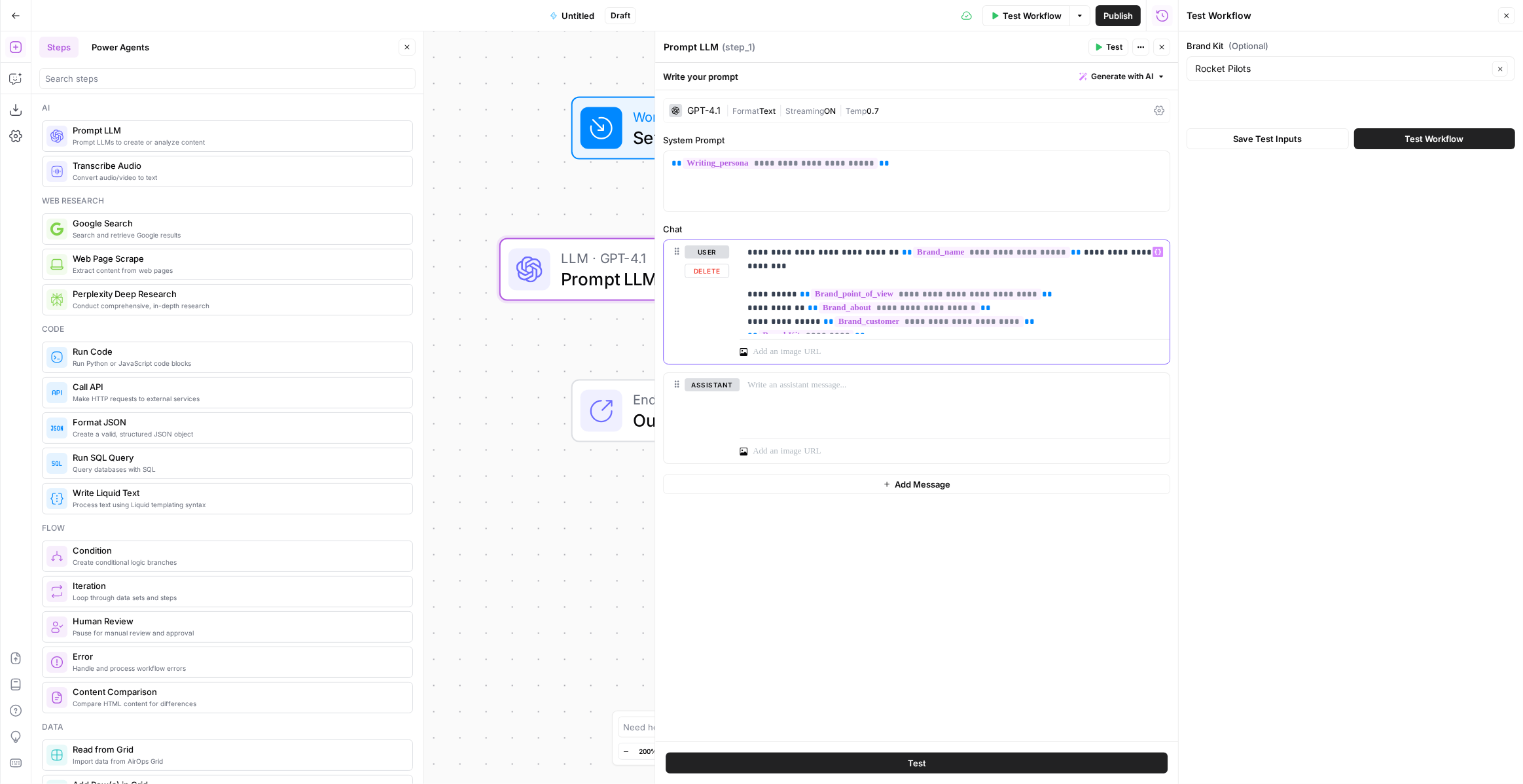 drag, startPoint x: 861, startPoint y: 322, endPoint x: 743, endPoint y: 322, distance: 118 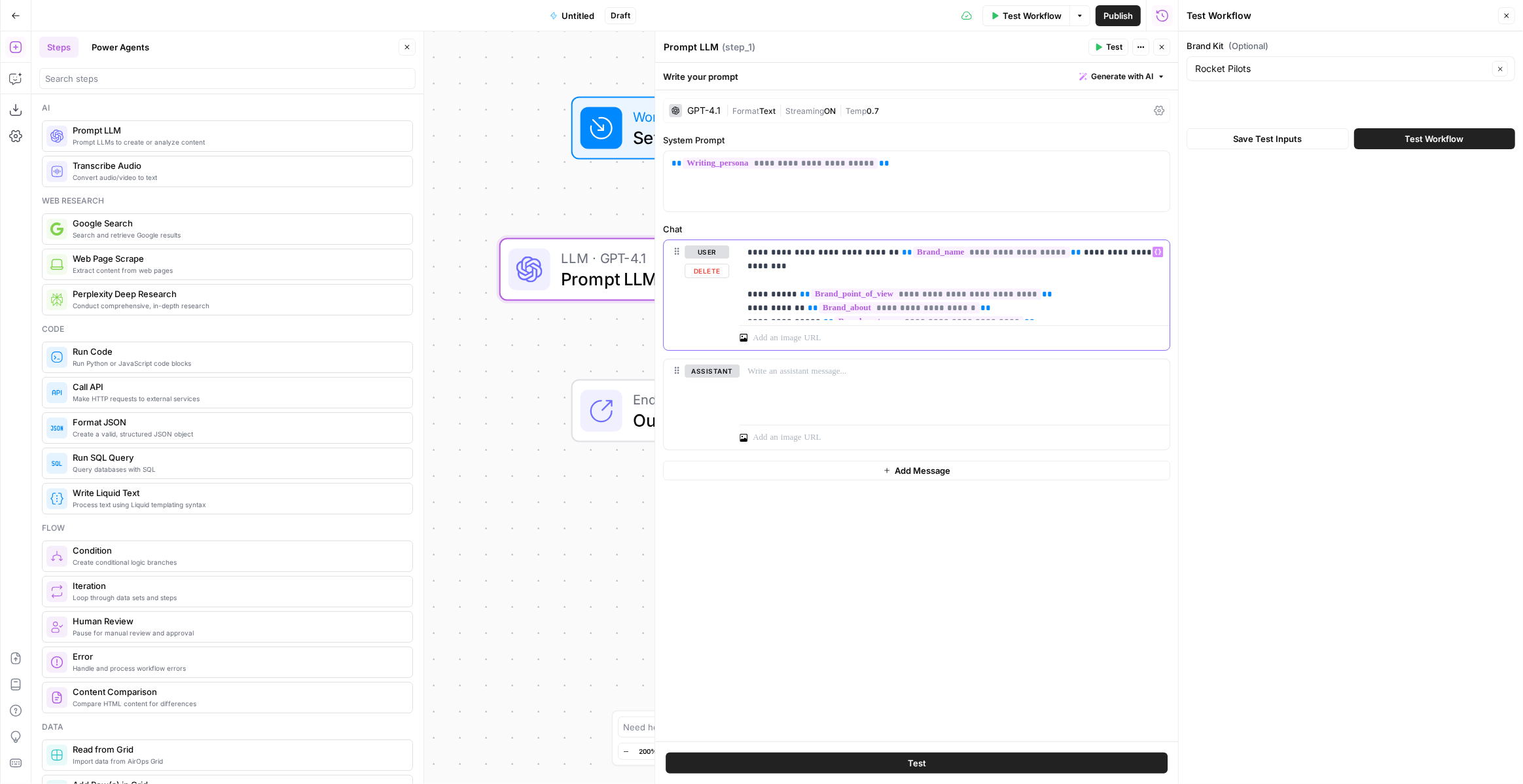 click on "**********" at bounding box center (954, 280) 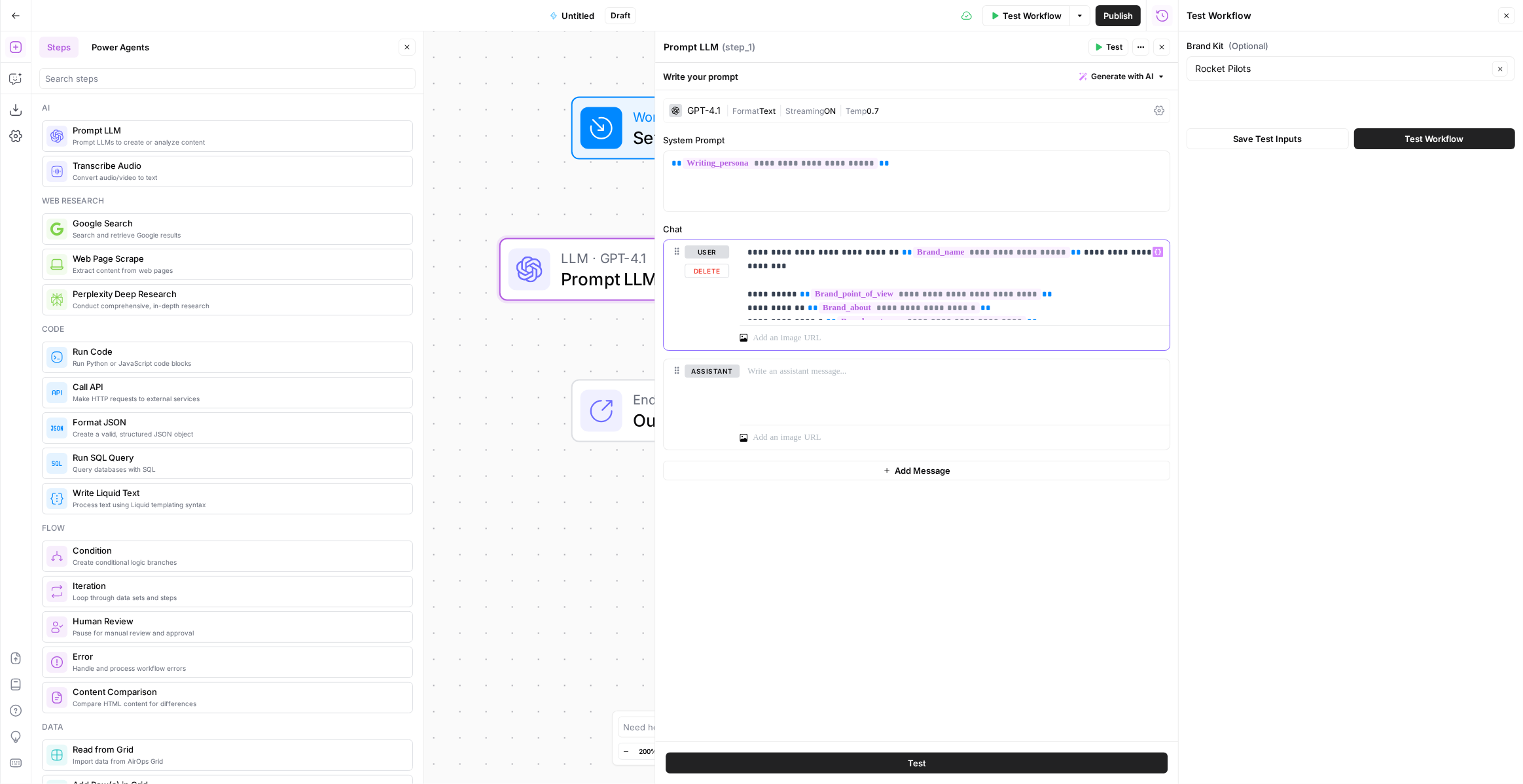 click on "**********" at bounding box center [954, 280] 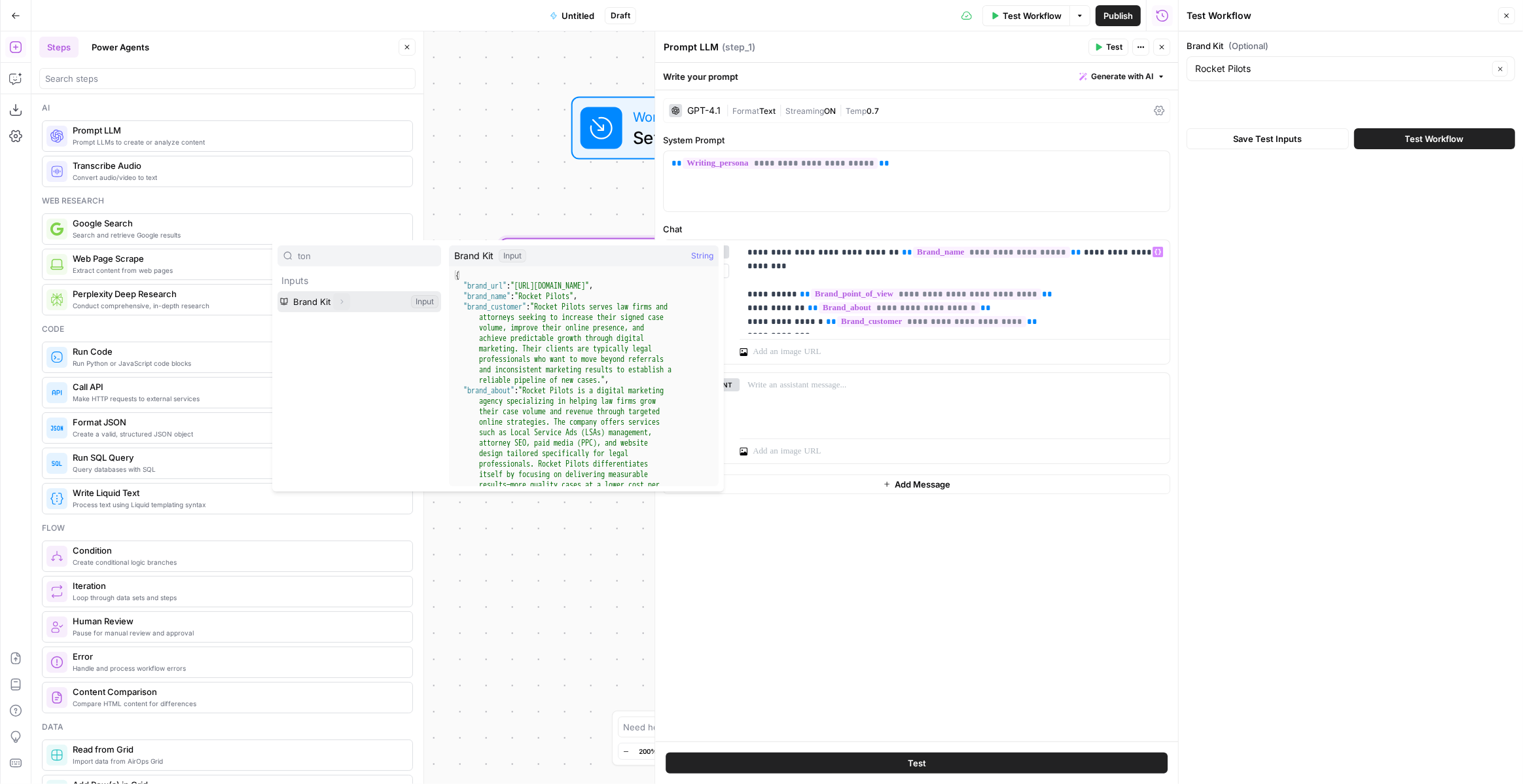 type on "ton" 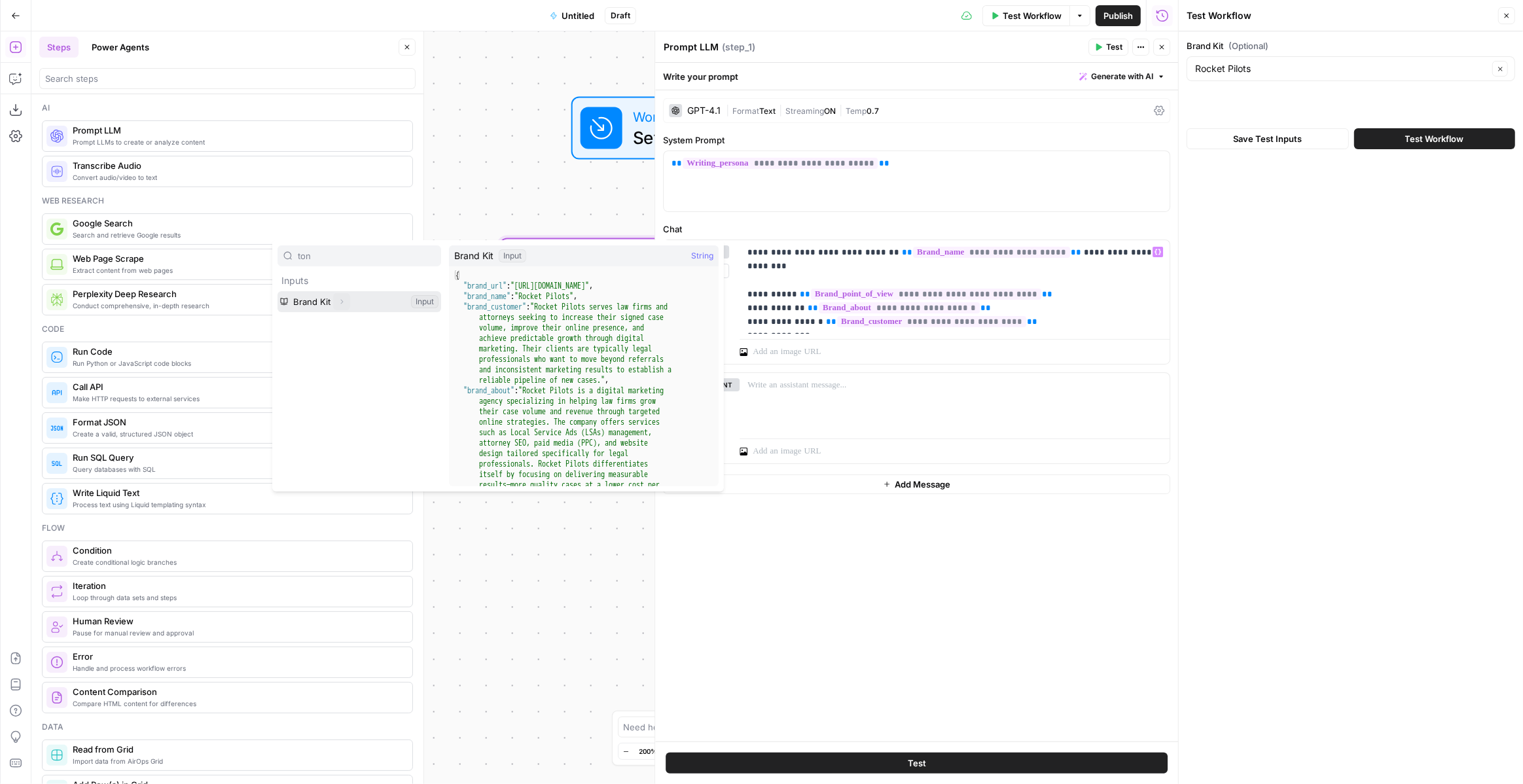 click on "Expand" at bounding box center [342, 302] 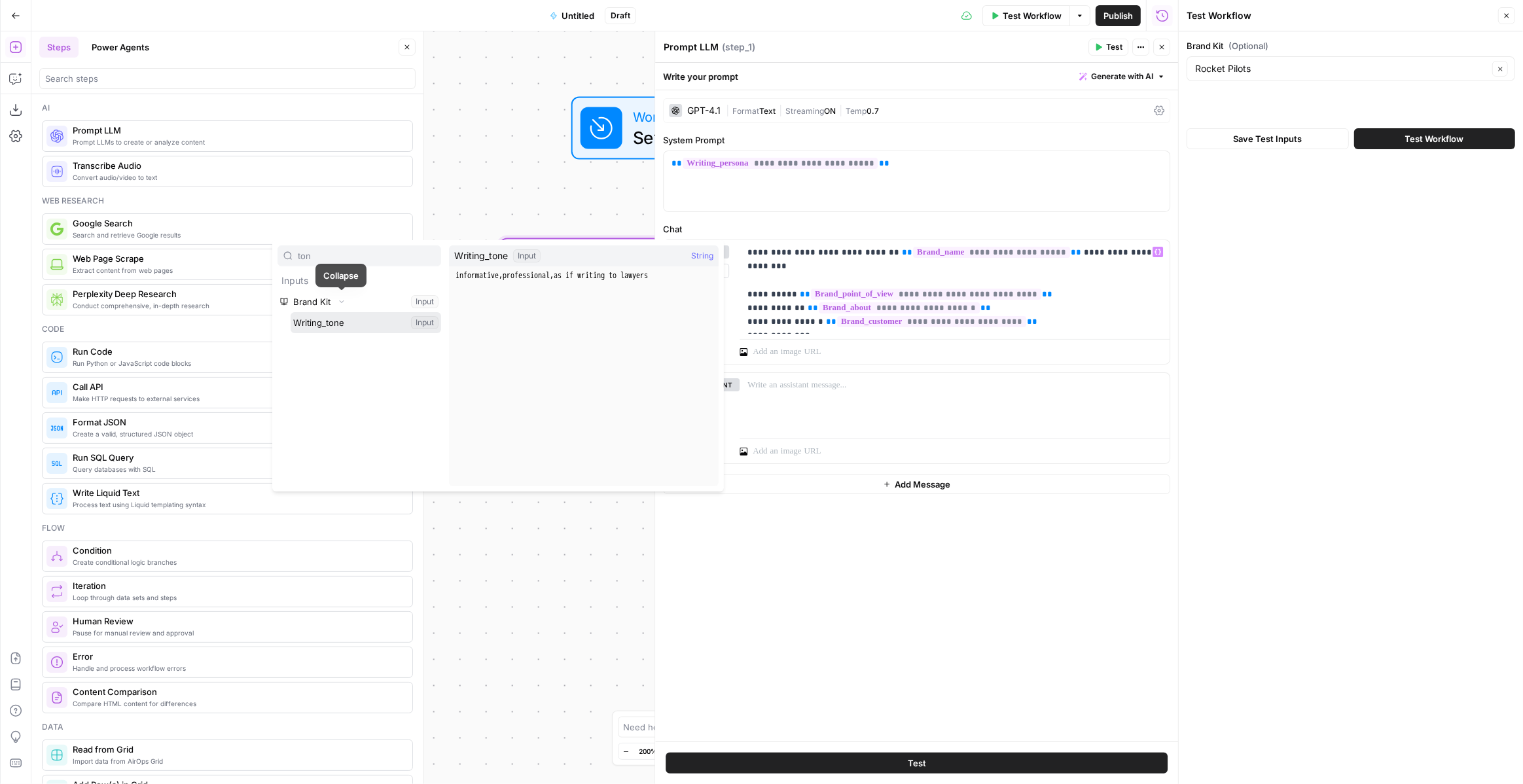 click at bounding box center [366, 323] 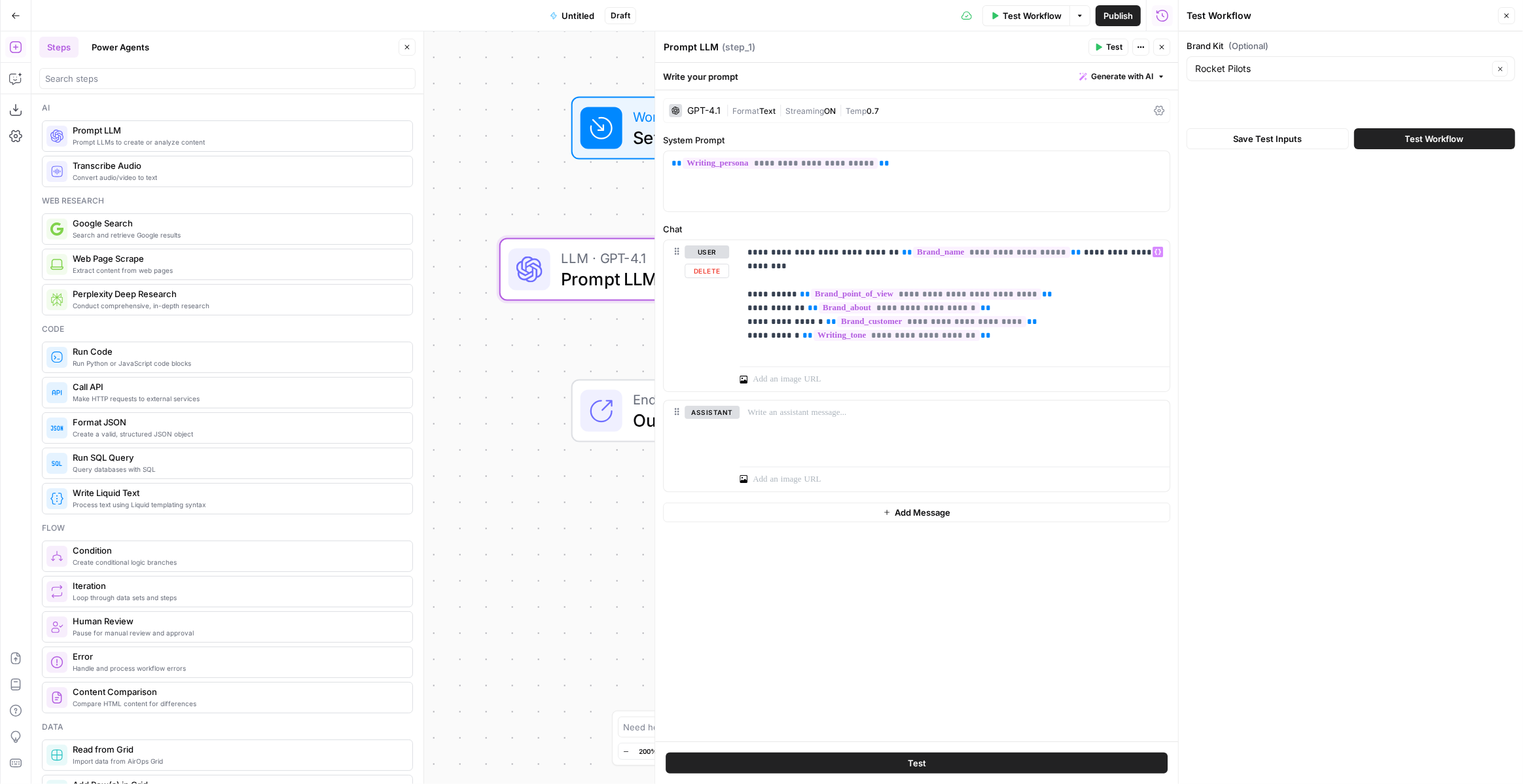 click on "**********" at bounding box center [916, 319] 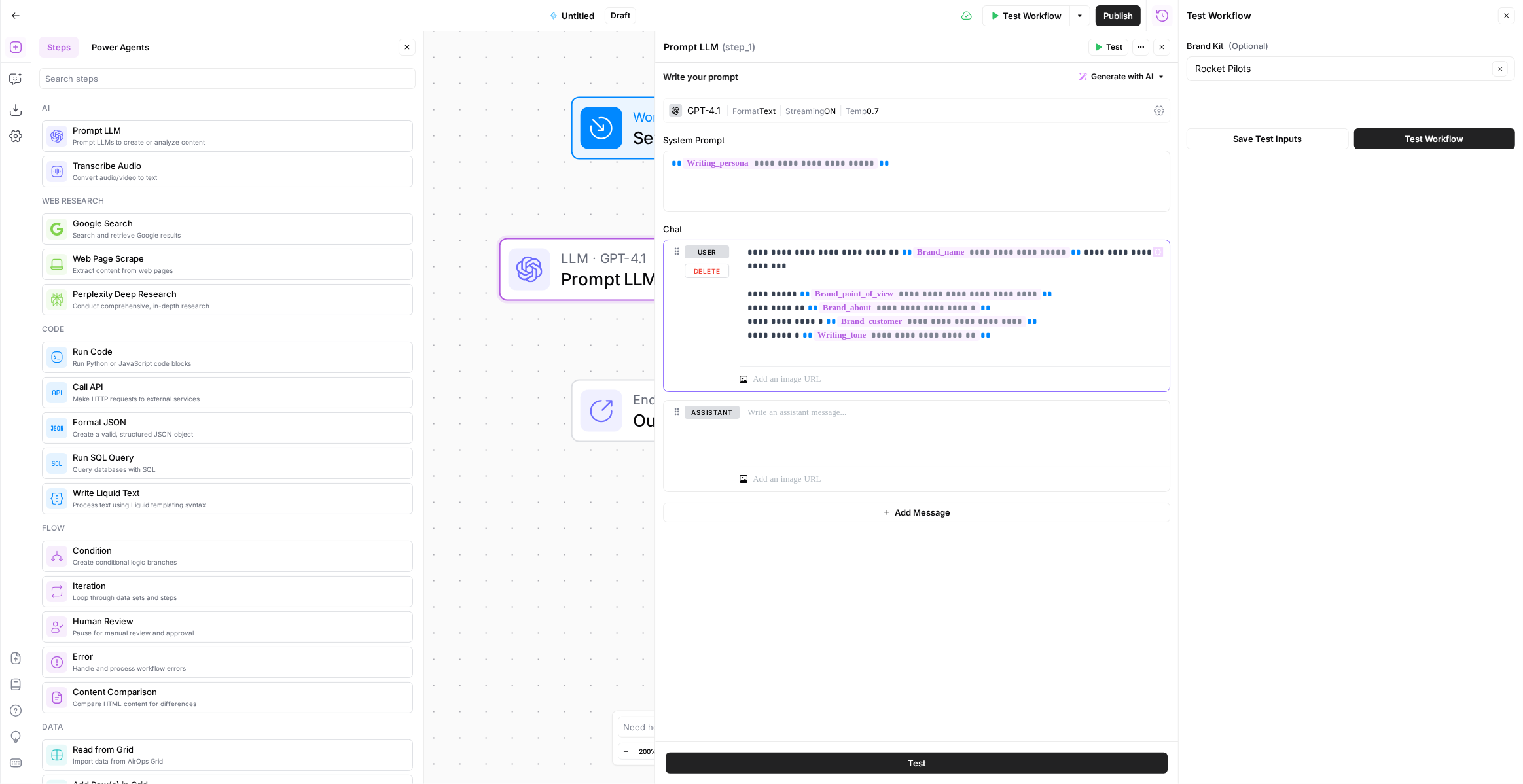 click on "**********" at bounding box center (954, 300) 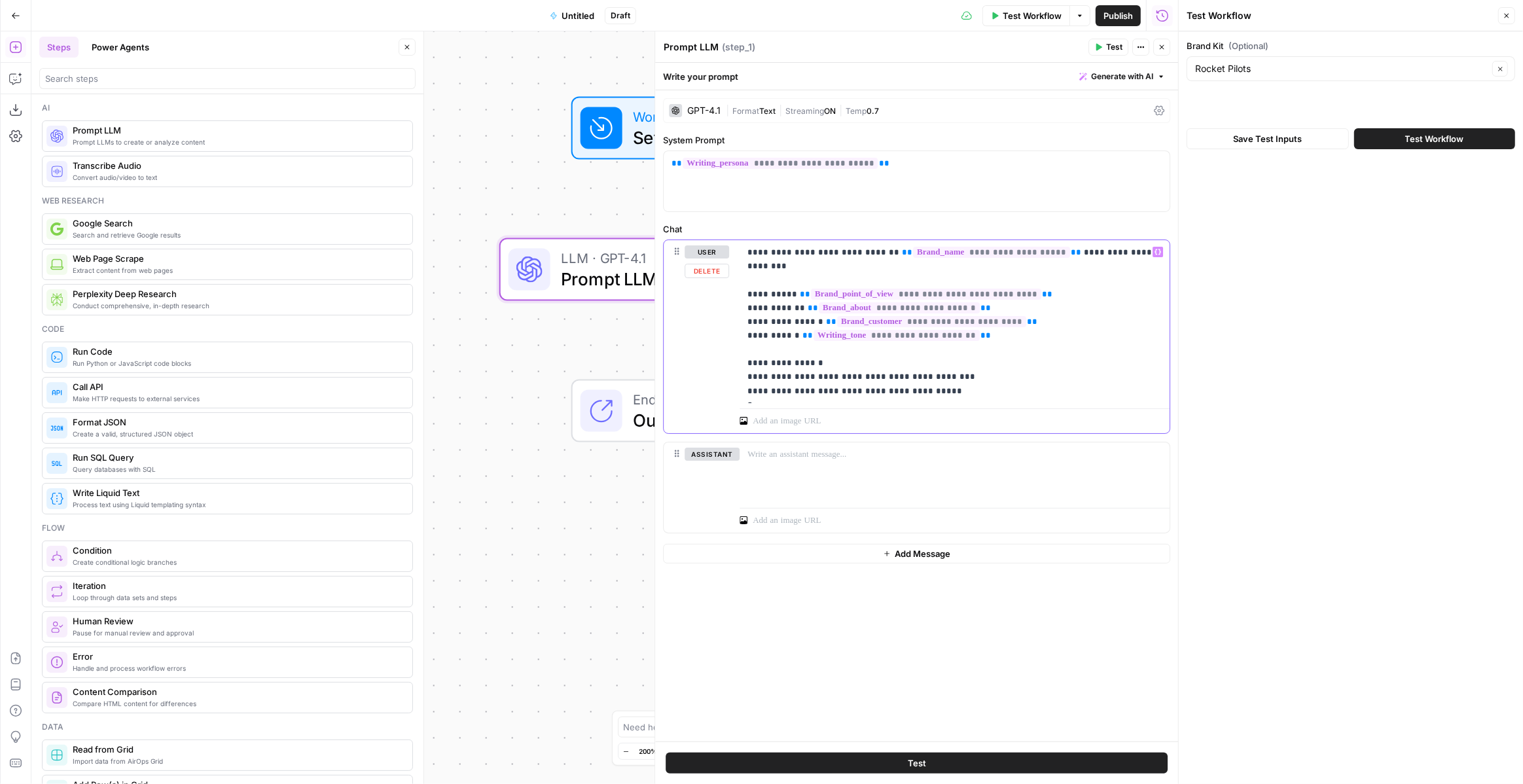 click on "**********" at bounding box center (954, 321) 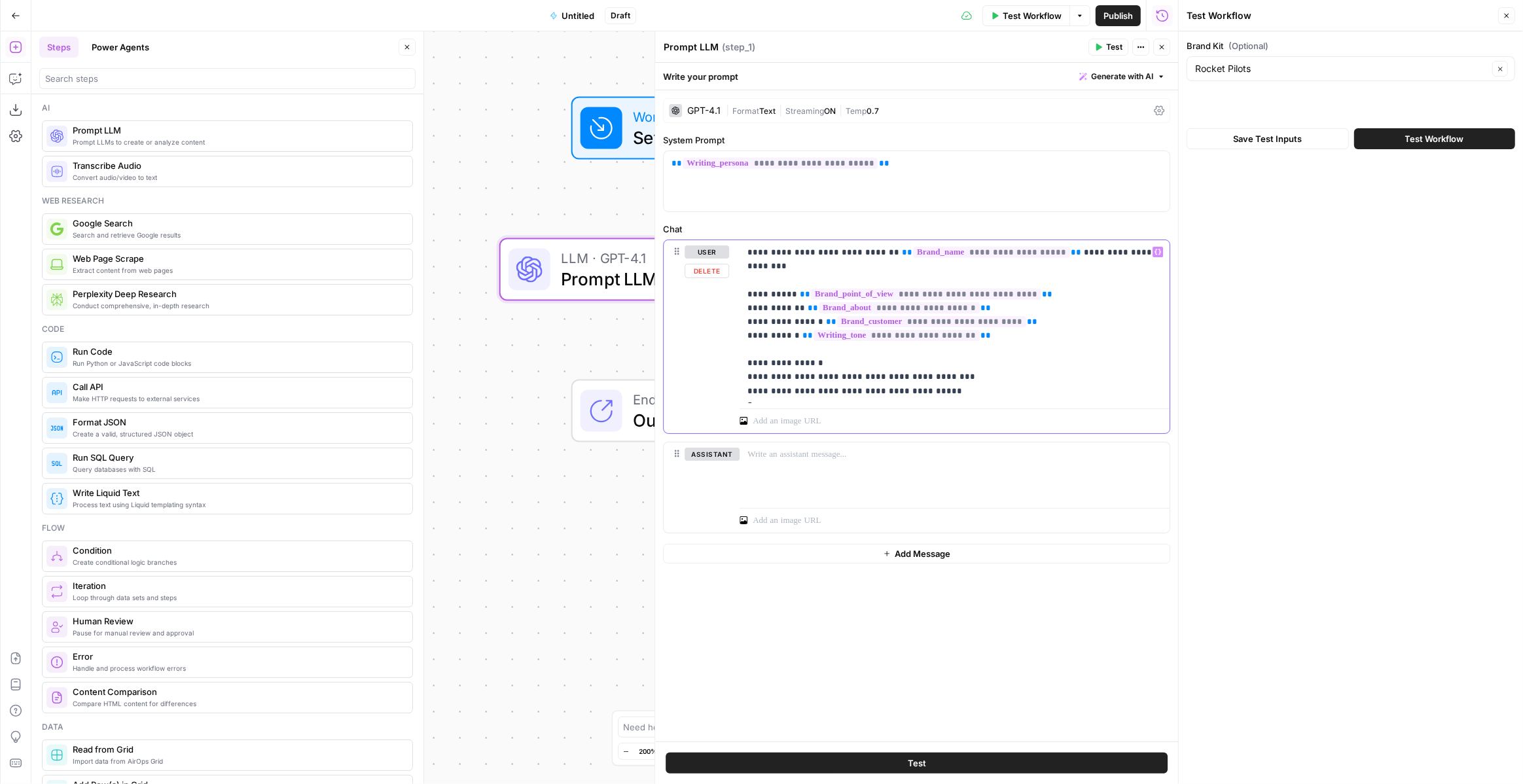 drag, startPoint x: 935, startPoint y: 379, endPoint x: 875, endPoint y: 378, distance: 60.00833 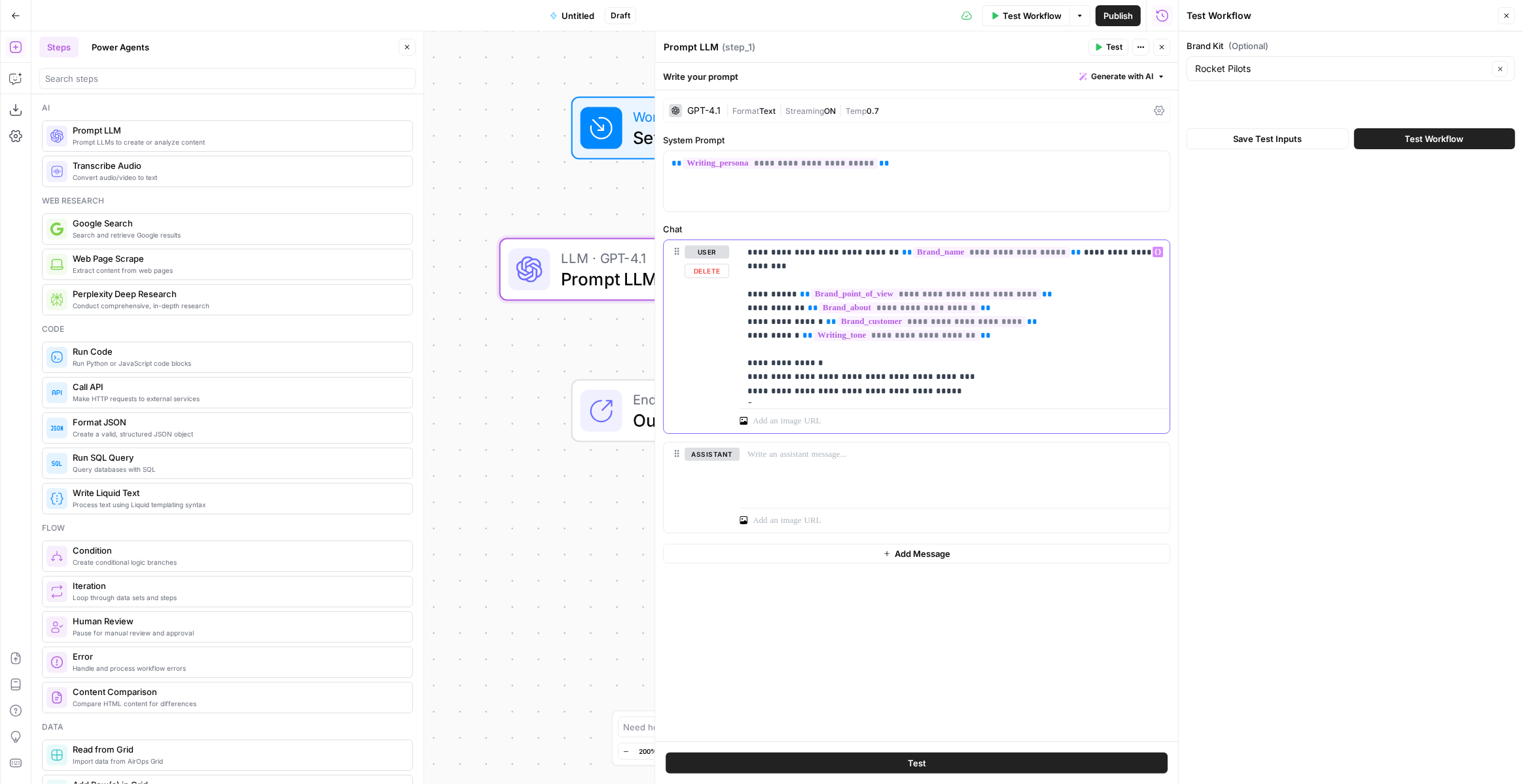 click on "**********" at bounding box center (954, 321) 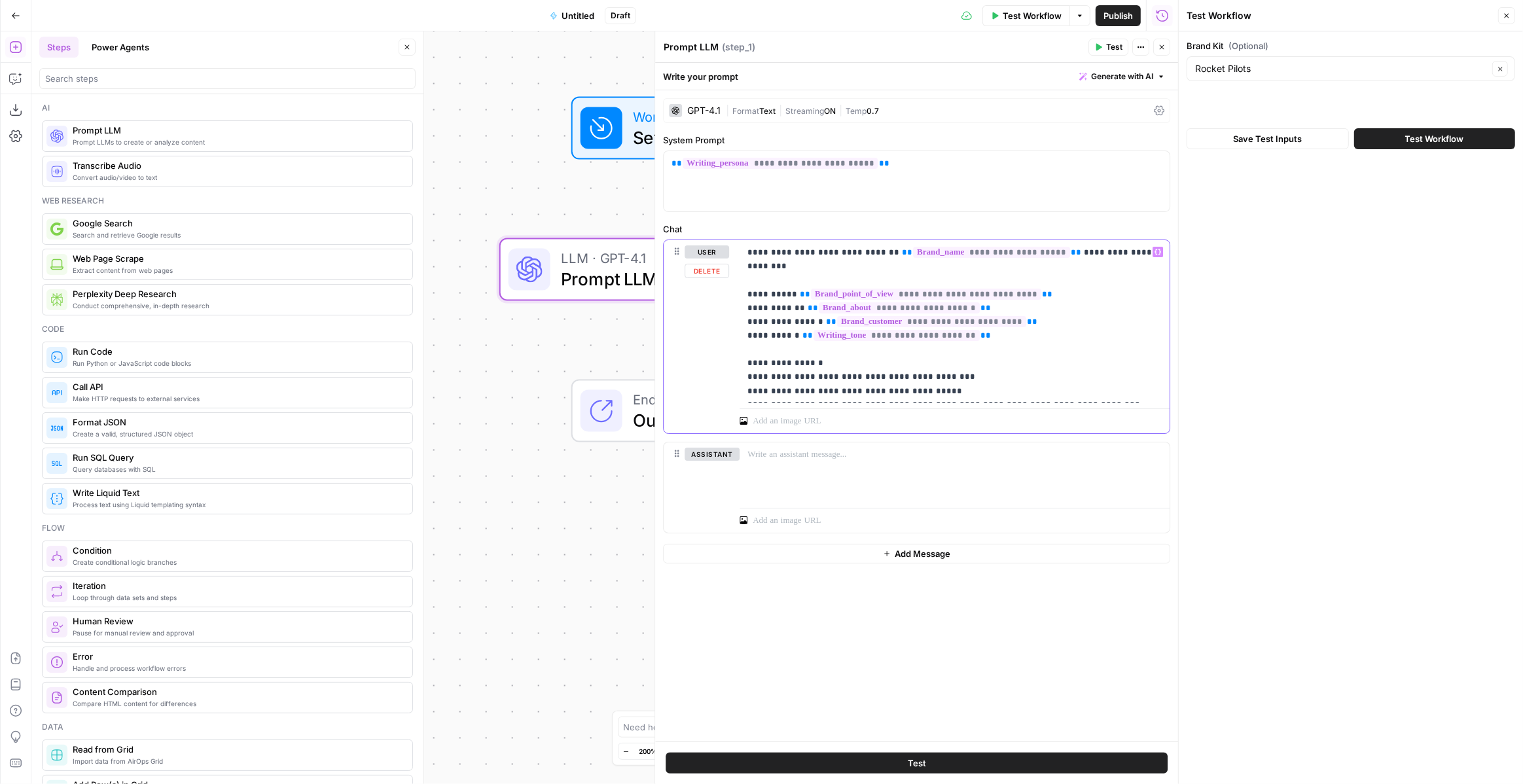 click on "**********" at bounding box center [954, 321] 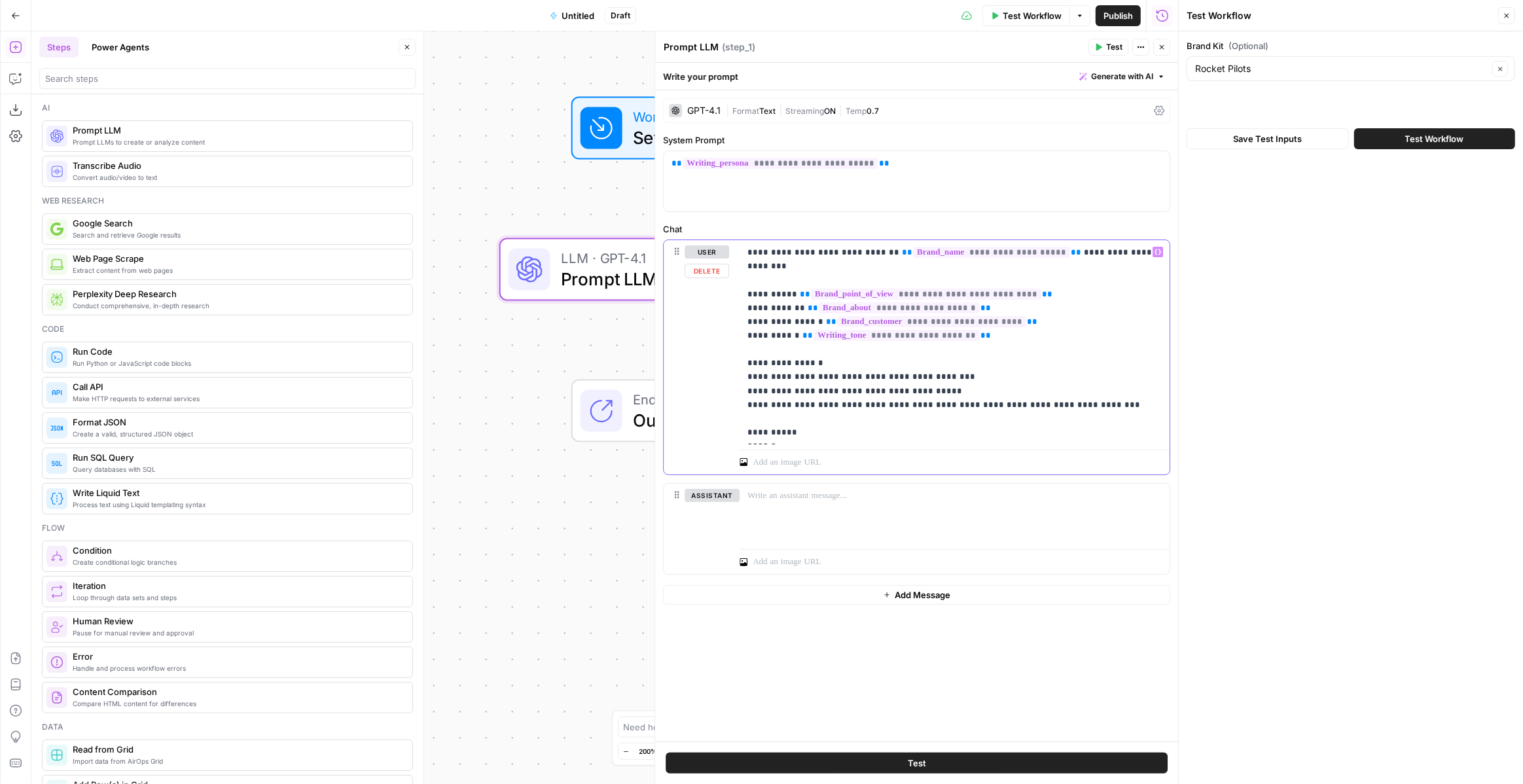 drag, startPoint x: 757, startPoint y: 429, endPoint x: 747, endPoint y: 429, distance: 10 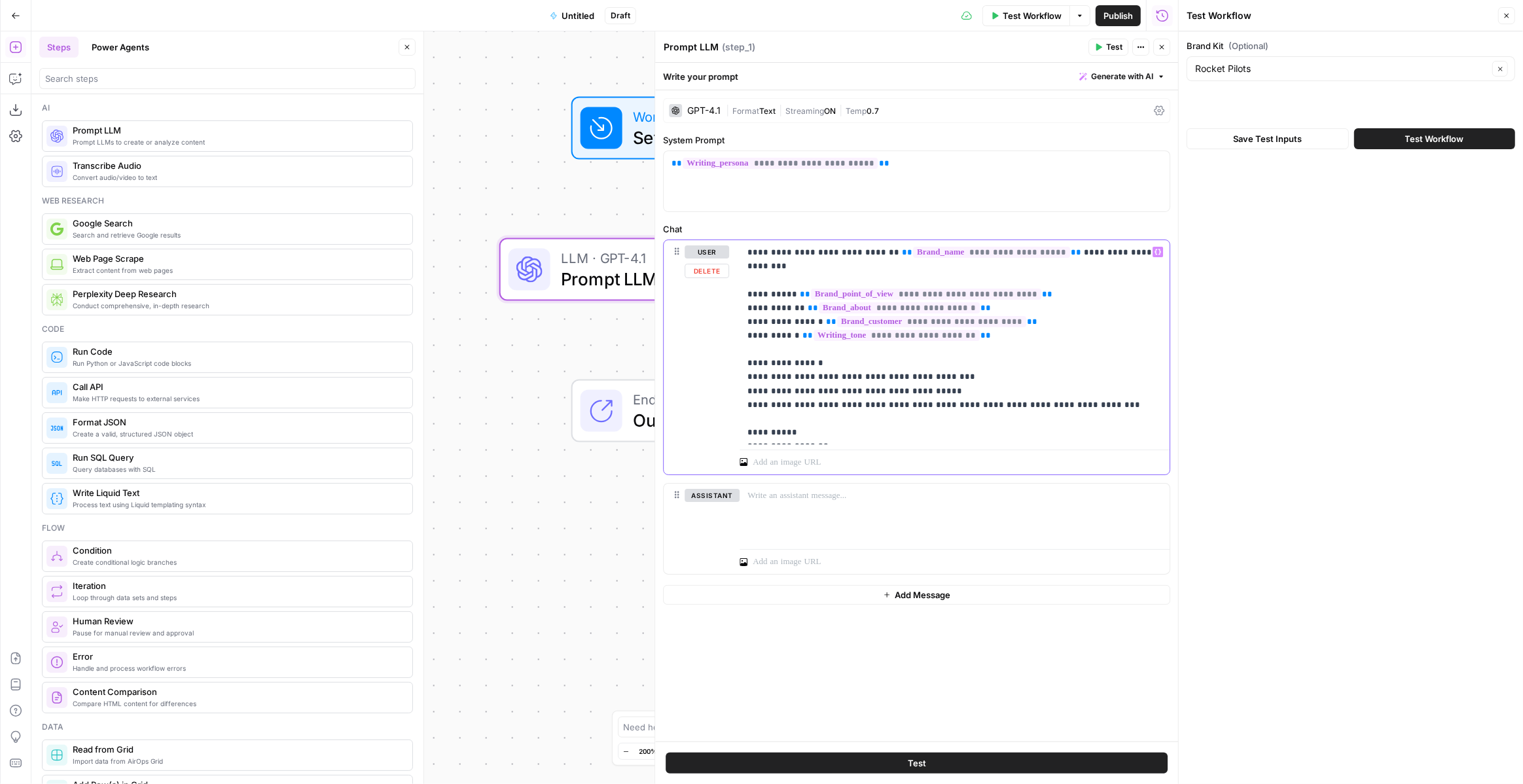 click on "**********" at bounding box center [954, 342] 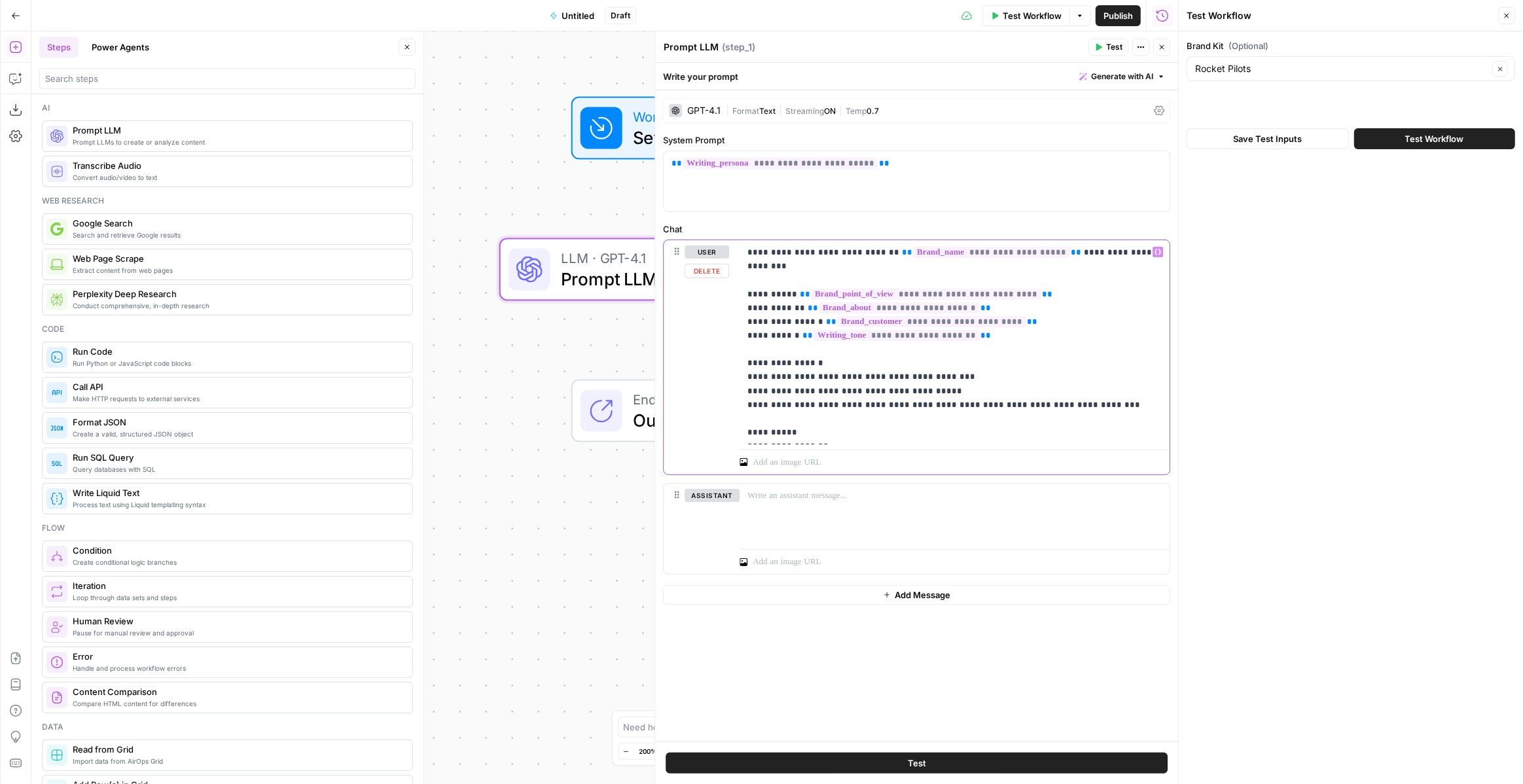 click on "**********" at bounding box center [954, 342] 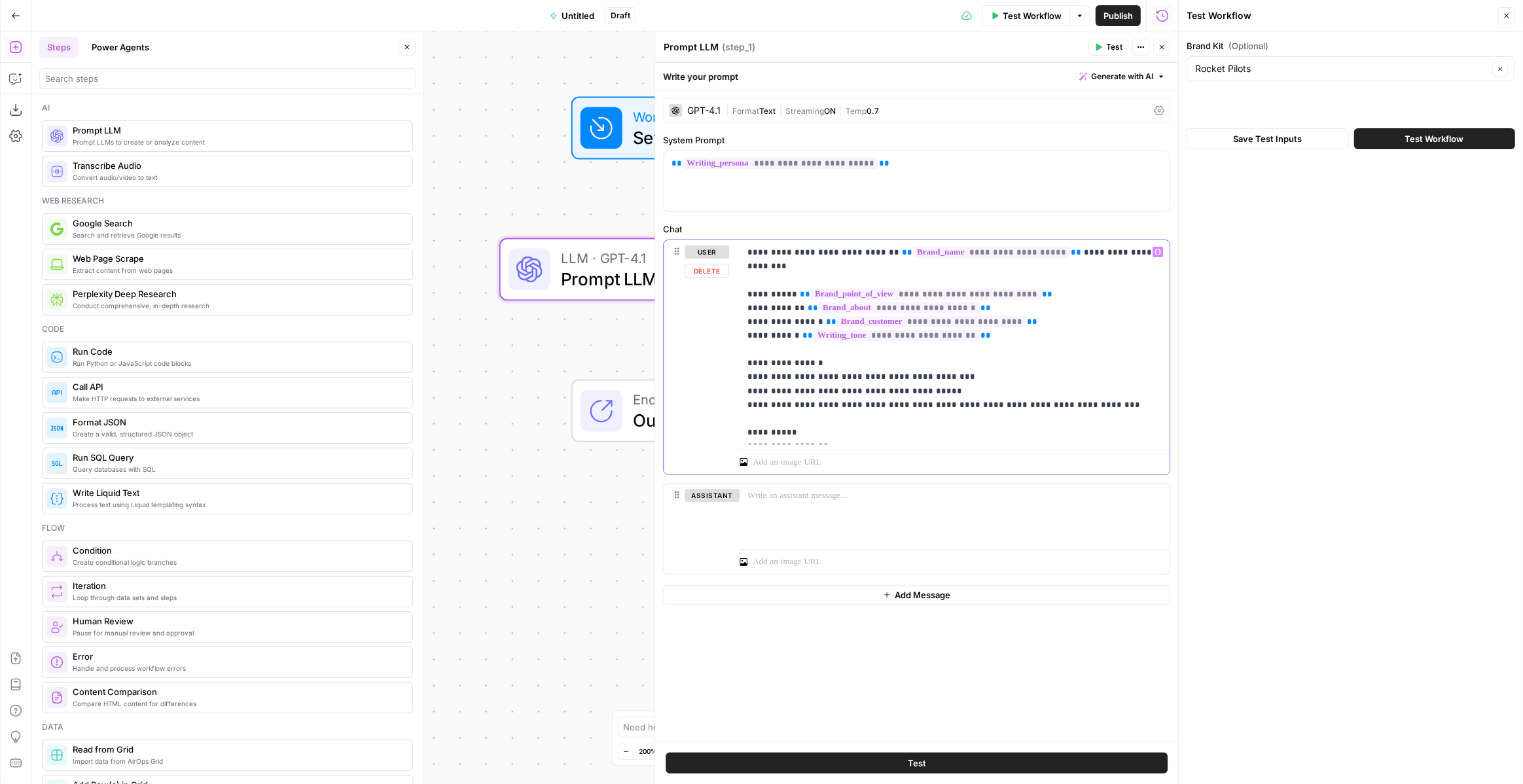 click on "**********" at bounding box center (954, 342) 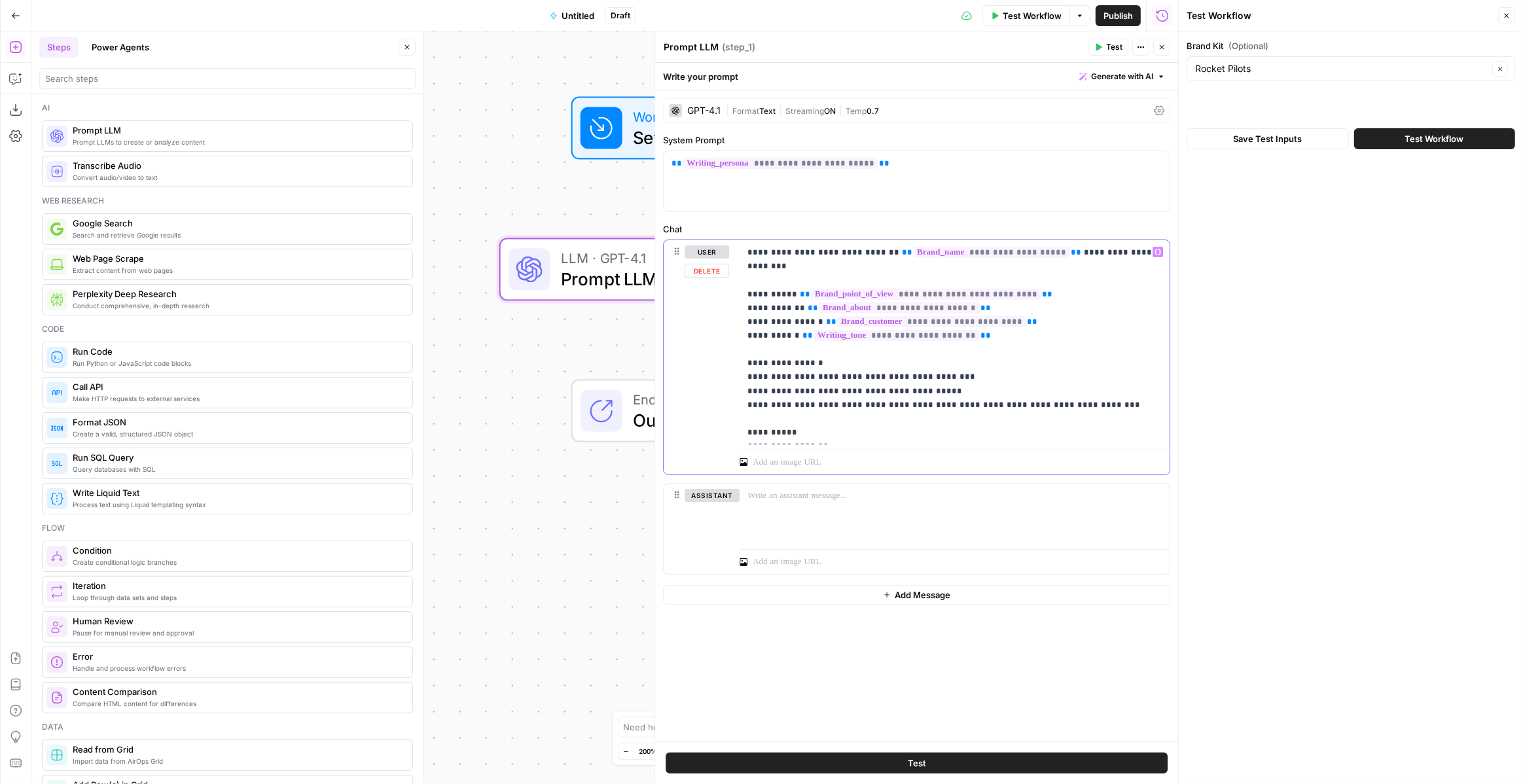 drag, startPoint x: 824, startPoint y: 437, endPoint x: 774, endPoint y: 436, distance: 50.01 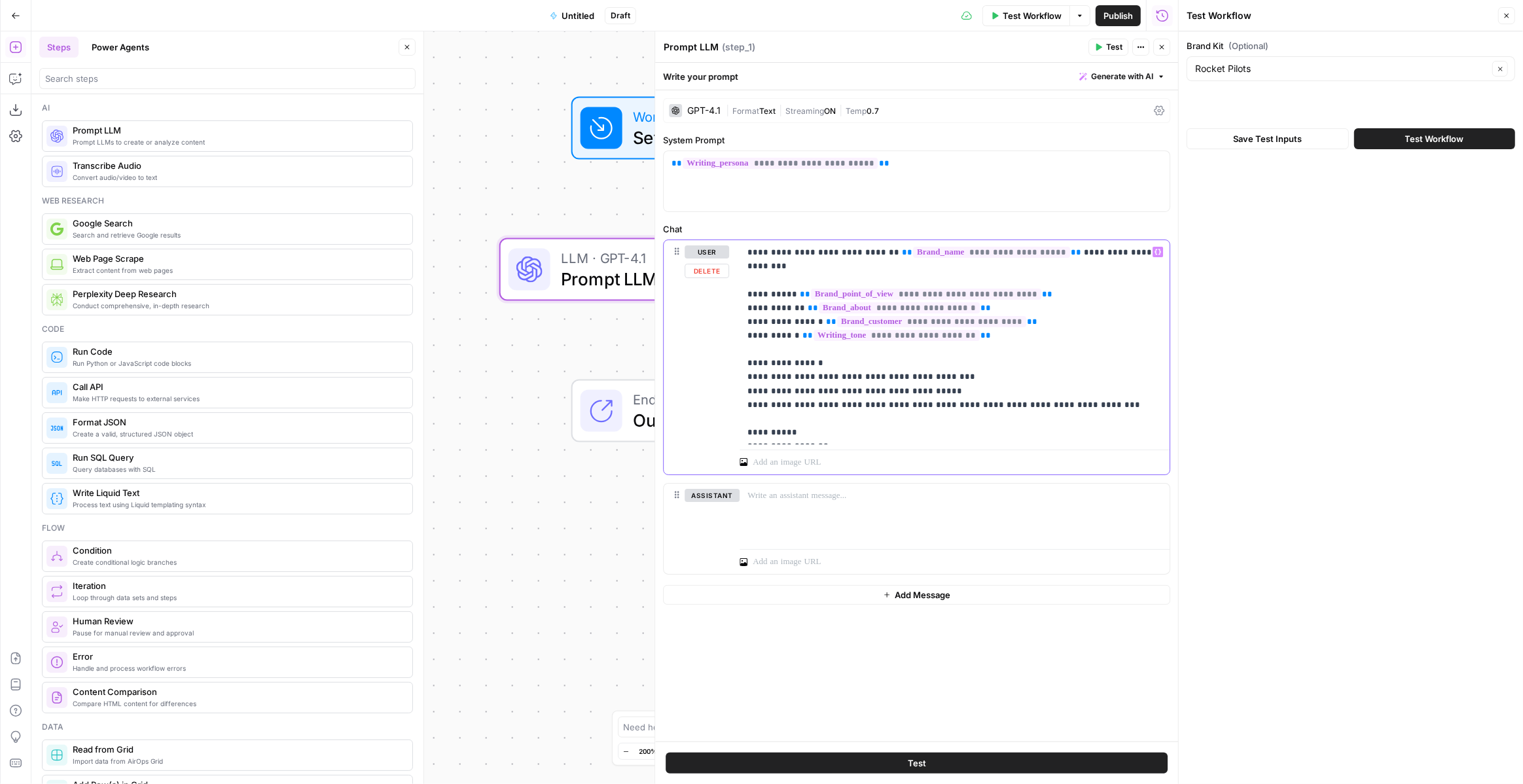 click on "**********" at bounding box center [954, 342] 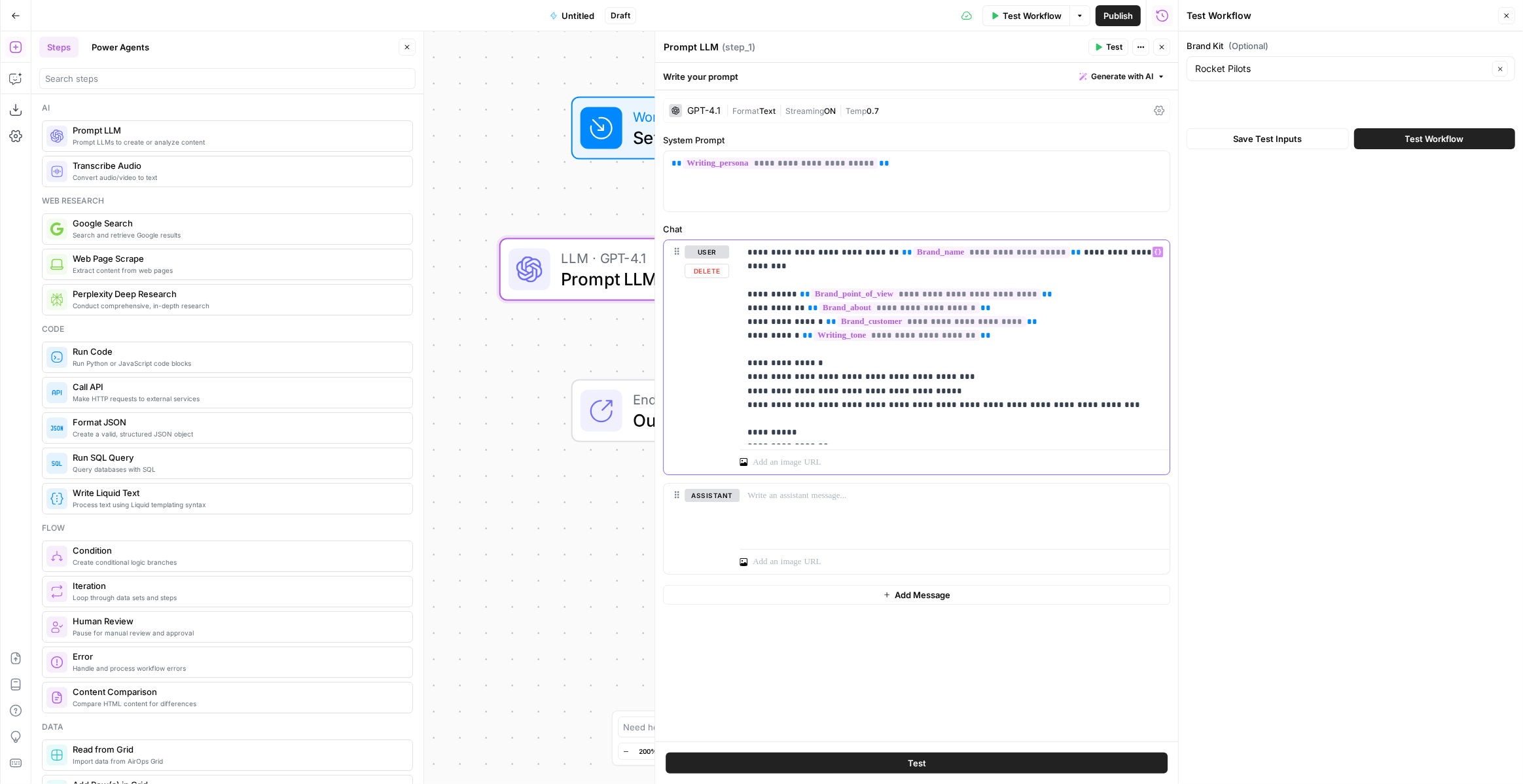 click on "**********" at bounding box center (954, 342) 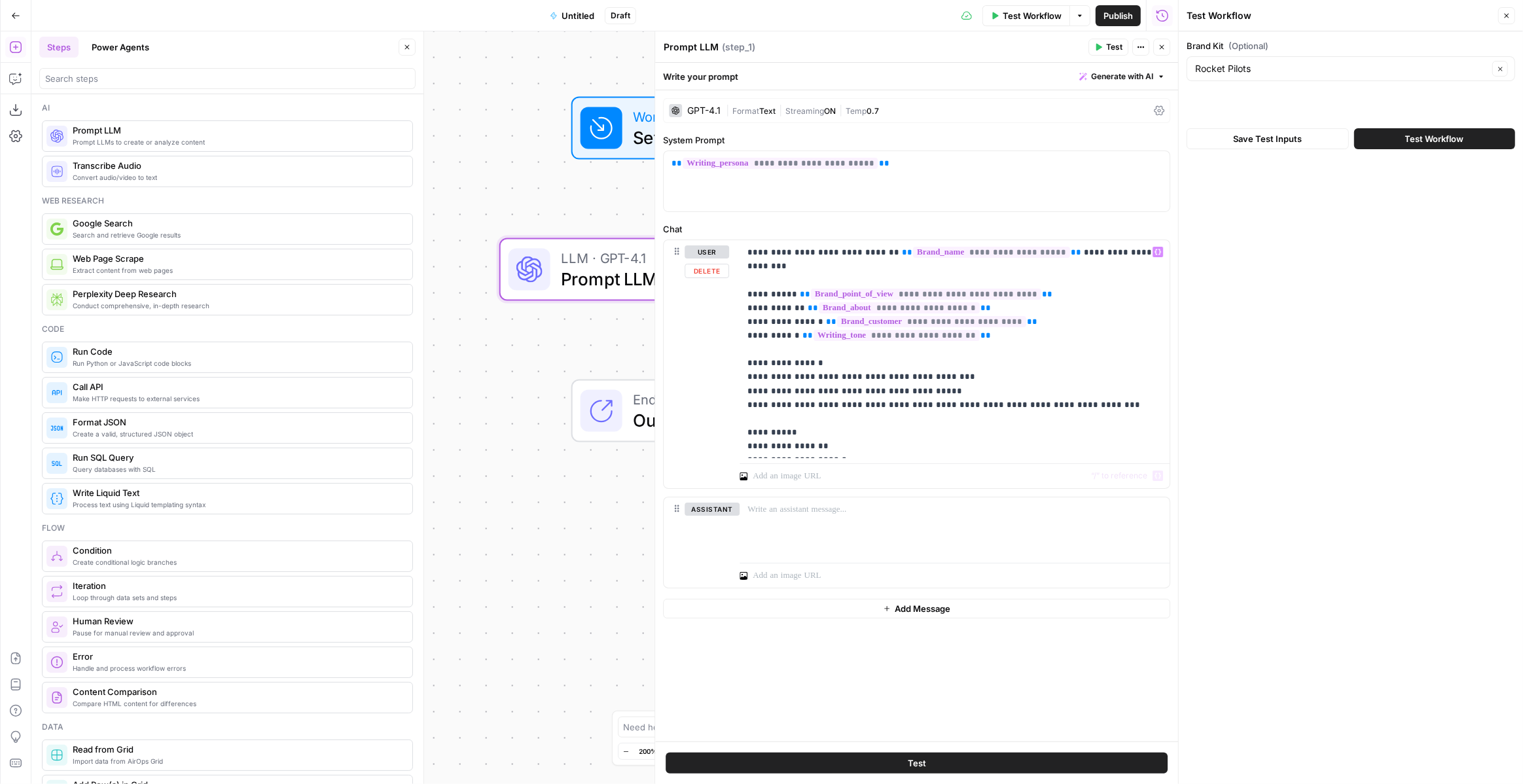 click on "**********" at bounding box center (916, 368) 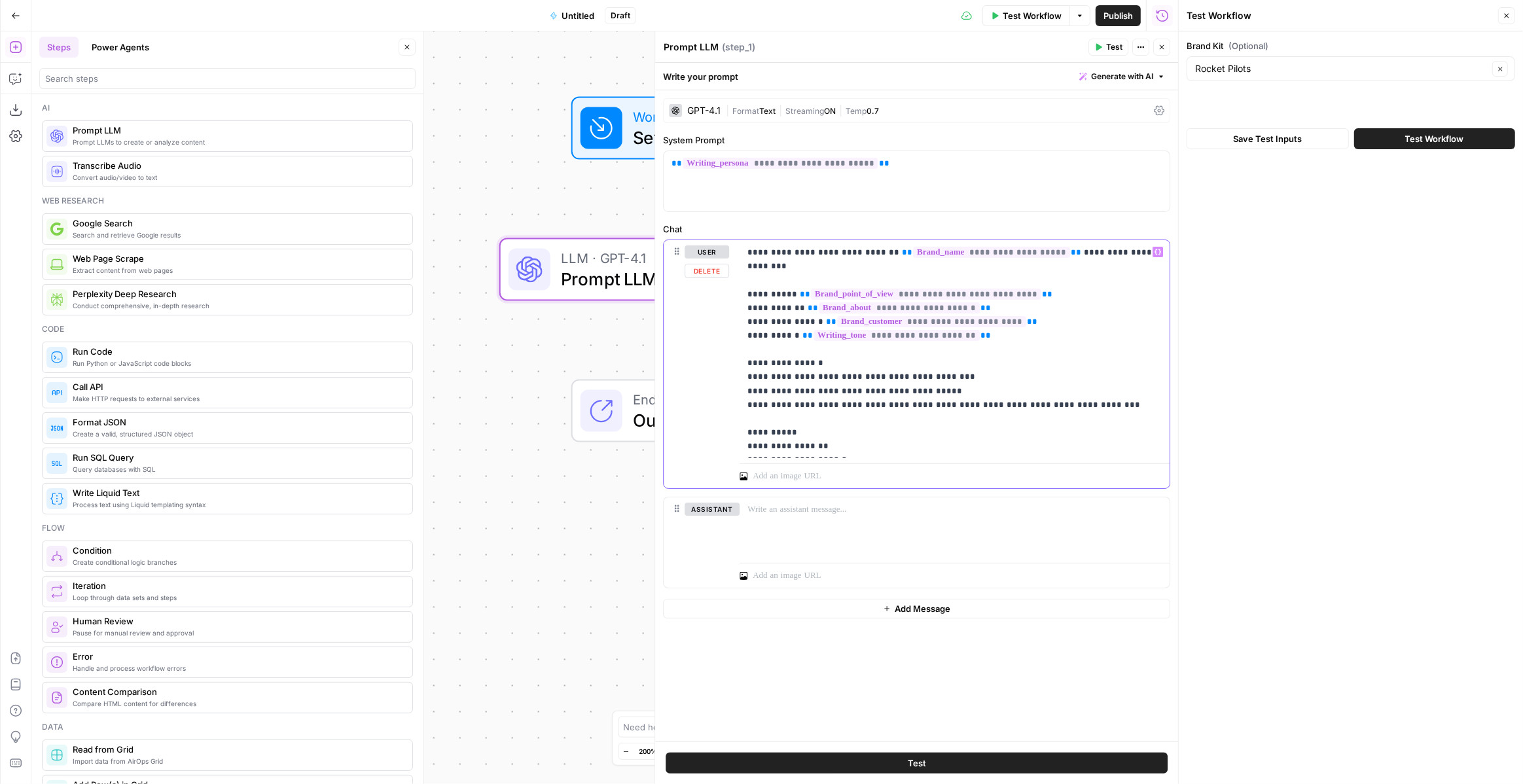 click on "**********" at bounding box center [954, 349] 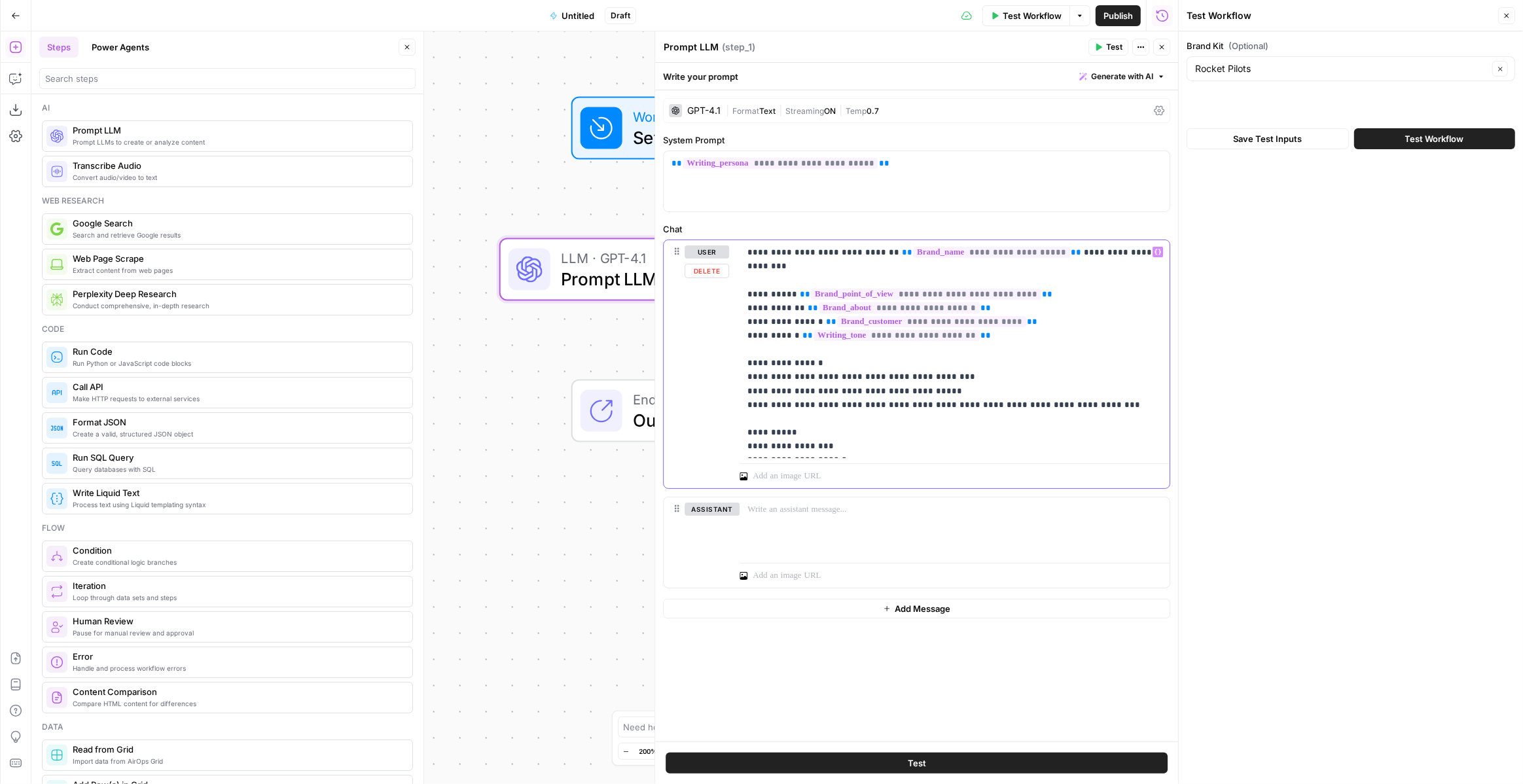 click on "**********" at bounding box center (954, 349) 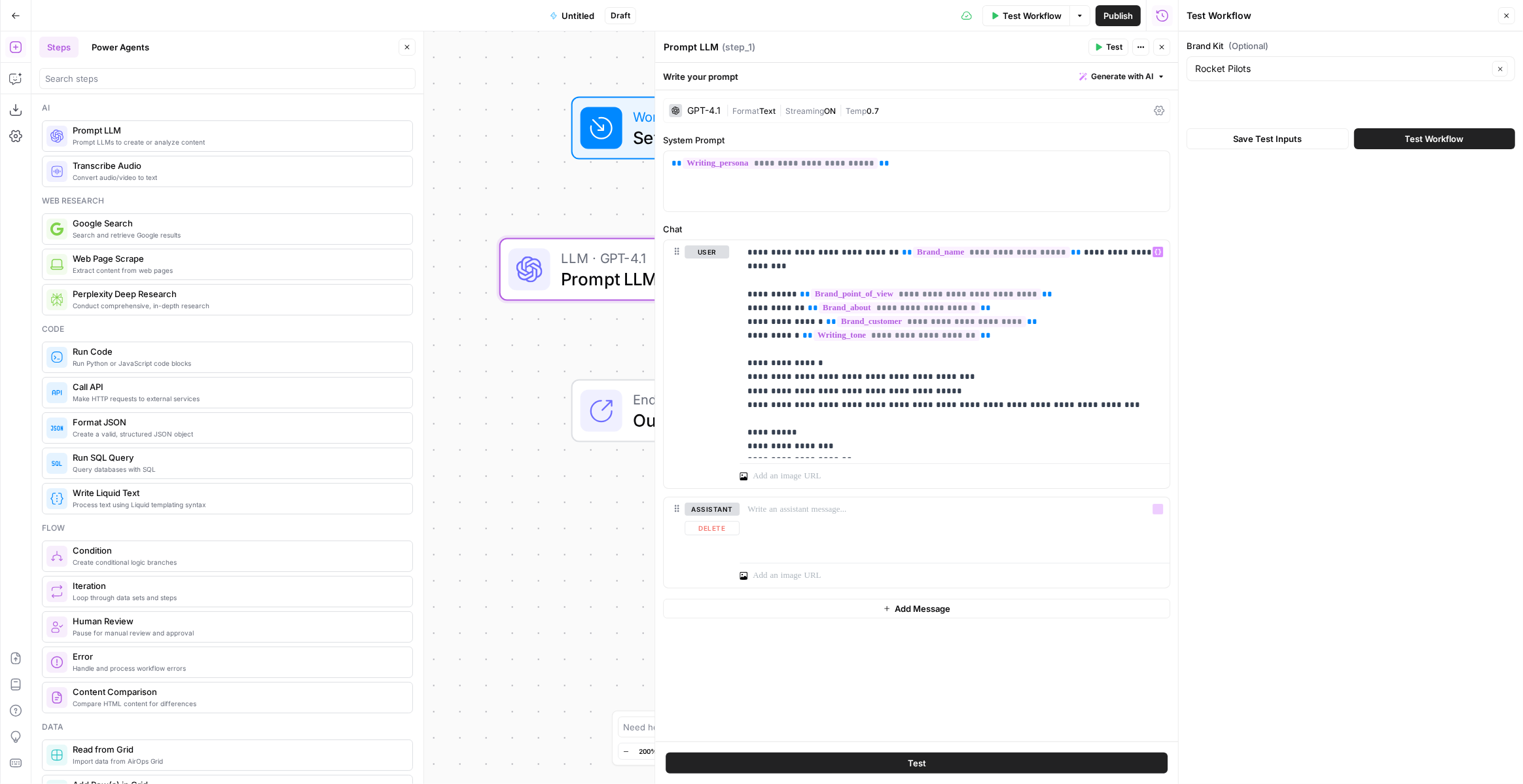 click on "**********" at bounding box center (916, 368) 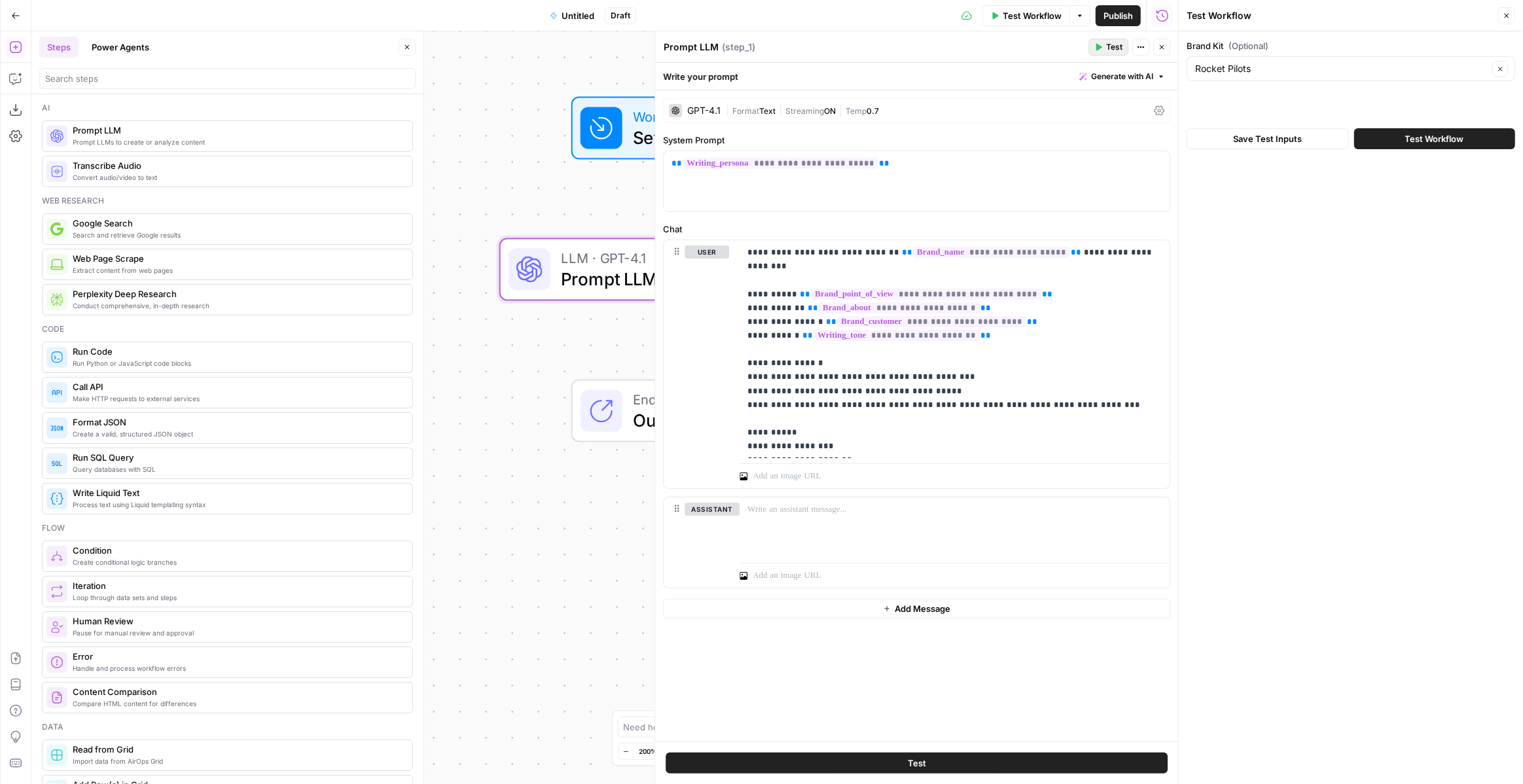 click on "Test" at bounding box center [1108, 47] 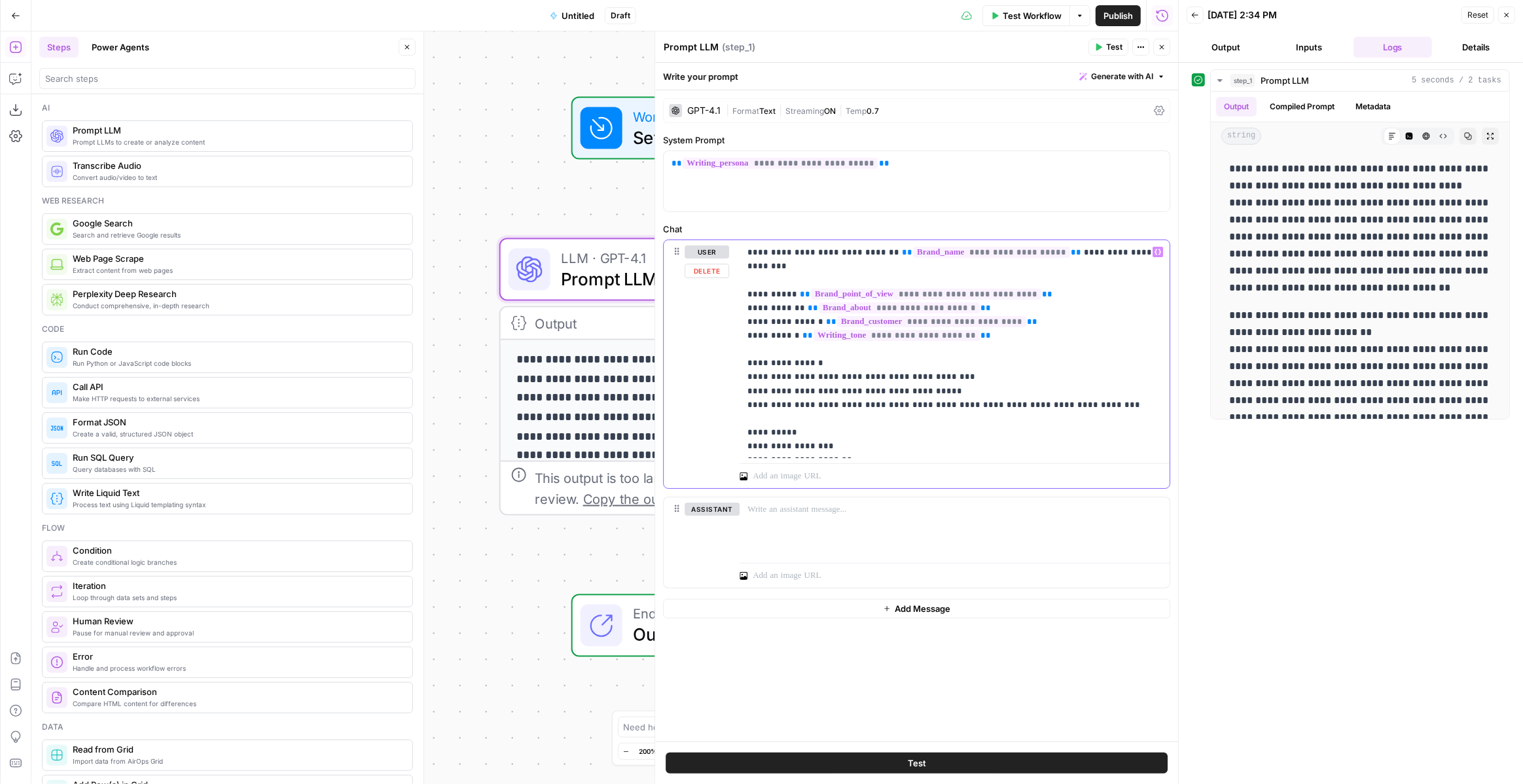 click on "**********" at bounding box center [954, 349] 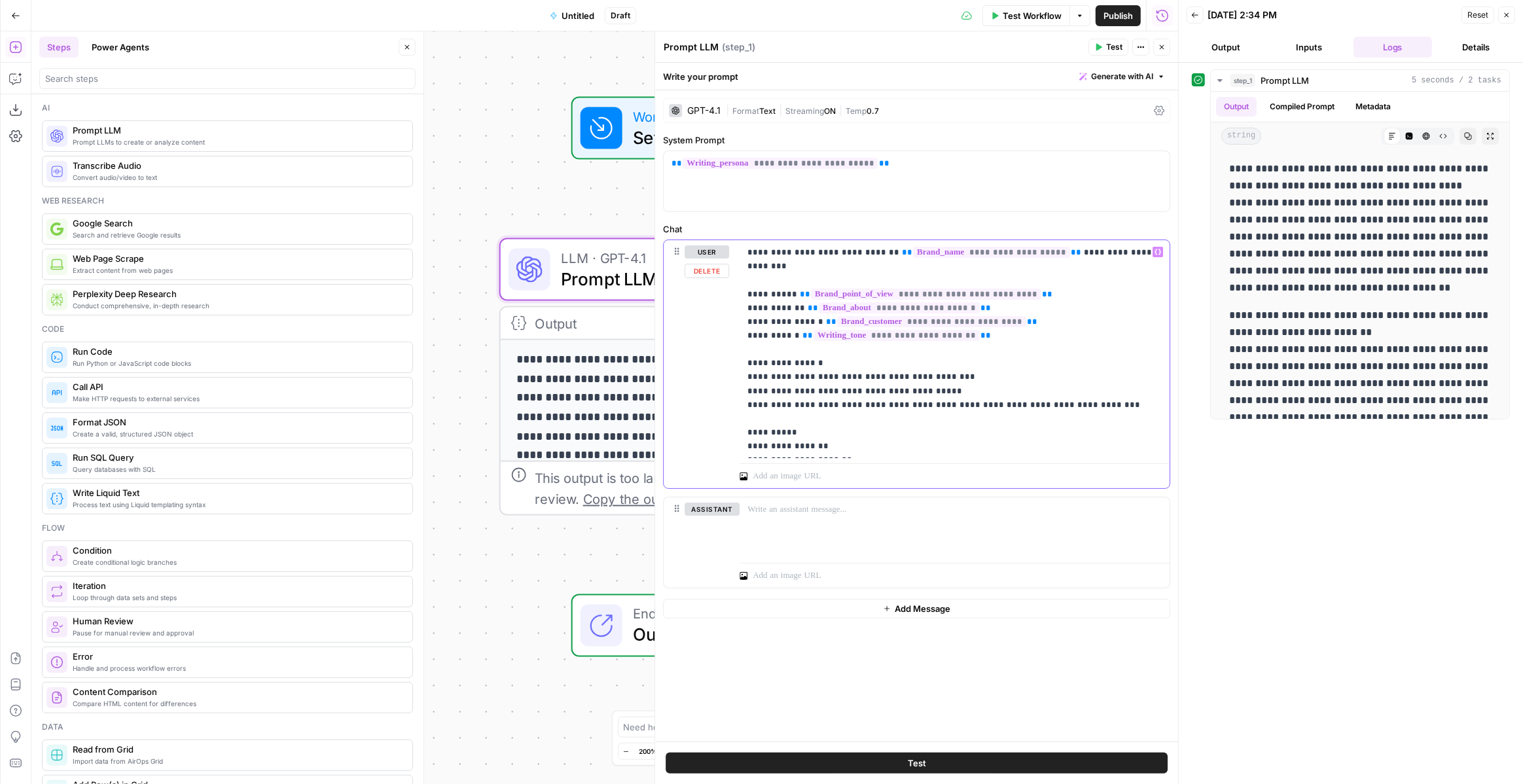 click on "**********" at bounding box center (954, 349) 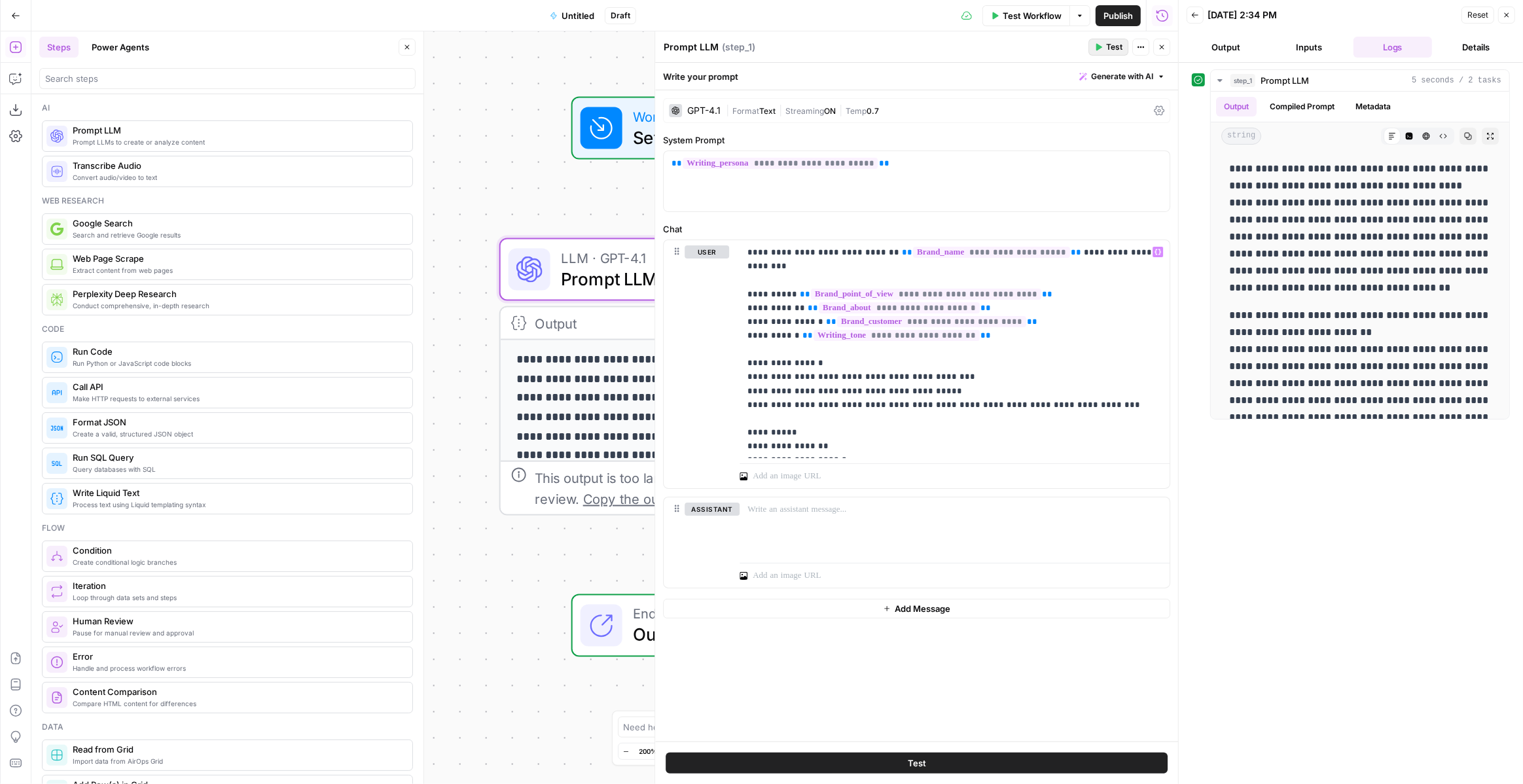 click on "Test" at bounding box center [1108, 47] 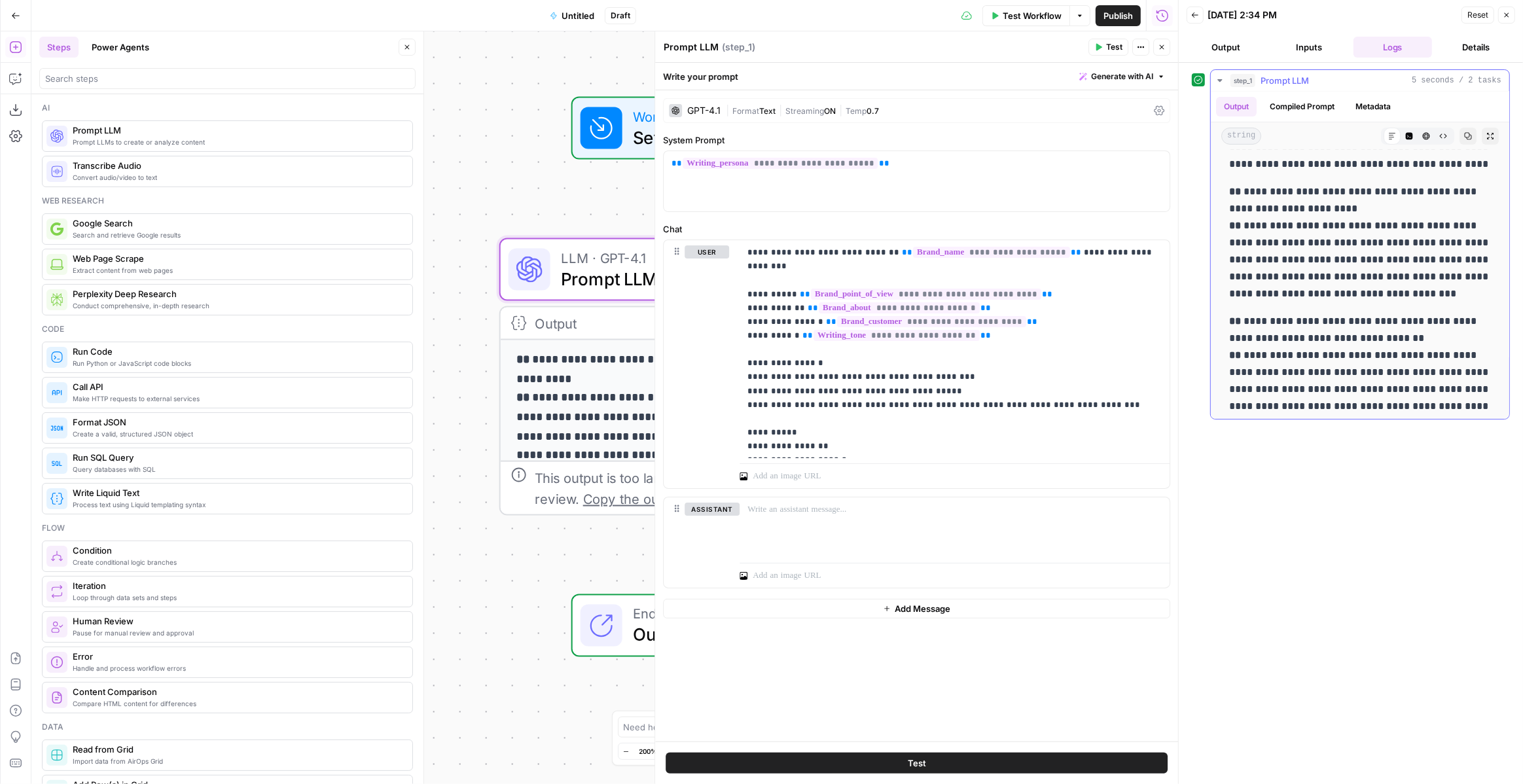 scroll, scrollTop: 440, scrollLeft: 0, axis: vertical 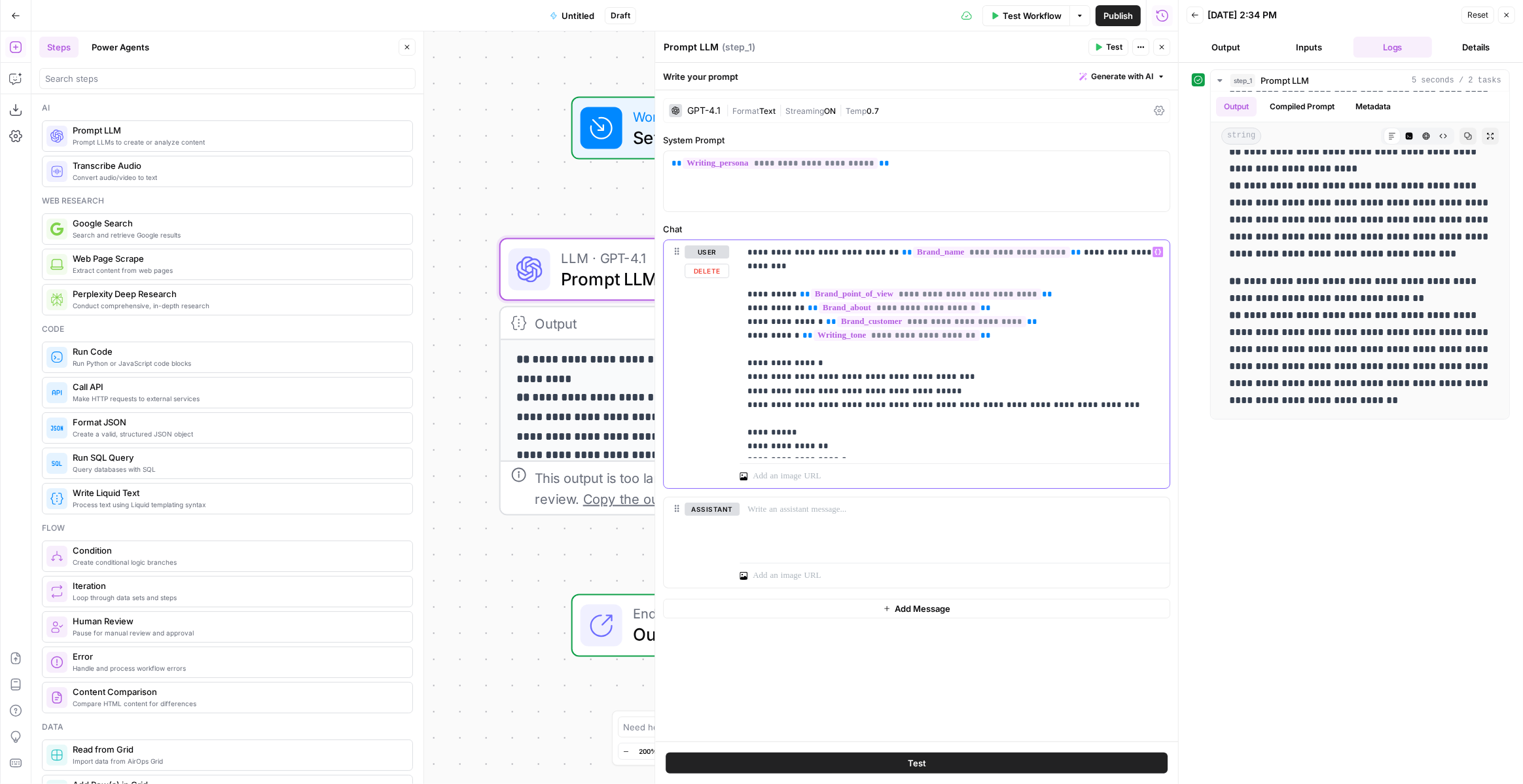drag, startPoint x: 791, startPoint y: 255, endPoint x: 783, endPoint y: 255, distance: 8 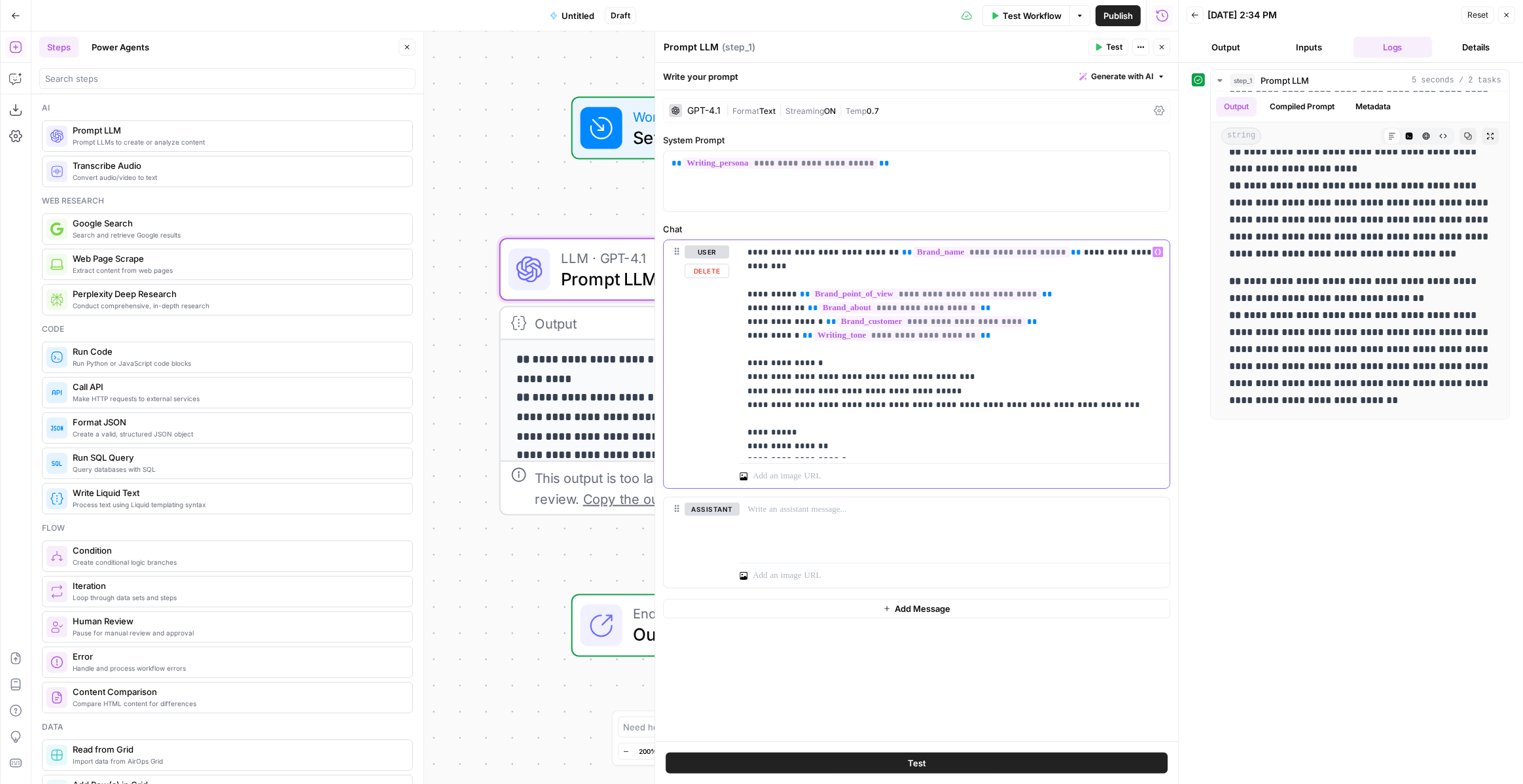 click on "**********" at bounding box center (954, 349) 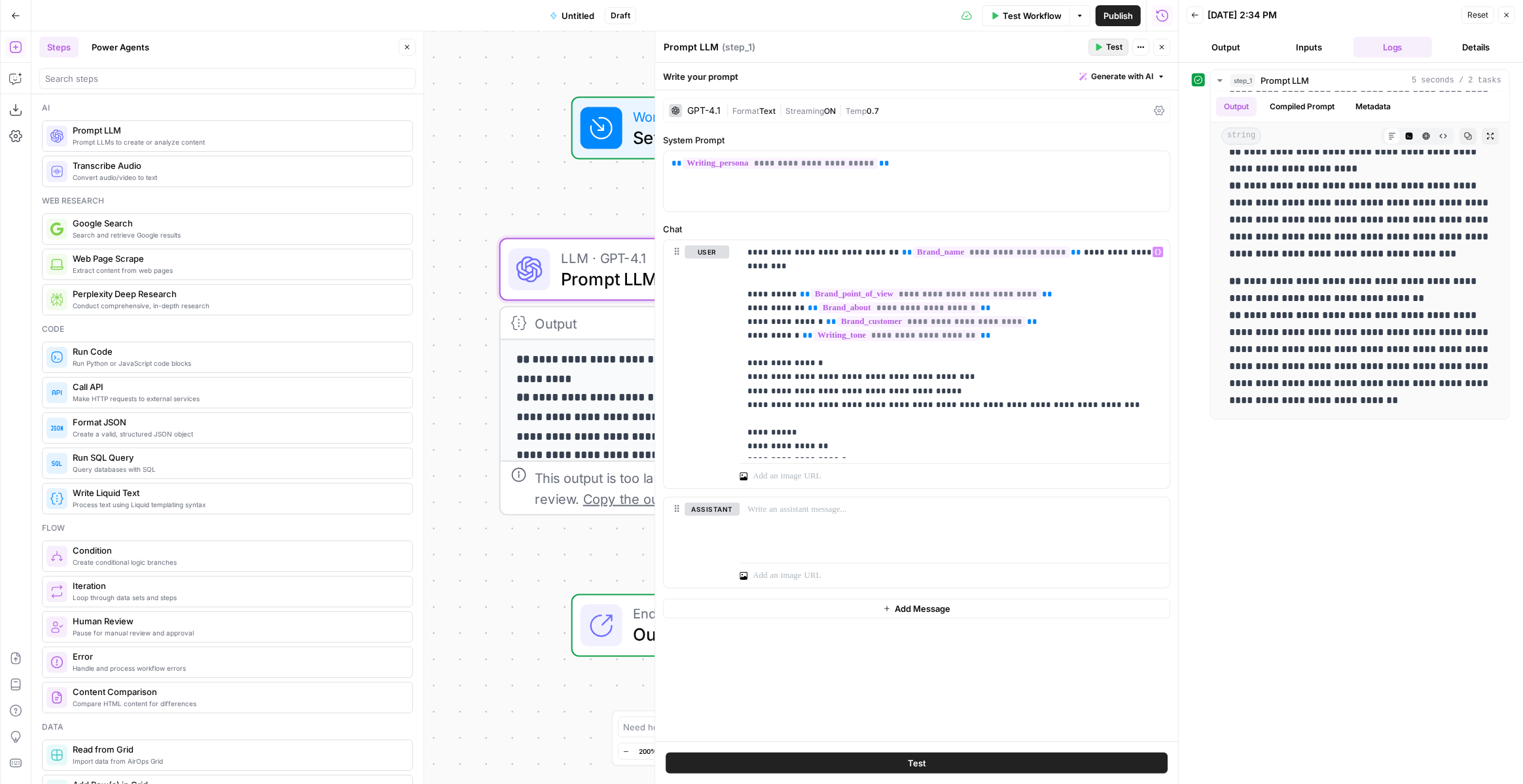 click on "Test" at bounding box center (1114, 47) 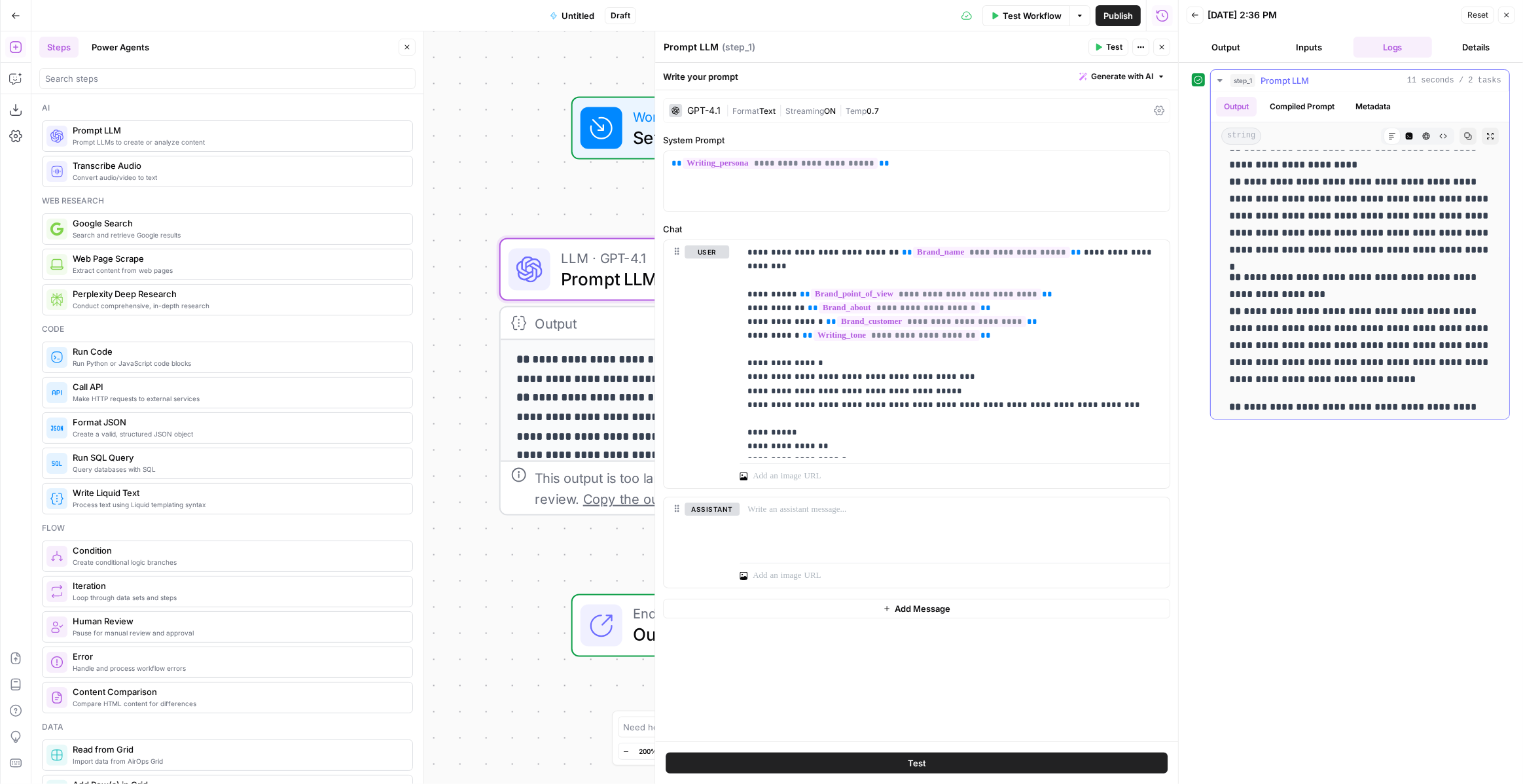 scroll, scrollTop: 0, scrollLeft: 0, axis: both 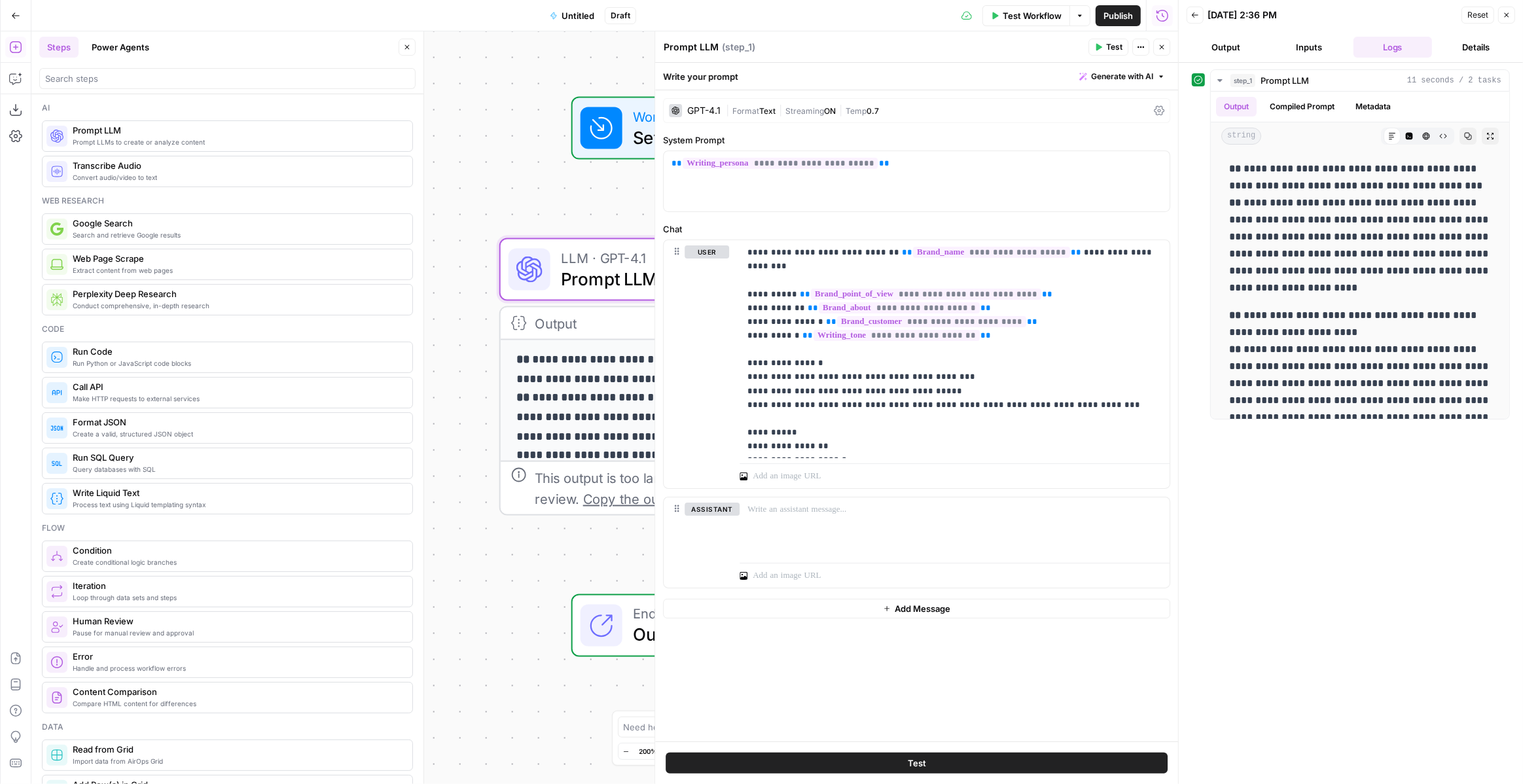 click on "**********" at bounding box center (1351, 423) 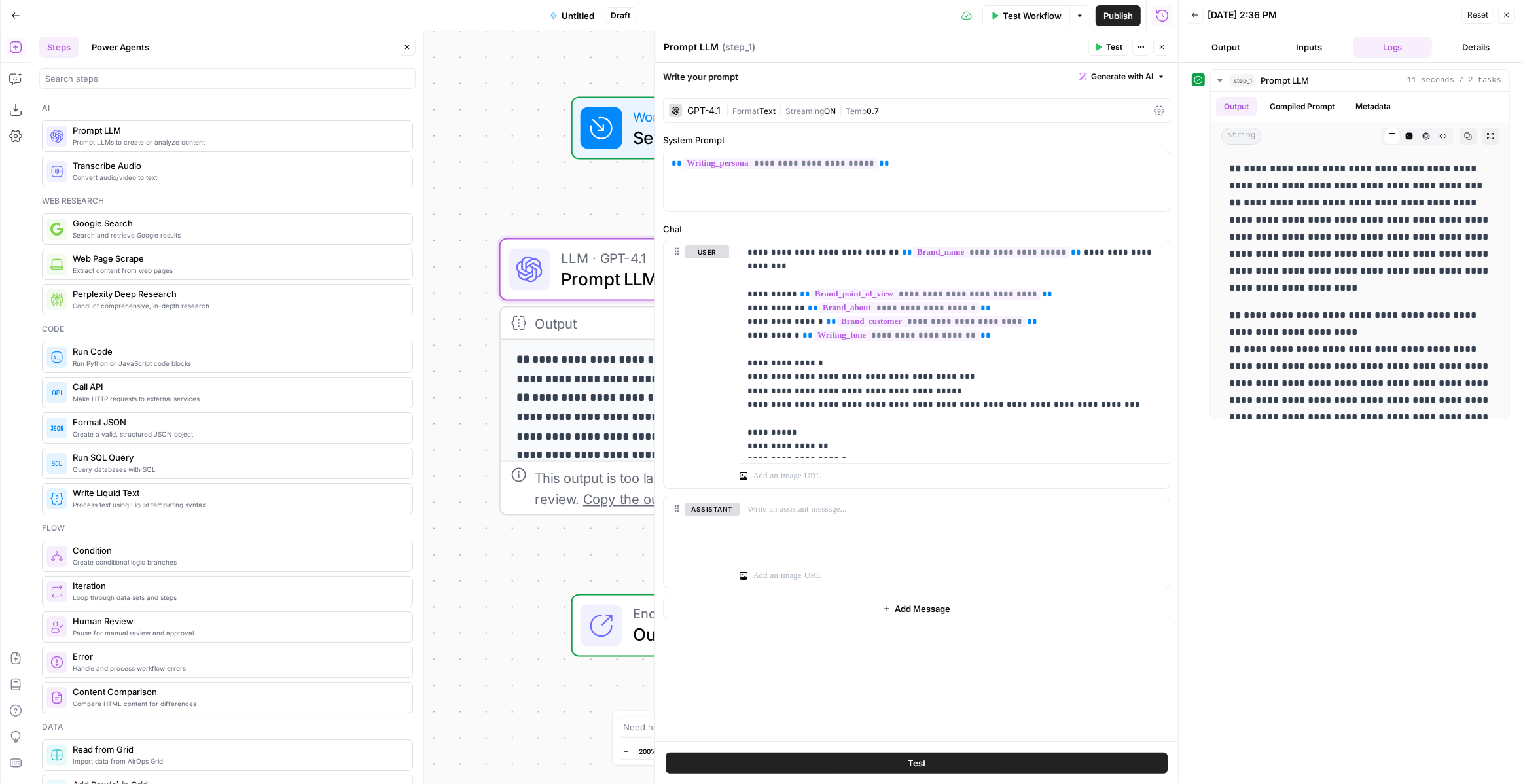 click on "GPT-4.1" at bounding box center (704, 111) 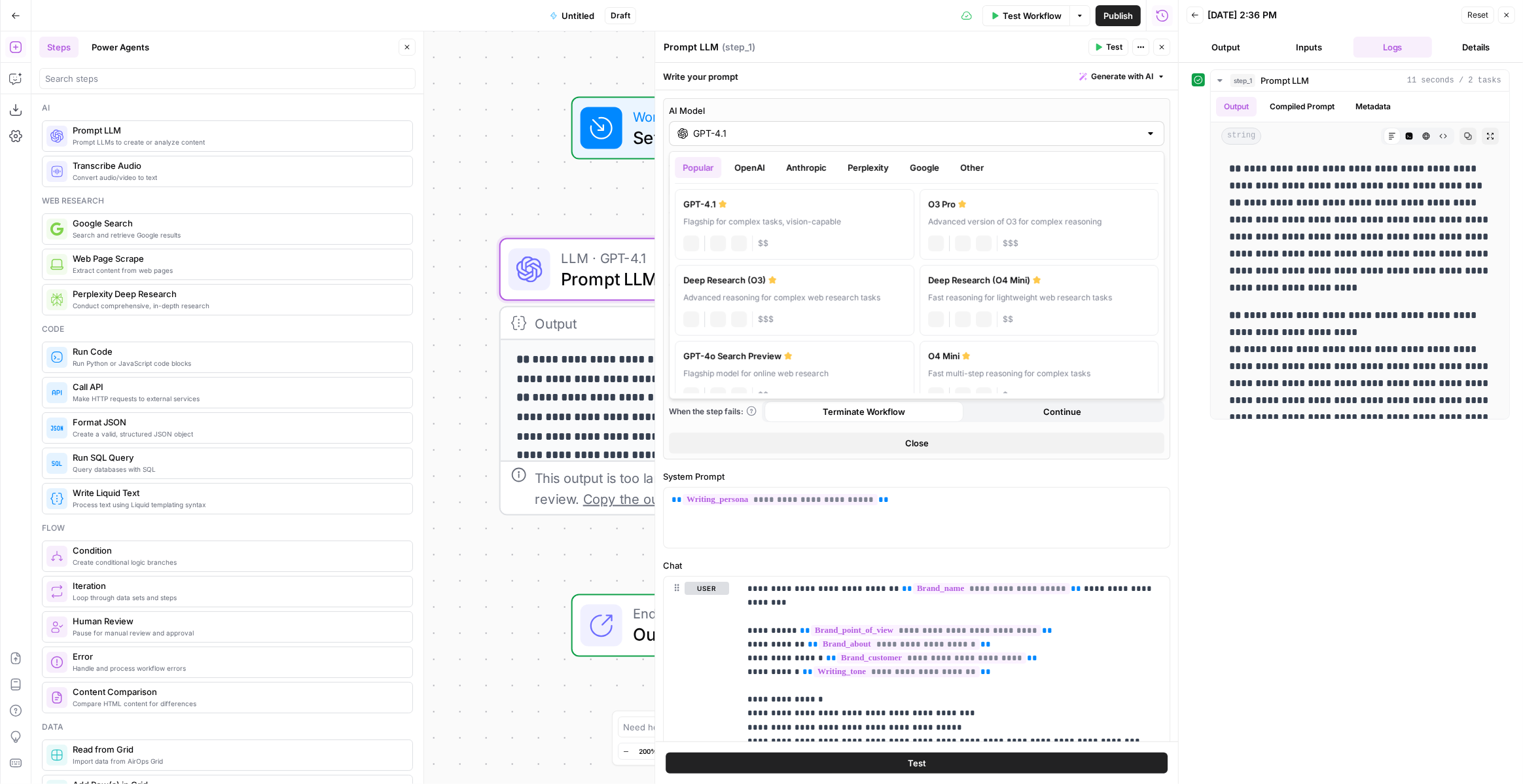 click on "GPT-4.1" at bounding box center [916, 134] 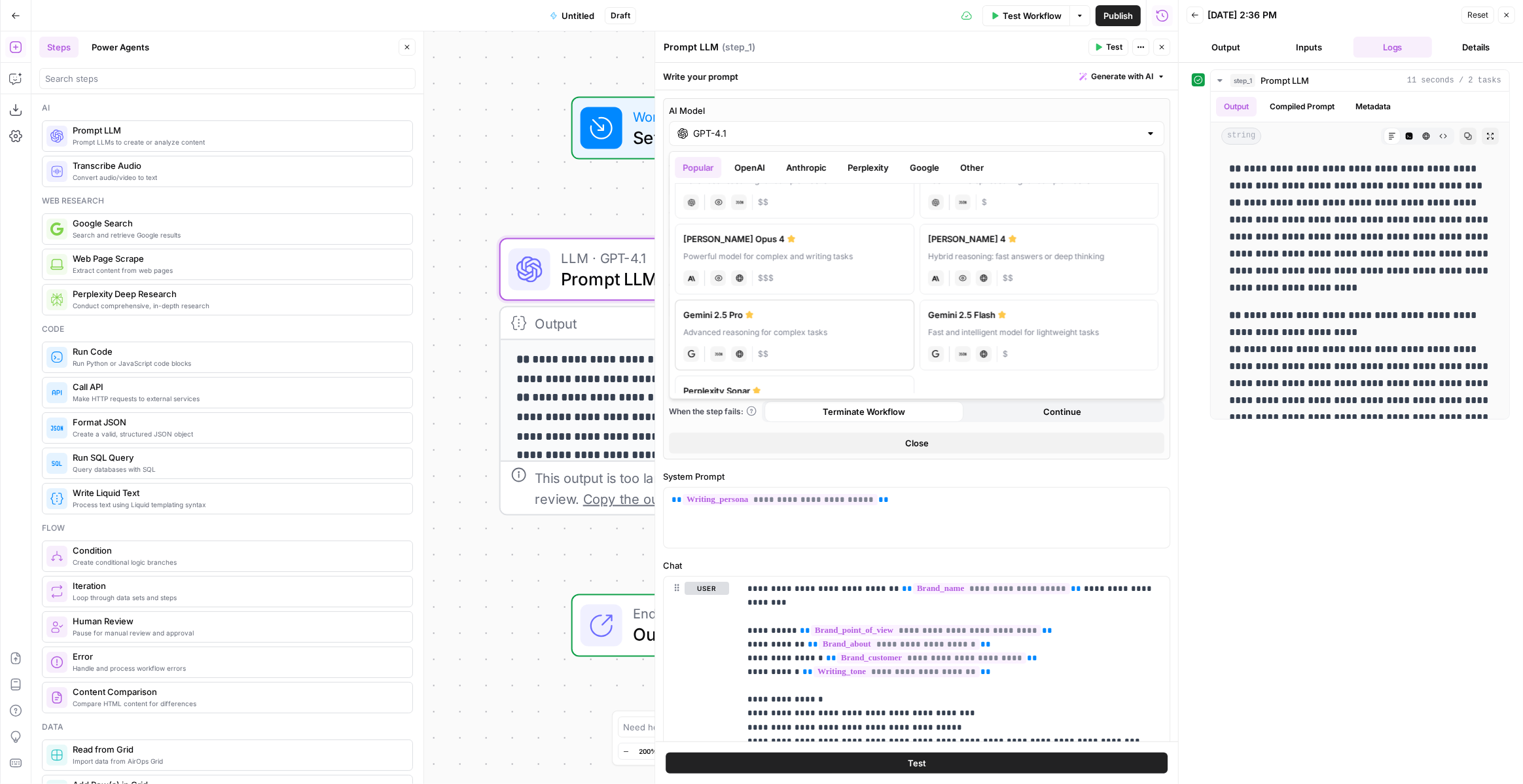 scroll, scrollTop: 267, scrollLeft: 0, axis: vertical 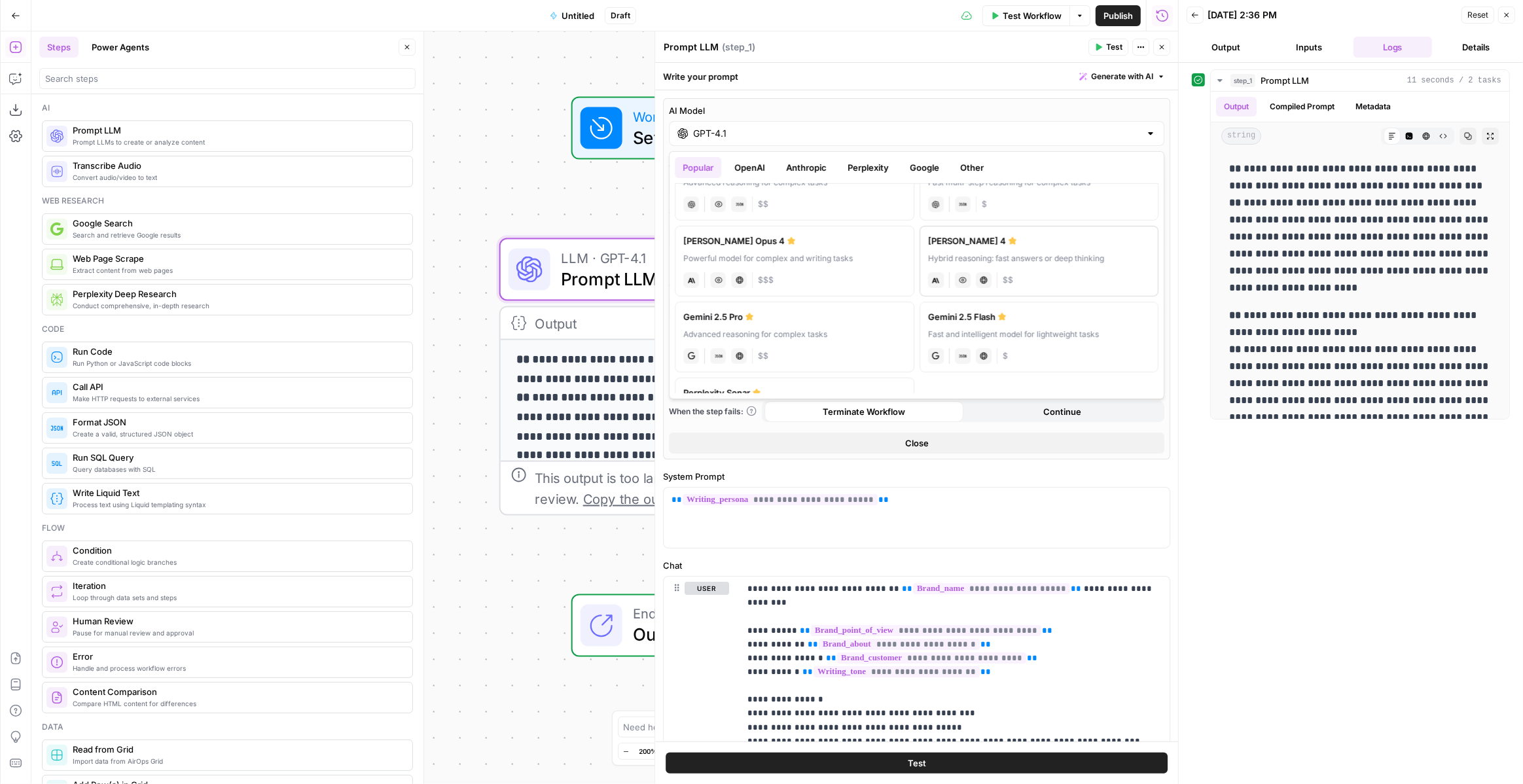 click on "Hybrid reasoning: fast answers or deep thinking" at bounding box center [1039, 258] 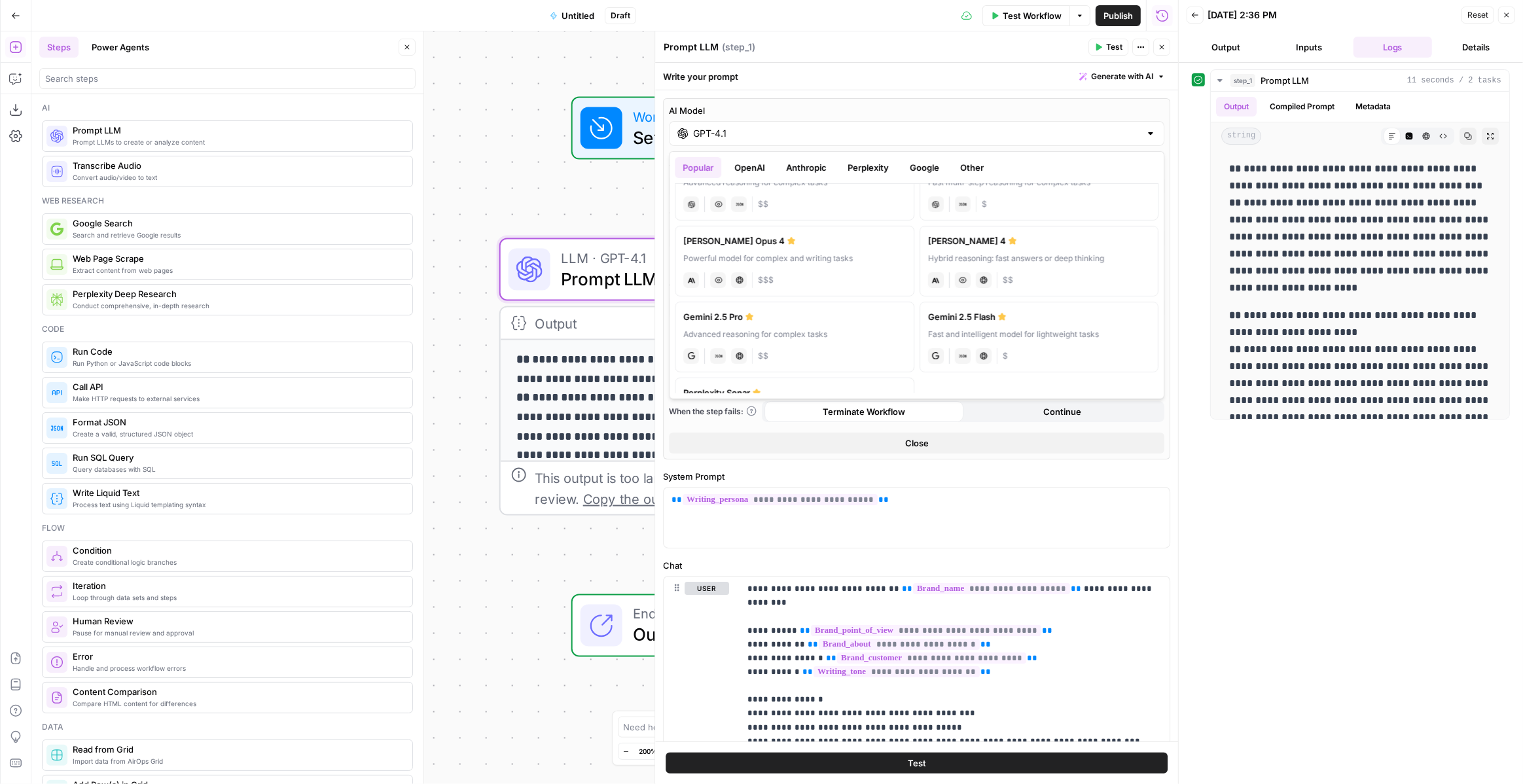 type on "Claude Sonnet 4" 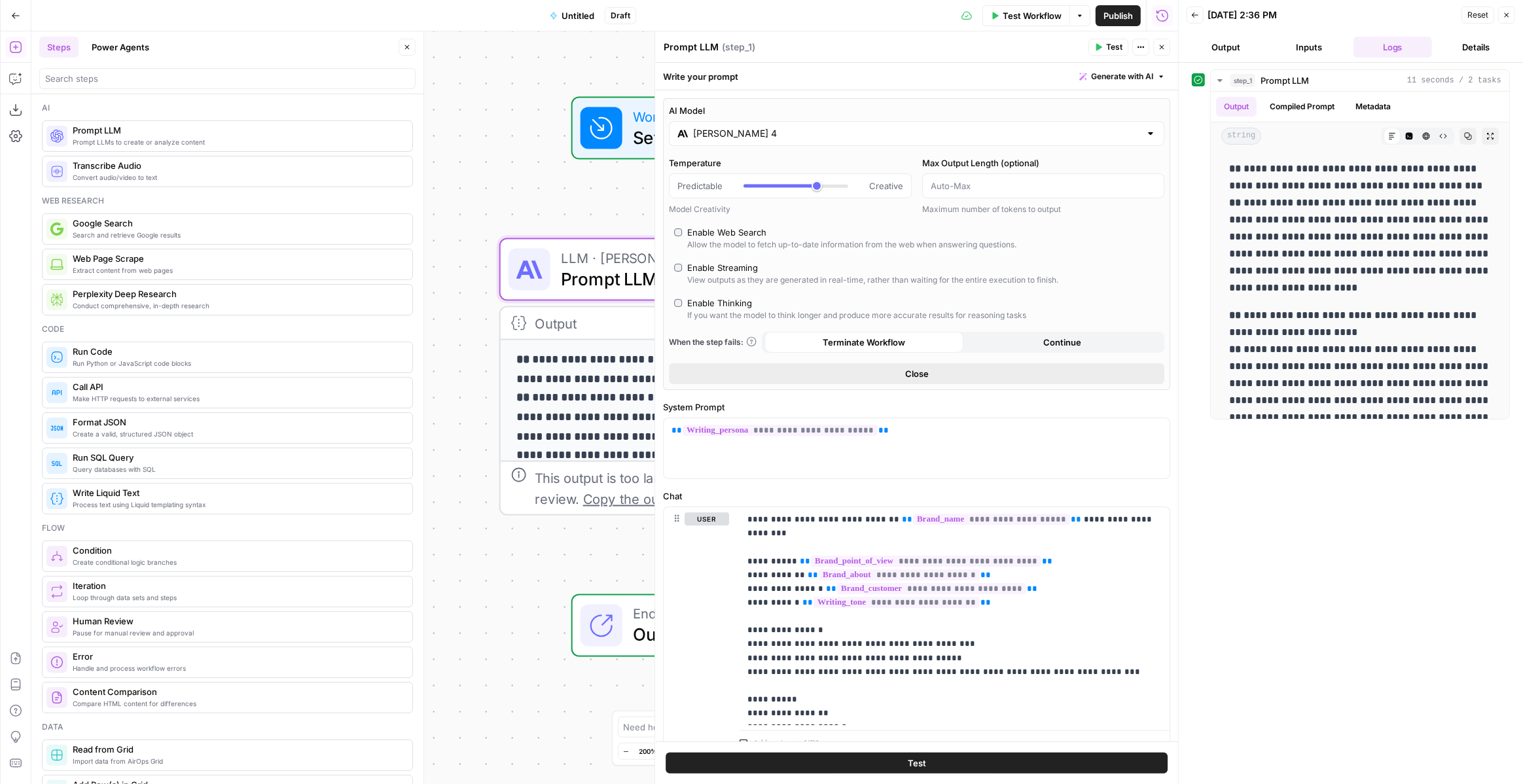 click on "Close" at bounding box center (916, 374) 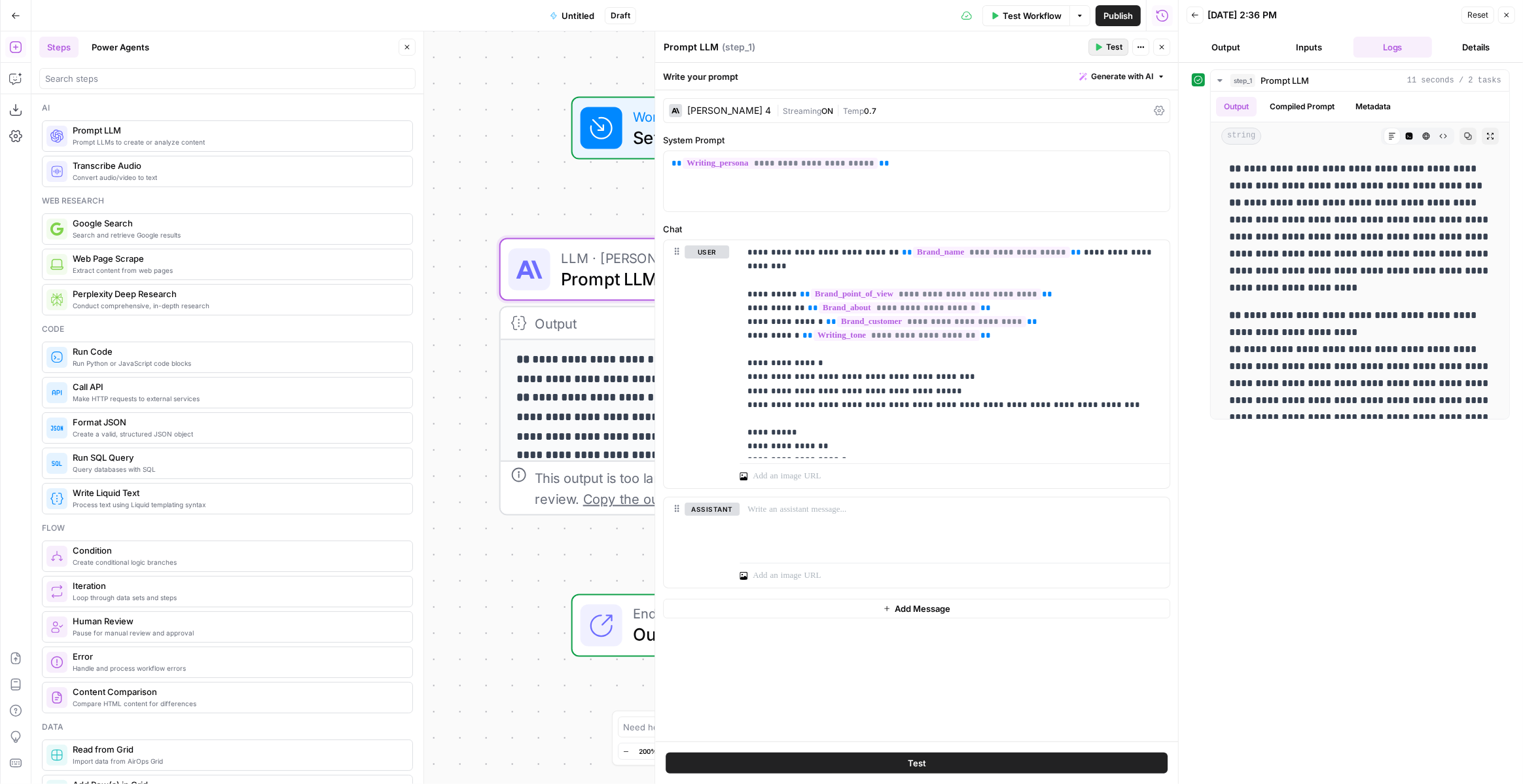 click on "Test" at bounding box center (1114, 47) 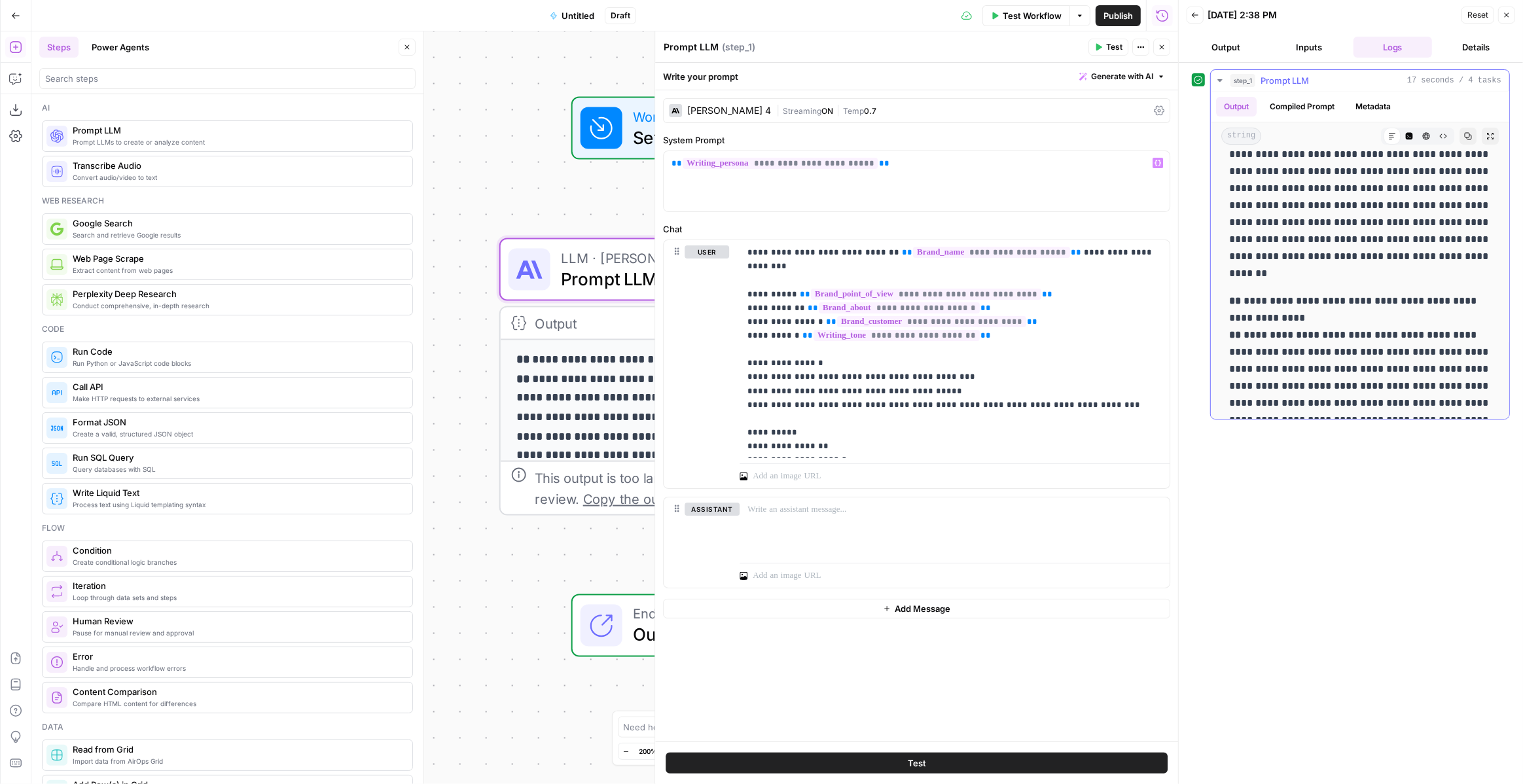 scroll, scrollTop: 0, scrollLeft: 0, axis: both 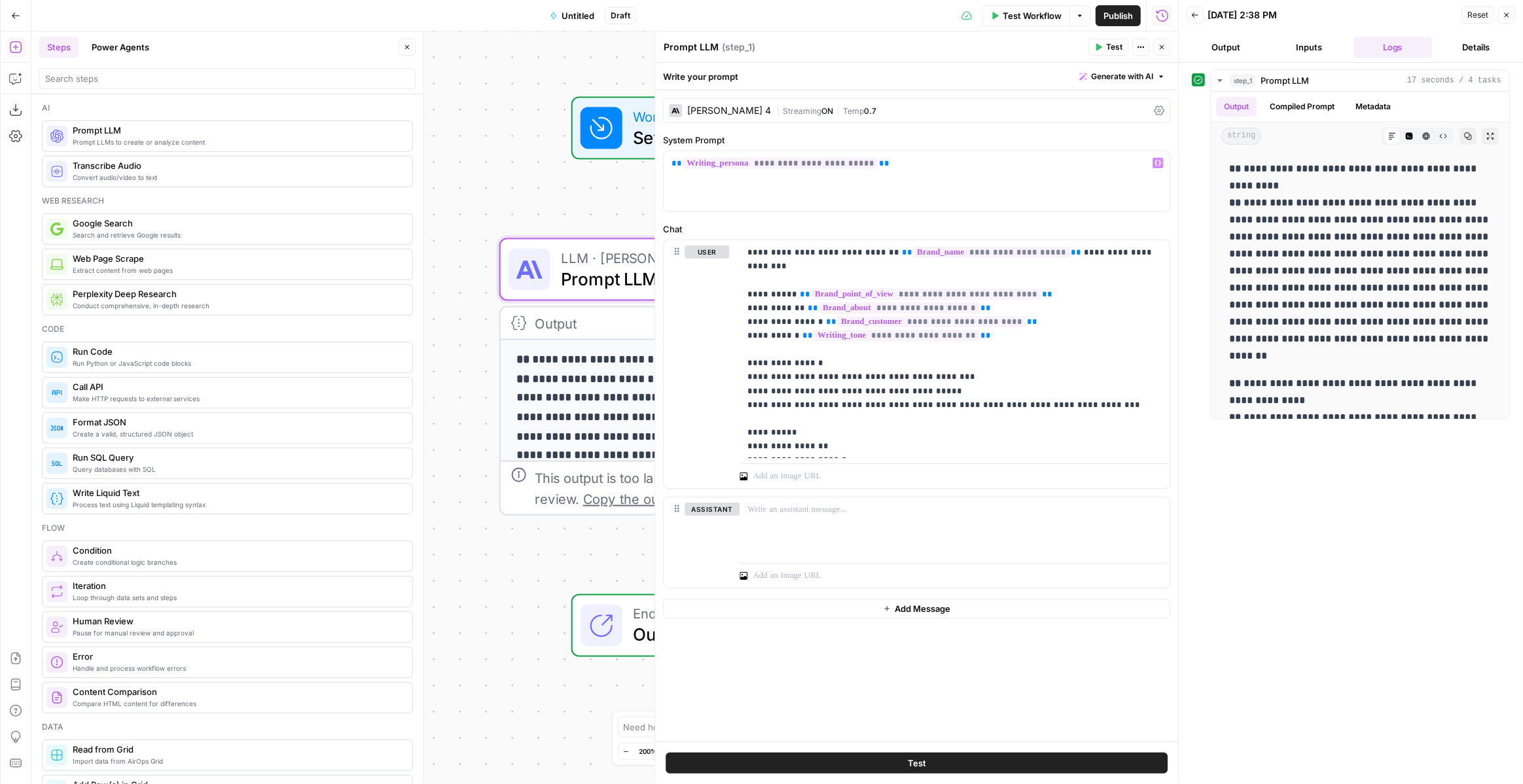 click on "Claude Sonnet 4" at bounding box center (729, 111) 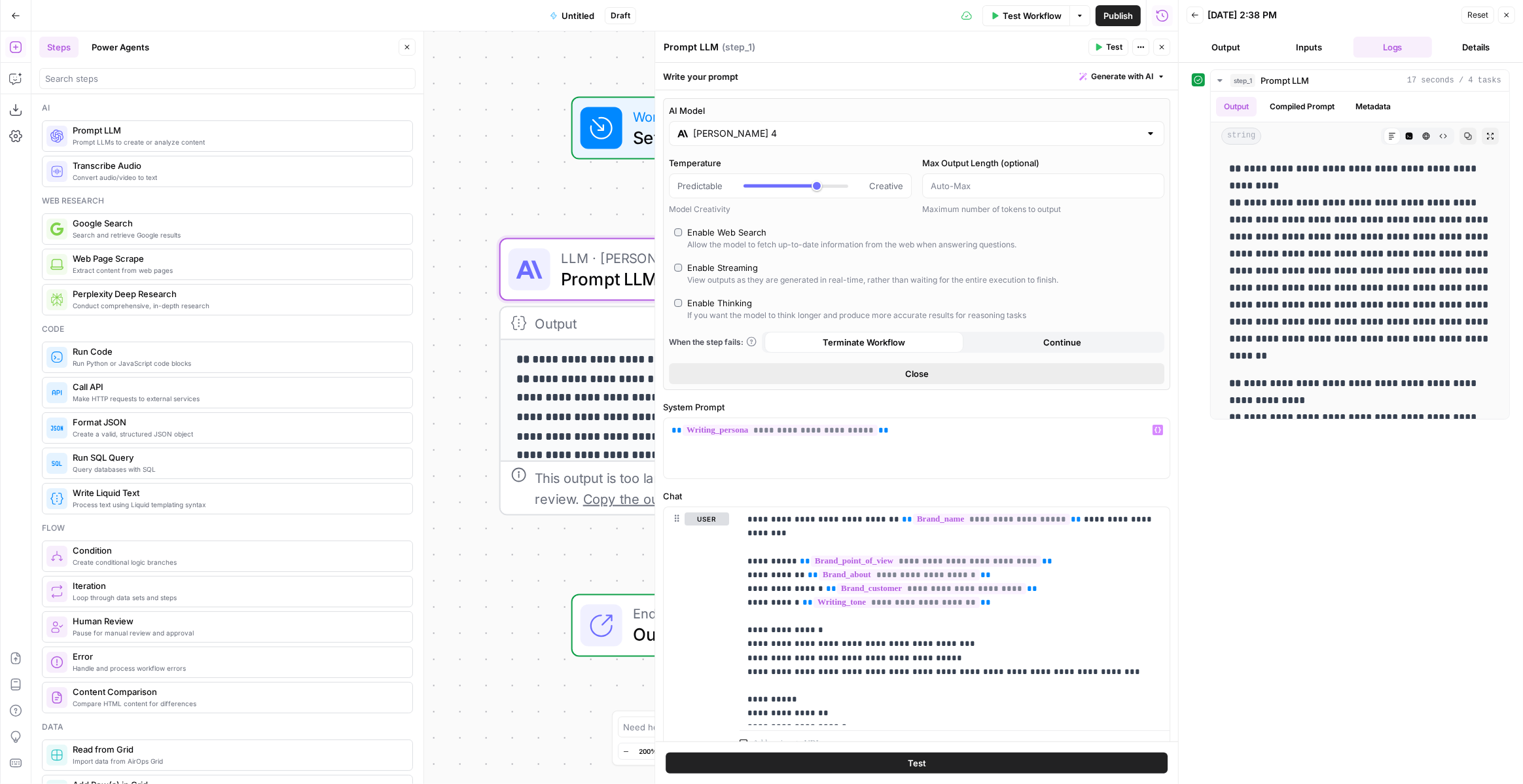 click on "Close" at bounding box center [916, 374] 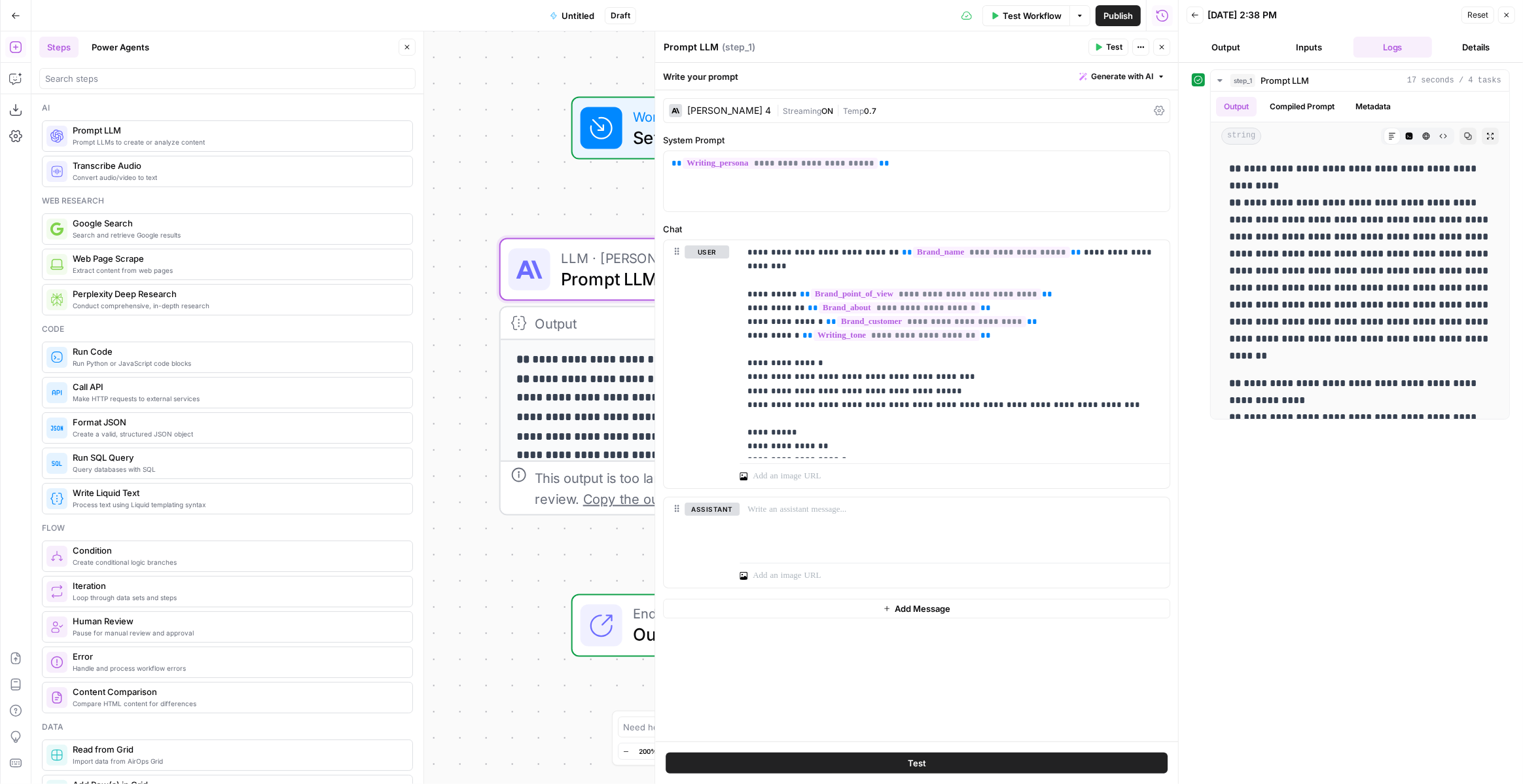 click on "Claude Sonnet 4" at bounding box center [729, 111] 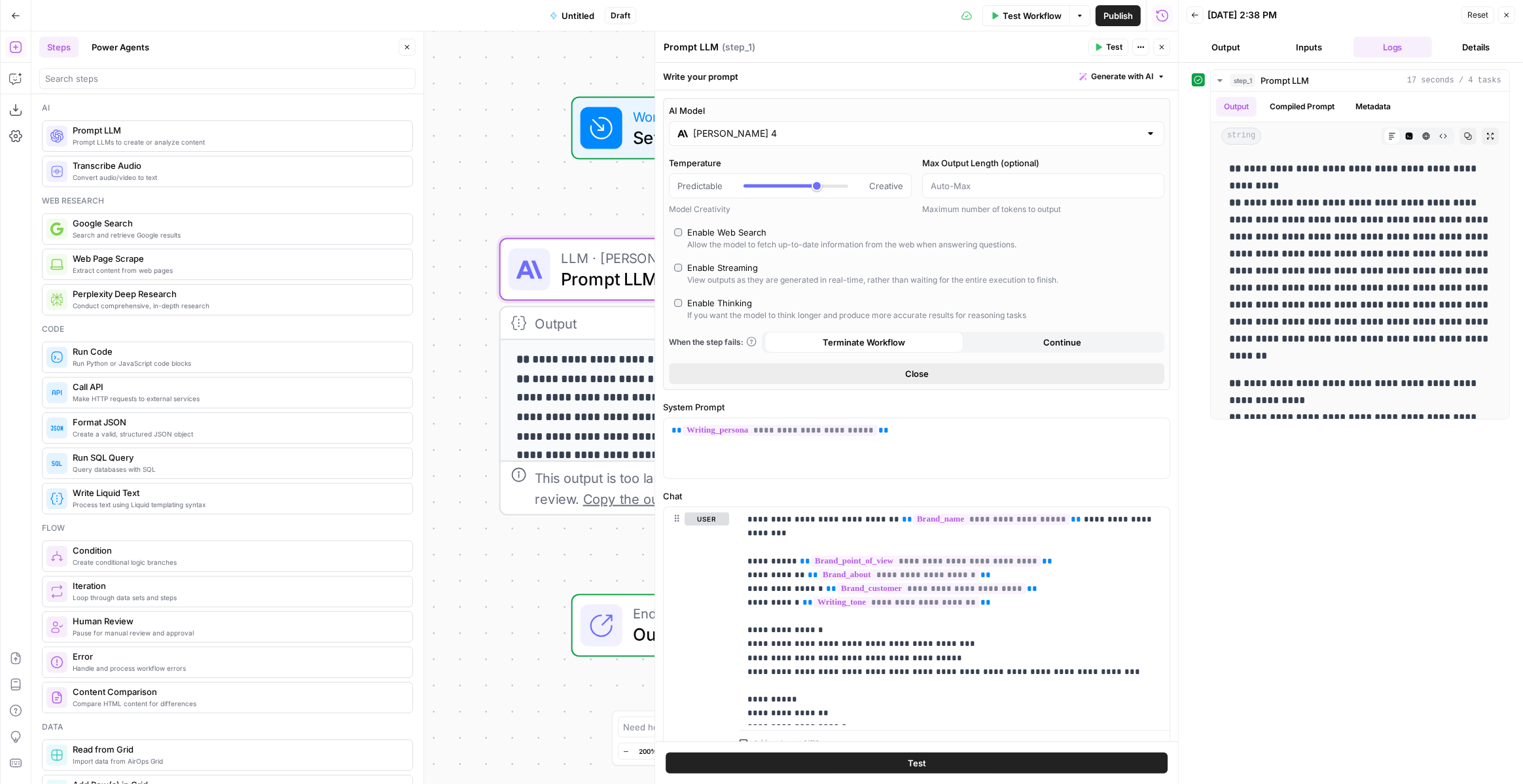 click on "Close" at bounding box center [916, 374] 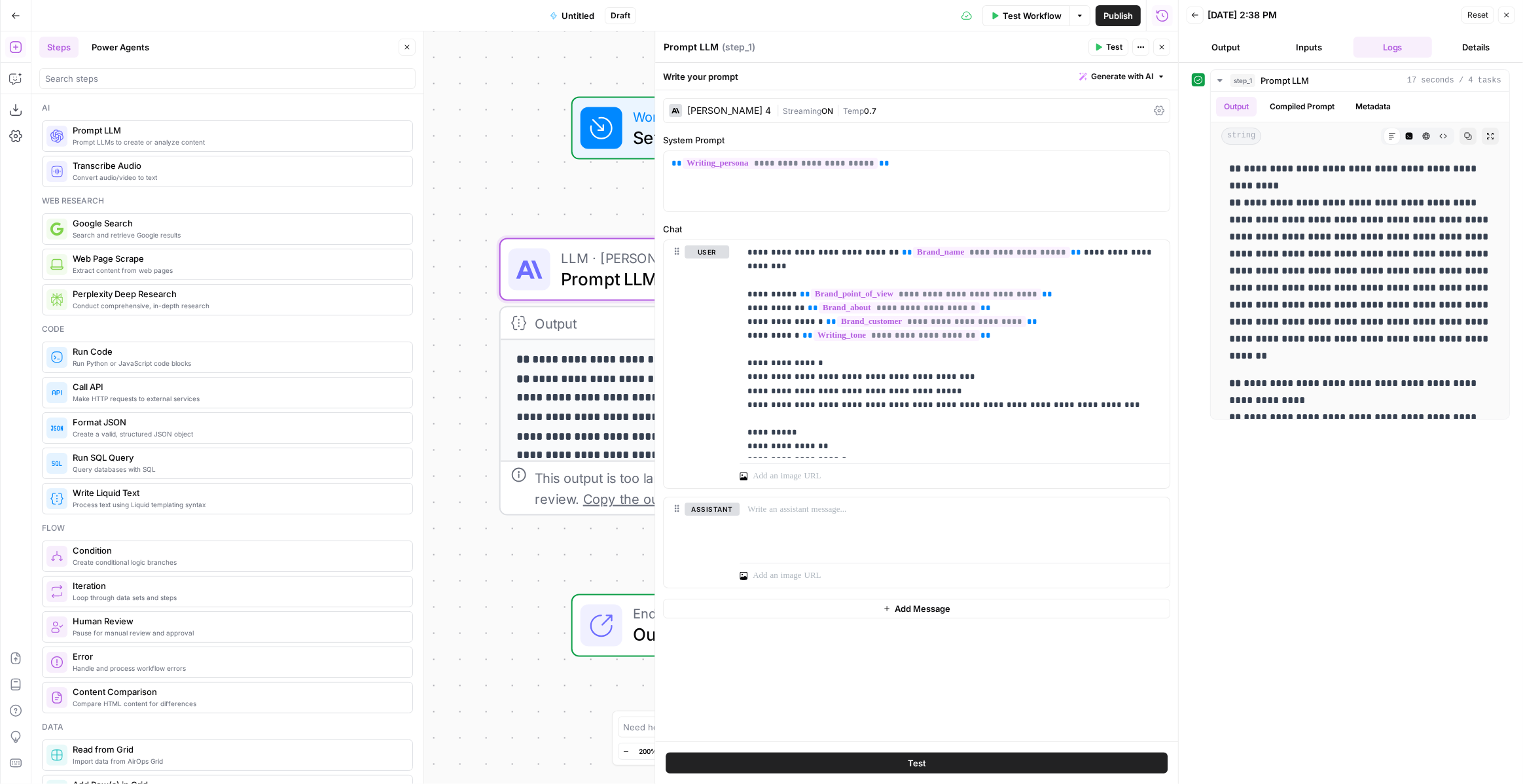 click on "Prompt LLM Prompt LLM  ( step_1 ) Test Actions Close" at bounding box center (916, 47) 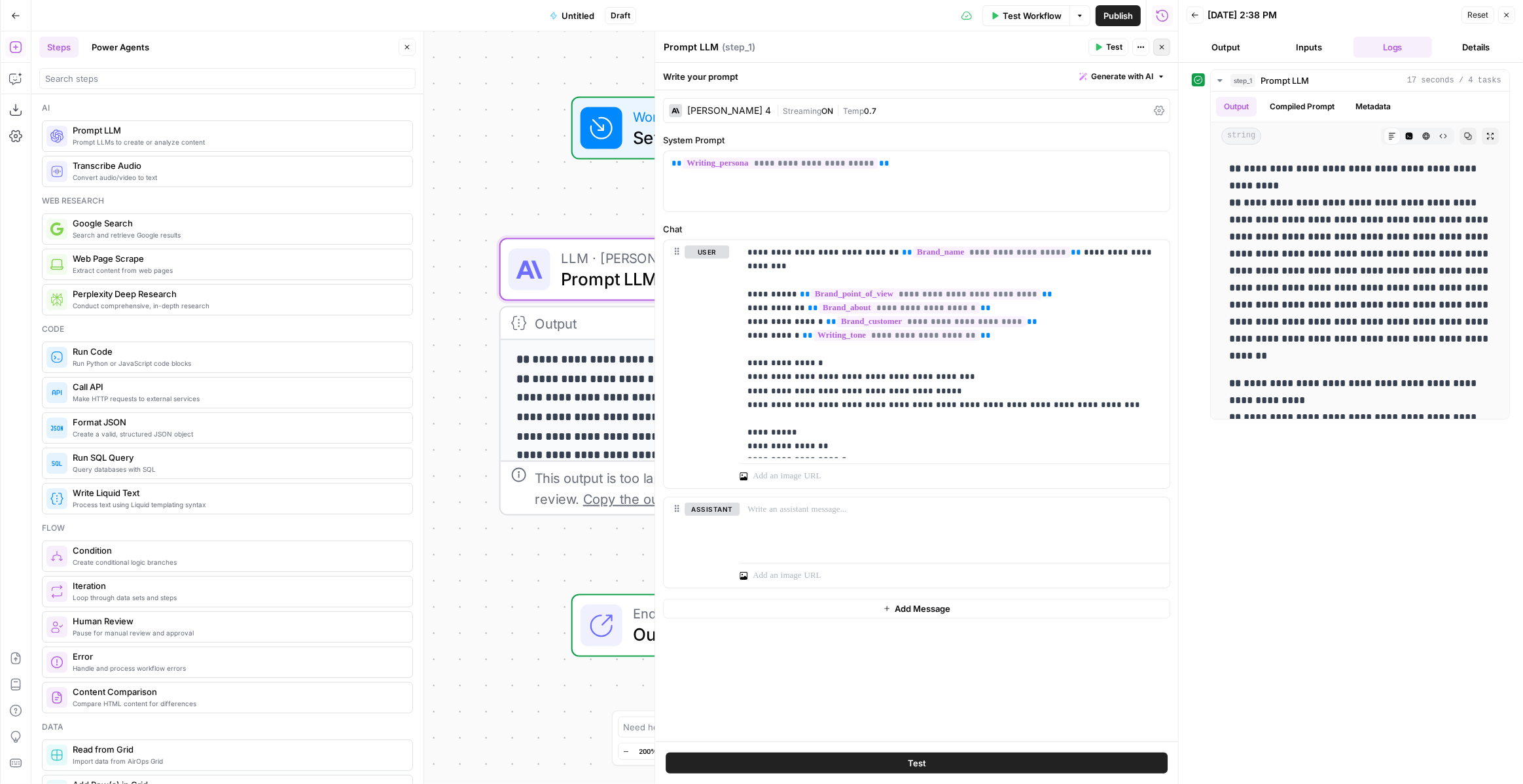 click on "Close" at bounding box center [1162, 47] 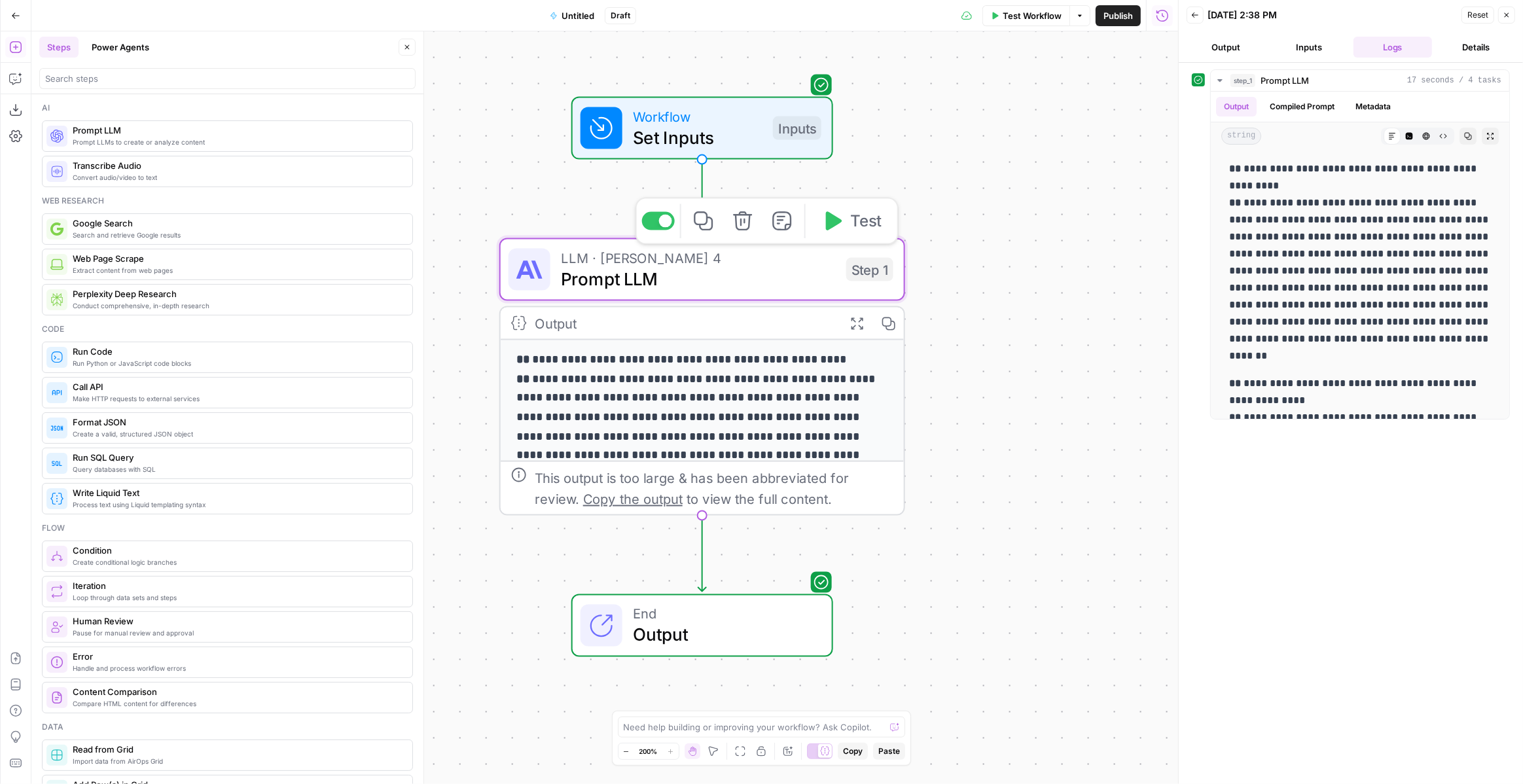 click on "Prompt LLM" at bounding box center [698, 279] 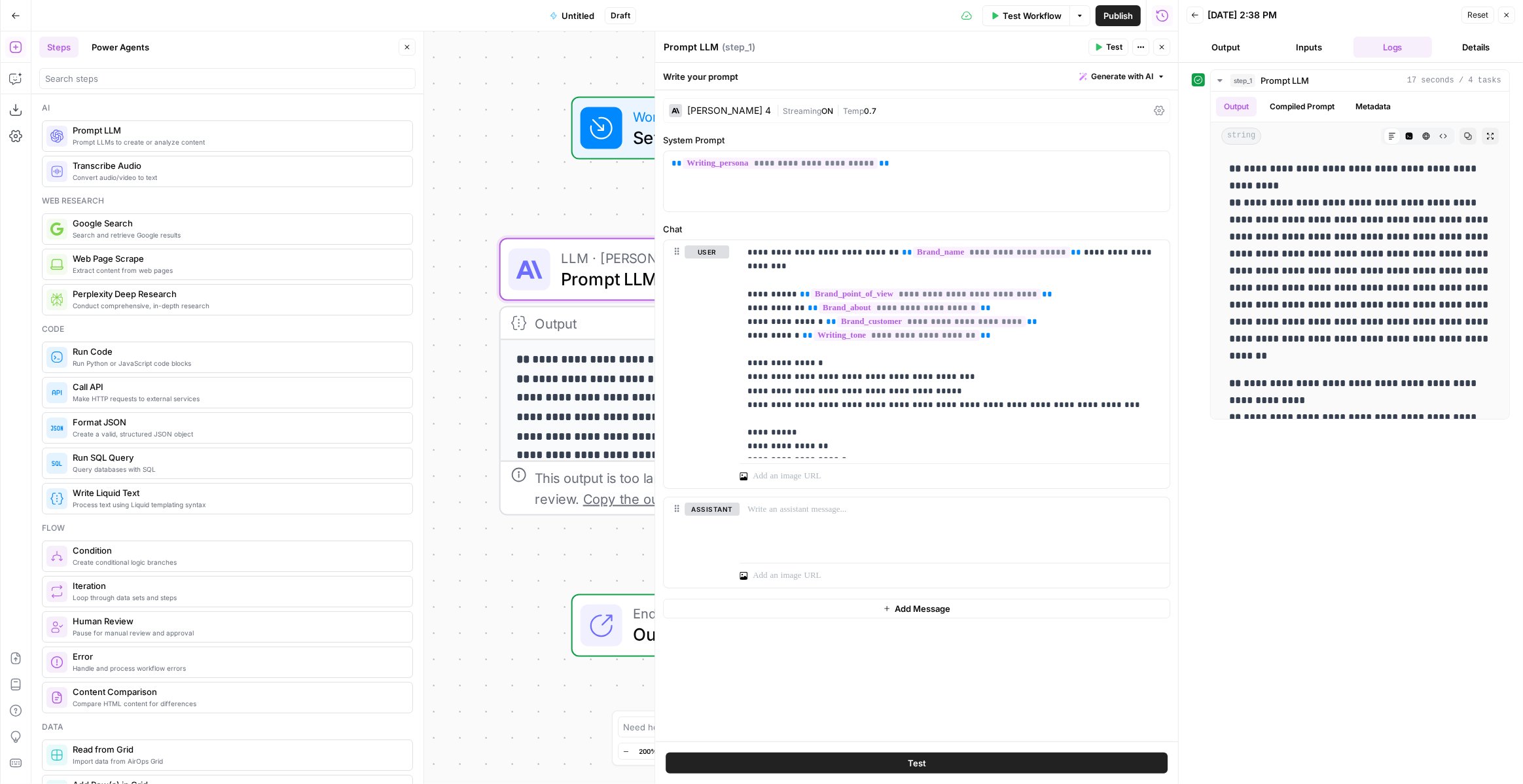 drag, startPoint x: 666, startPoint y: 75, endPoint x: 747, endPoint y: 73, distance: 81.02469 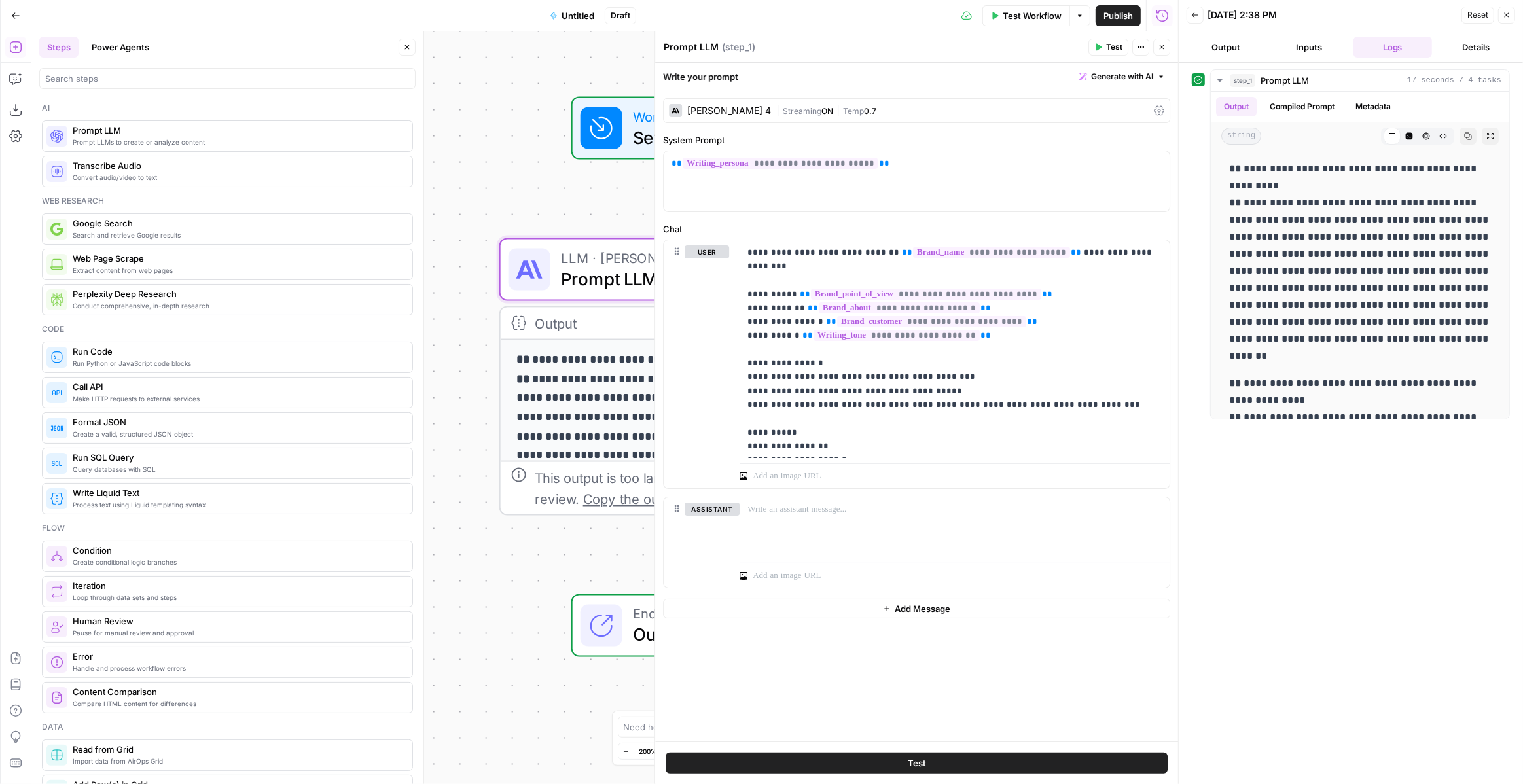click on "Claude Sonnet 4" at bounding box center [729, 111] 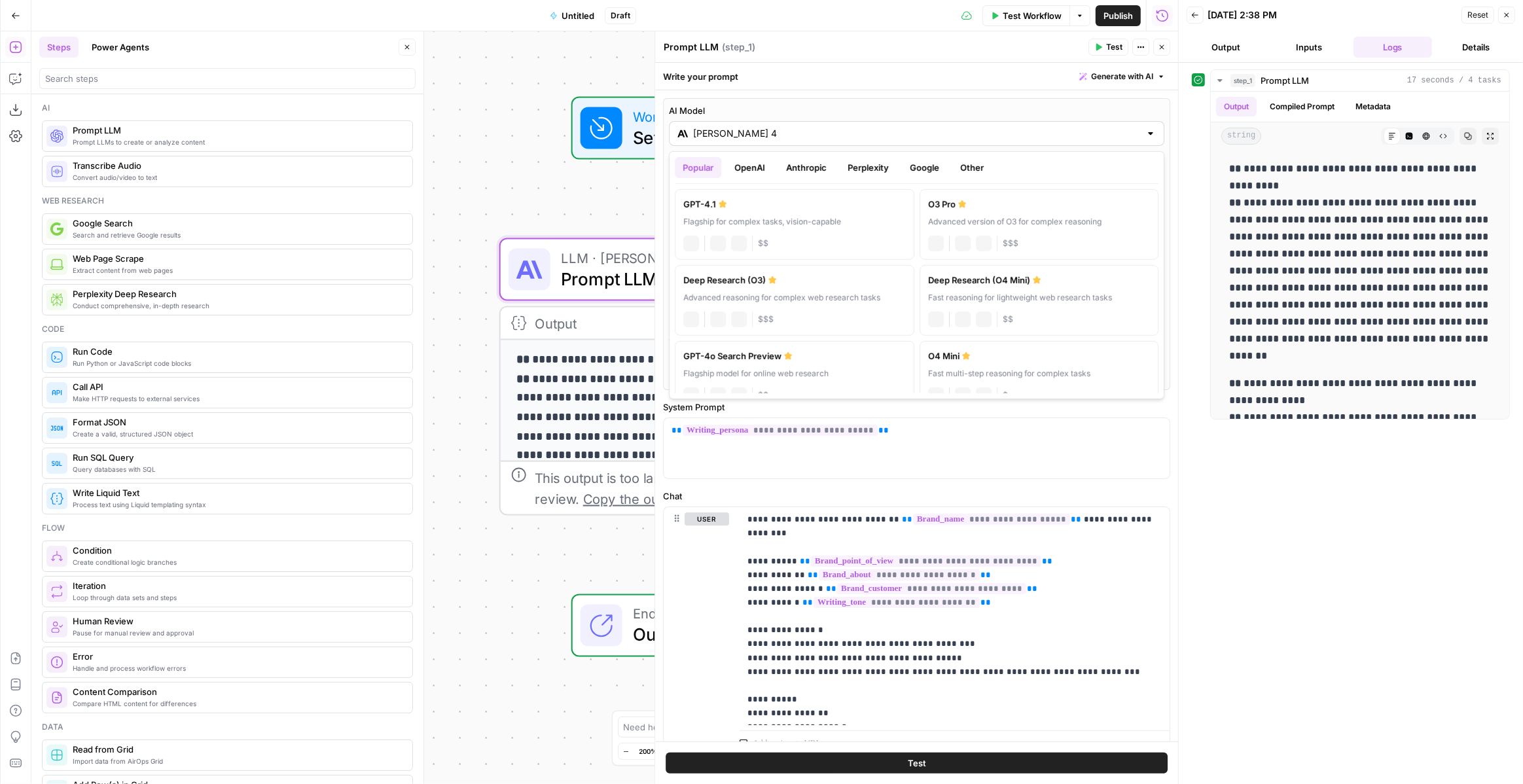click on "Claude Sonnet 4" at bounding box center (916, 134) 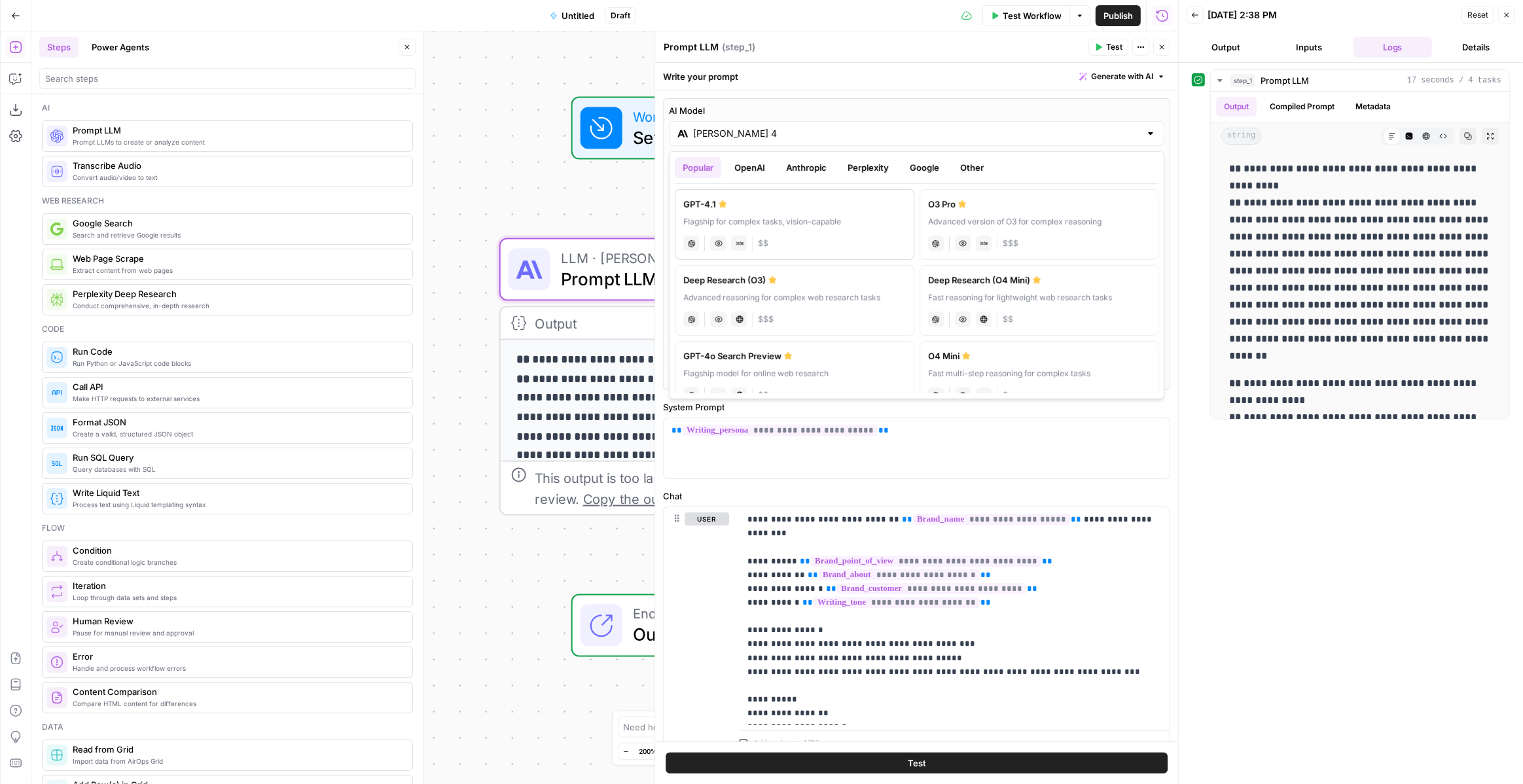 click on "chat Vision Capabilities JSON Mode $$" at bounding box center [795, 242] 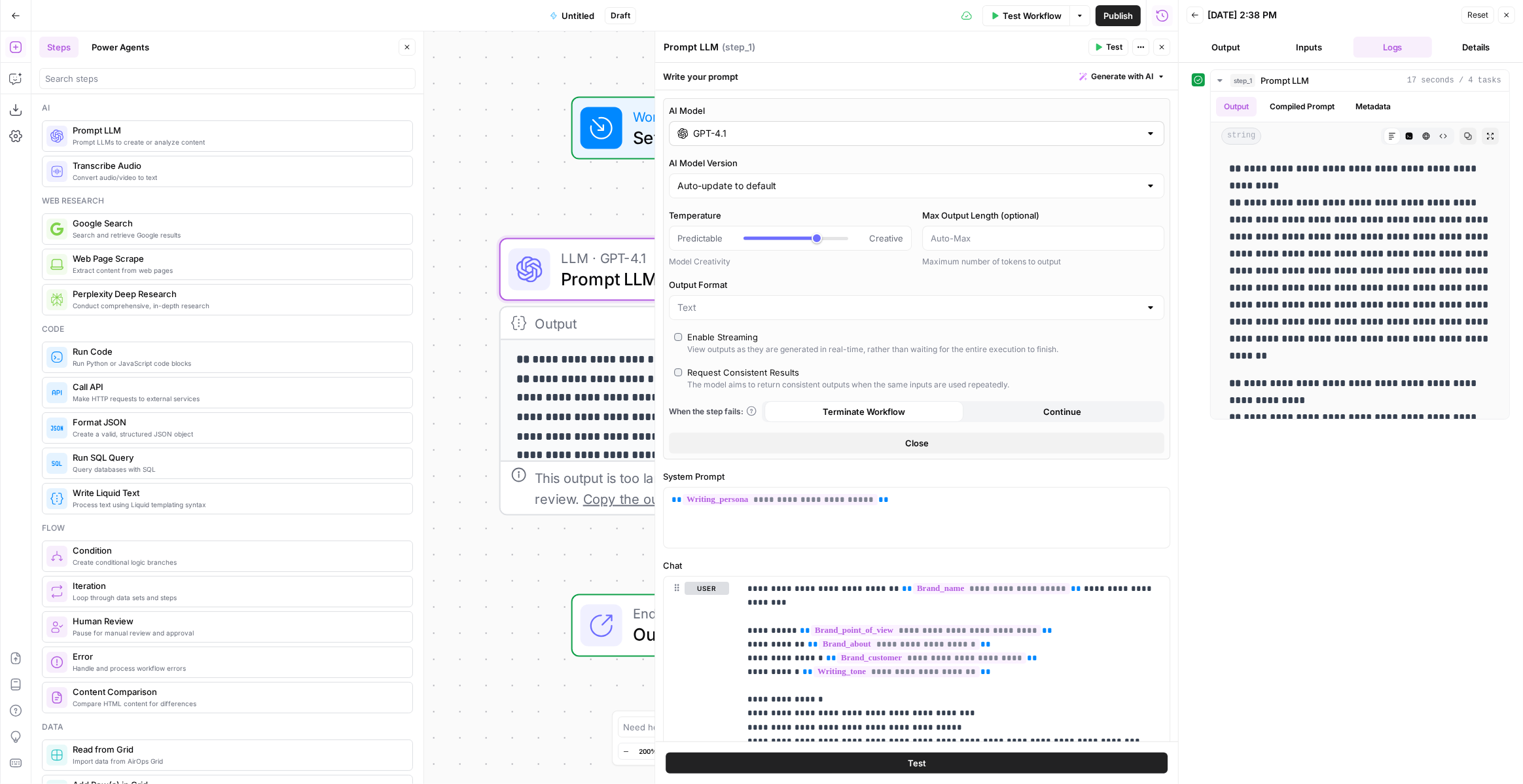 click on "GPT-4.1" at bounding box center (916, 134) 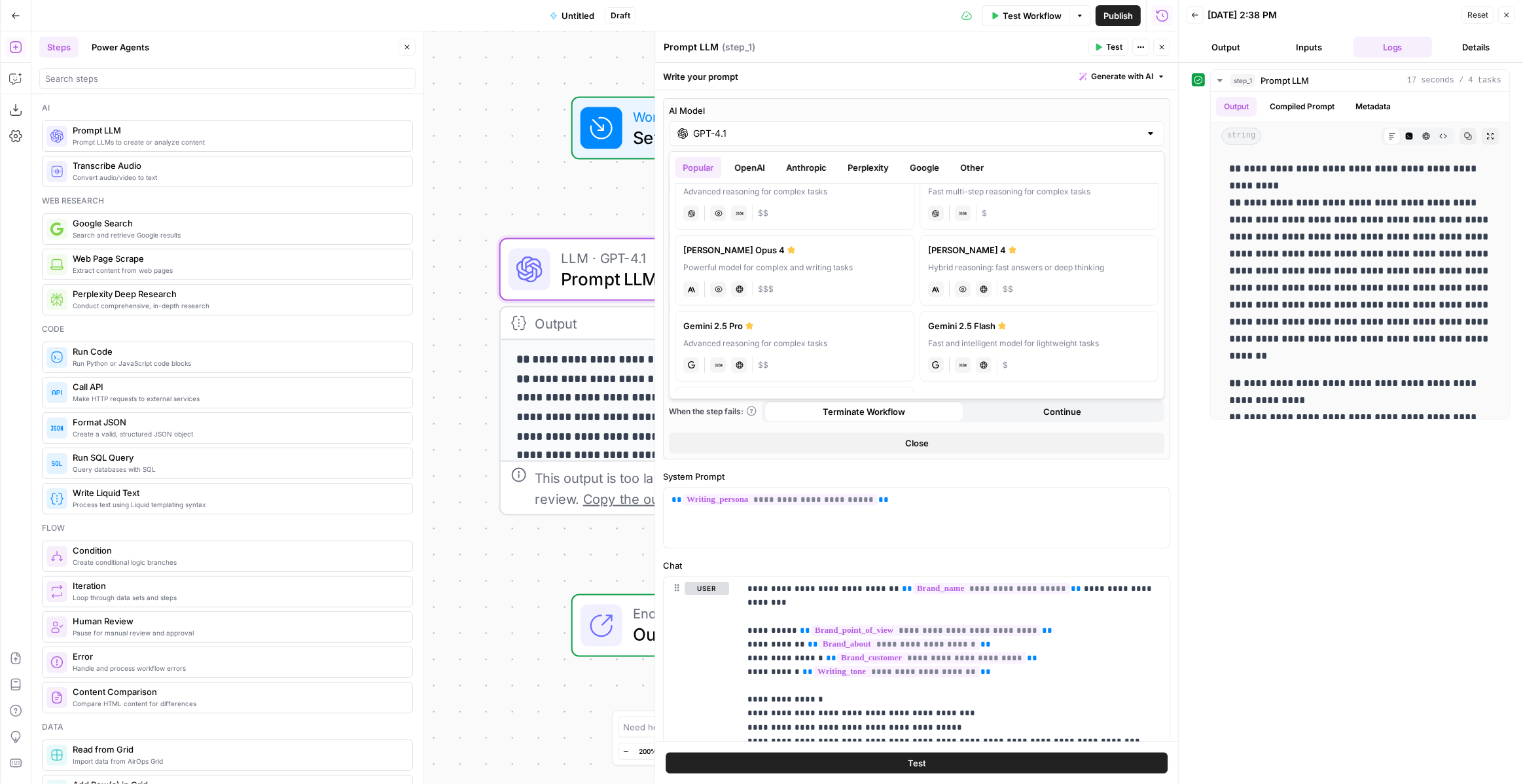 scroll, scrollTop: 255, scrollLeft: 0, axis: vertical 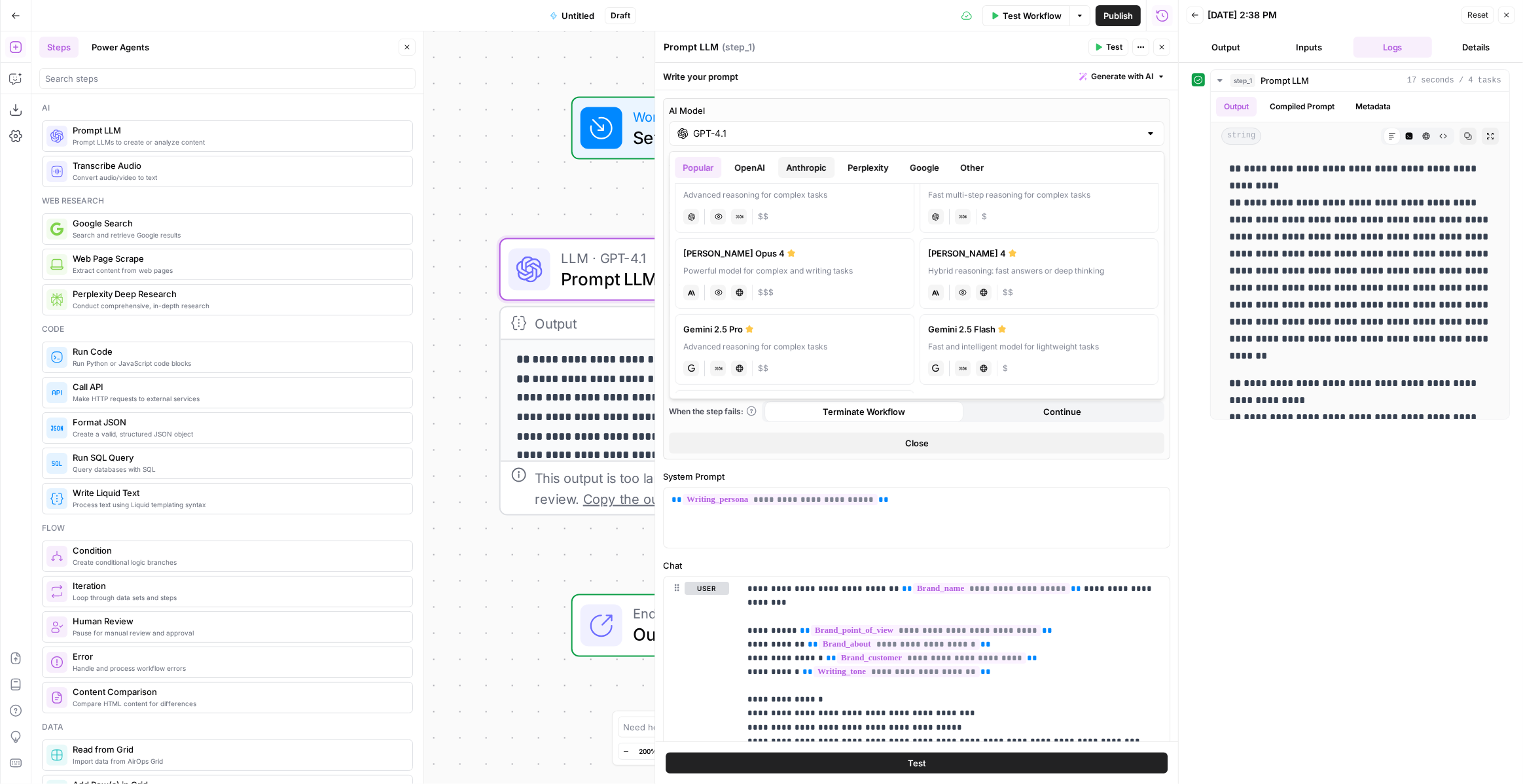 click on "Anthropic" at bounding box center (806, 168) 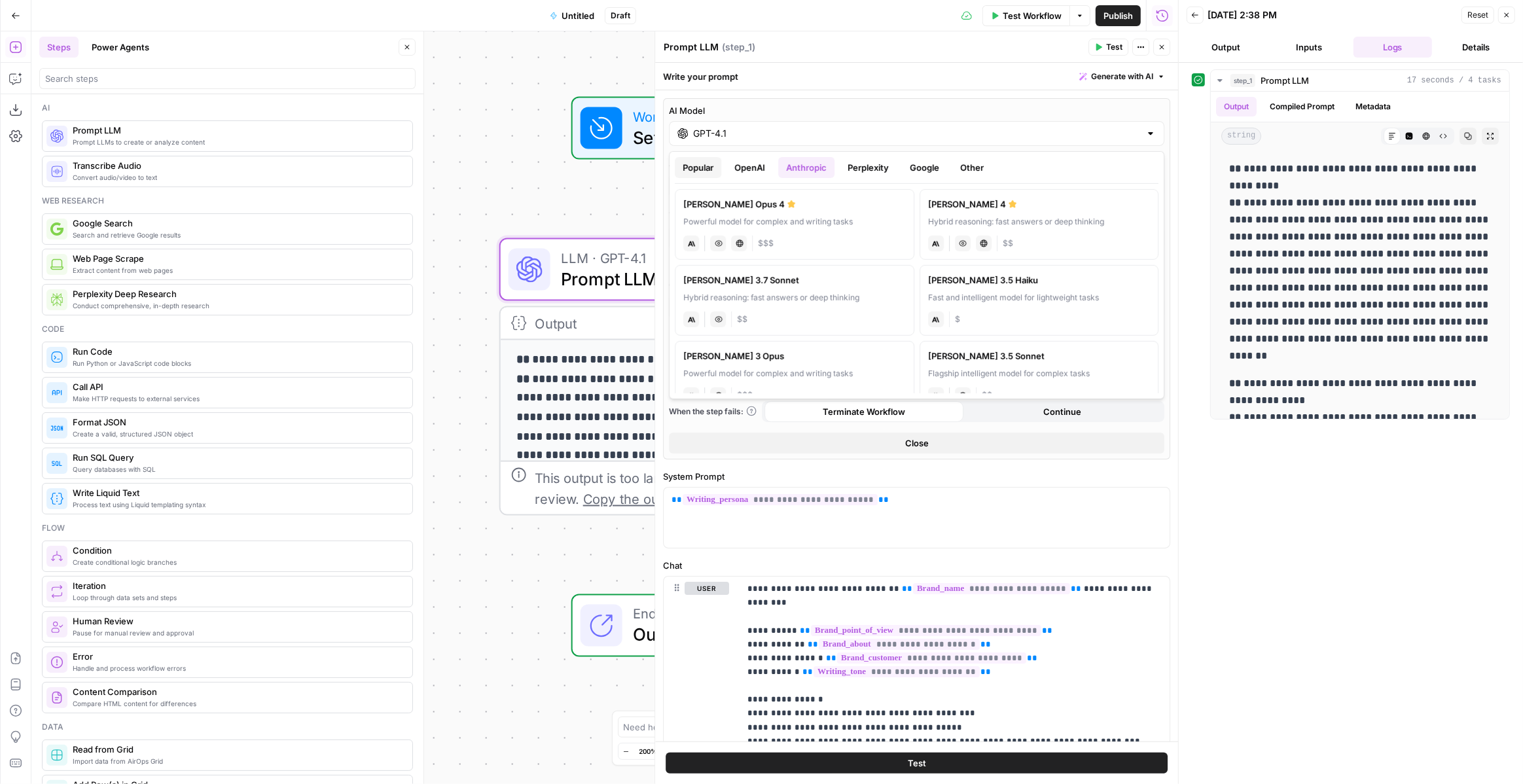 click on "Popular" at bounding box center [698, 168] 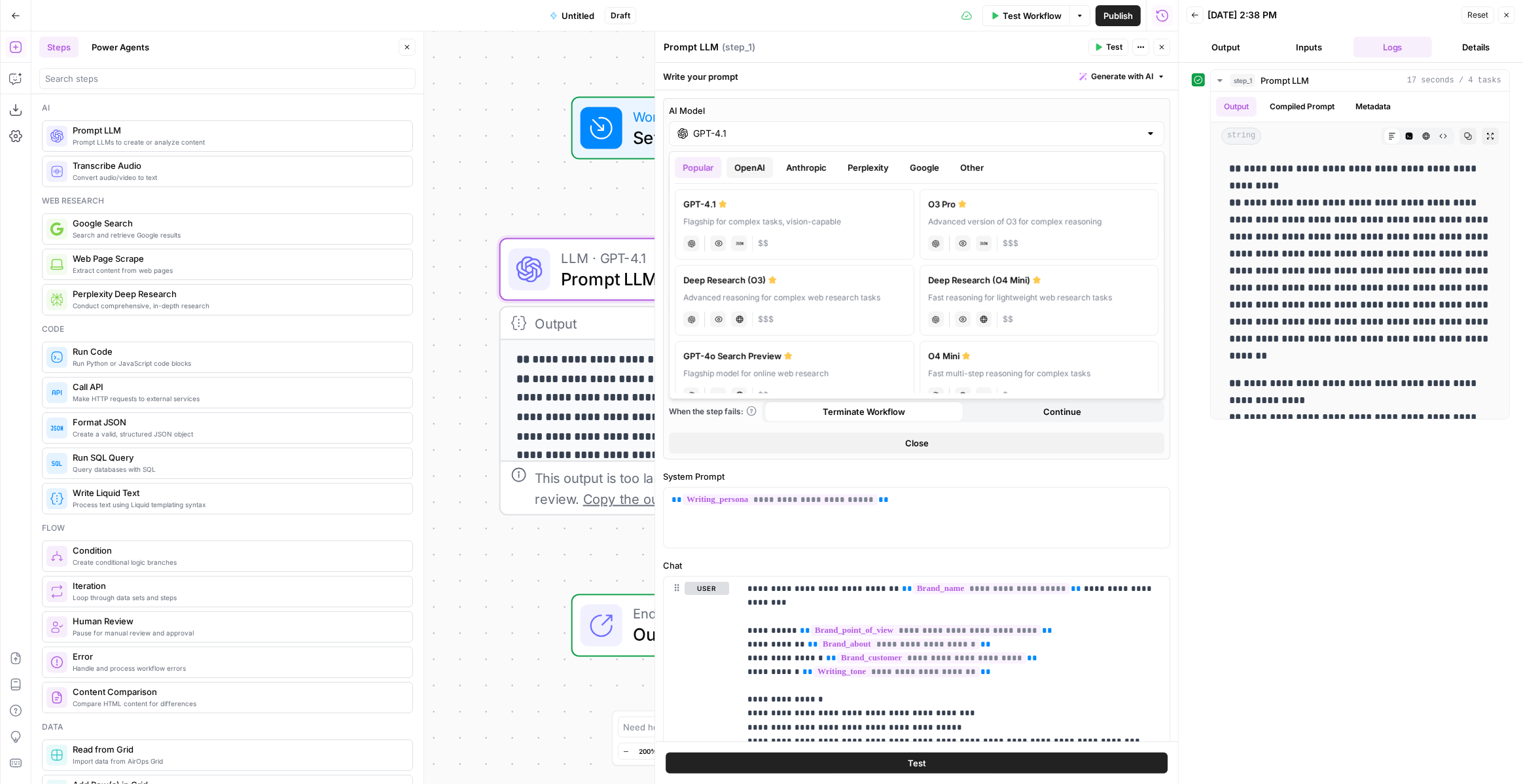 click on "OpenAI" at bounding box center (749, 168) 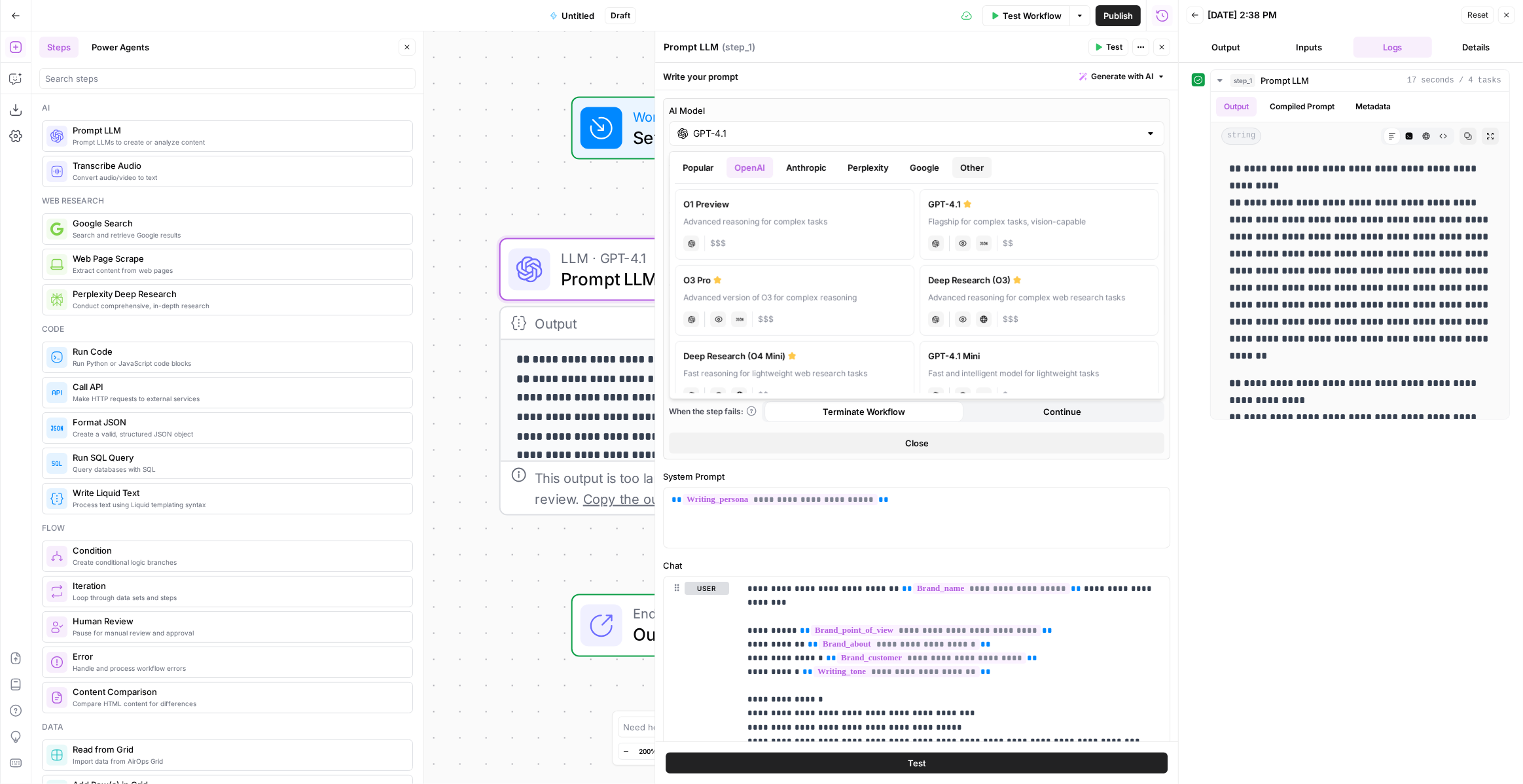 click on "Other" at bounding box center (972, 168) 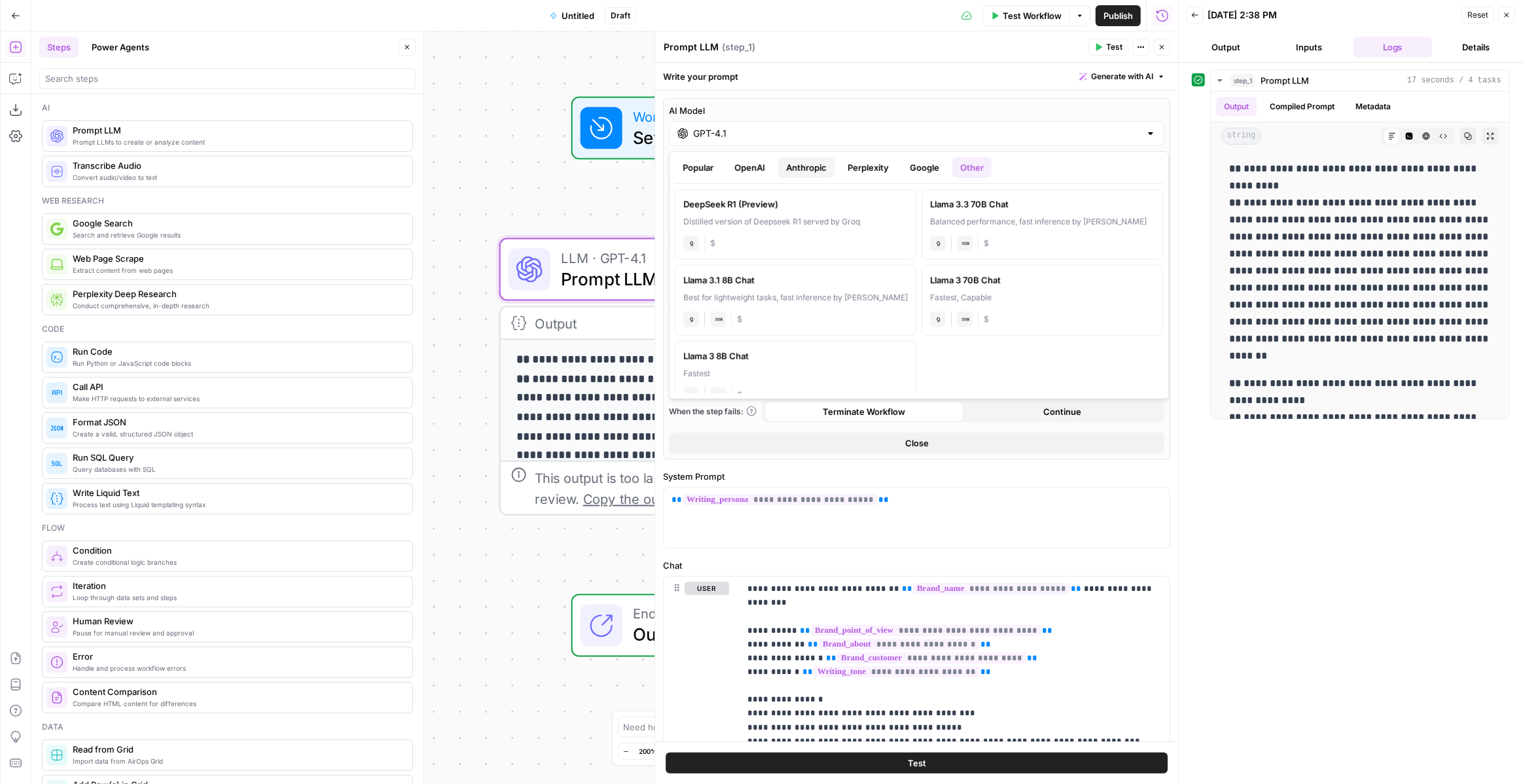click on "Anthropic" at bounding box center [806, 168] 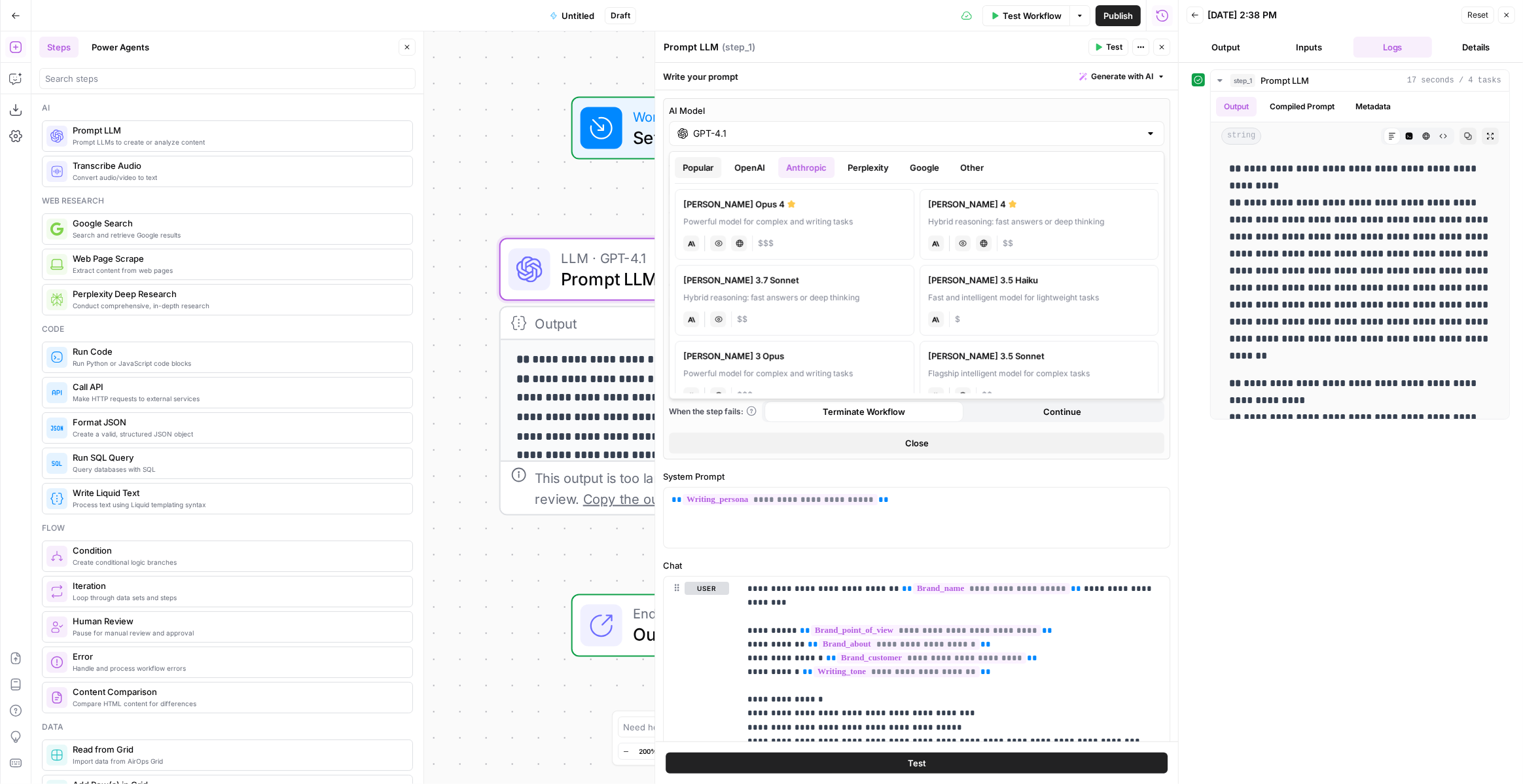 click on "Popular" at bounding box center (698, 168) 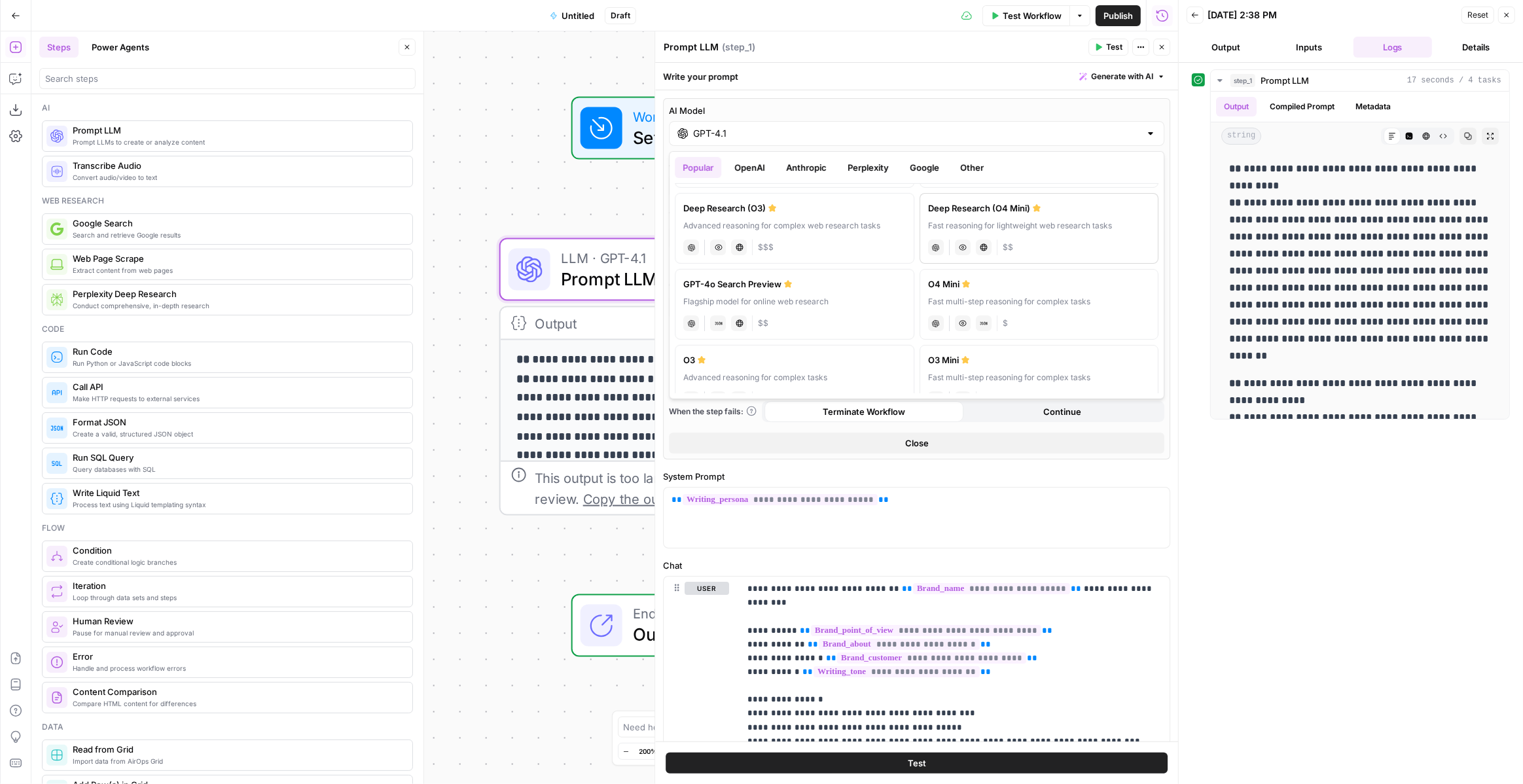 scroll, scrollTop: 0, scrollLeft: 0, axis: both 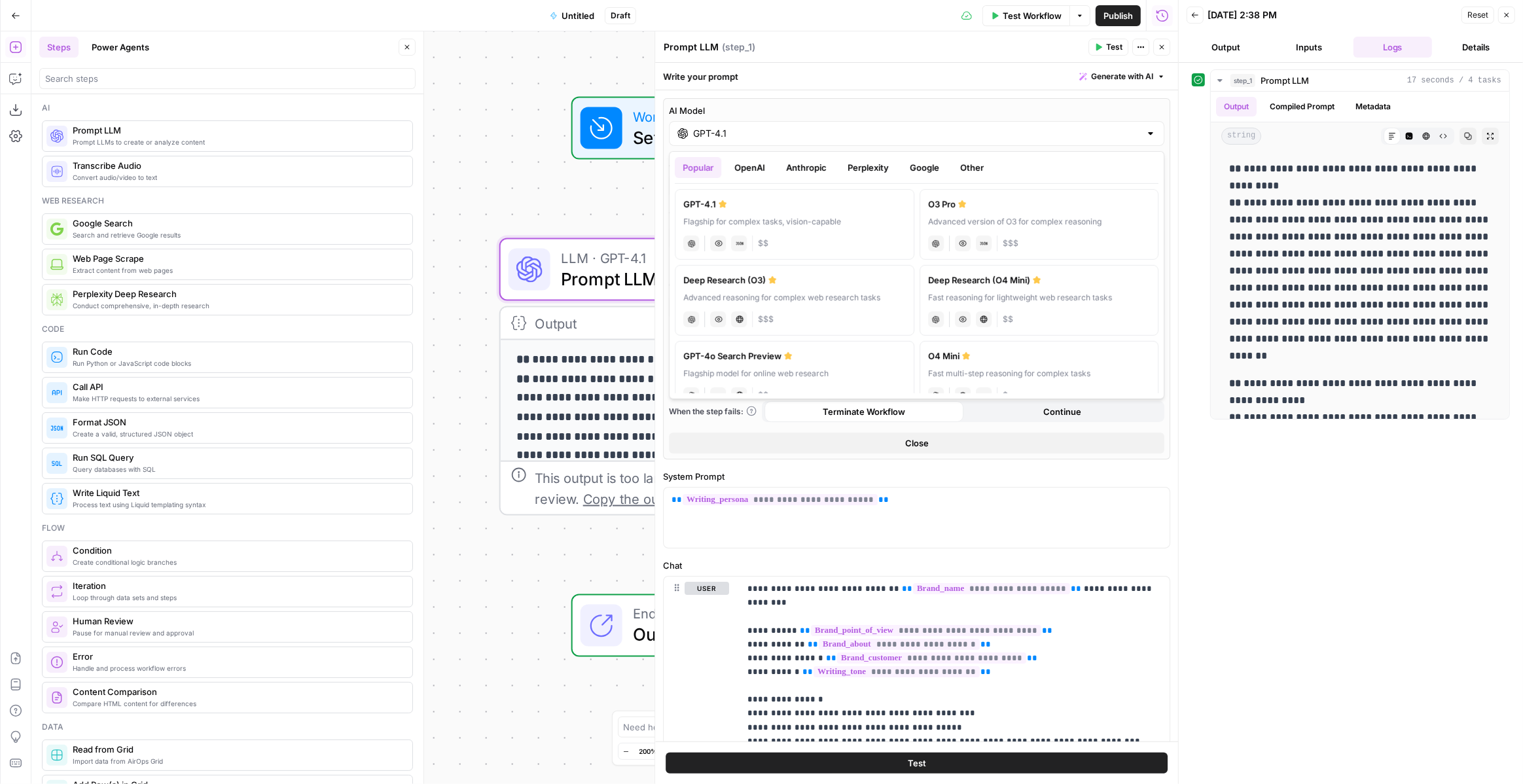 click on "AI Model" at bounding box center [916, 111] 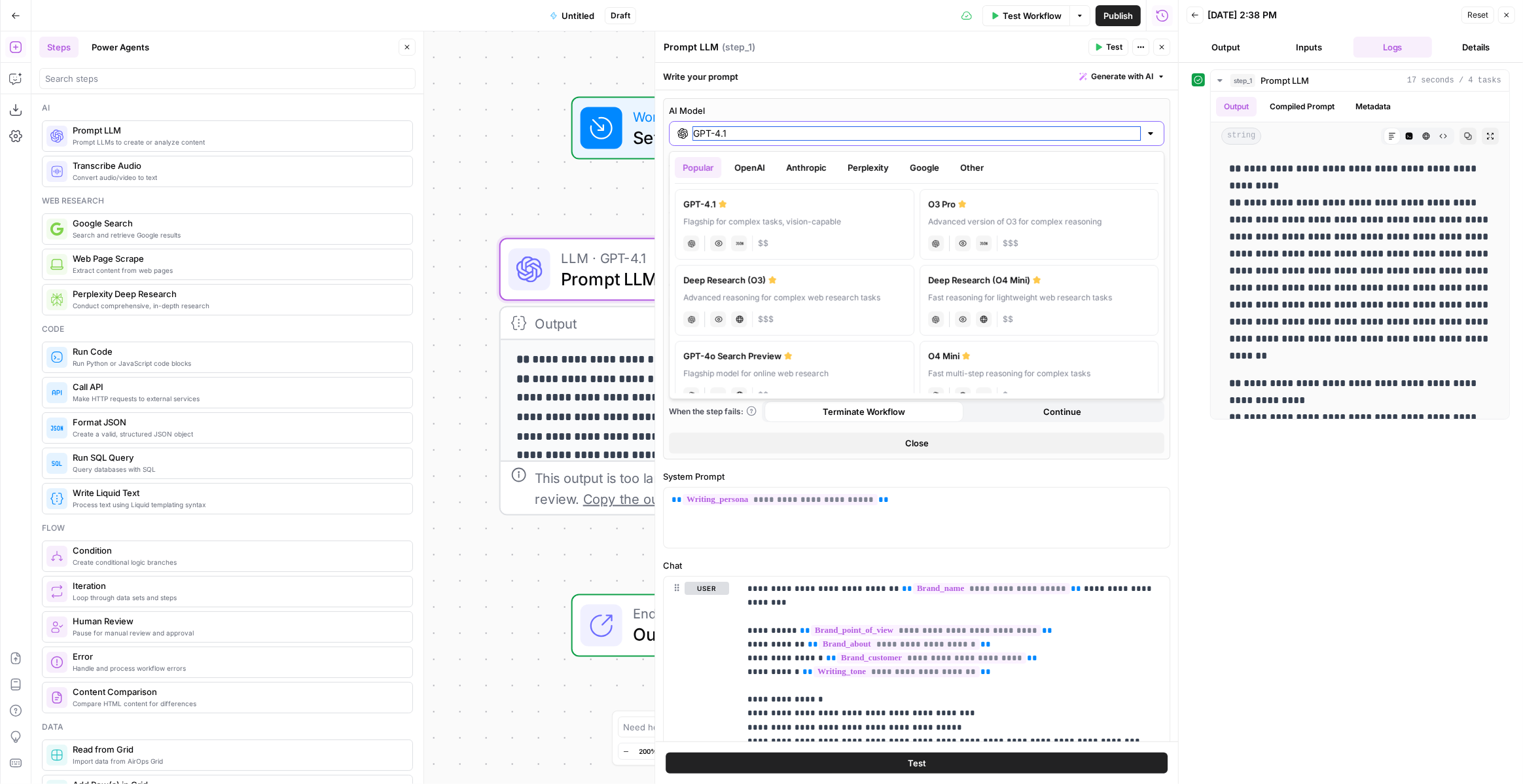 click on "GPT-4.1" at bounding box center [916, 134] 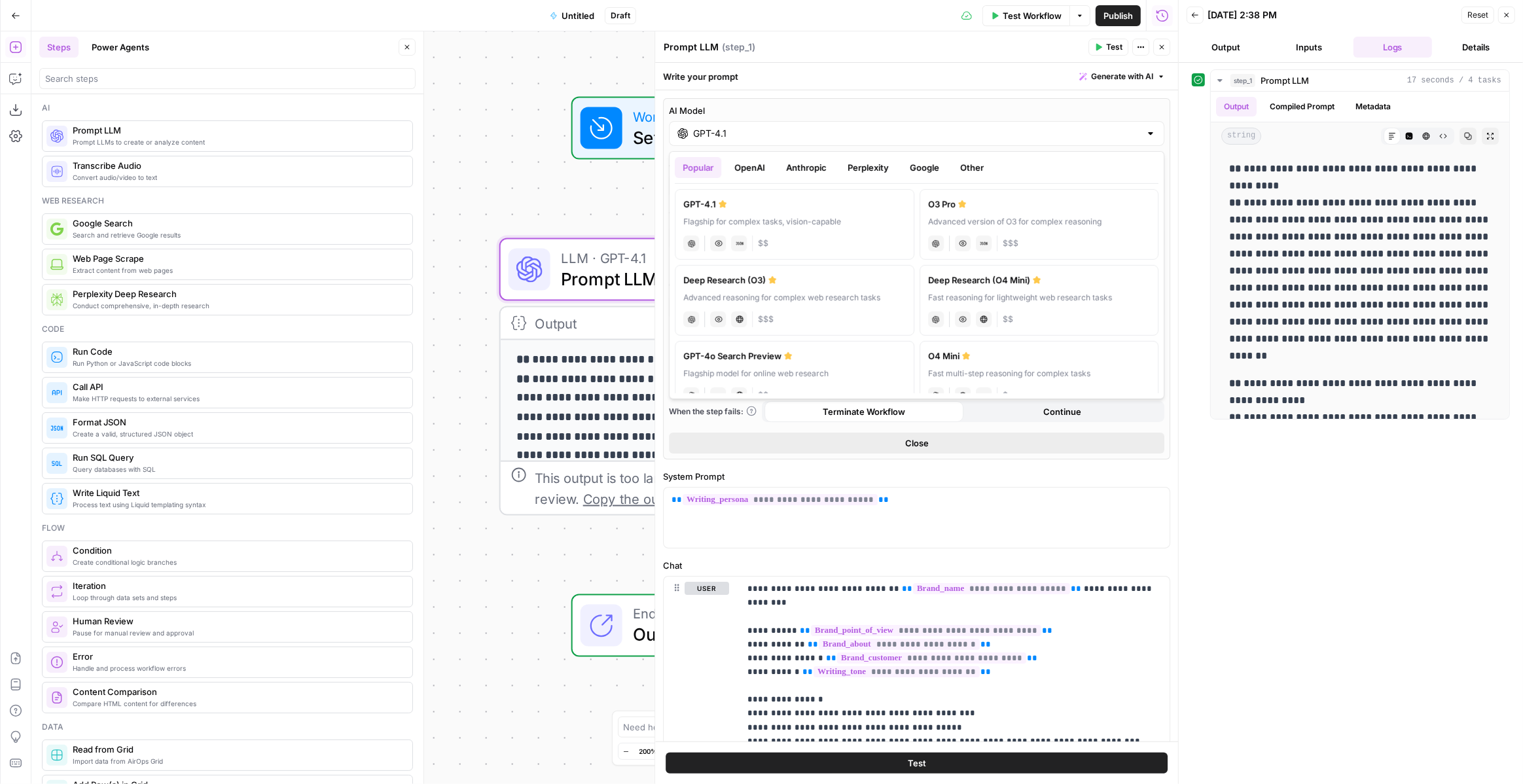 click on "Close" at bounding box center [916, 443] 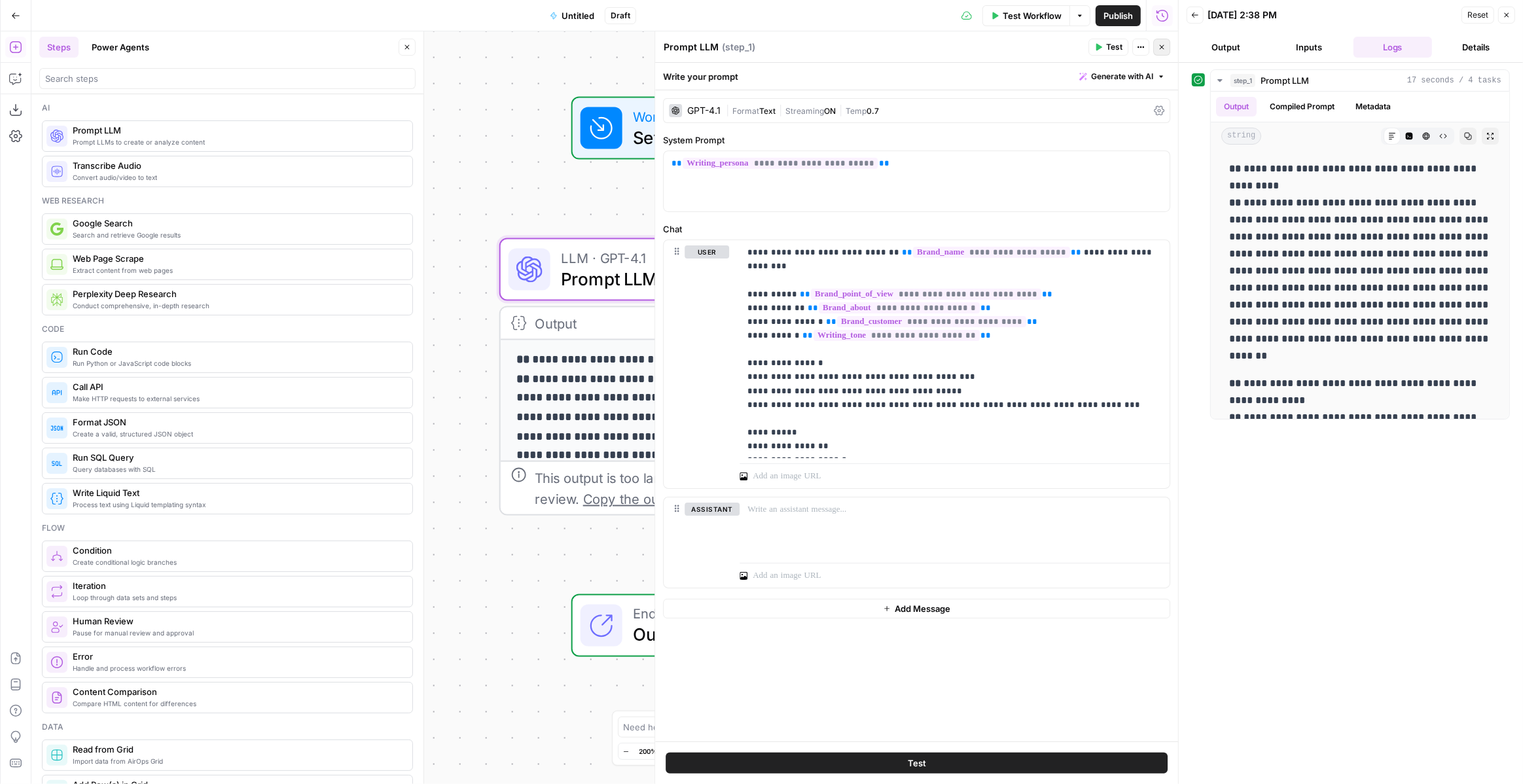 click 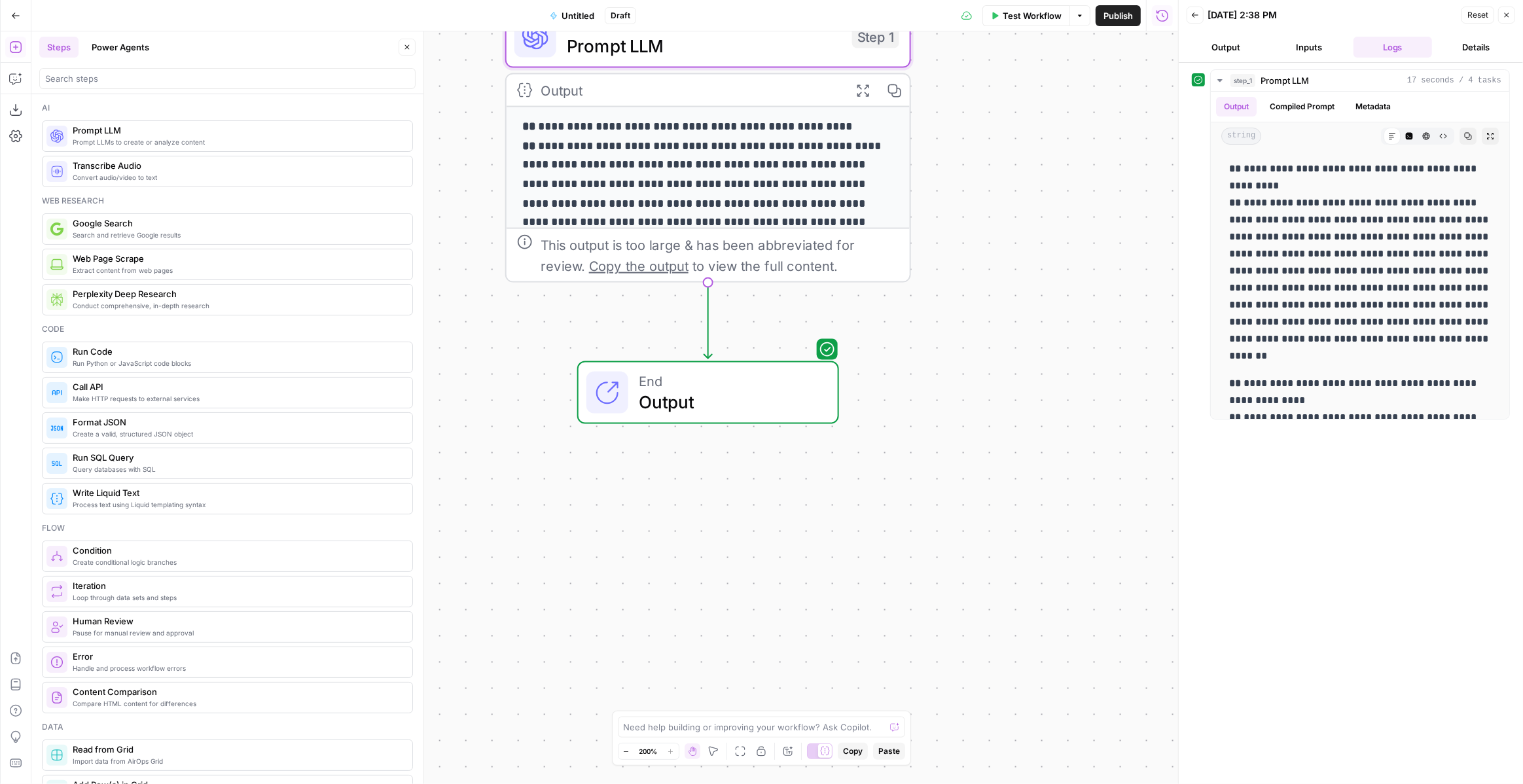drag, startPoint x: 946, startPoint y: 450, endPoint x: 956, endPoint y: 234, distance: 216.23136 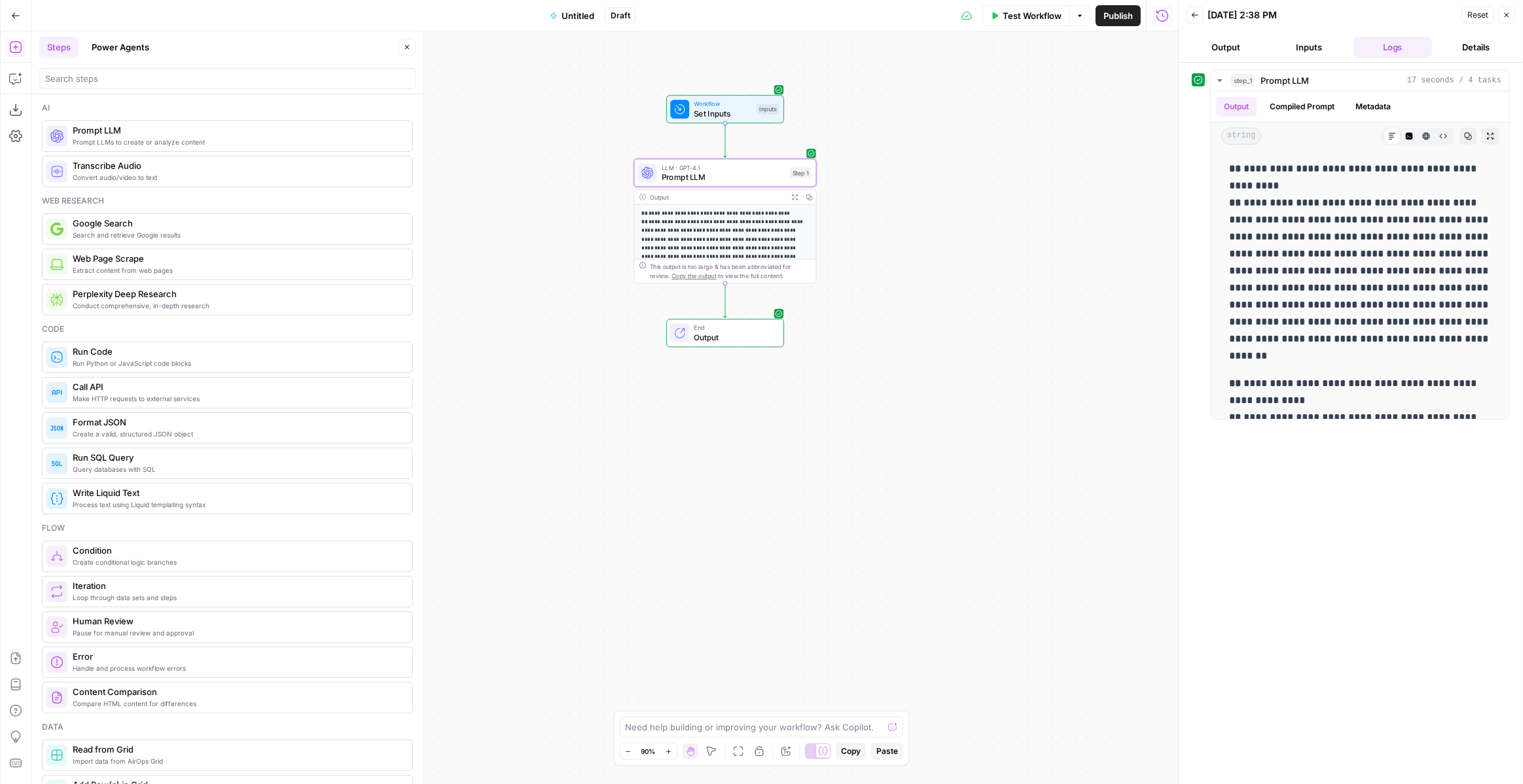 drag, startPoint x: 965, startPoint y: 202, endPoint x: 836, endPoint y: 228, distance: 131.5941 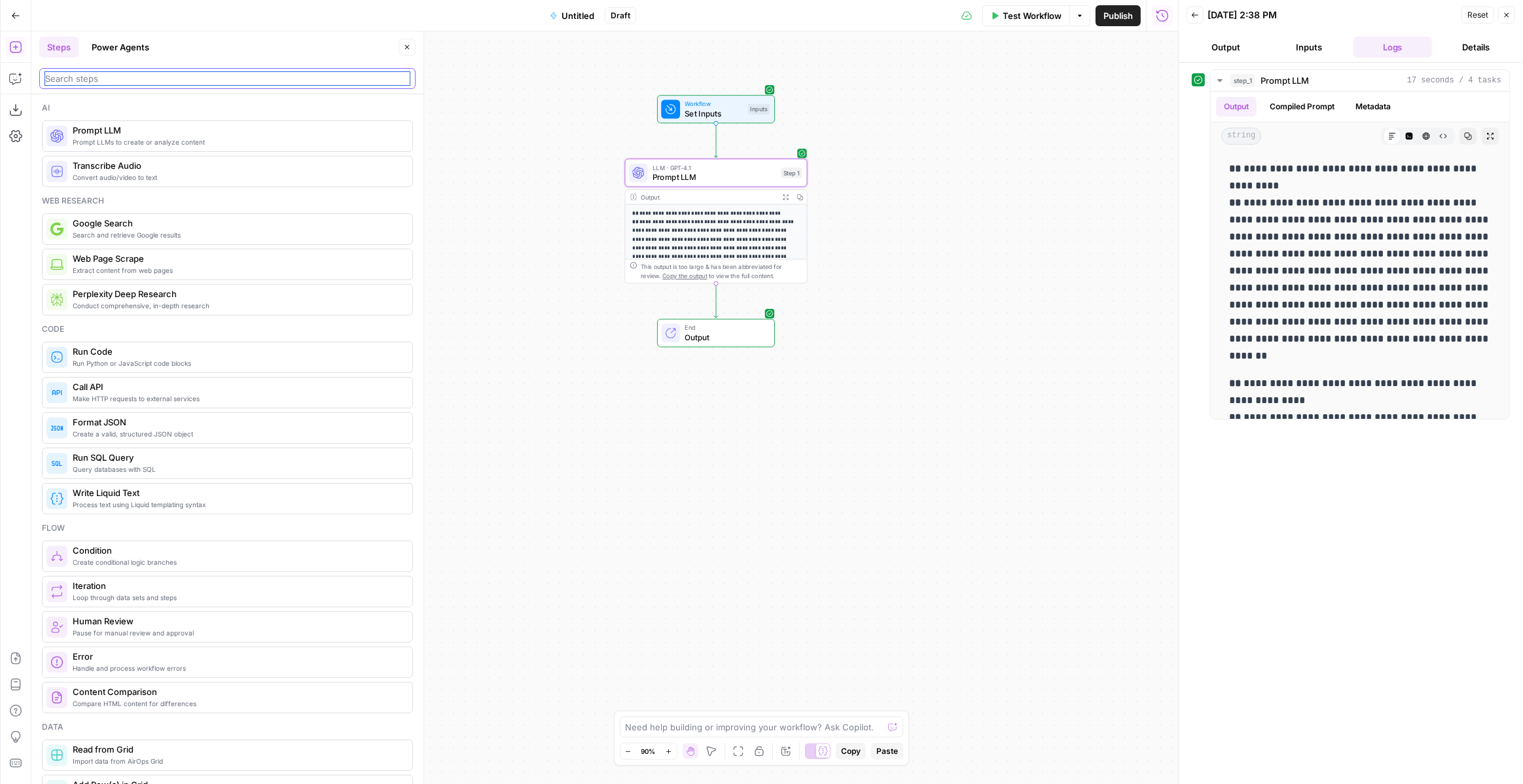 click at bounding box center [227, 79] 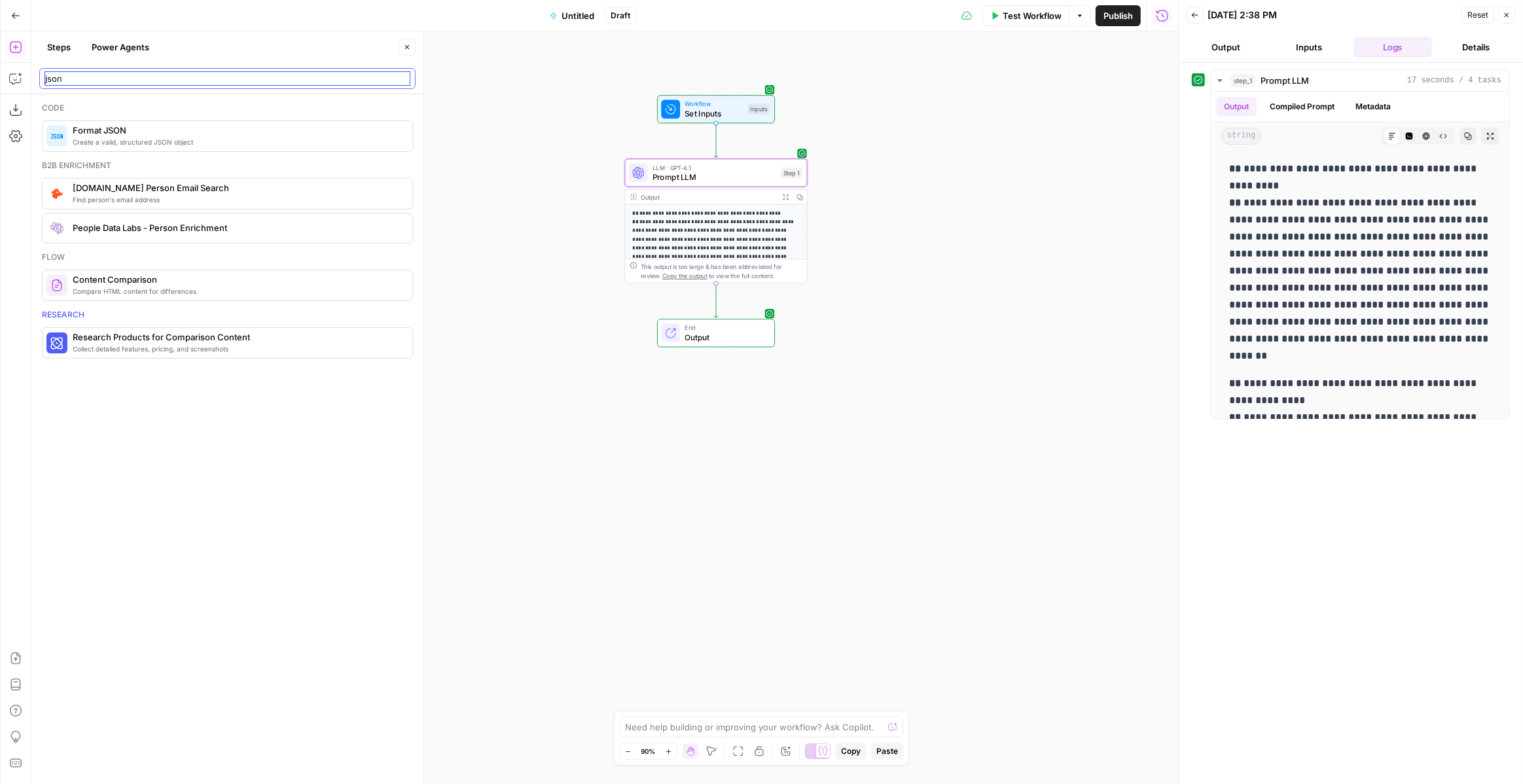 type on "json" 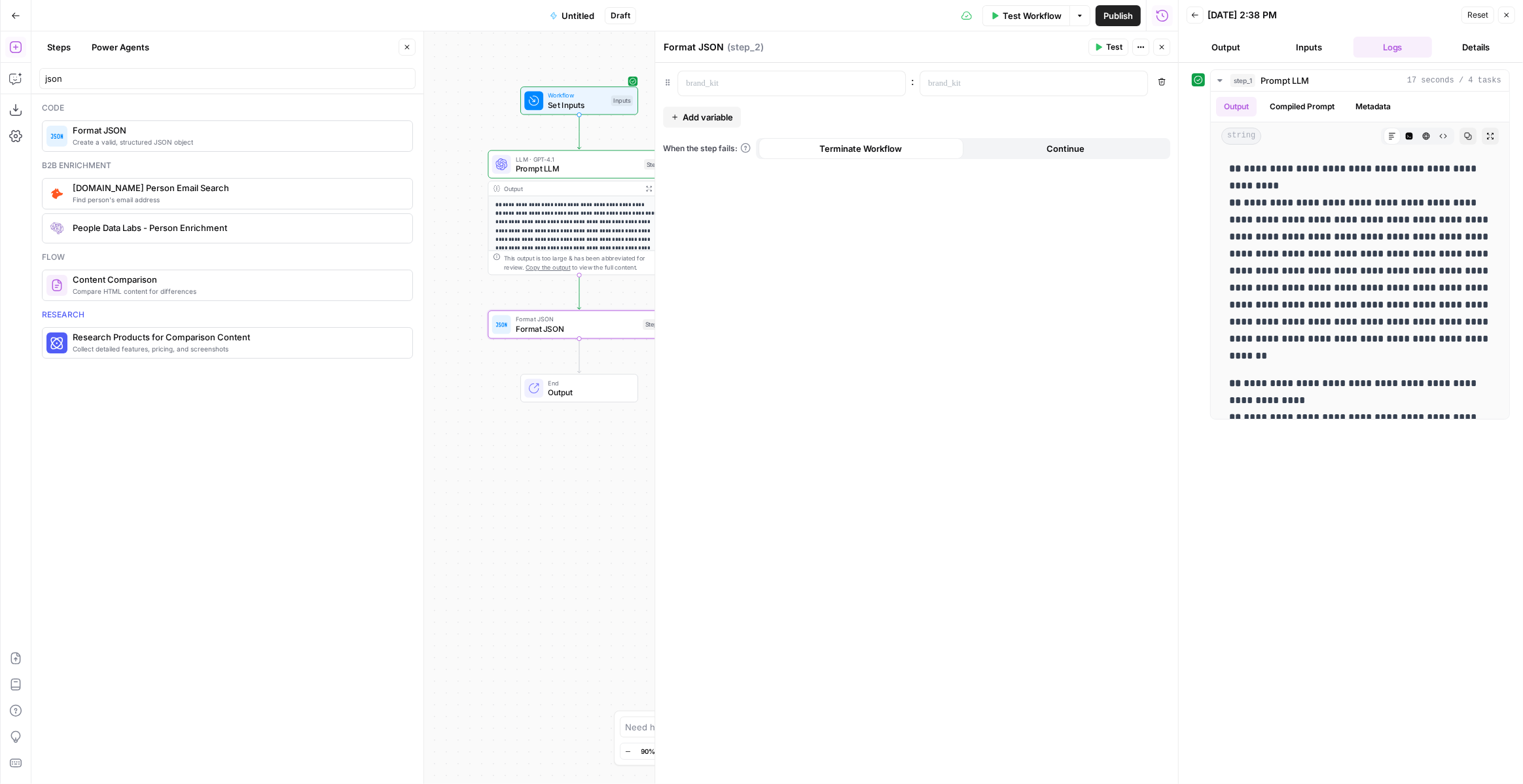 drag, startPoint x: 570, startPoint y: 296, endPoint x: 414, endPoint y: 296, distance: 156 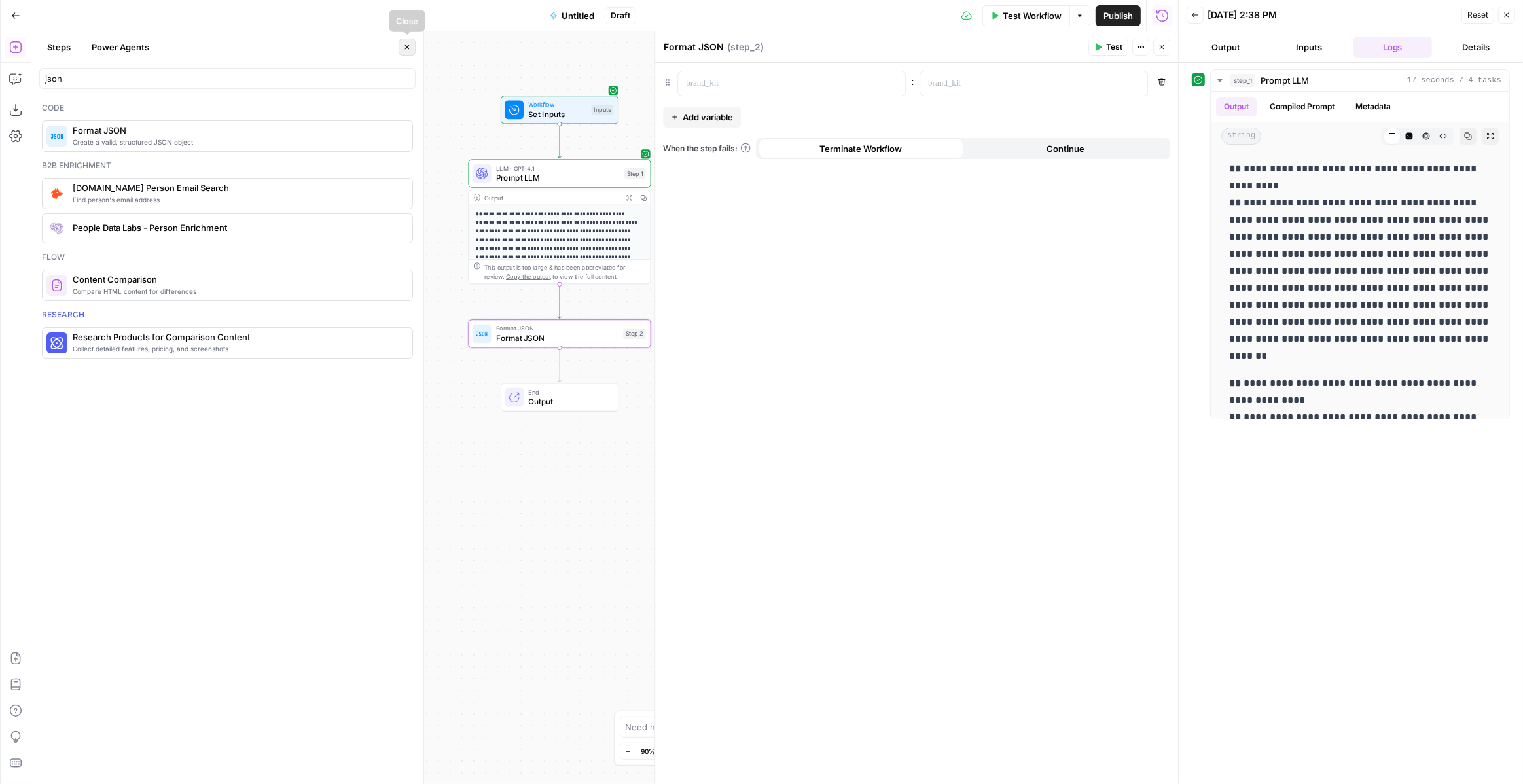 click 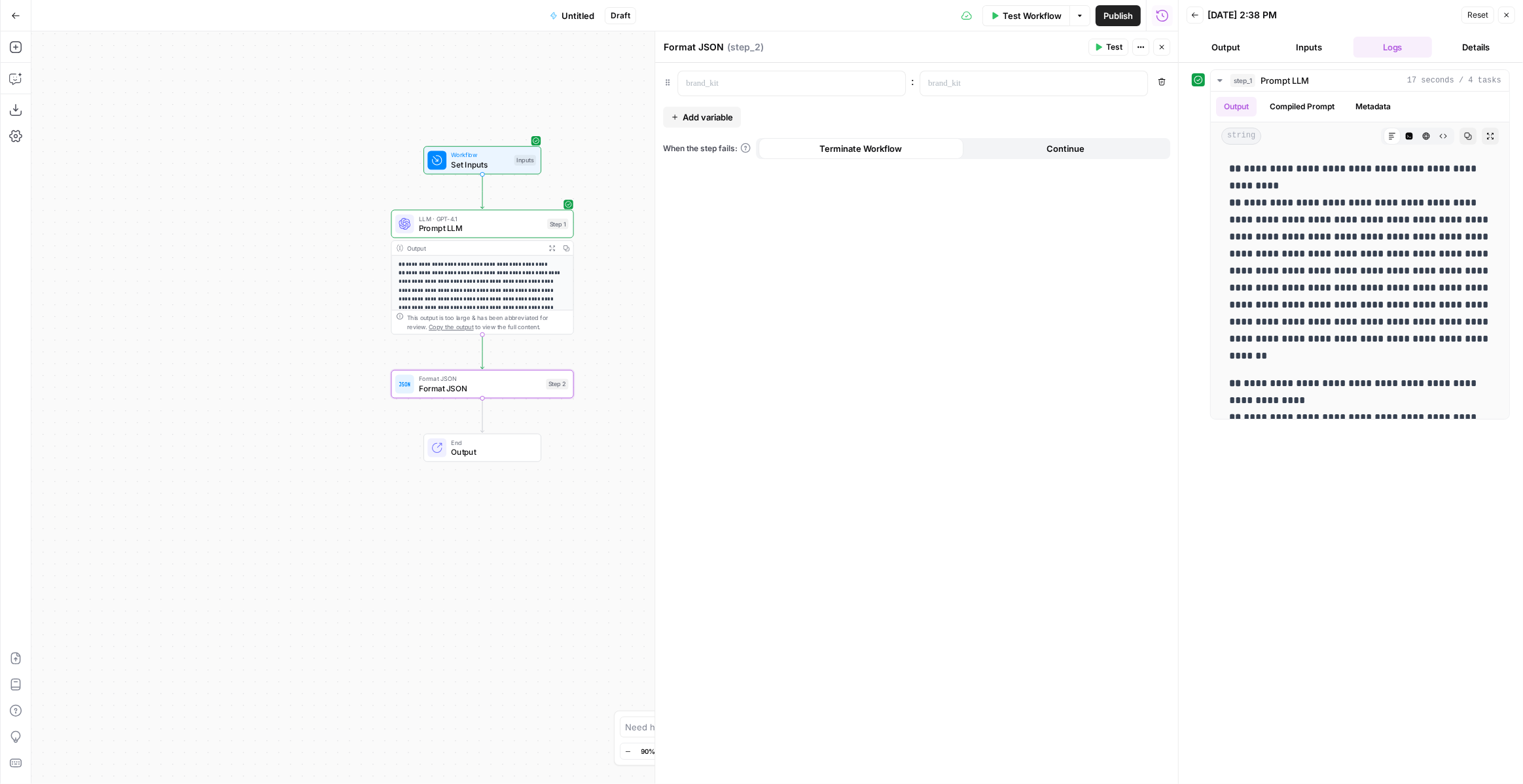 drag, startPoint x: 423, startPoint y: 272, endPoint x: 346, endPoint y: 319, distance: 90.21086 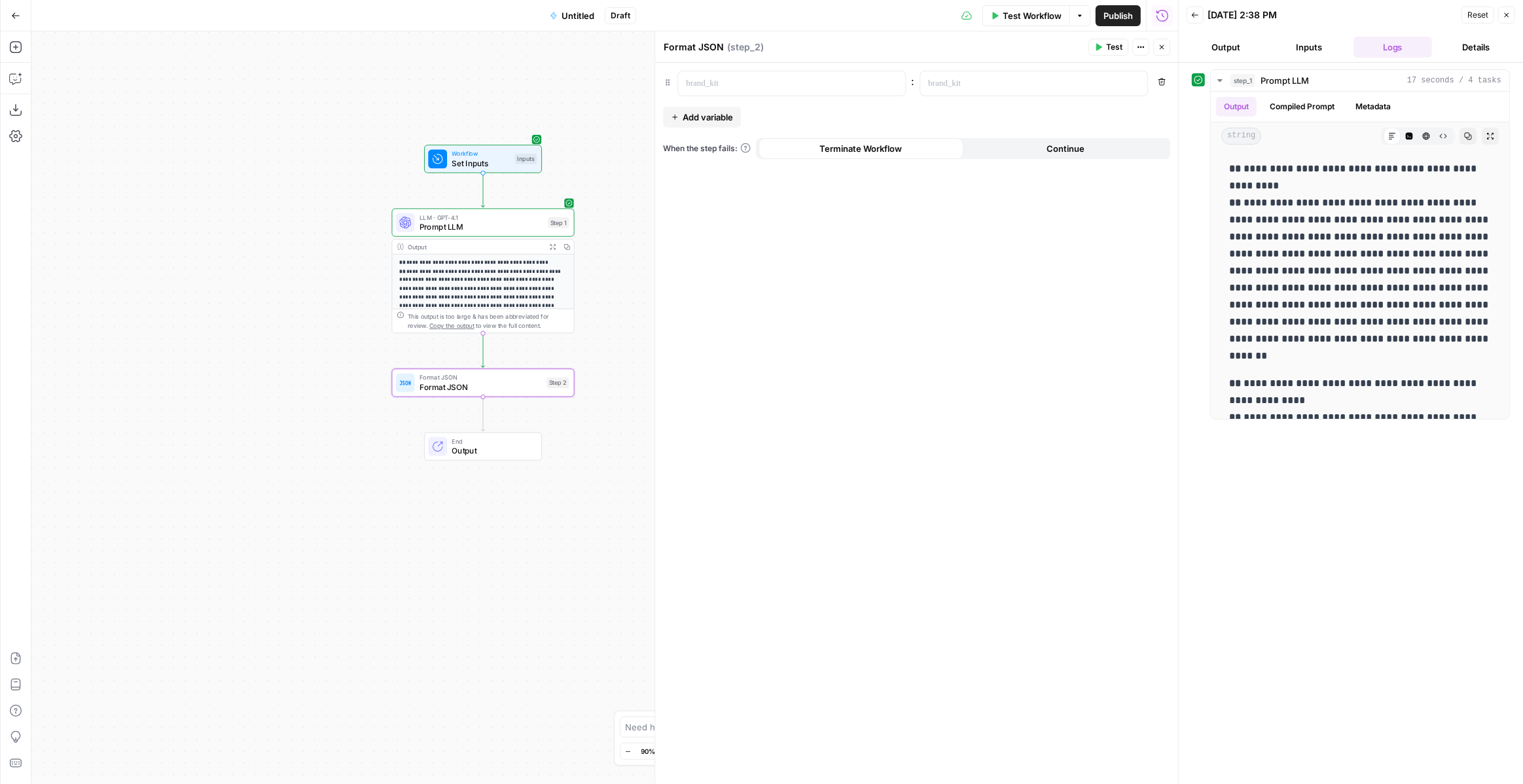 scroll, scrollTop: 0, scrollLeft: 0, axis: both 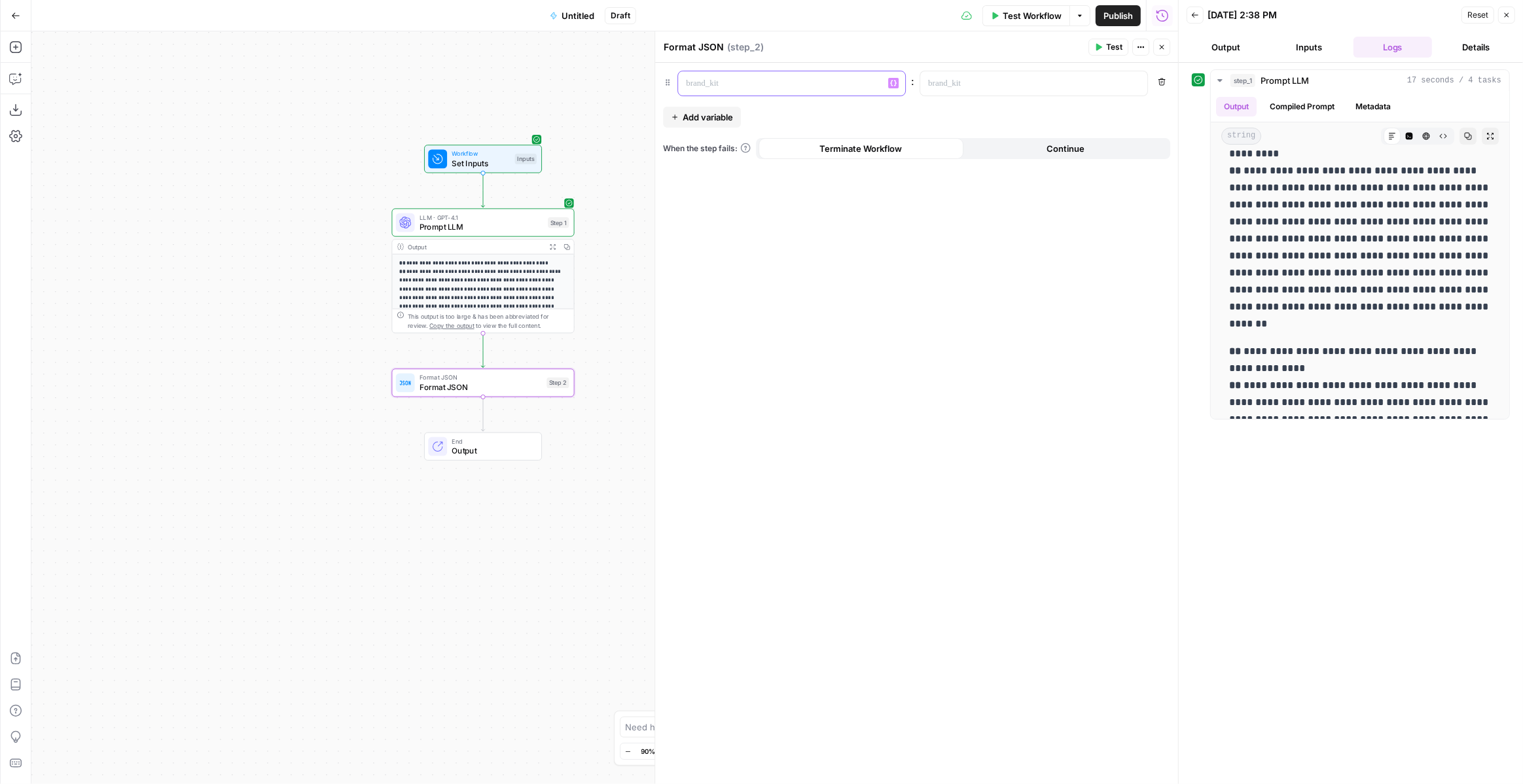 click at bounding box center (781, 83) 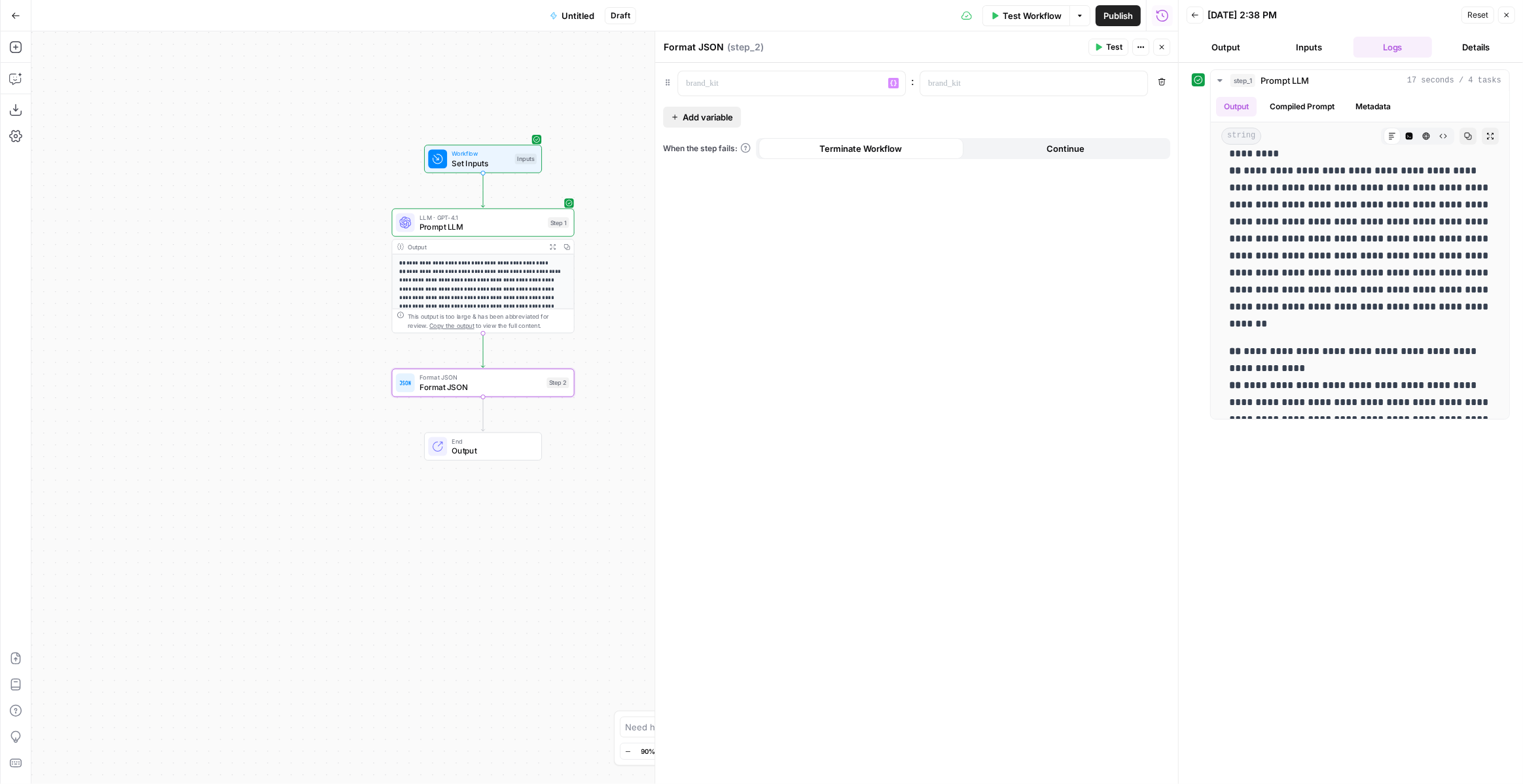click on "Add variable" at bounding box center [708, 117] 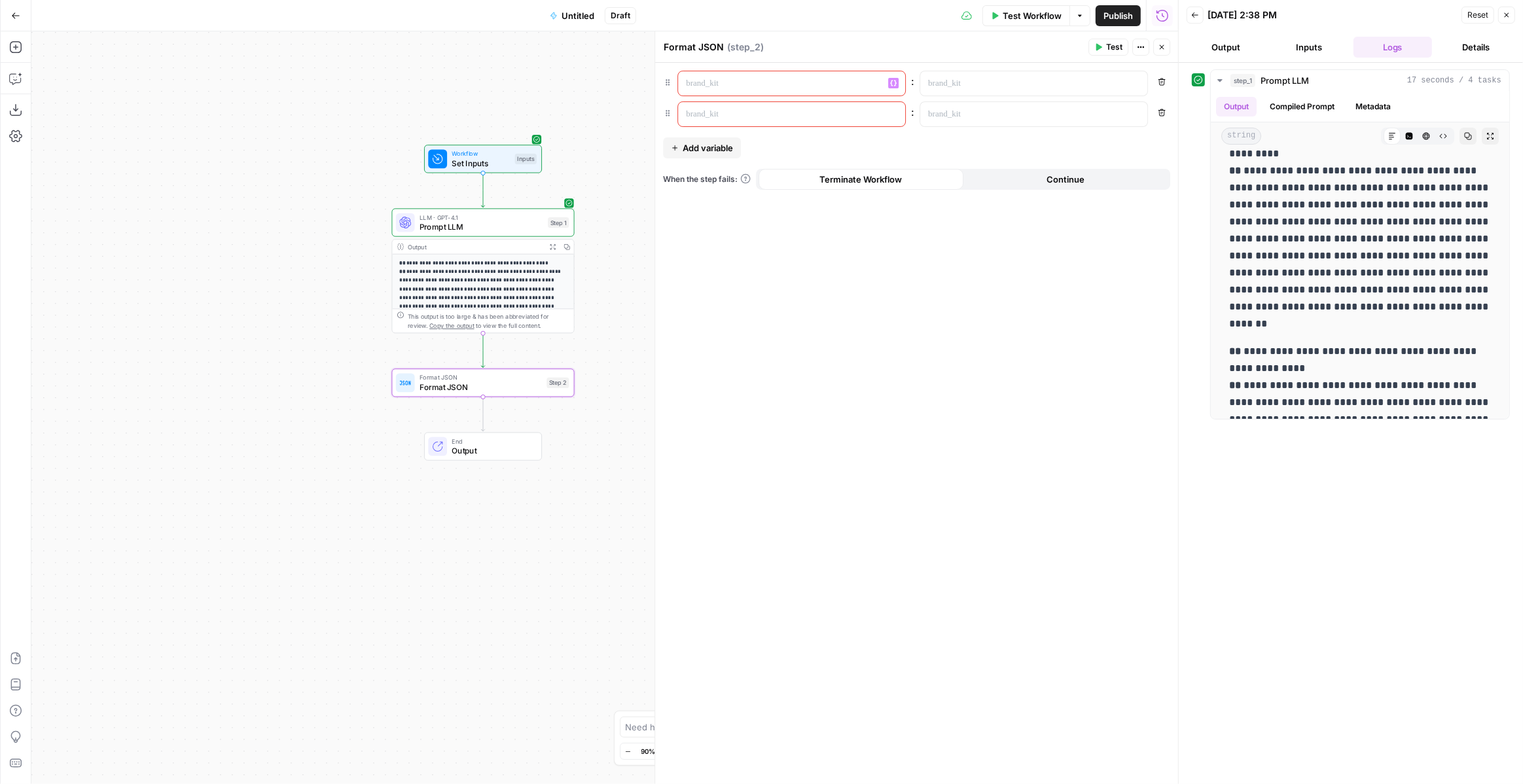 click at bounding box center [781, 83] 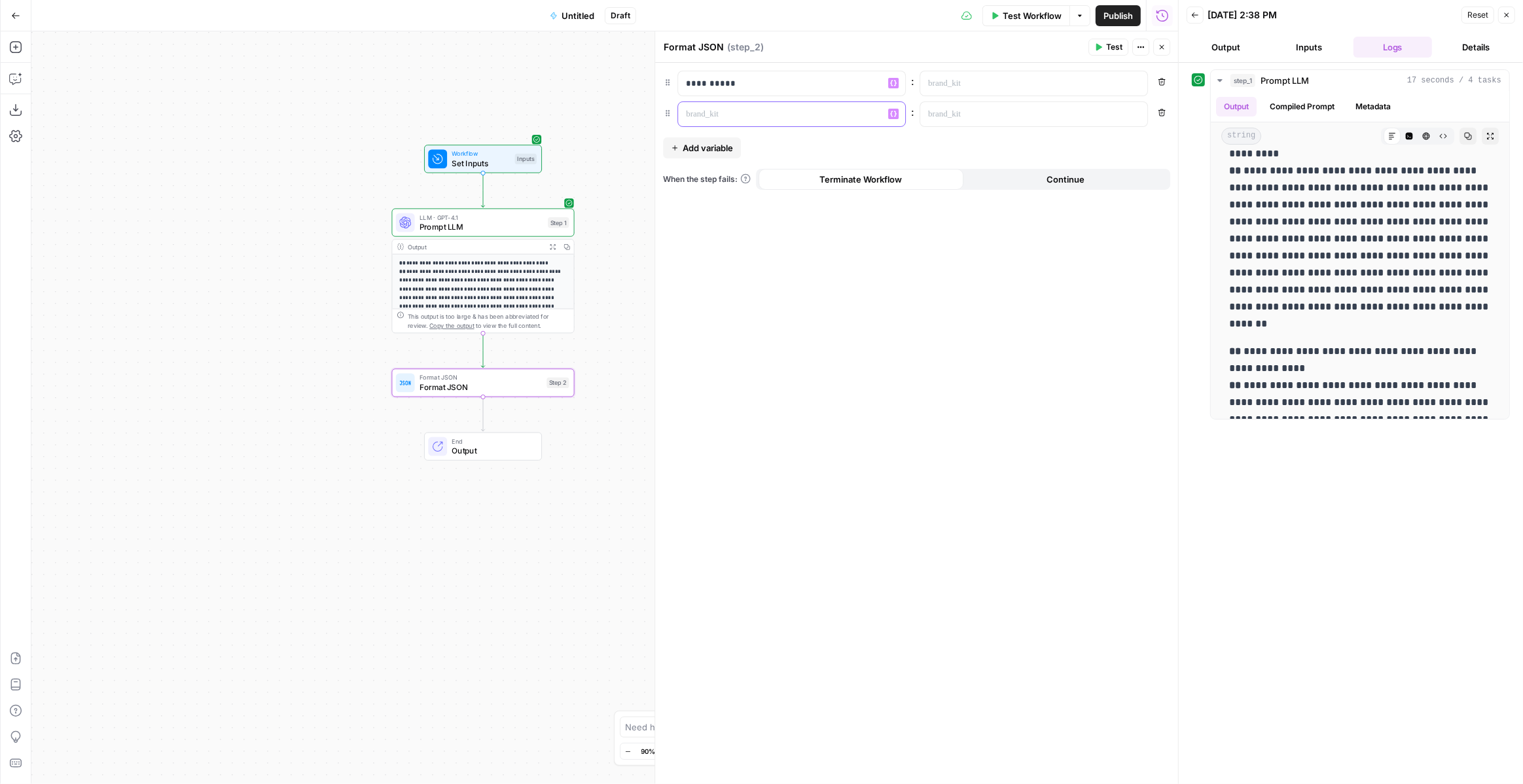click at bounding box center [781, 114] 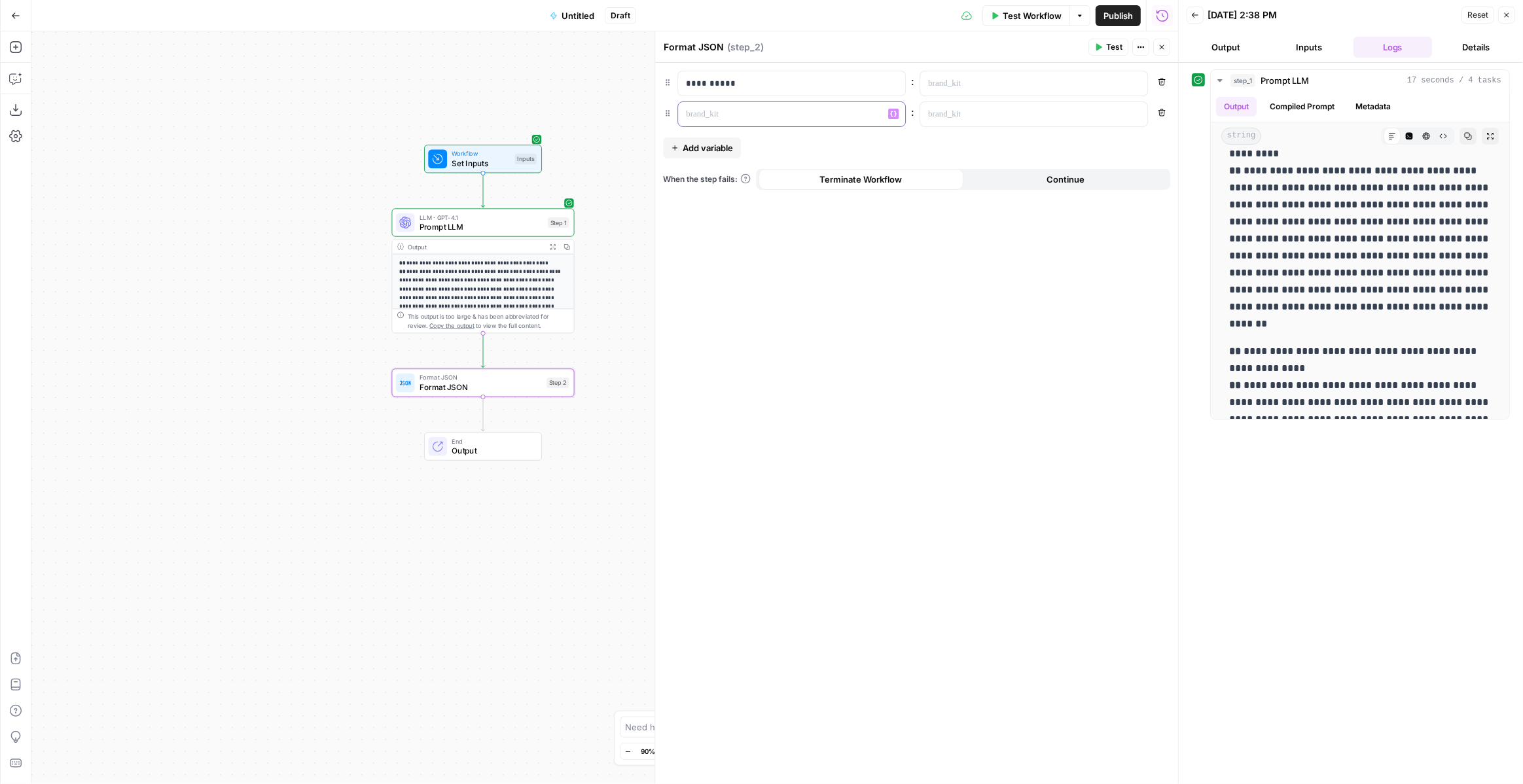 type 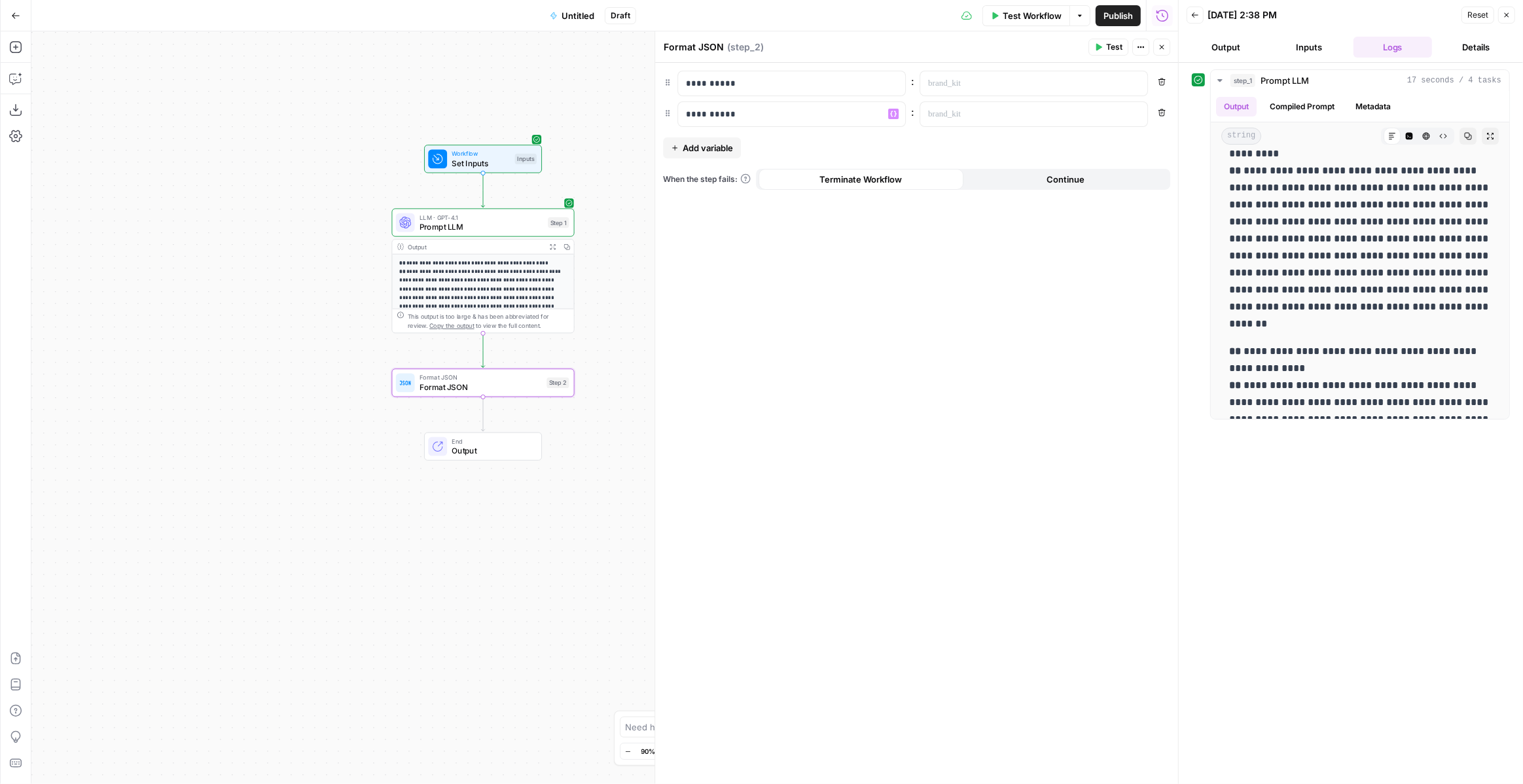 click on "**********" at bounding box center [916, 423] 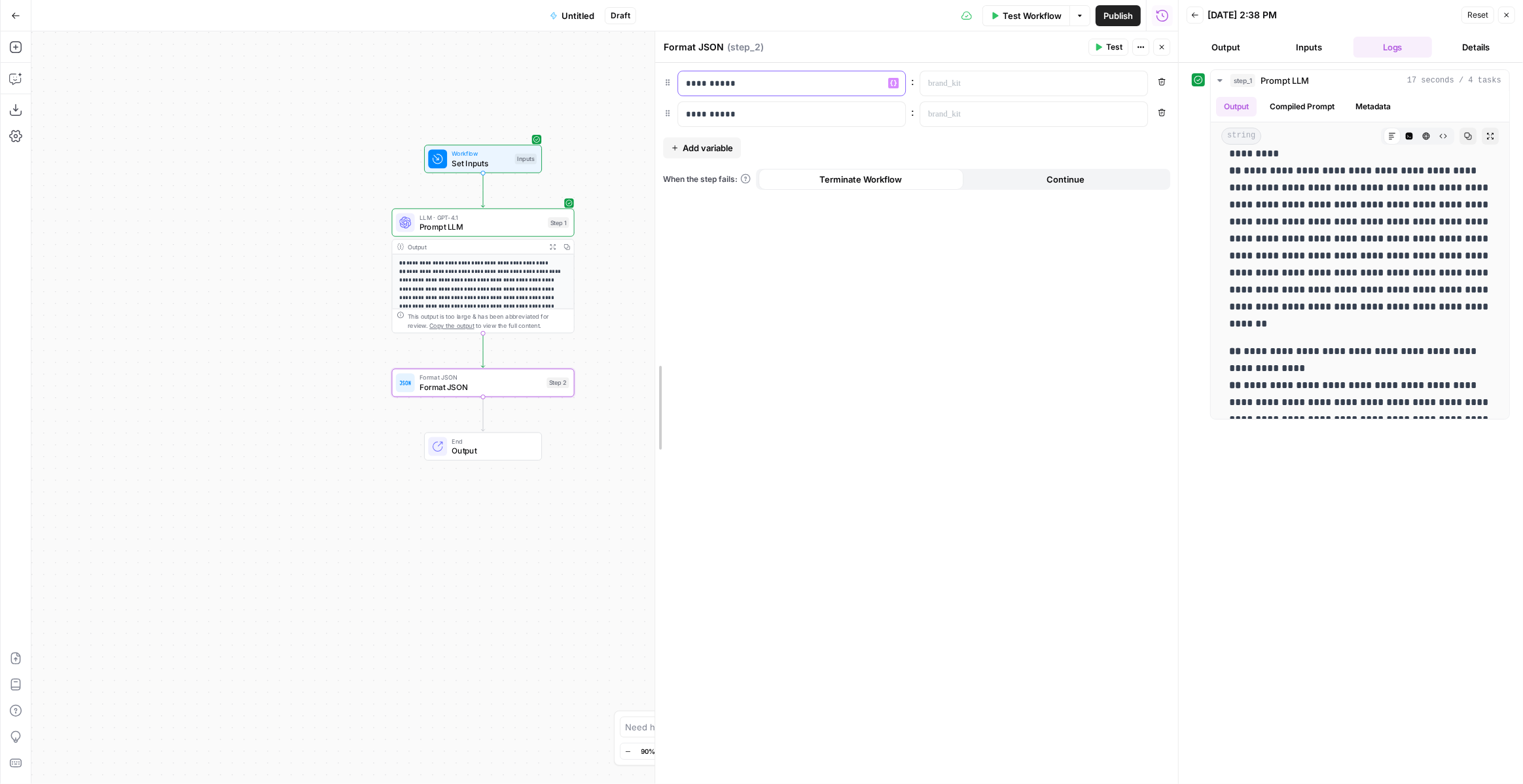 drag, startPoint x: 742, startPoint y: 88, endPoint x: 659, endPoint y: 87, distance: 83.00602 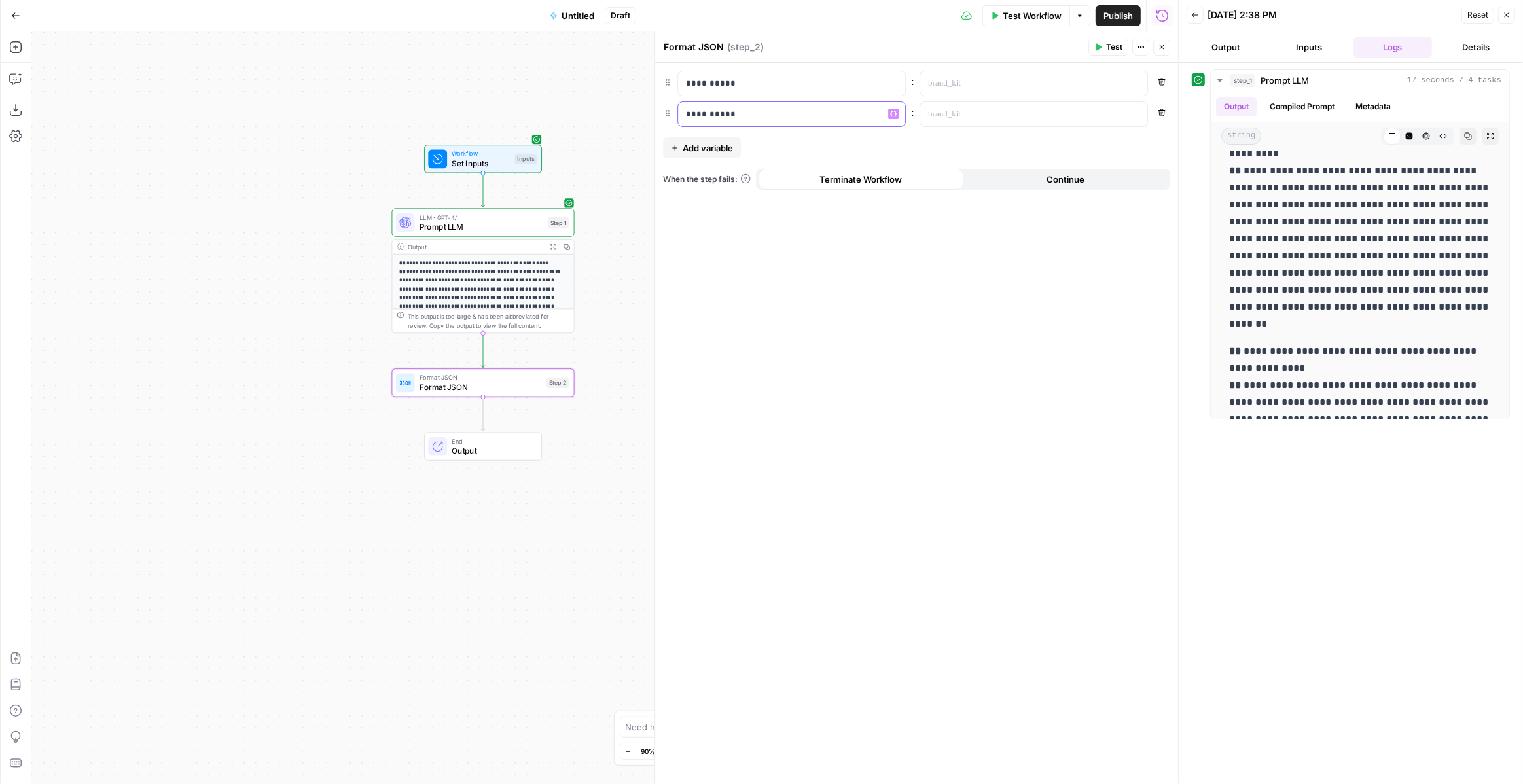 drag, startPoint x: 738, startPoint y: 115, endPoint x: 674, endPoint y: 111, distance: 64.124878 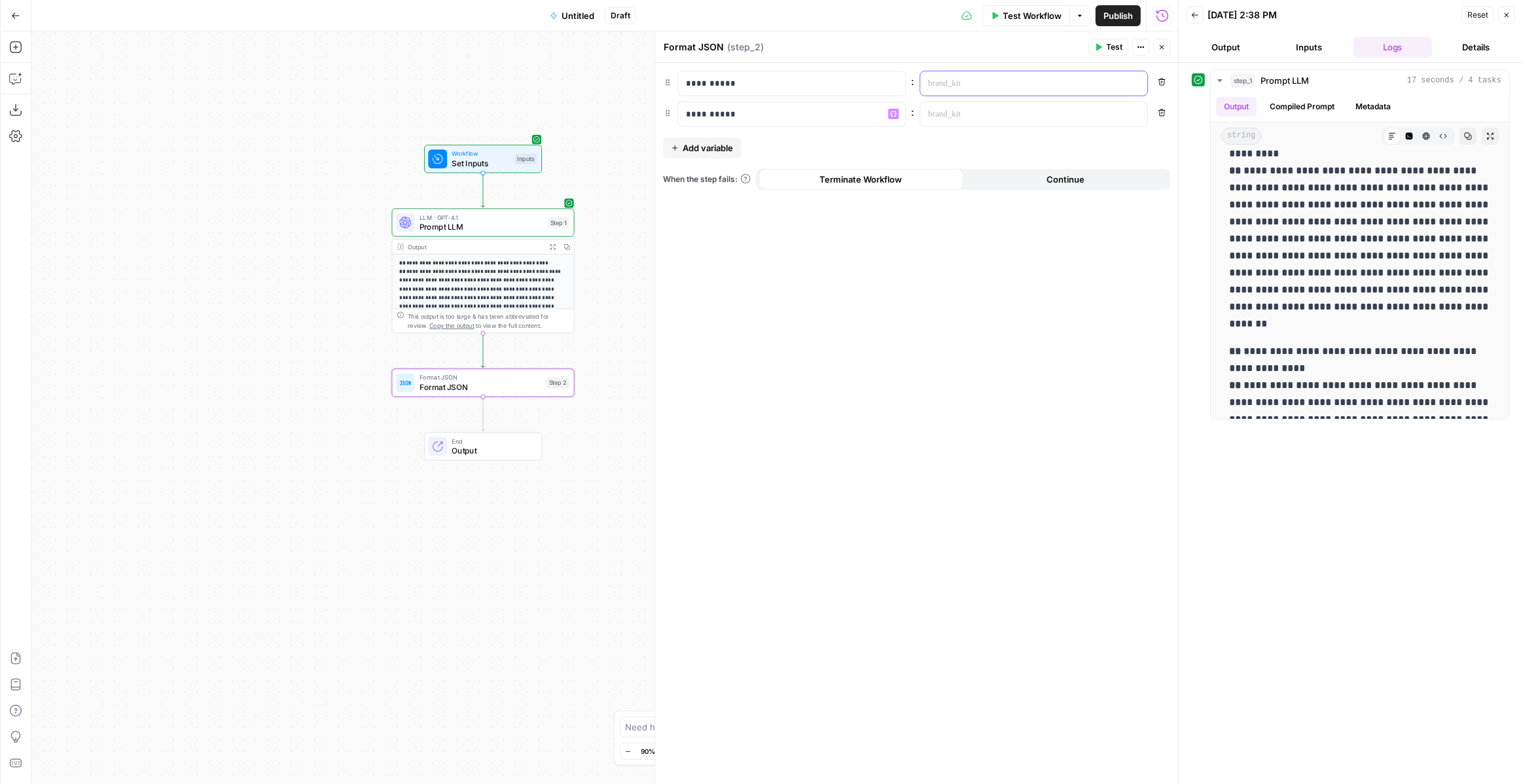 click at bounding box center (1023, 83) 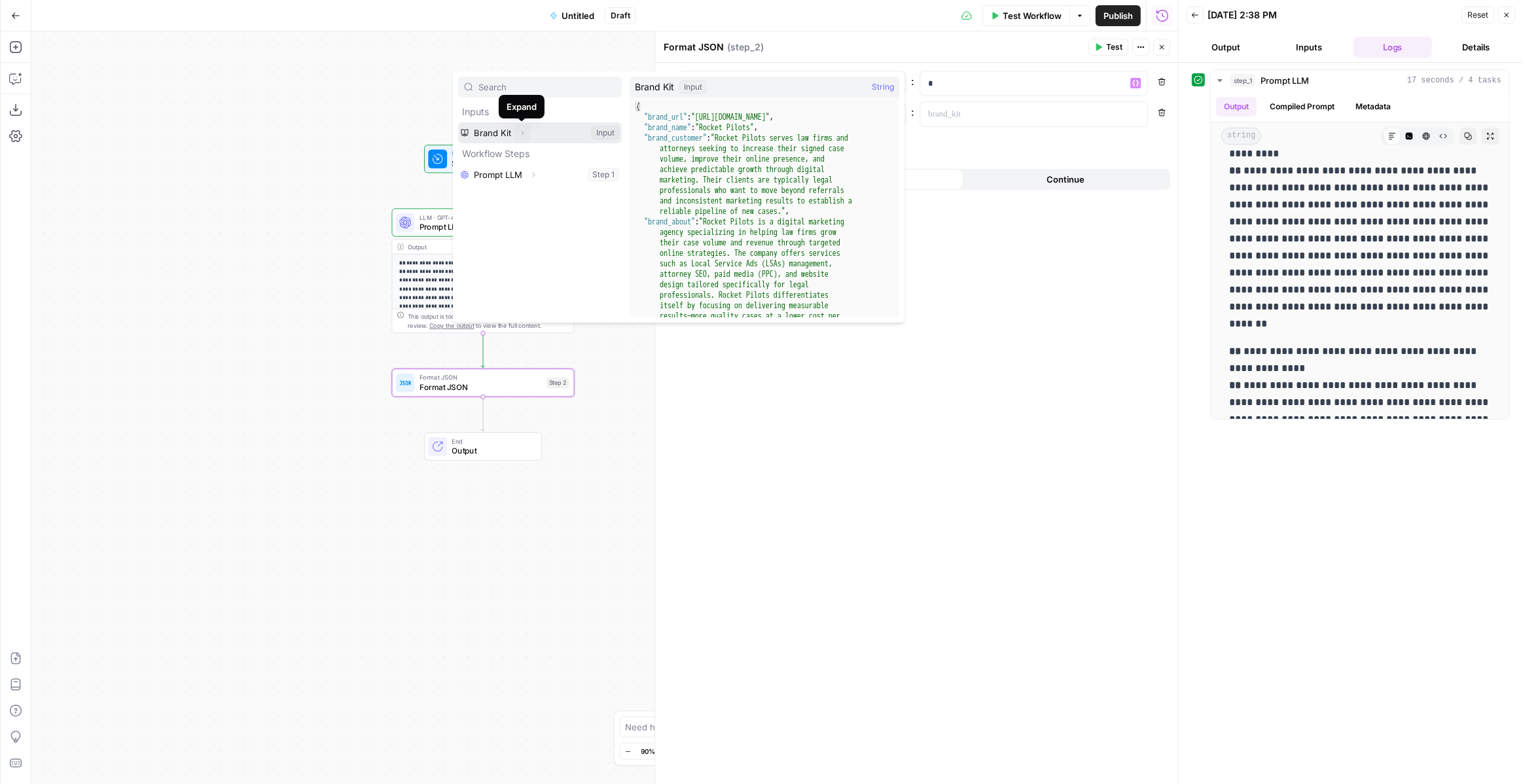 click 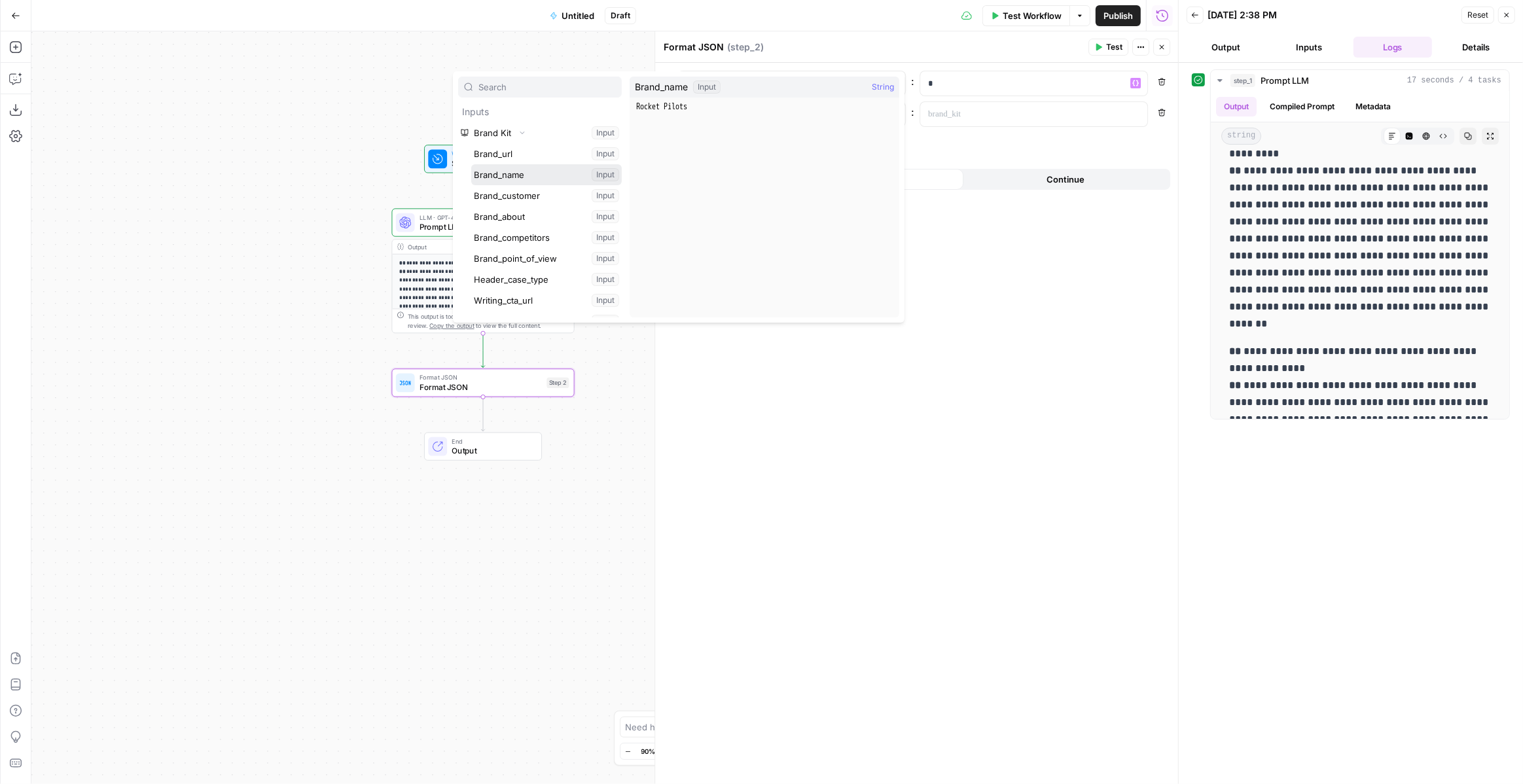 click at bounding box center (546, 175) 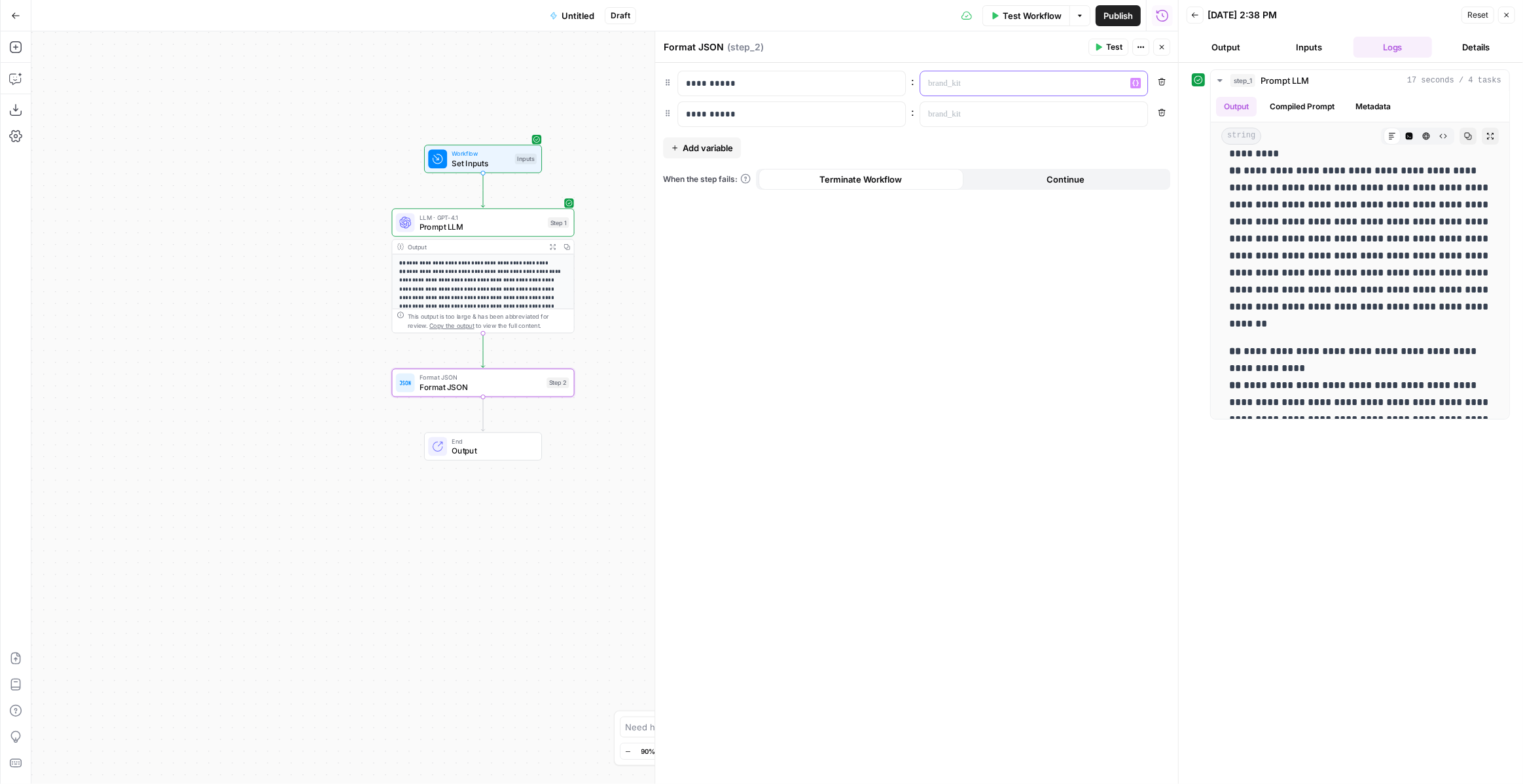 type 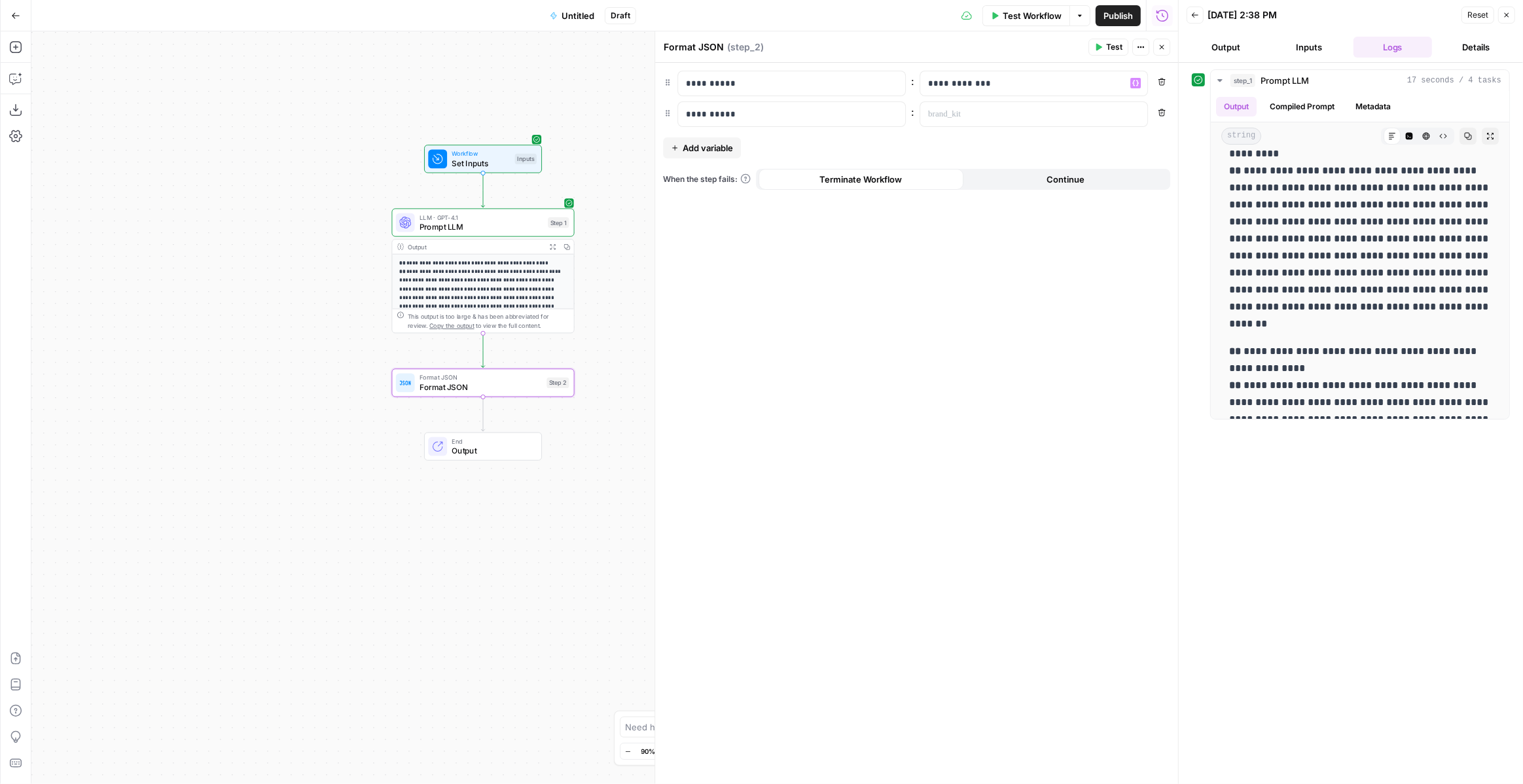 click on "Format JSON Format JSON  ( step_2 )" at bounding box center [874, 47] 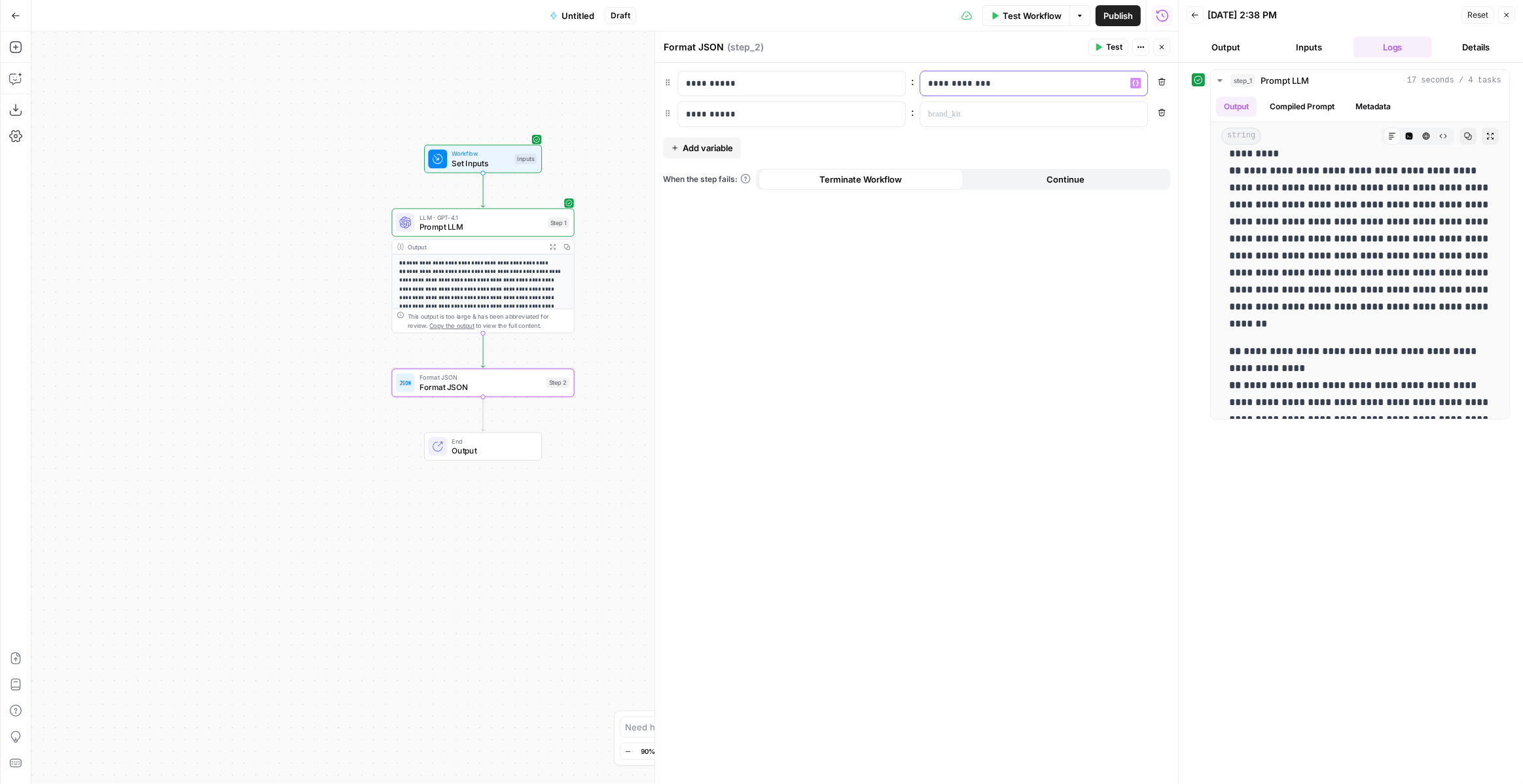 drag, startPoint x: 1000, startPoint y: 82, endPoint x: 915, endPoint y: 77, distance: 85.14693 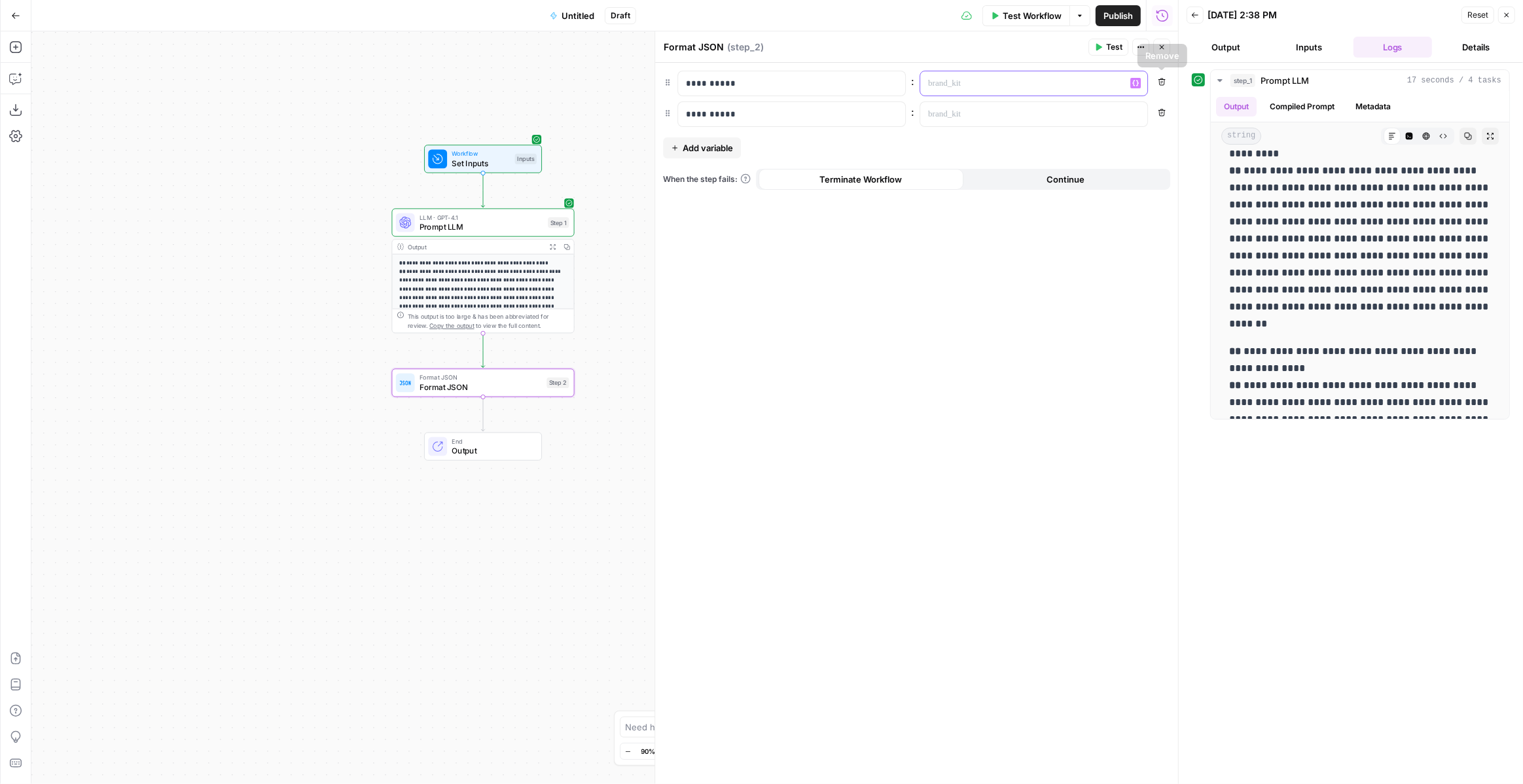 click 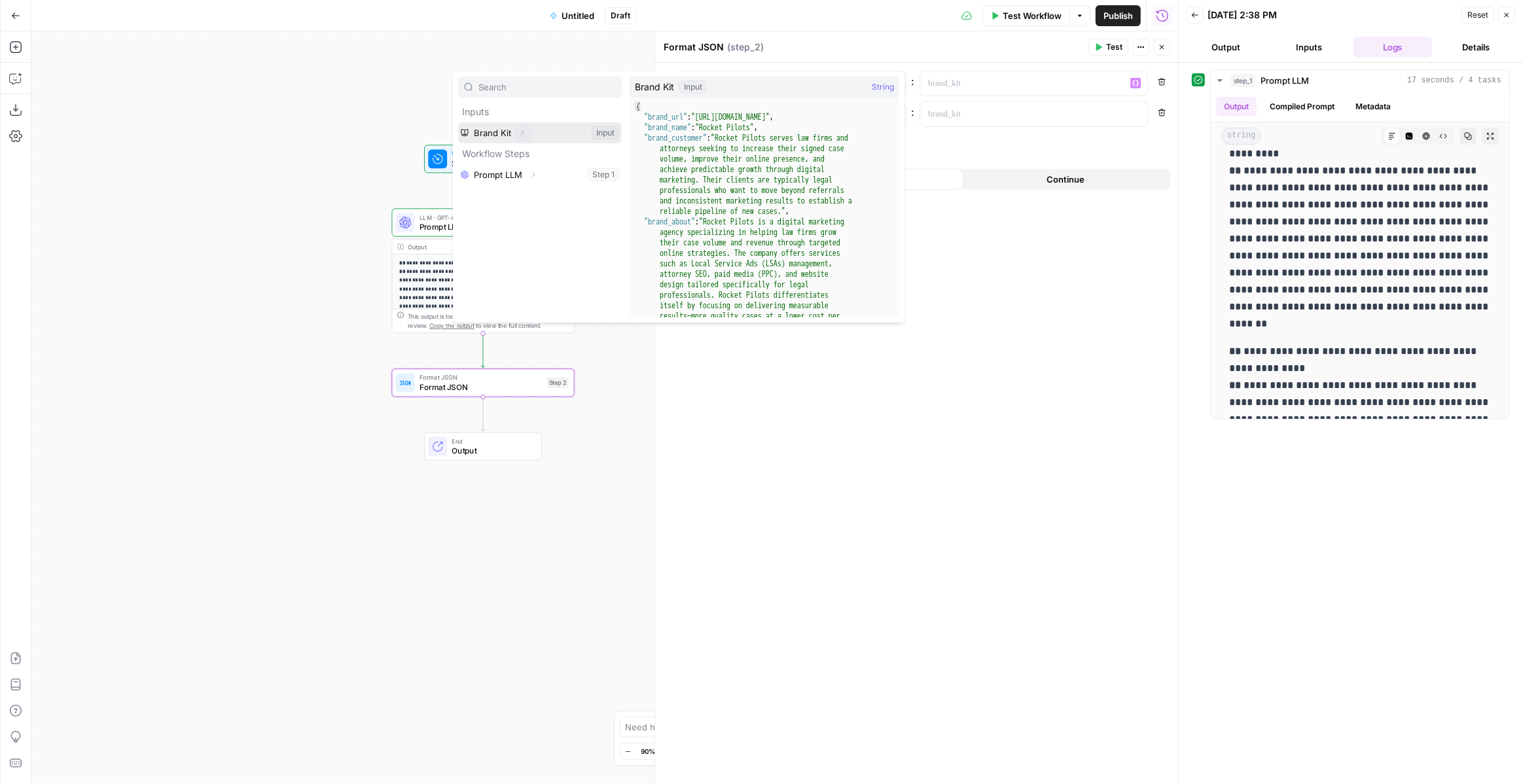 click 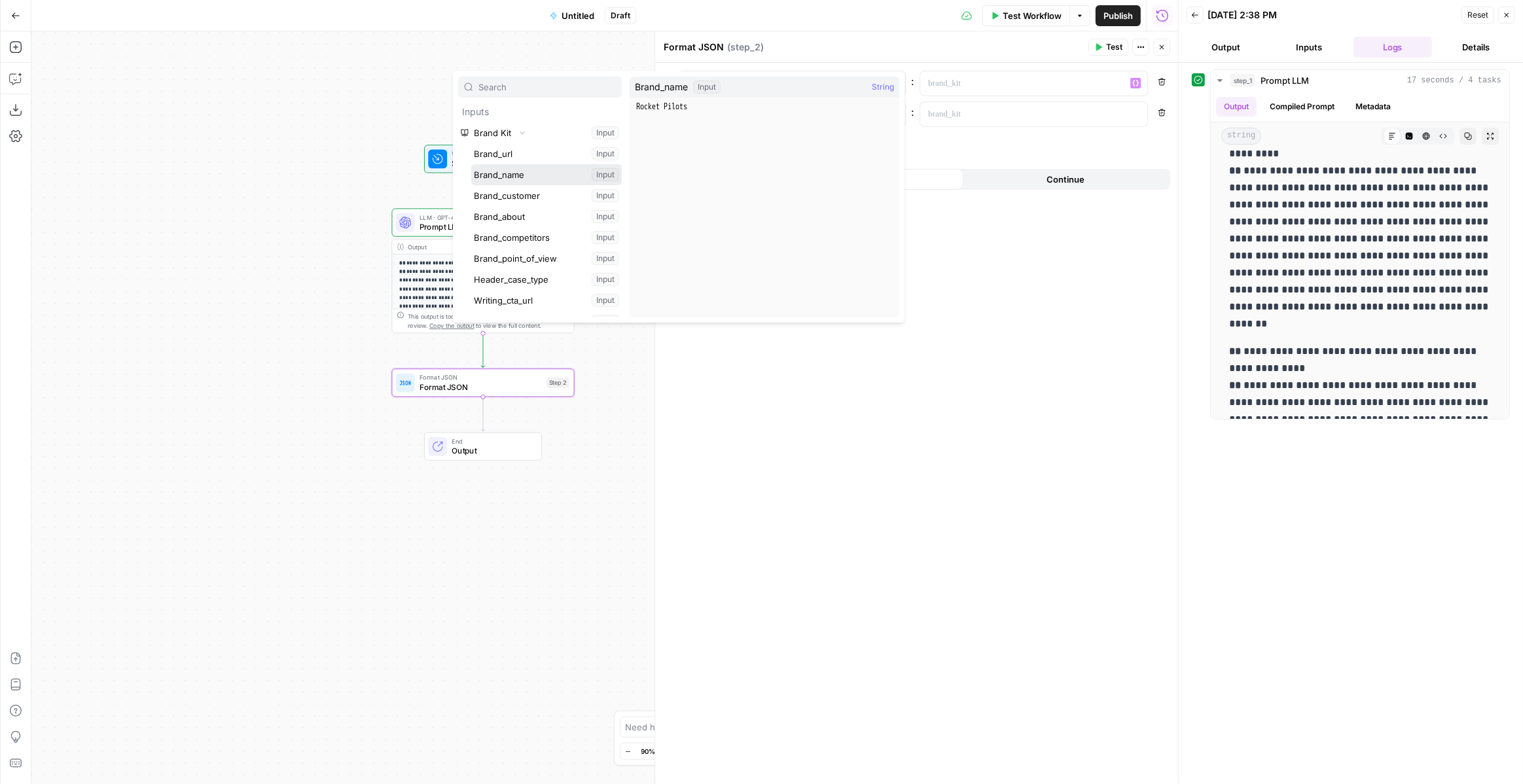 click at bounding box center [546, 175] 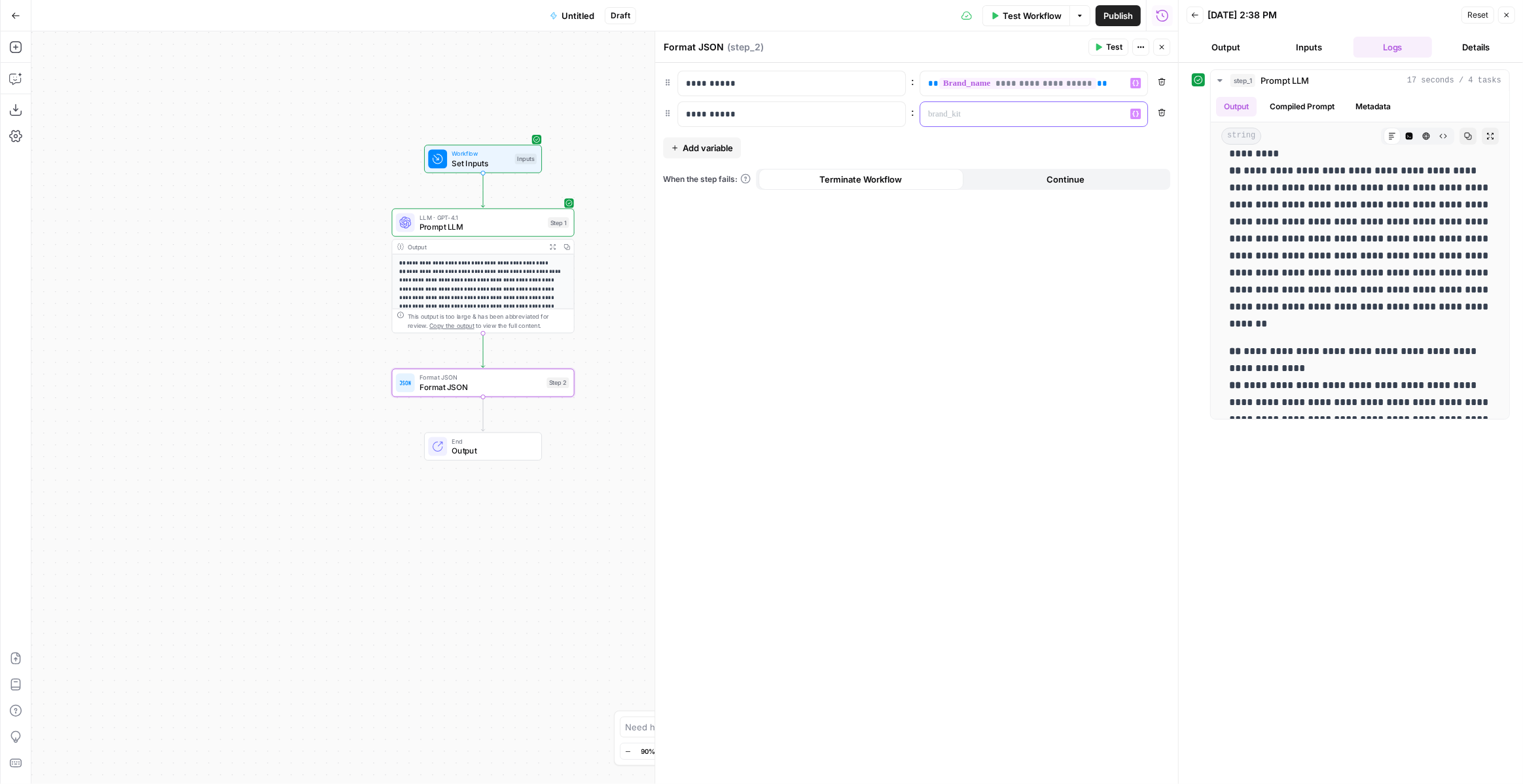 click at bounding box center (1023, 114) 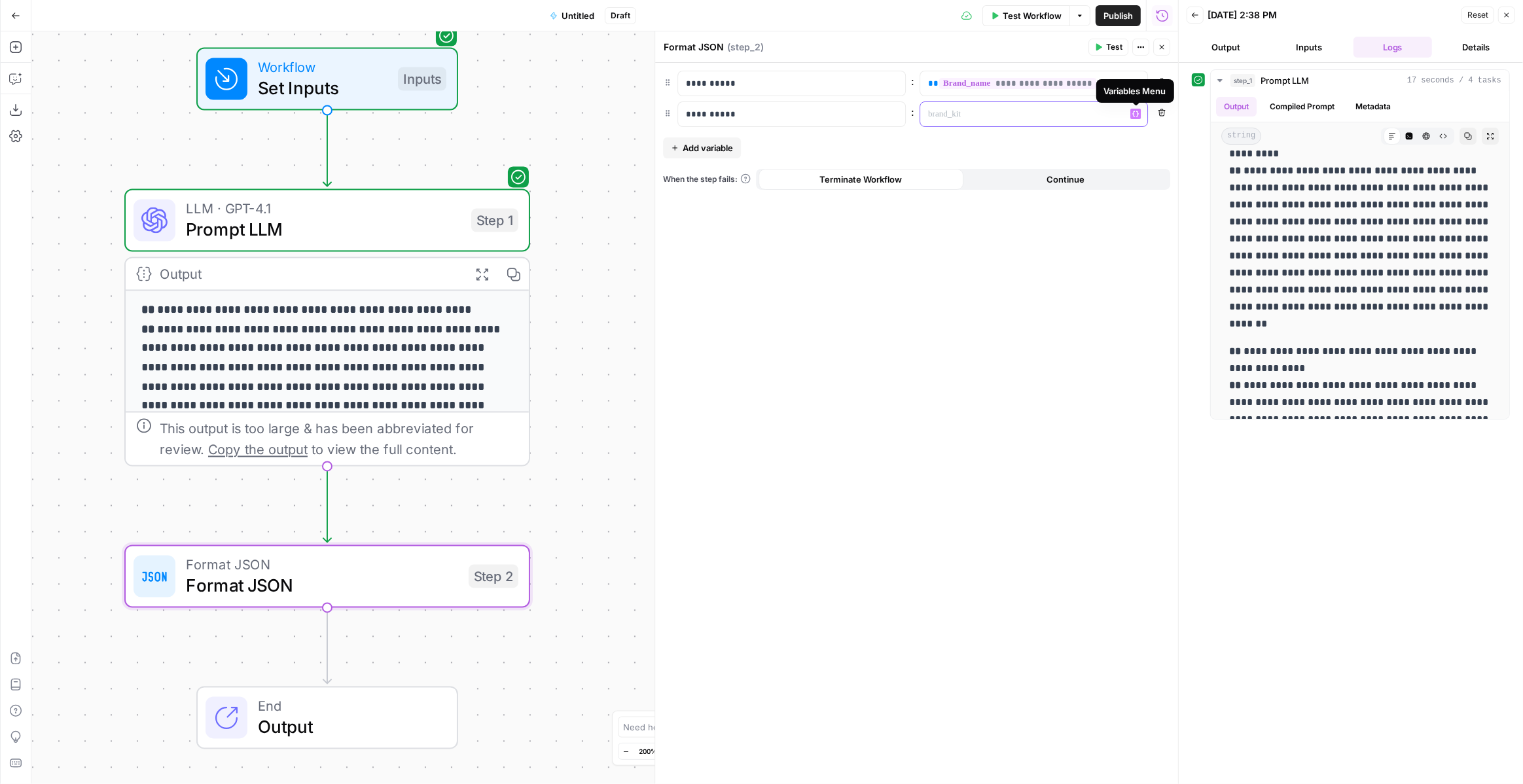 click 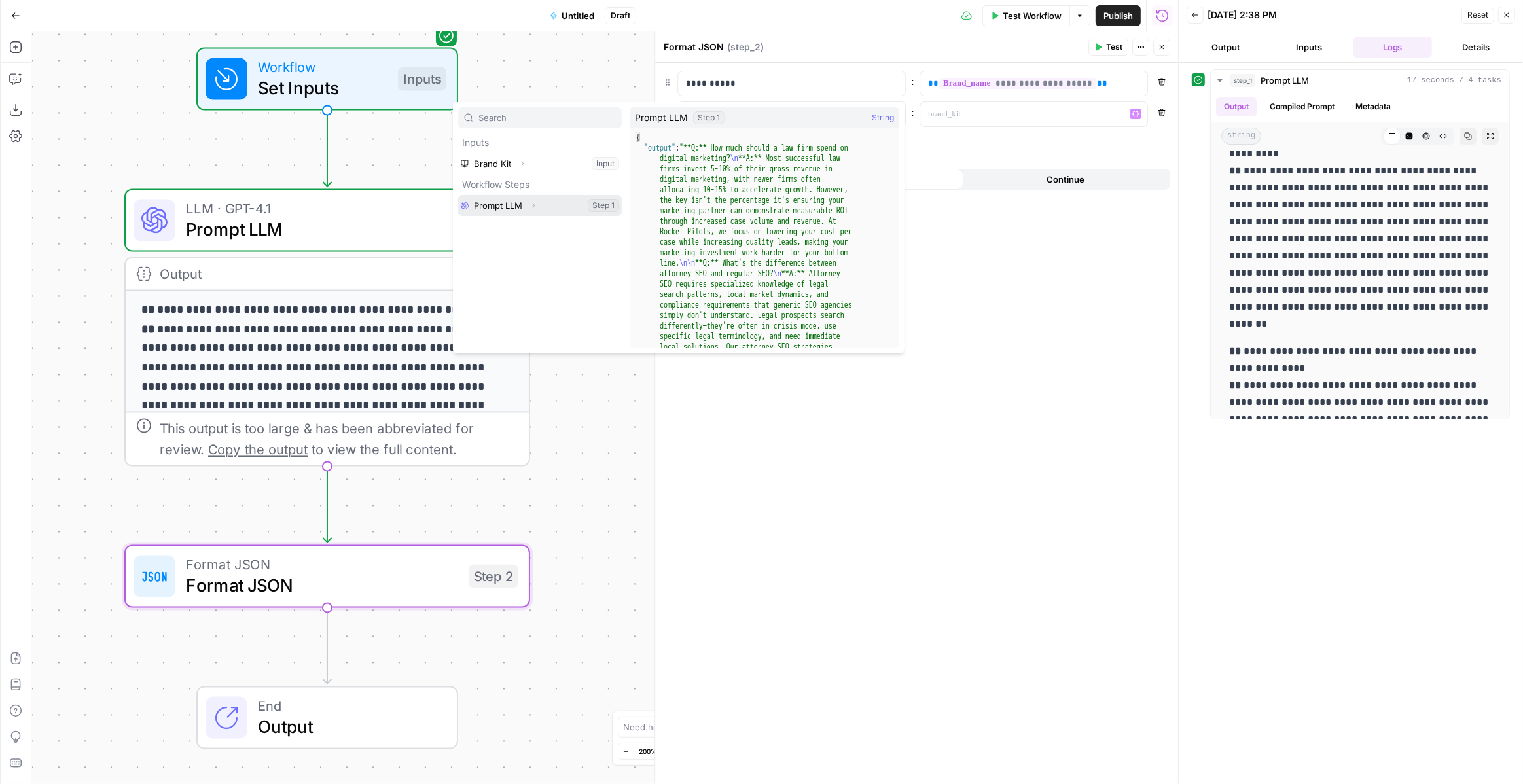 click at bounding box center (540, 205) 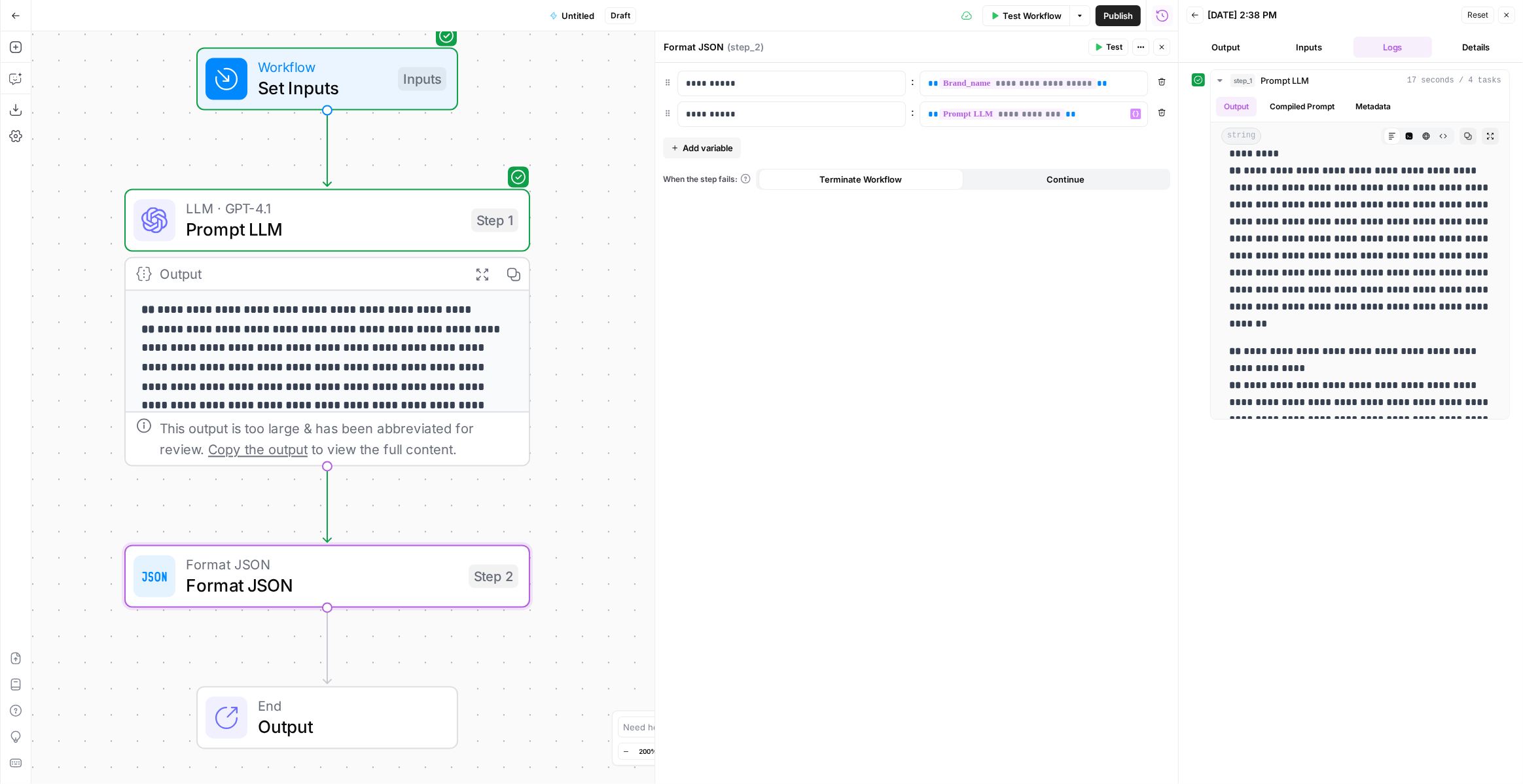 click on "**********" at bounding box center (916, 423) 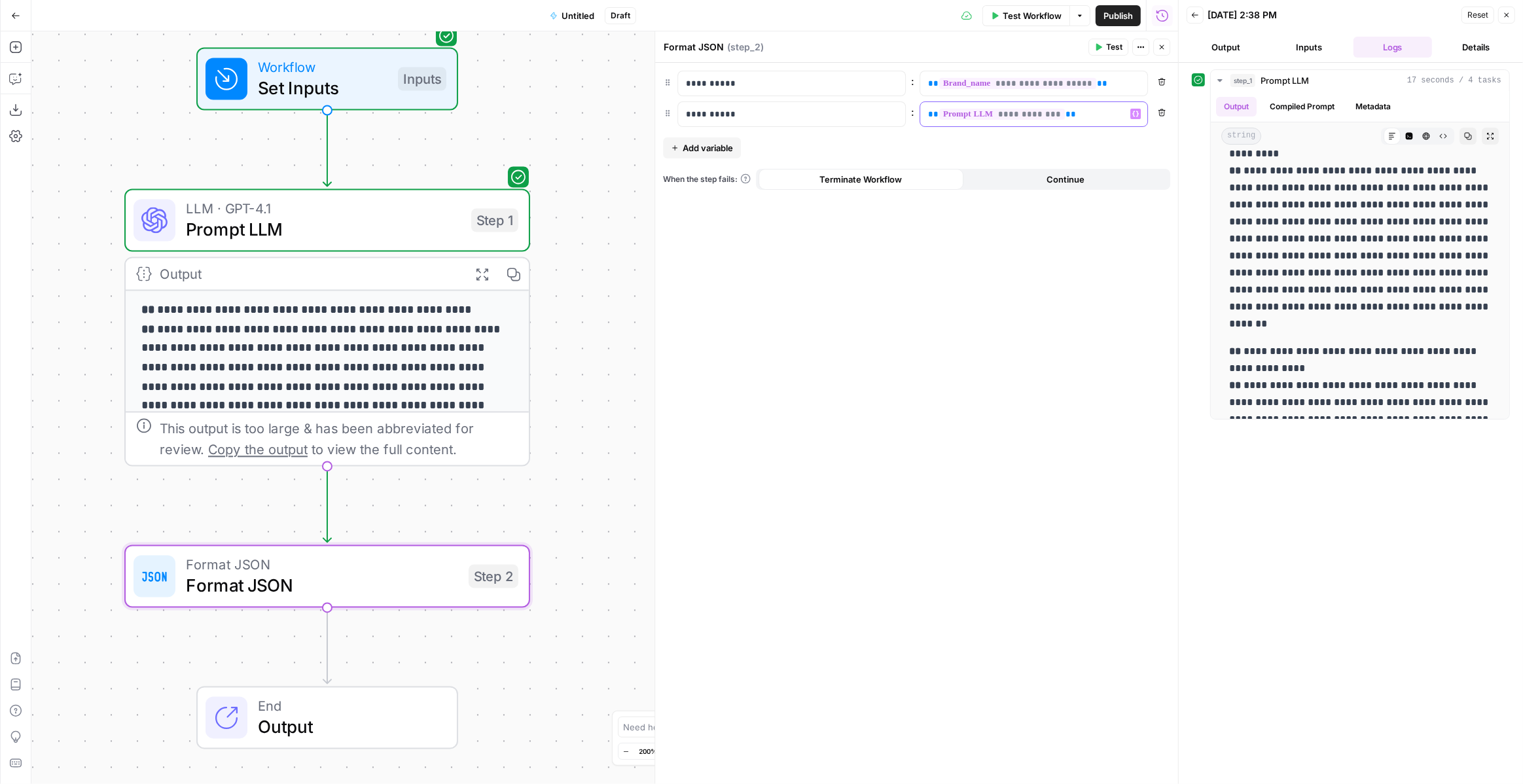 click on "**********" at bounding box center [1023, 114] 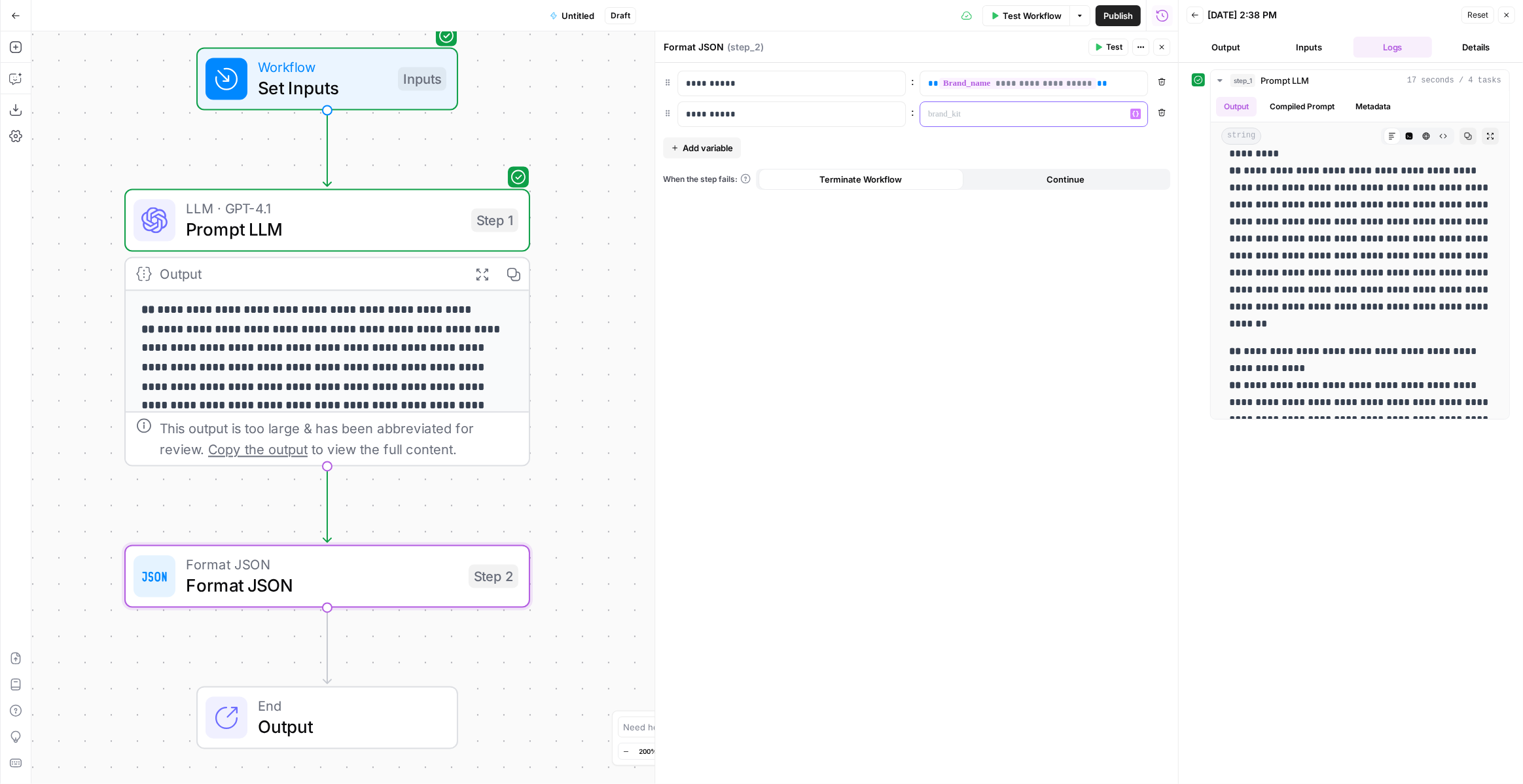 click 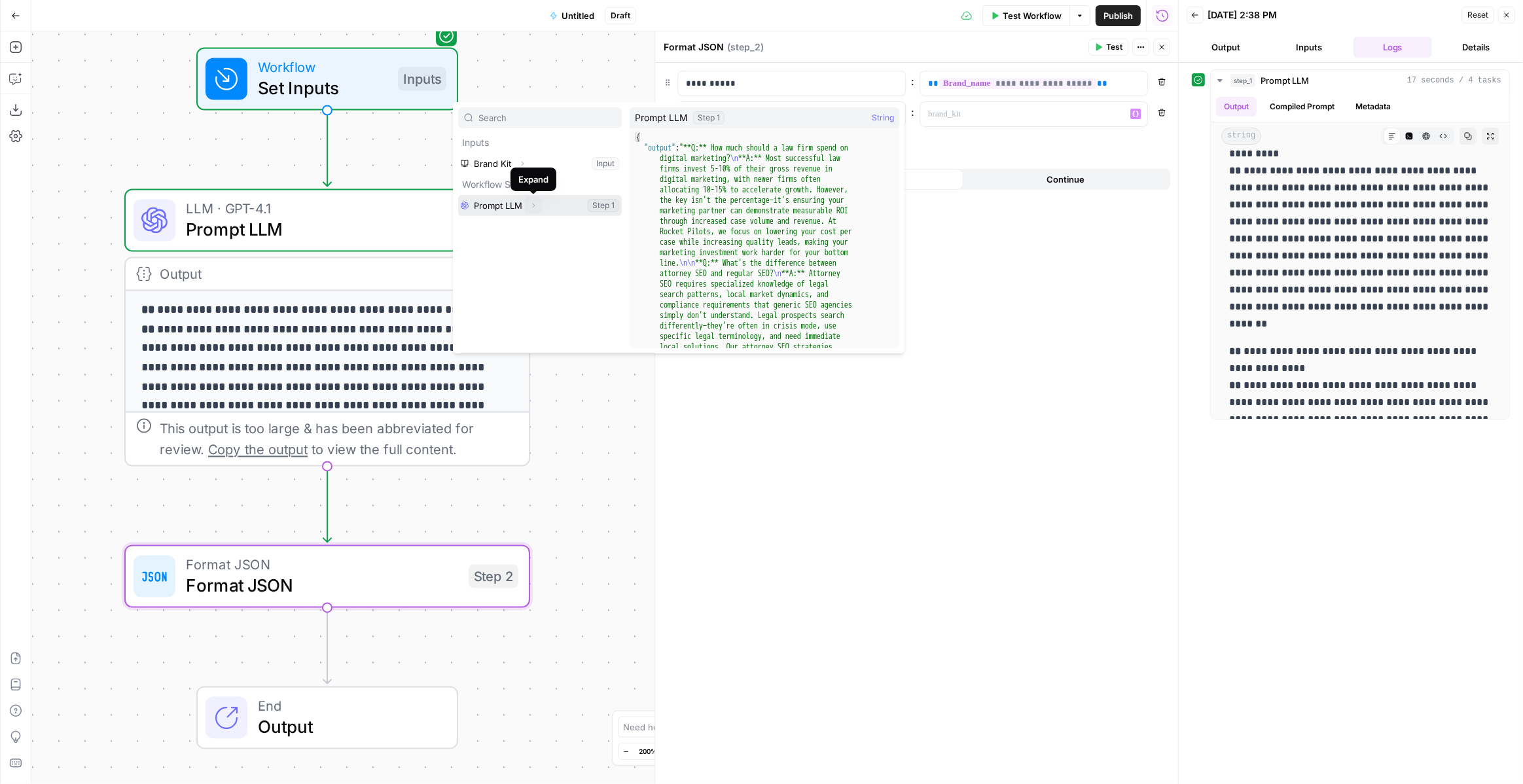 click 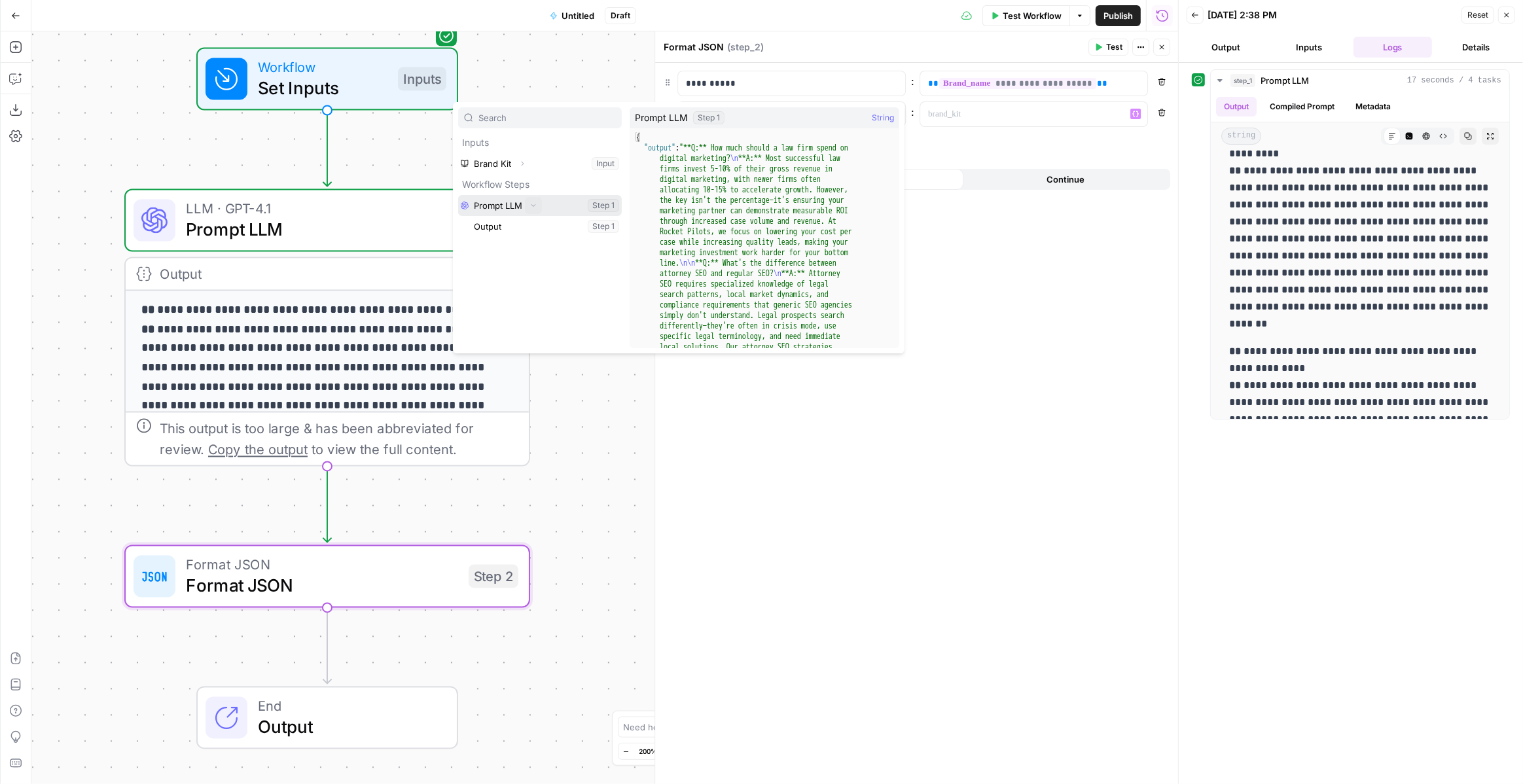 click 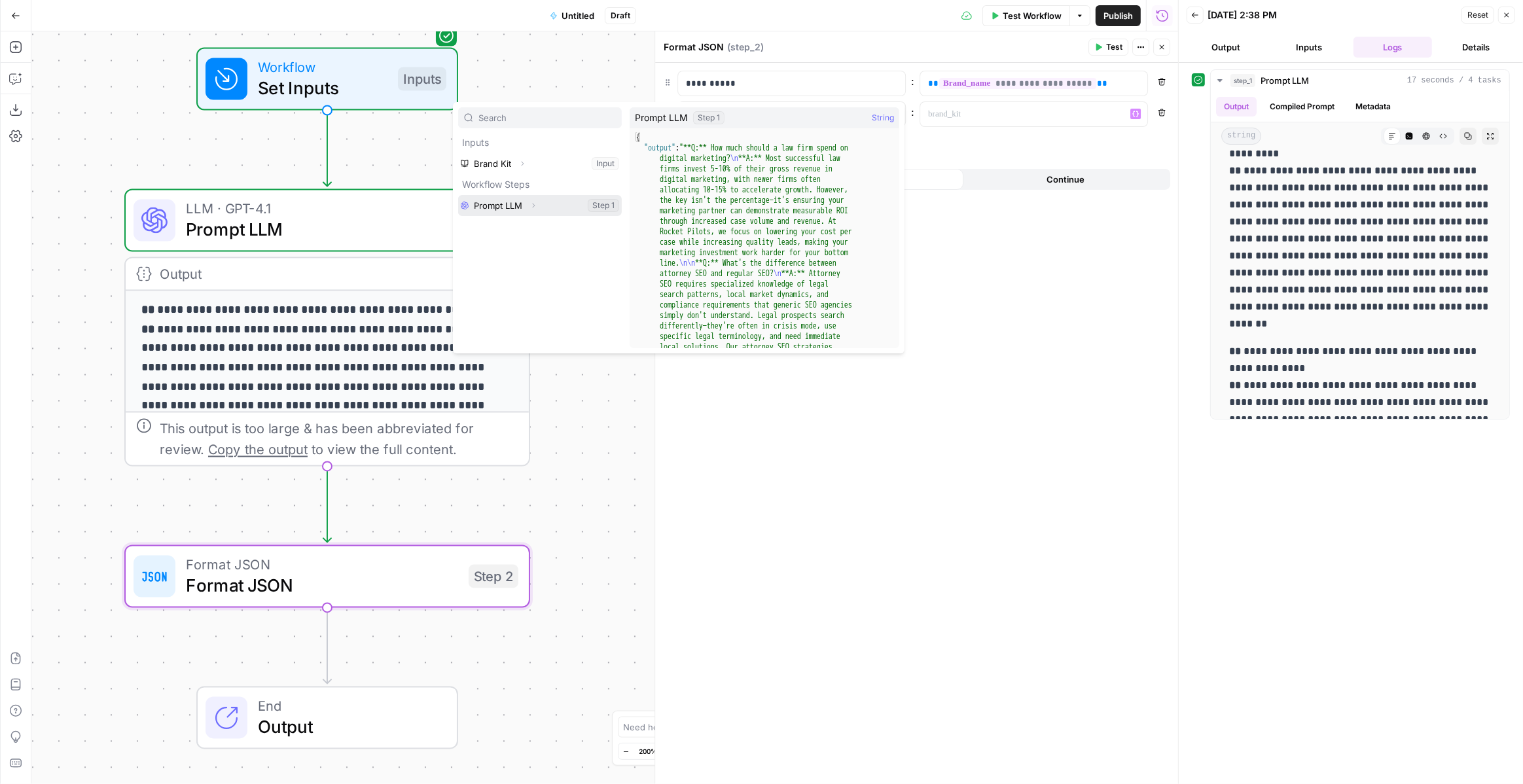 click at bounding box center (540, 205) 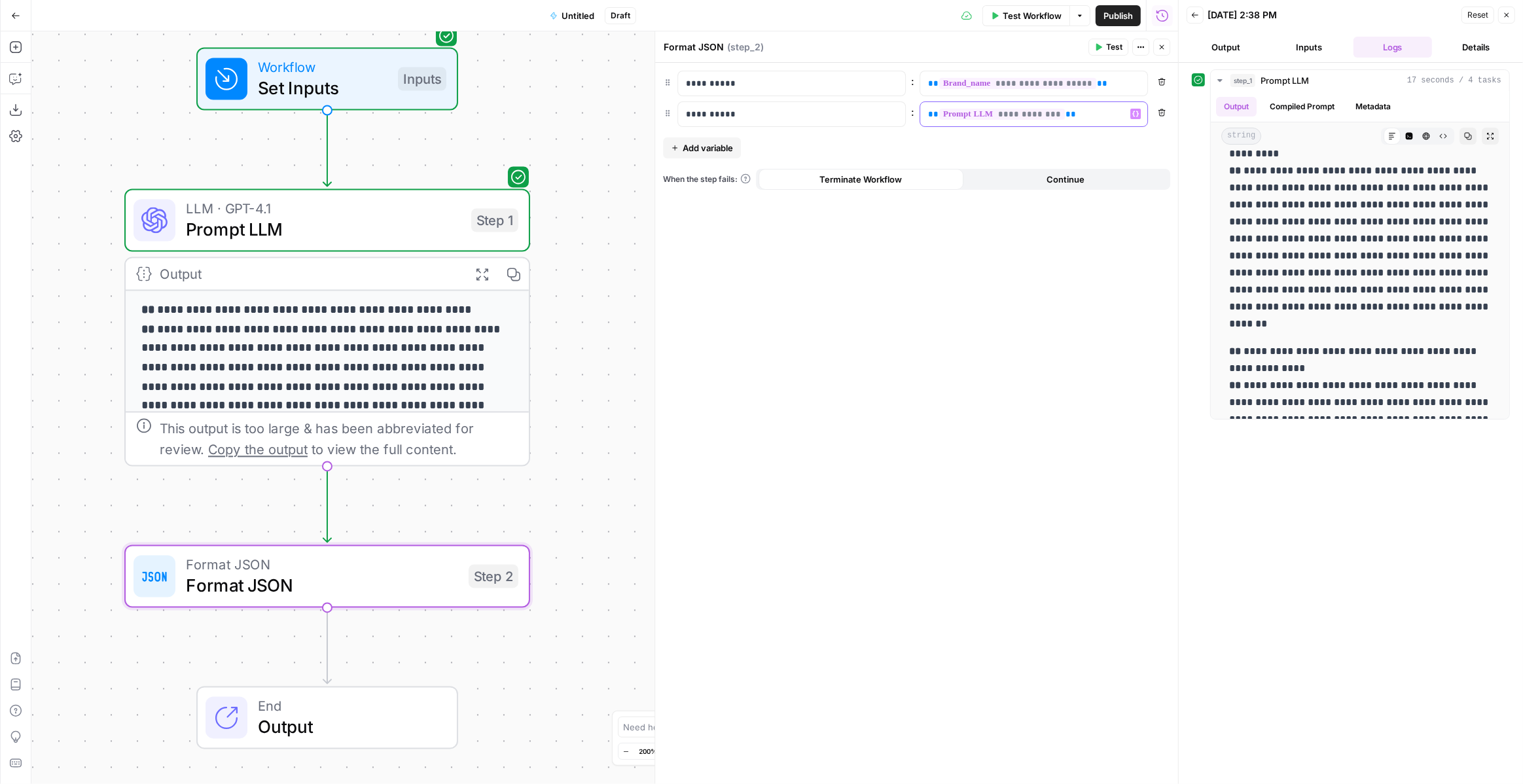 drag, startPoint x: 1056, startPoint y: 111, endPoint x: 923, endPoint y: 106, distance: 133.09395 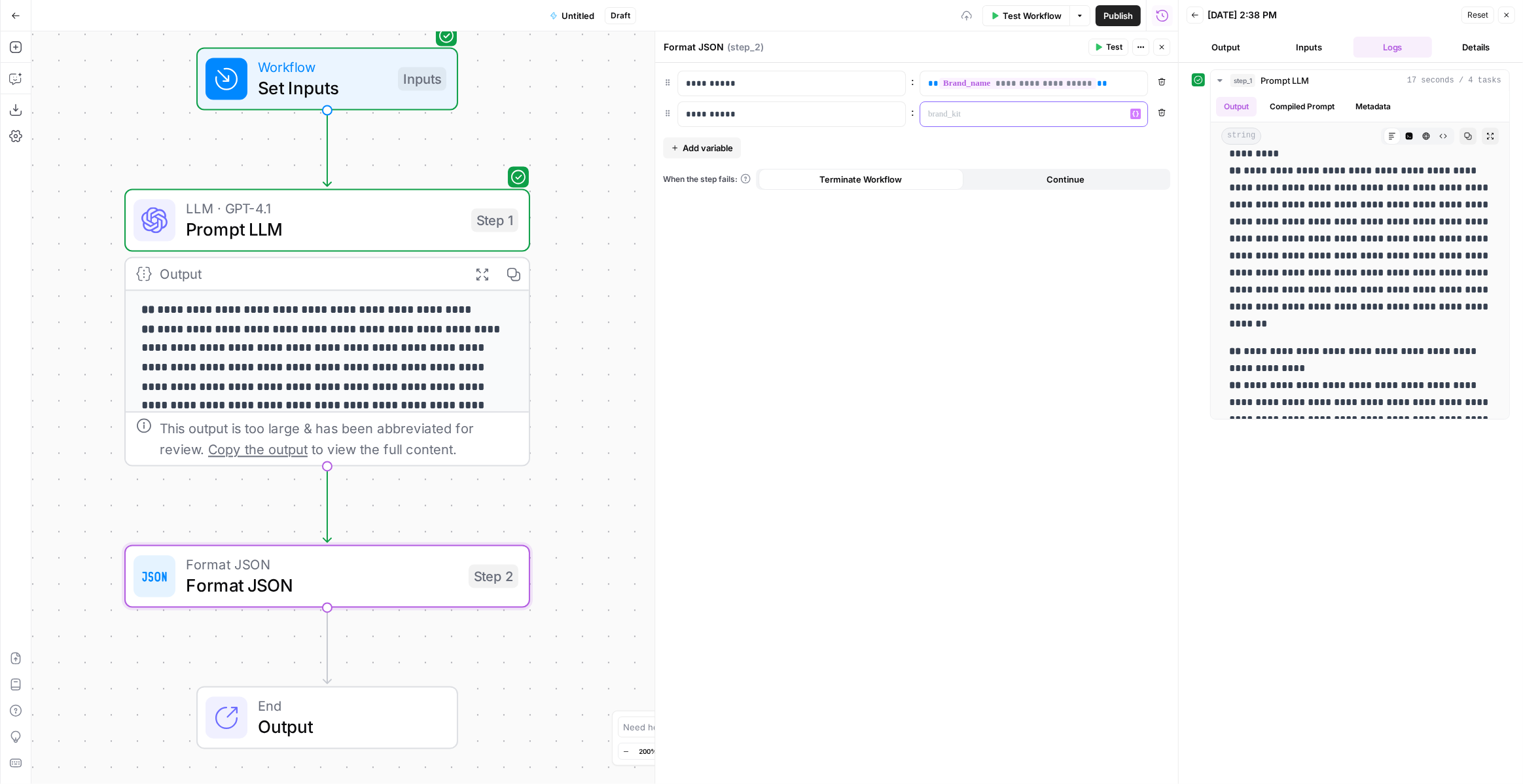click 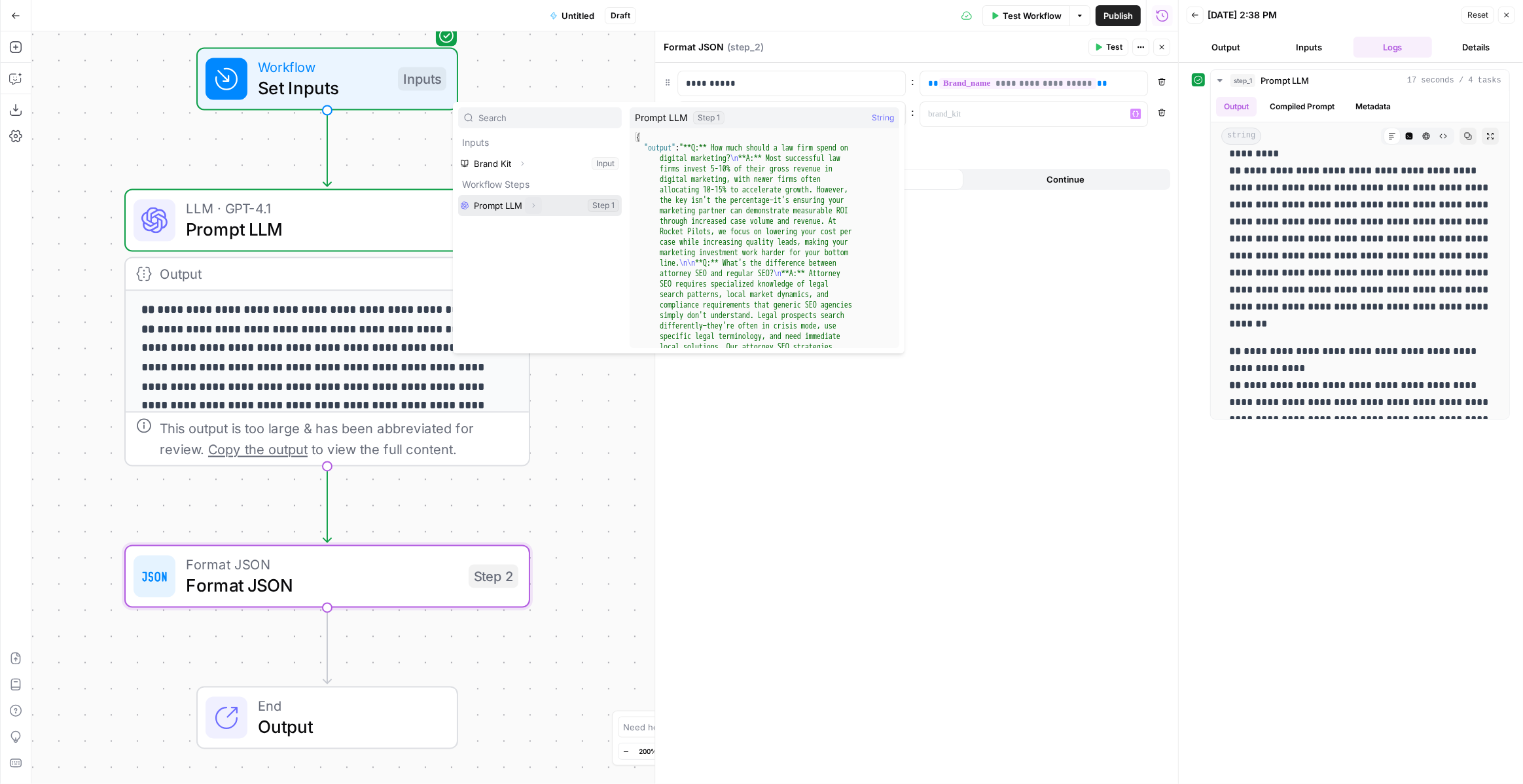 click 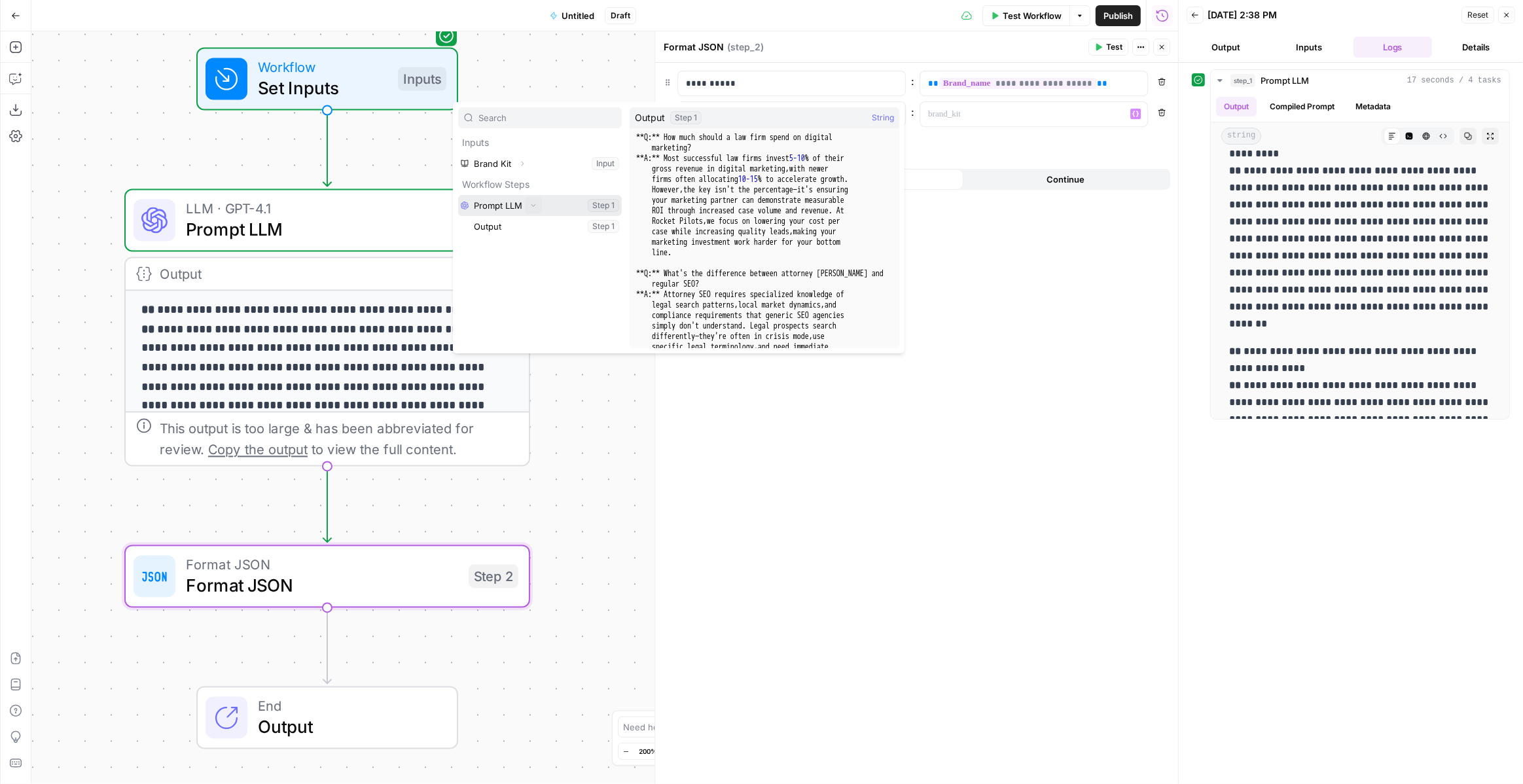 click 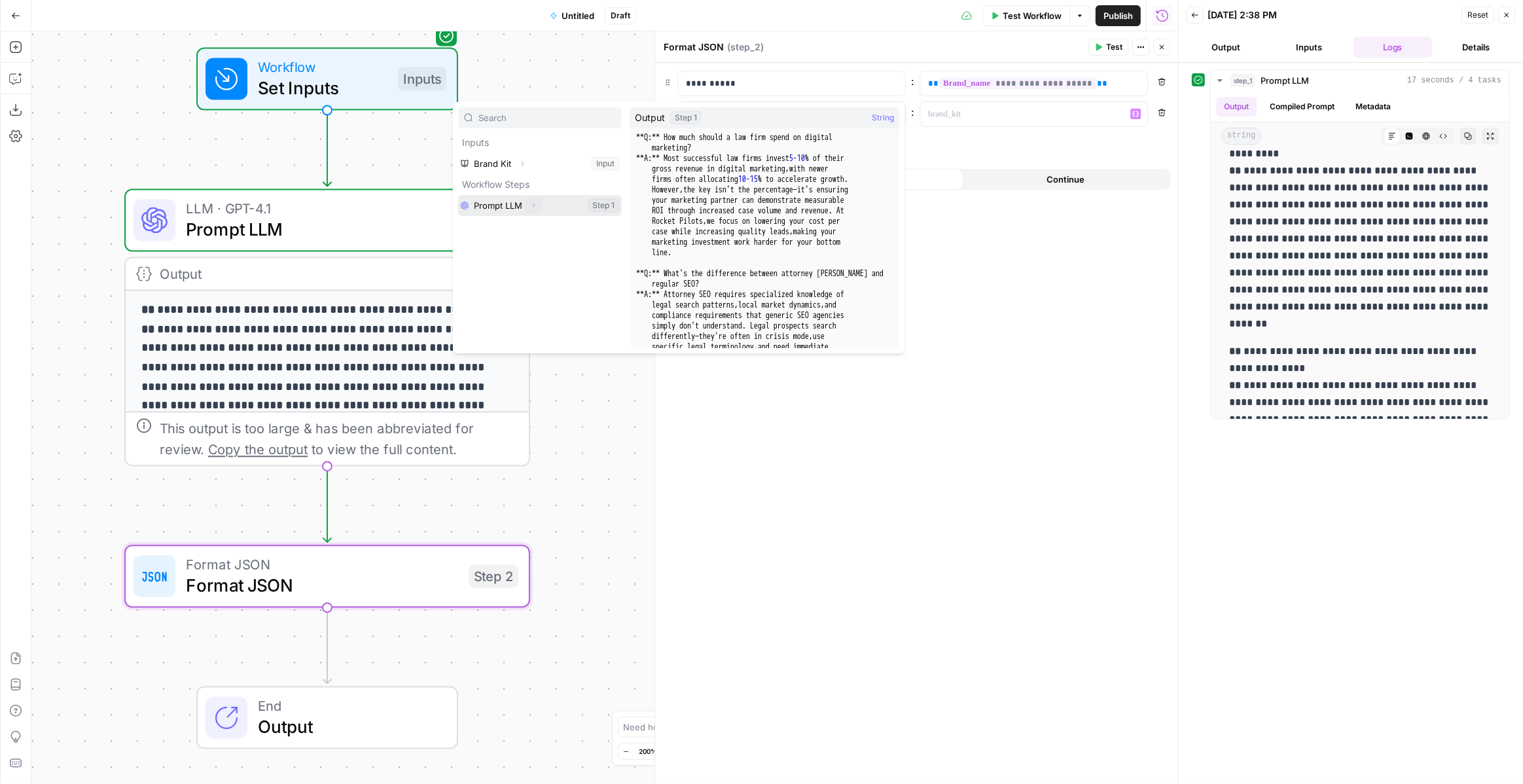 click 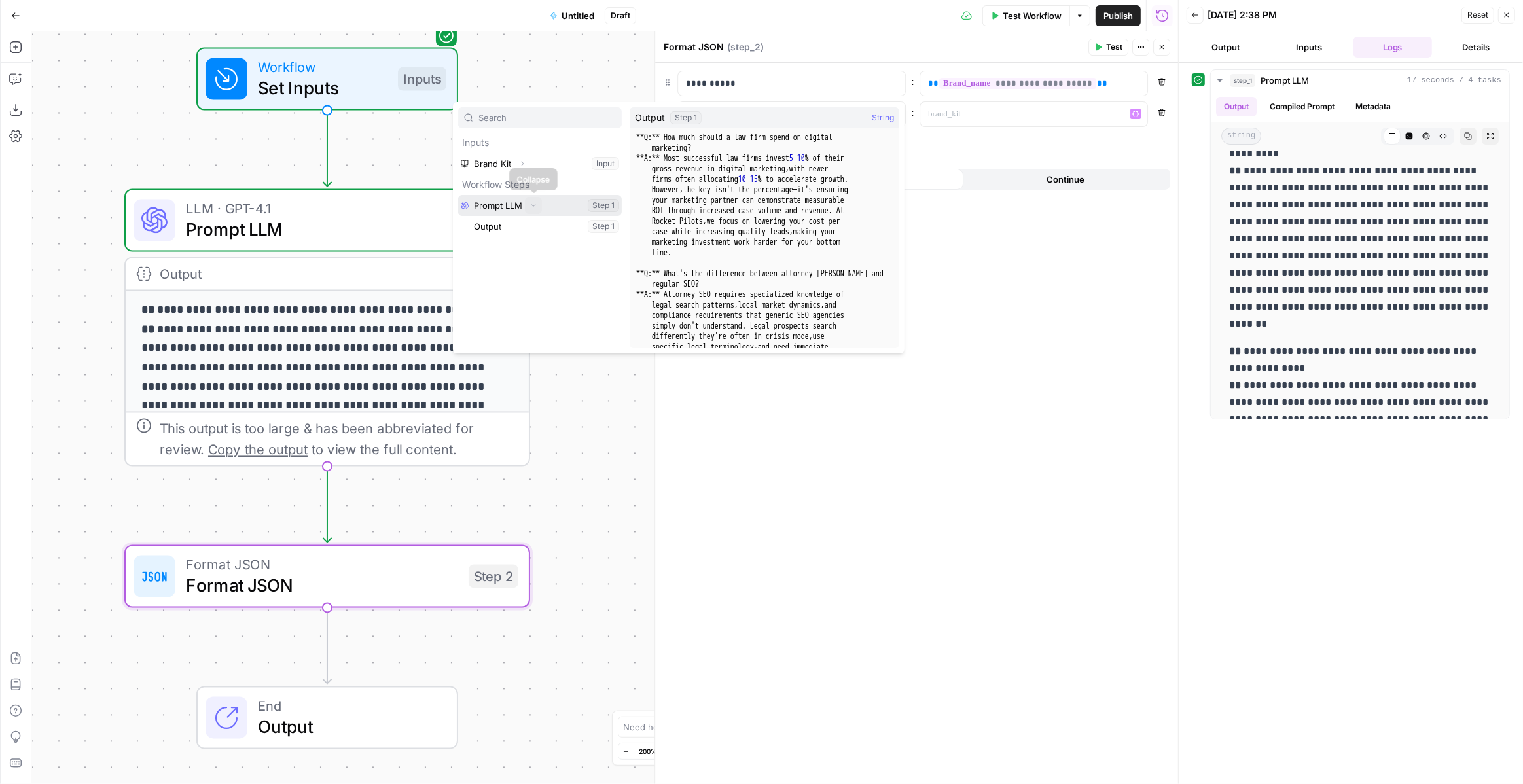 click 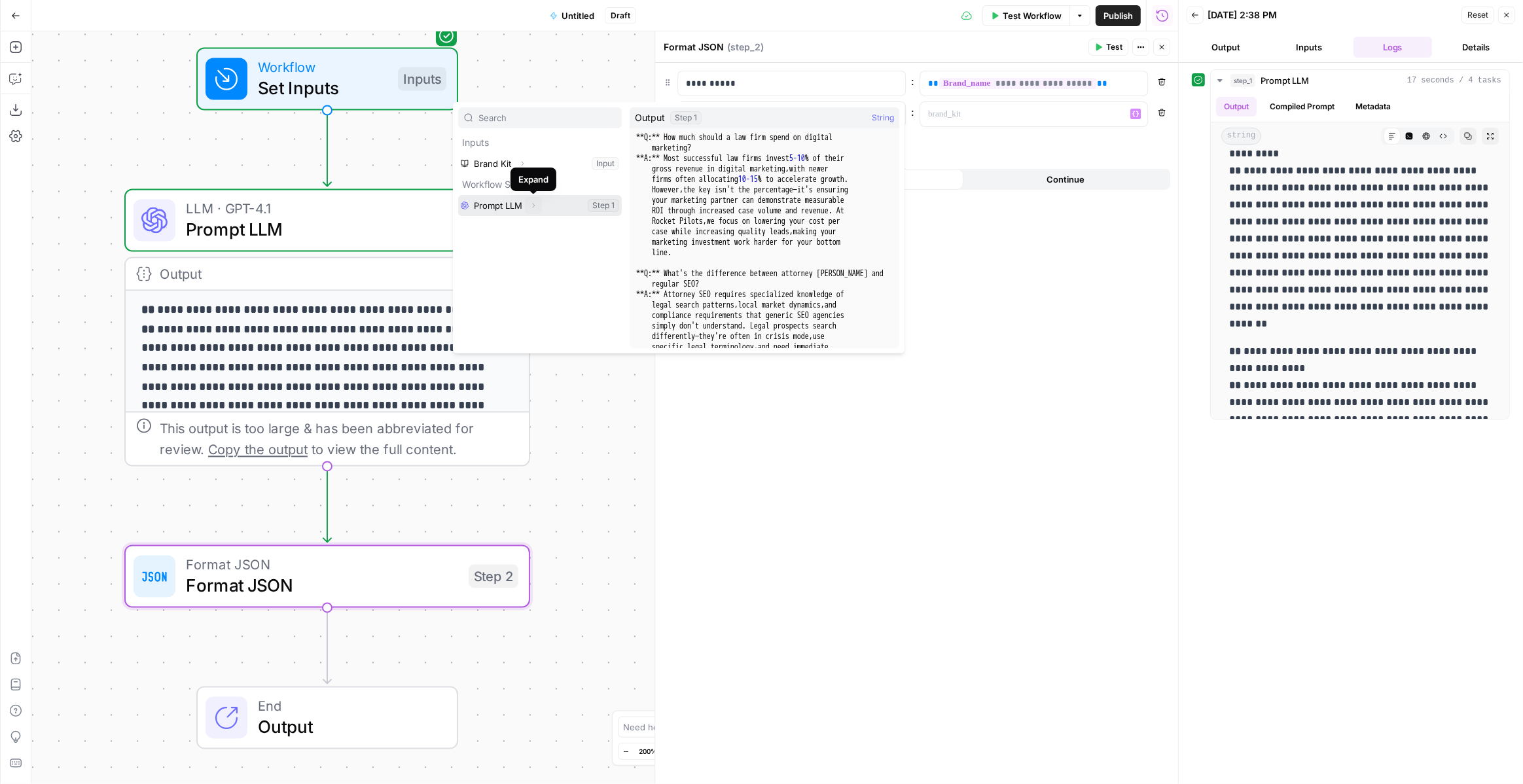 click 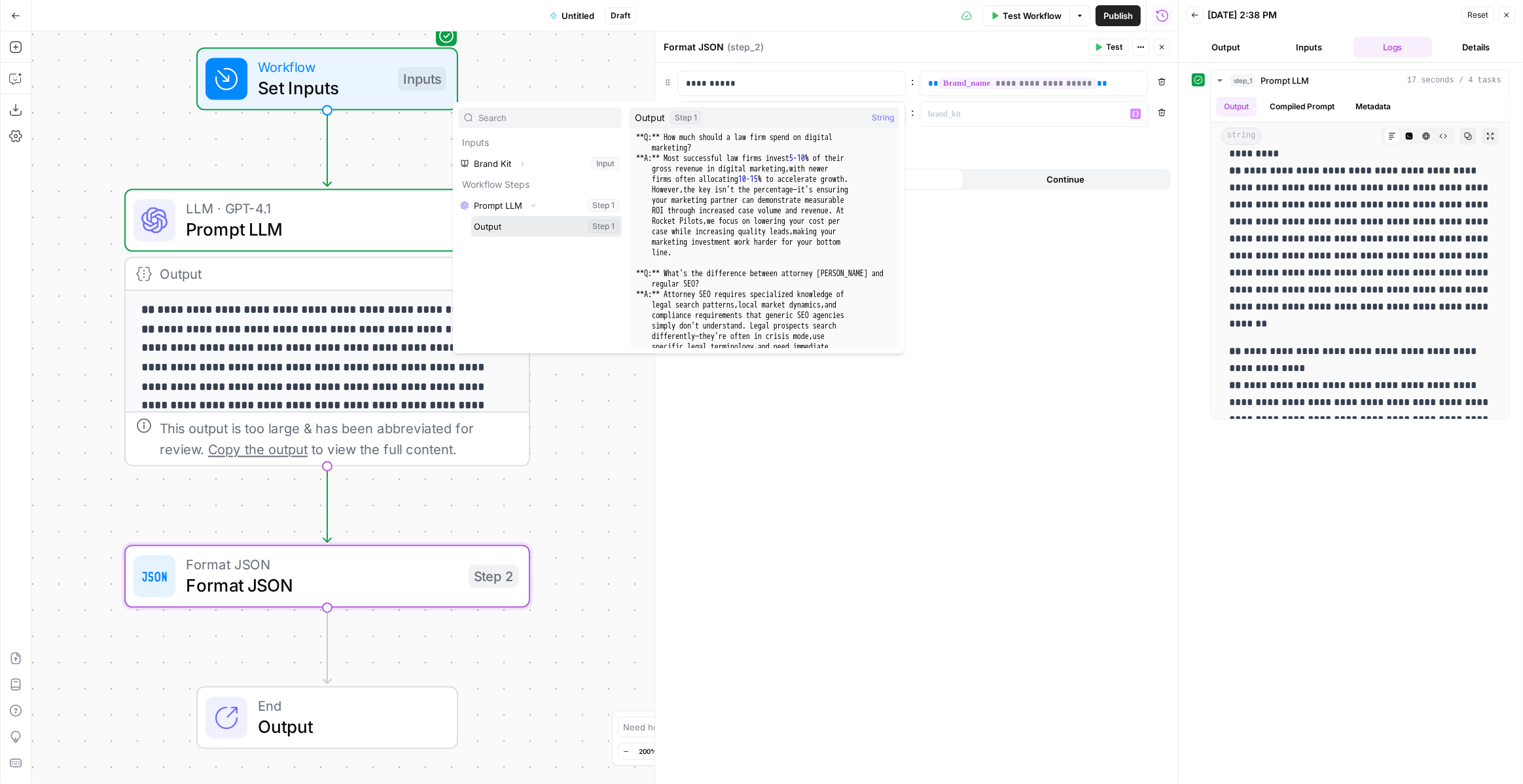 click at bounding box center (546, 226) 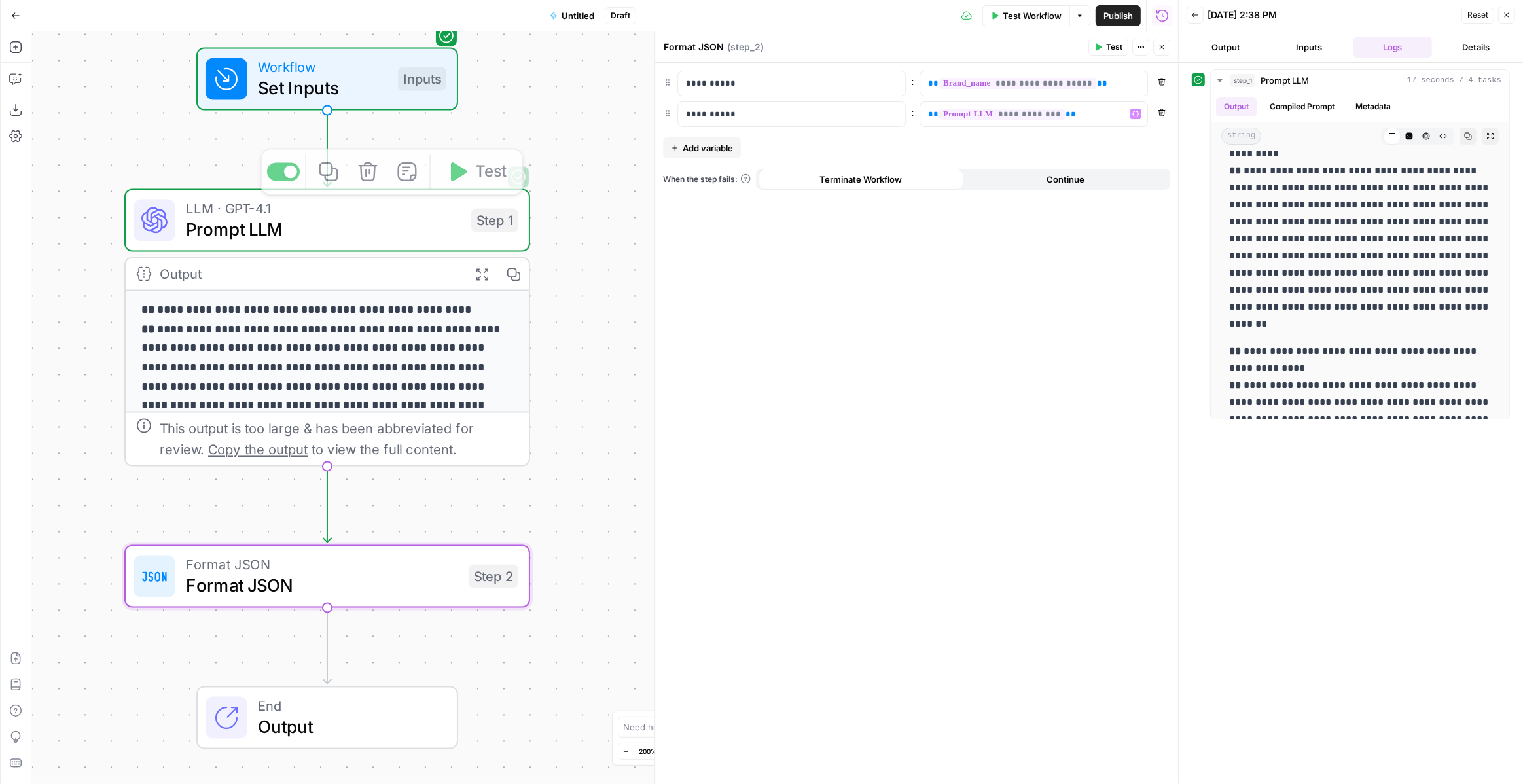 click on "**********" at bounding box center (916, 423) 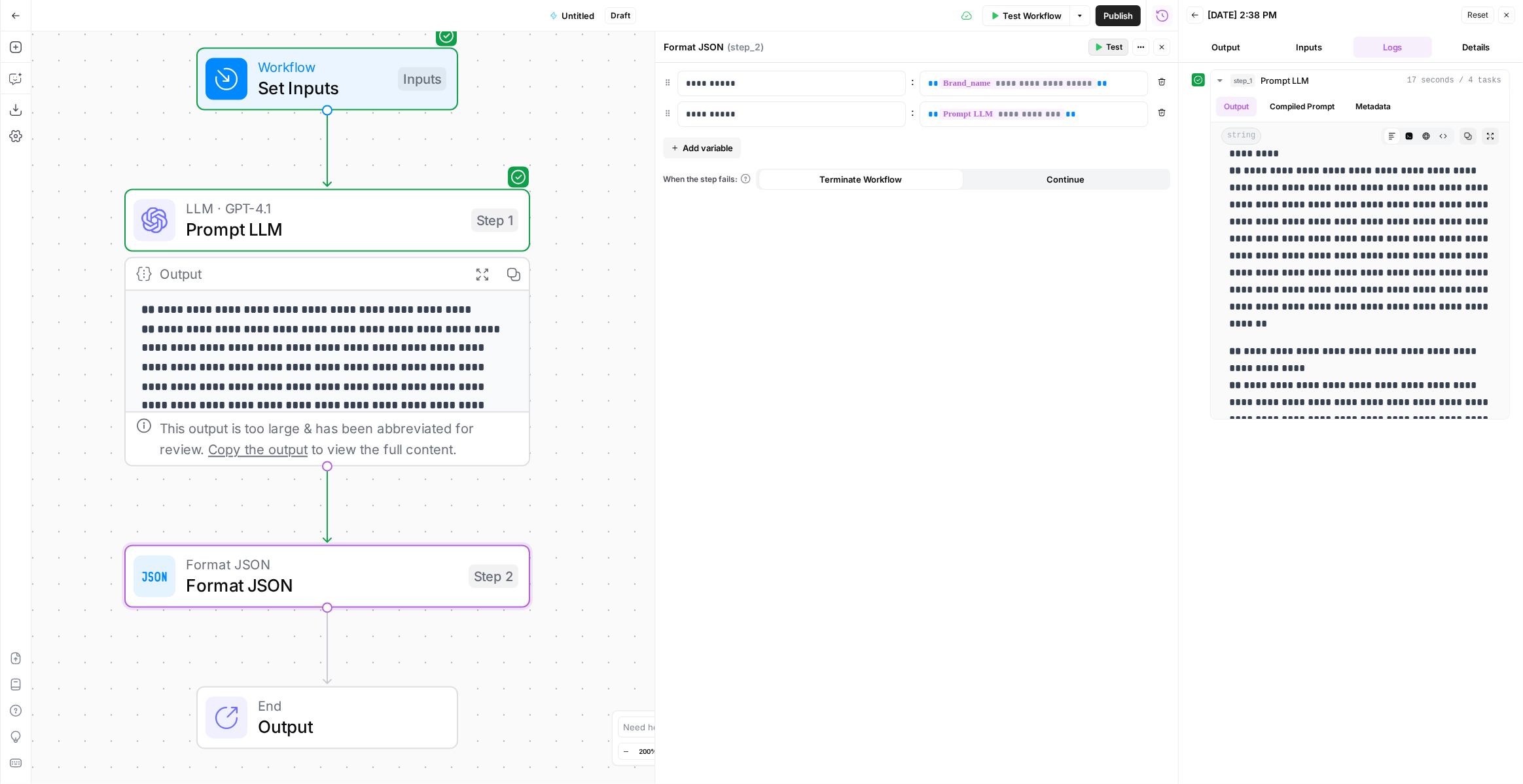click on "Test" at bounding box center [1114, 47] 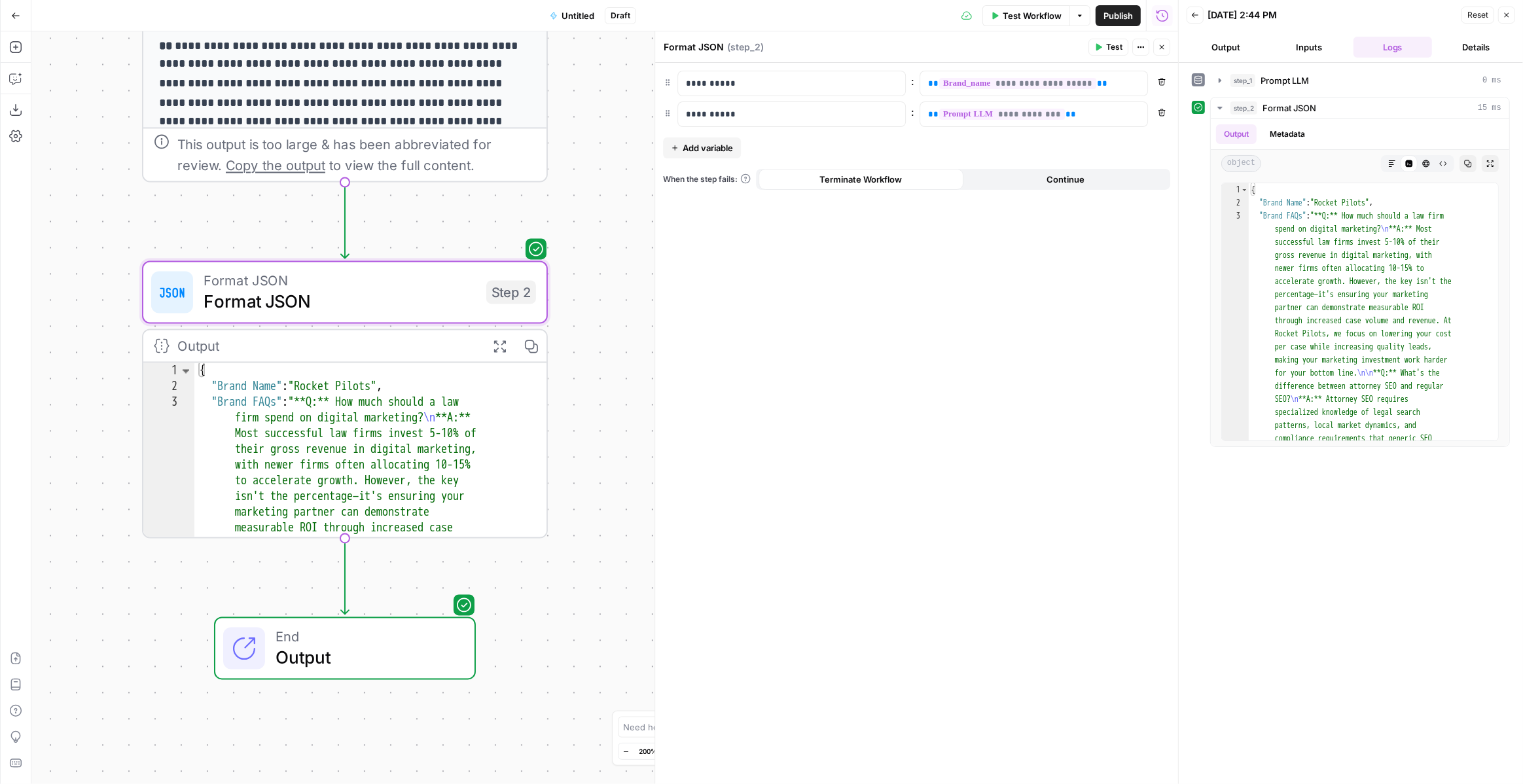 drag, startPoint x: 615, startPoint y: 486, endPoint x: 625, endPoint y: 205, distance: 281.17788 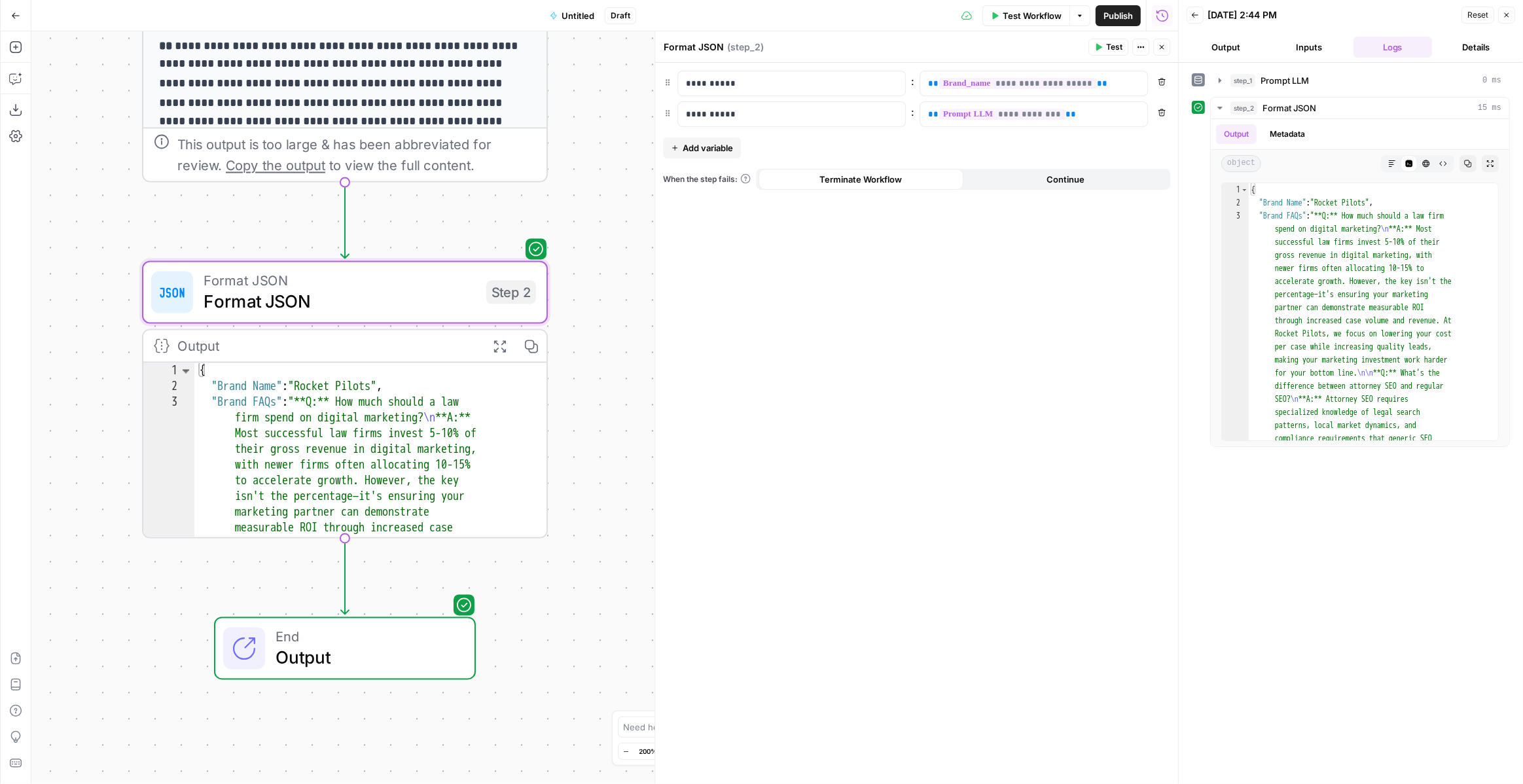 click on "**********" at bounding box center [605, 408] 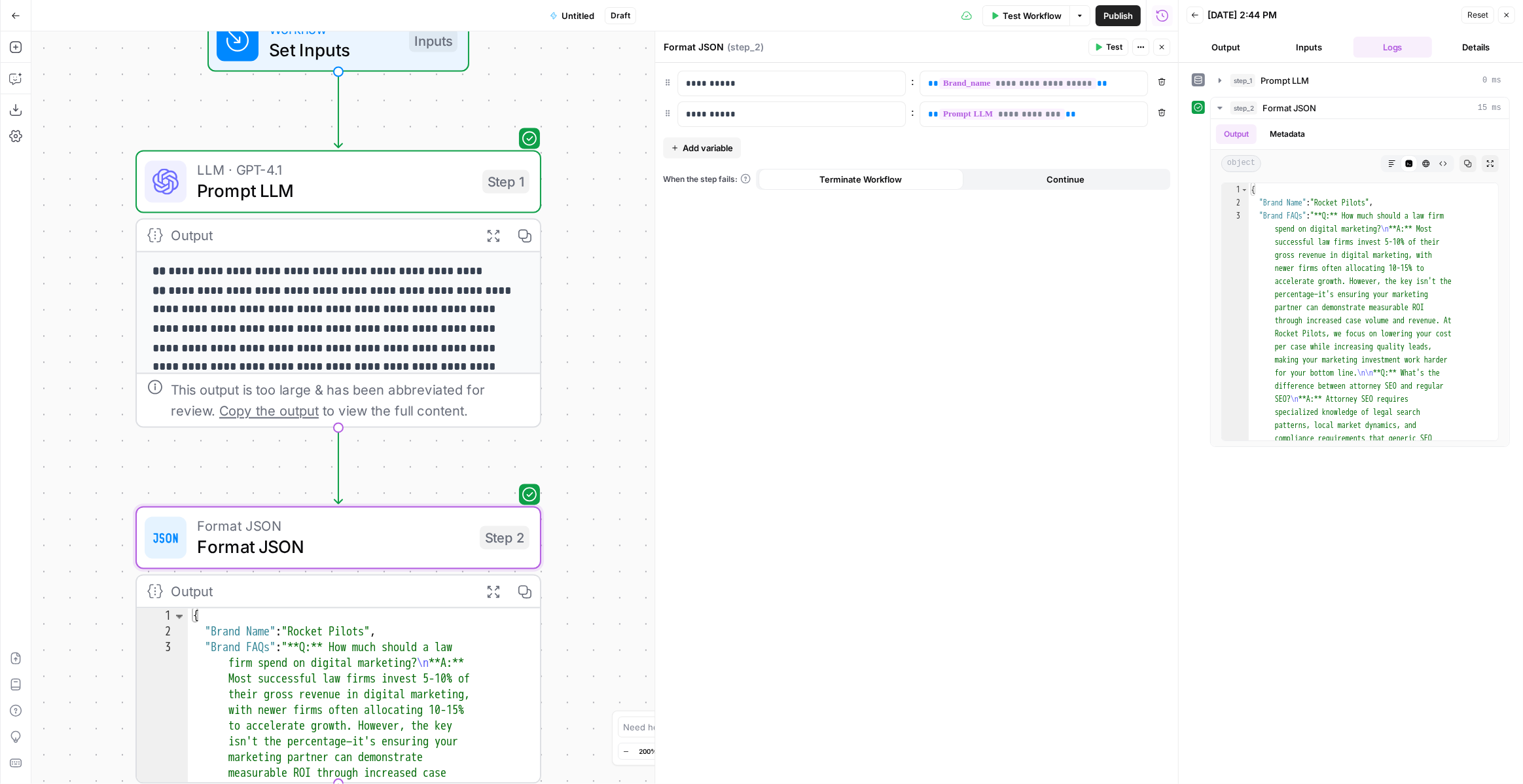 drag, startPoint x: 592, startPoint y: 111, endPoint x: 593, endPoint y: 396, distance: 285.00175 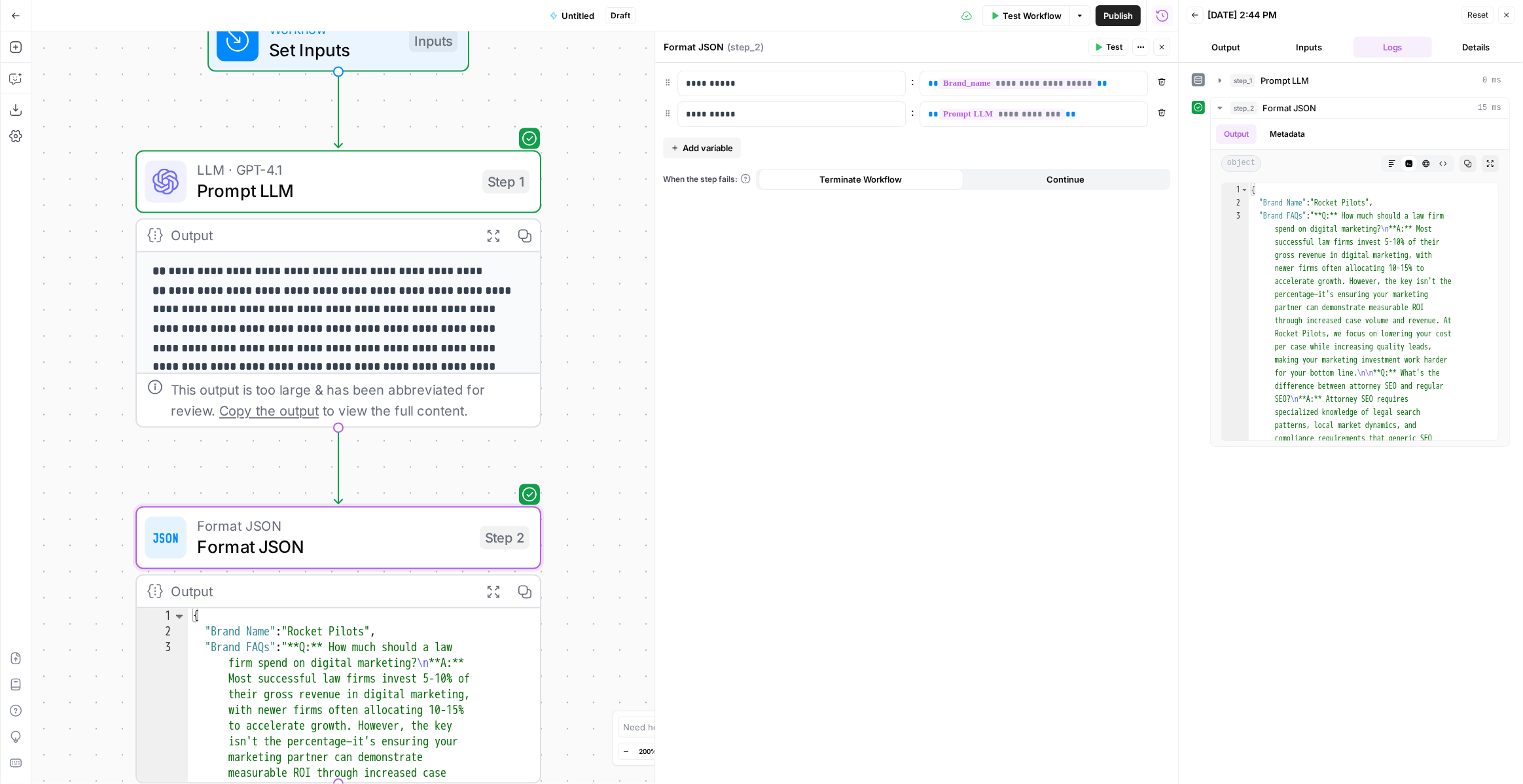click on "**********" at bounding box center [605, 408] 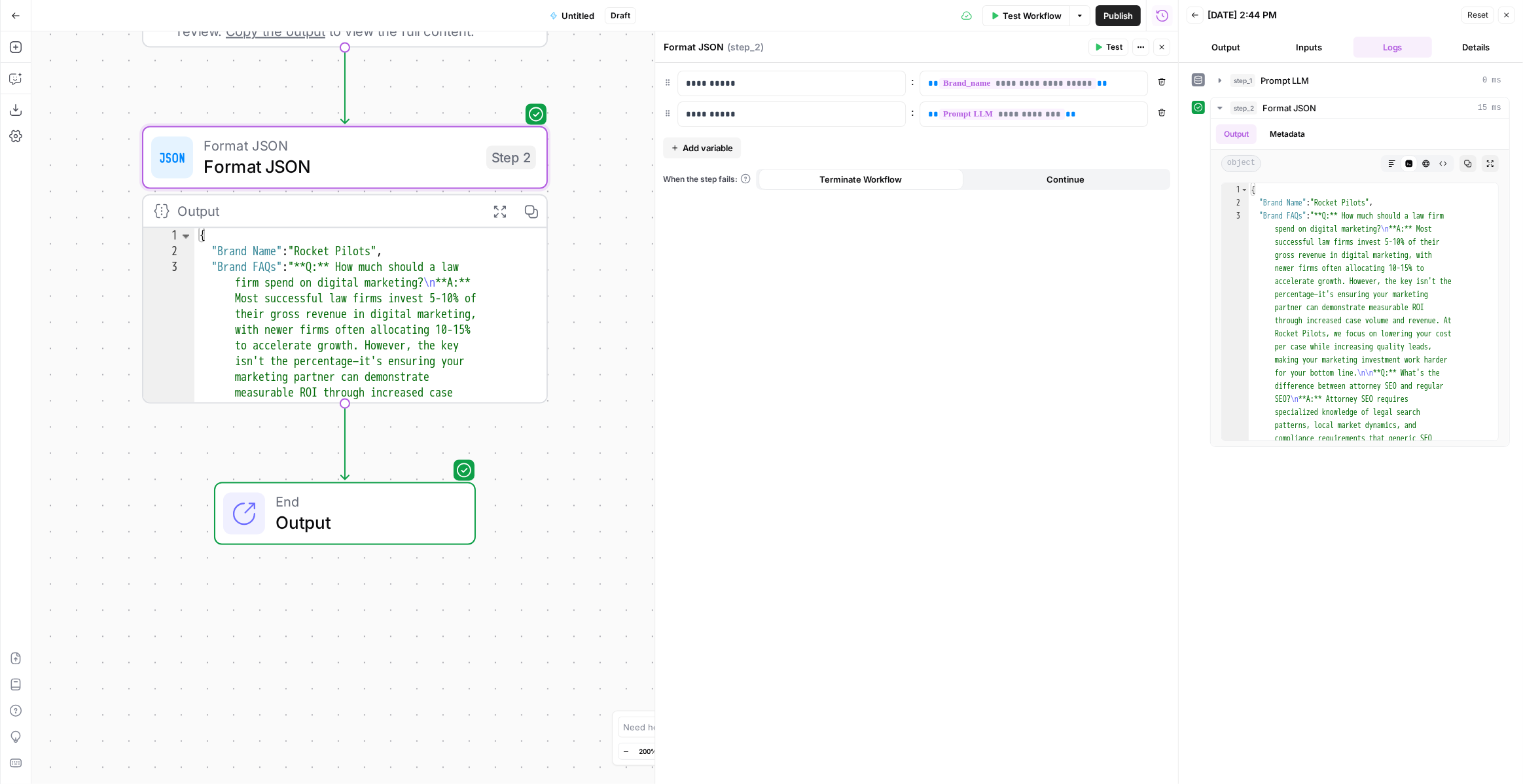 drag, startPoint x: 597, startPoint y: 503, endPoint x: 601, endPoint y: 92, distance: 411.01946 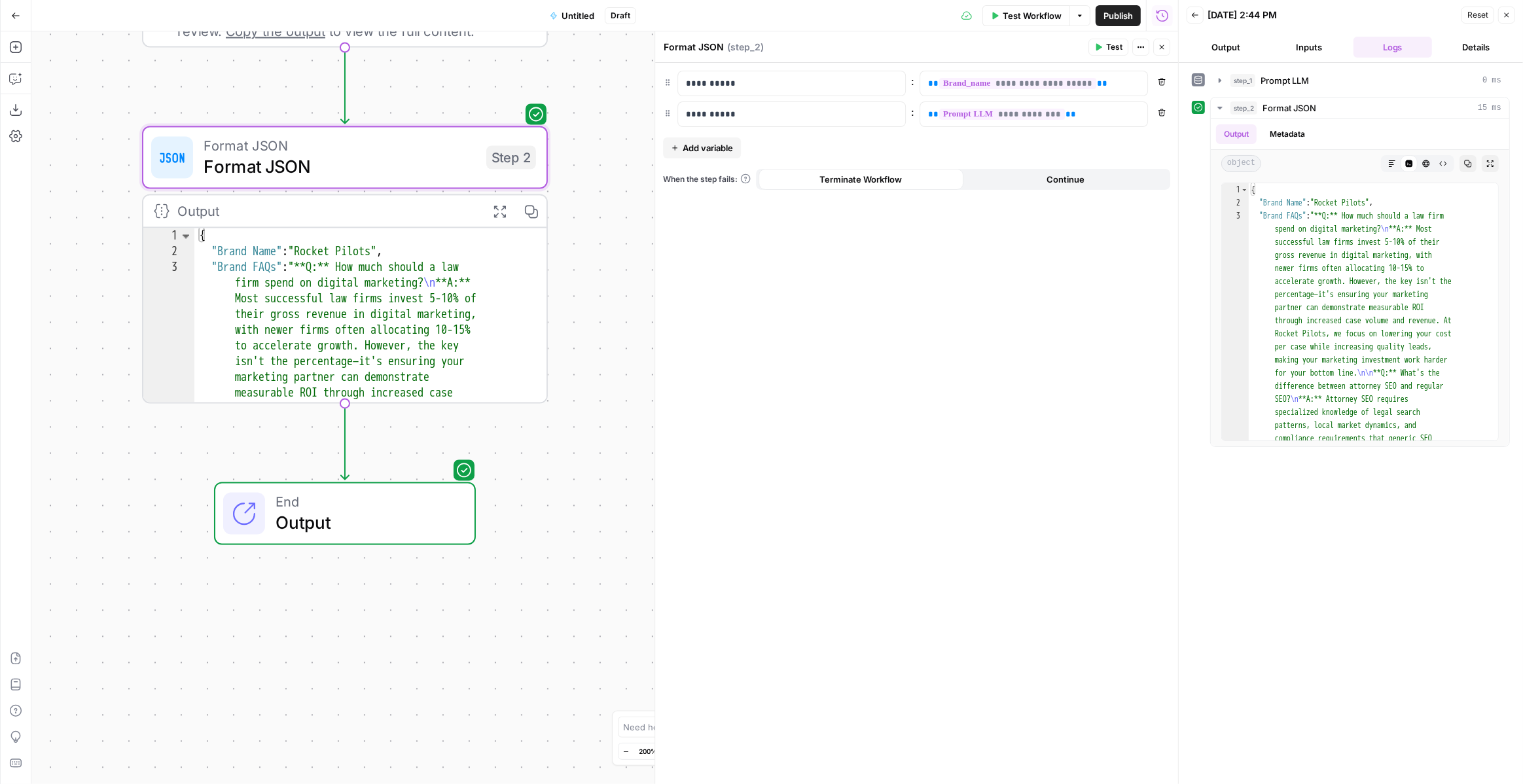 click on "**********" at bounding box center (605, 408) 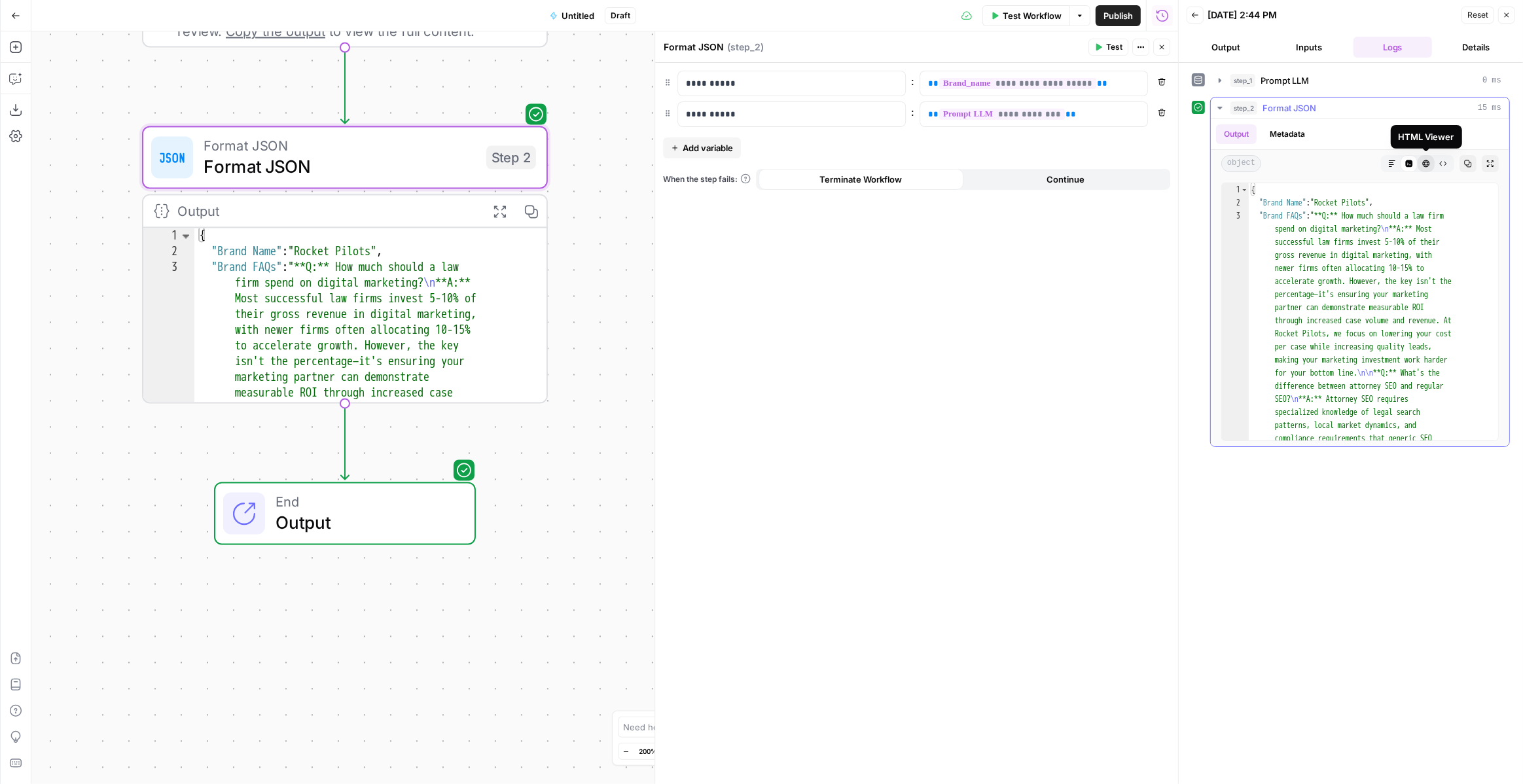 click 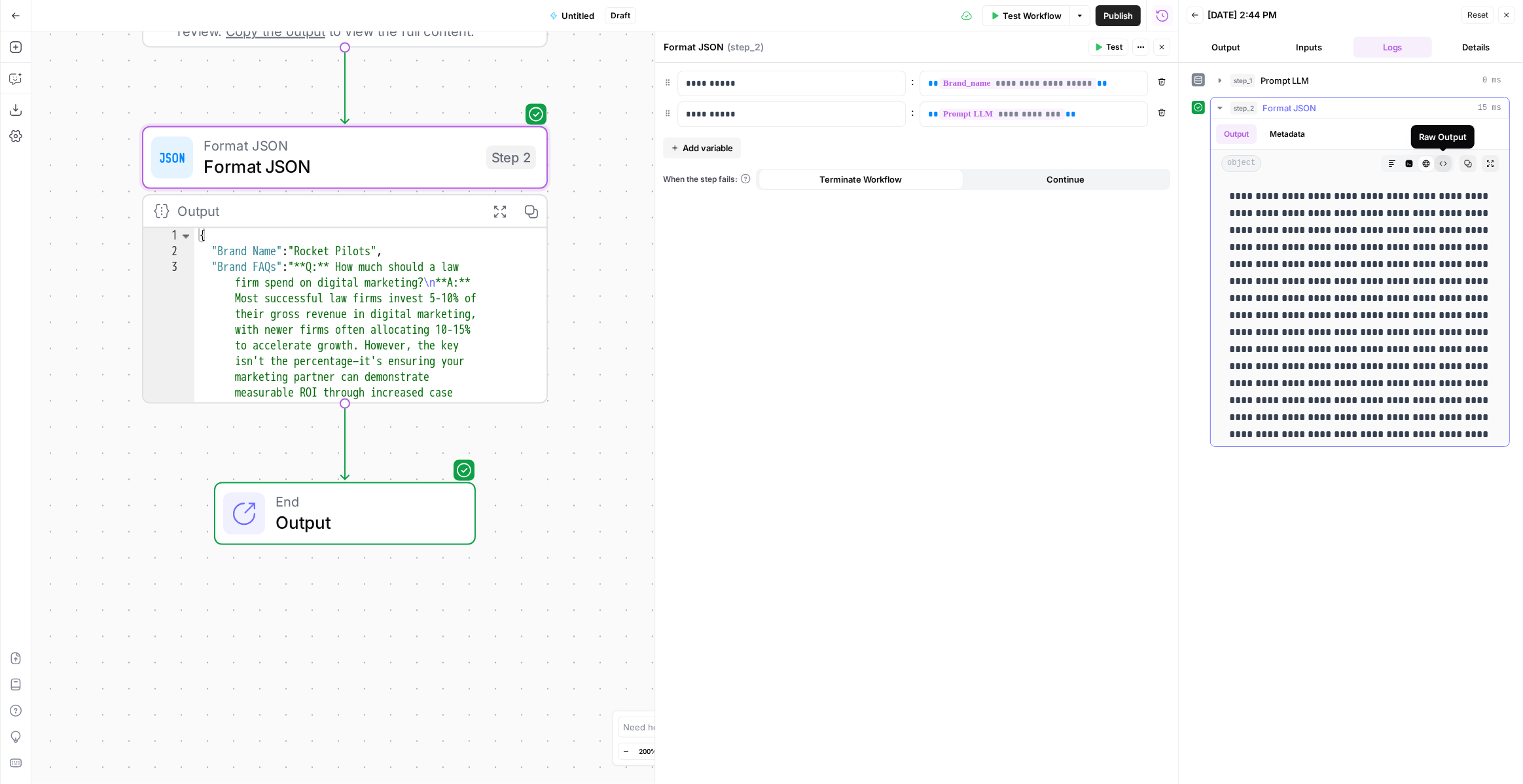 click on "Raw Output" at bounding box center [1443, 164] 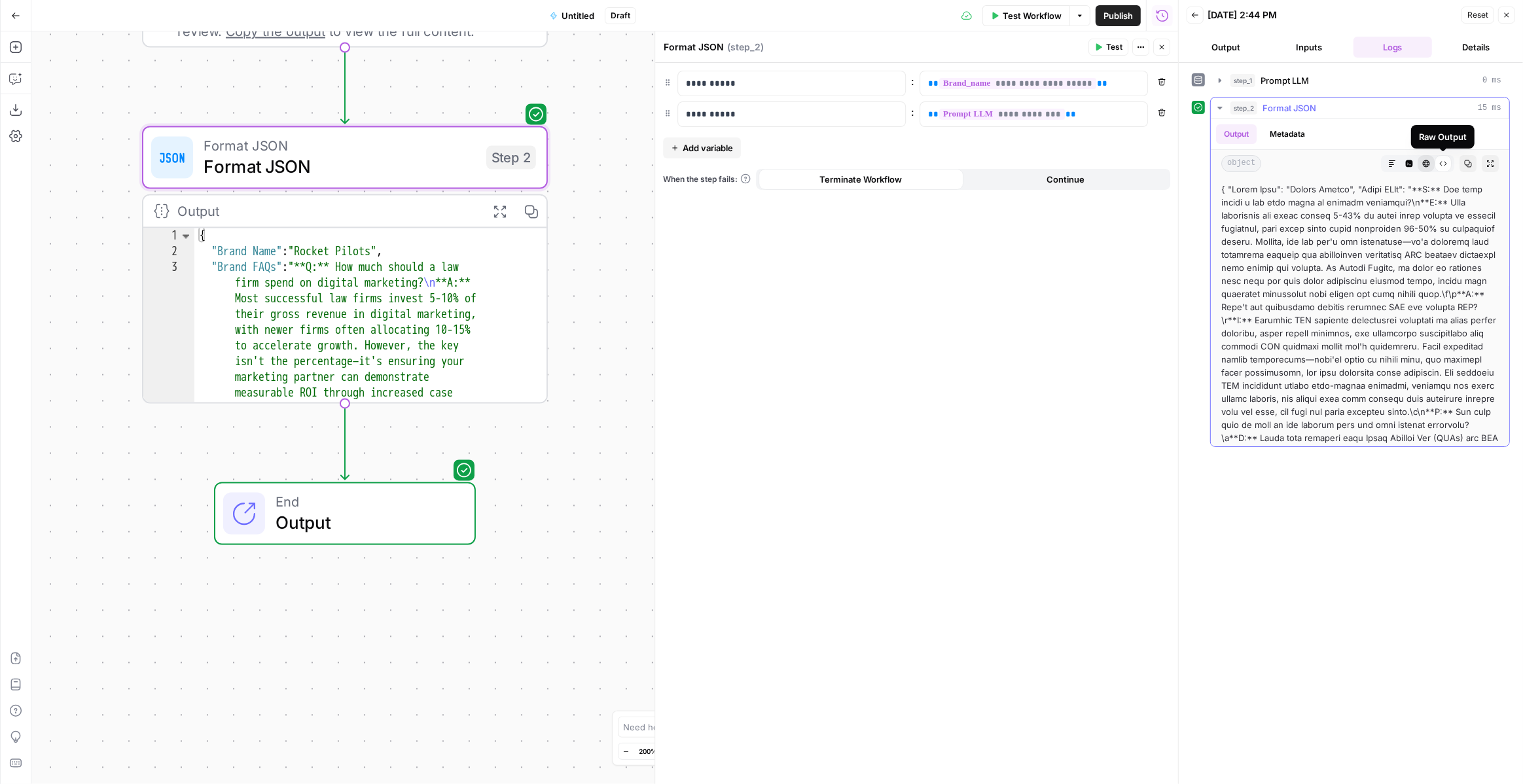 click on "HTML Viewer" at bounding box center (1426, 164) 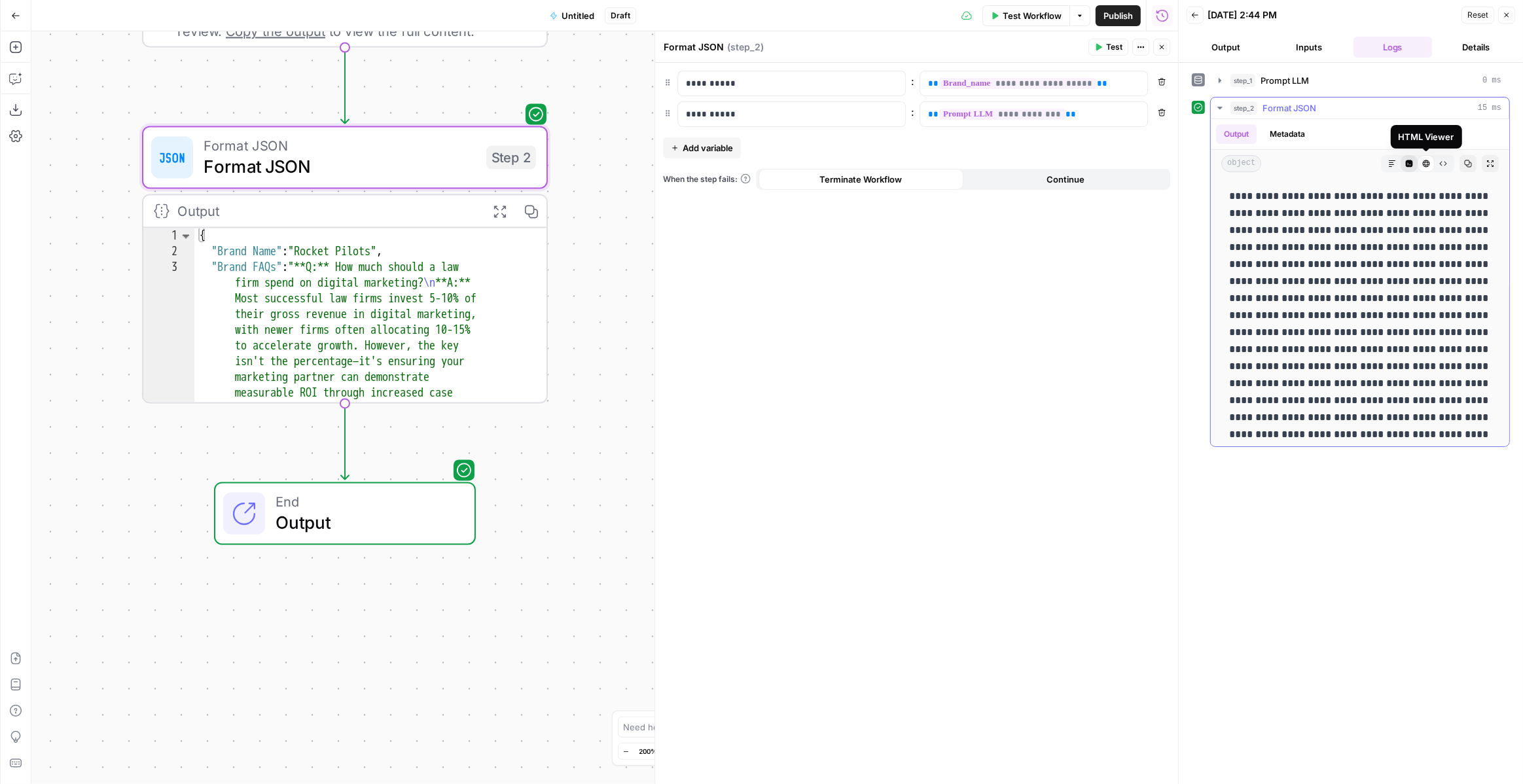 click 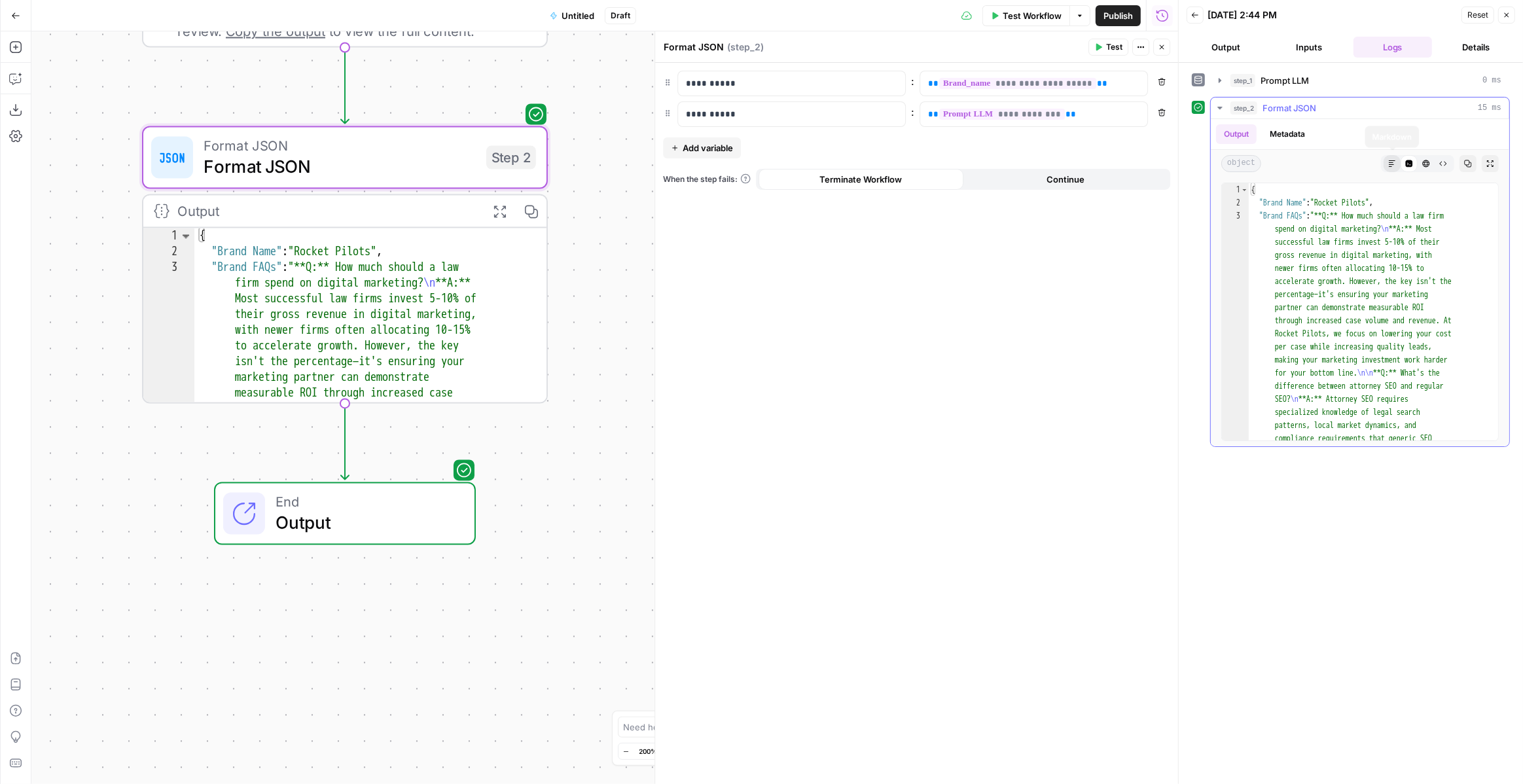 click on "Markdown" at bounding box center (1392, 164) 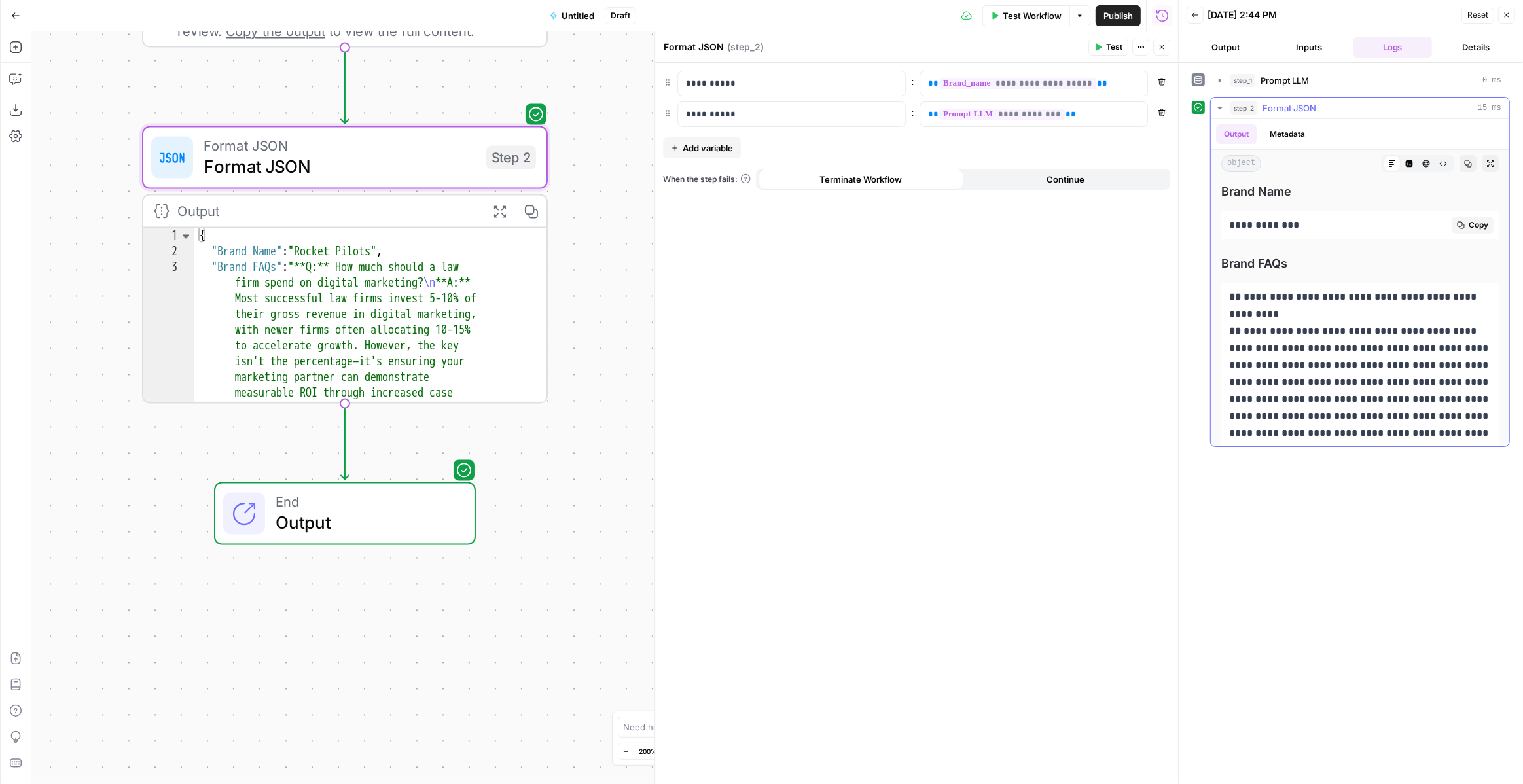 drag, startPoint x: 1299, startPoint y: 224, endPoint x: 1232, endPoint y: 223, distance: 67.0075 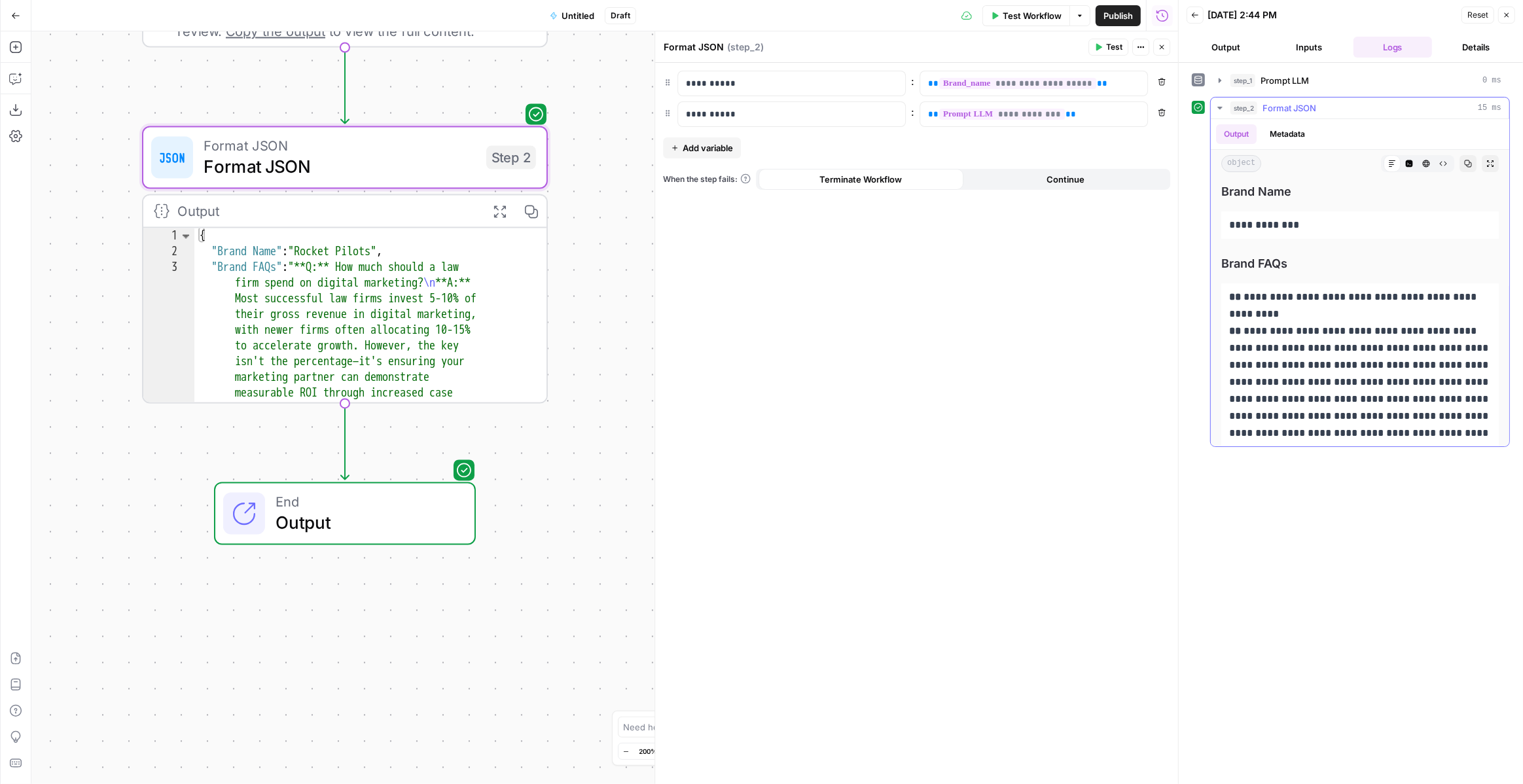 click on "**********" at bounding box center [1360, 894] 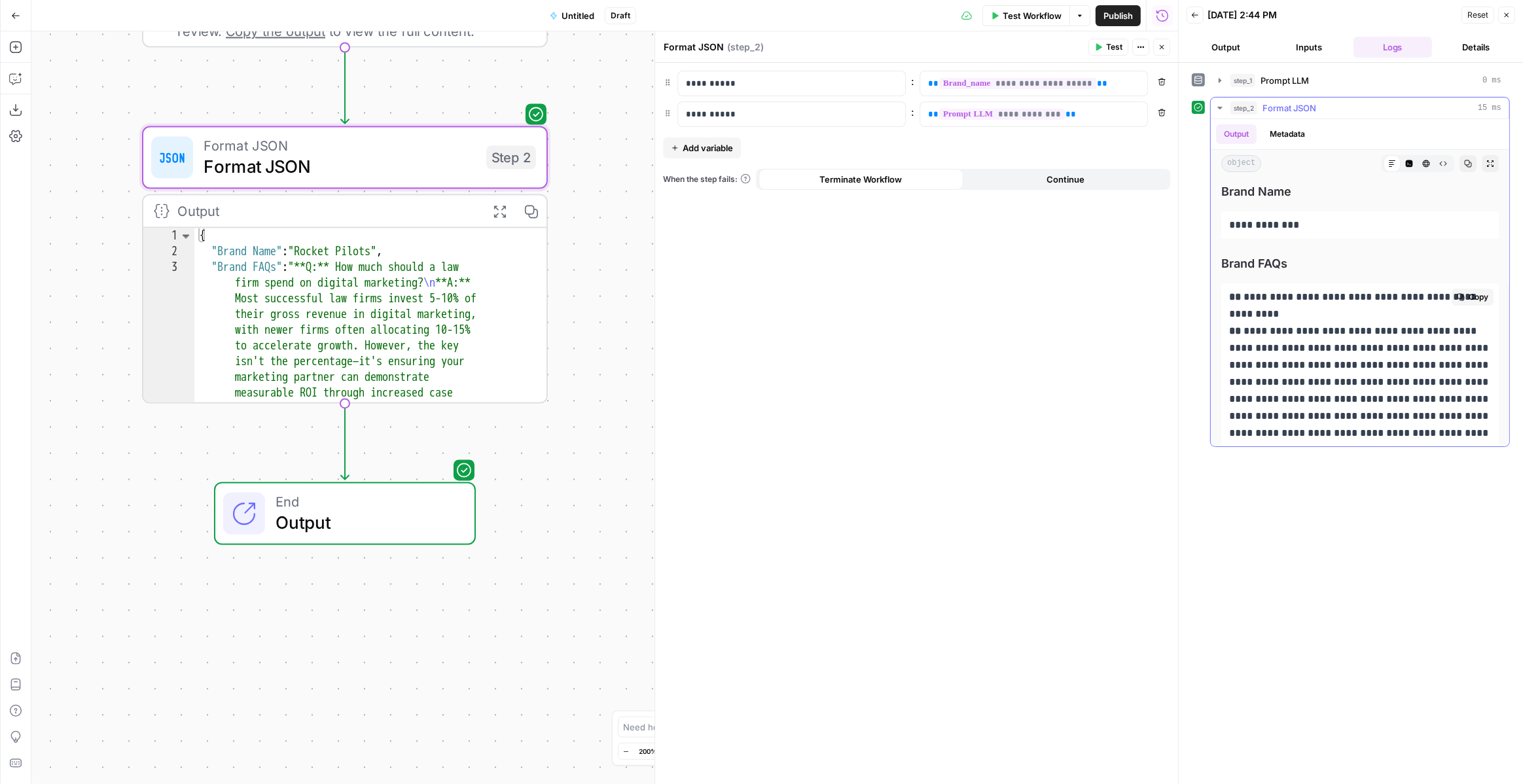 scroll, scrollTop: 0, scrollLeft: 0, axis: both 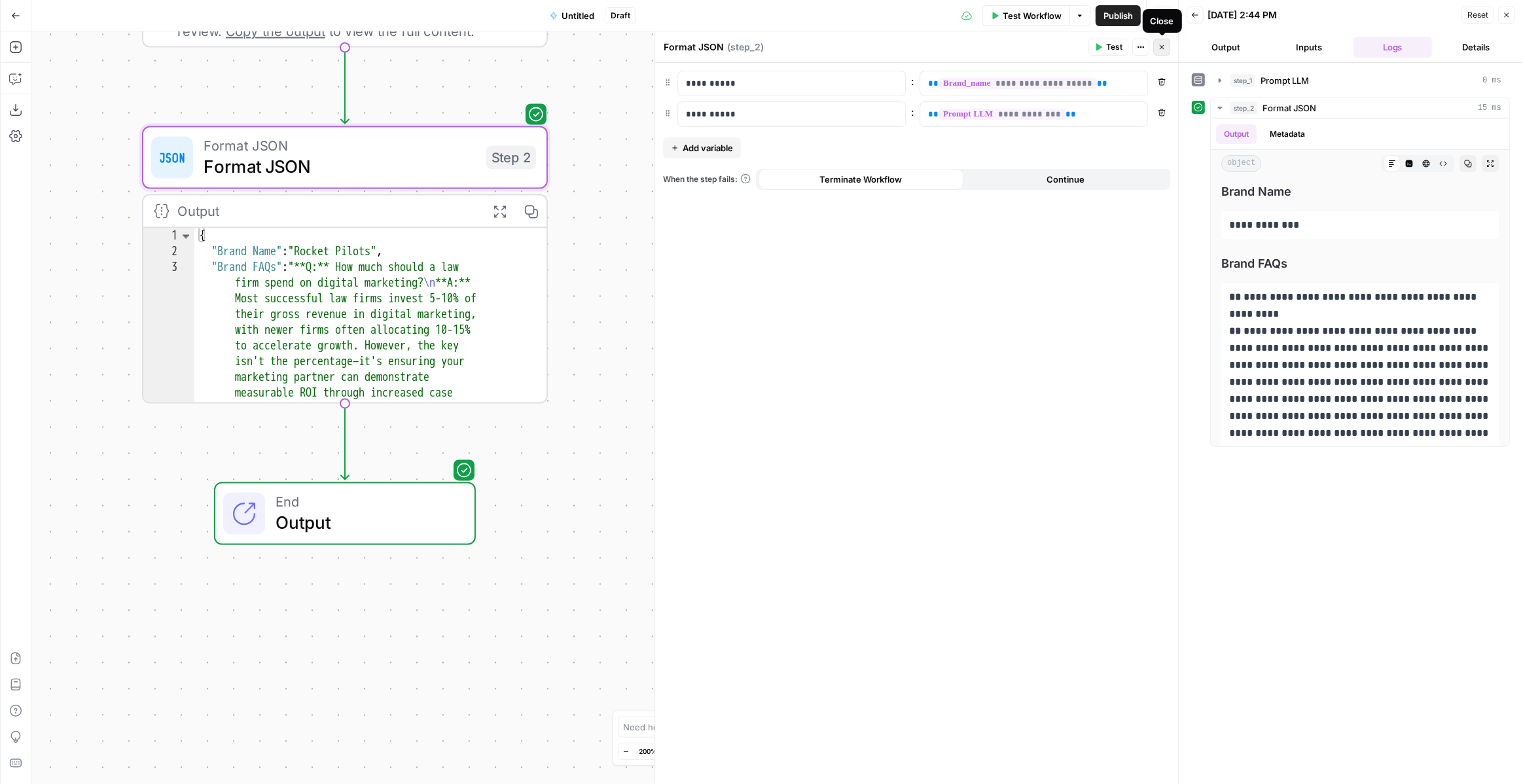 click 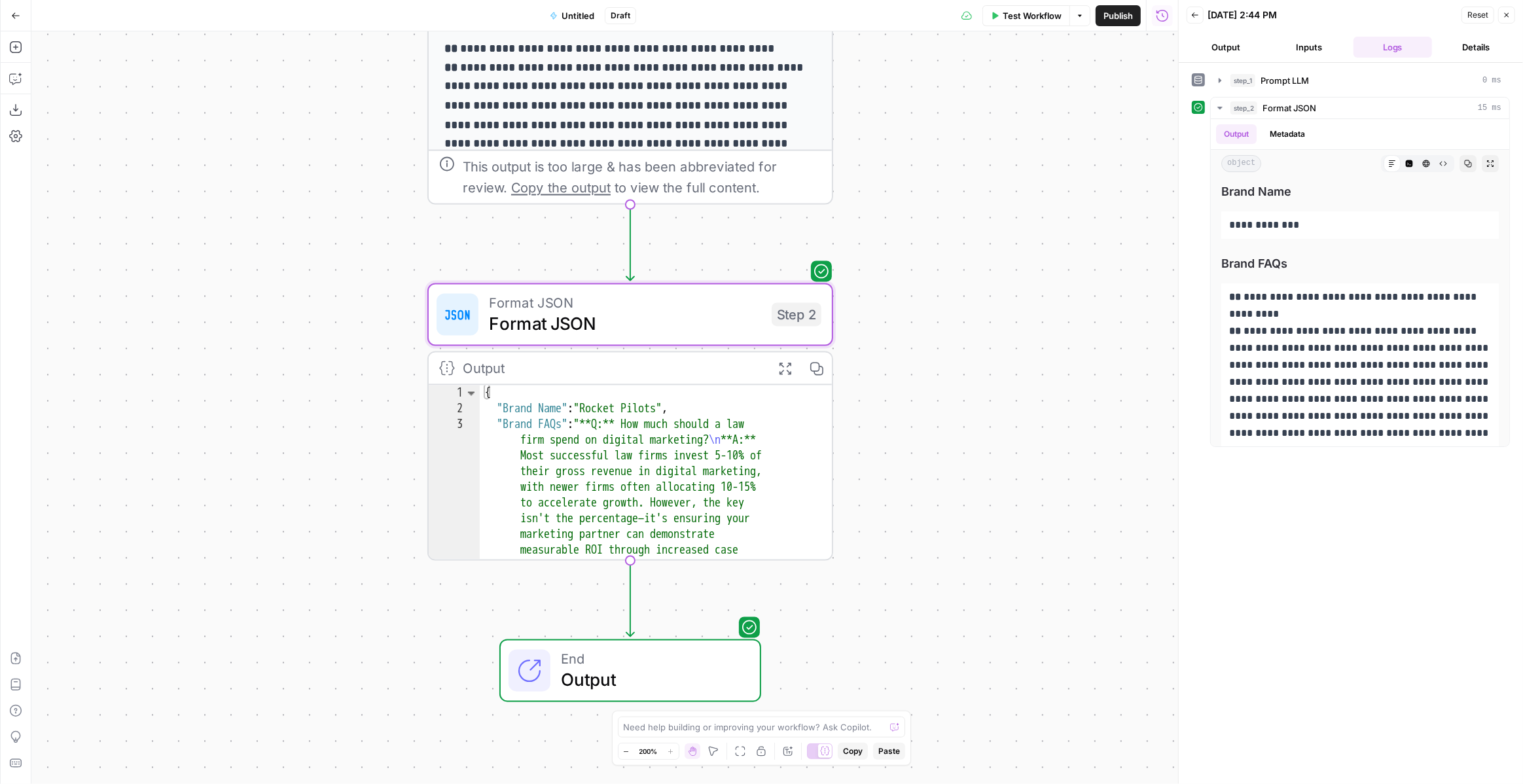 drag, startPoint x: 609, startPoint y: 264, endPoint x: 894, endPoint y: 421, distance: 325.3829 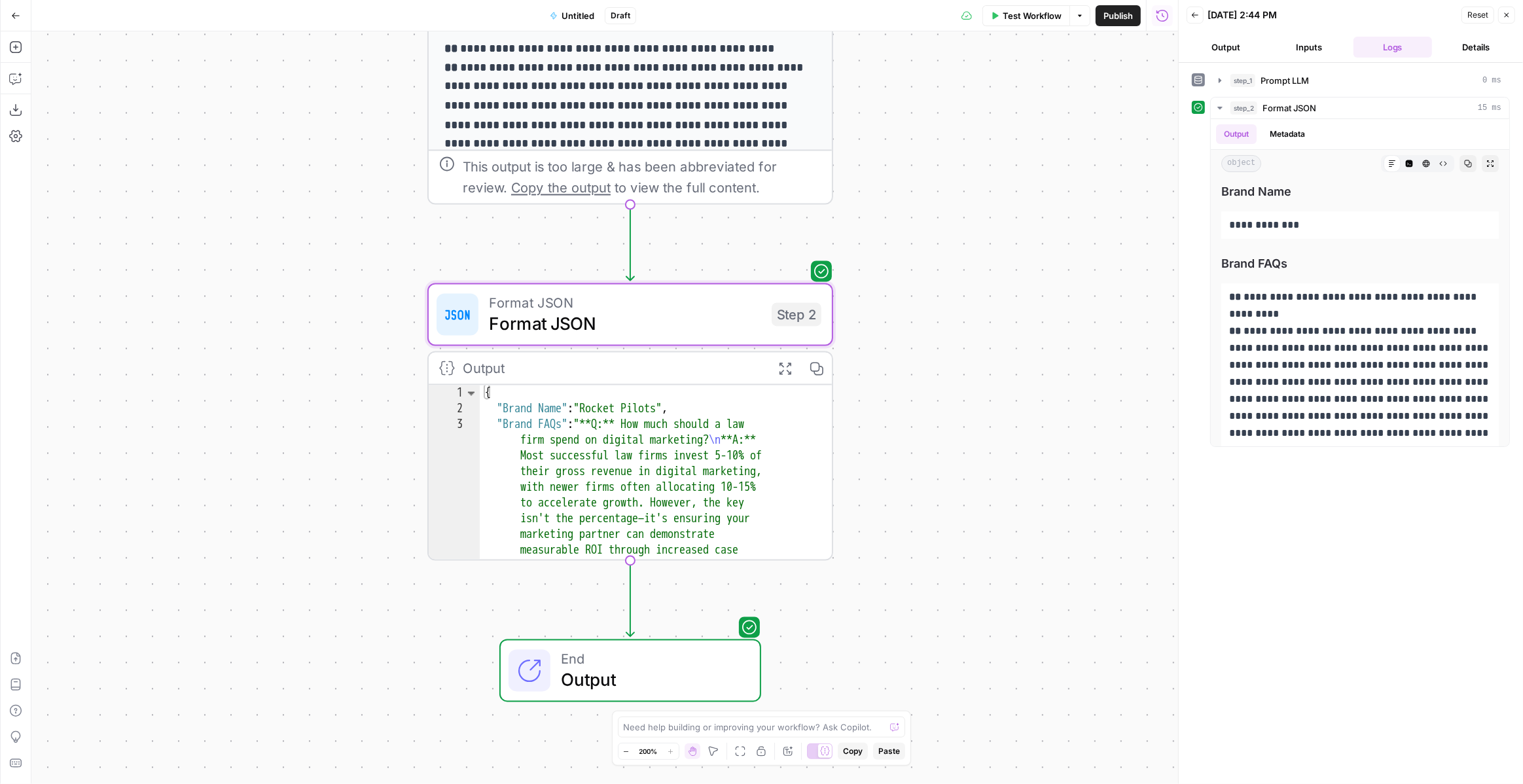 click on "**********" at bounding box center [605, 408] 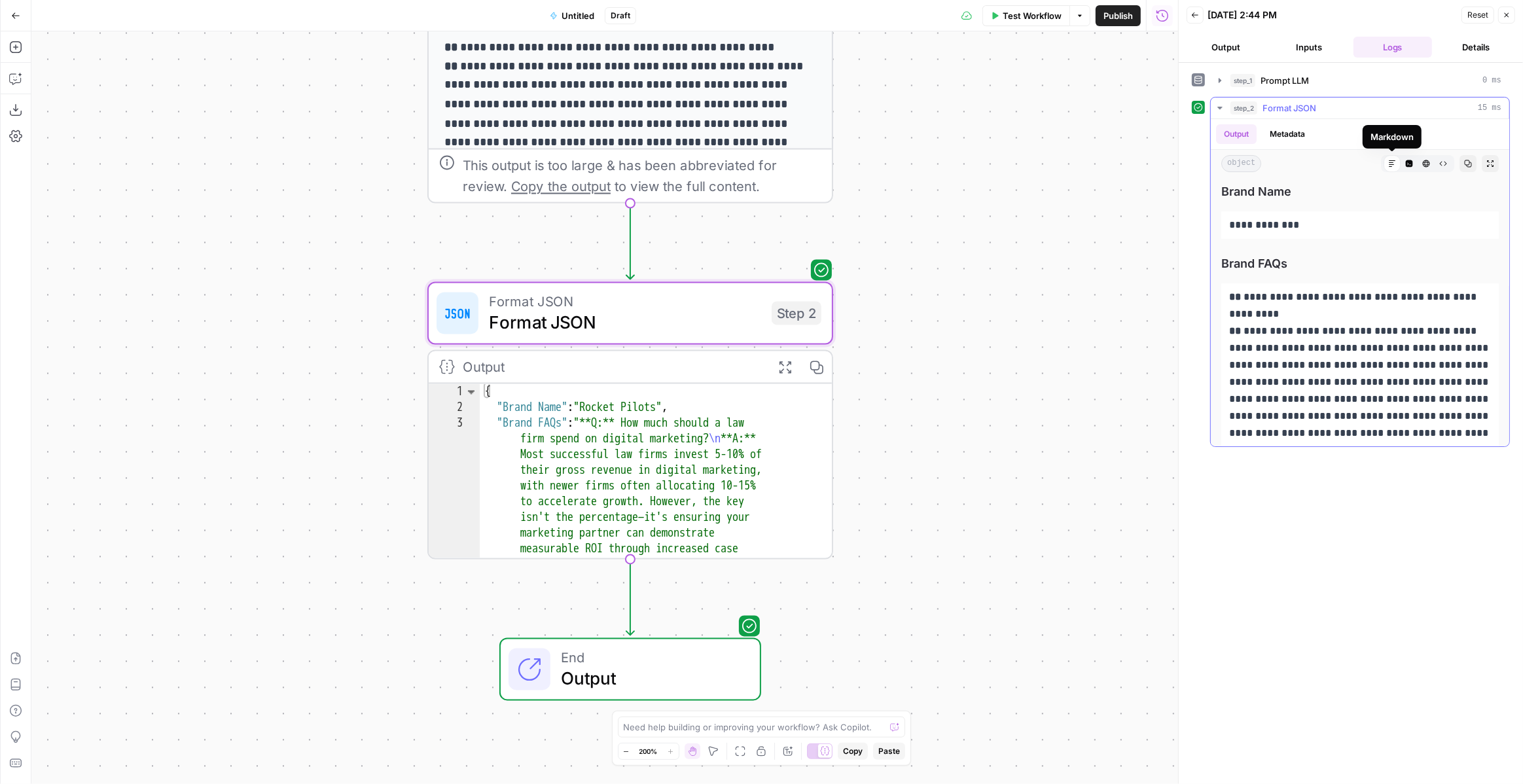 click 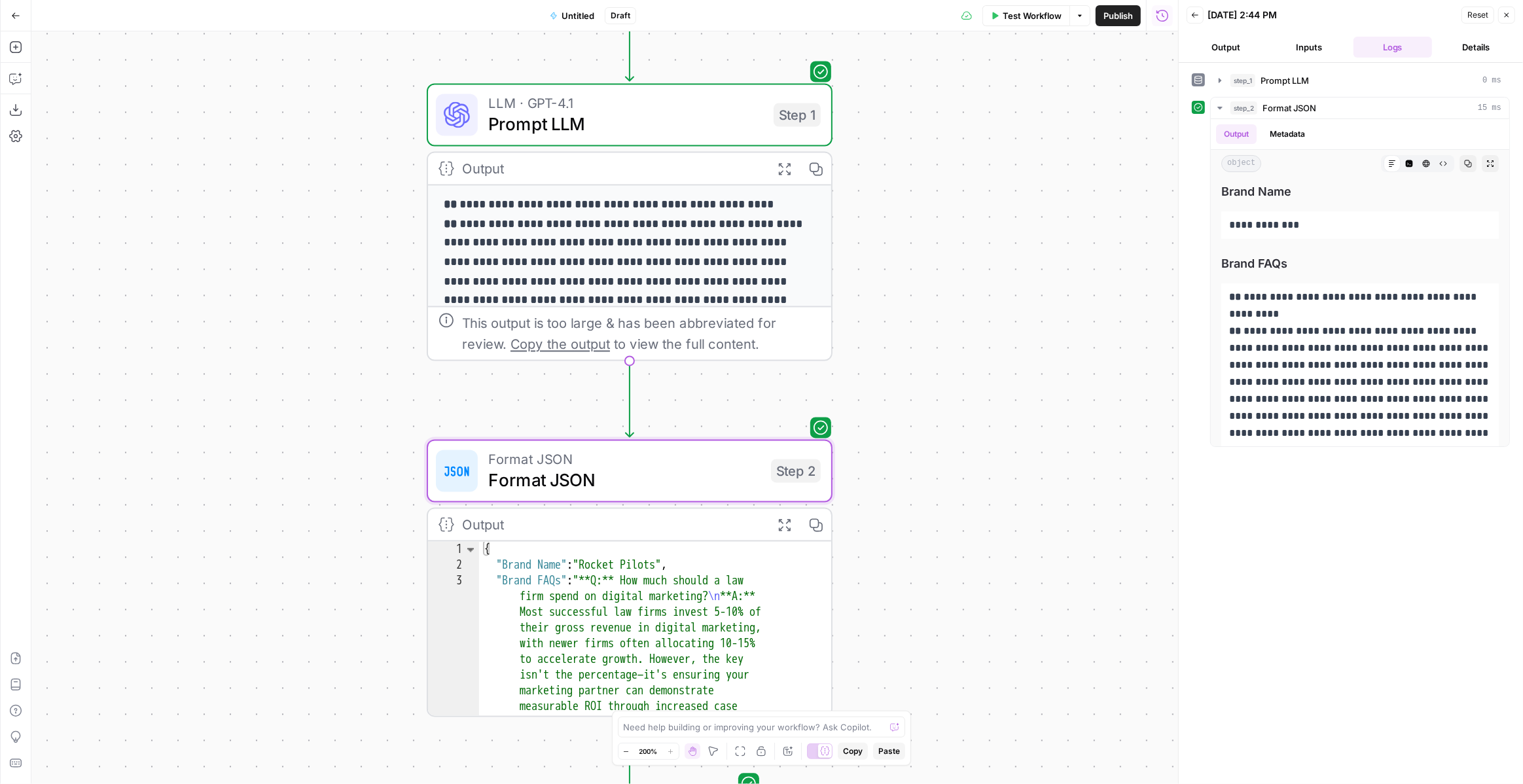 drag, startPoint x: 945, startPoint y: 190, endPoint x: 945, endPoint y: 343, distance: 153 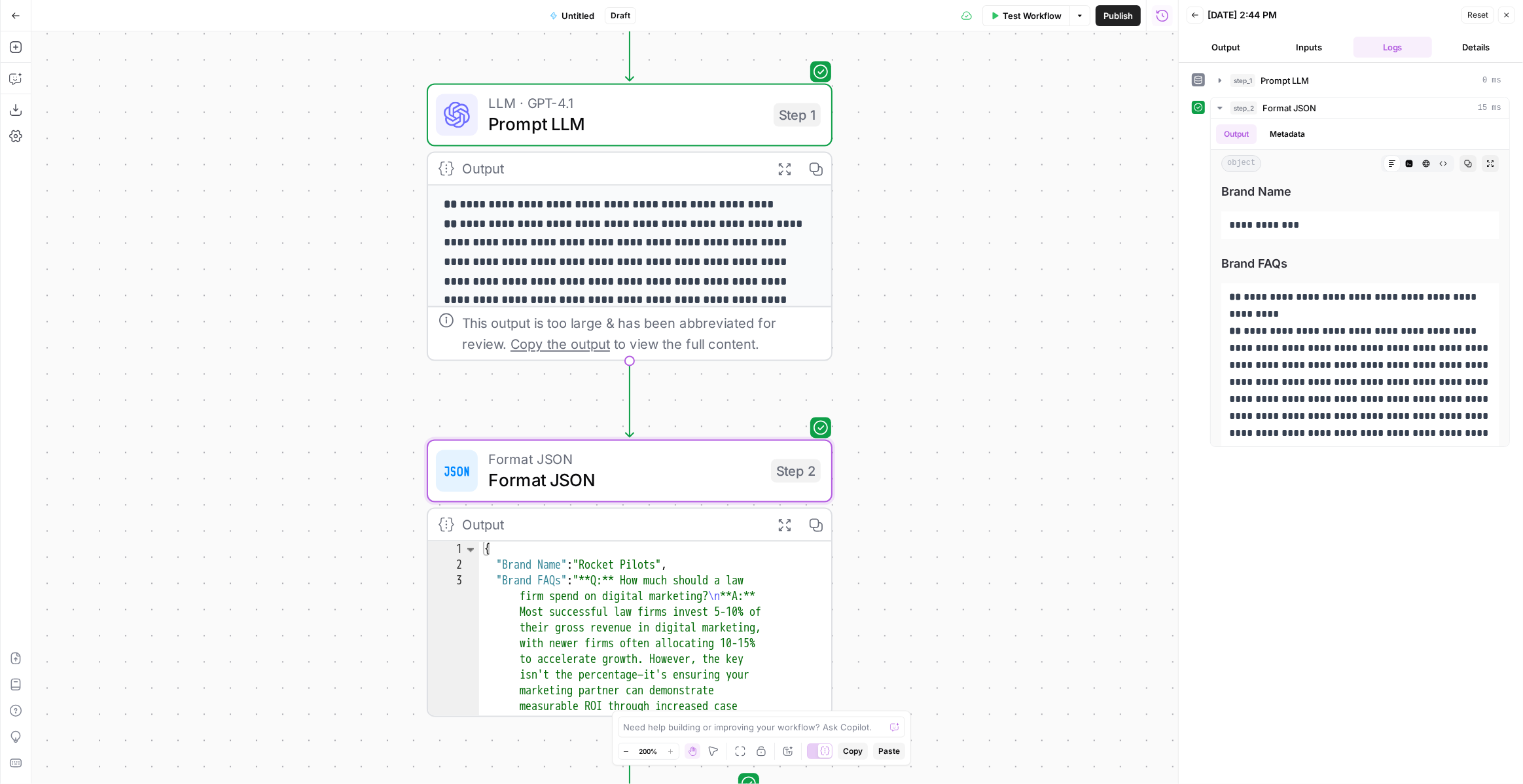 click on "**********" at bounding box center [605, 408] 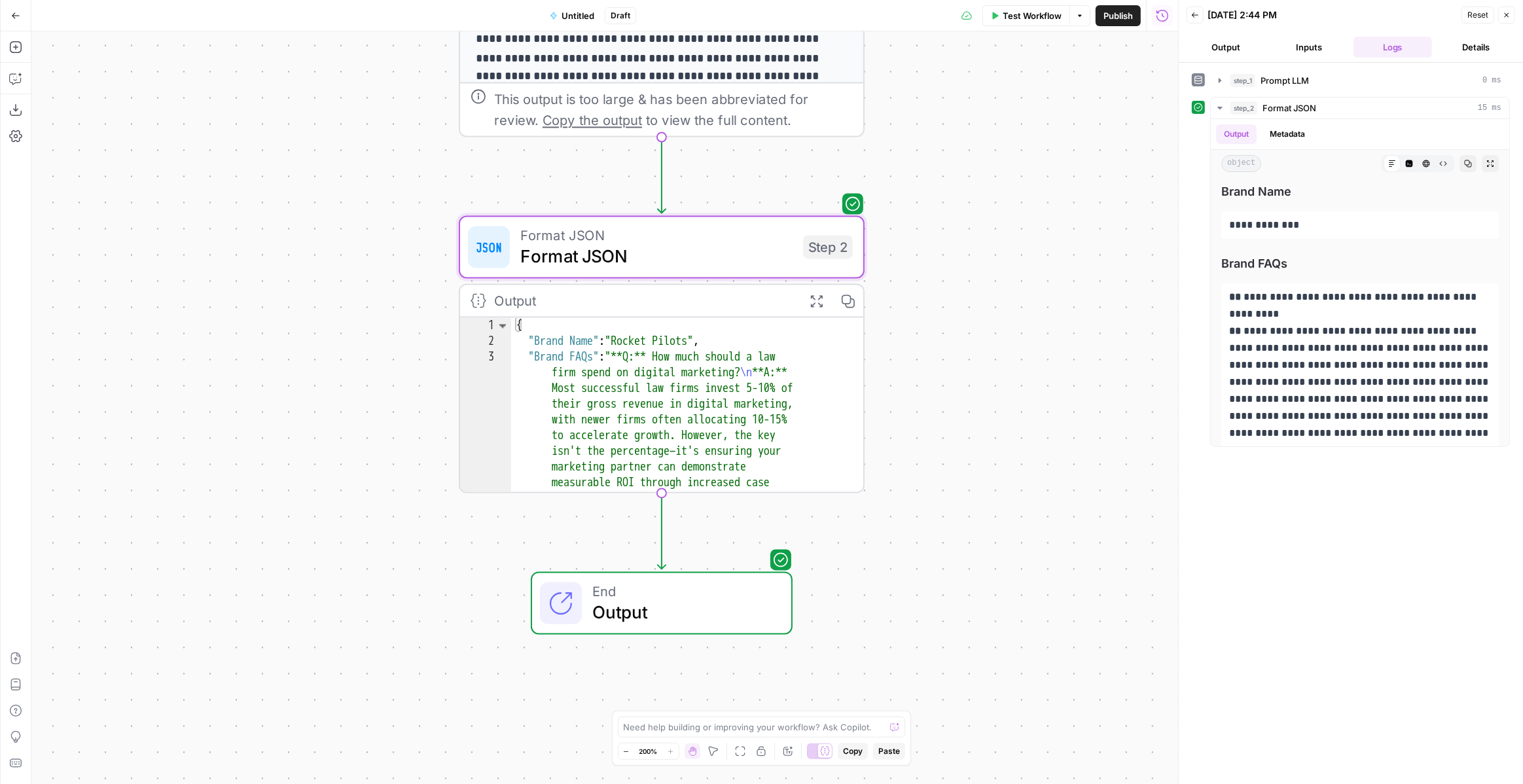 drag, startPoint x: 909, startPoint y: 465, endPoint x: 941, endPoint y: 244, distance: 223.3047 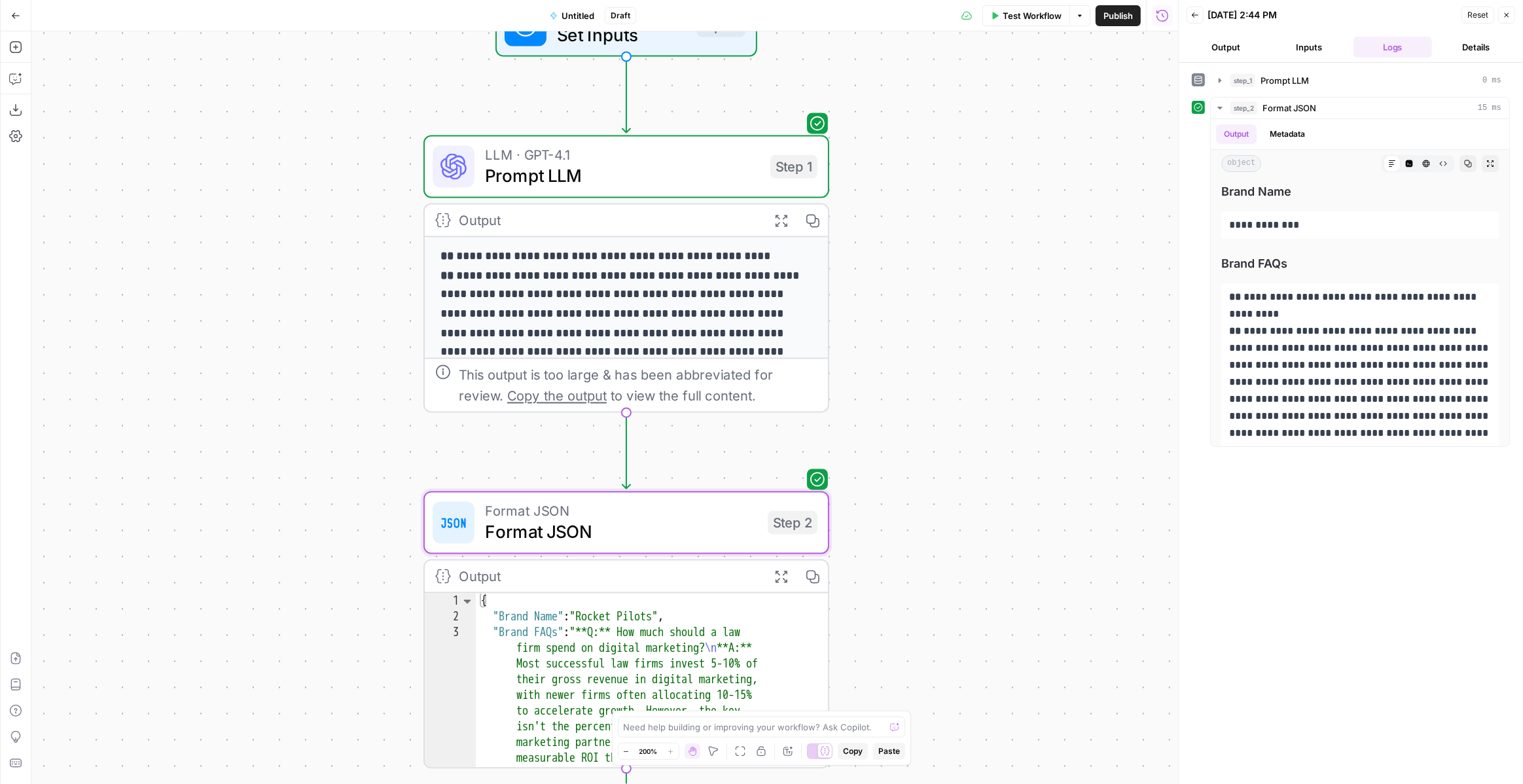 drag, startPoint x: 382, startPoint y: 147, endPoint x: 346, endPoint y: 416, distance: 271.3982 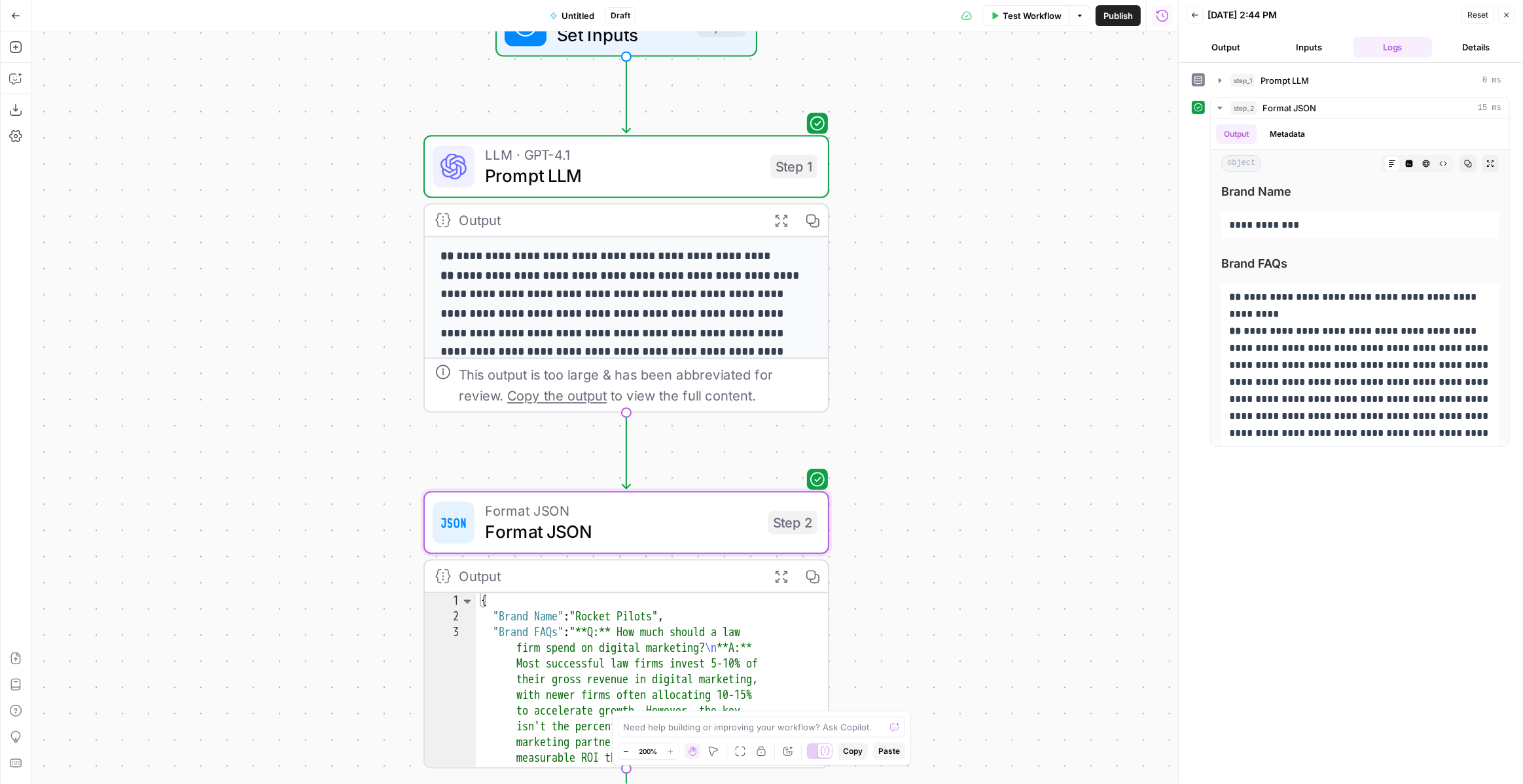 click on "**********" at bounding box center (605, 408) 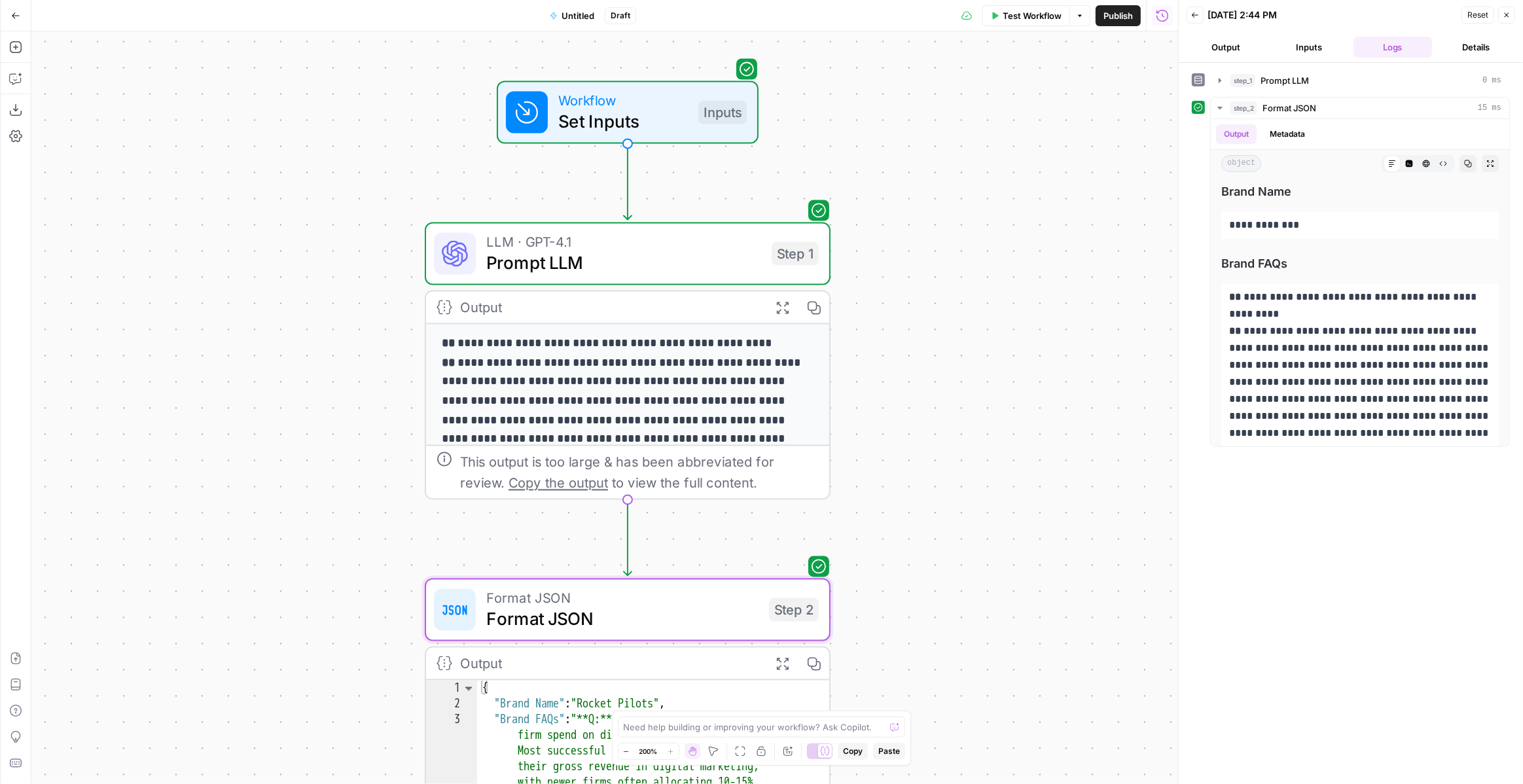 drag, startPoint x: 345, startPoint y: 234, endPoint x: 348, endPoint y: 324, distance: 90.04999 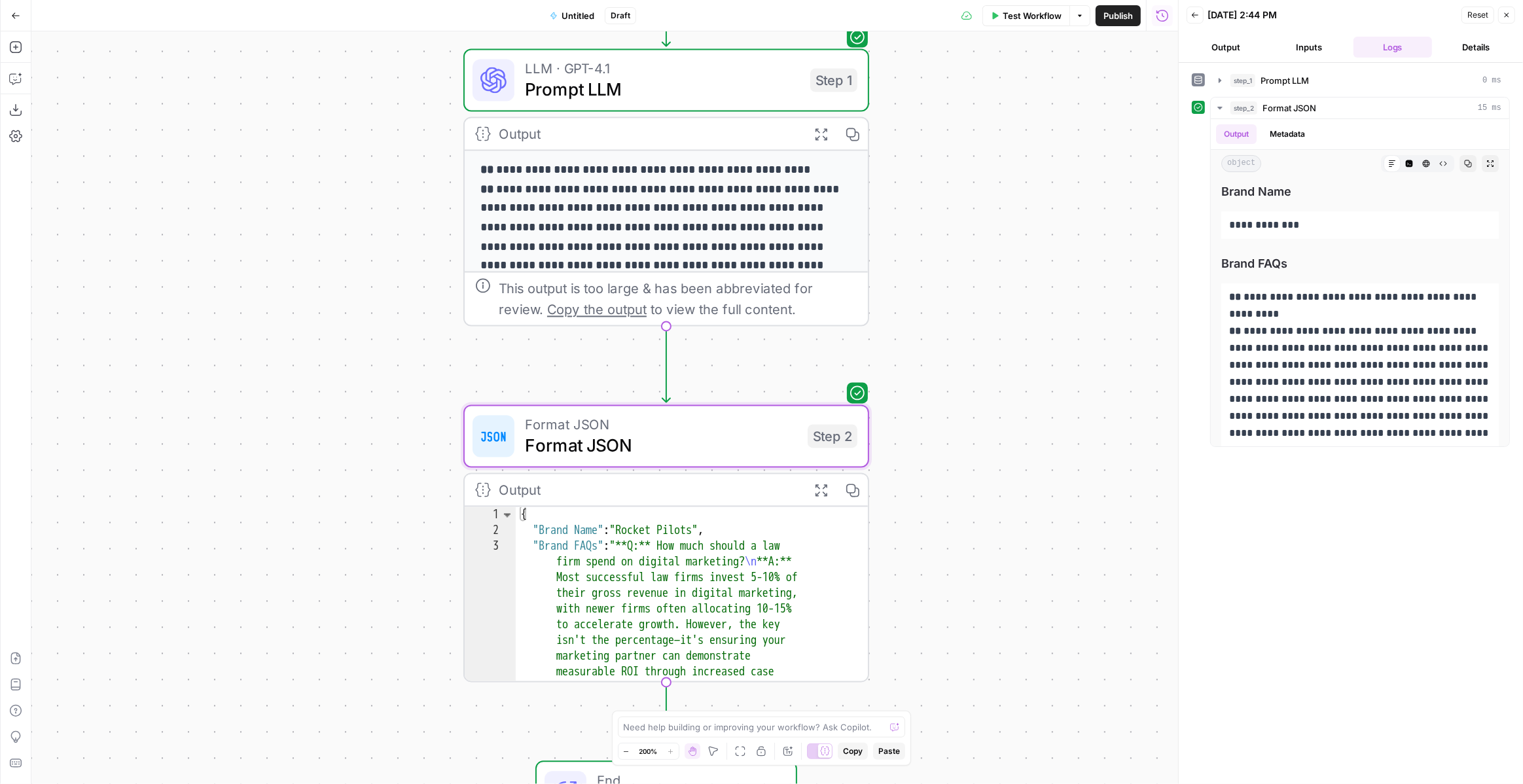 drag, startPoint x: 334, startPoint y: 463, endPoint x: 371, endPoint y: 294, distance: 173.00289 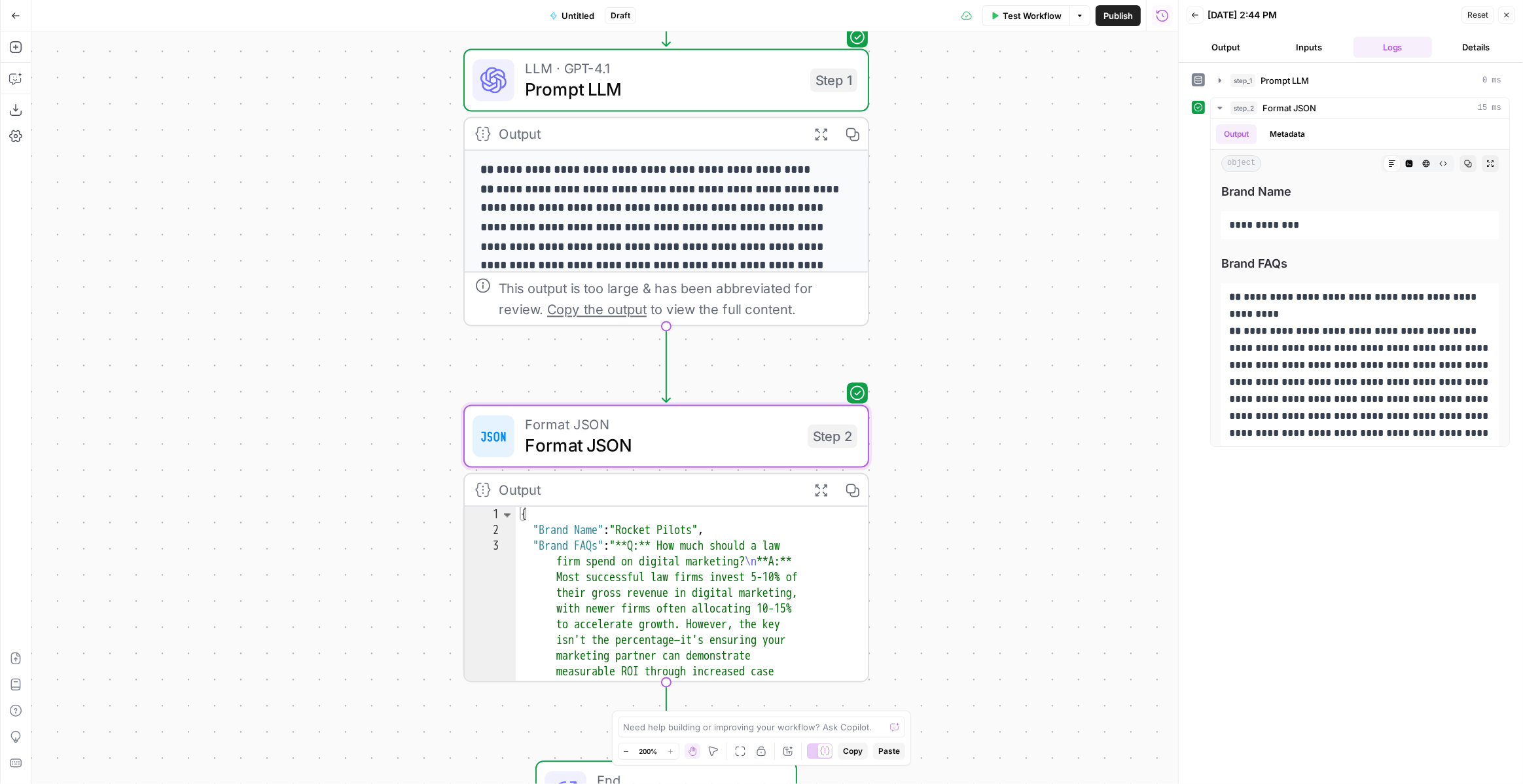 click on "**********" at bounding box center [605, 408] 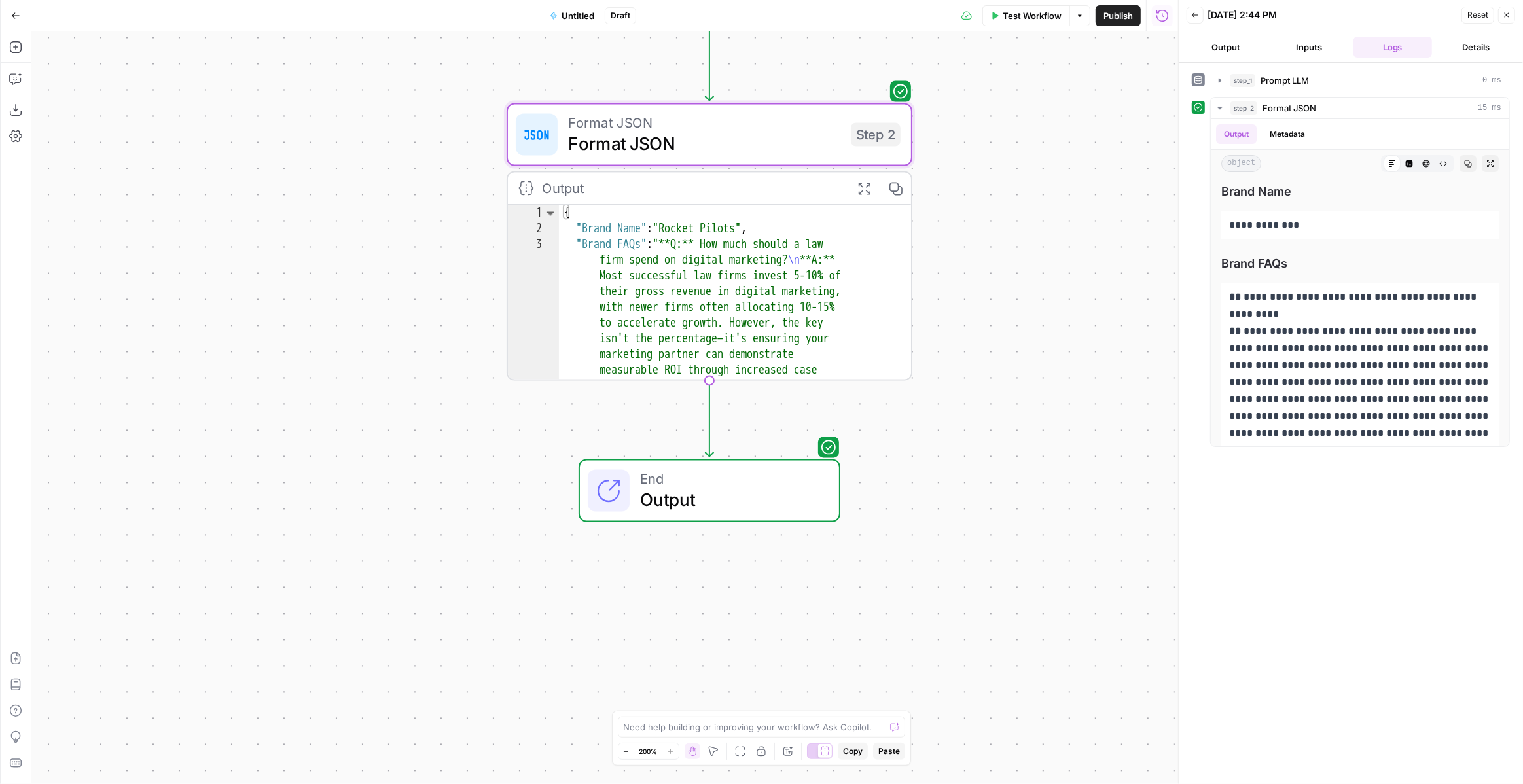 drag, startPoint x: 353, startPoint y: 413, endPoint x: 394, endPoint y: 111, distance: 304.77041 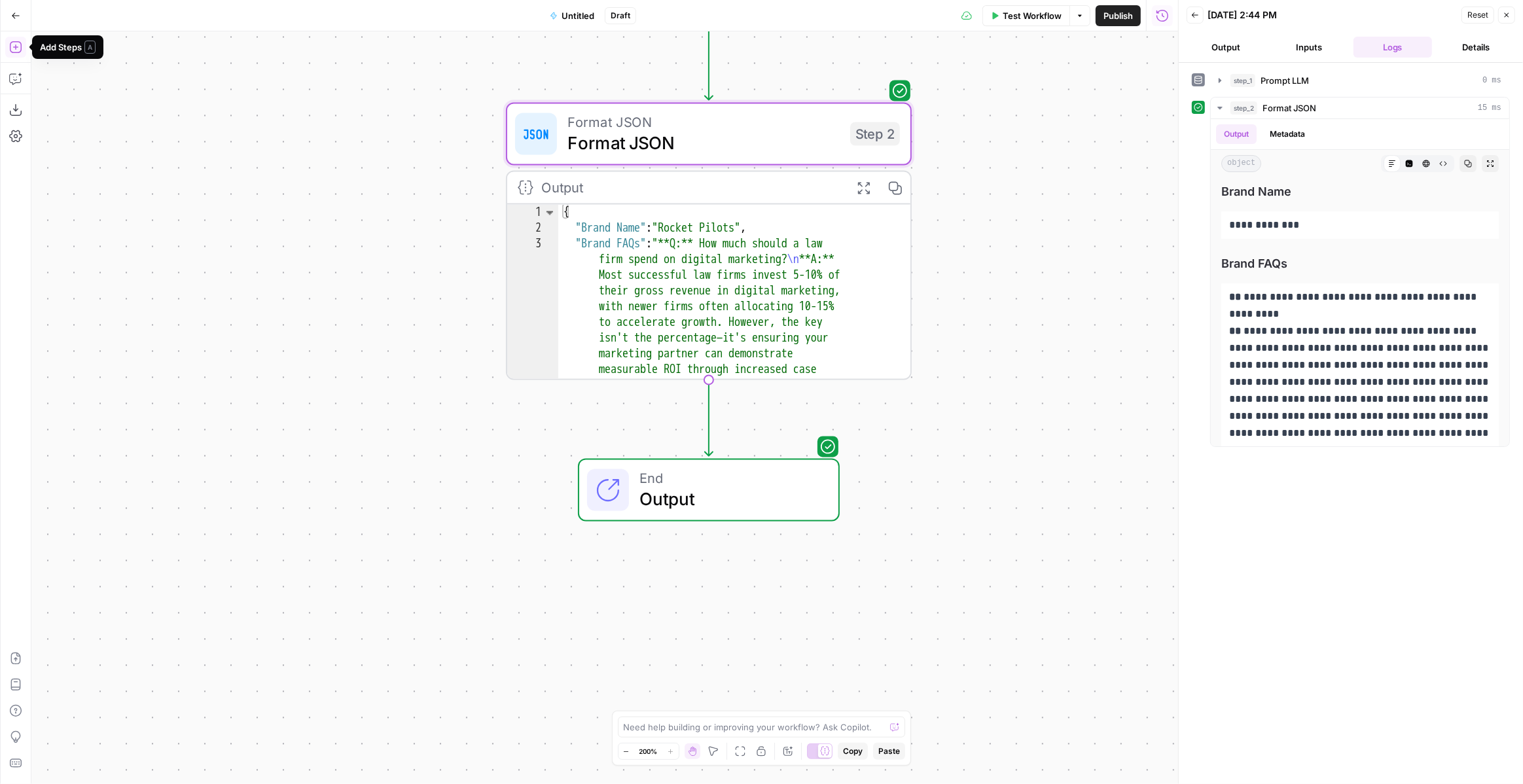 click 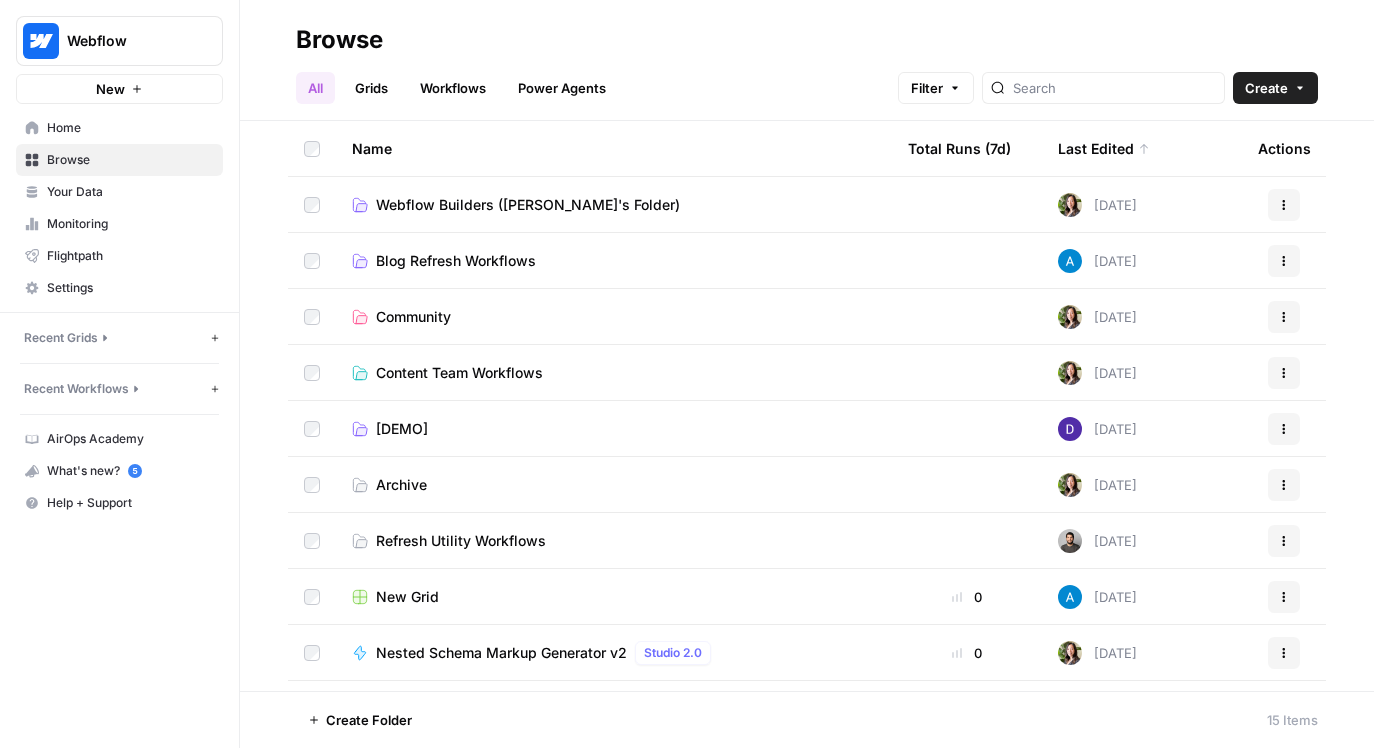 click on "Webflow" at bounding box center [119, 41] 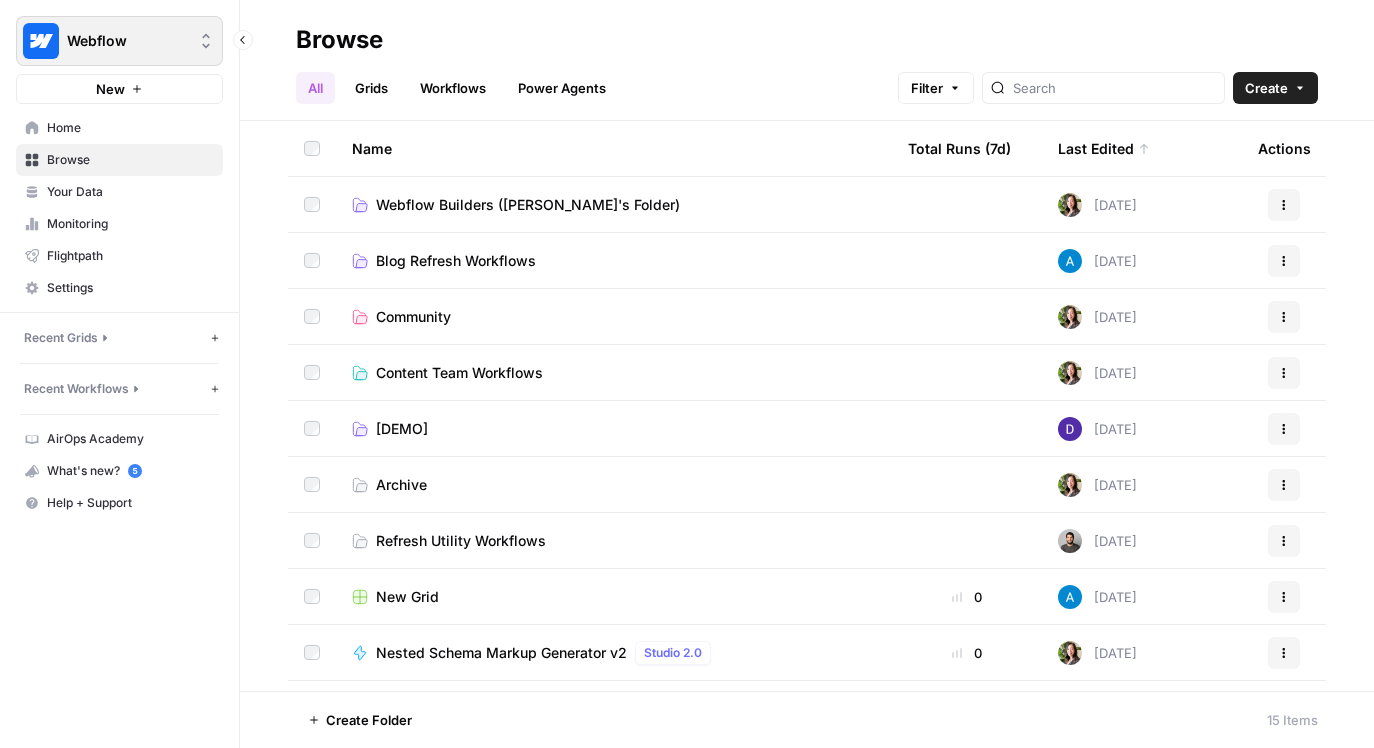 scroll, scrollTop: 0, scrollLeft: 0, axis: both 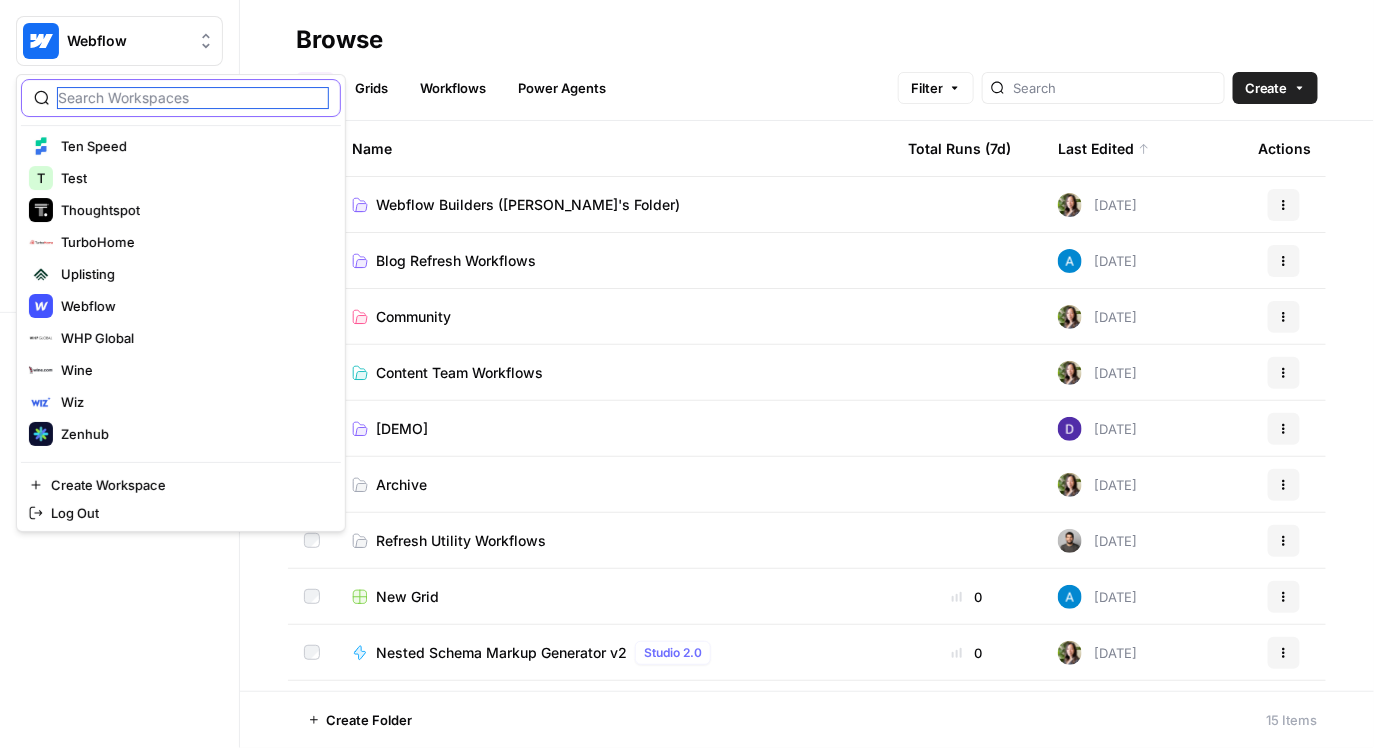 click at bounding box center [193, 98] 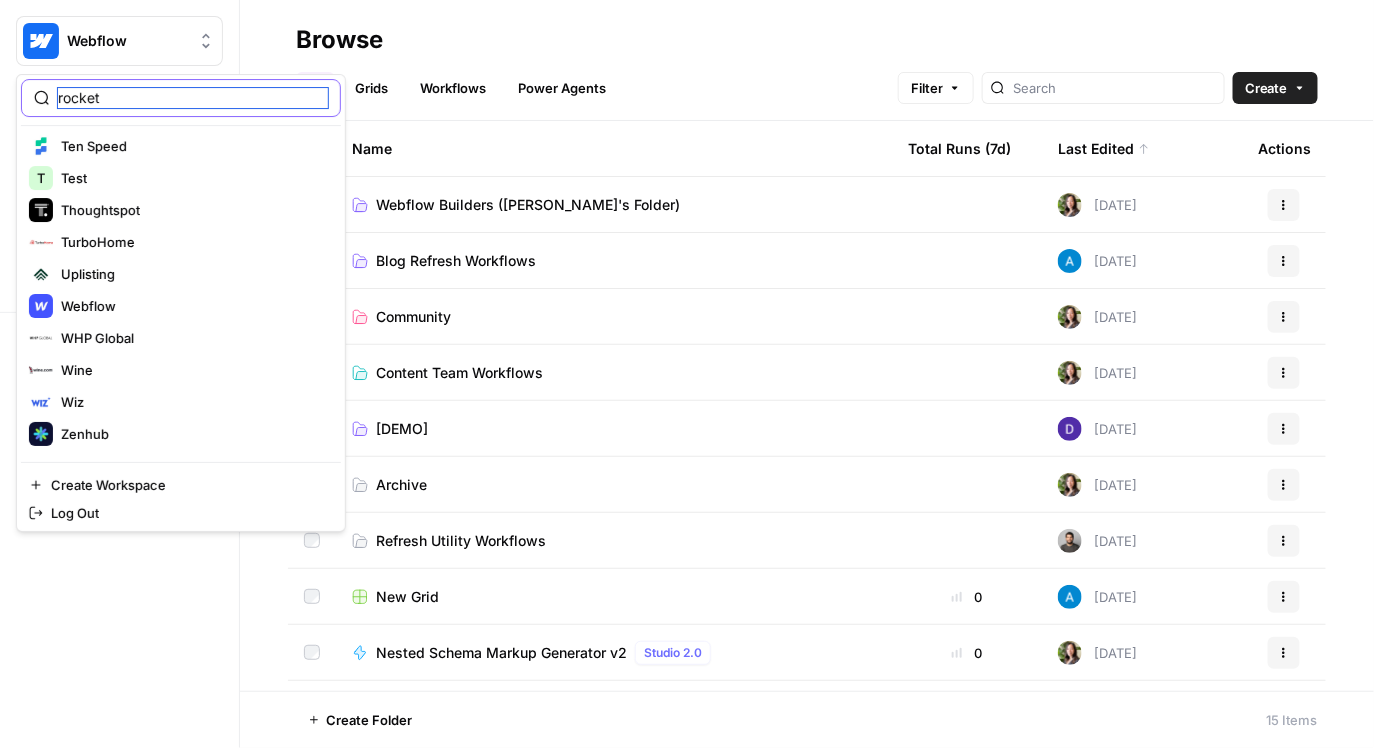 scroll, scrollTop: 0, scrollLeft: 0, axis: both 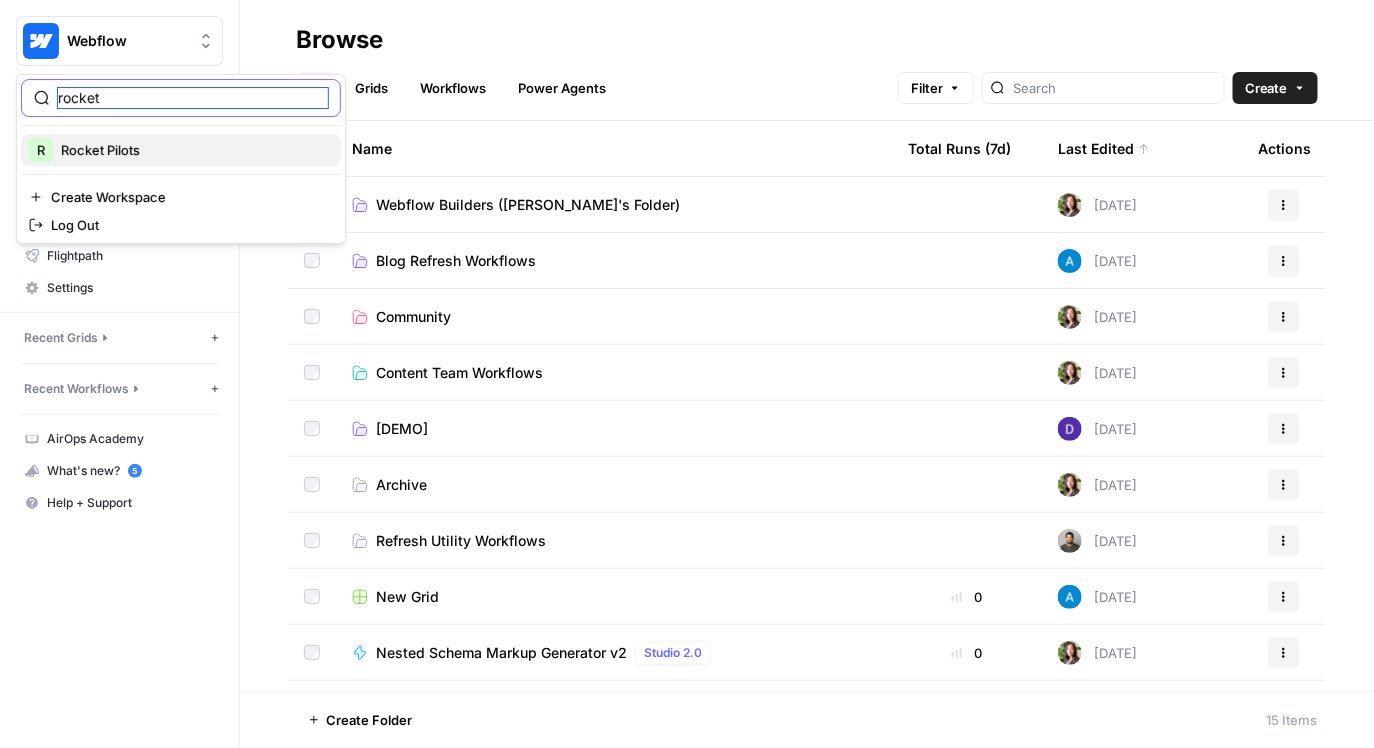 type on "rocket" 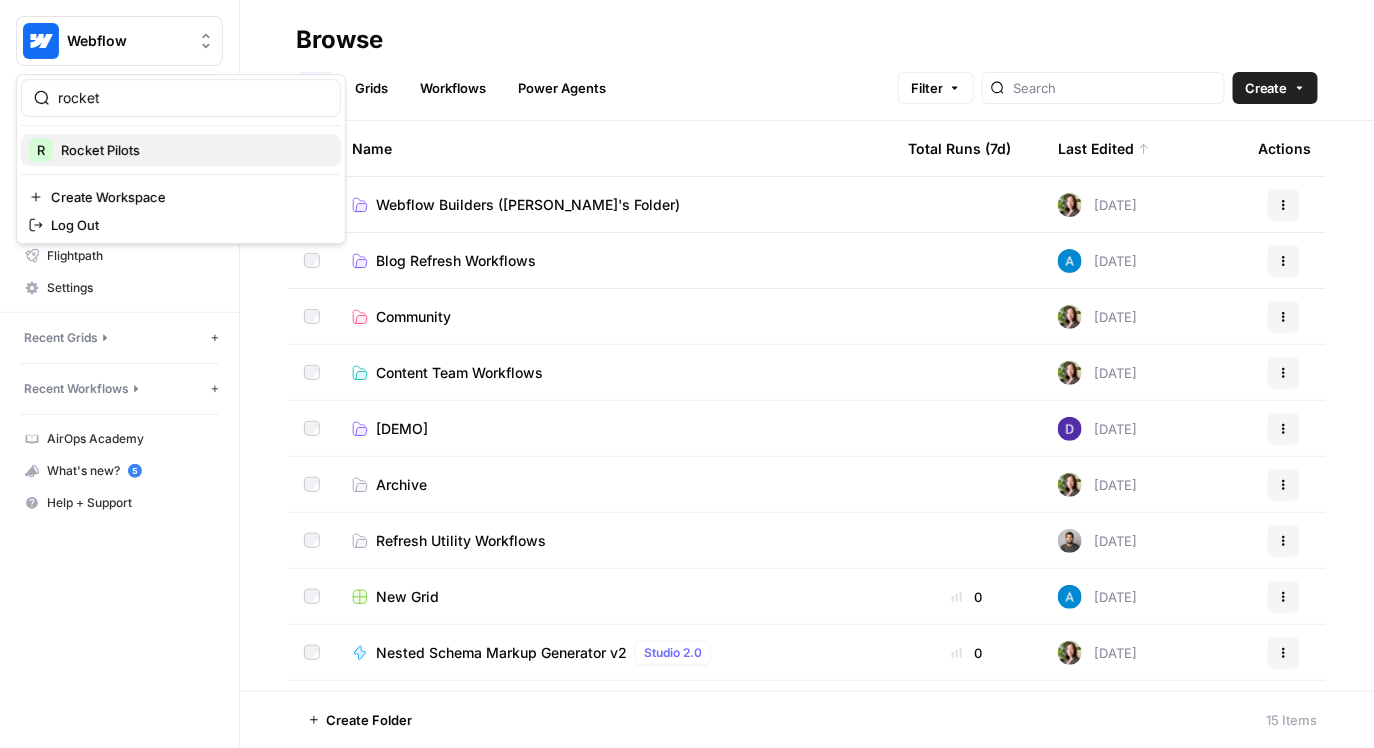 click on "Rocket Pilots" at bounding box center (100, 150) 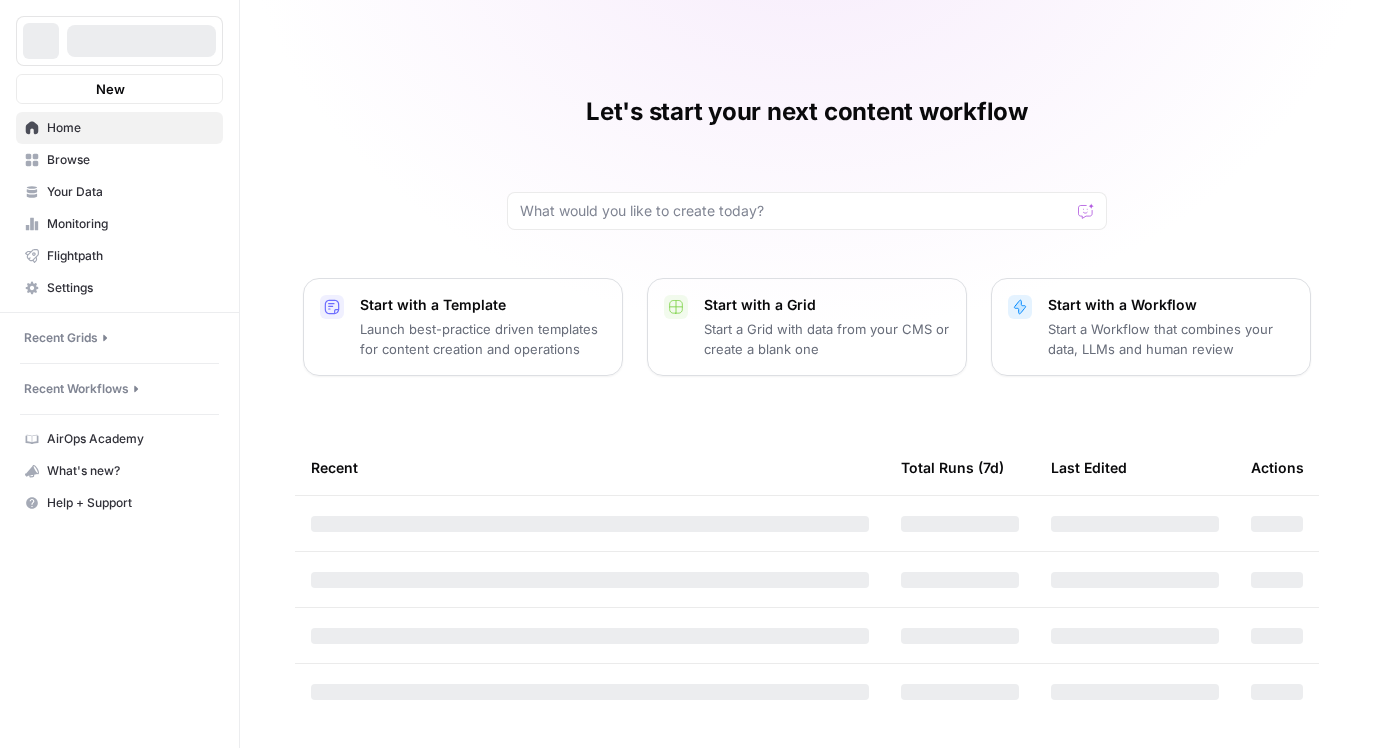 scroll, scrollTop: 0, scrollLeft: 0, axis: both 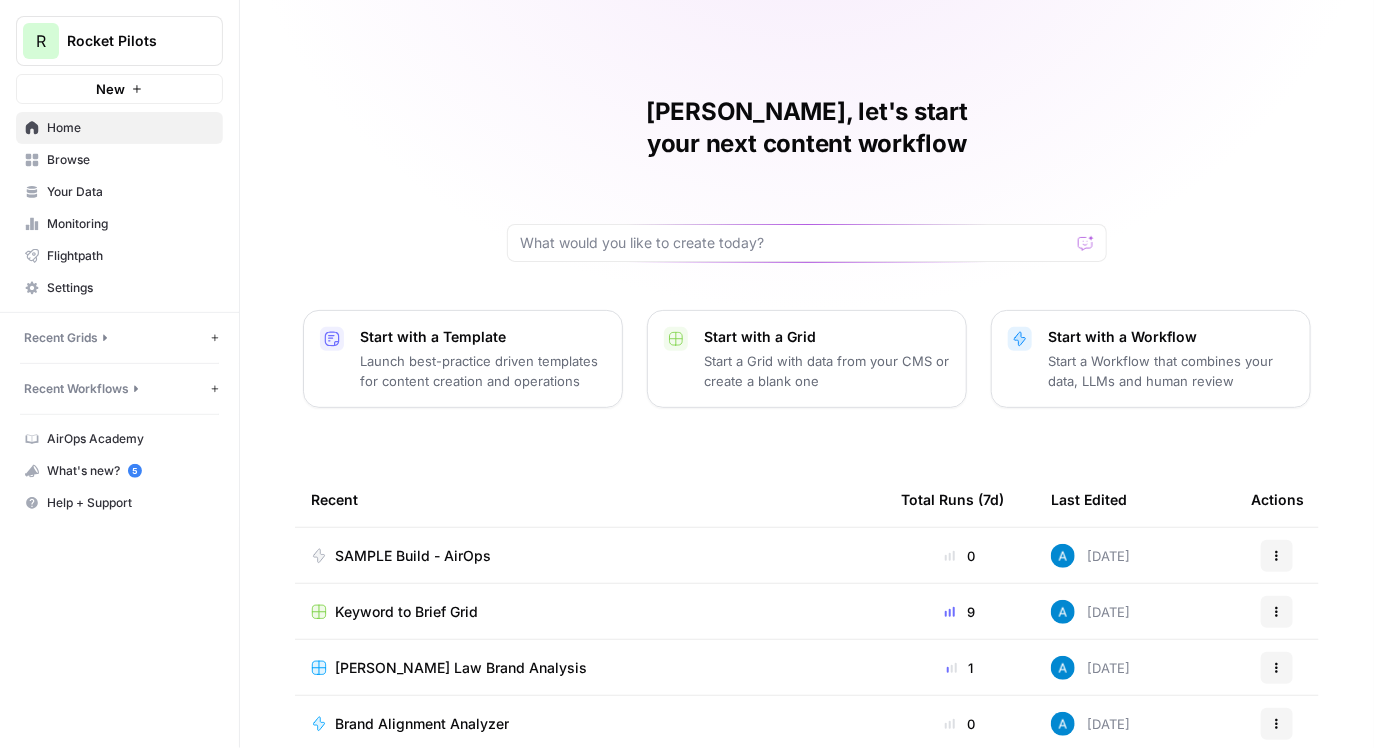 click on "[PERSON_NAME], let's start your next content workflow Start with a Template Launch best-practice driven templates for content creation and operations Start with a Grid Start a Grid with data from your CMS or create a blank one Start with a Workflow Start a Workflow that combines your data, LLMs and human review Recent Total Runs (7d) Last Edited Actions SAMPLE Build - AirOps 0 [DATE] Actions Keyword to Brief Grid 9 [DATE] Actions [PERSON_NAME] Law Brand Analysis 1 [DATE] Actions Brand Alignment Analyzer 0 [DATE] Actions Test 0 B [DATE] Actions Write Content Briefs 0 B [DATE] Actions" at bounding box center [807, 448] 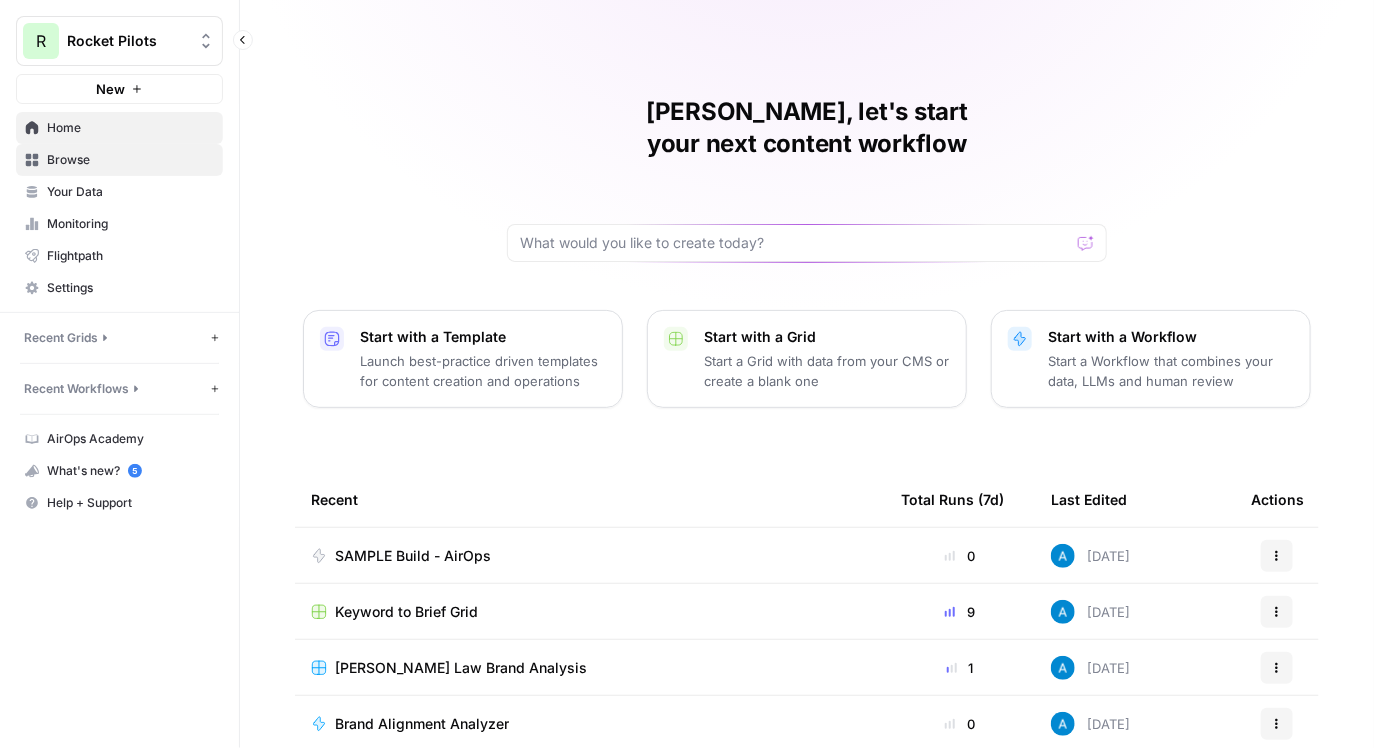 click on "Browse" at bounding box center (119, 160) 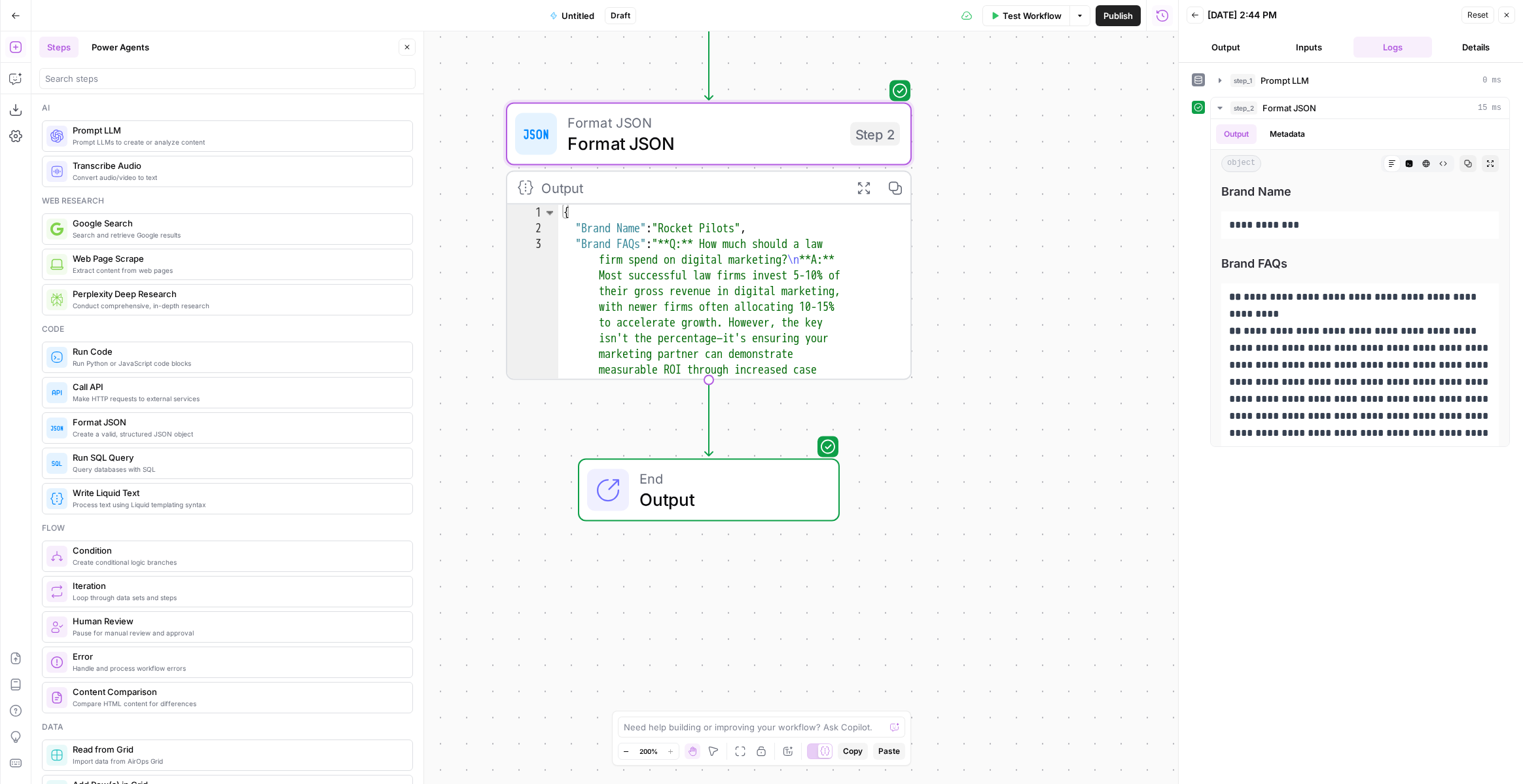 scroll, scrollTop: 0, scrollLeft: 0, axis: both 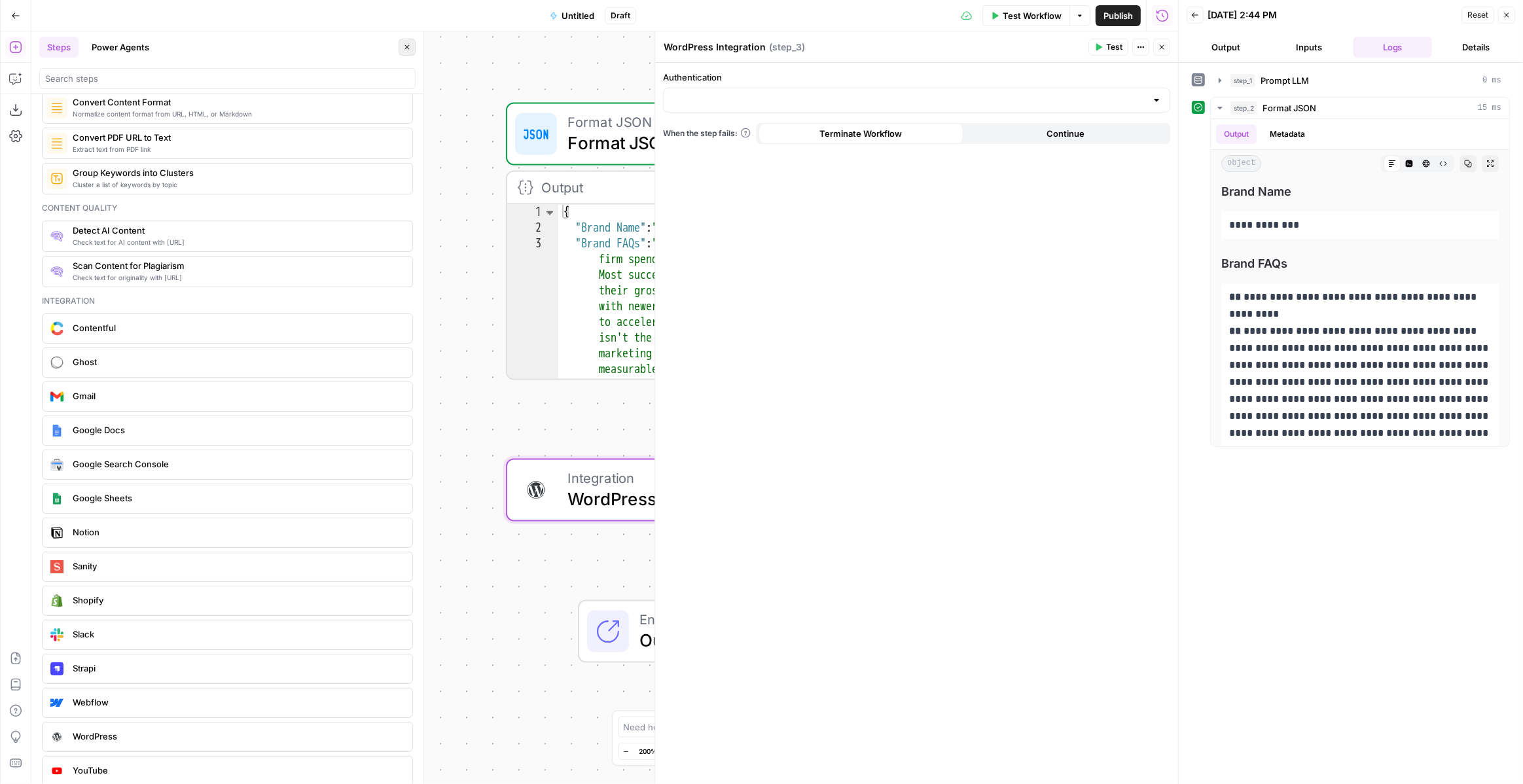 click 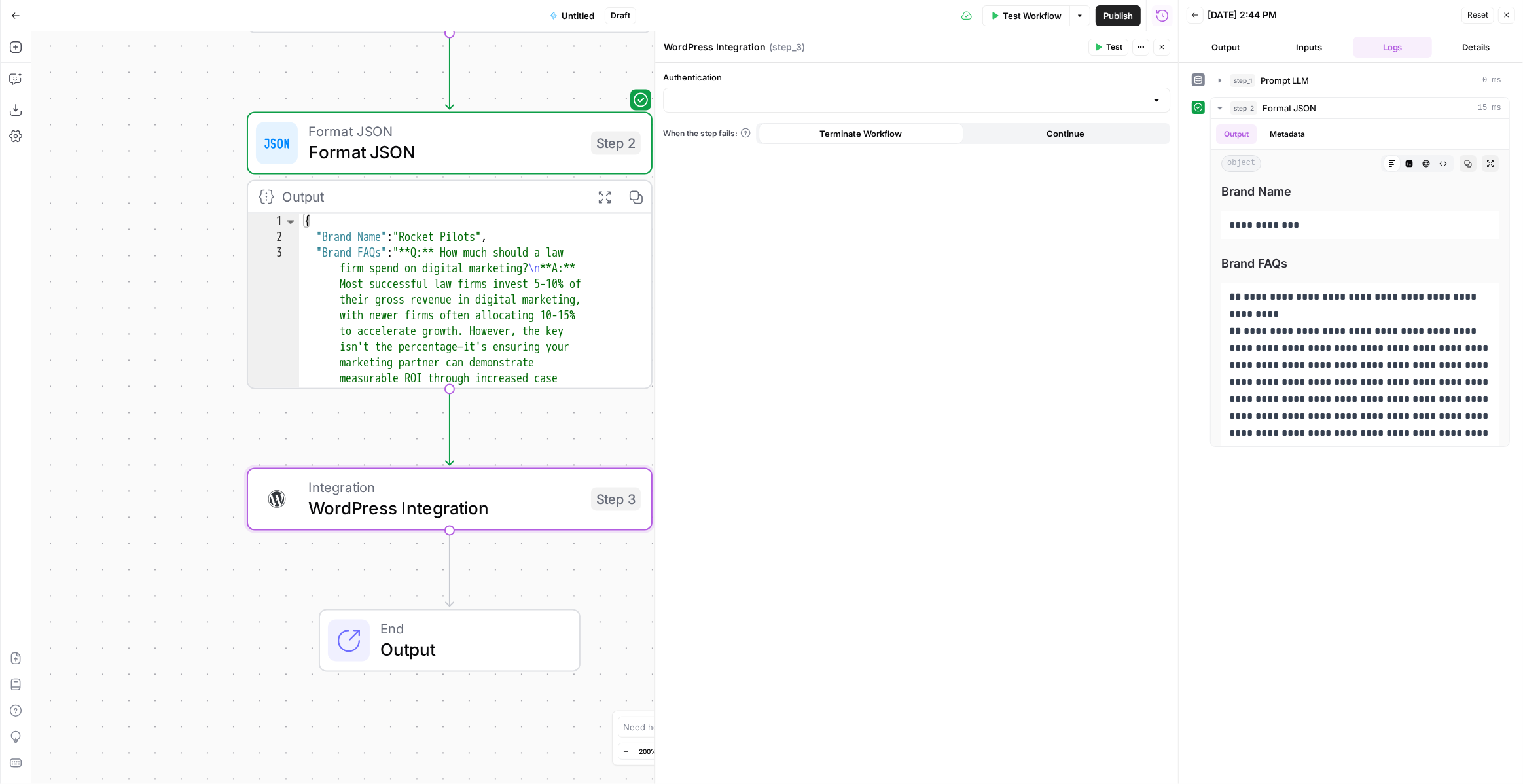 drag, startPoint x: 415, startPoint y: 317, endPoint x: 154, endPoint y: 327, distance: 261.1915 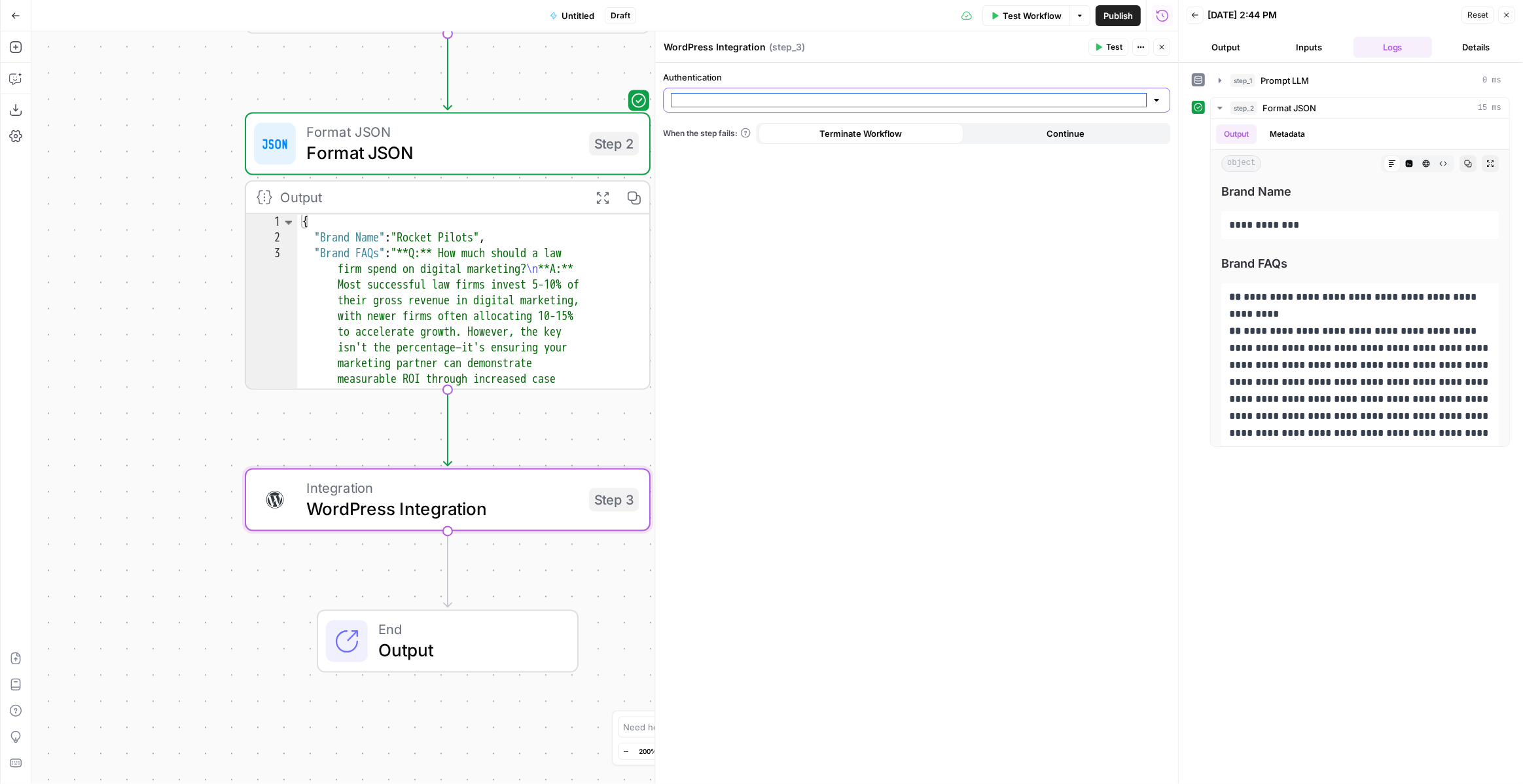 click on "Authentication" at bounding box center (908, 100) 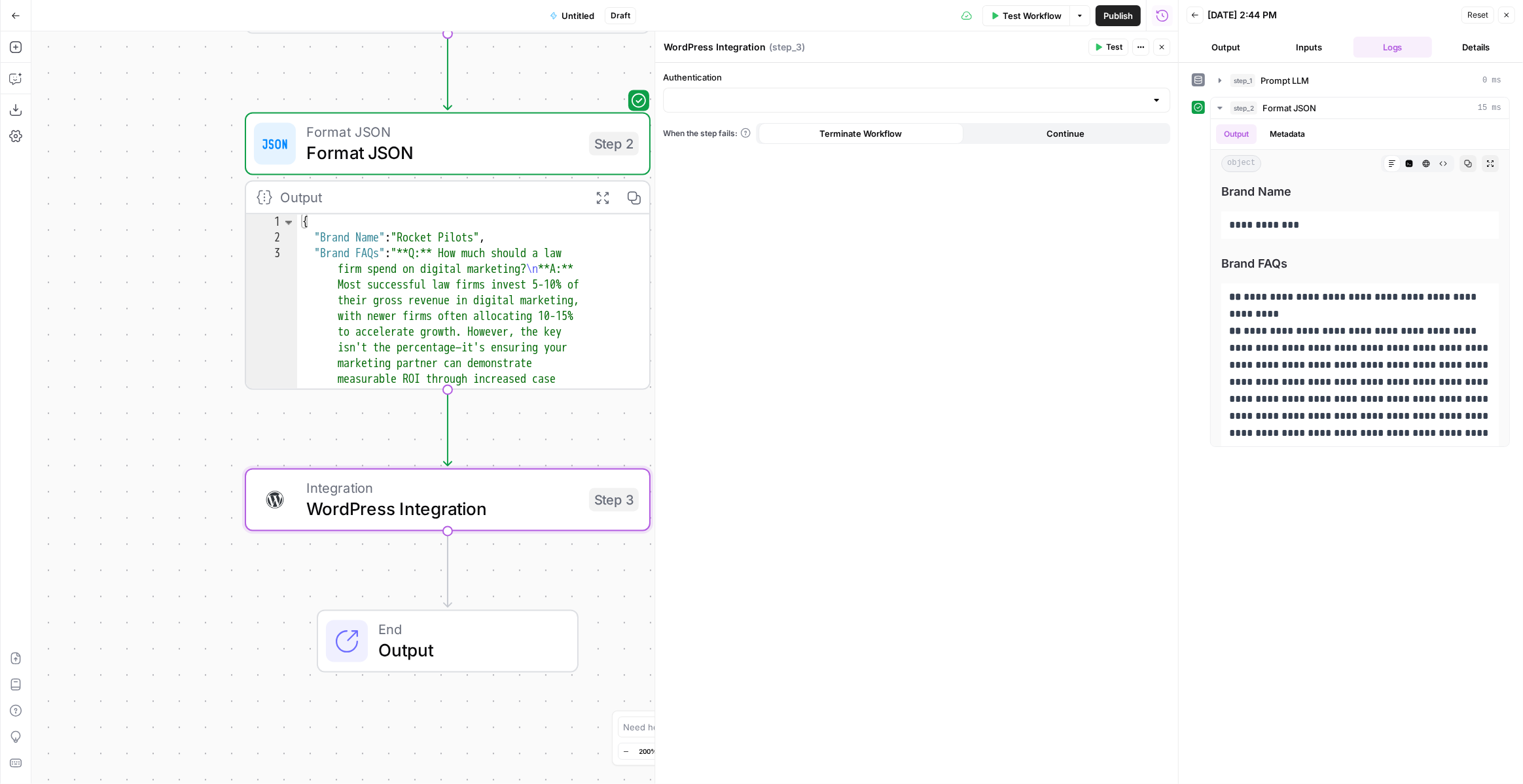 click on "Authentication" at bounding box center (916, 77) 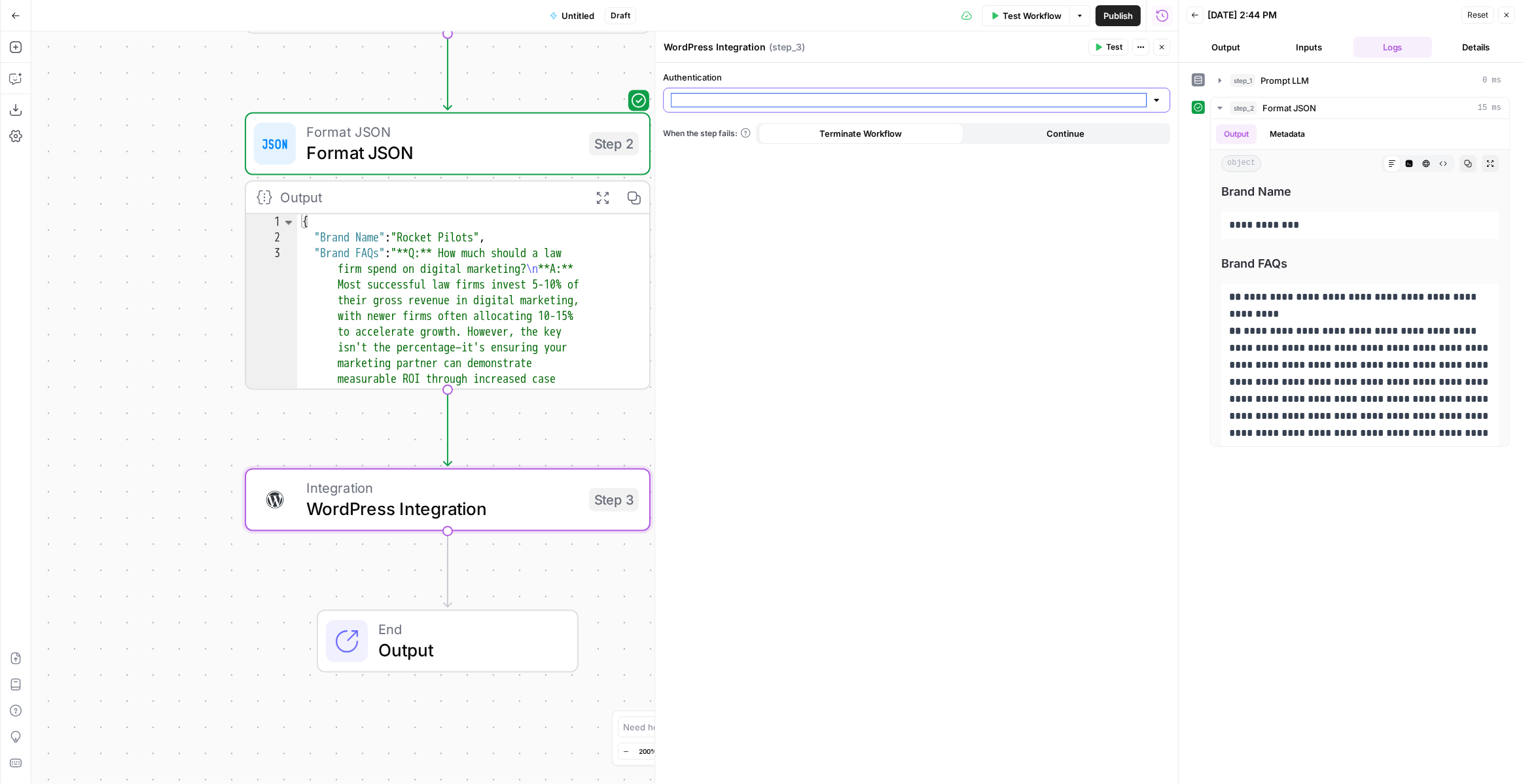 click on "Authentication" at bounding box center [908, 100] 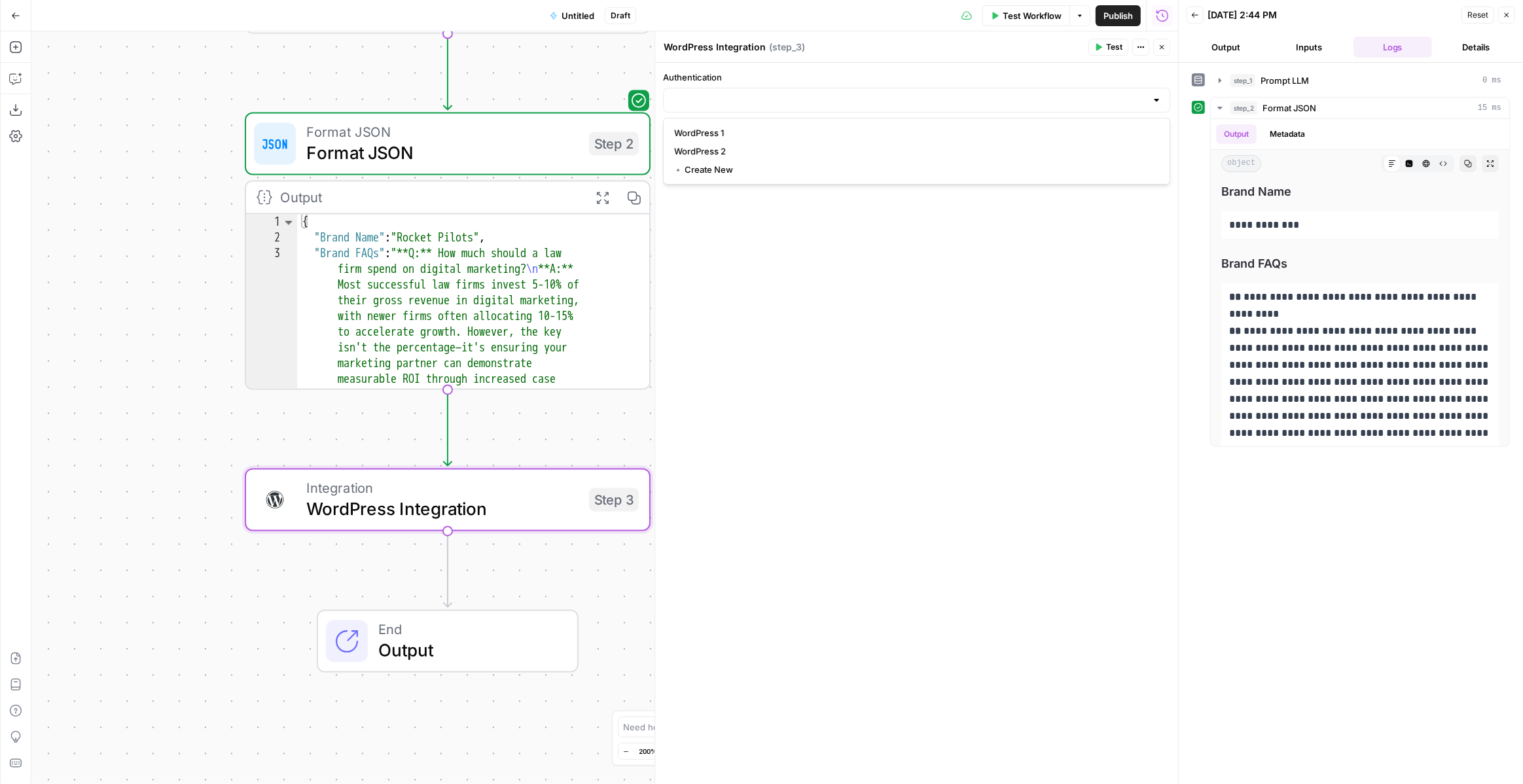 click on "Authentication When the step fails: Terminate Workflow Continue" at bounding box center [916, 423] 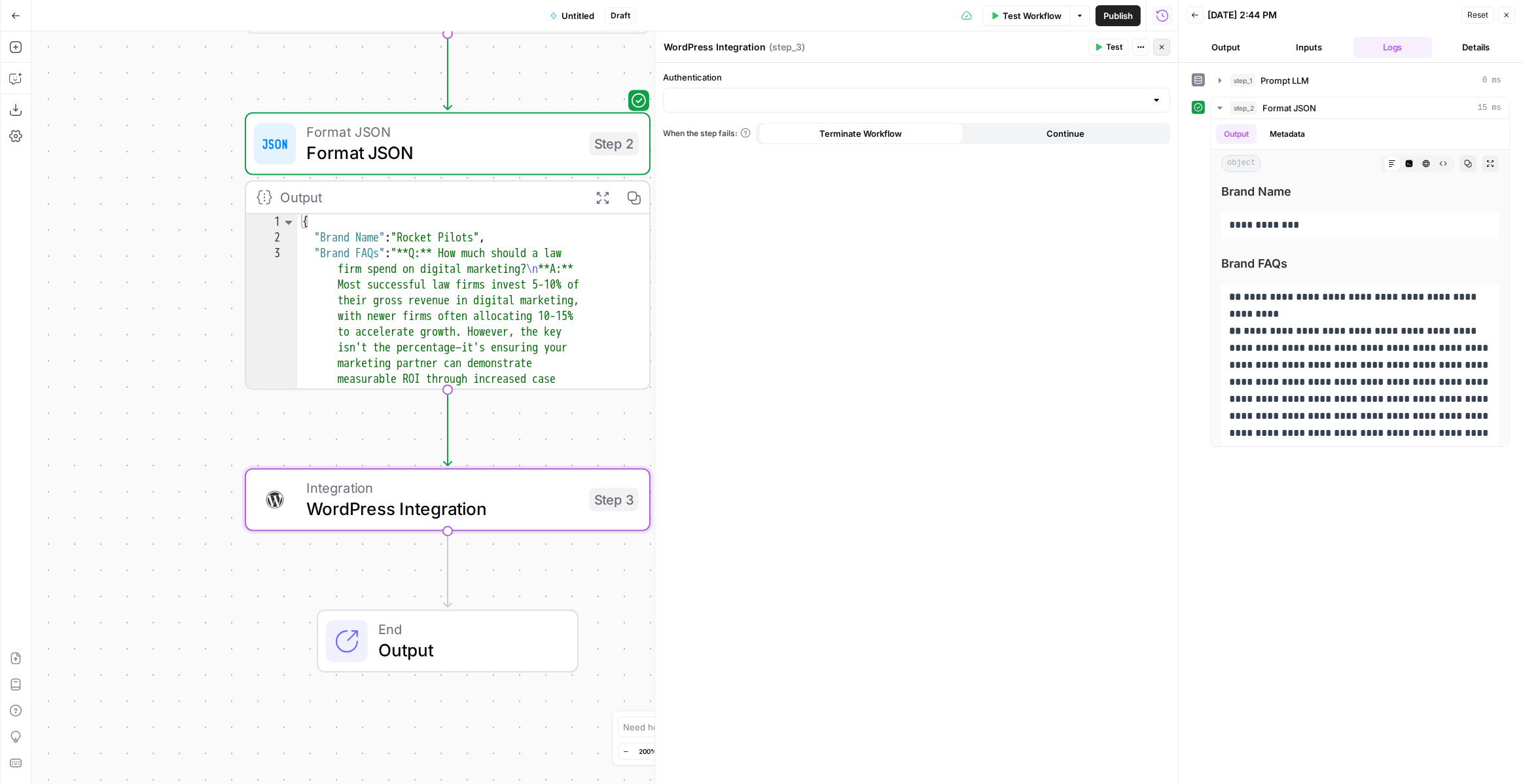 click 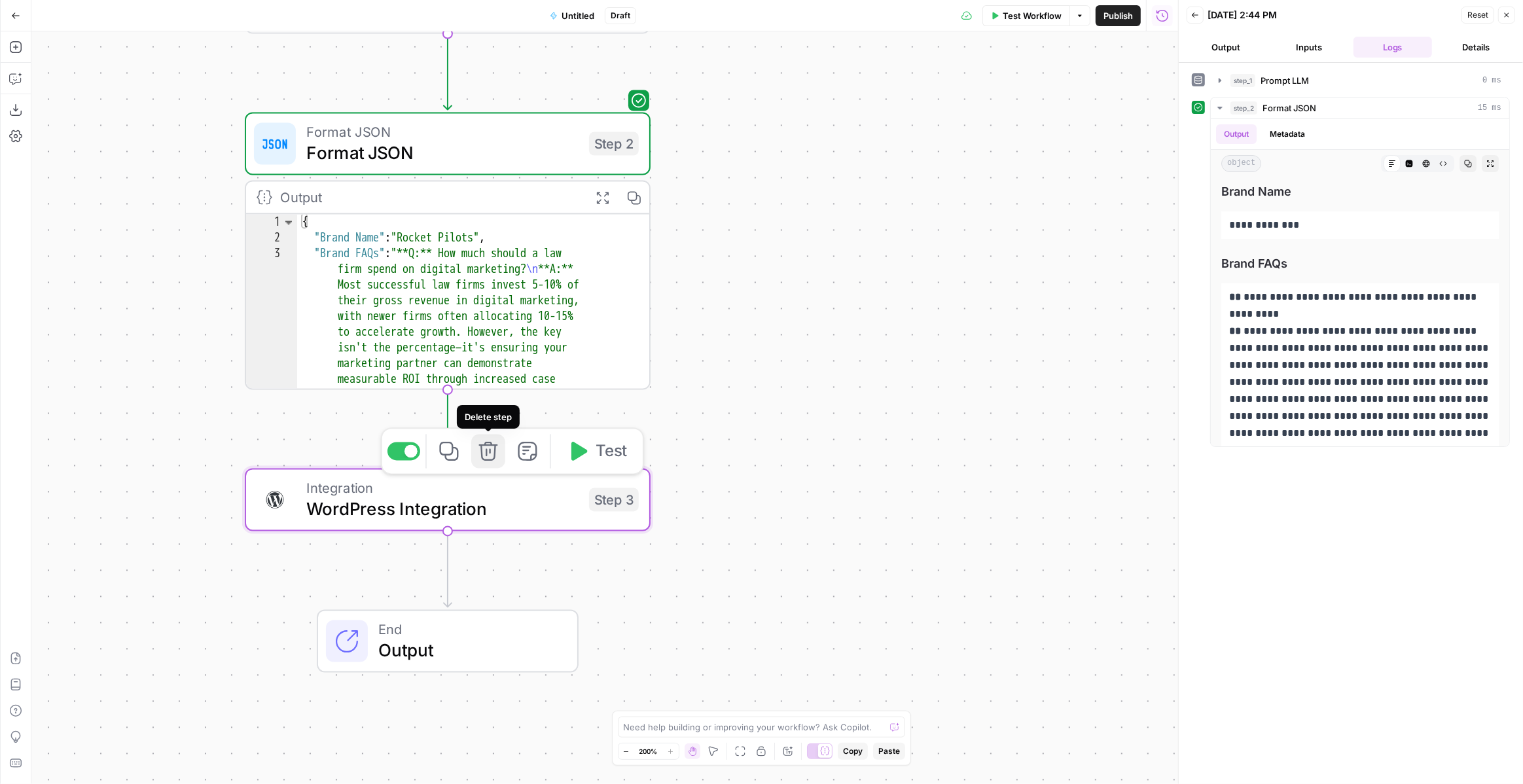 click 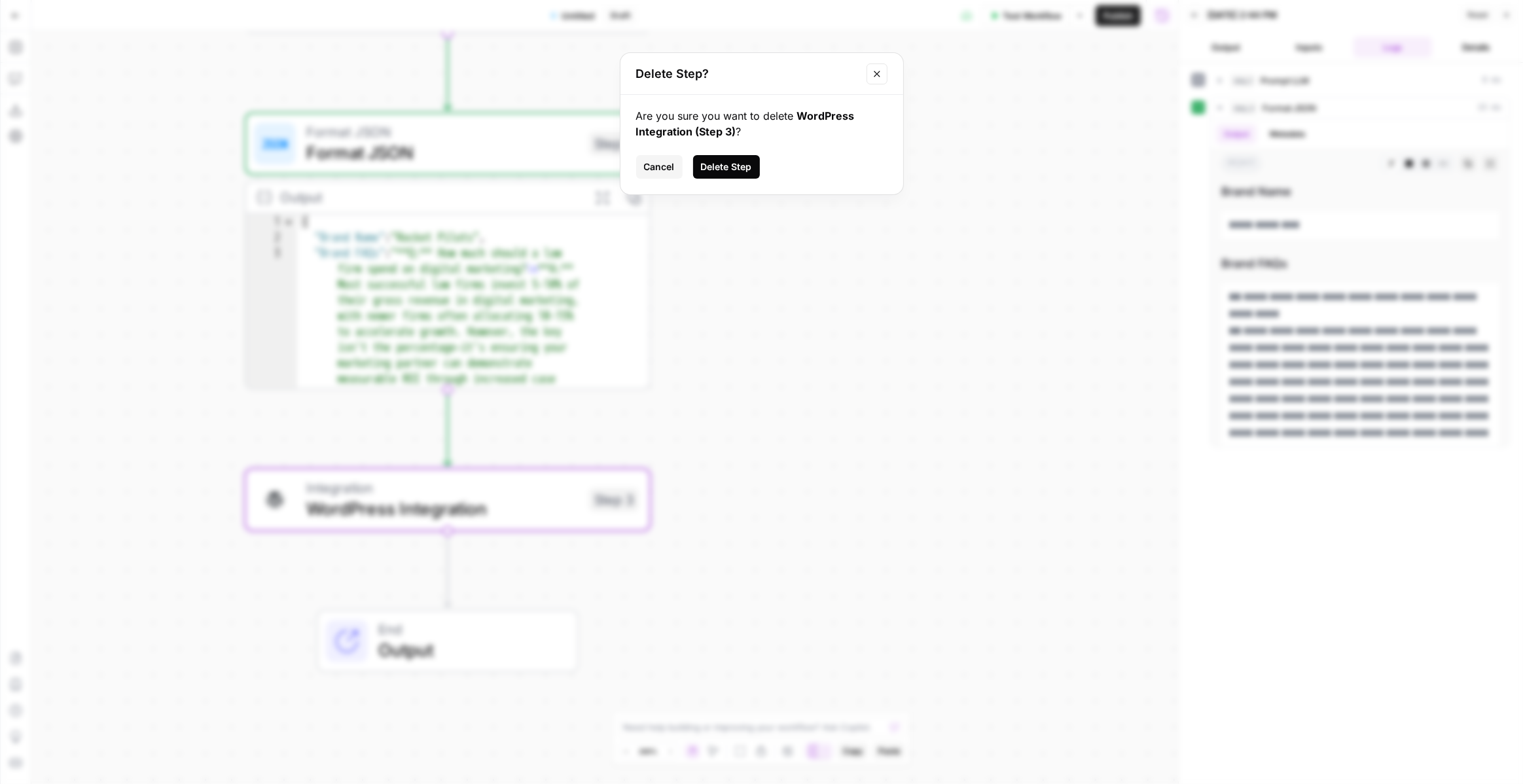 click on "Delete Step" at bounding box center [726, 167] 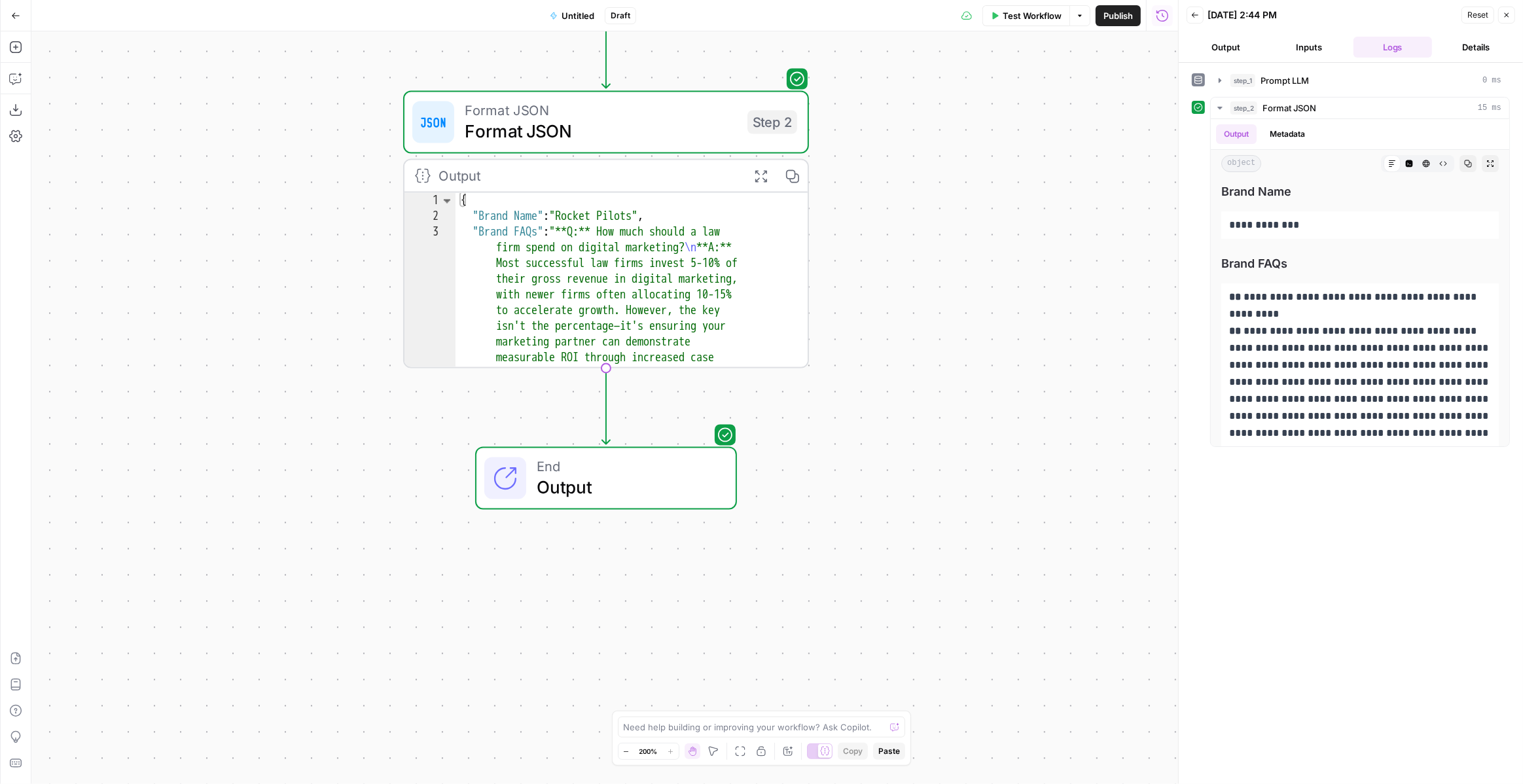 drag, startPoint x: 713, startPoint y: 314, endPoint x: 876, endPoint y: 289, distance: 164.906 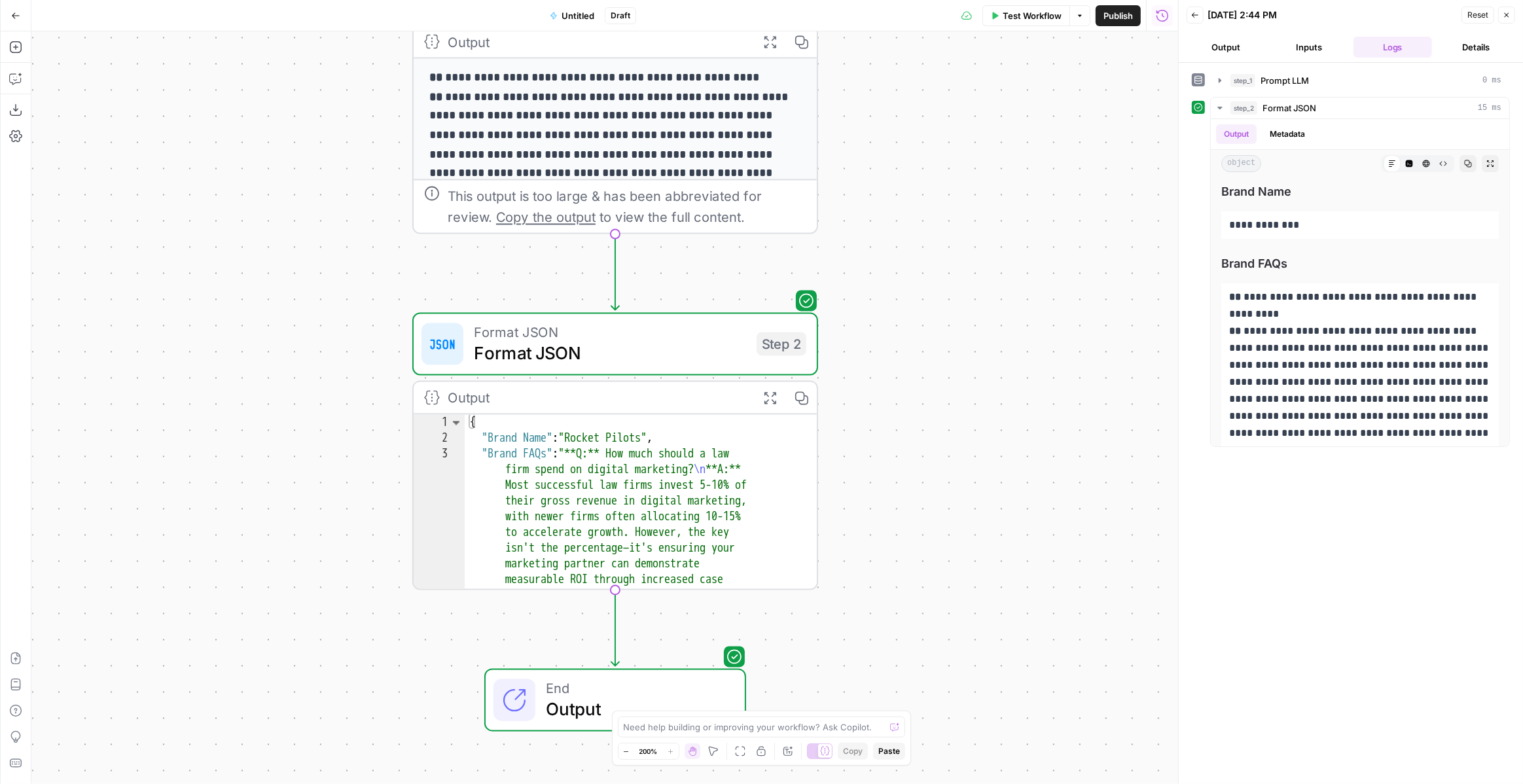 drag, startPoint x: 876, startPoint y: 115, endPoint x: 880, endPoint y: 399, distance: 284.02817 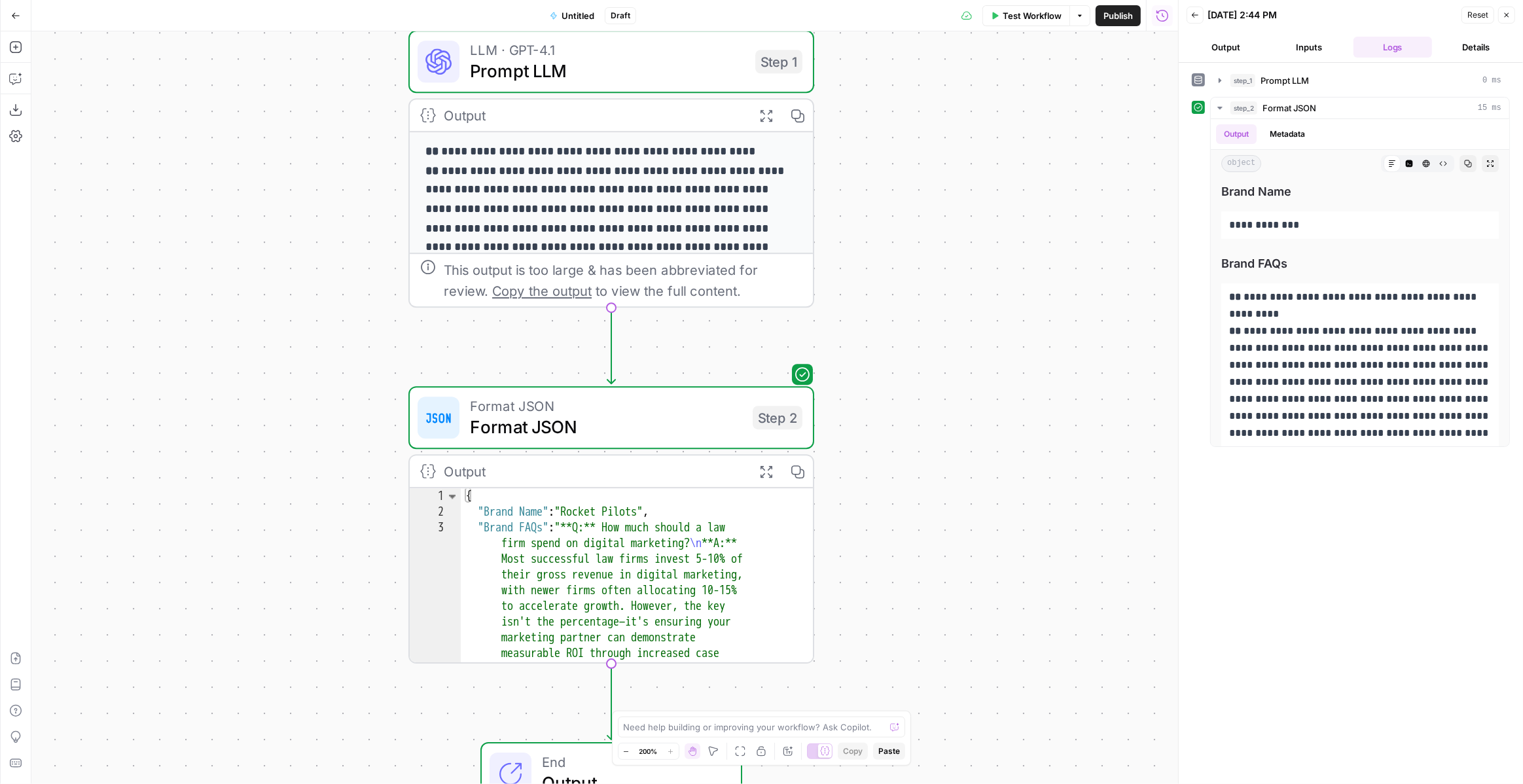 click on "**********" at bounding box center [605, 408] 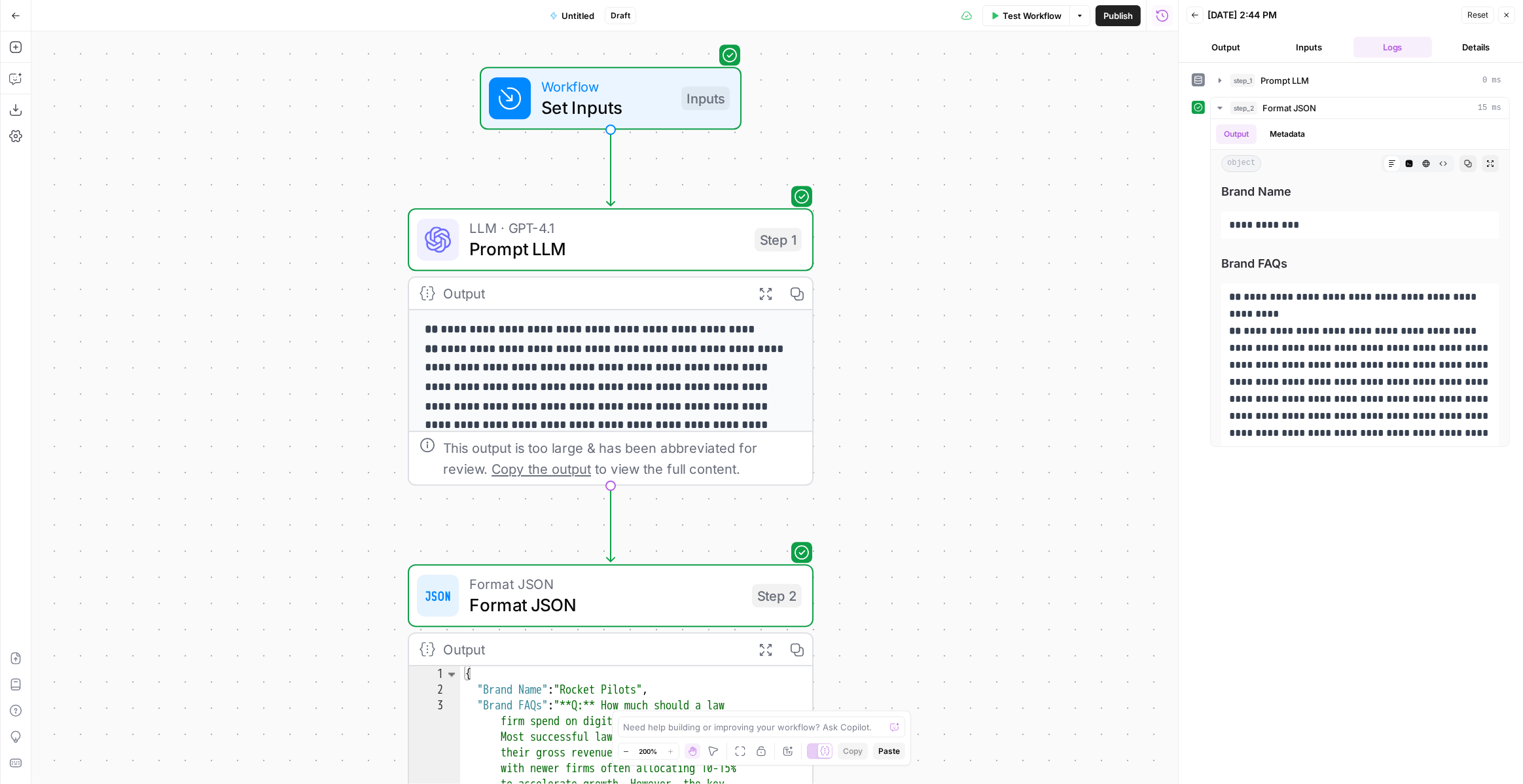 drag, startPoint x: 948, startPoint y: 113, endPoint x: 947, endPoint y: 295, distance: 182.0027 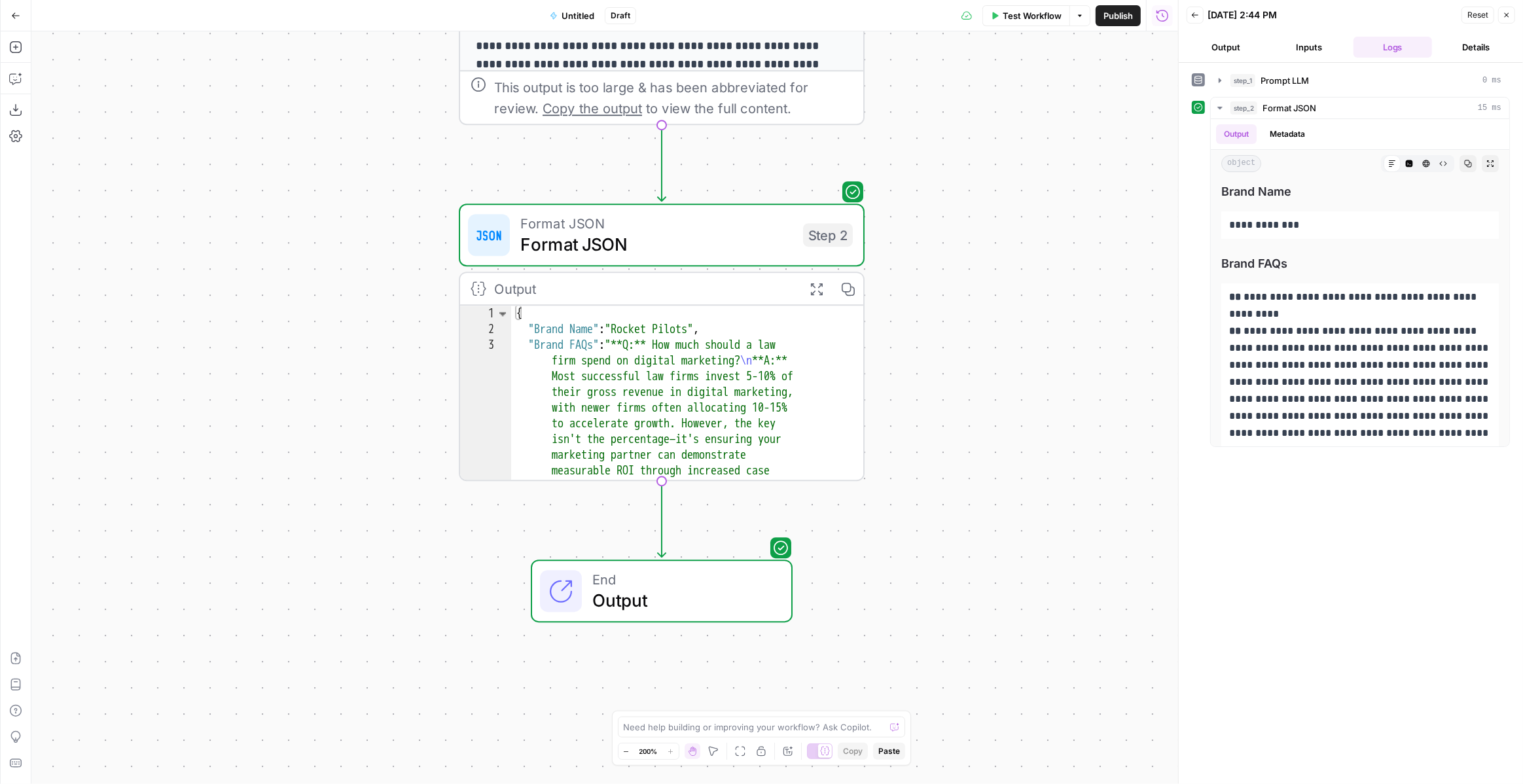 drag, startPoint x: 963, startPoint y: 554, endPoint x: 1014, endPoint y: 171, distance: 386.38064 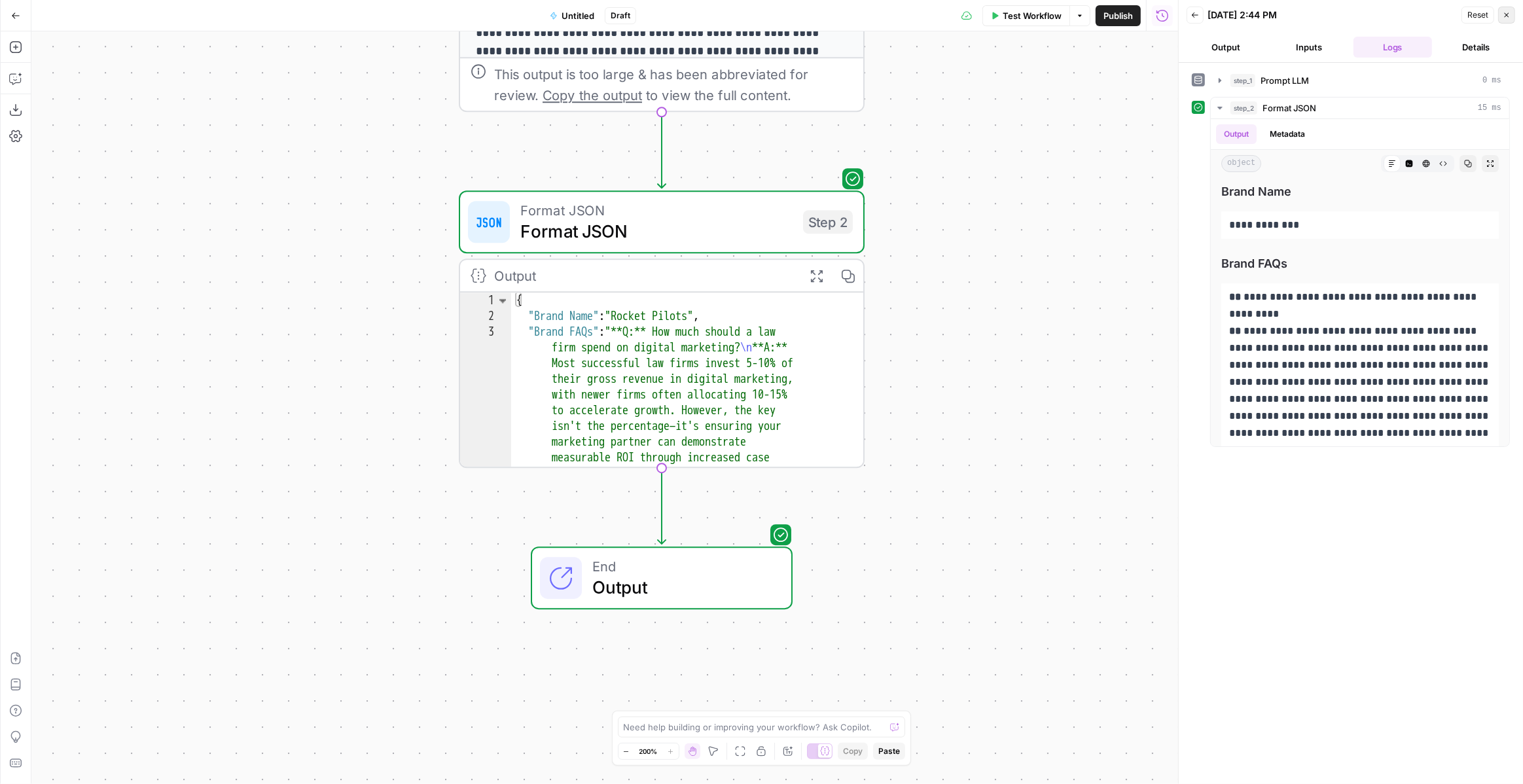 click 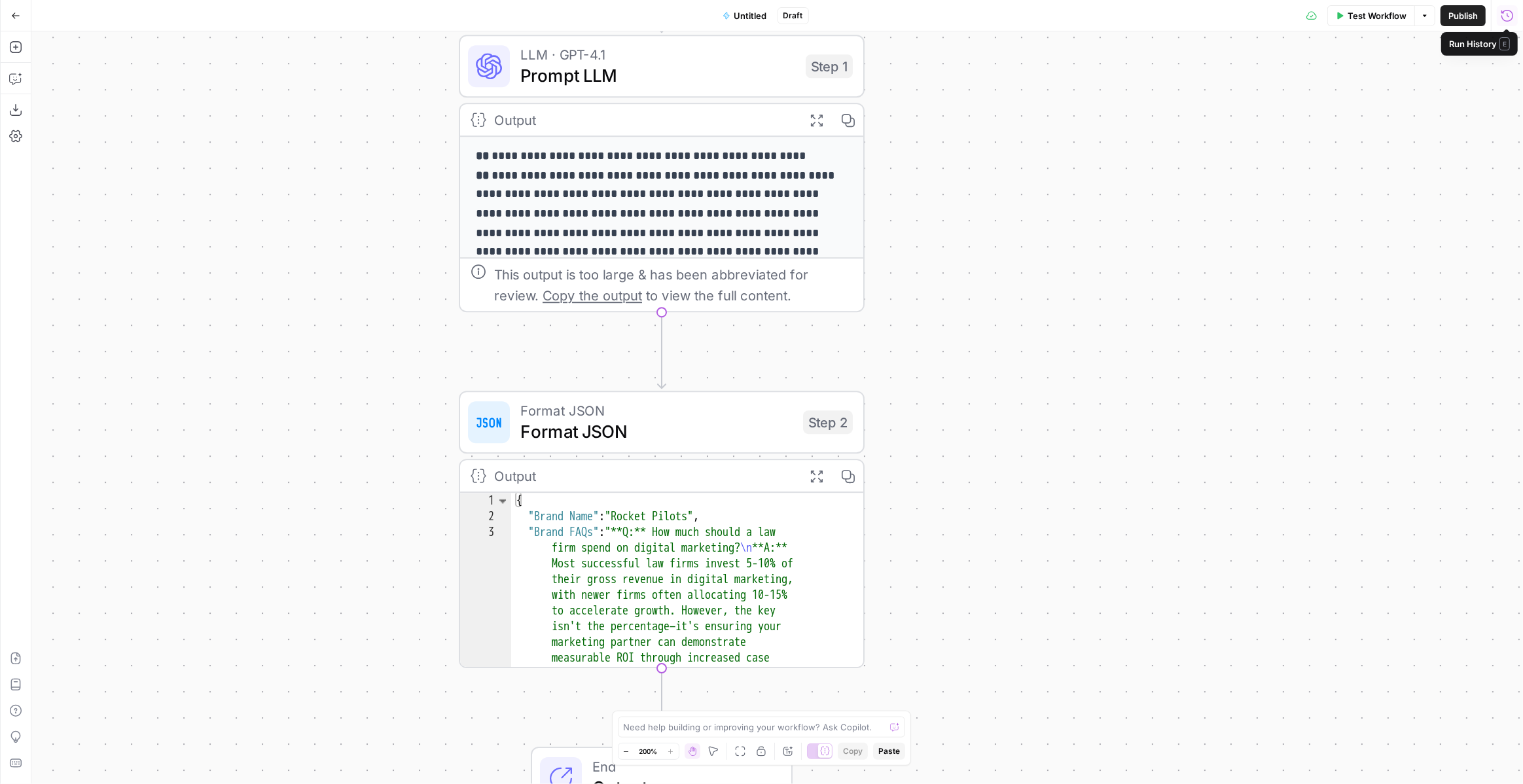 drag, startPoint x: 1115, startPoint y: 104, endPoint x: 1120, endPoint y: 415, distance: 311.04019 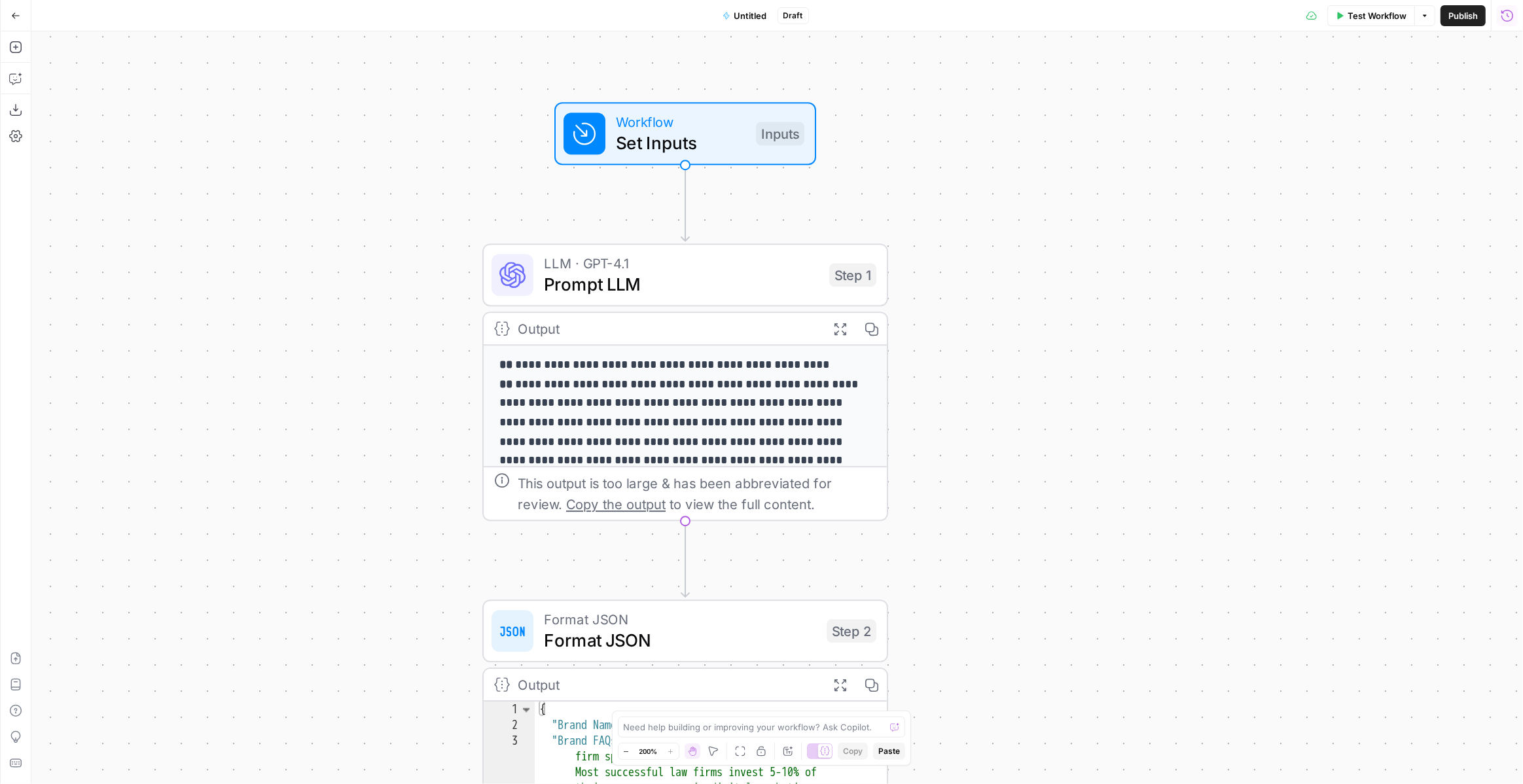 drag, startPoint x: 1054, startPoint y: 219, endPoint x: 1072, endPoint y: 317, distance: 99.63935 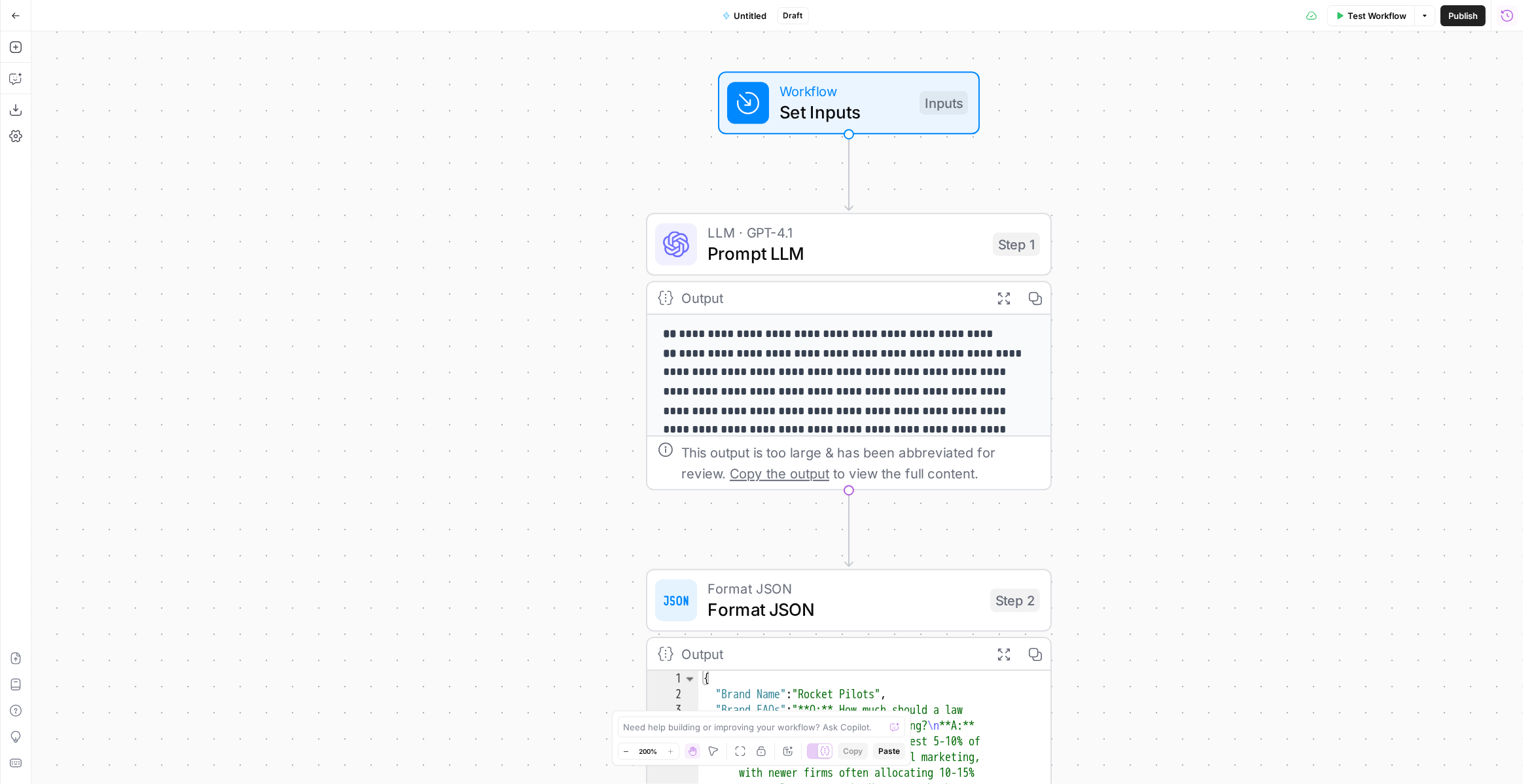 drag, startPoint x: 352, startPoint y: 347, endPoint x: 531, endPoint y: 312, distance: 182.38969 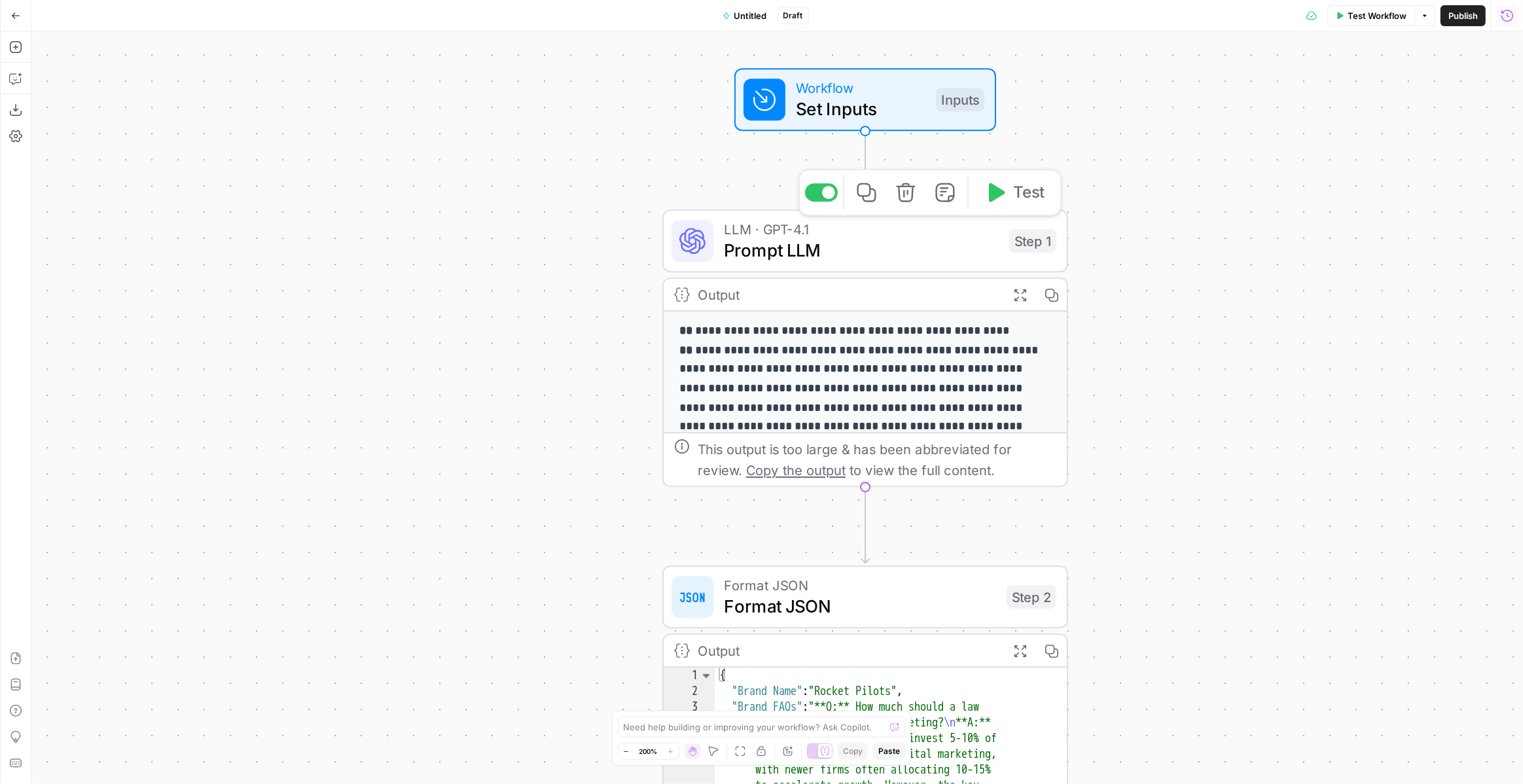 click on "Prompt LLM" at bounding box center [861, 250] 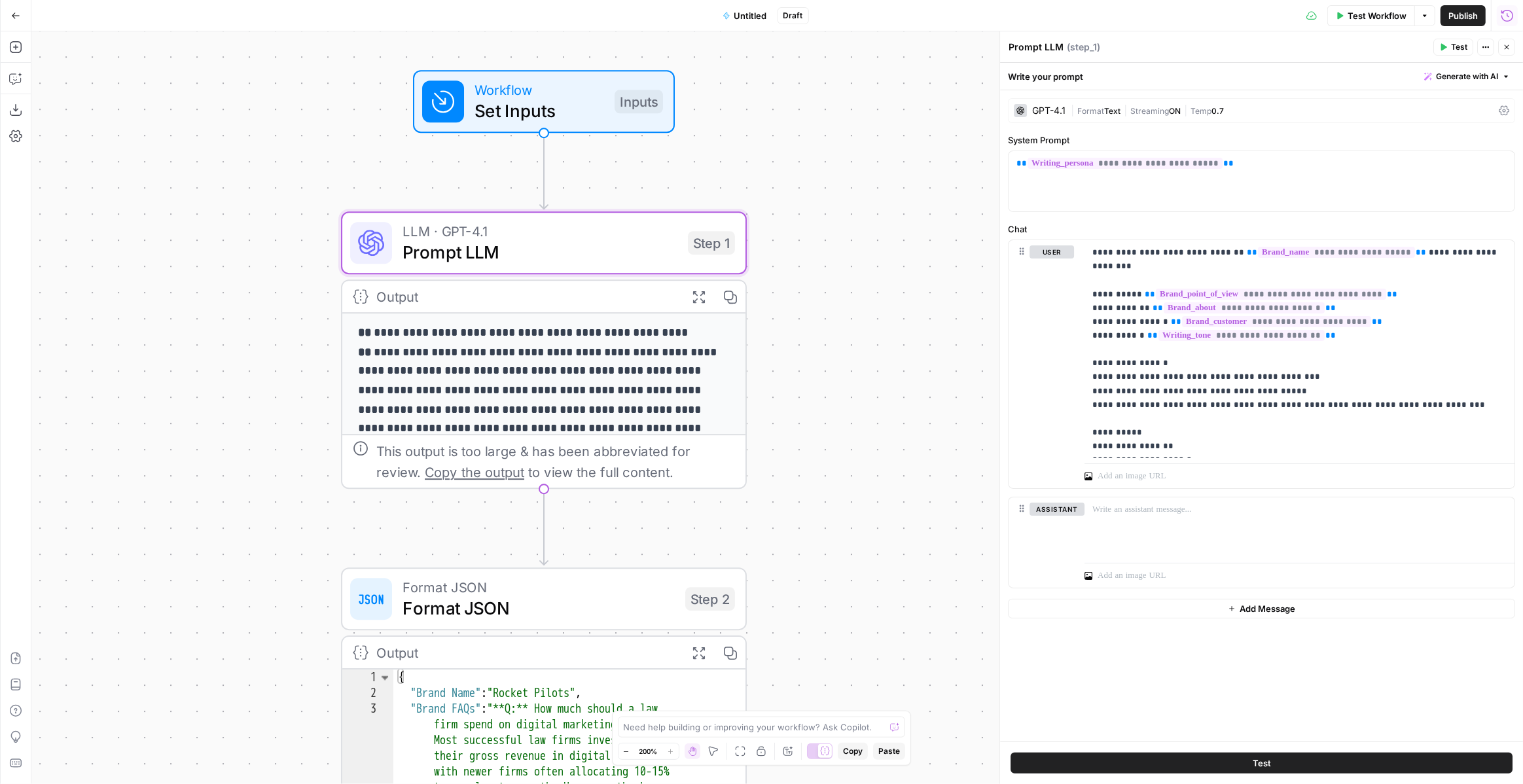 drag, startPoint x: 586, startPoint y: 389, endPoint x: 265, endPoint y: 388, distance: 321.00156 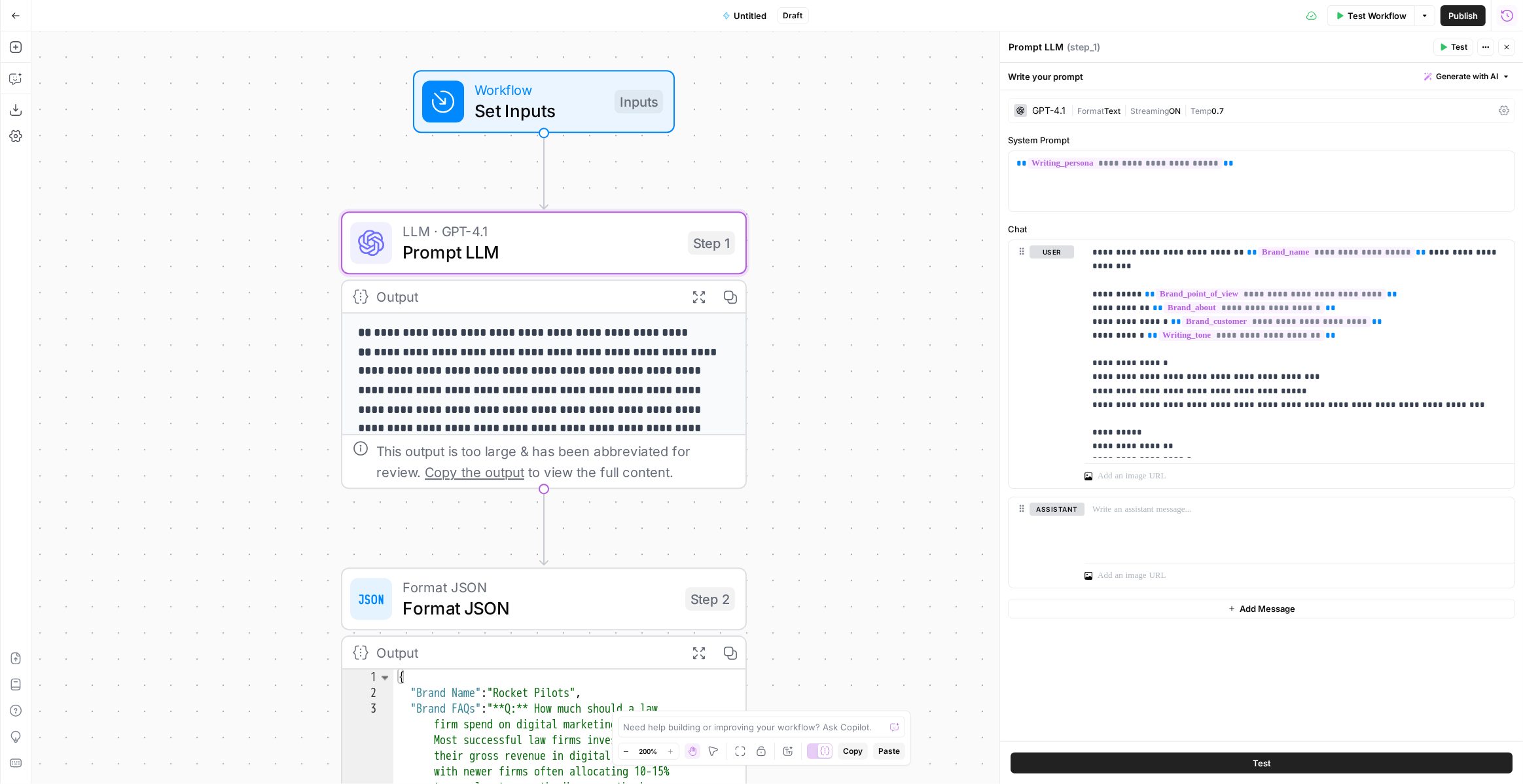 click on "**********" at bounding box center (777, 408) 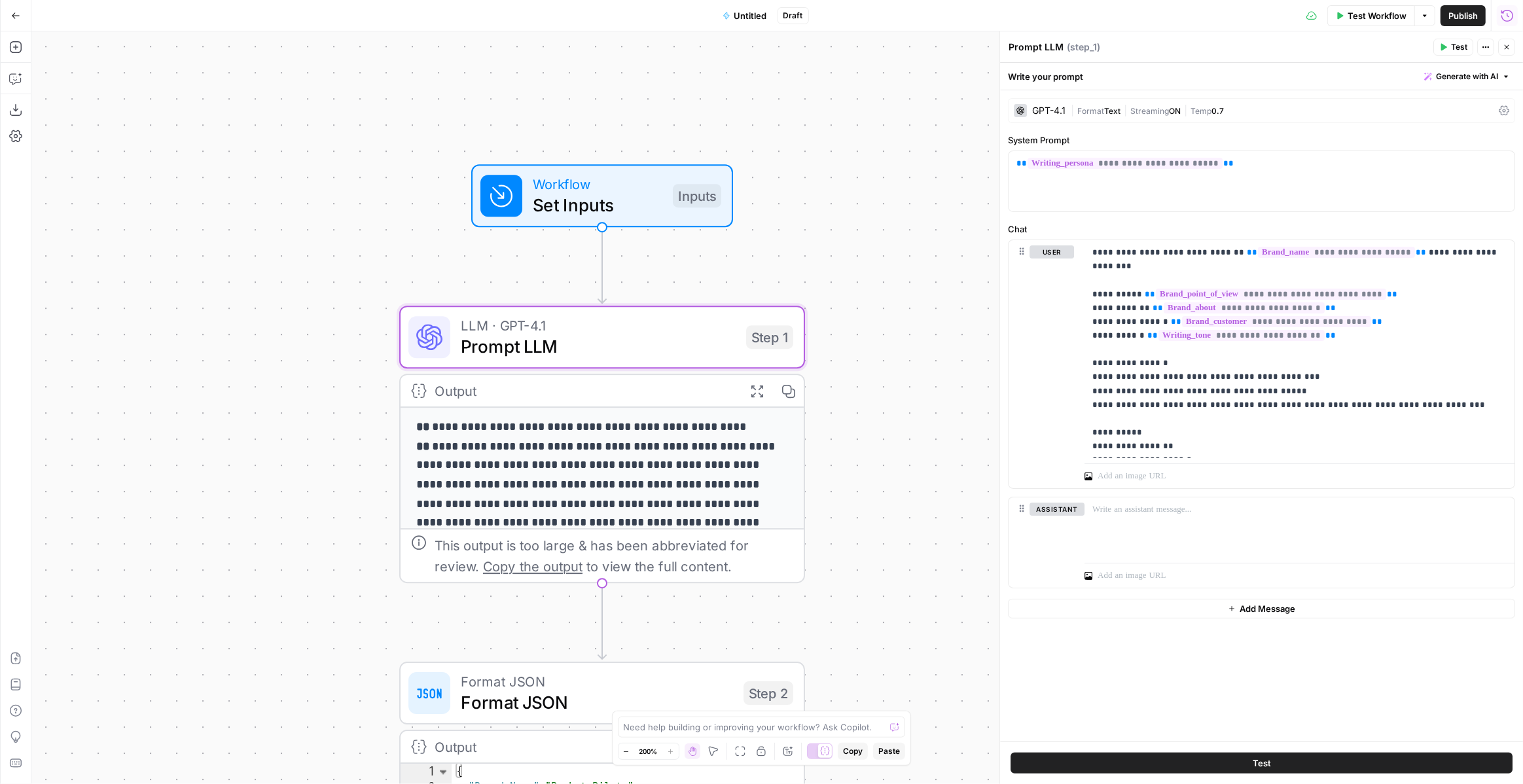 drag, startPoint x: 336, startPoint y: 158, endPoint x: 393, endPoint y: 253, distance: 110.78809 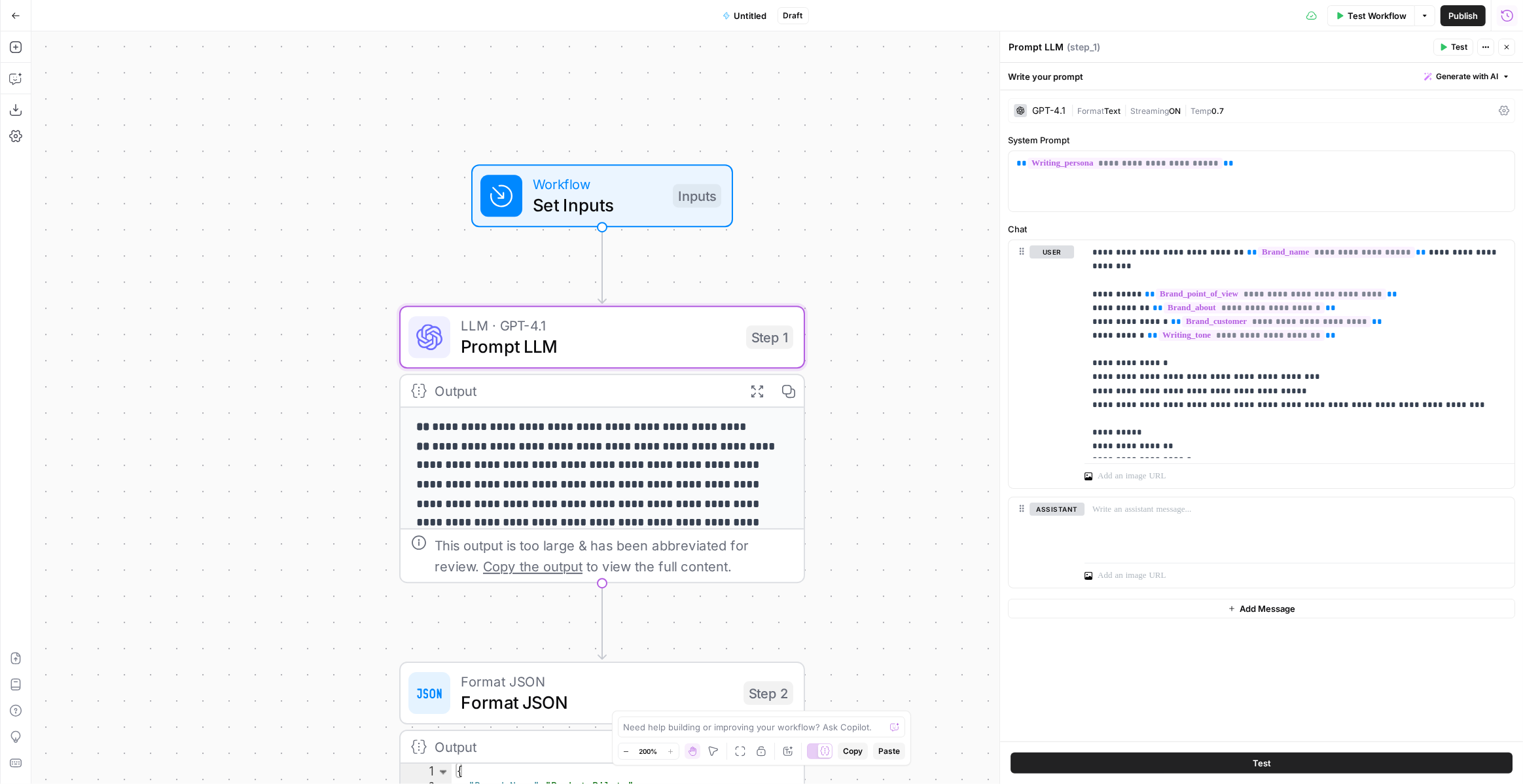 click on "**********" at bounding box center [777, 408] 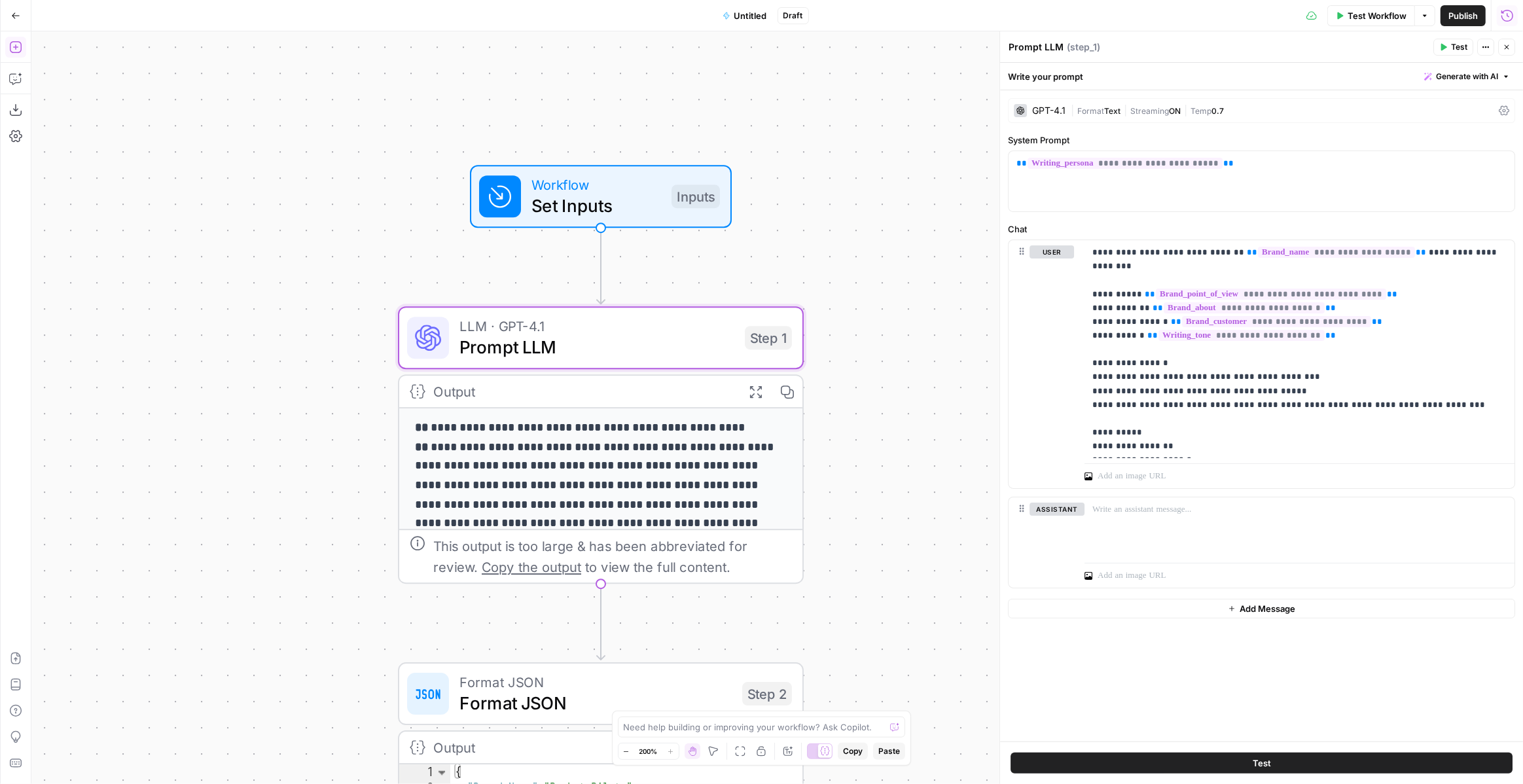 click on "Add Steps" at bounding box center [16, 47] 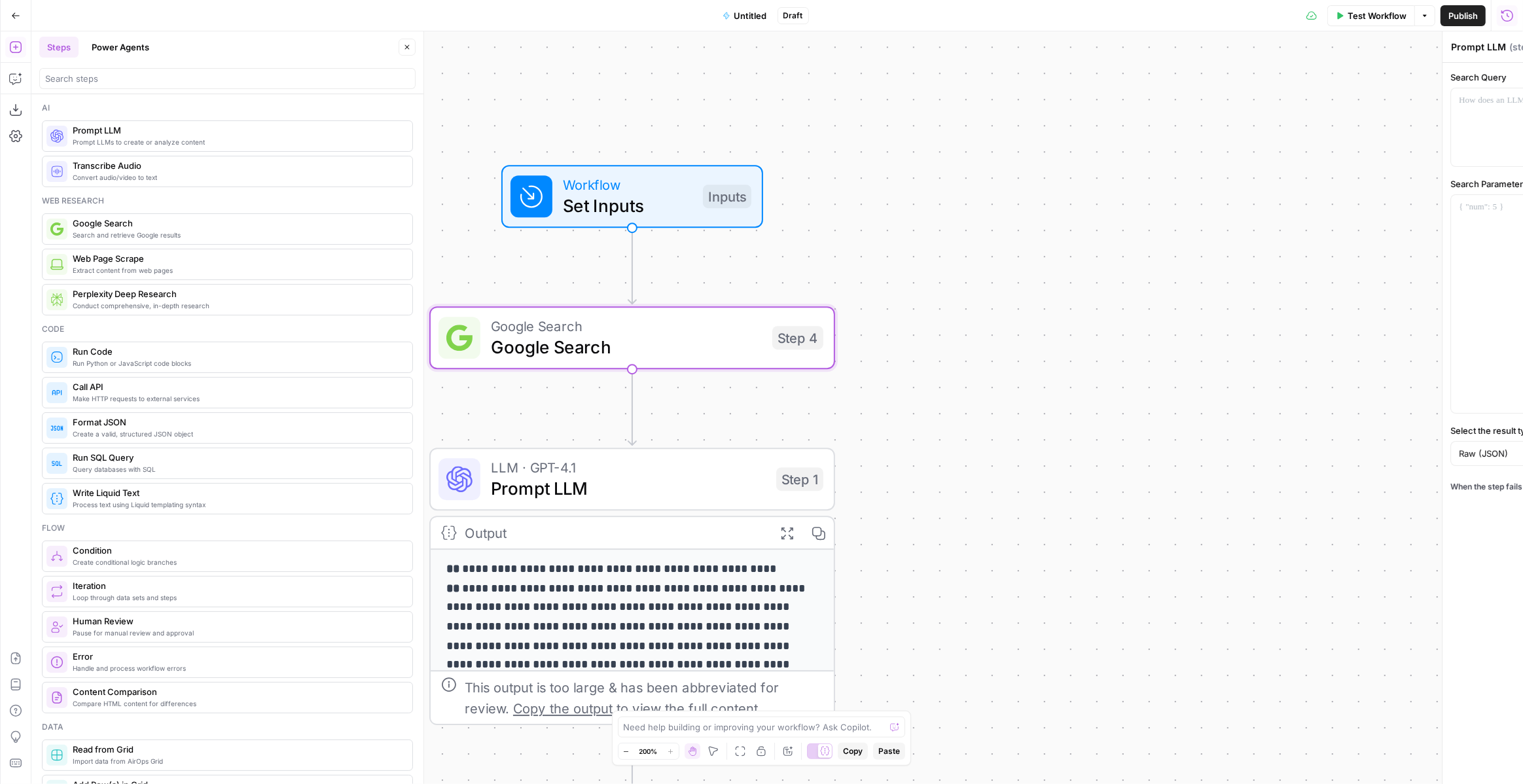 type on "Google Search" 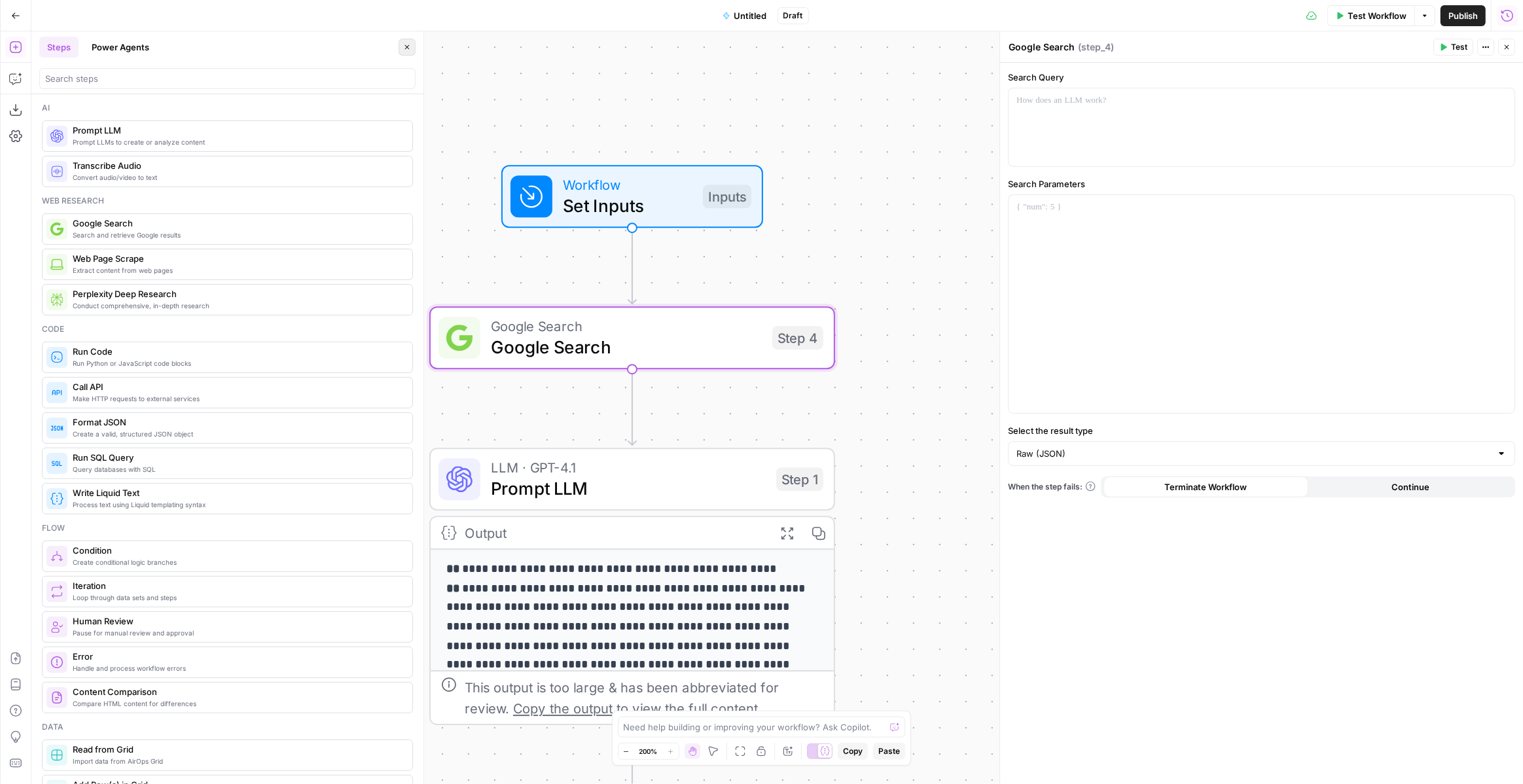 click on "Close" at bounding box center [407, 47] 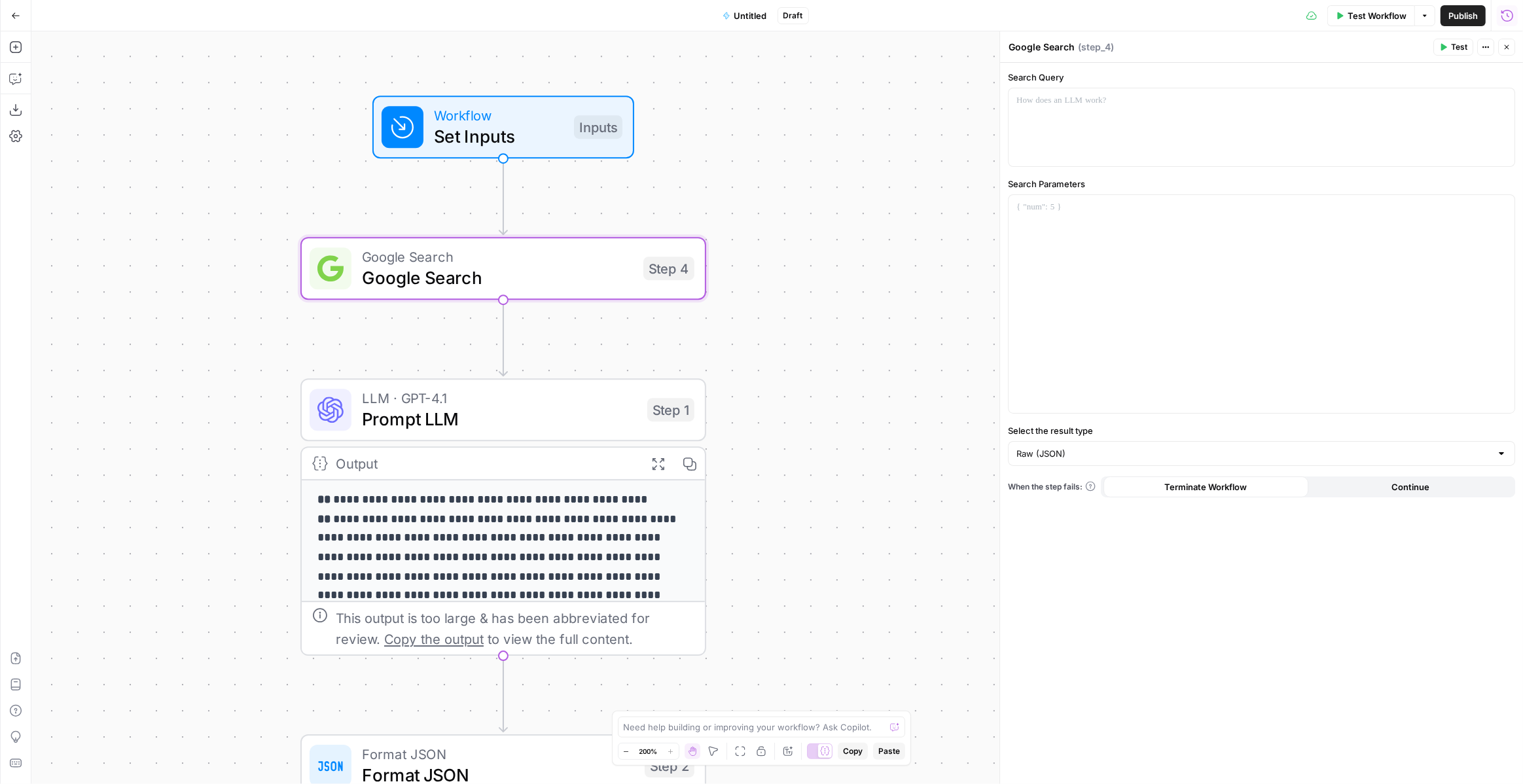 drag, startPoint x: 402, startPoint y: 293, endPoint x: 273, endPoint y: 221, distance: 147.73287 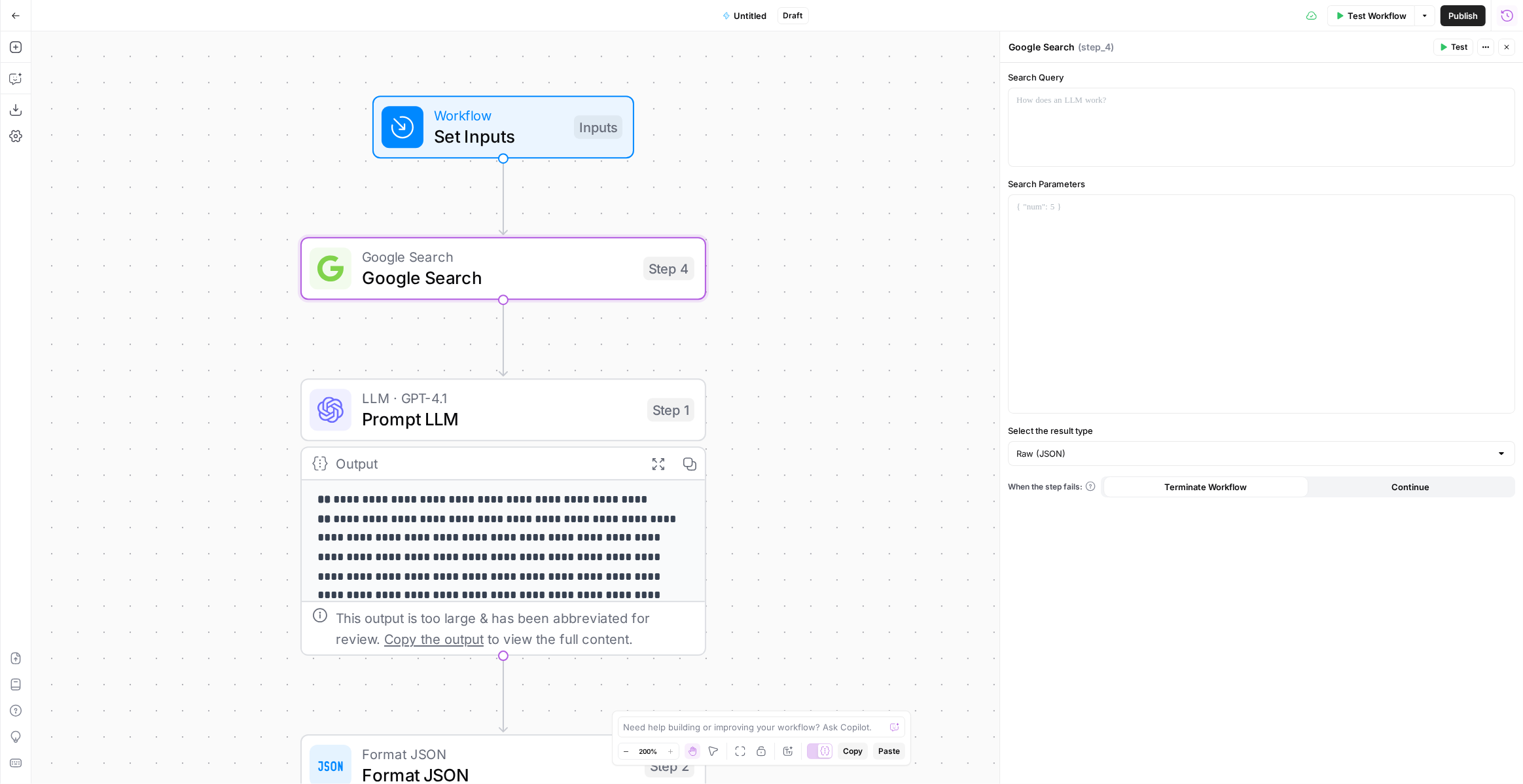 click on "**********" at bounding box center [777, 408] 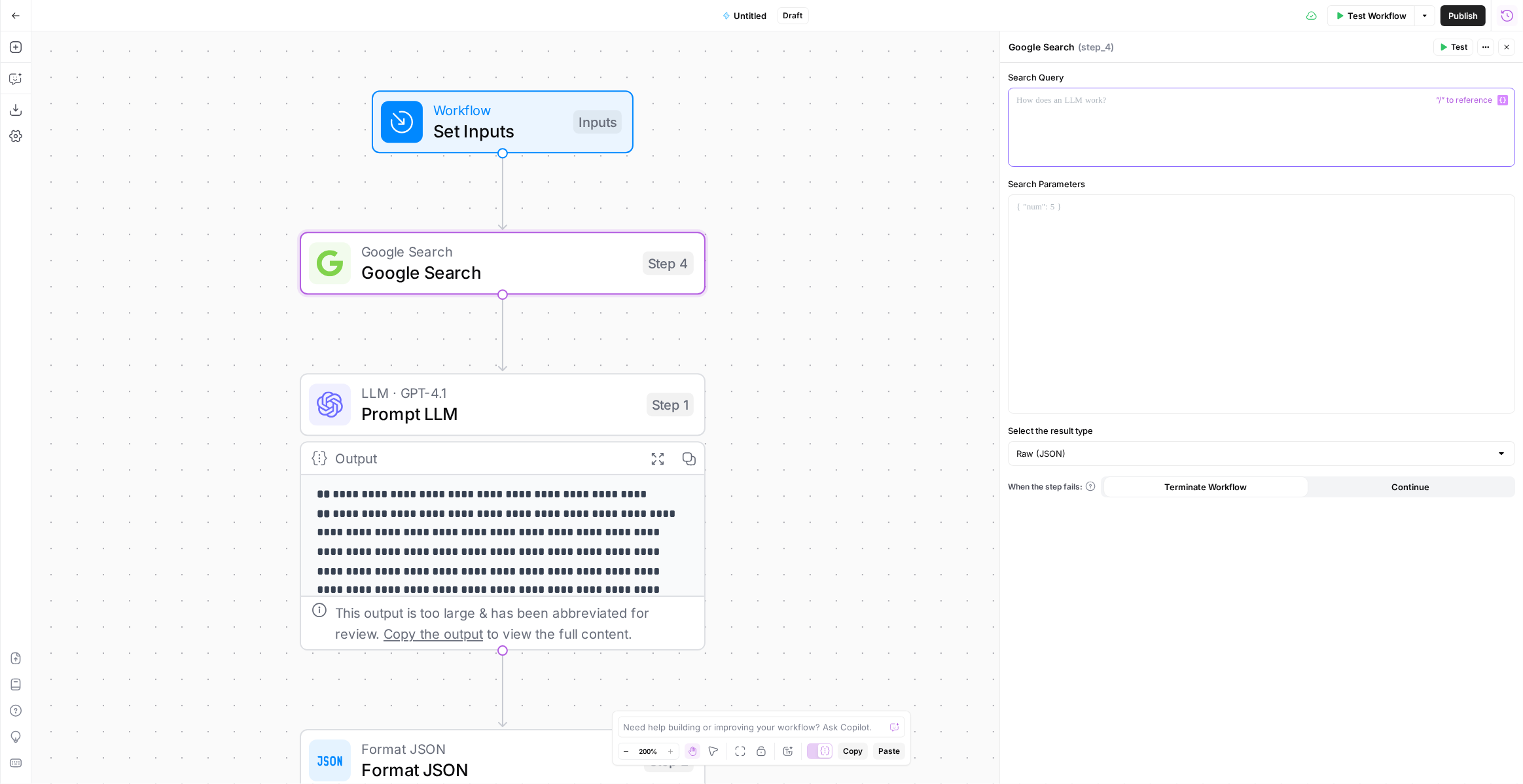 click at bounding box center [1261, 127] 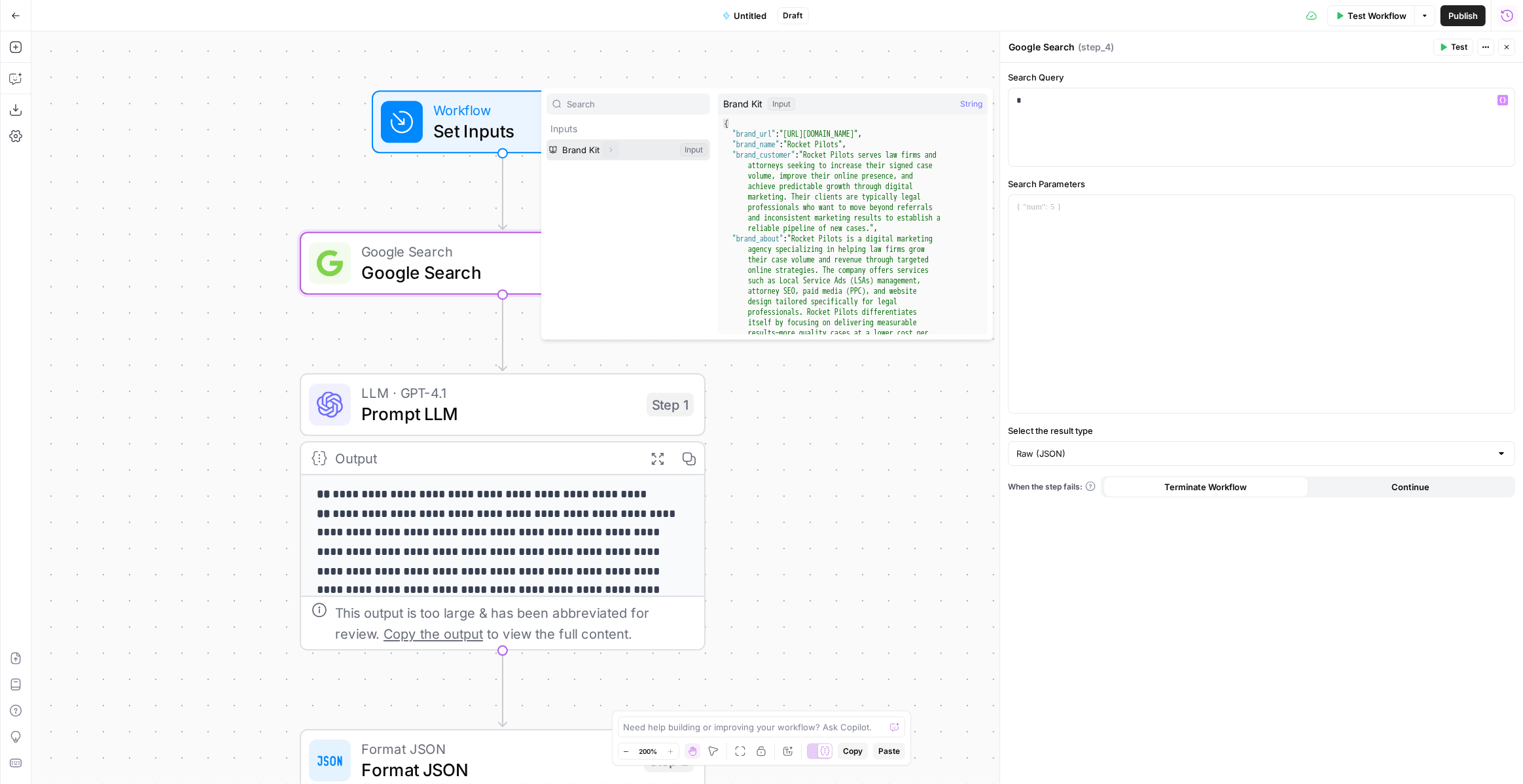click 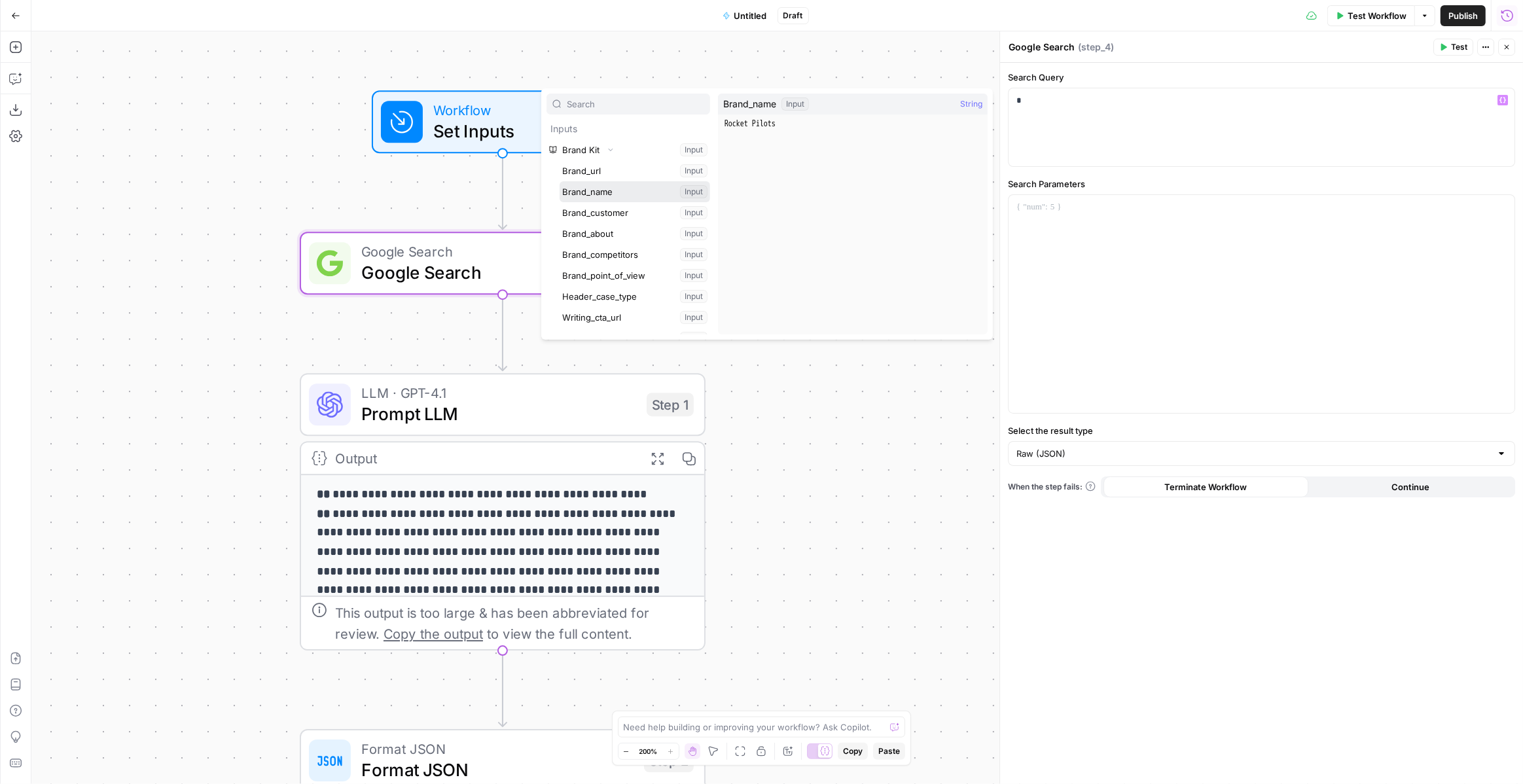 click at bounding box center (635, 192) 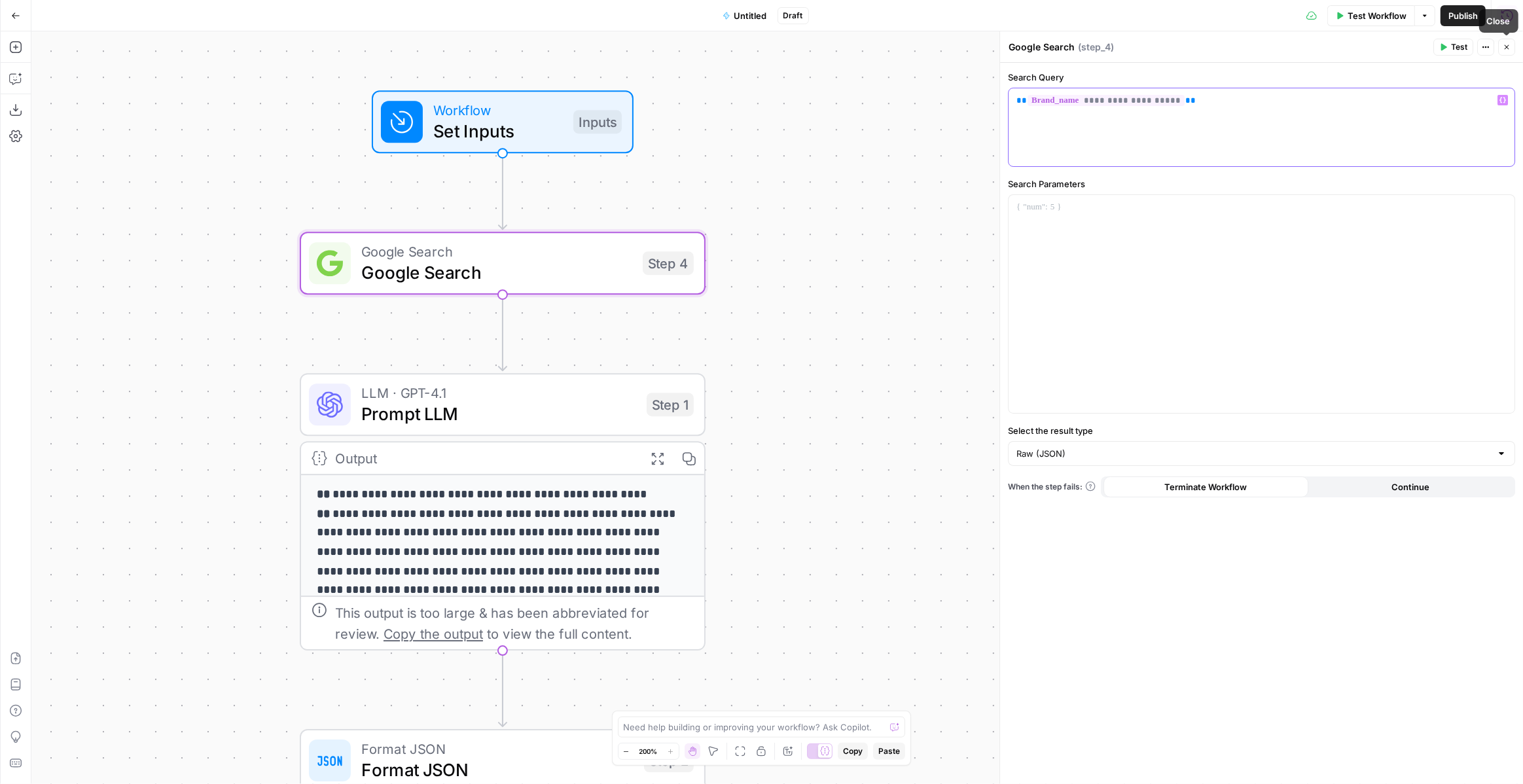 type 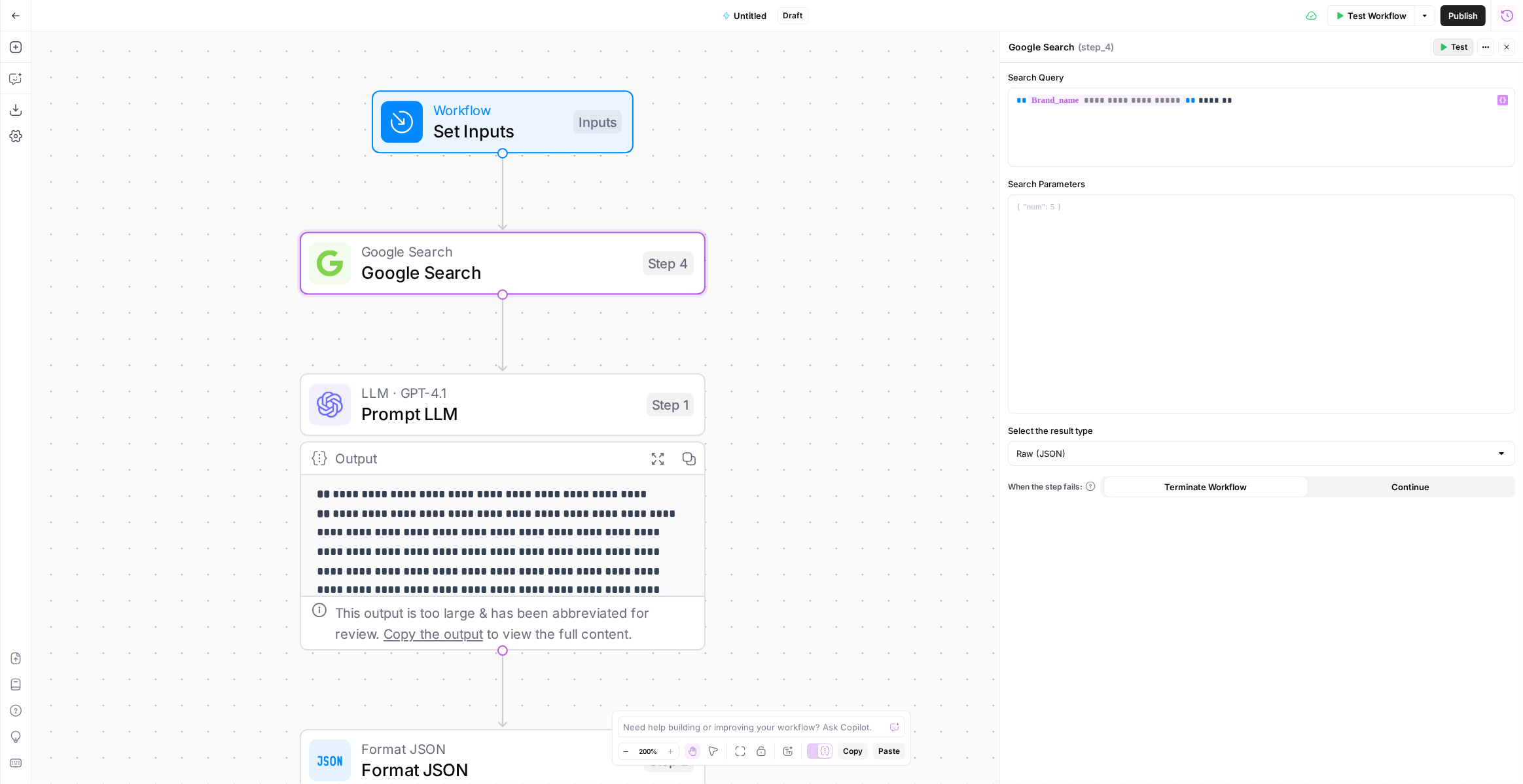 click 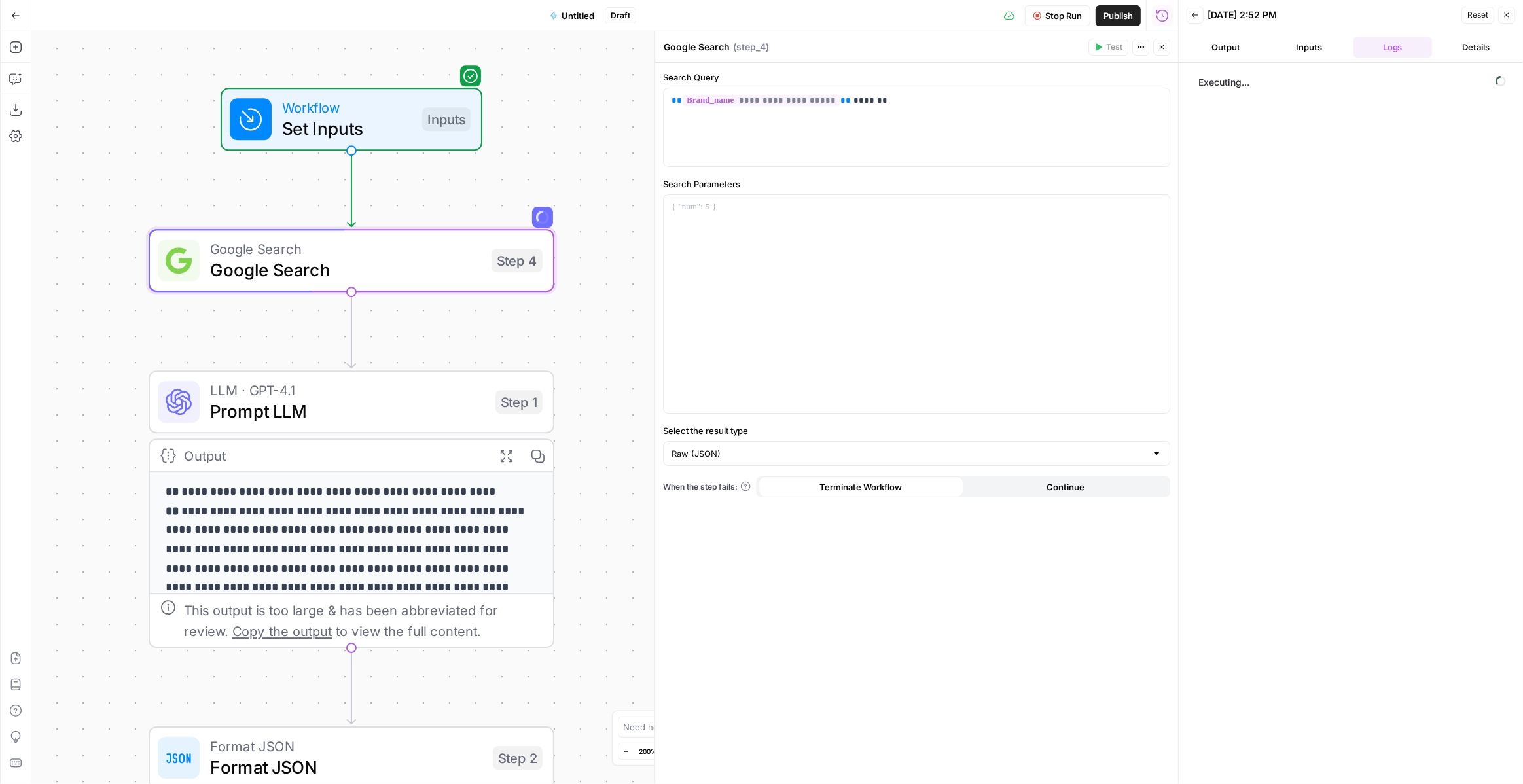 drag, startPoint x: 310, startPoint y: 170, endPoint x: 159, endPoint y: 168, distance: 151.01324 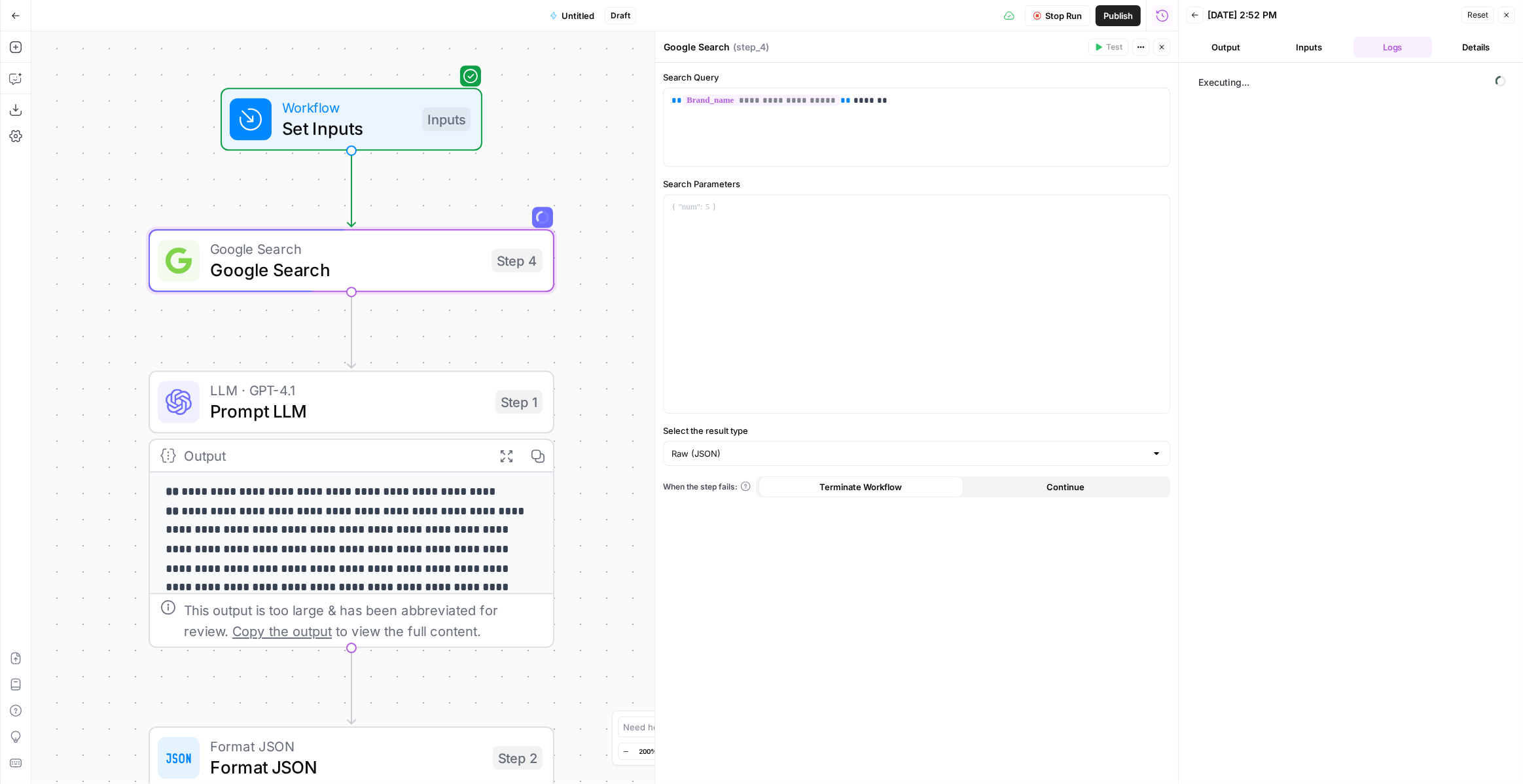 click on "**********" at bounding box center [605, 408] 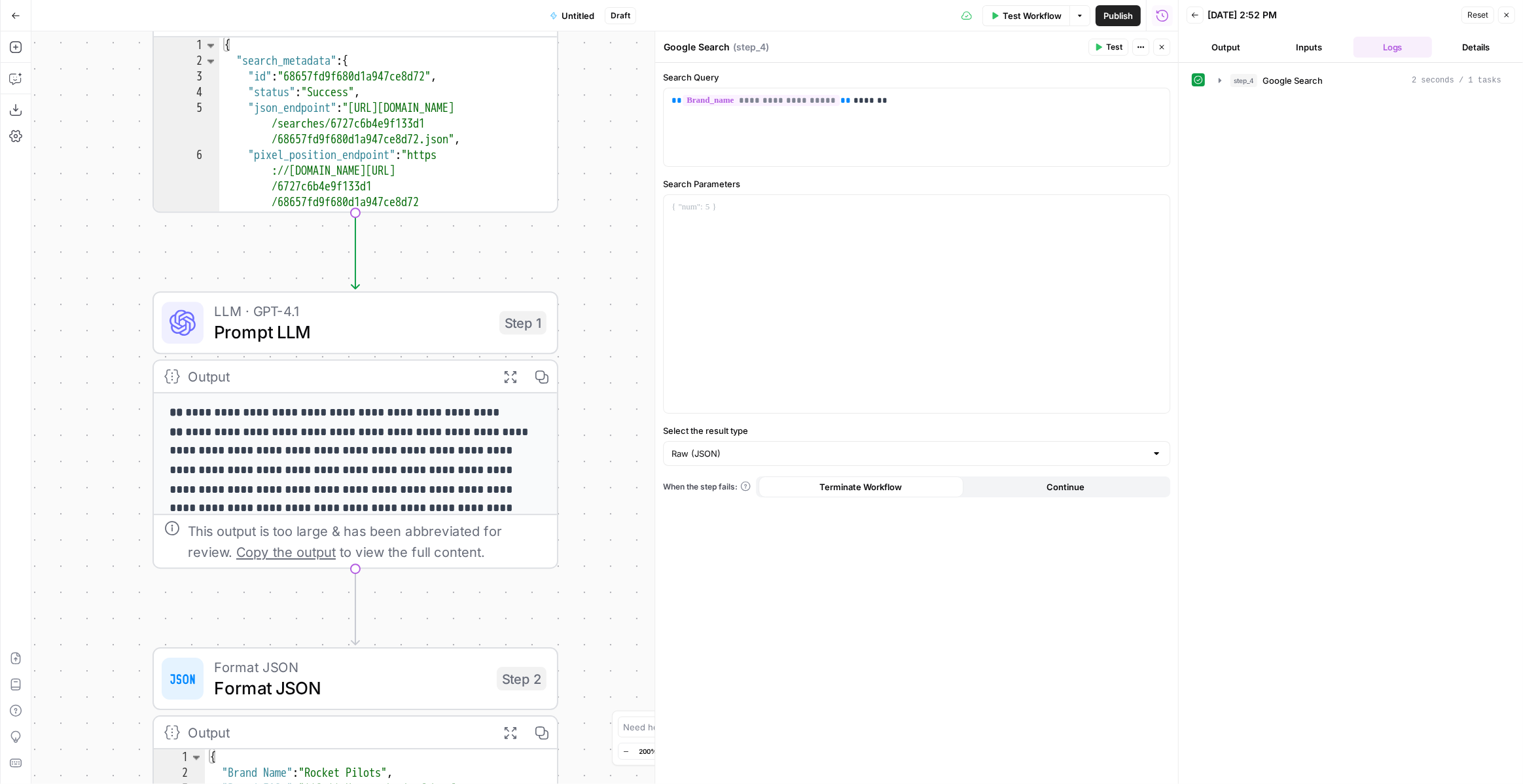 drag, startPoint x: 601, startPoint y: 414, endPoint x: 606, endPoint y: 105, distance: 309.0405 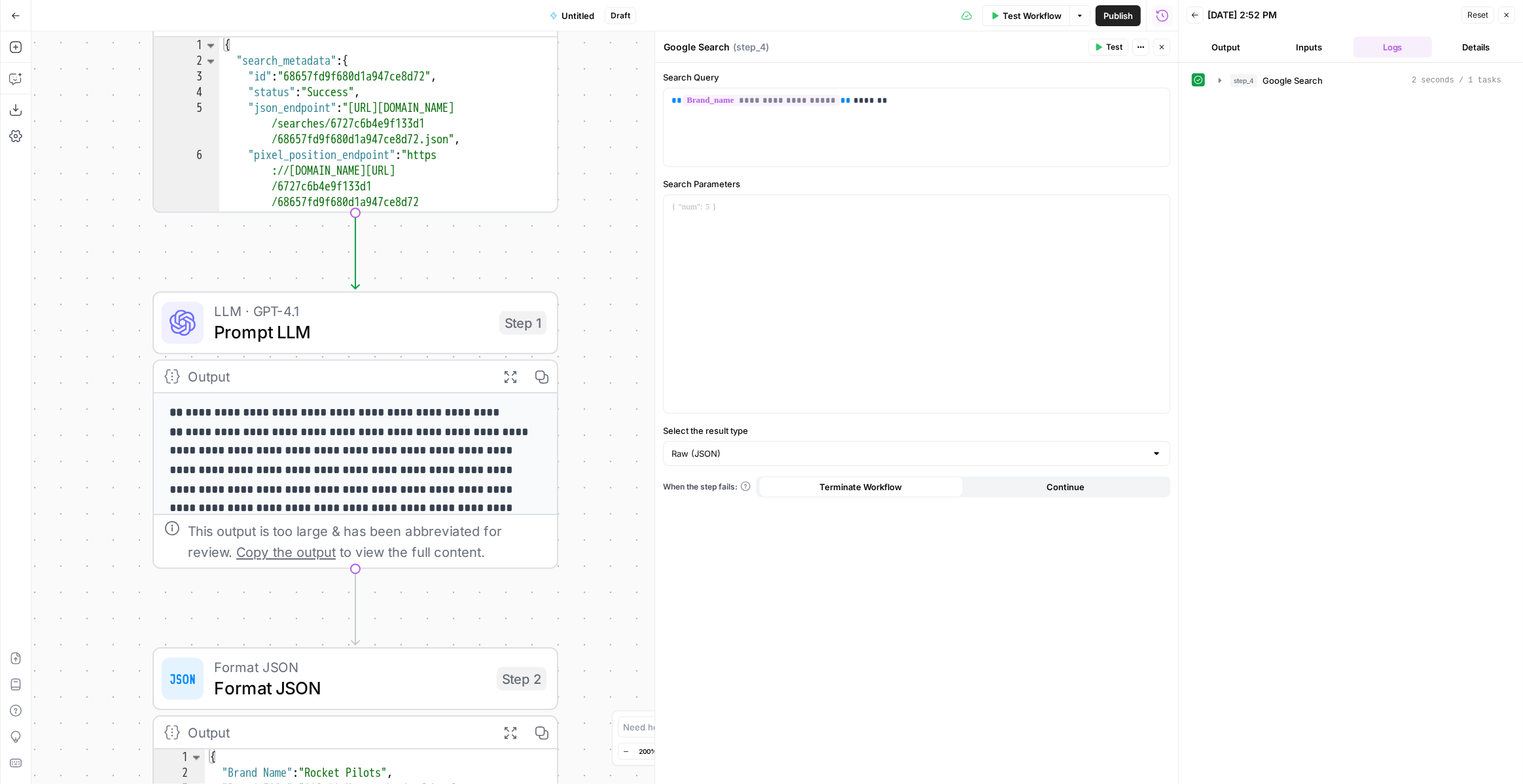click on "**********" at bounding box center (605, 408) 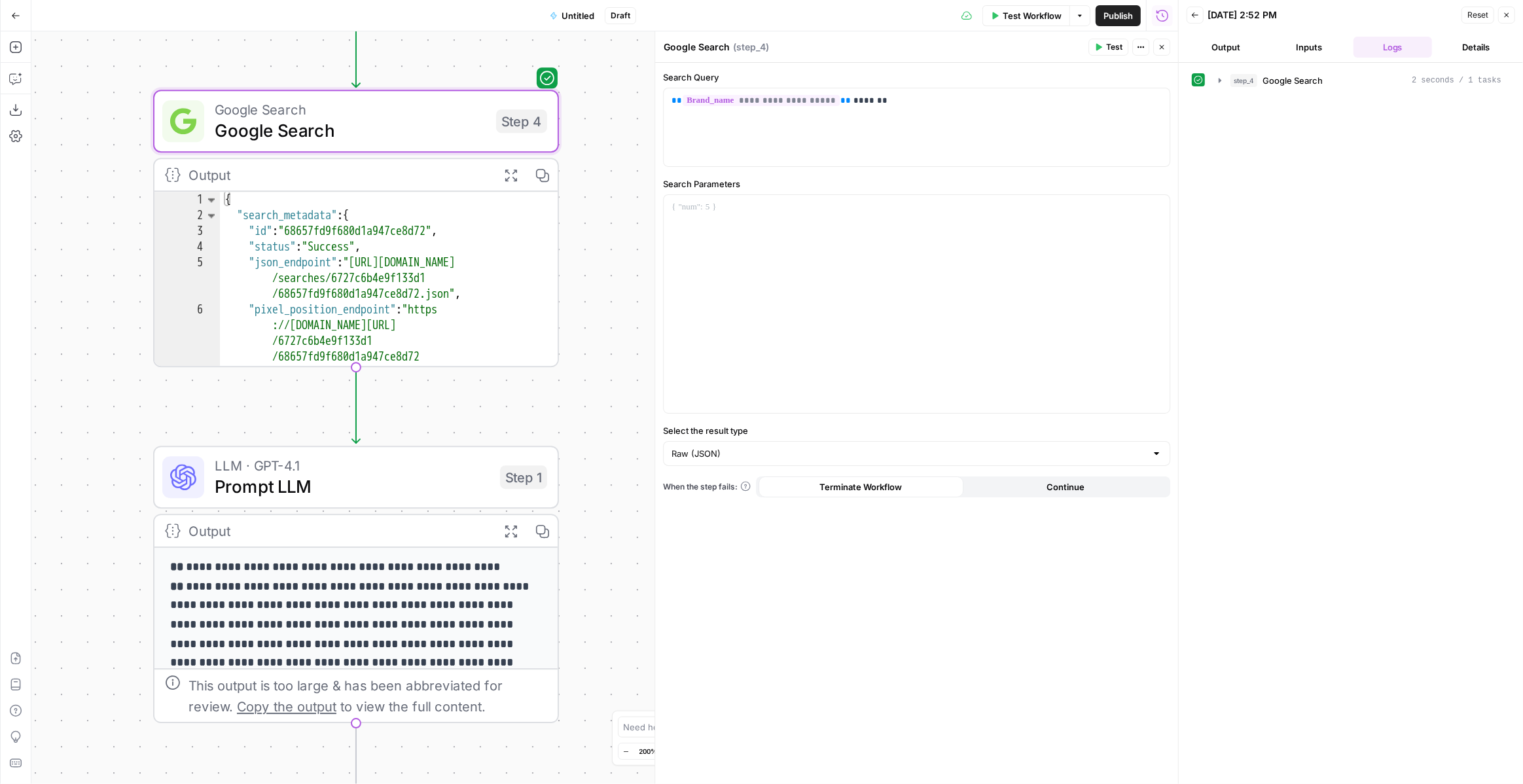 drag, startPoint x: 617, startPoint y: 164, endPoint x: 617, endPoint y: 304, distance: 140 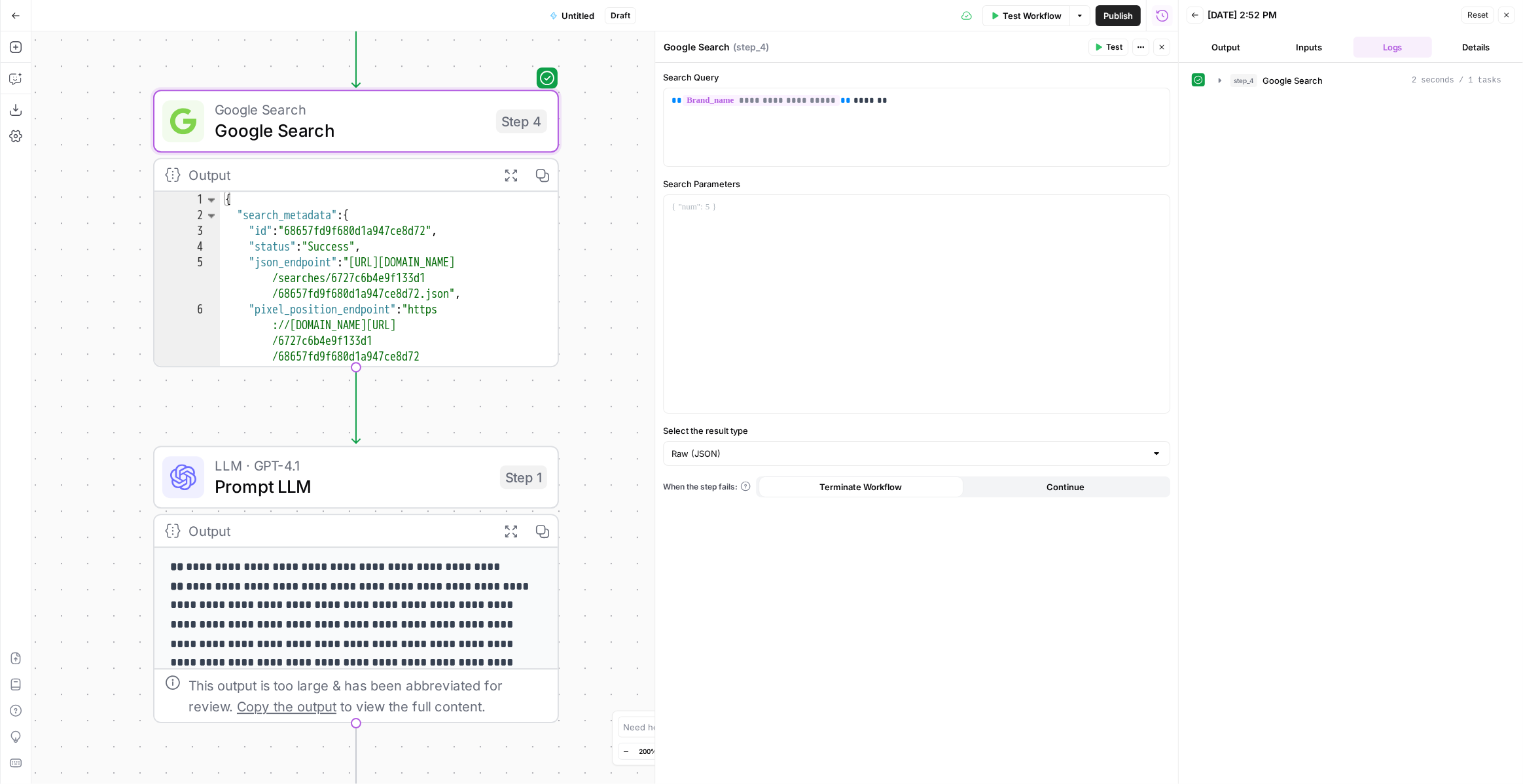 click on "**********" at bounding box center [605, 408] 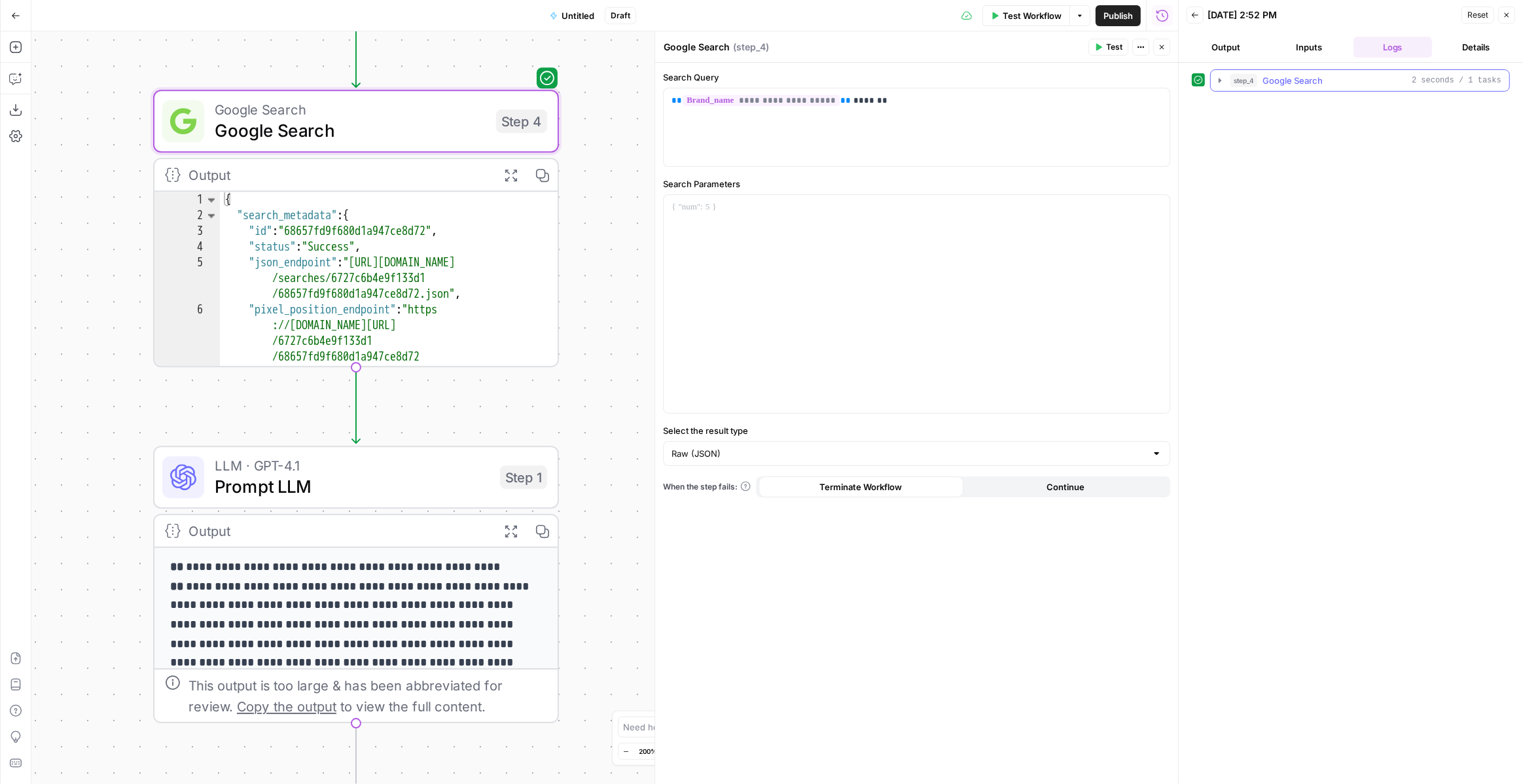 click 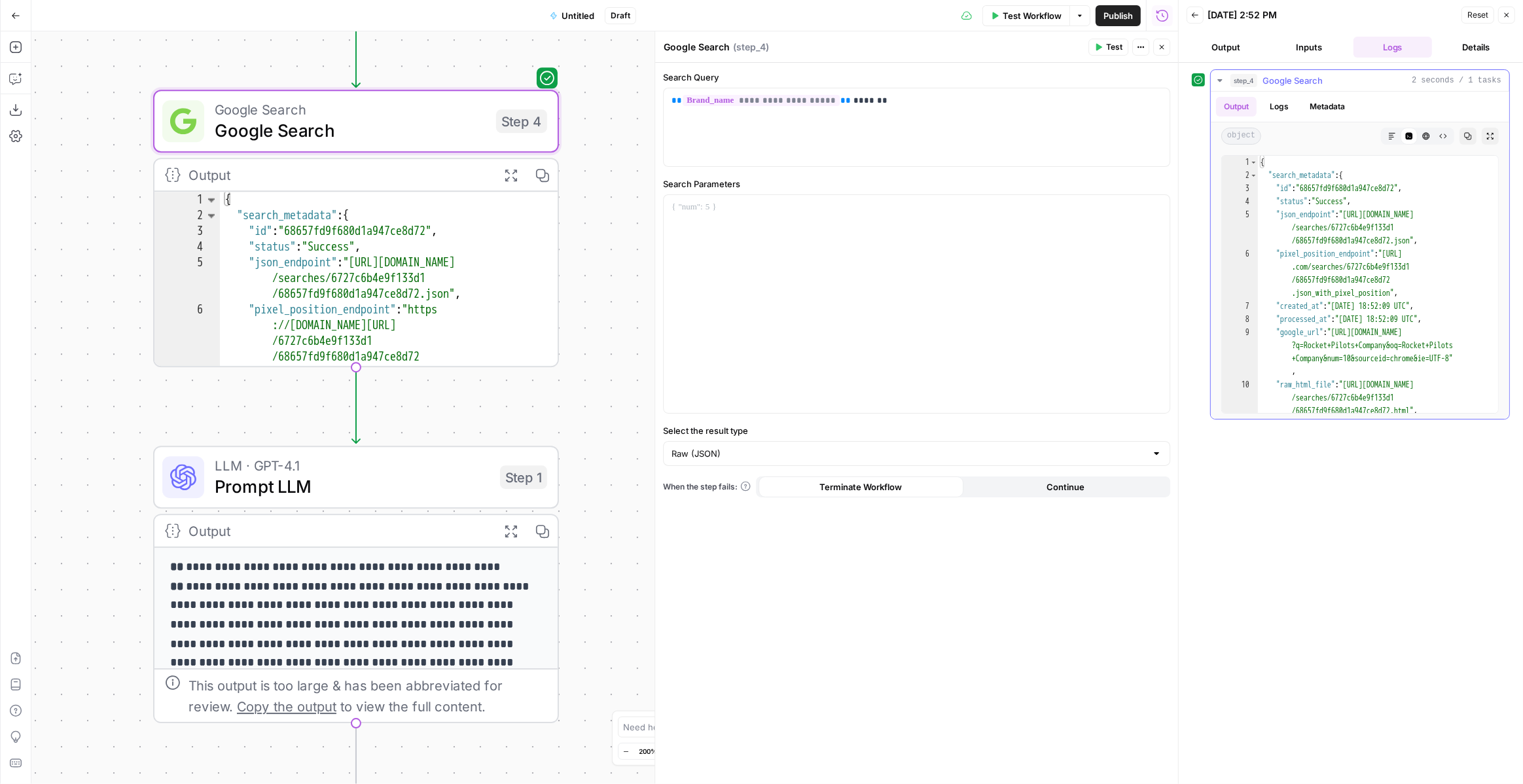 type on "**********" 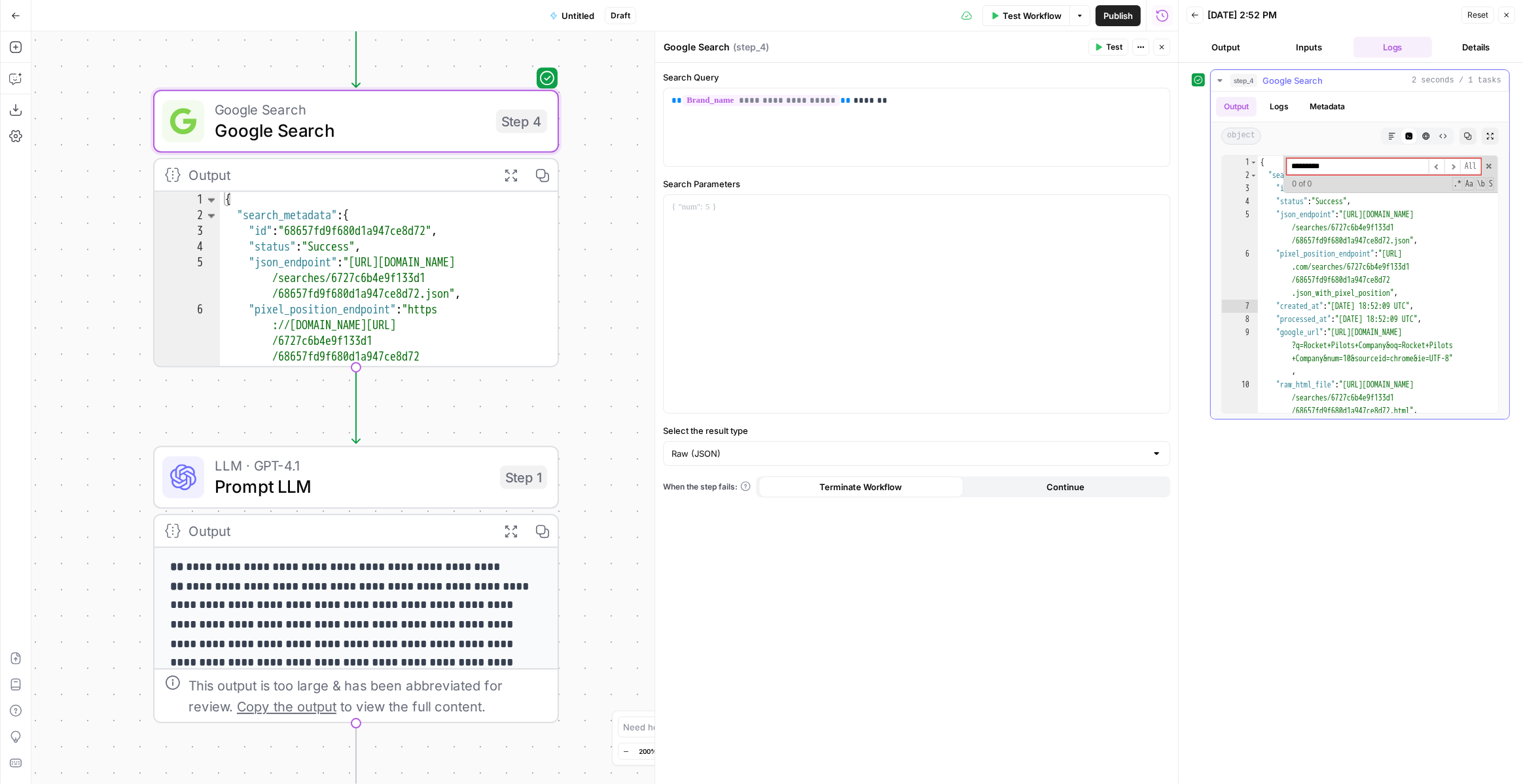 click on "*********" at bounding box center (1357, 166) 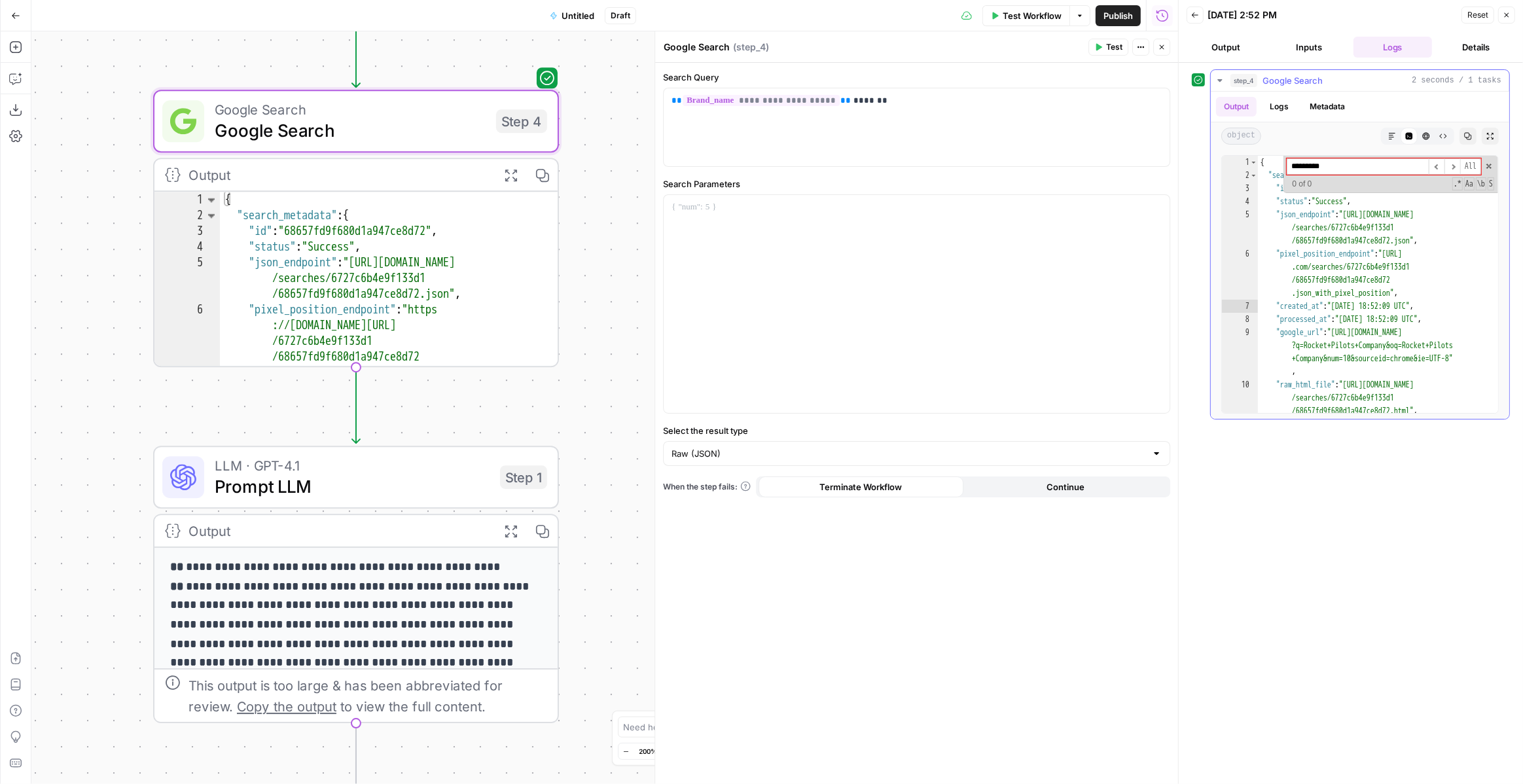click on "*********" at bounding box center [1357, 166] 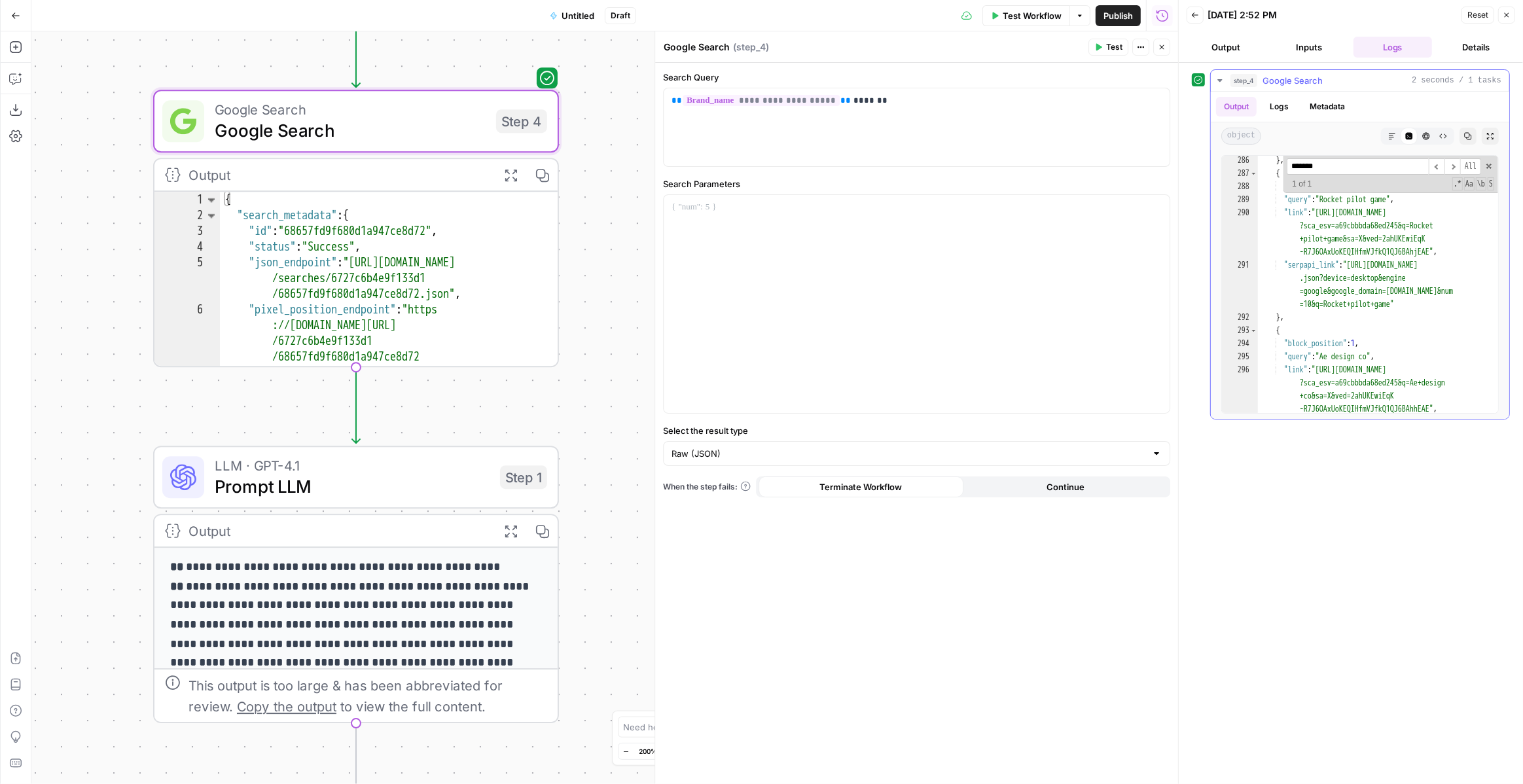 scroll, scrollTop: 6938, scrollLeft: 0, axis: vertical 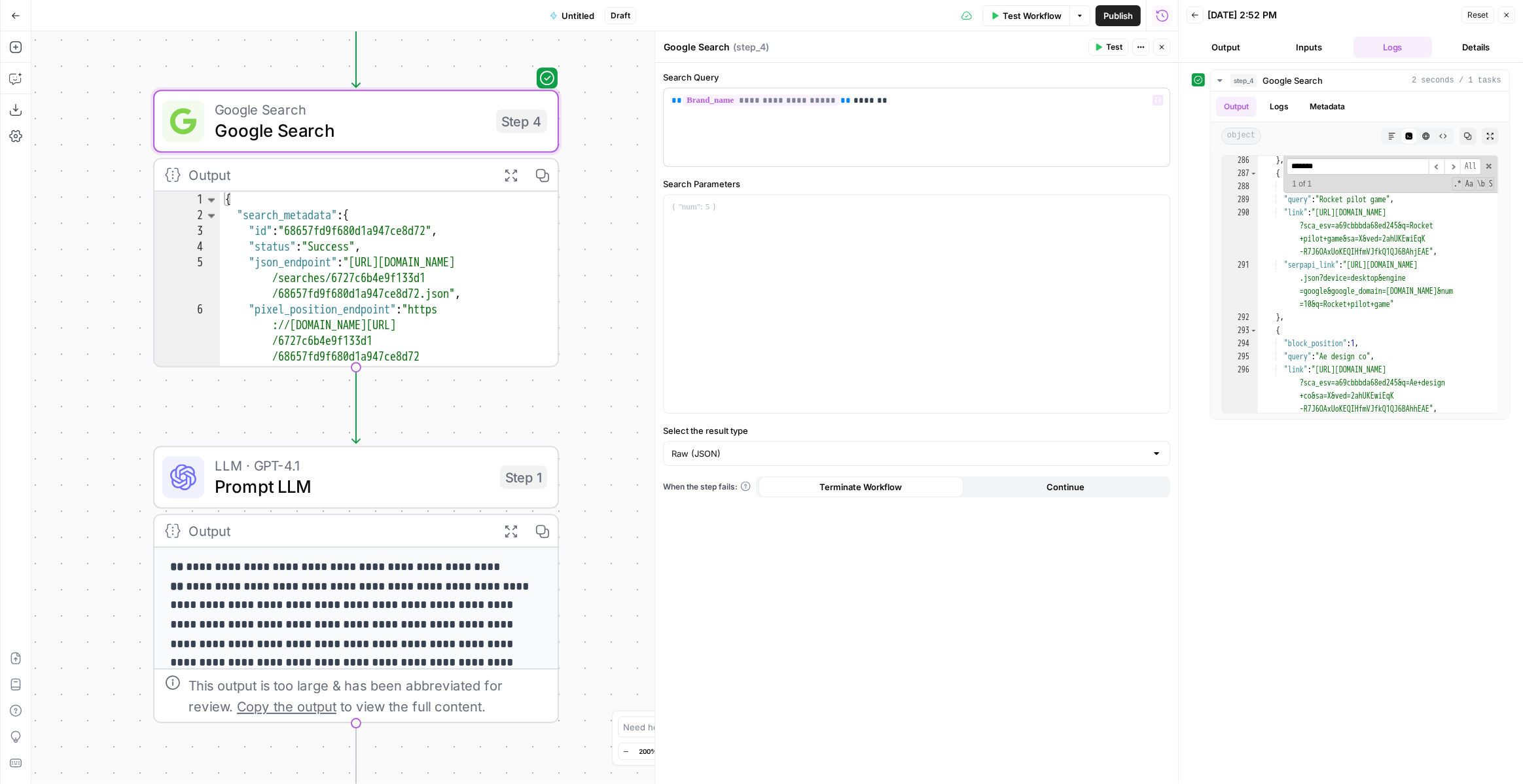 type on "*******" 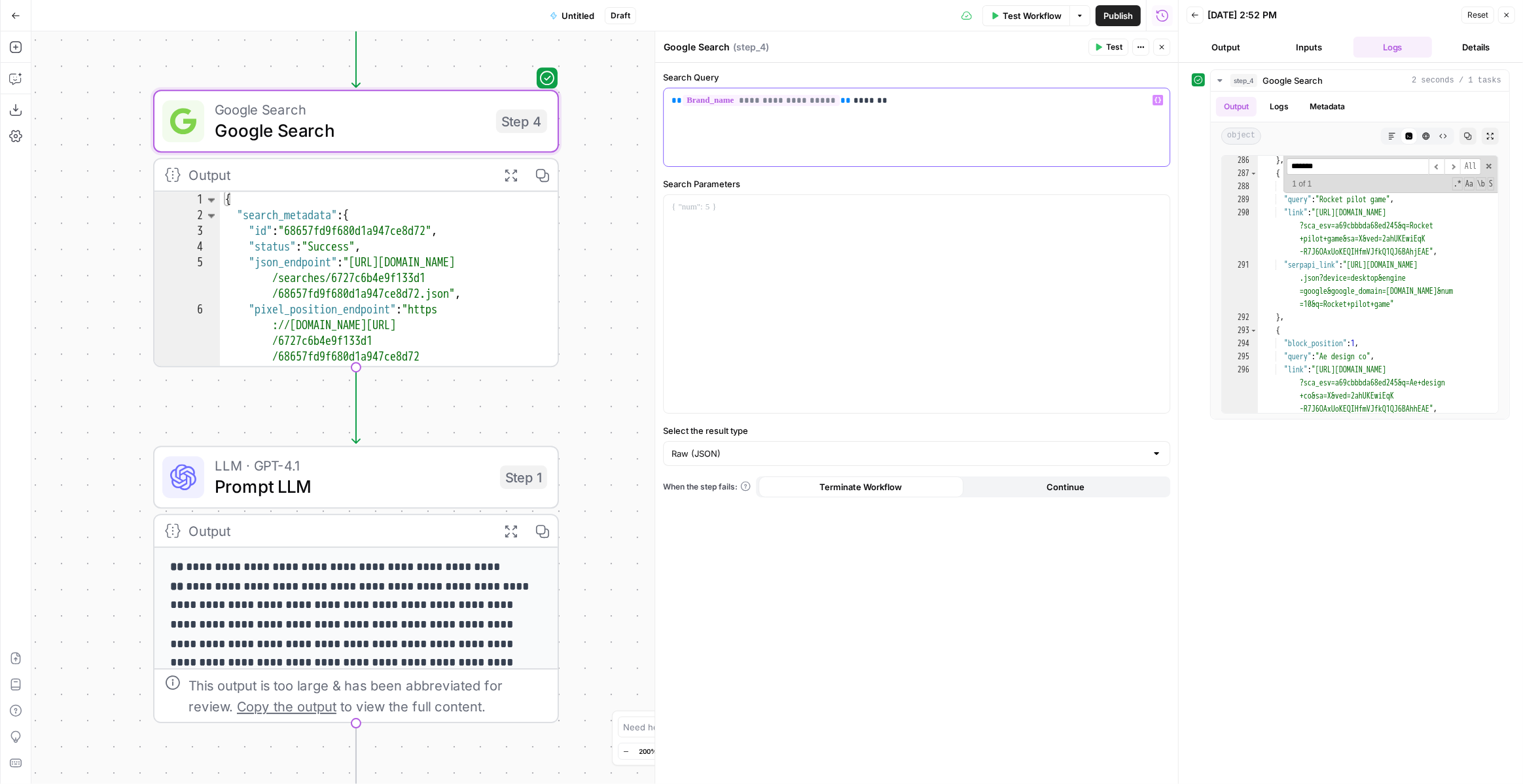 click on "**********" at bounding box center [916, 127] 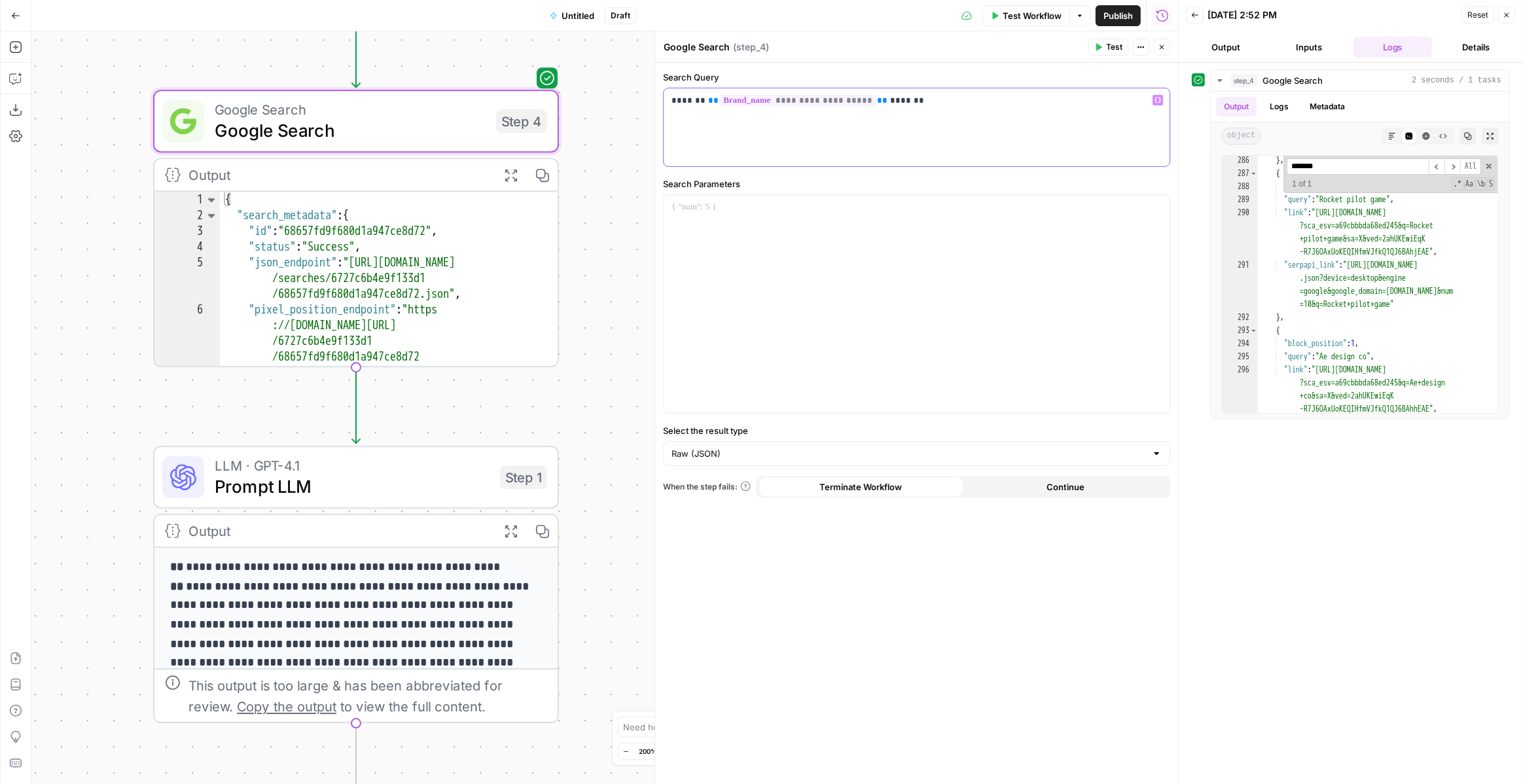 click on "**********" at bounding box center [916, 100] 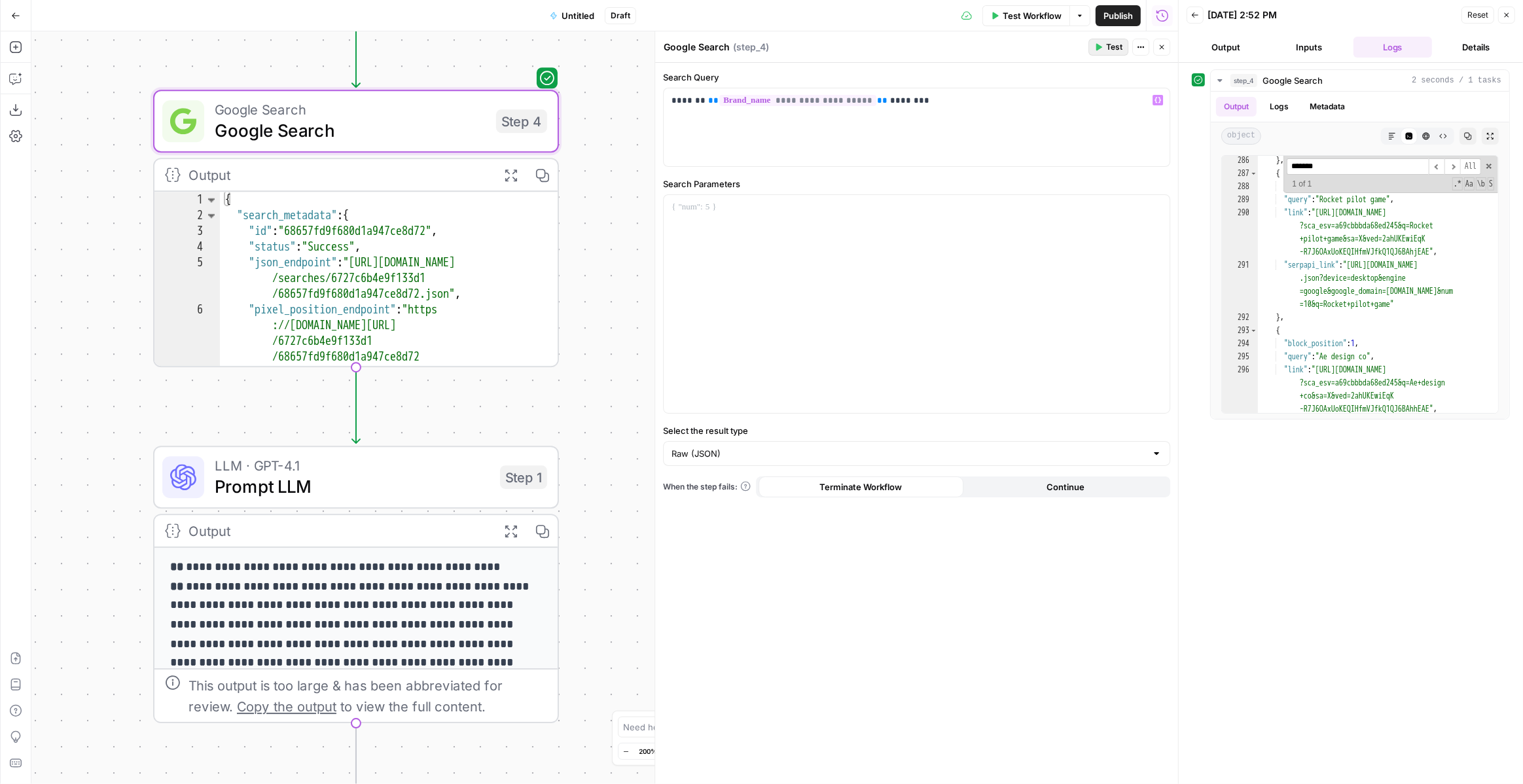 click on "Test" at bounding box center [1114, 47] 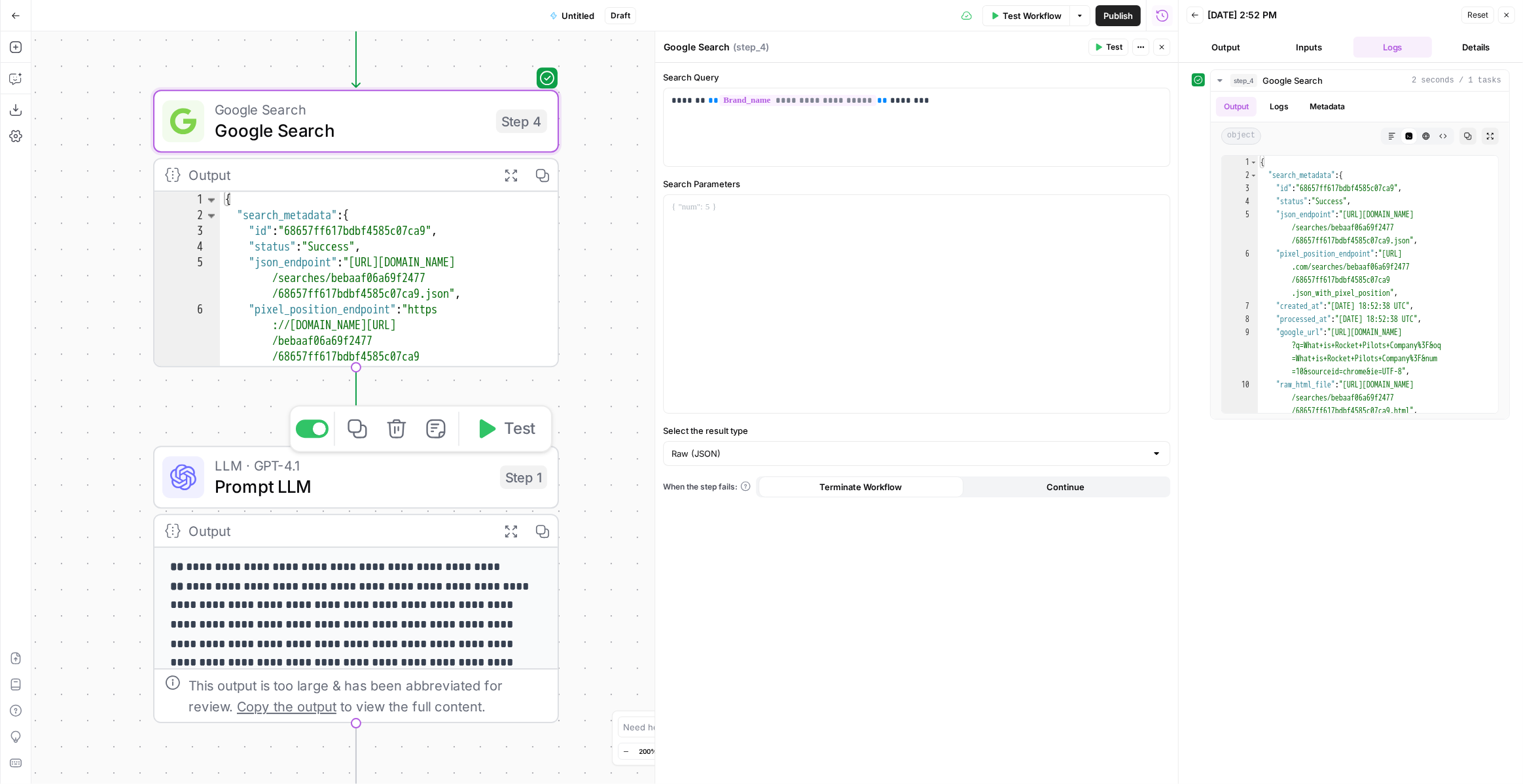 click on "LLM · GPT-4.1" at bounding box center (352, 465) 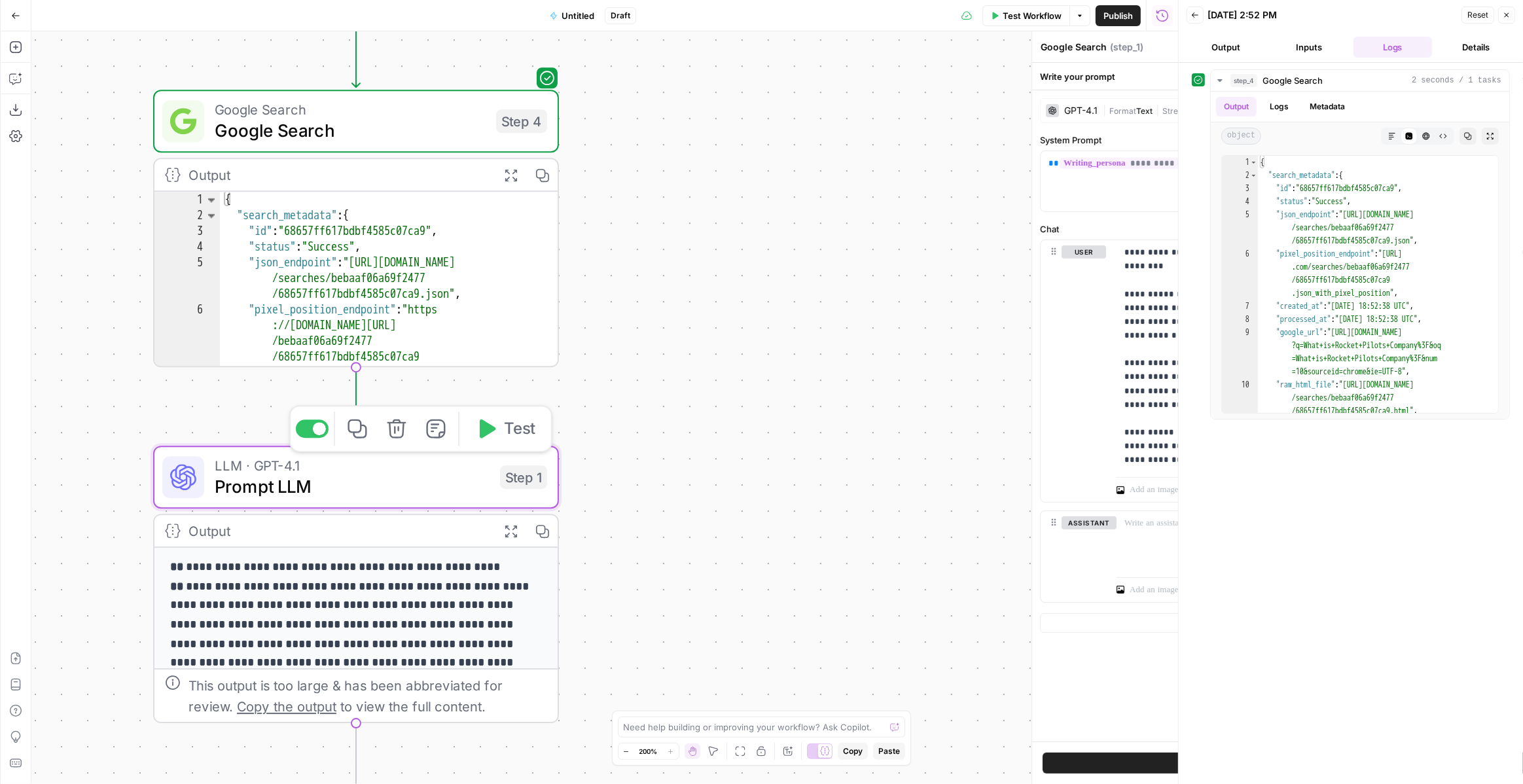 type on "Prompt LLM" 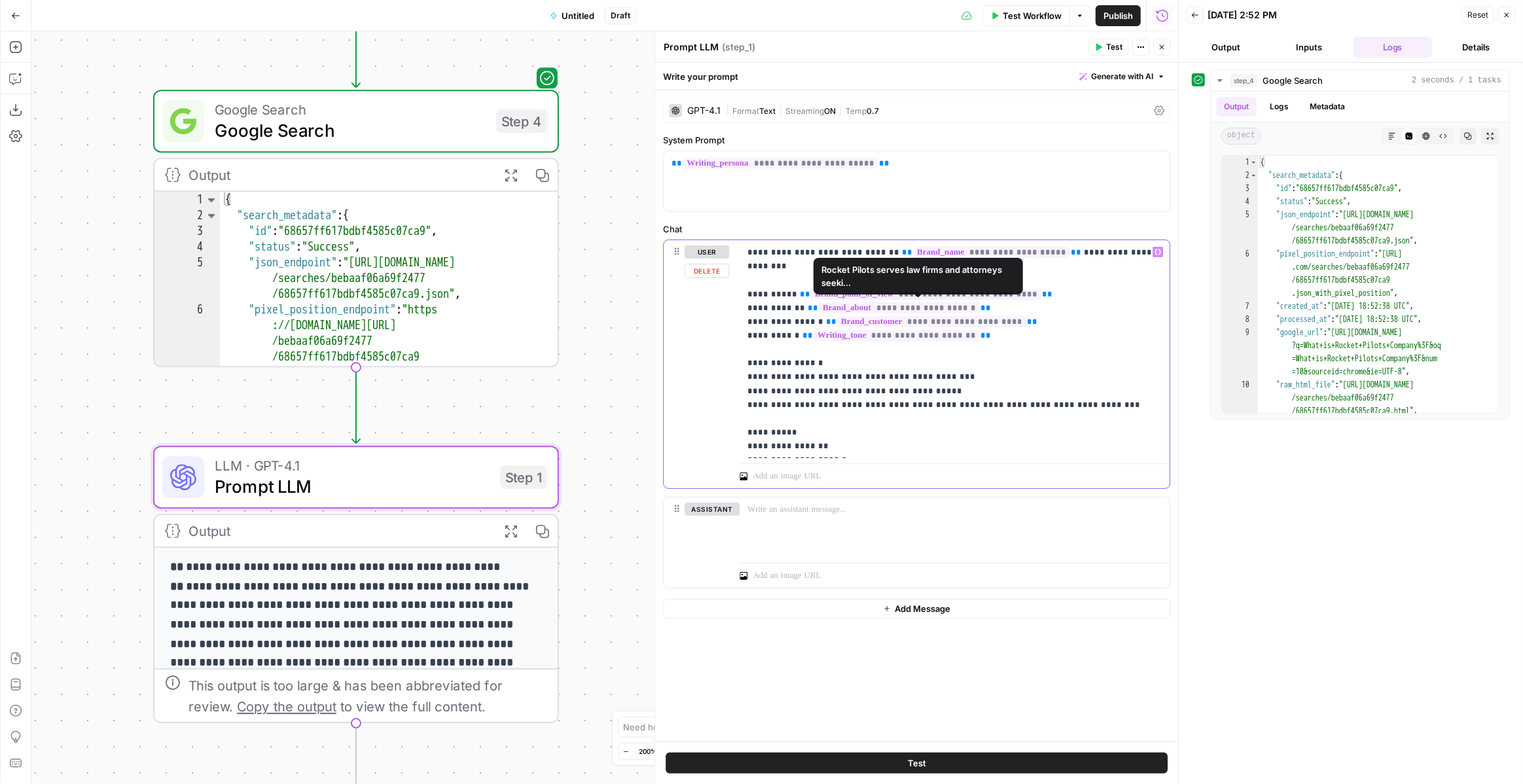 click on "**********" at bounding box center (954, 349) 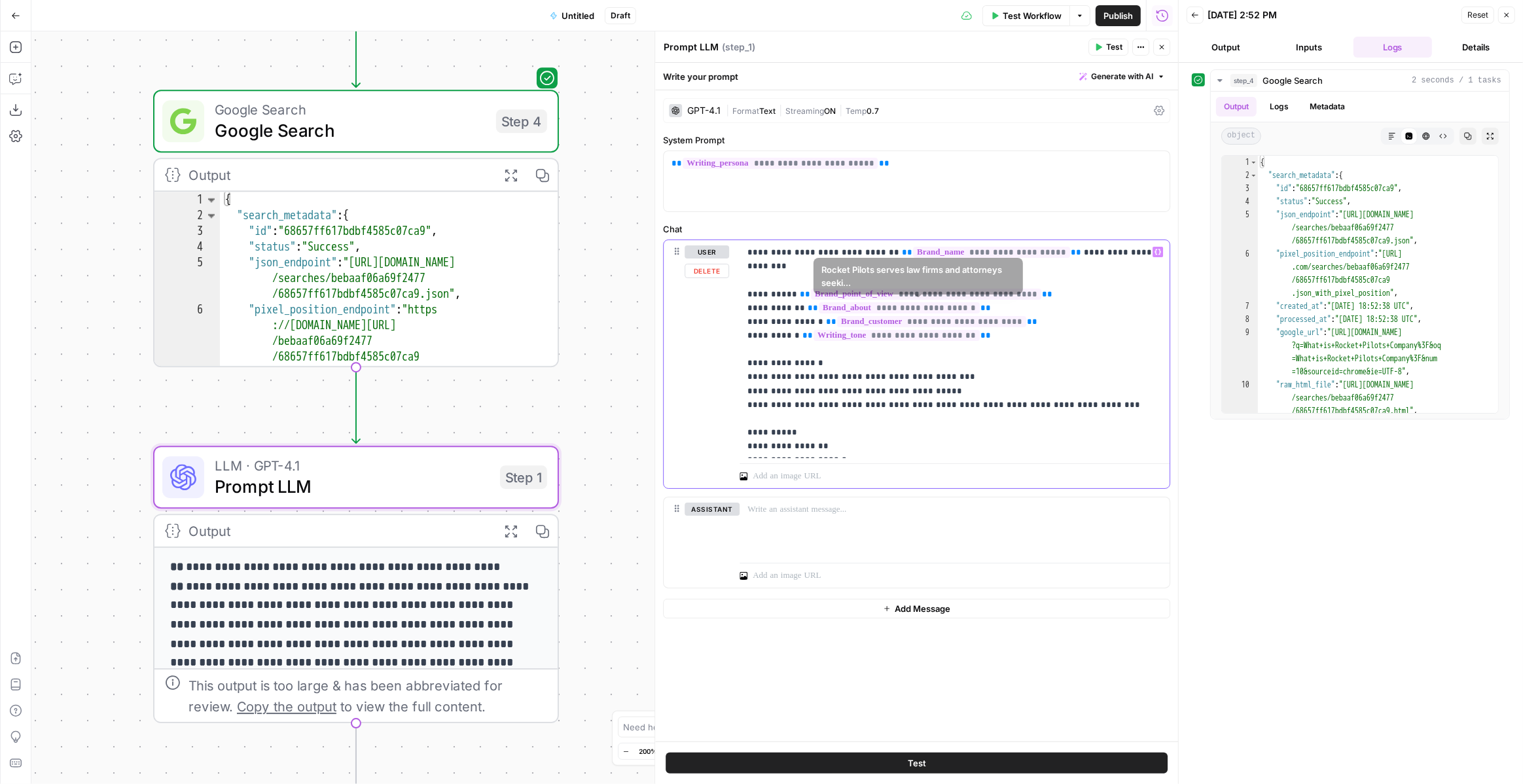 click on "**********" at bounding box center [954, 349] 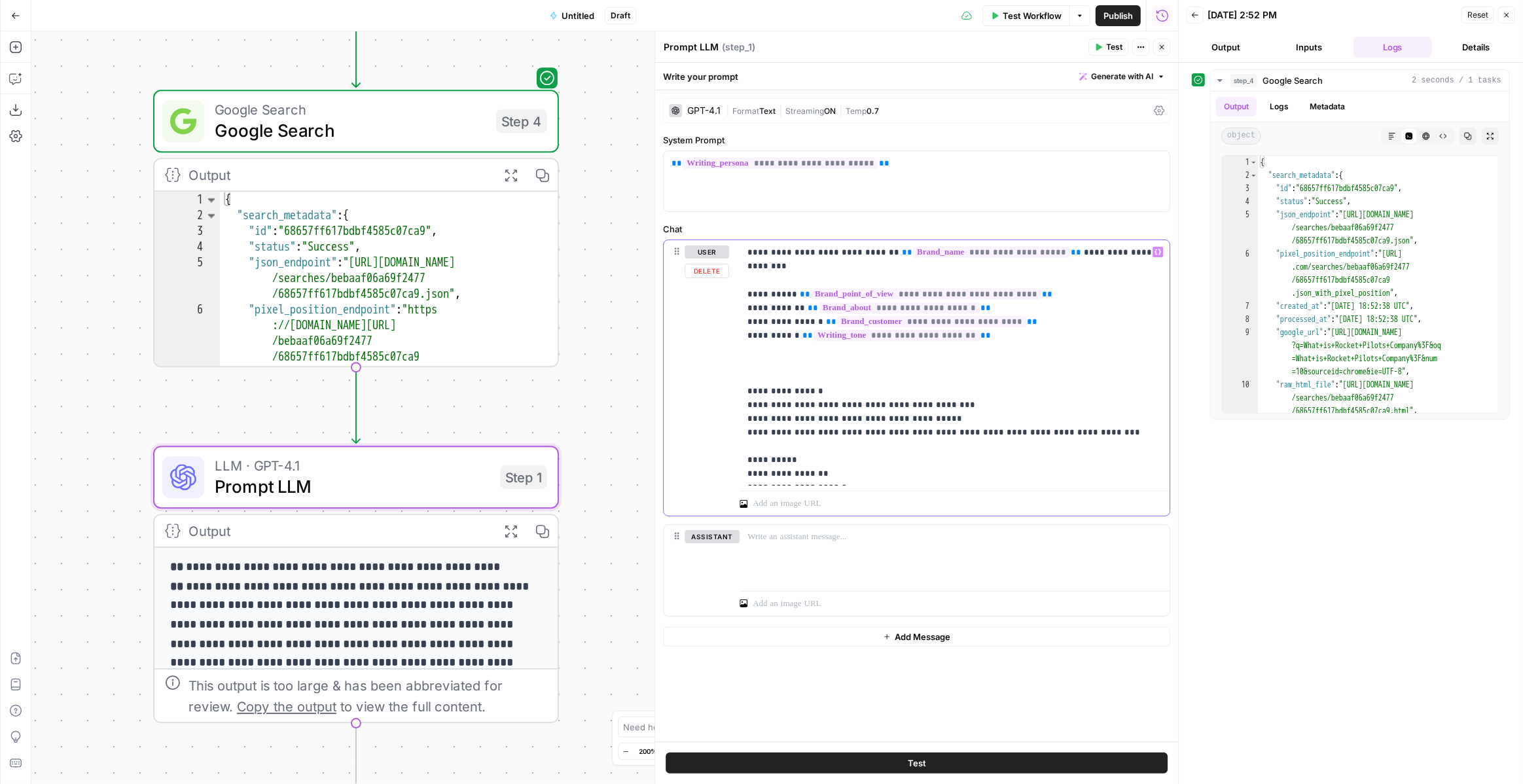 type 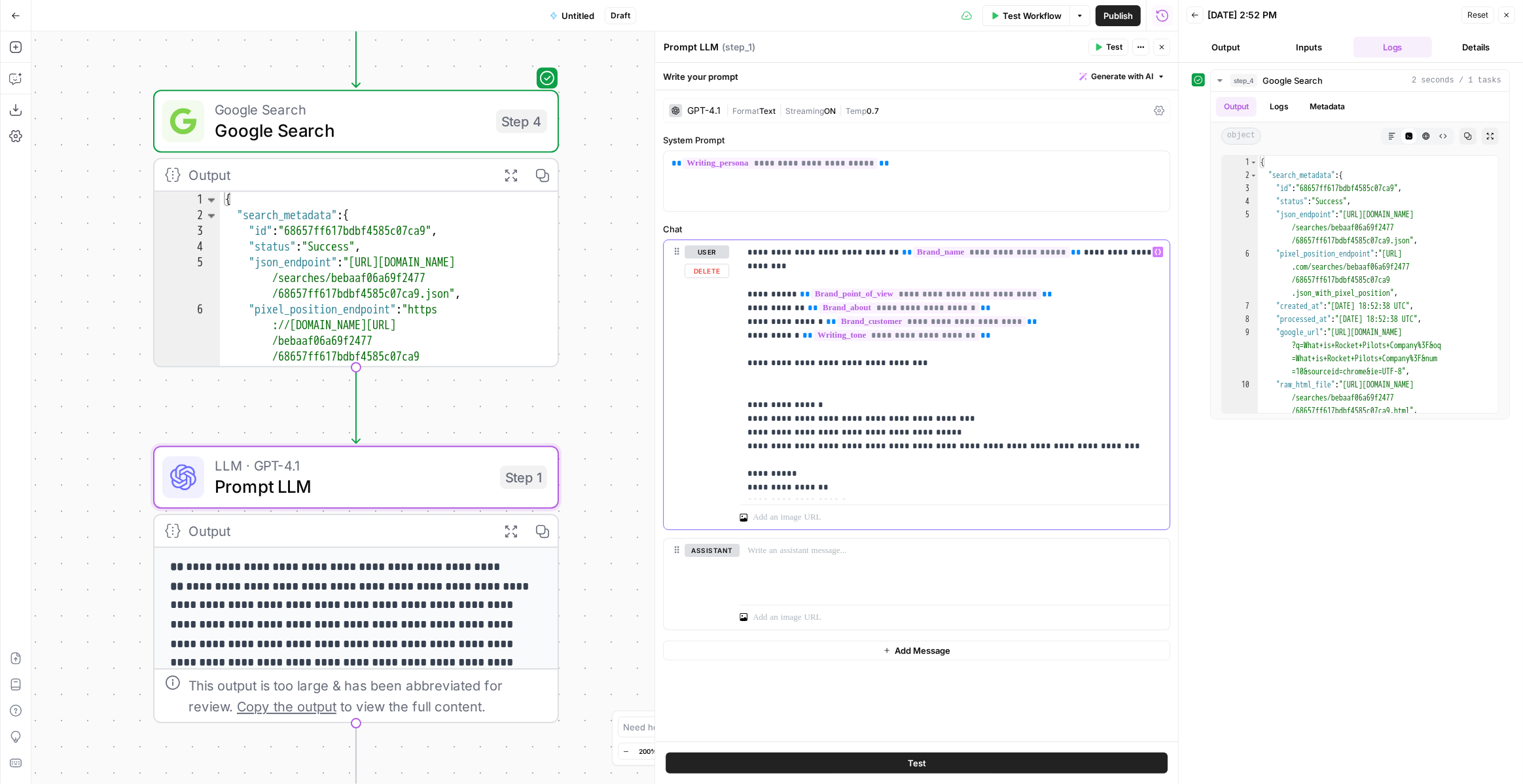 click on "Variables Menu" at bounding box center (1158, 252) 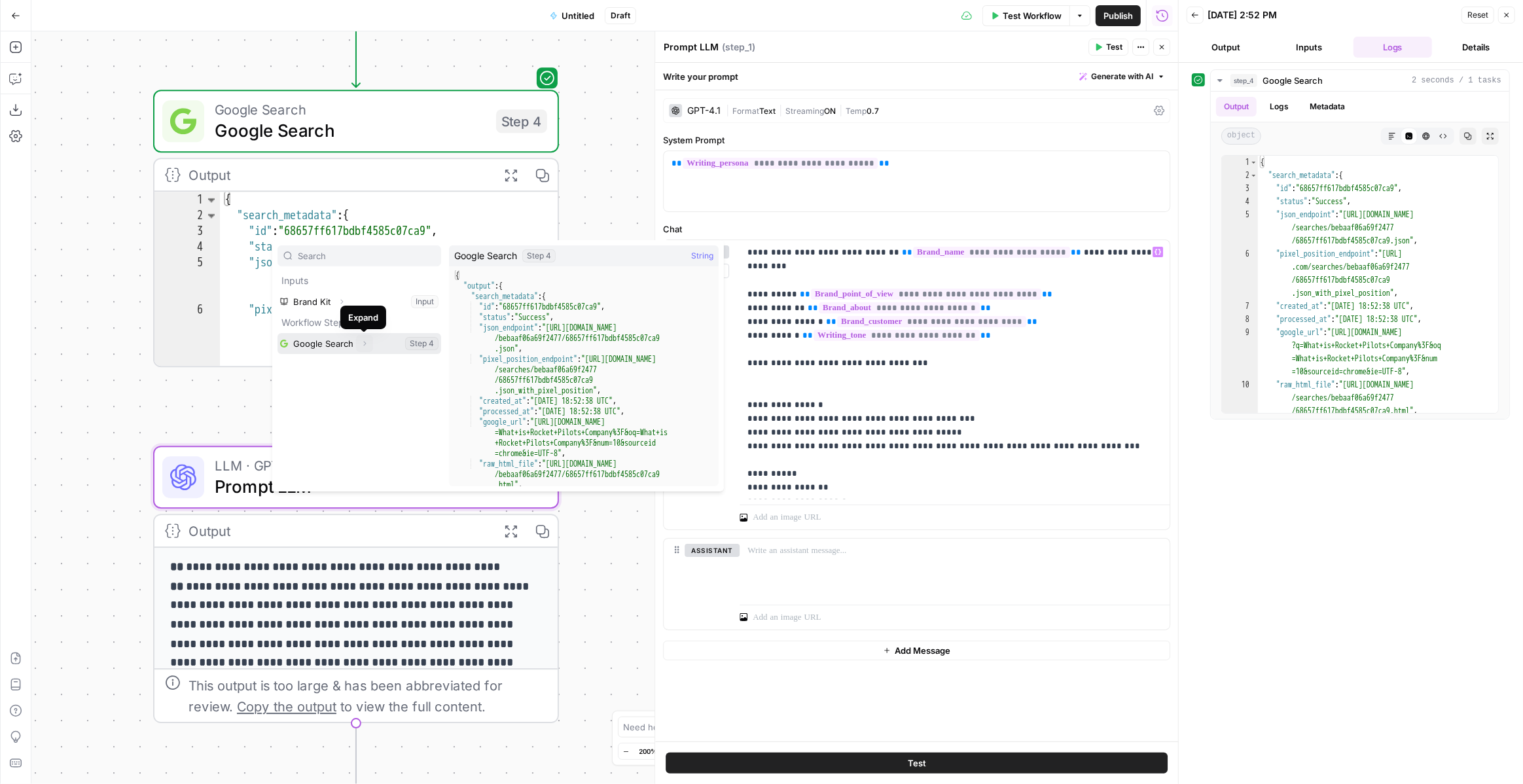click 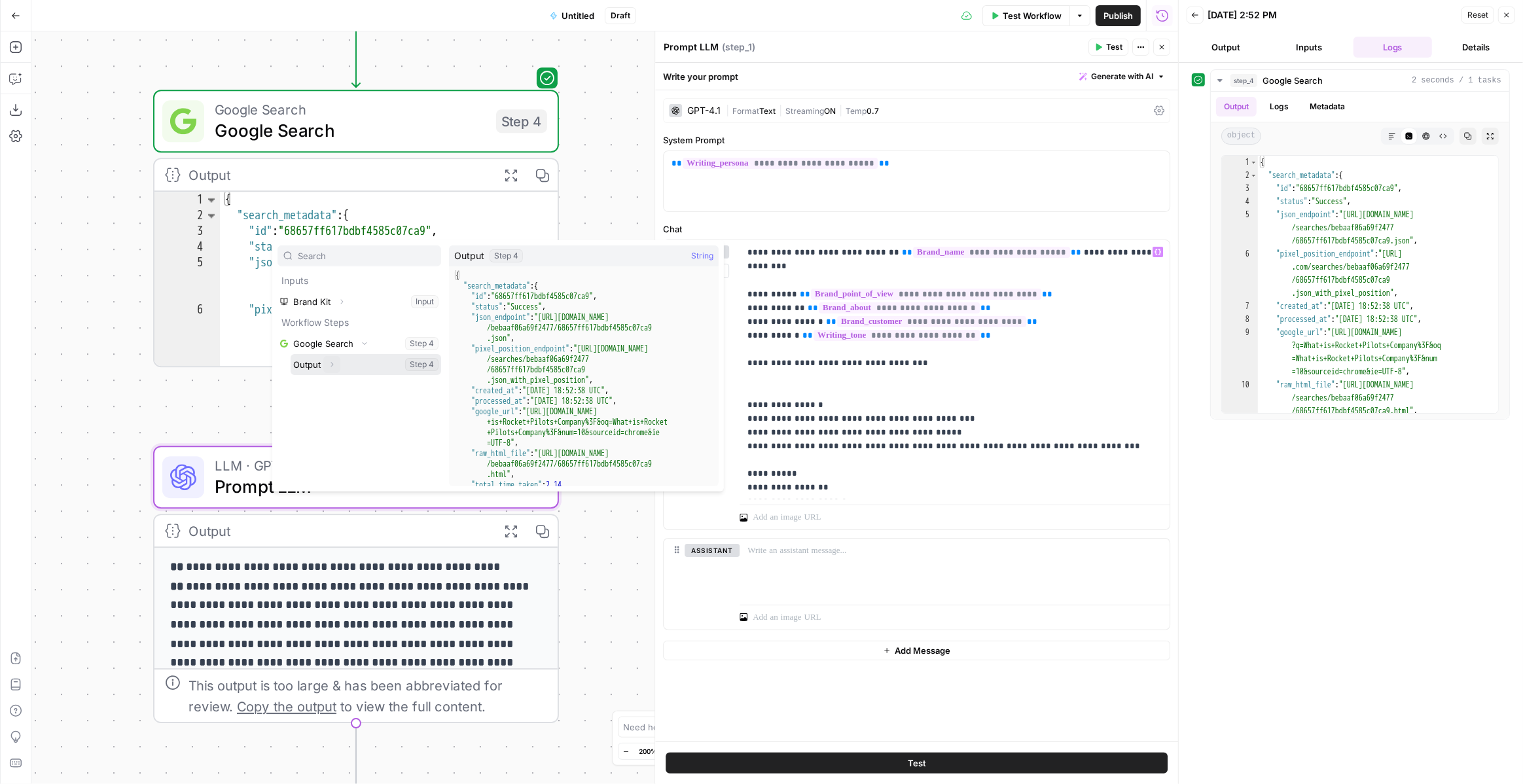 click 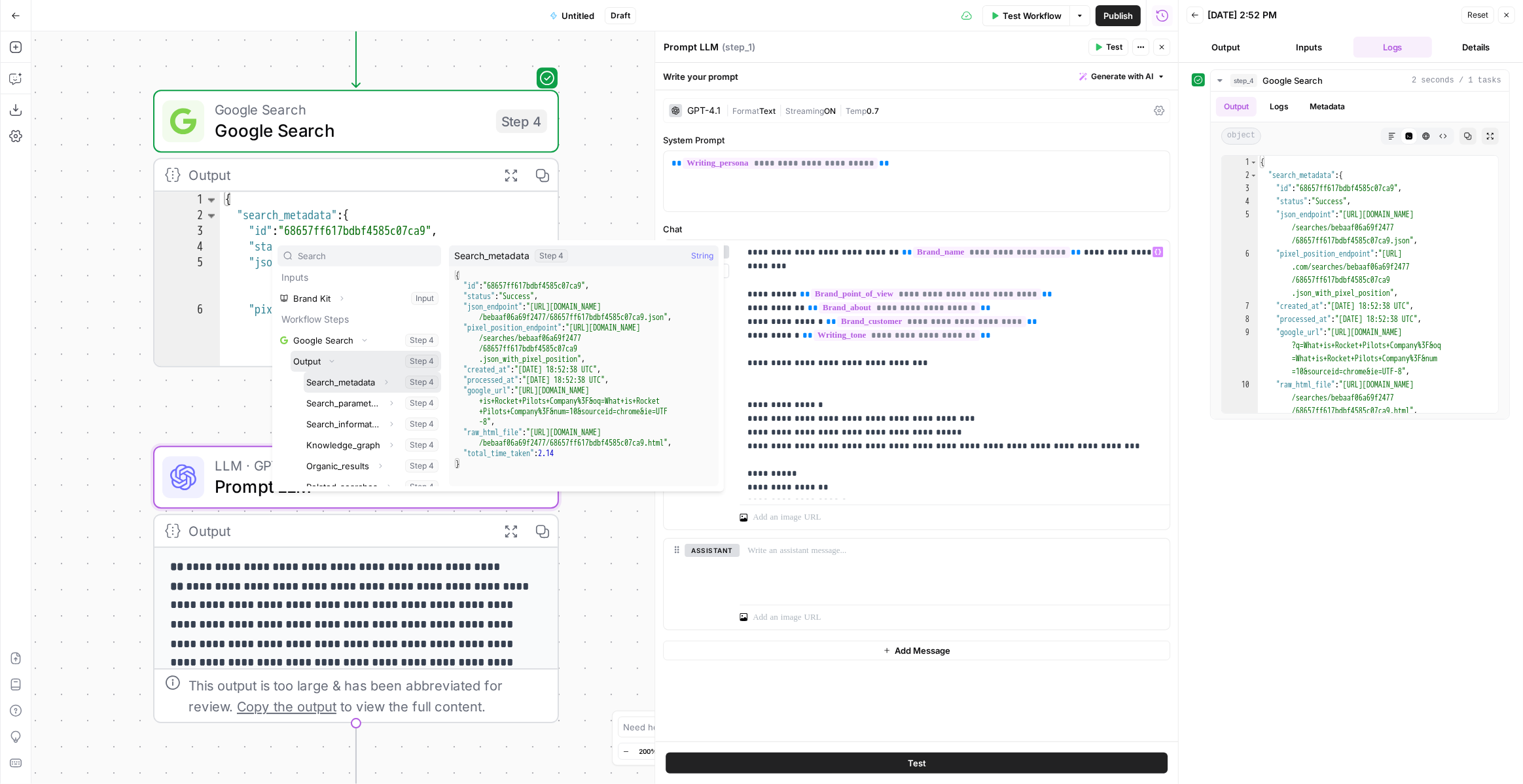scroll, scrollTop: 0, scrollLeft: 0, axis: both 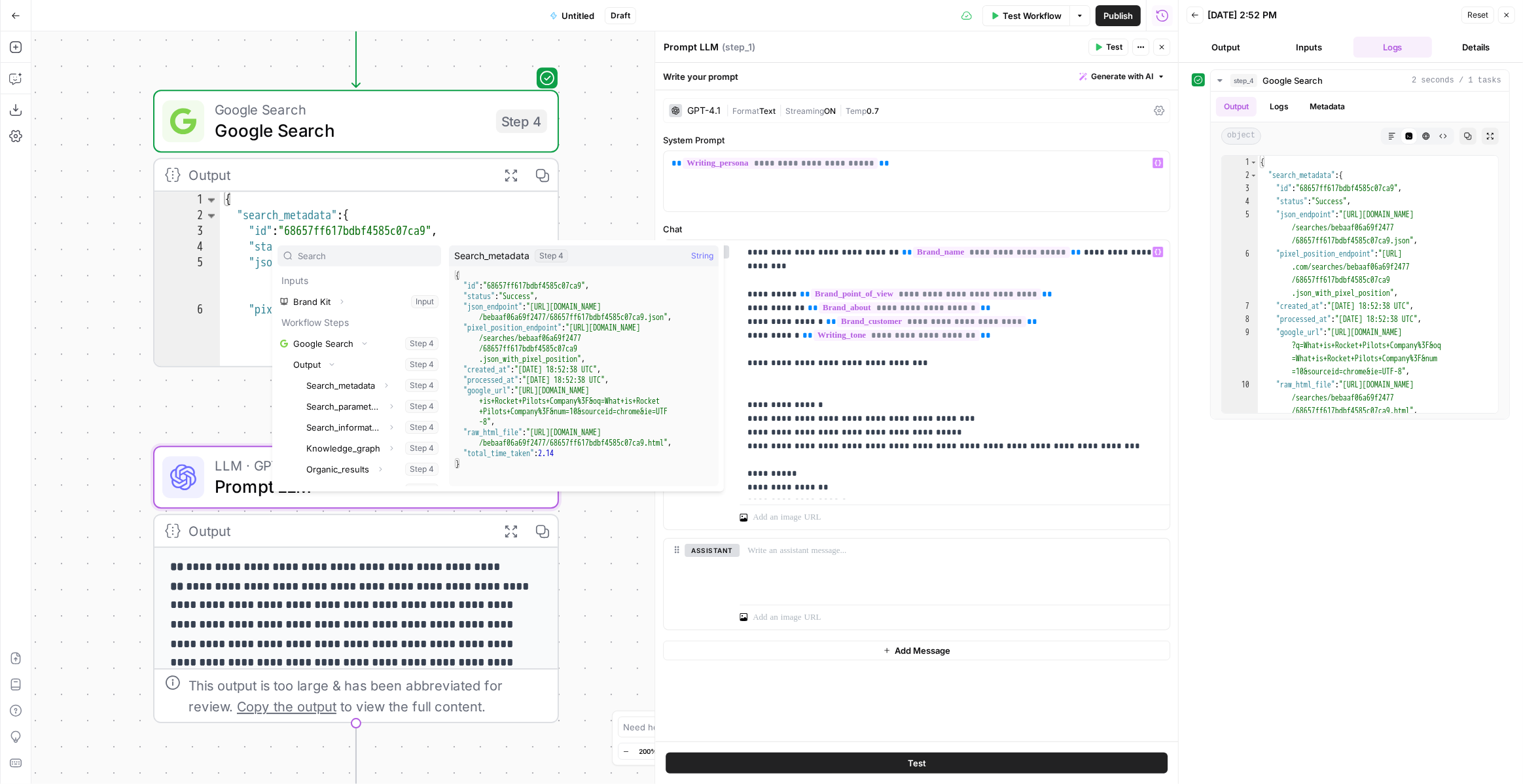 click on "**********" at bounding box center (916, 416) 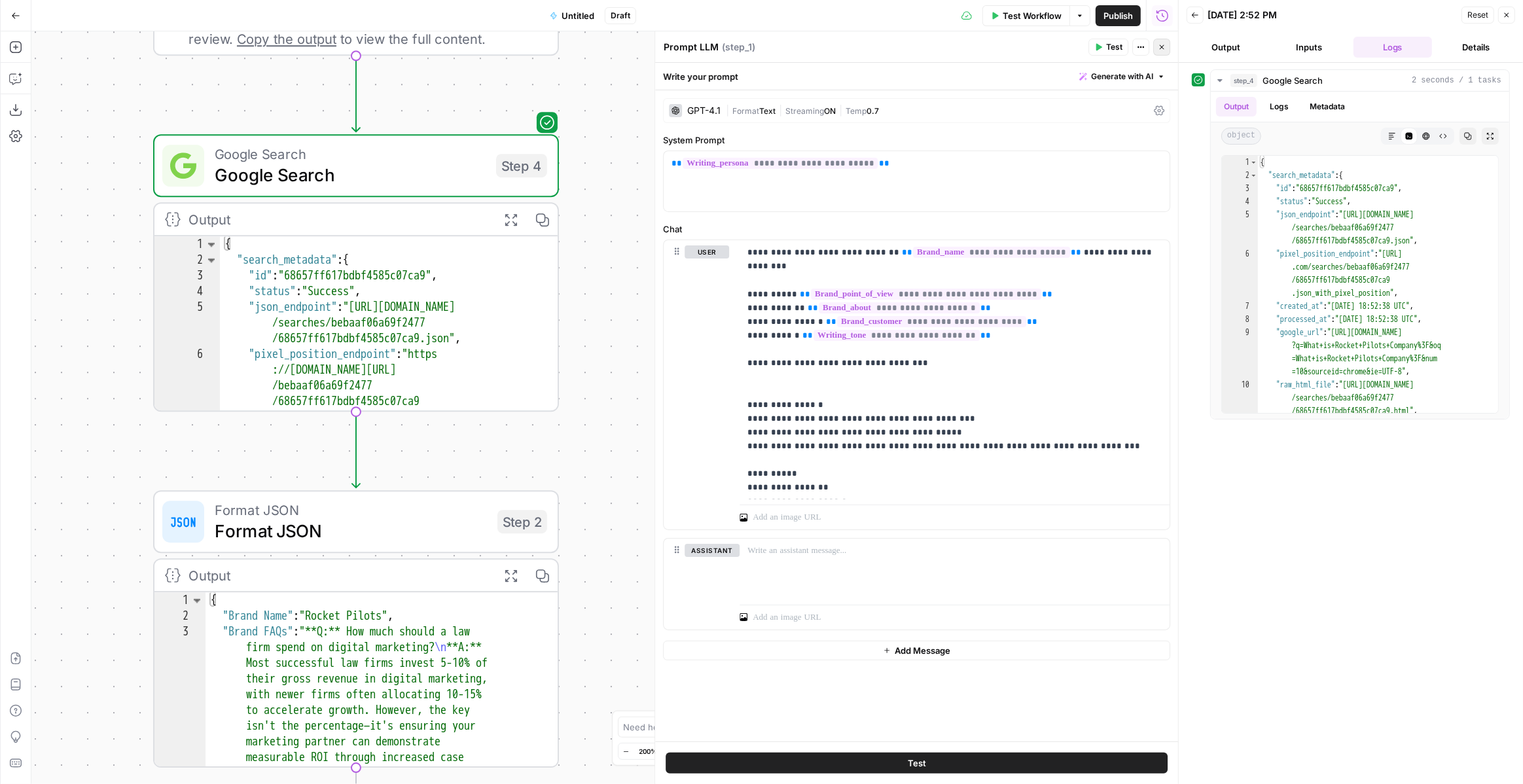 click 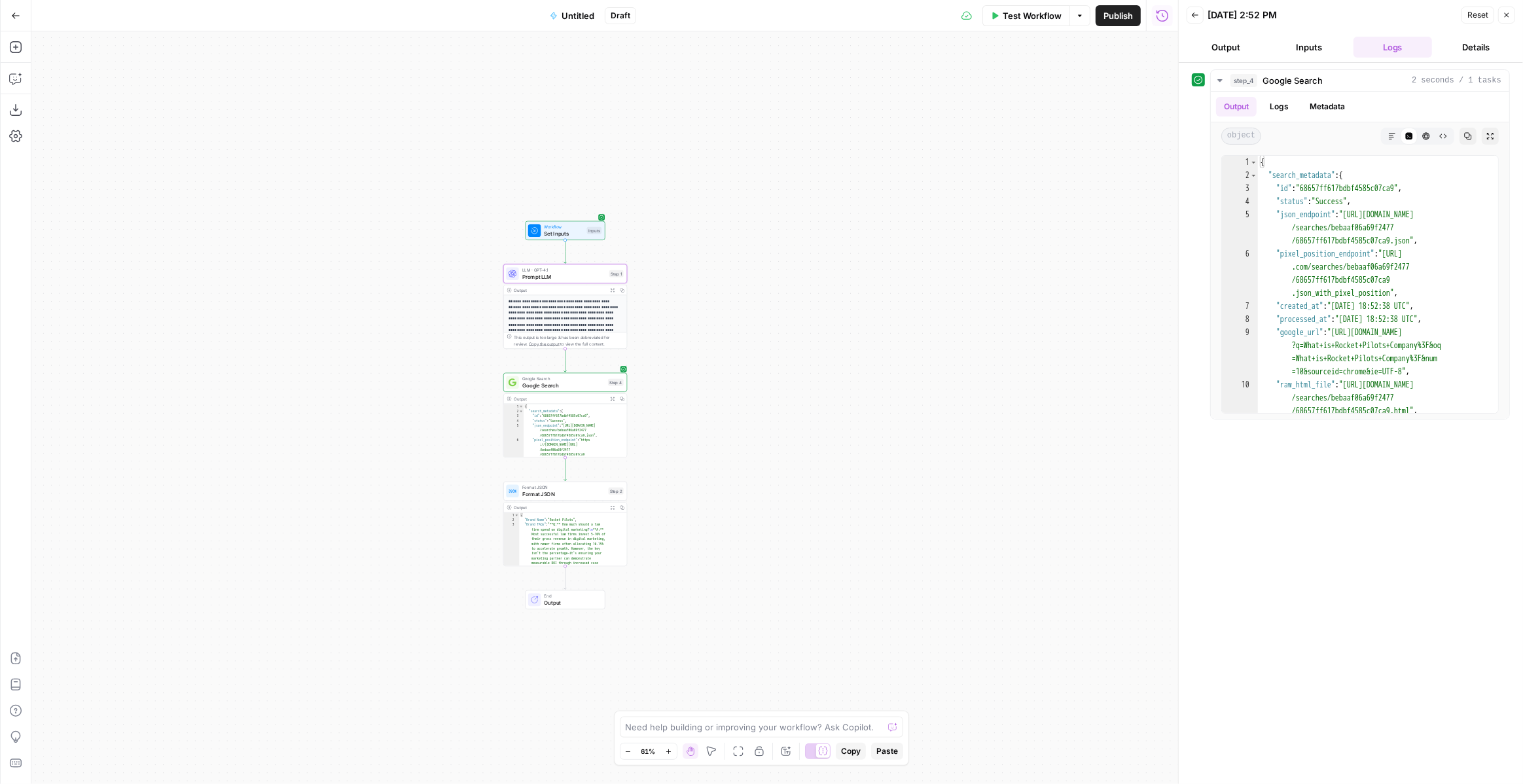 drag, startPoint x: 655, startPoint y: 196, endPoint x: 653, endPoint y: 312, distance: 116.01724 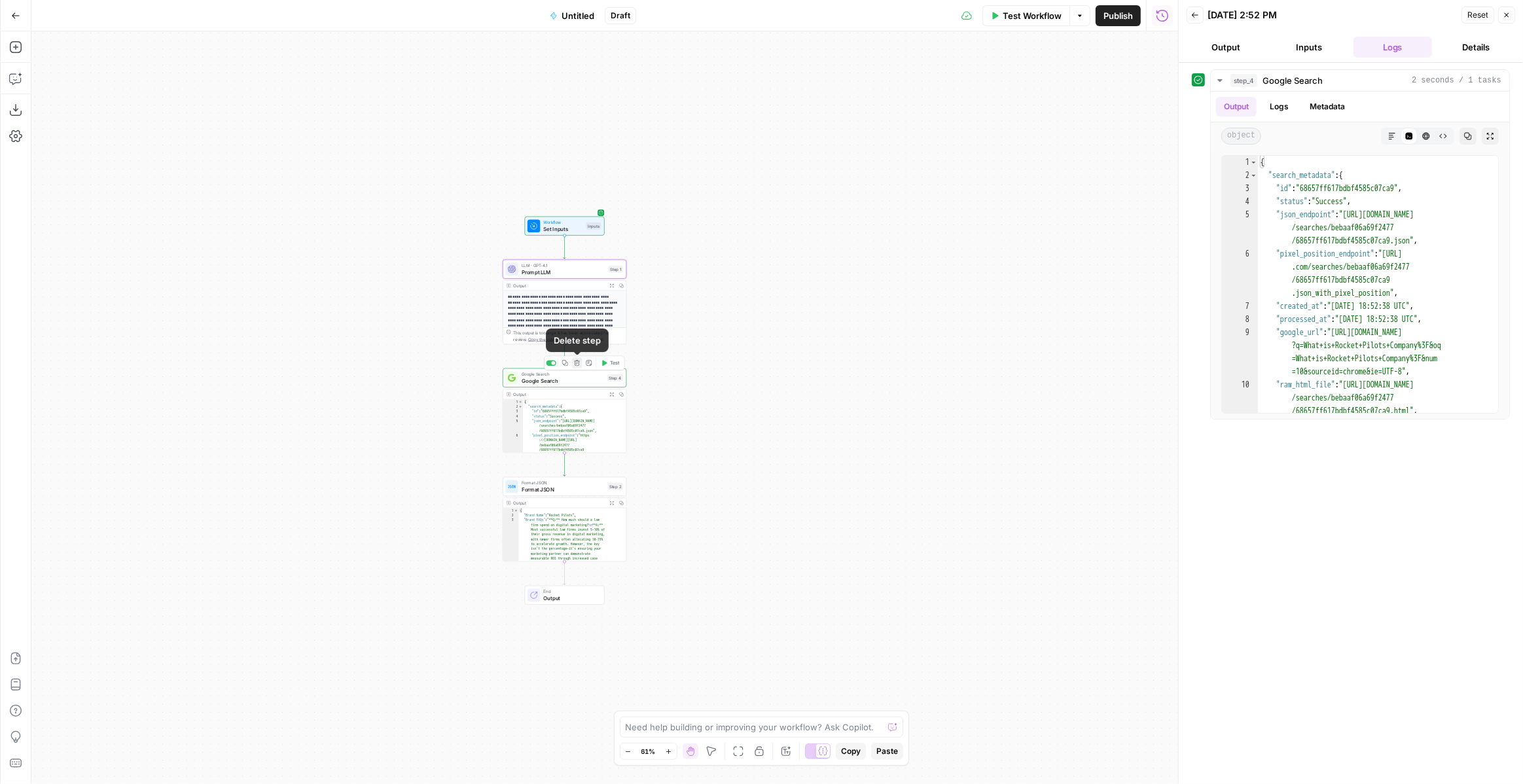 click 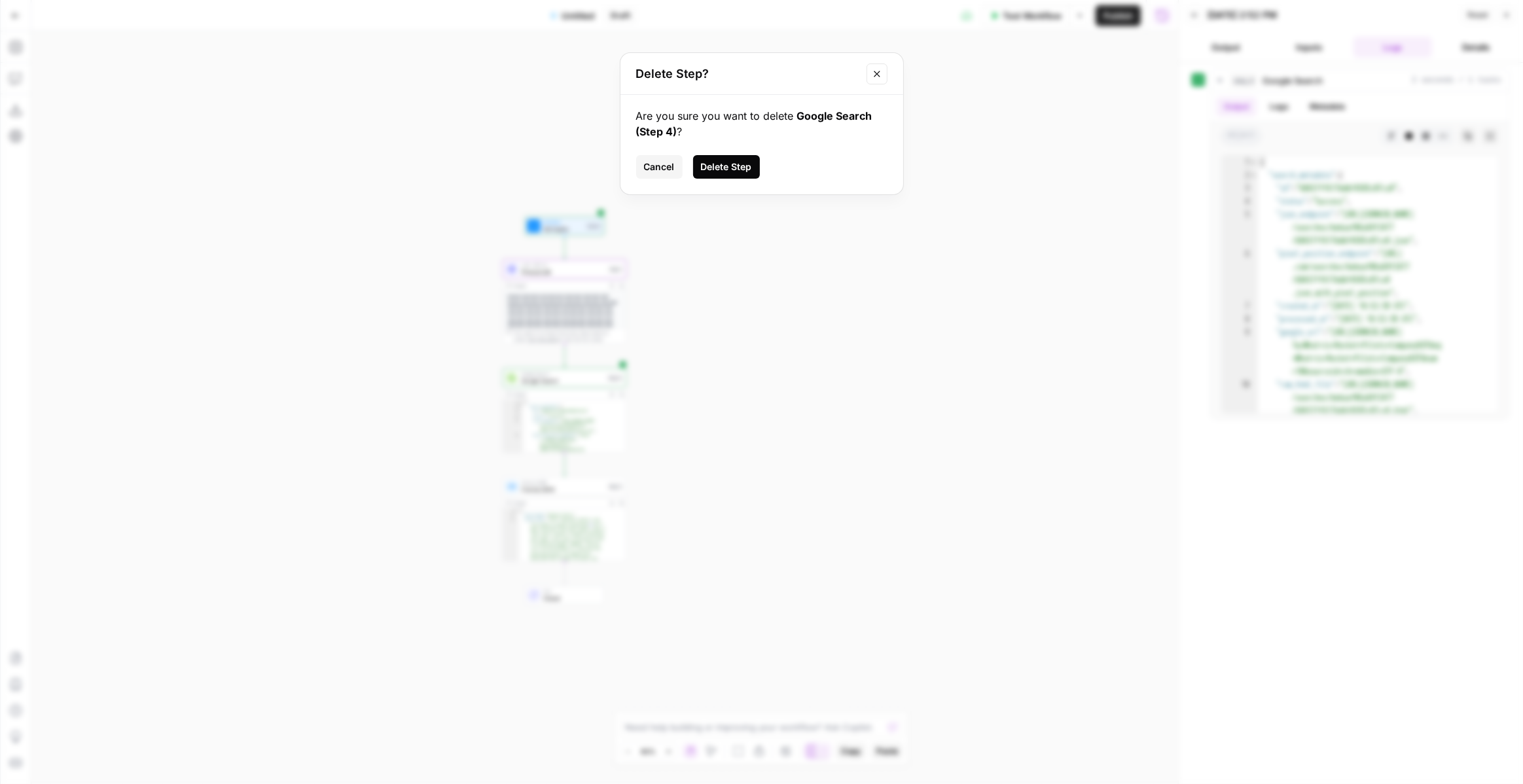 click on "Delete Step" at bounding box center (726, 167) 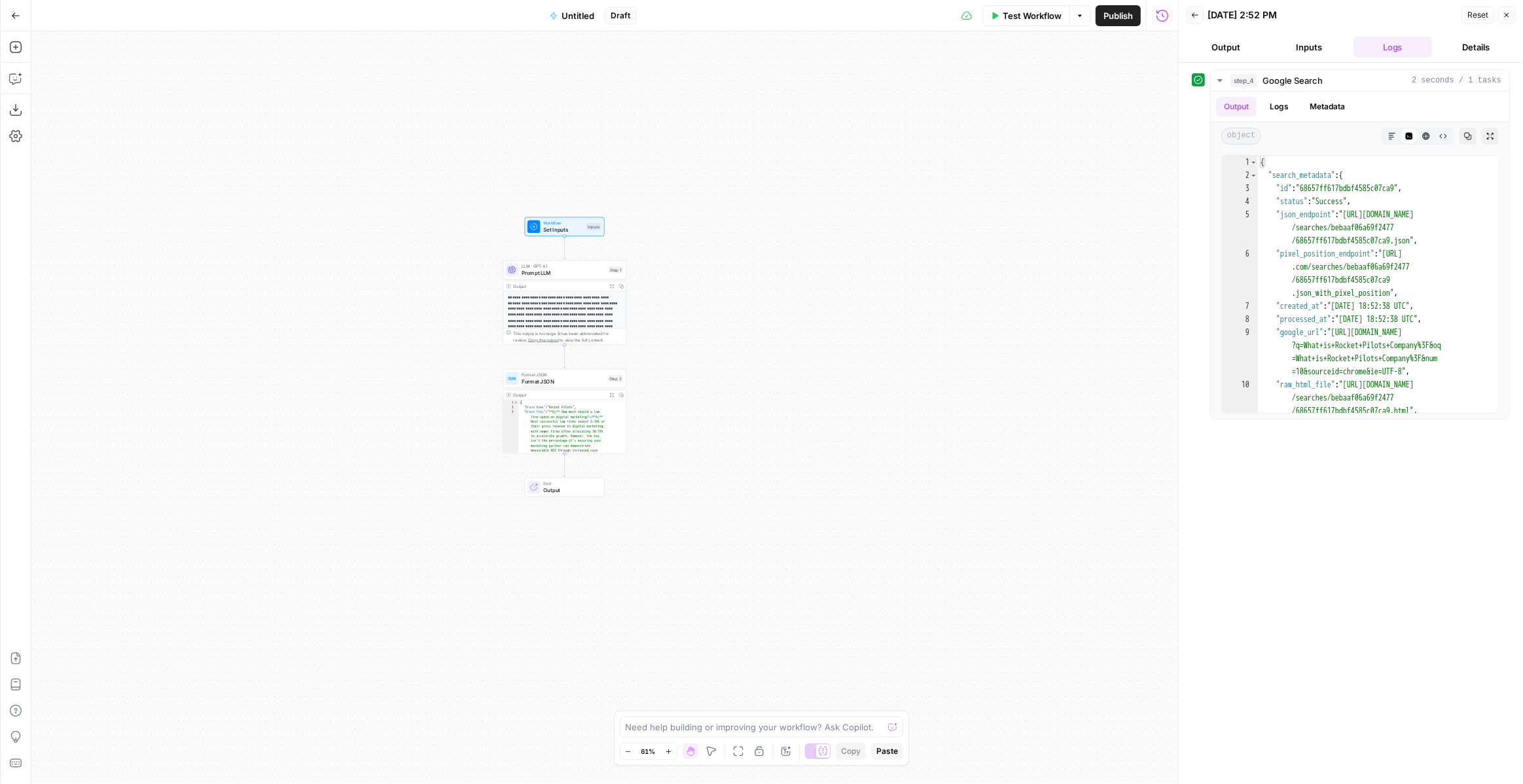 drag, startPoint x: 634, startPoint y: 209, endPoint x: 634, endPoint y: 224, distance: 15 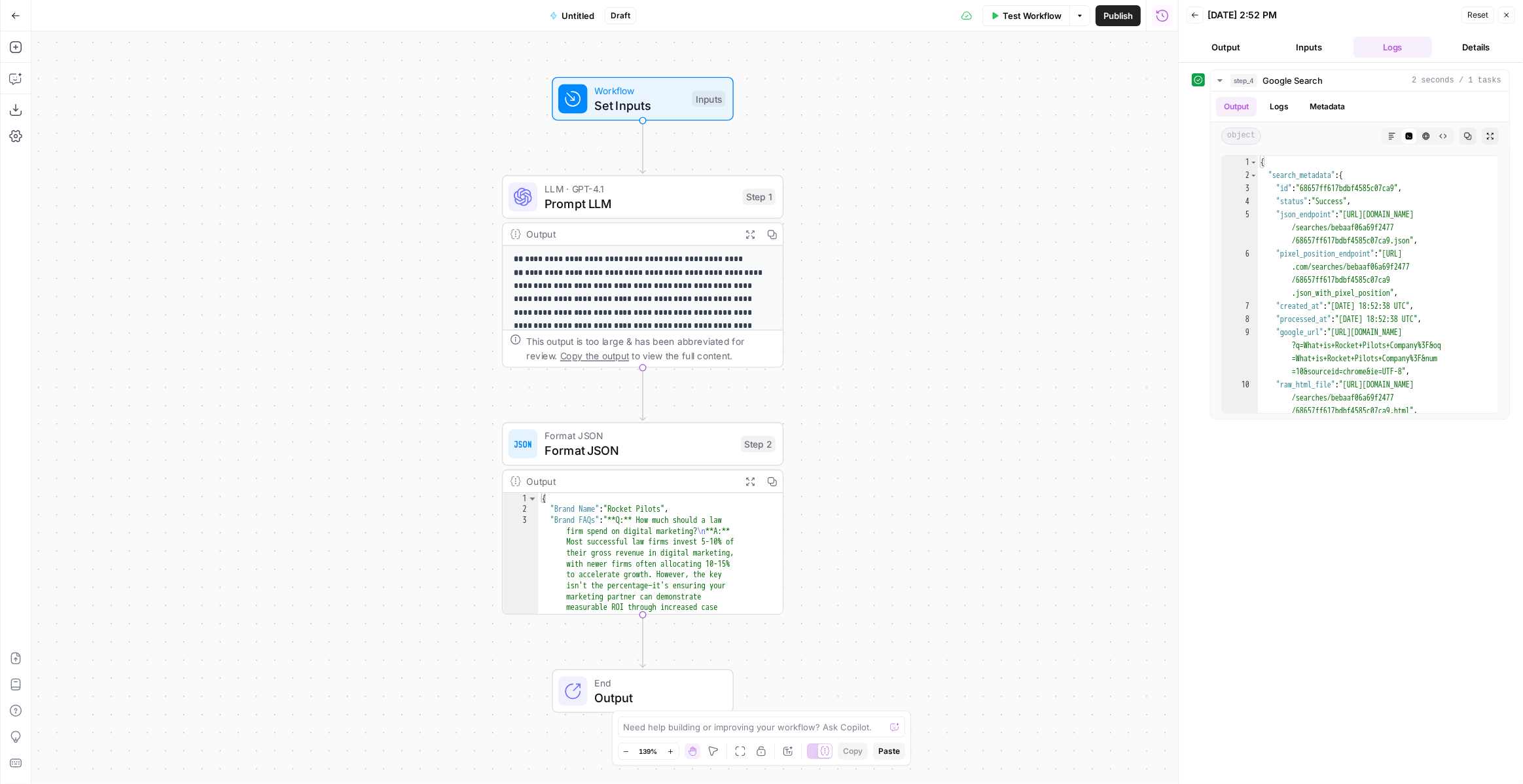 drag, startPoint x: 595, startPoint y: 296, endPoint x: 829, endPoint y: 145, distance: 278.49057 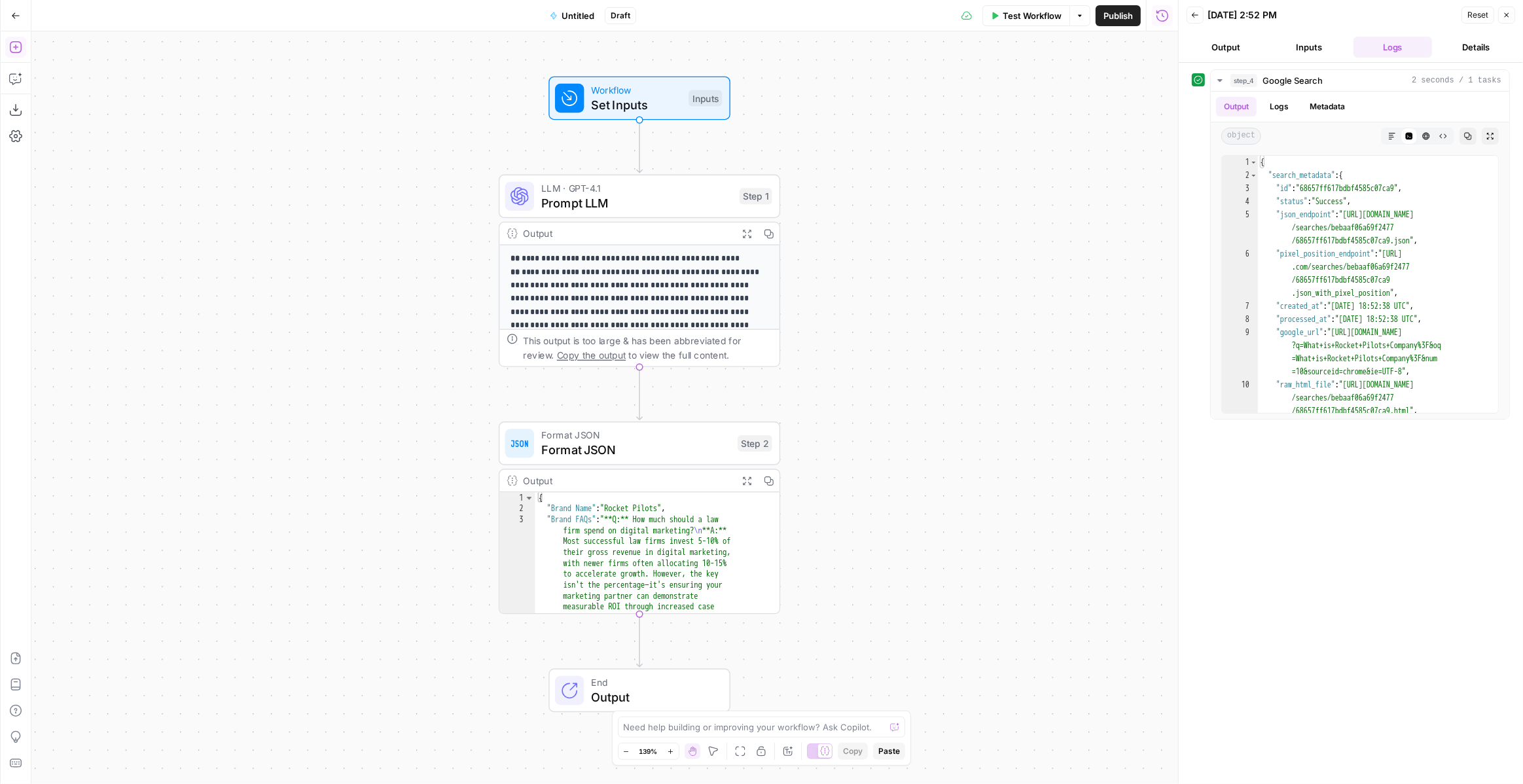click 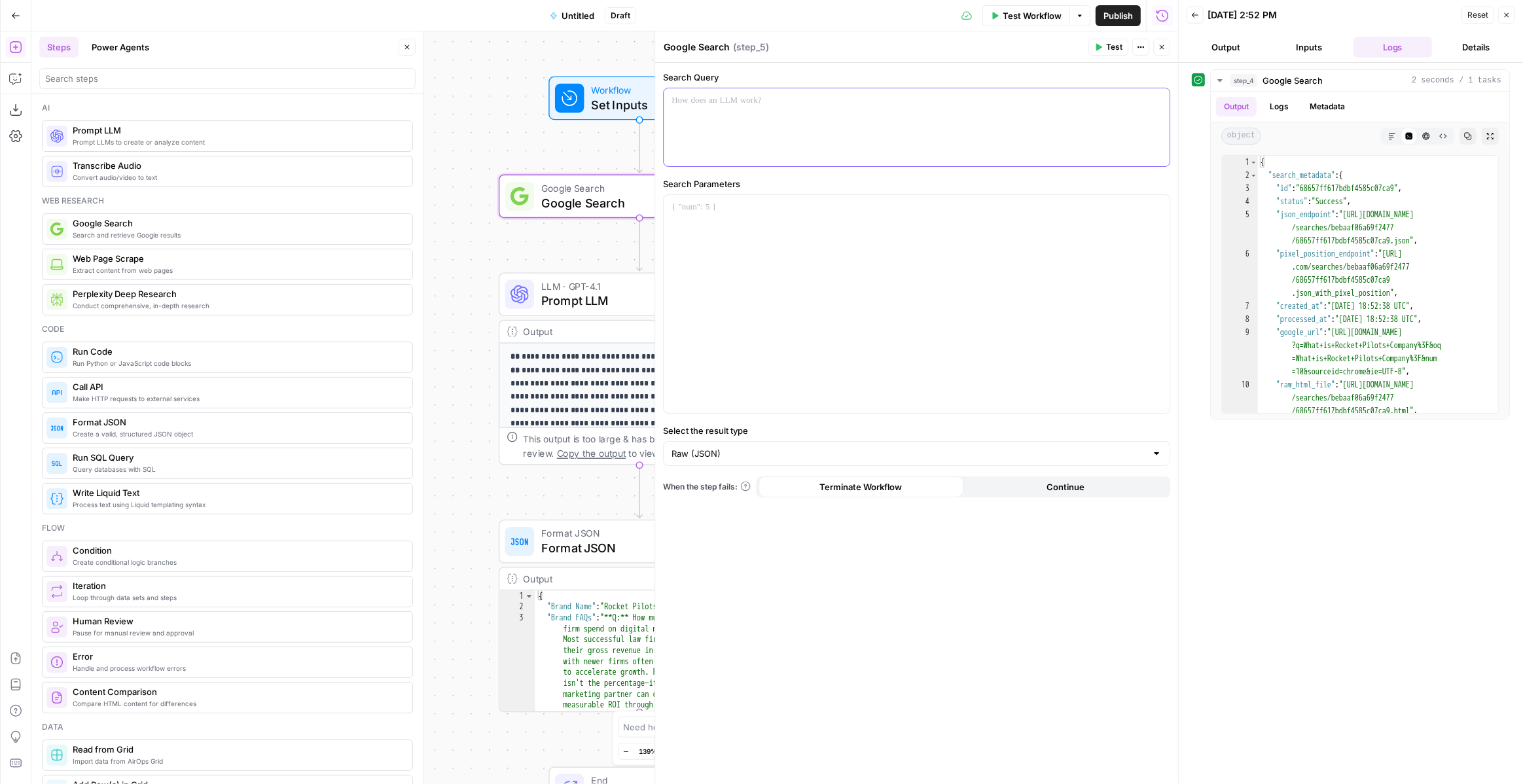 click at bounding box center [916, 127] 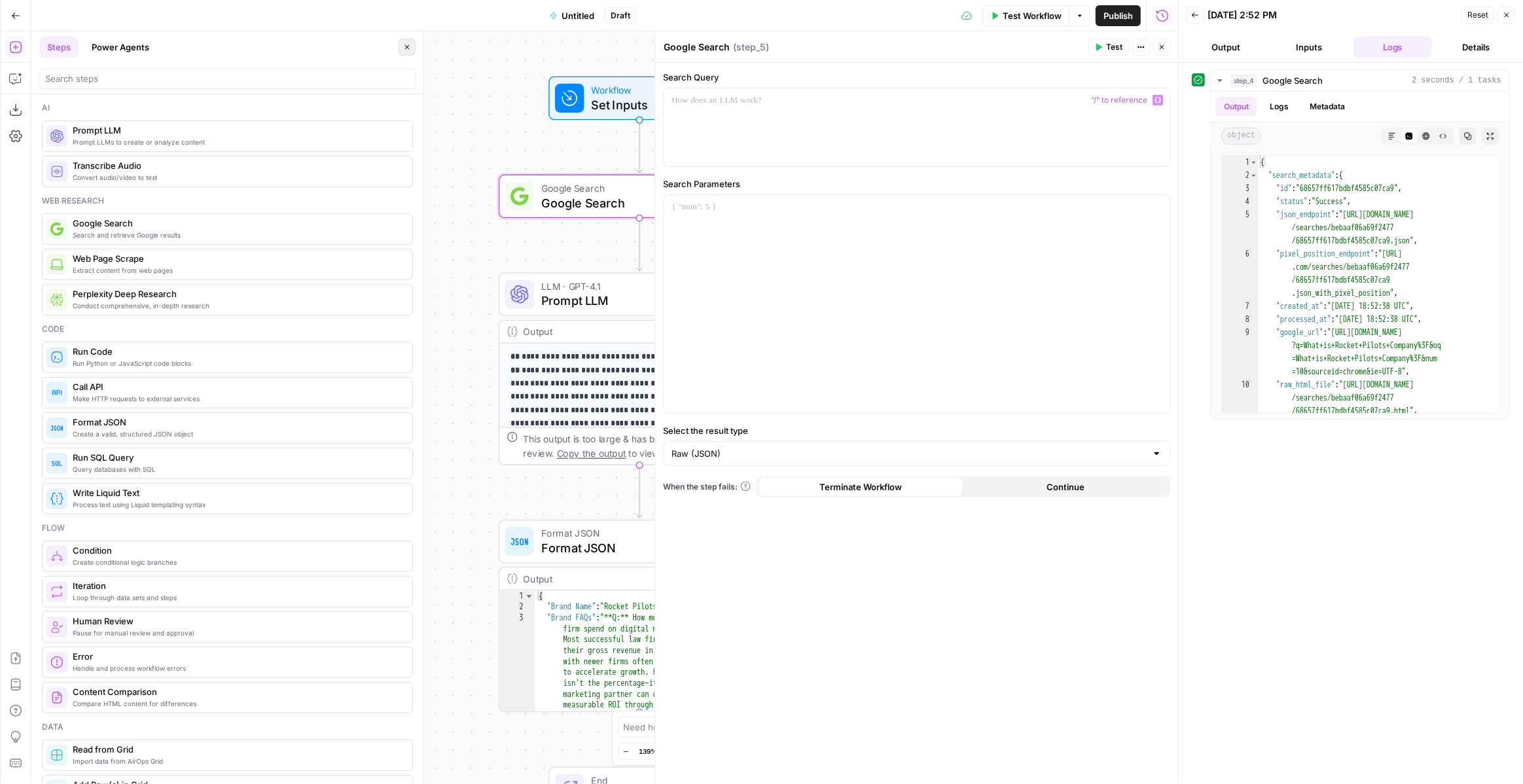click on "Close" at bounding box center [407, 47] 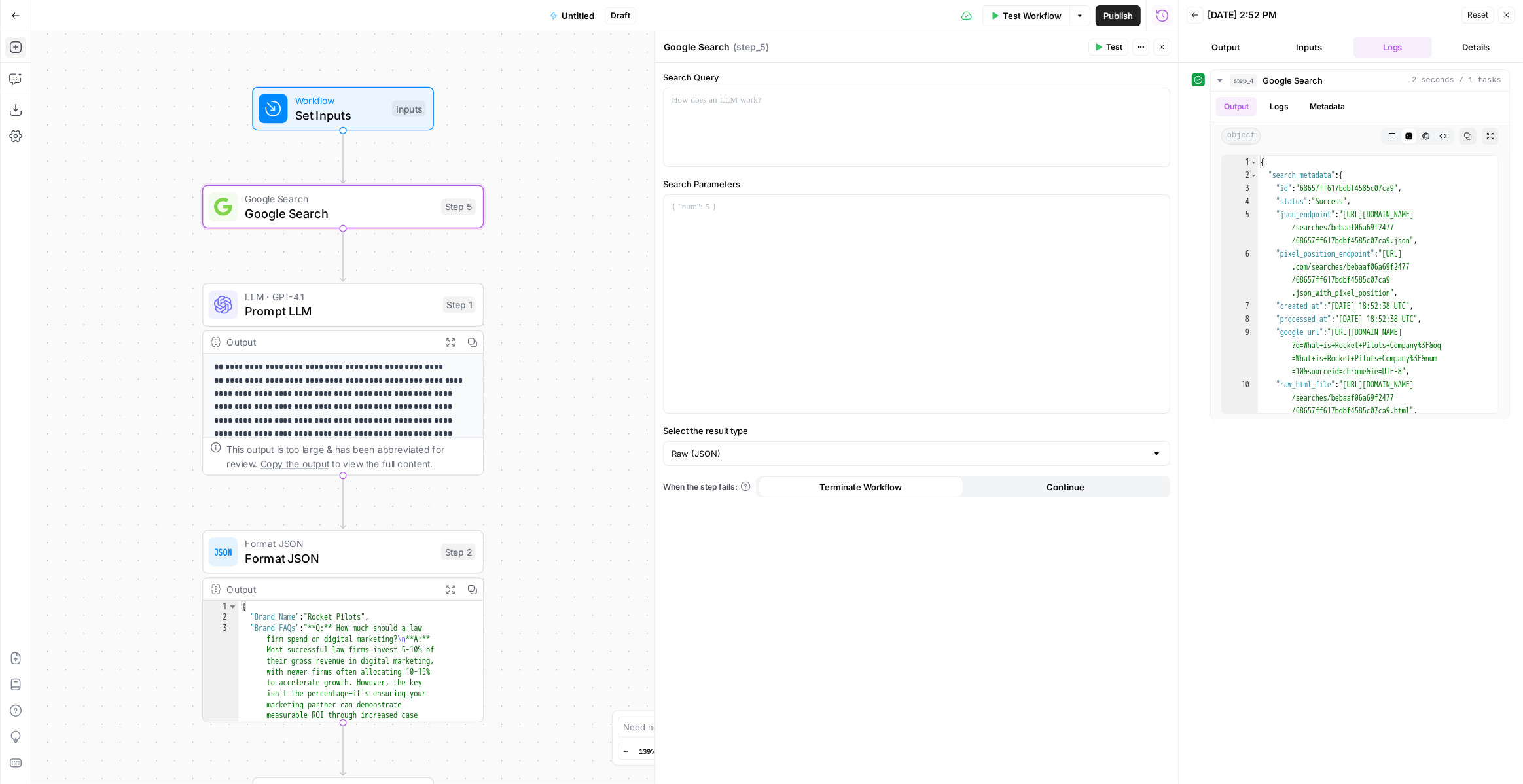 drag, startPoint x: 455, startPoint y: 116, endPoint x: 164, endPoint y: 120, distance: 291.02749 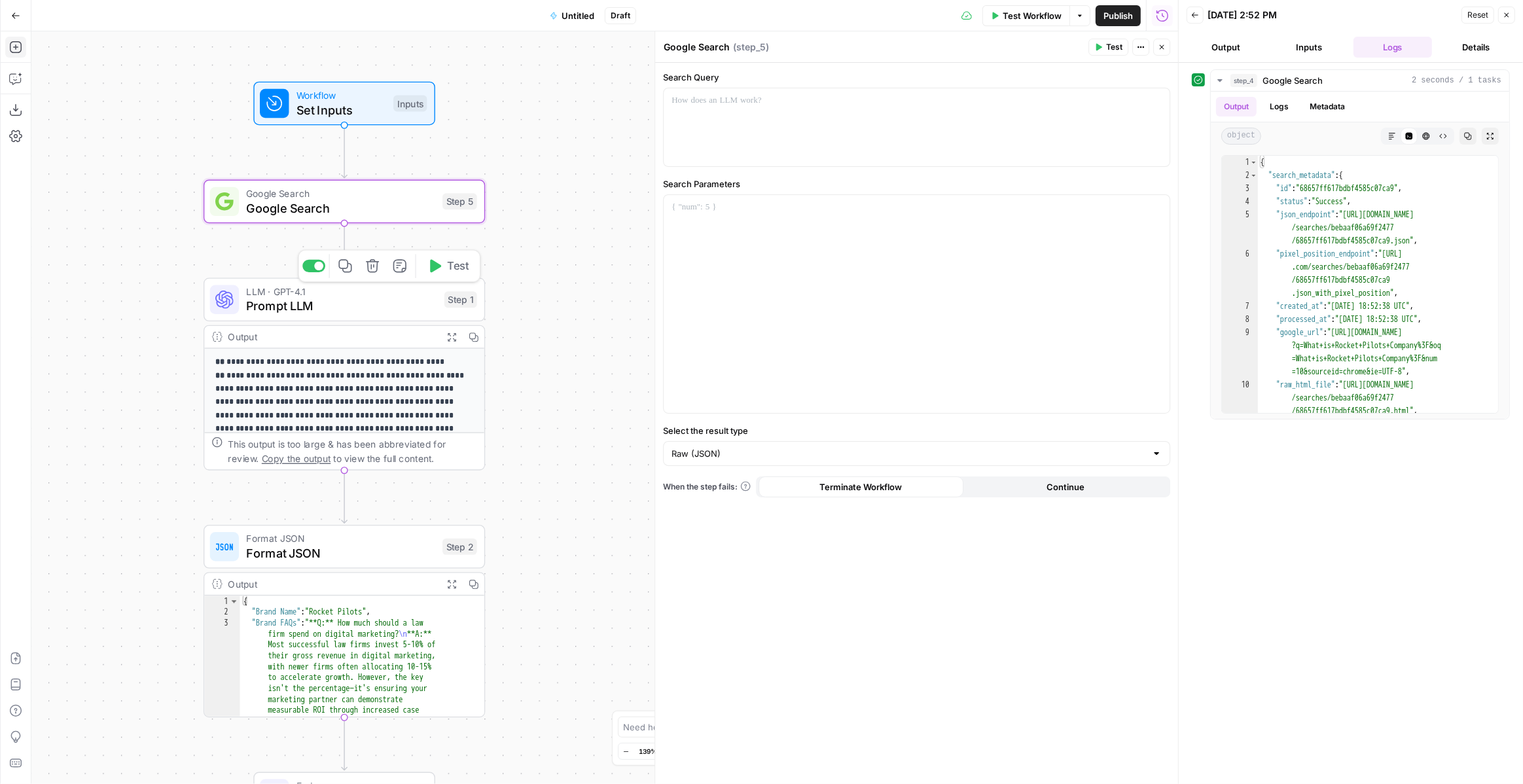 click on "Prompt LLM" at bounding box center [342, 306] 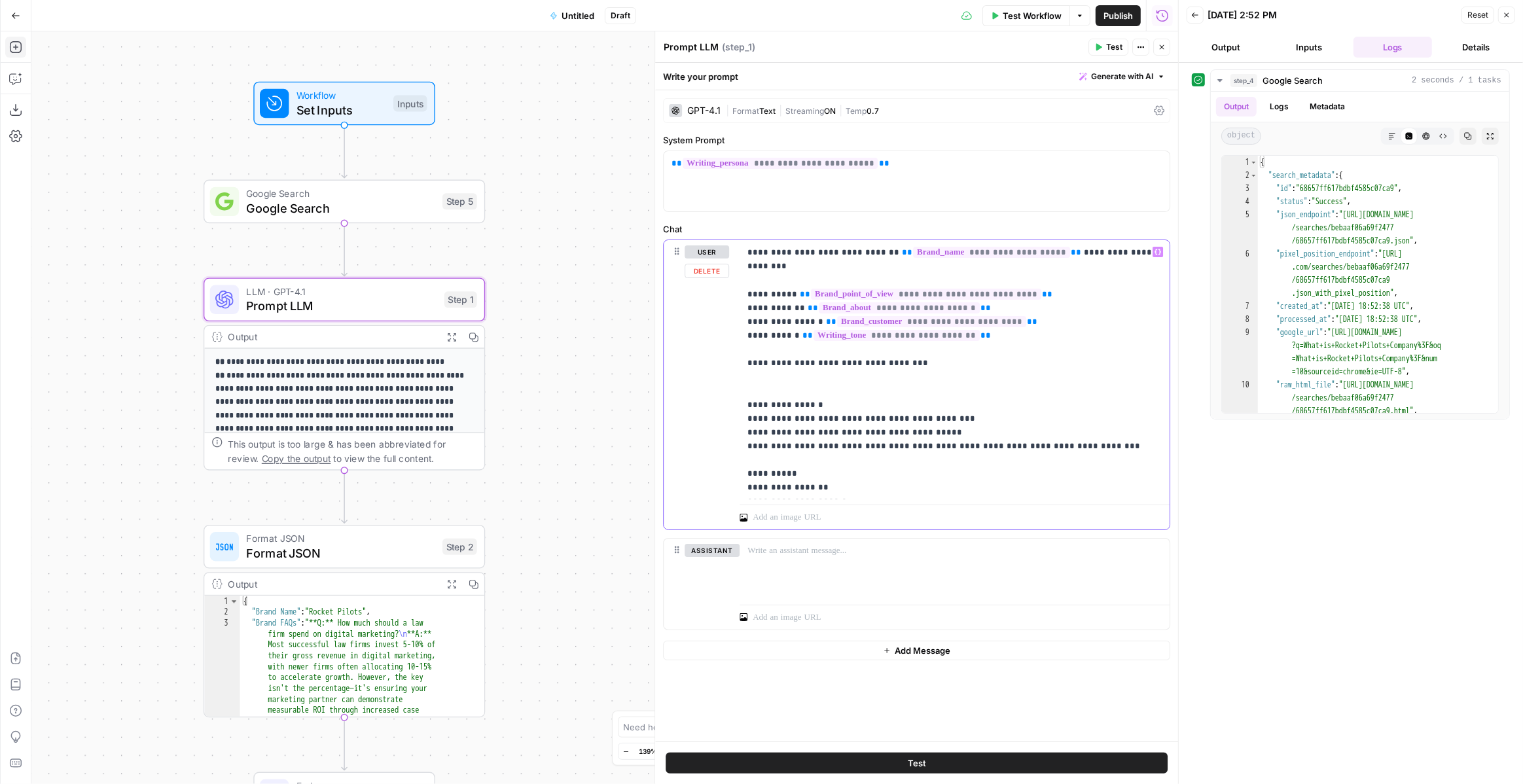 click on "**********" at bounding box center [954, 370] 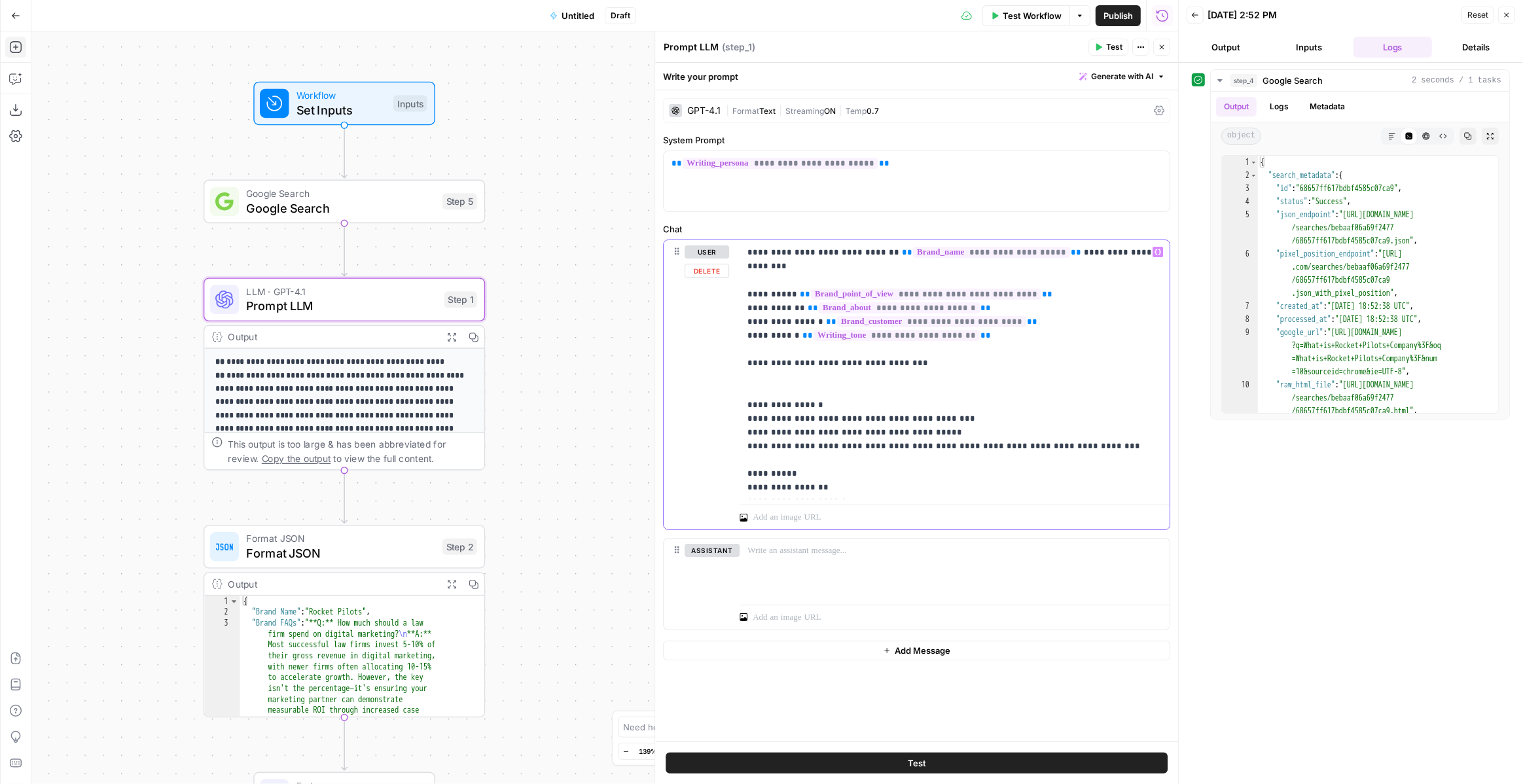 drag, startPoint x: 930, startPoint y: 344, endPoint x: 741, endPoint y: 343, distance: 189.00265 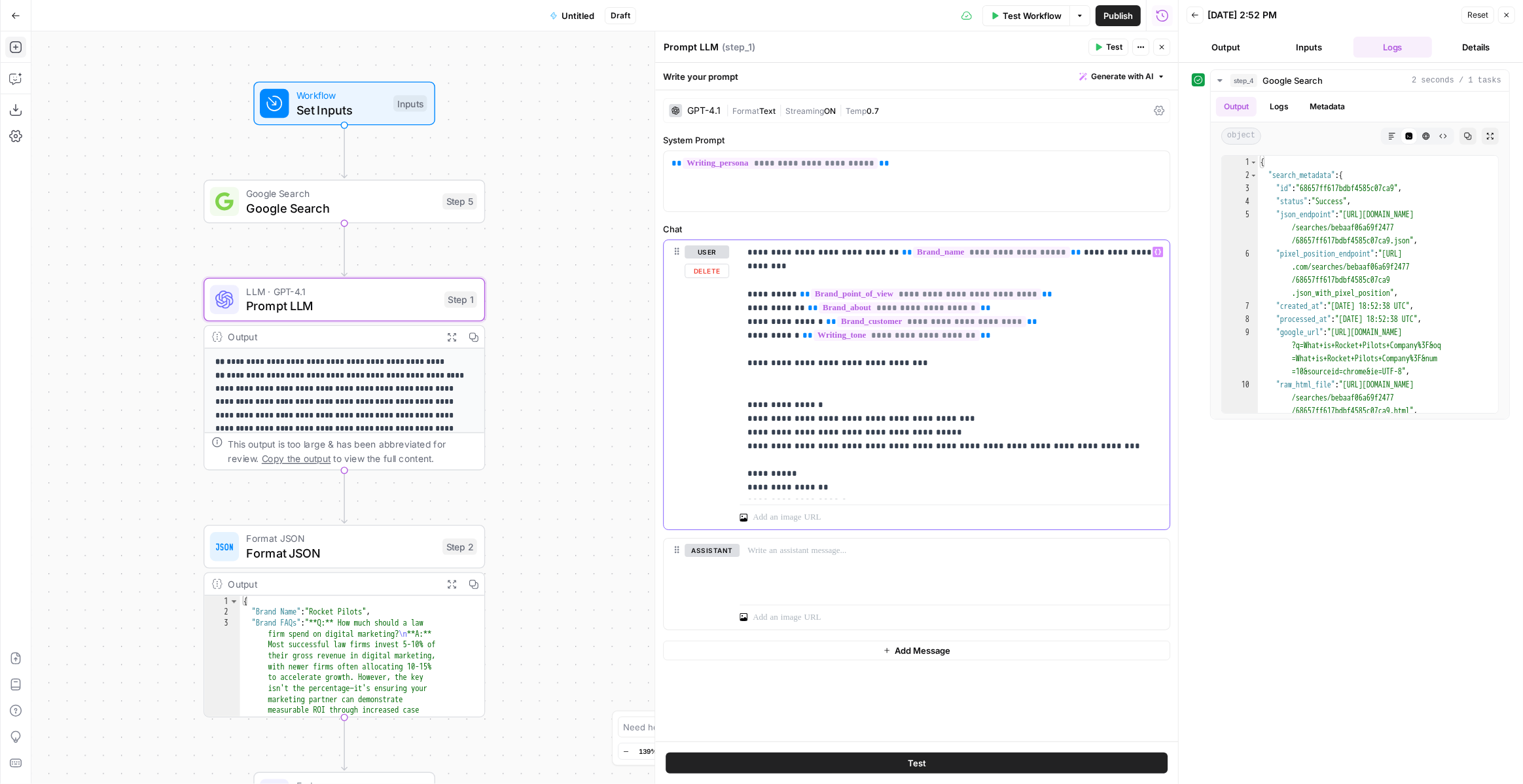 click on "**********" at bounding box center [954, 370] 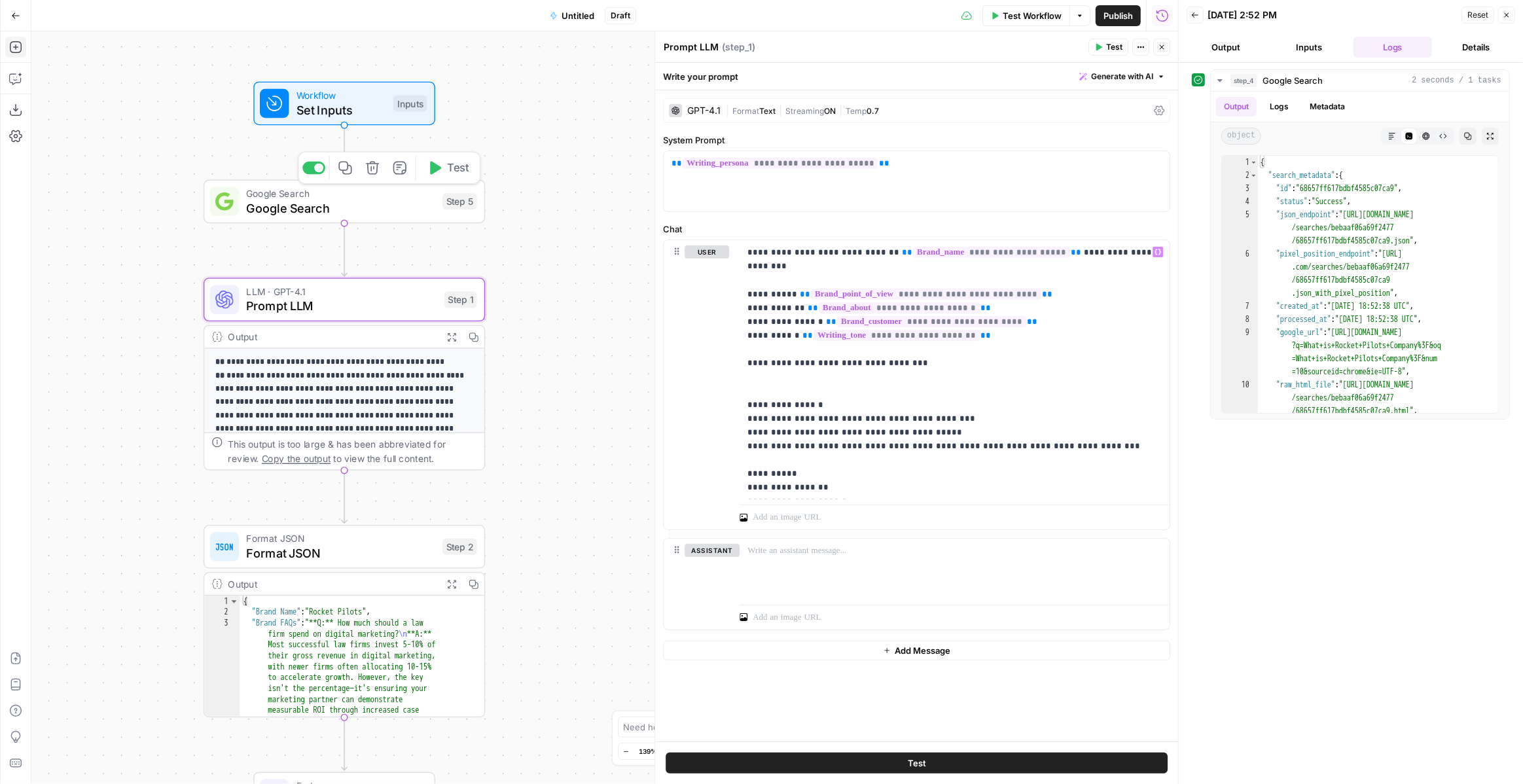 click on "Google Search" at bounding box center [340, 193] 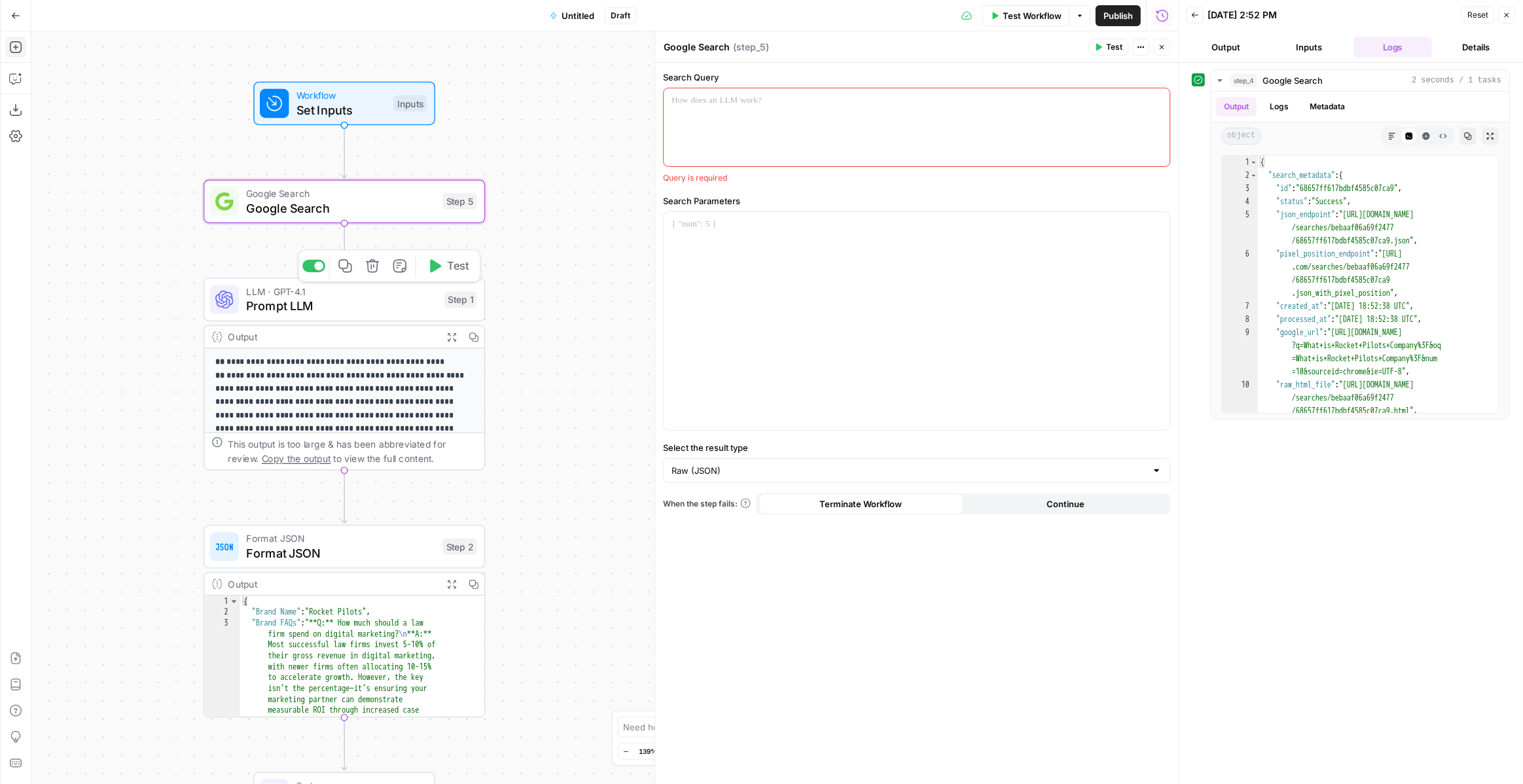click on "Prompt LLM" at bounding box center (342, 306) 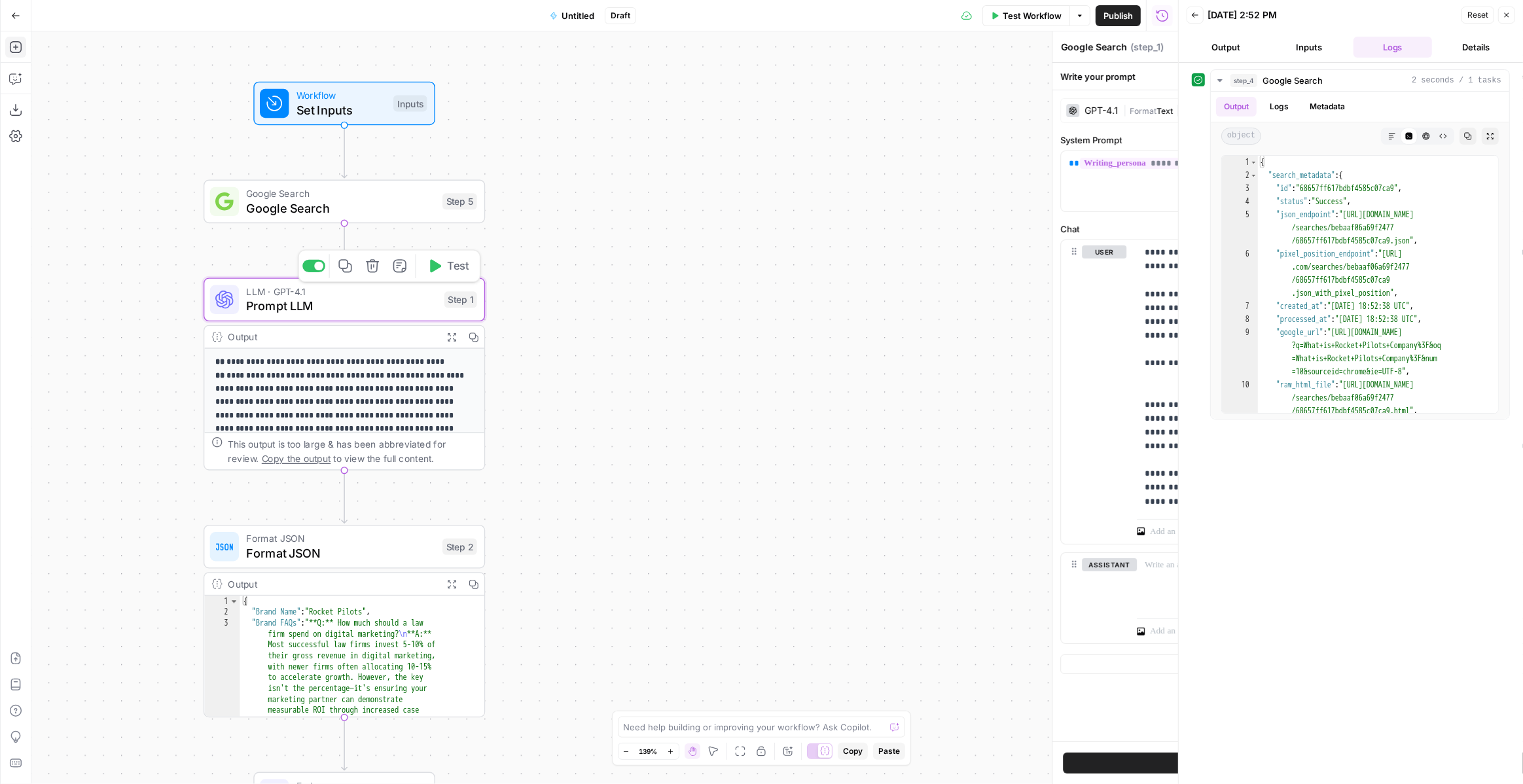 type on "Prompt LLM" 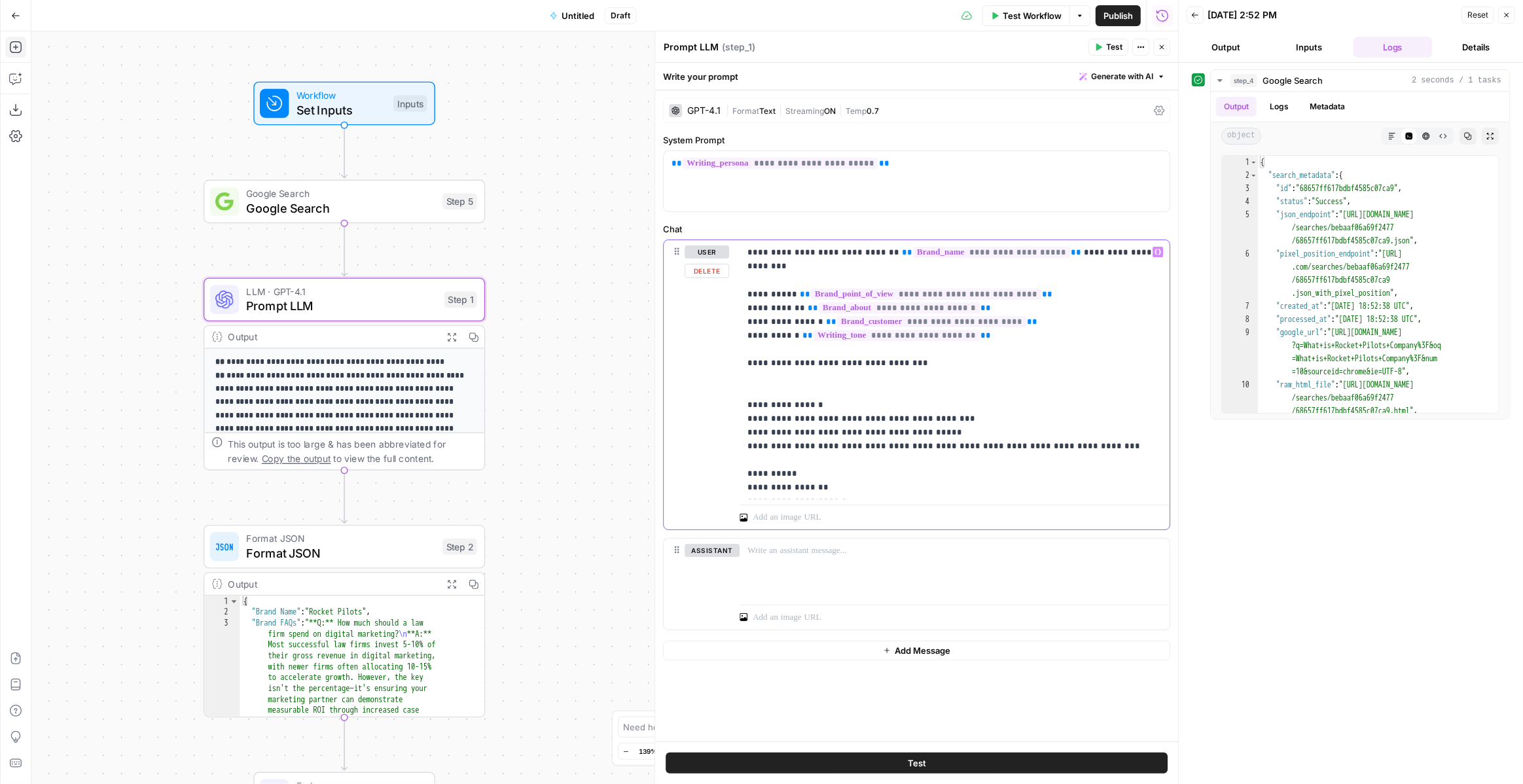 click on "**********" at bounding box center (954, 370) 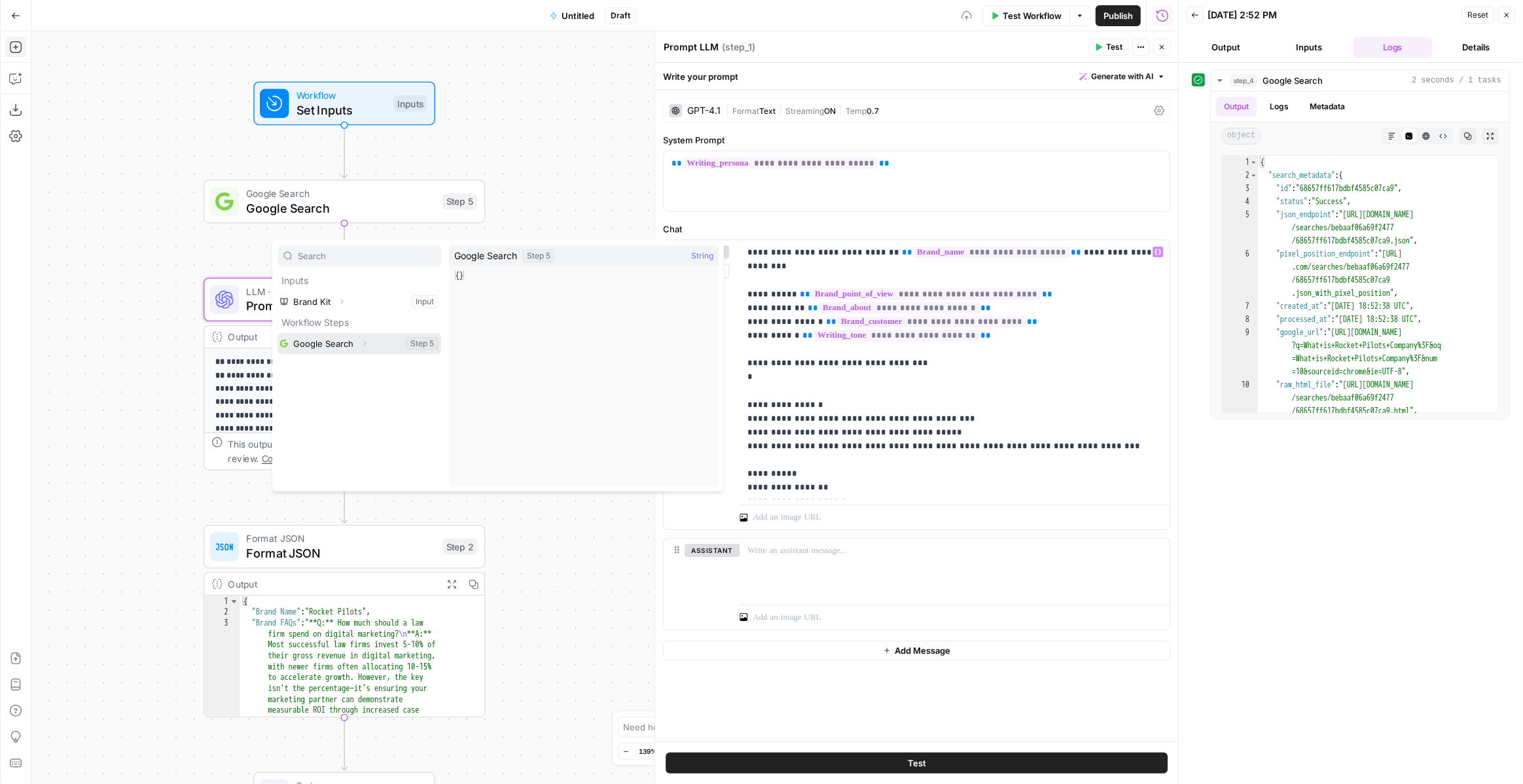 click at bounding box center (359, 344) 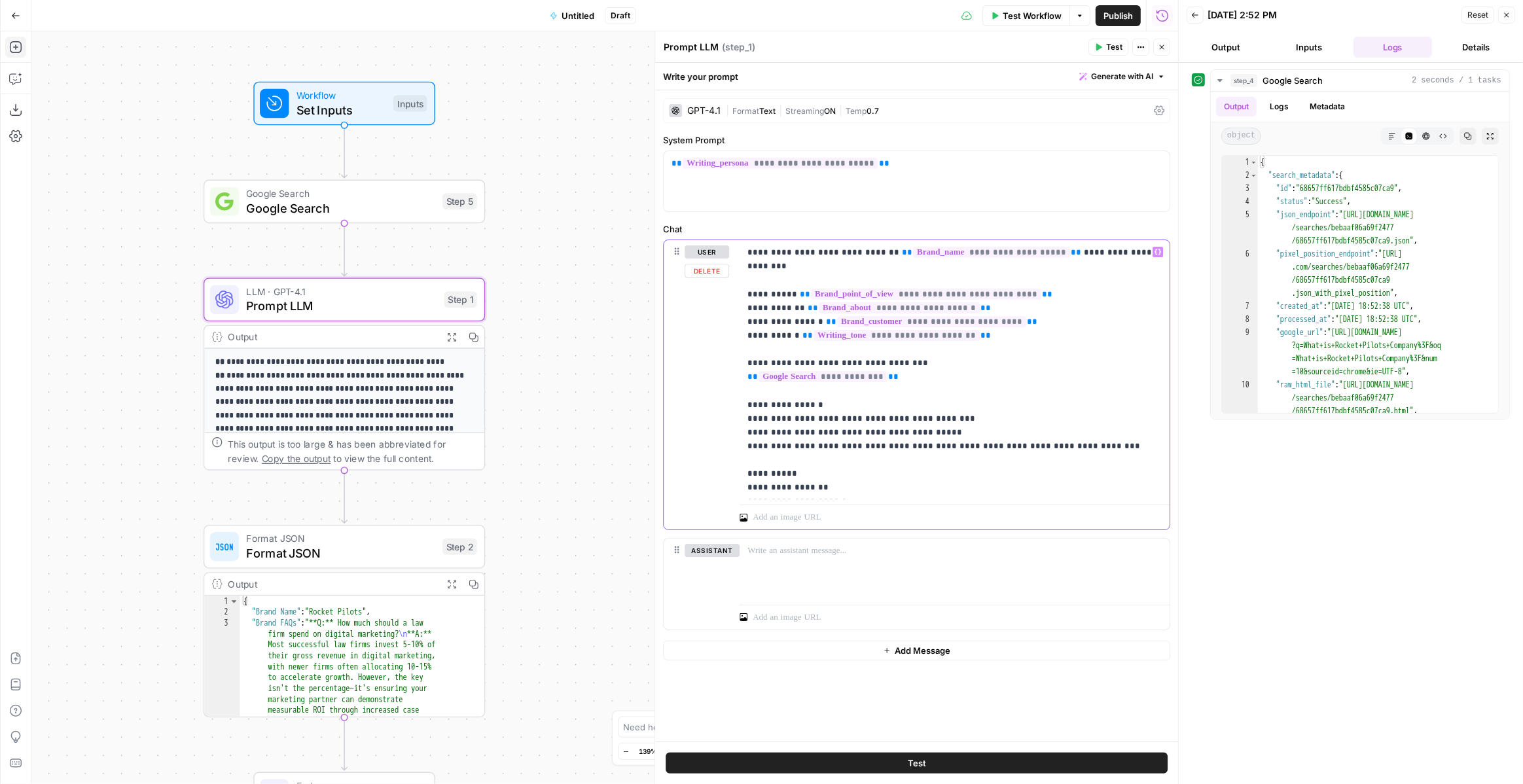click on "**********" at bounding box center (954, 370) 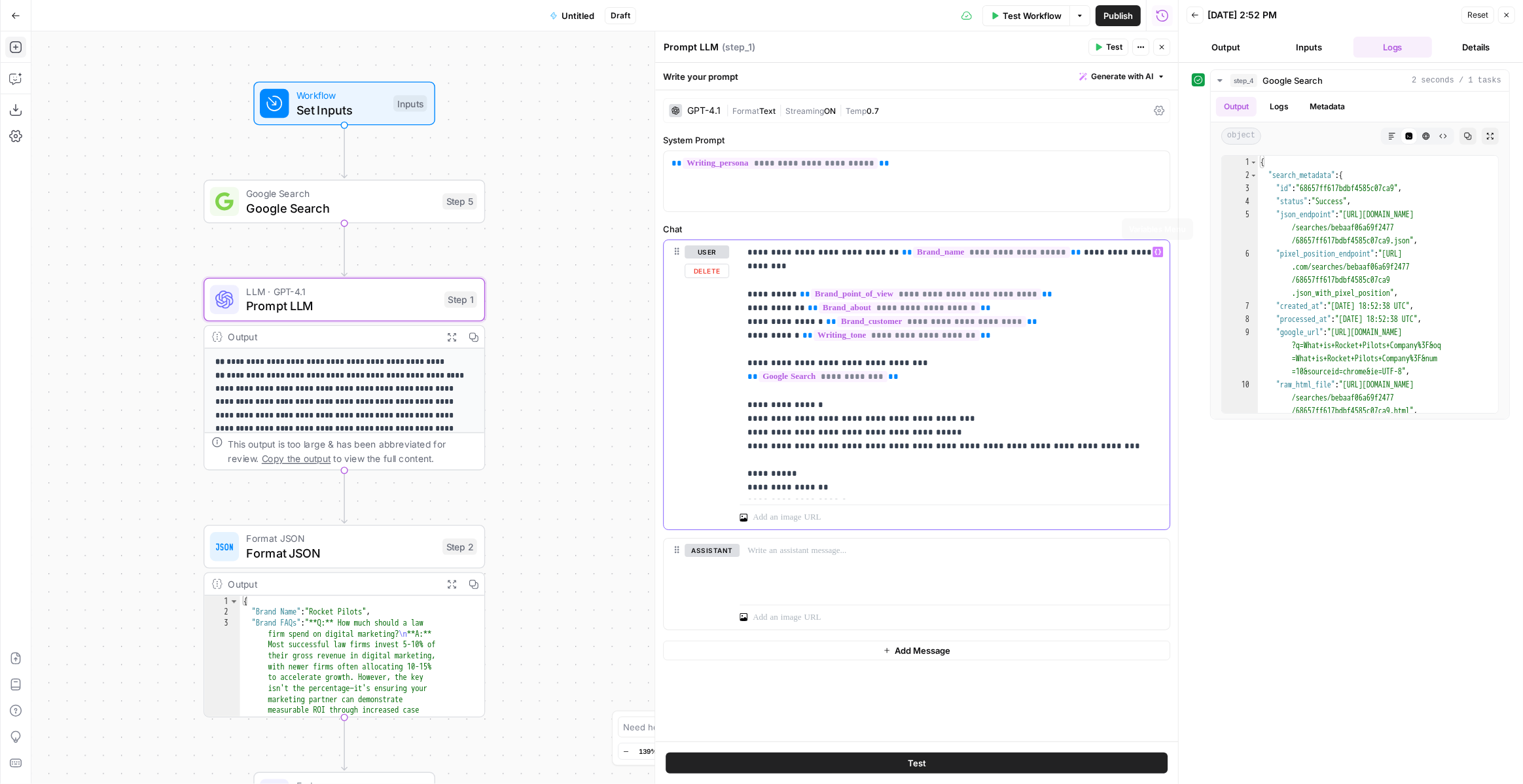 click 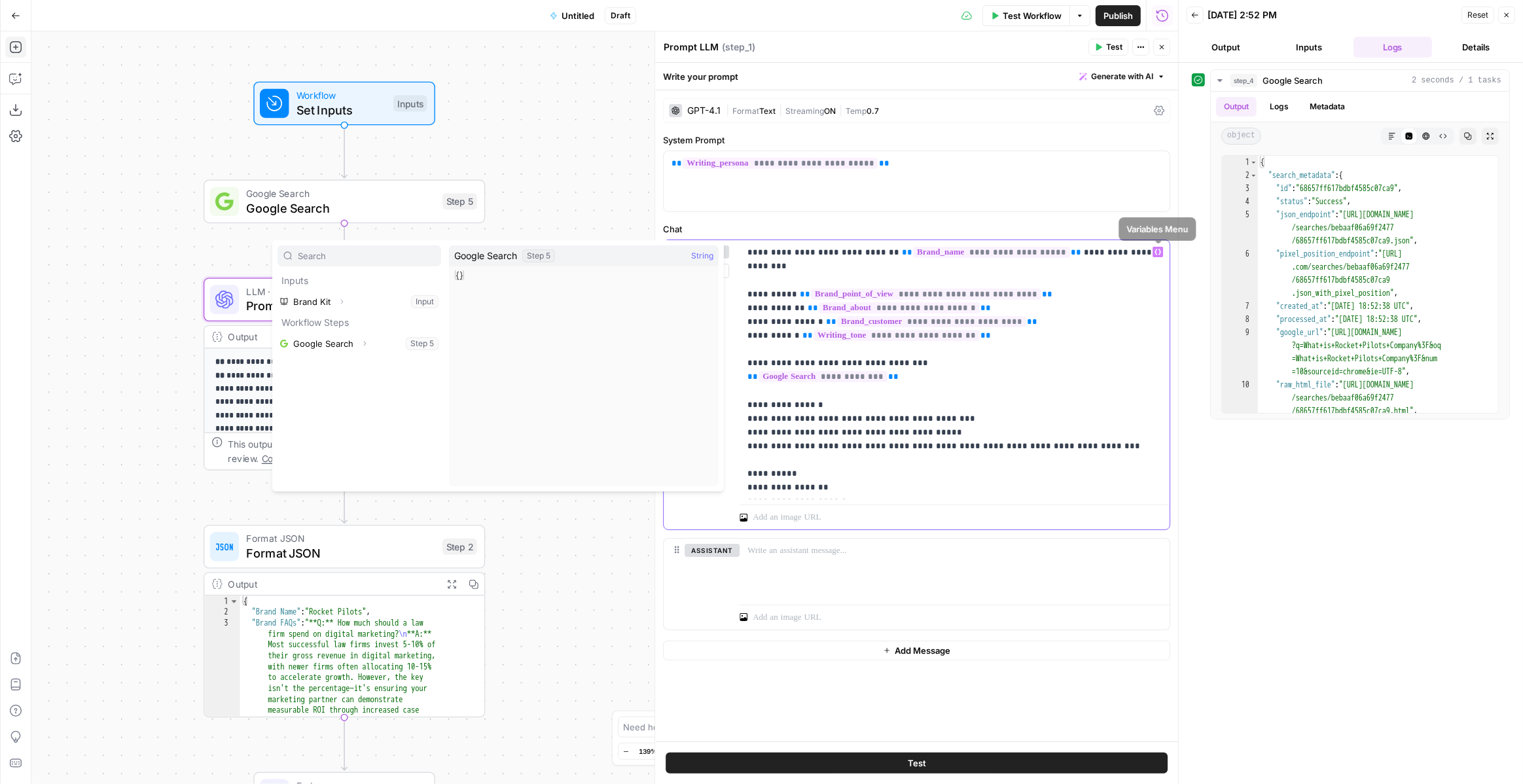 click 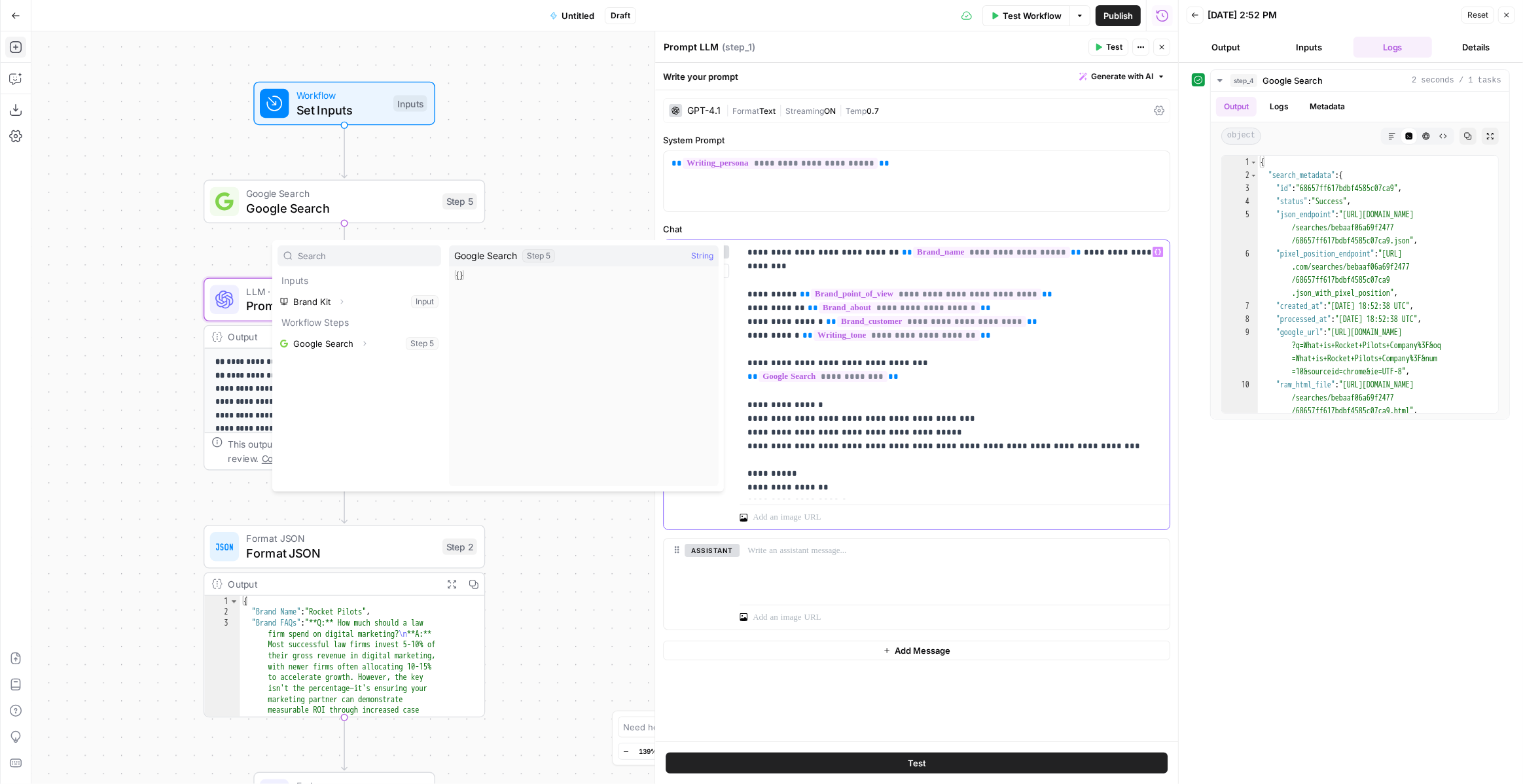 click on "**********" at bounding box center [954, 370] 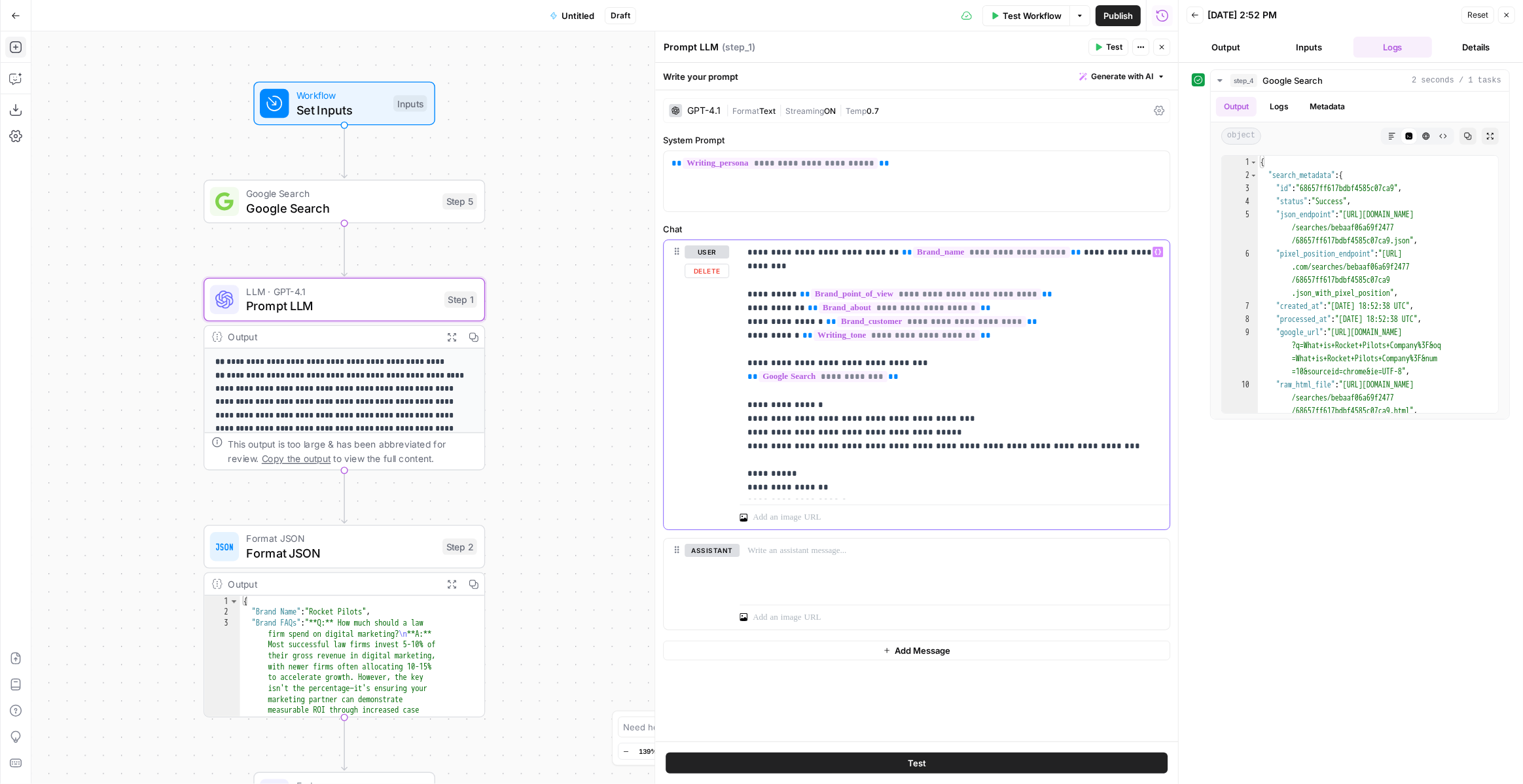 click on "**********" at bounding box center (954, 370) 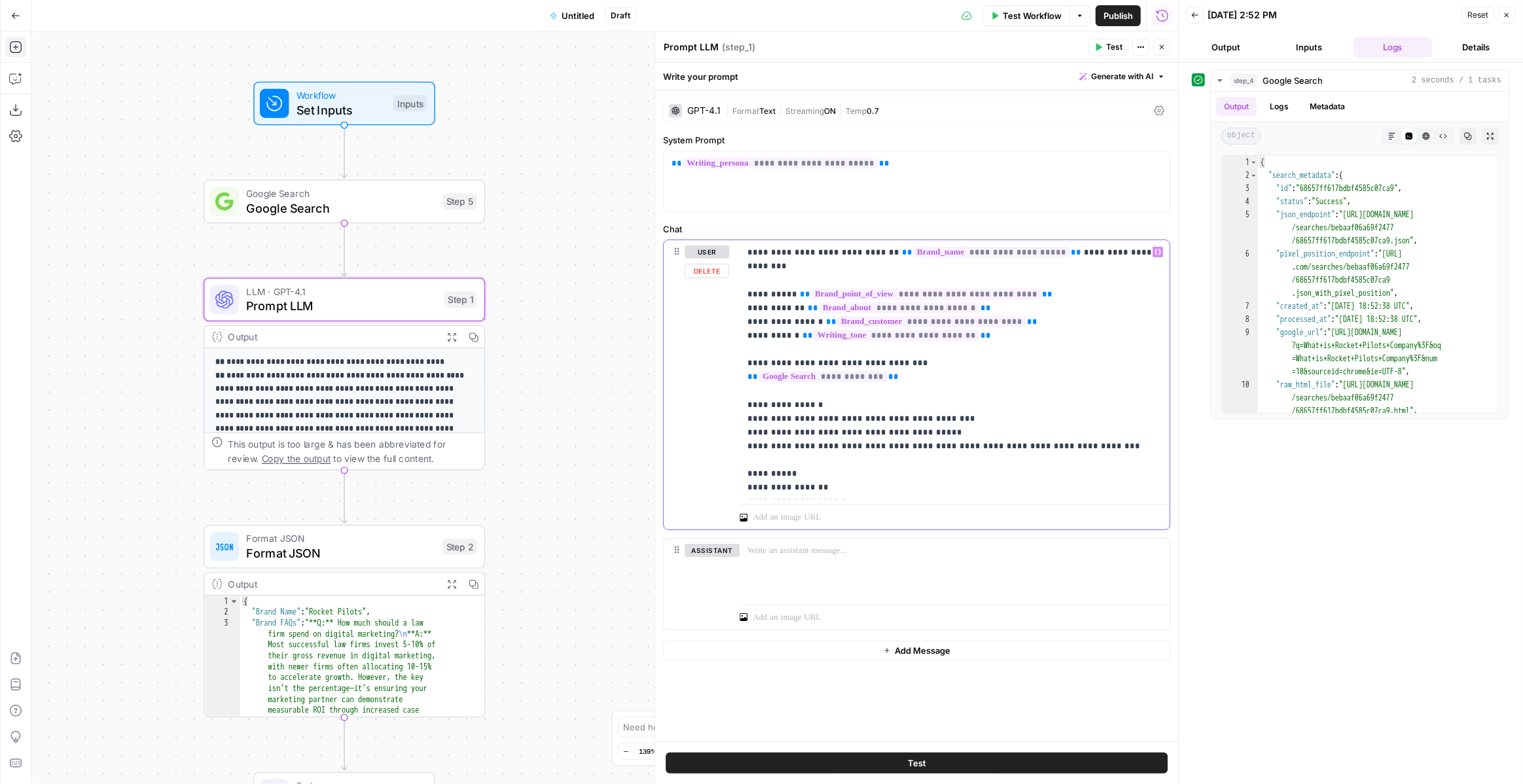 click on "**********" at bounding box center (954, 370) 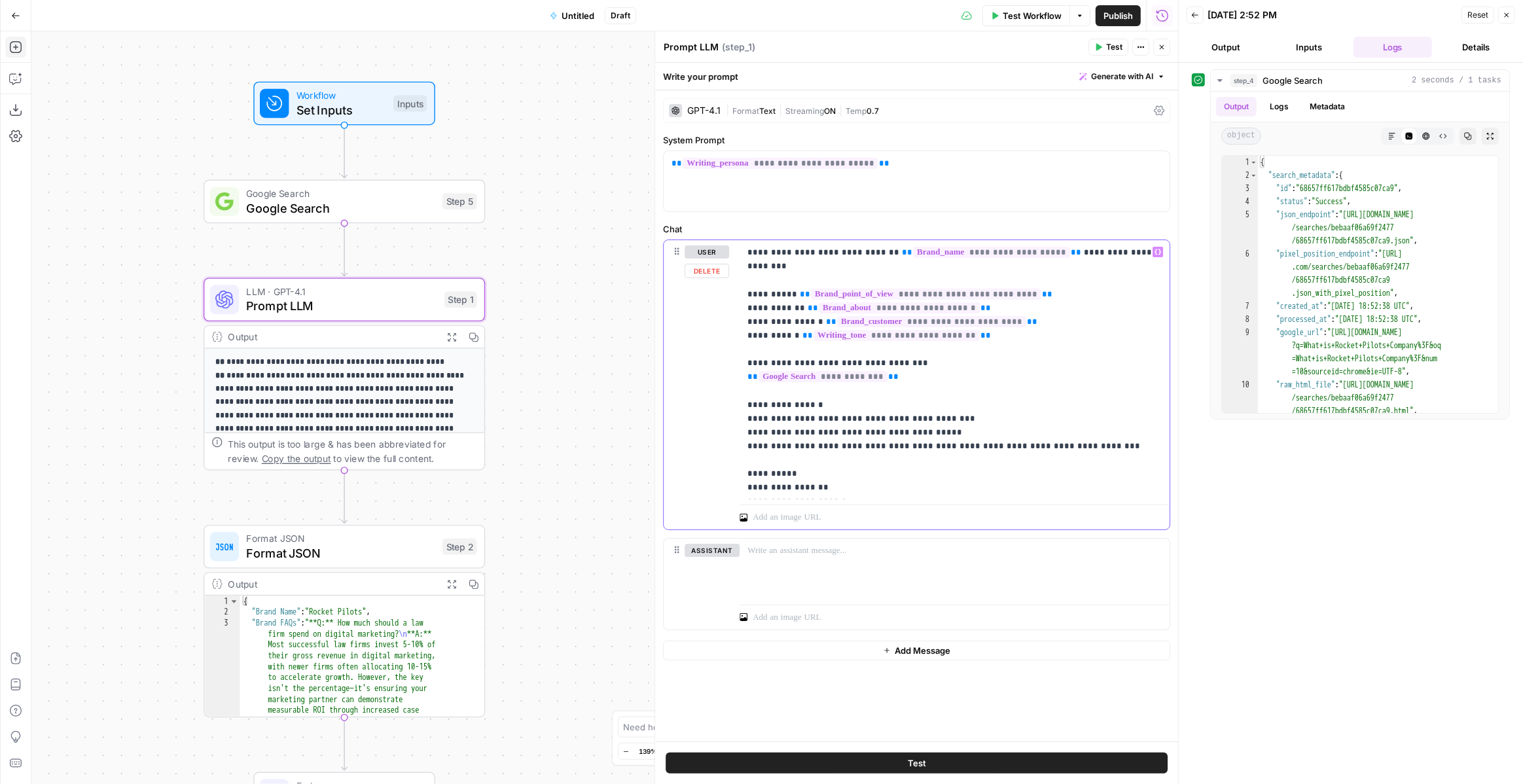 drag, startPoint x: 902, startPoint y: 363, endPoint x: 740, endPoint y: 363, distance: 162 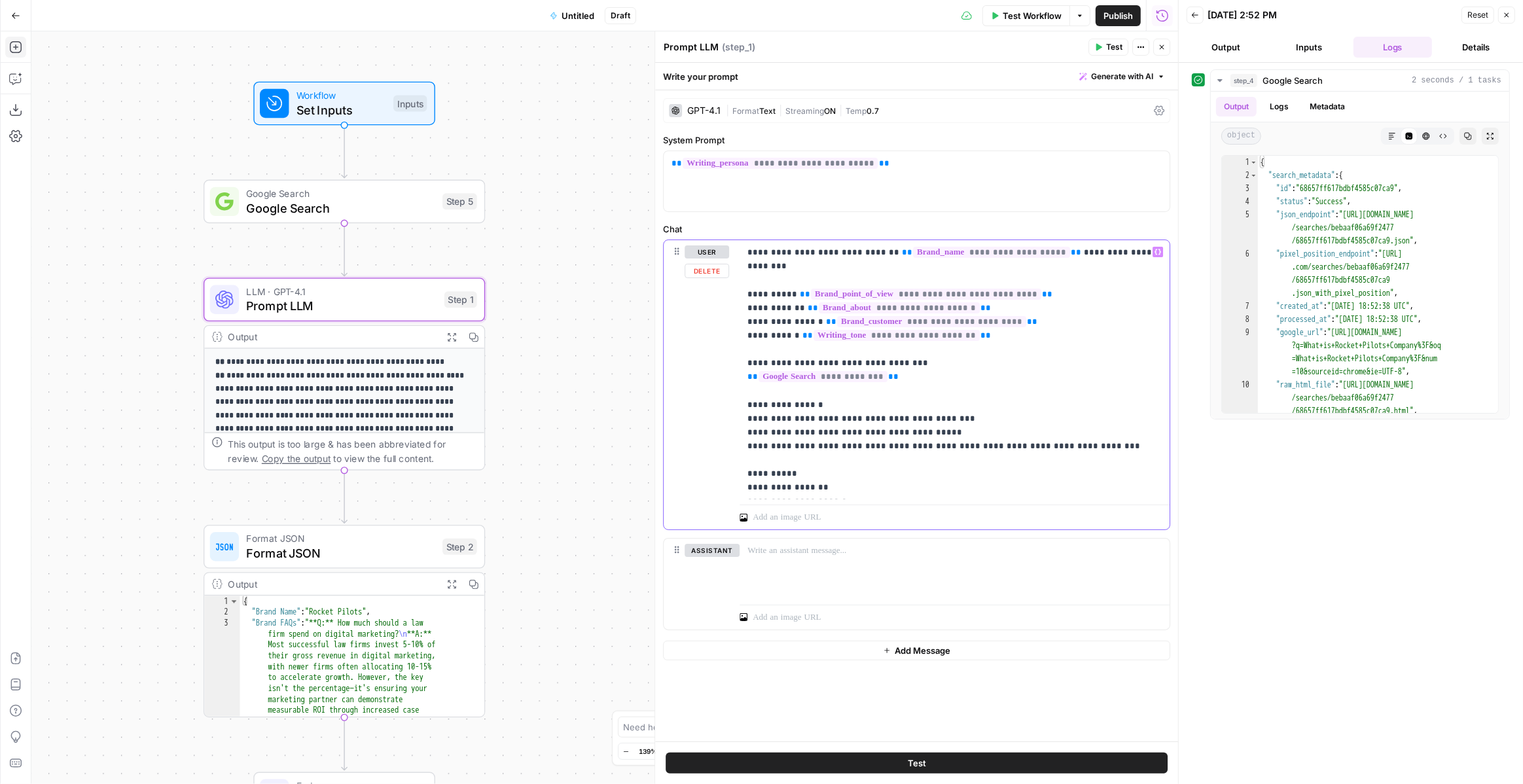 click on "**********" at bounding box center (954, 370) 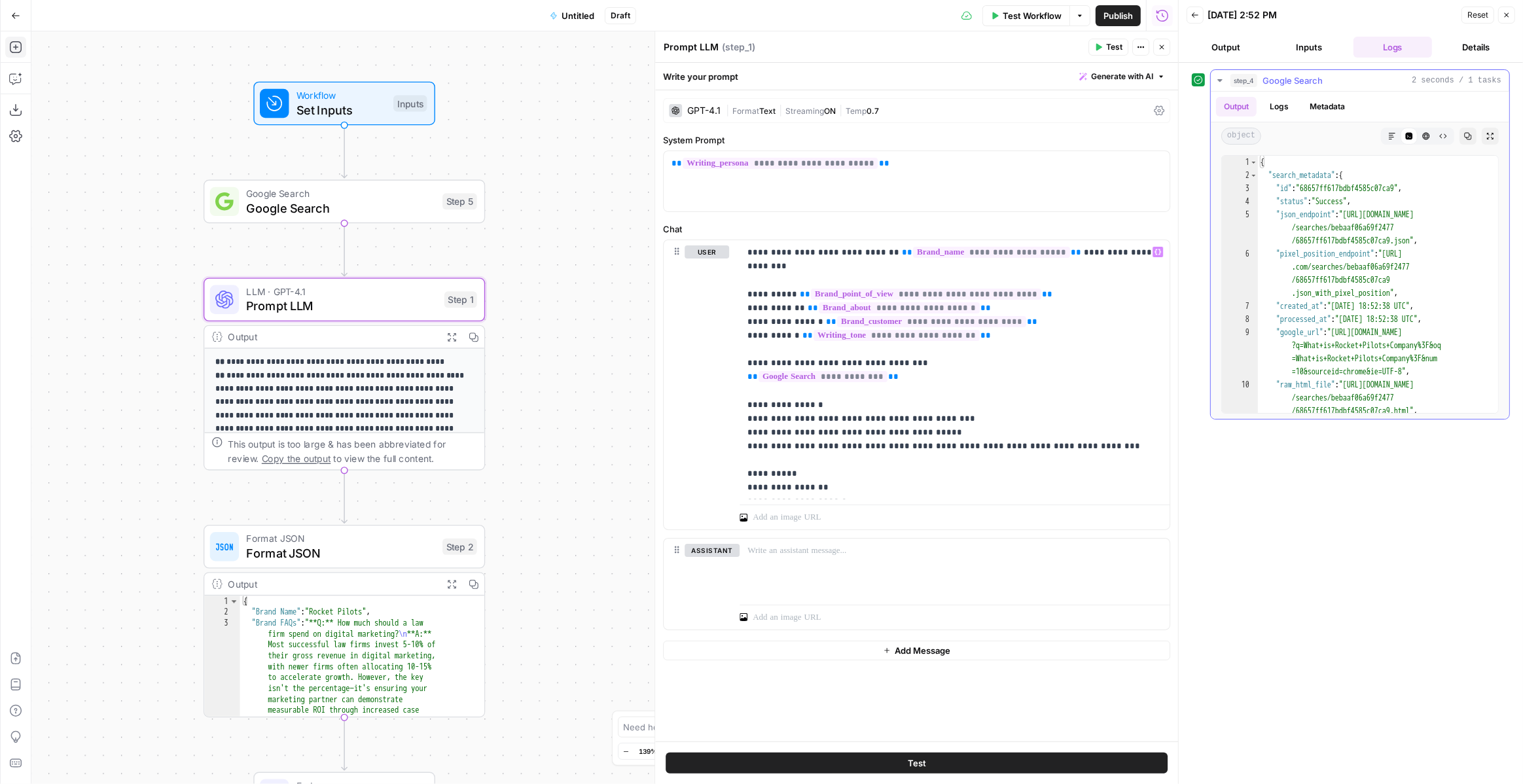 click on "{    "search_metadata" :  {      "id" :  "68657ff617bdbf4585c07ca9" ,      "status" :  "Success" ,      "json_endpoint" :  "[URL][DOMAIN_NAME]          /searches/bebaaf06a69f2477          /68657ff617bdbf4585c07ca9.json" ,      "pixel_position_endpoint" :  "[URL]          .com/searches/bebaaf06a69f2477          /68657ff617bdbf4585c07ca9          .json_with_pixel_position" ,      "created_at" :  "[DATE] 18:52:38 UTC" ,      "processed_at" :  "[DATE] 18:52:38 UTC" ,      "google_url" :  "[URL][DOMAIN_NAME]          ?q=What+is+Rocket+Pilots+Company%3F&oq          =What+is+Rocket+Pilots+Company%3F&num          =10&sourceid=chrome&ie=UTF-8" ,      "raw_html_file" :  "[URL][DOMAIN_NAME]          /searches/bebaaf06a69f2477          /68657ff617bdbf4585c07ca9.html" ,      "total_time_taken" :  2.14" at bounding box center [1378, 297] 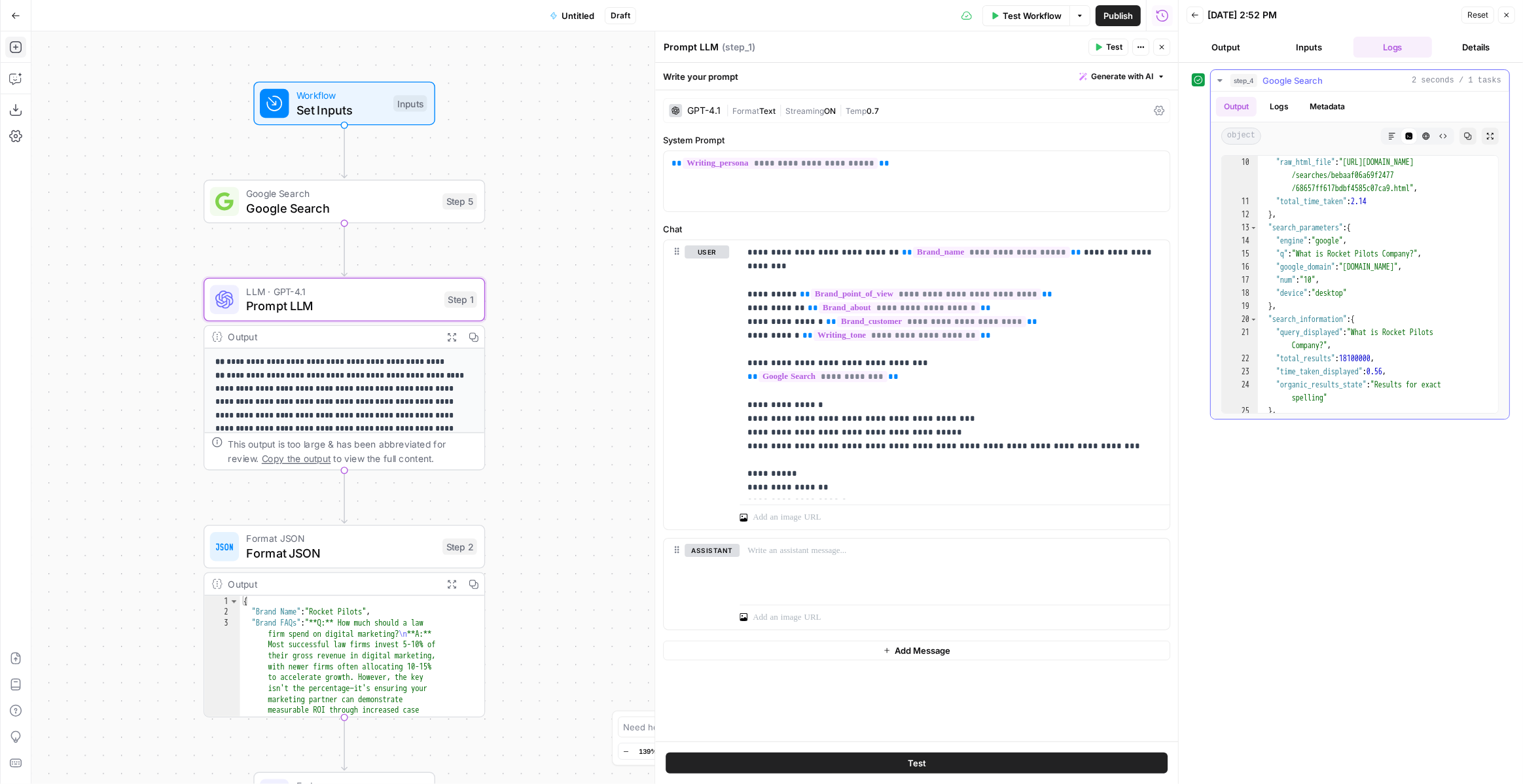 click on ""google_url" :  "[URL][DOMAIN_NAME]          ?q=What+is+Rocket+Pilots+Company%3F&oq          =What+is+Rocket+Pilots+Company%3F&num          =10&sourceid=chrome&ie=UTF-8" ,      "raw_html_file" :  "[URL][DOMAIN_NAME]          /searches/bebaaf06a69f2477          /68657ff617bdbf4585c07ca9.html" ,      "total_time_taken" :  2.14    } ,    "search_parameters" :  {      "engine" :  "google" ,      "q" :  "What is Rocket Pilots Company?" ,      "google_domain" :  "[DOMAIN_NAME]" ,      "num" :  "10" ,      "device" :  "desktop"    } ,    "search_information" :  {      "query_displayed" :  "What is Rocket Pilots           Company?" ,      "total_results" :  18100000 ,      "time_taken_displayed" :  0.56 ,      "organic_results_state" :  "Results for exact           spelling"    } ," at bounding box center (1378, 264) 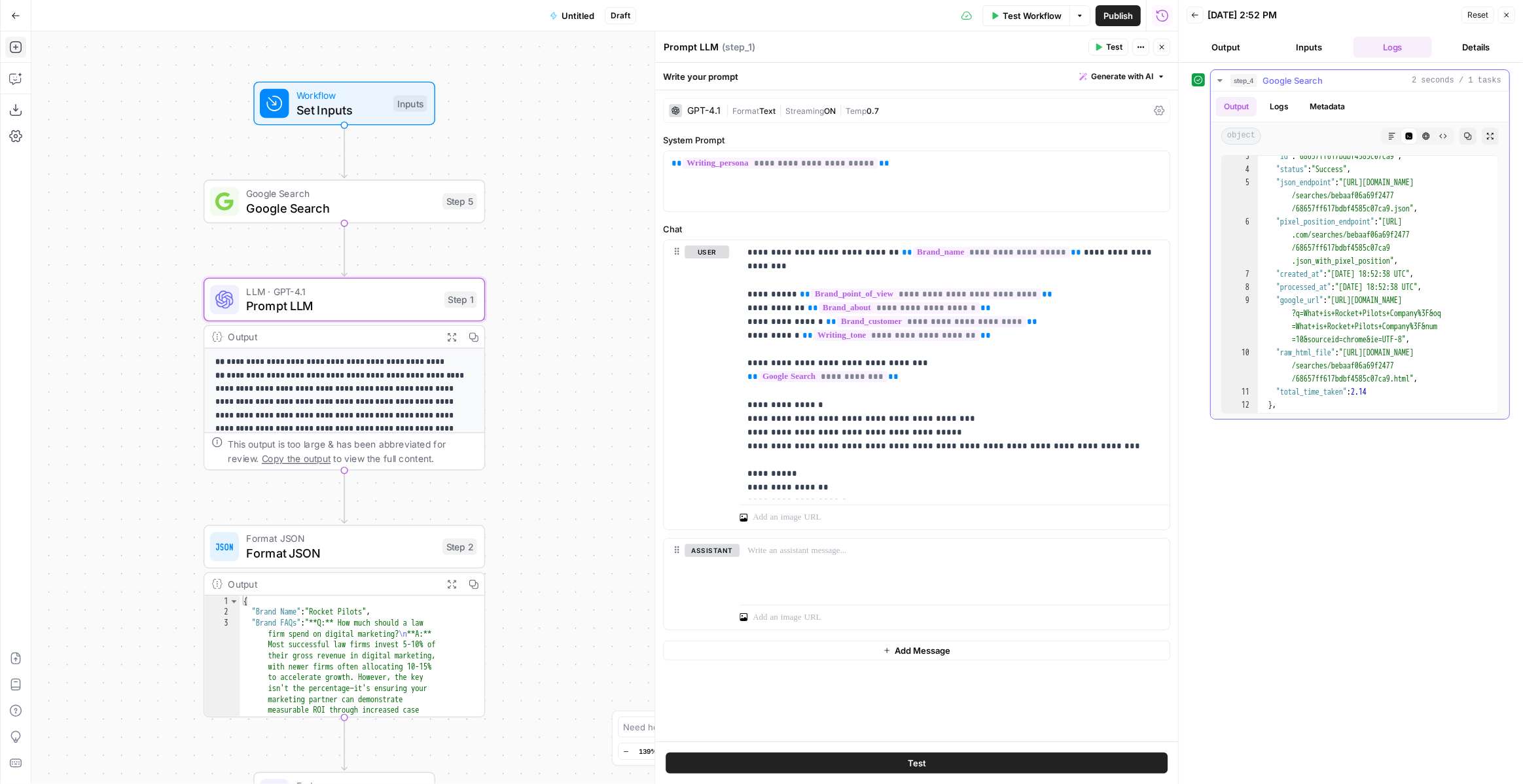 scroll, scrollTop: 32, scrollLeft: 0, axis: vertical 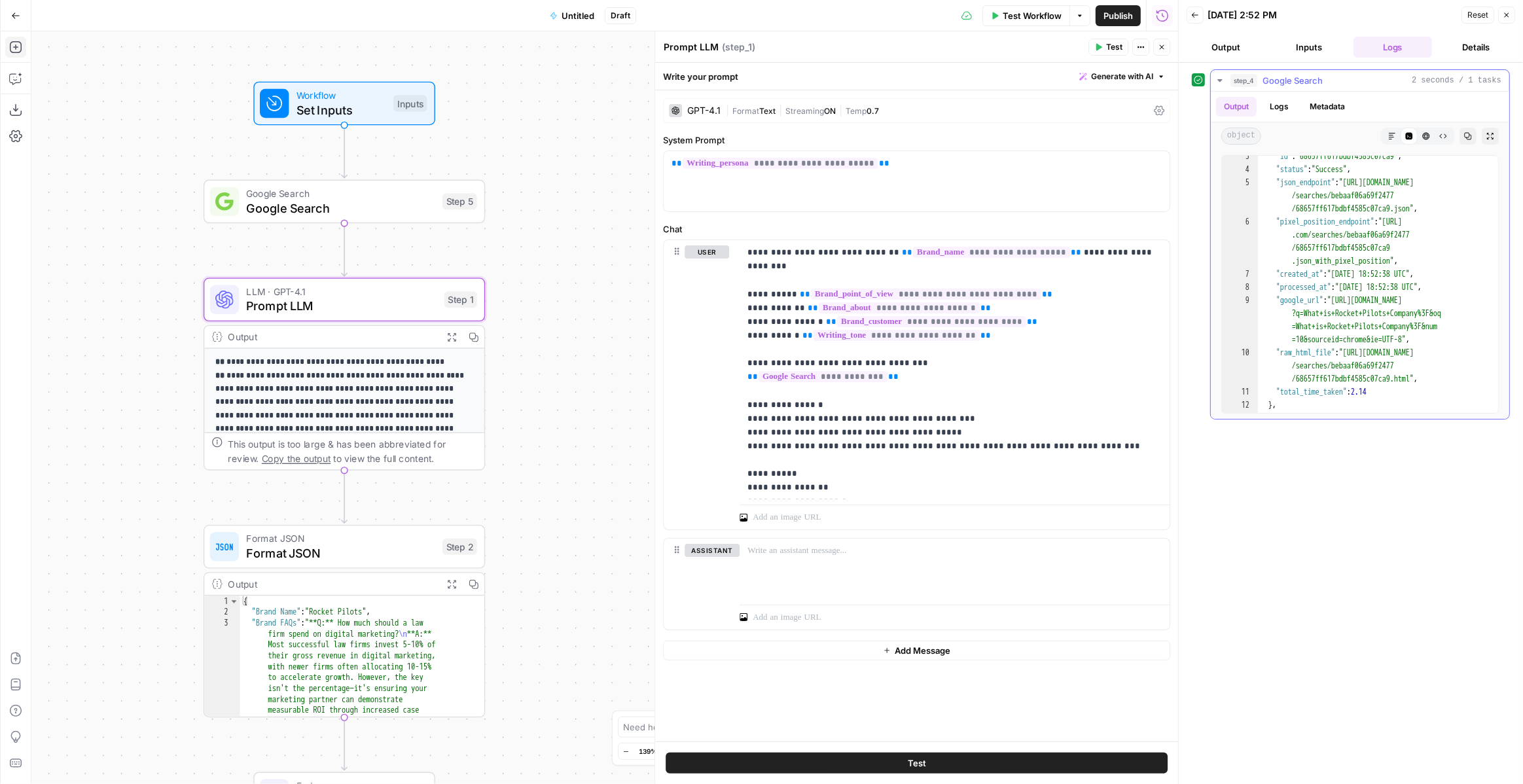 click on ""id" :  "68657ff617bdbf4585c07ca9" ,      "status" :  "Success" ,      "json_endpoint" :  "[URL][DOMAIN_NAME]          /searches/bebaaf06a69f2477          /68657ff617bdbf4585c07ca9.json" ,      "pixel_position_endpoint" :  "[URL]          .com/searches/bebaaf06a69f2477          /68657ff617bdbf4585c07ca9          .json_with_pixel_position" ,      "created_at" :  "[DATE] 18:52:38 UTC" ,      "processed_at" :  "[DATE] 18:52:38 UTC" ,      "google_url" :  "[URL][DOMAIN_NAME]          ?q=What+is+Rocket+Pilots+Company%3F&oq          =What+is+Rocket+Pilots+Company%3F&num          =10&sourceid=chrome&ie=UTF-8" ,      "raw_html_file" :  "[URL][DOMAIN_NAME]          /searches/bebaaf06a69f2477          /68657ff617bdbf4585c07ca9.html" ,      "total_time_taken" :  2.14    } ,    "search_parameters" :  {" at bounding box center (1378, 291) 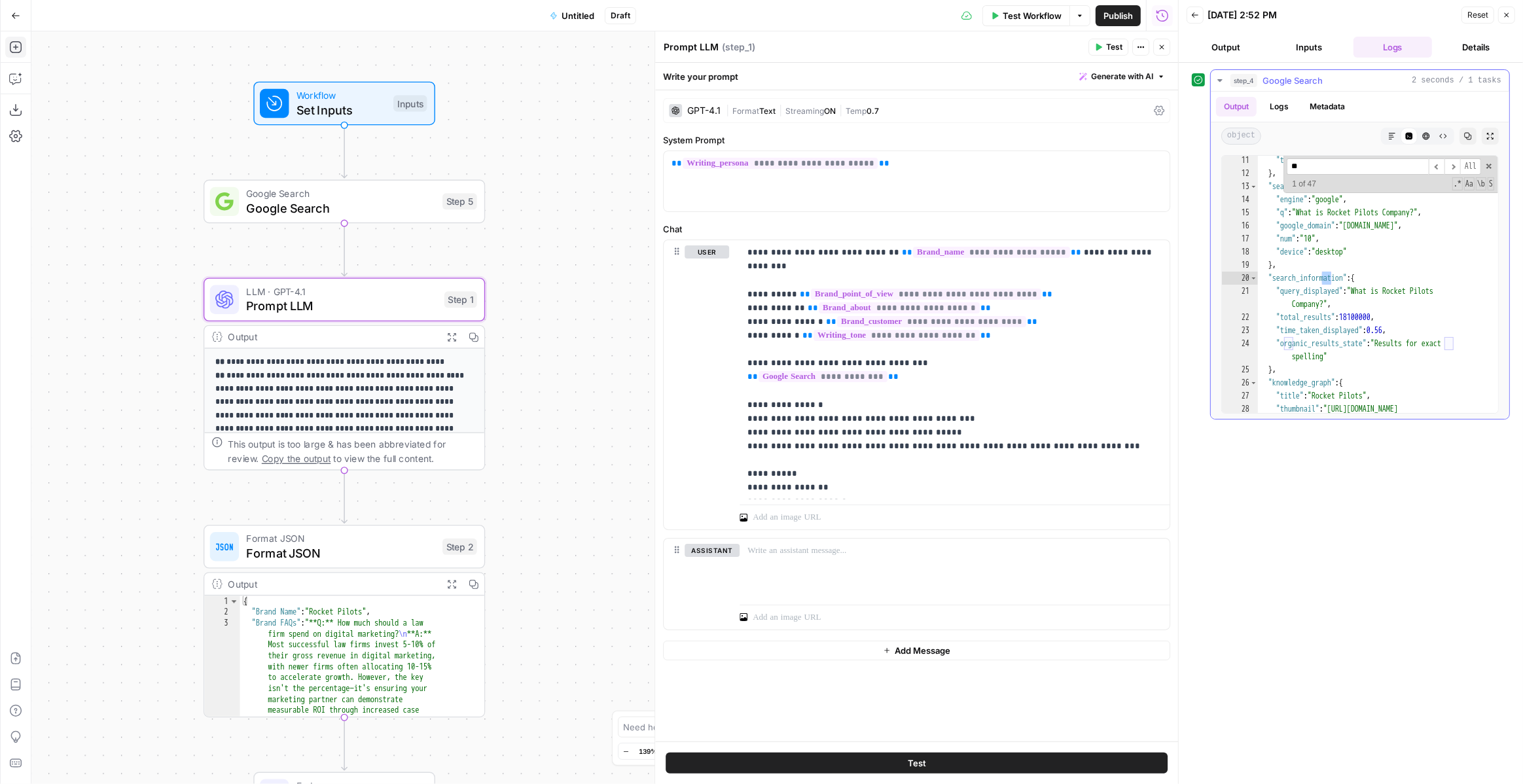 scroll, scrollTop: 264, scrollLeft: 0, axis: vertical 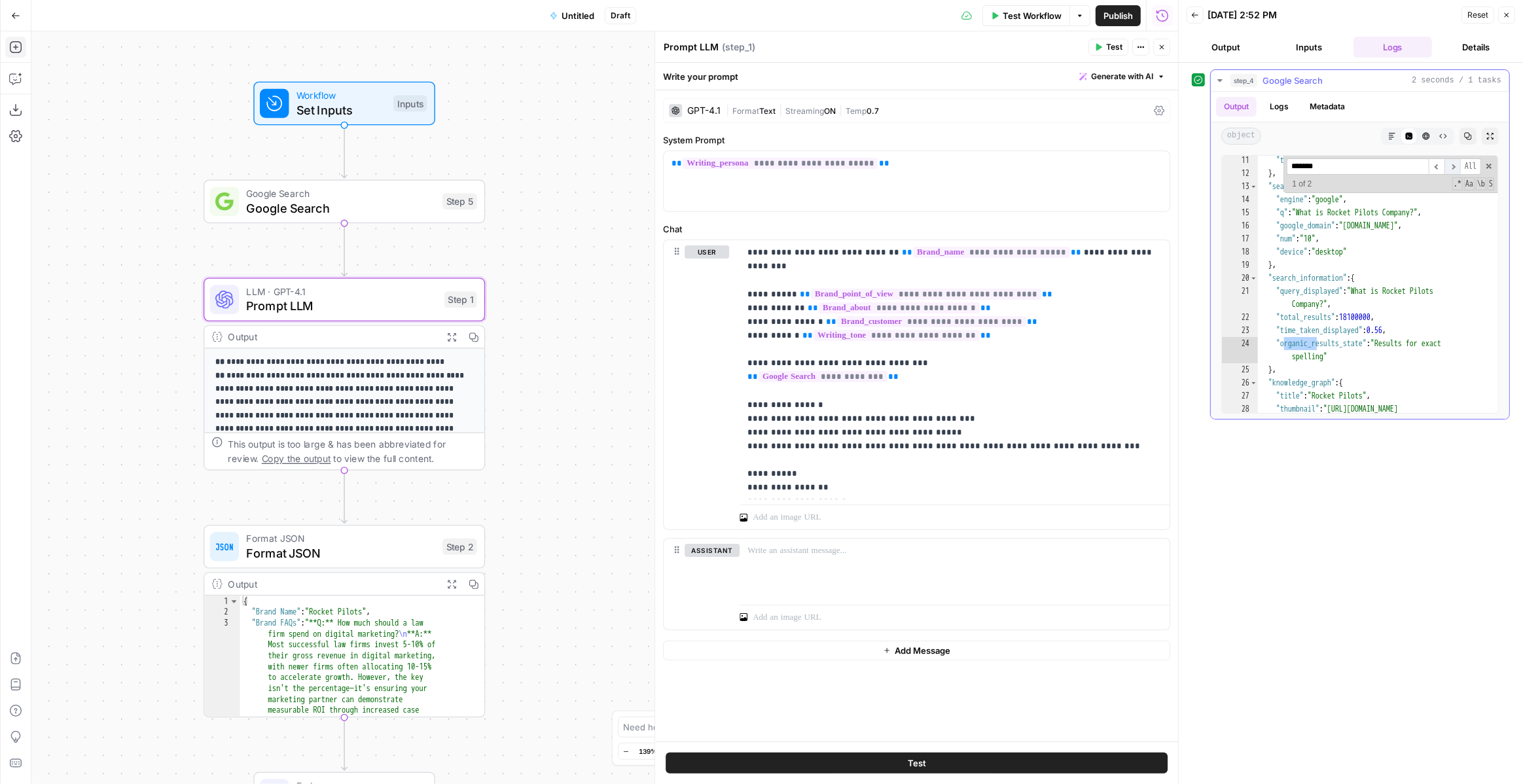 type on "*******" 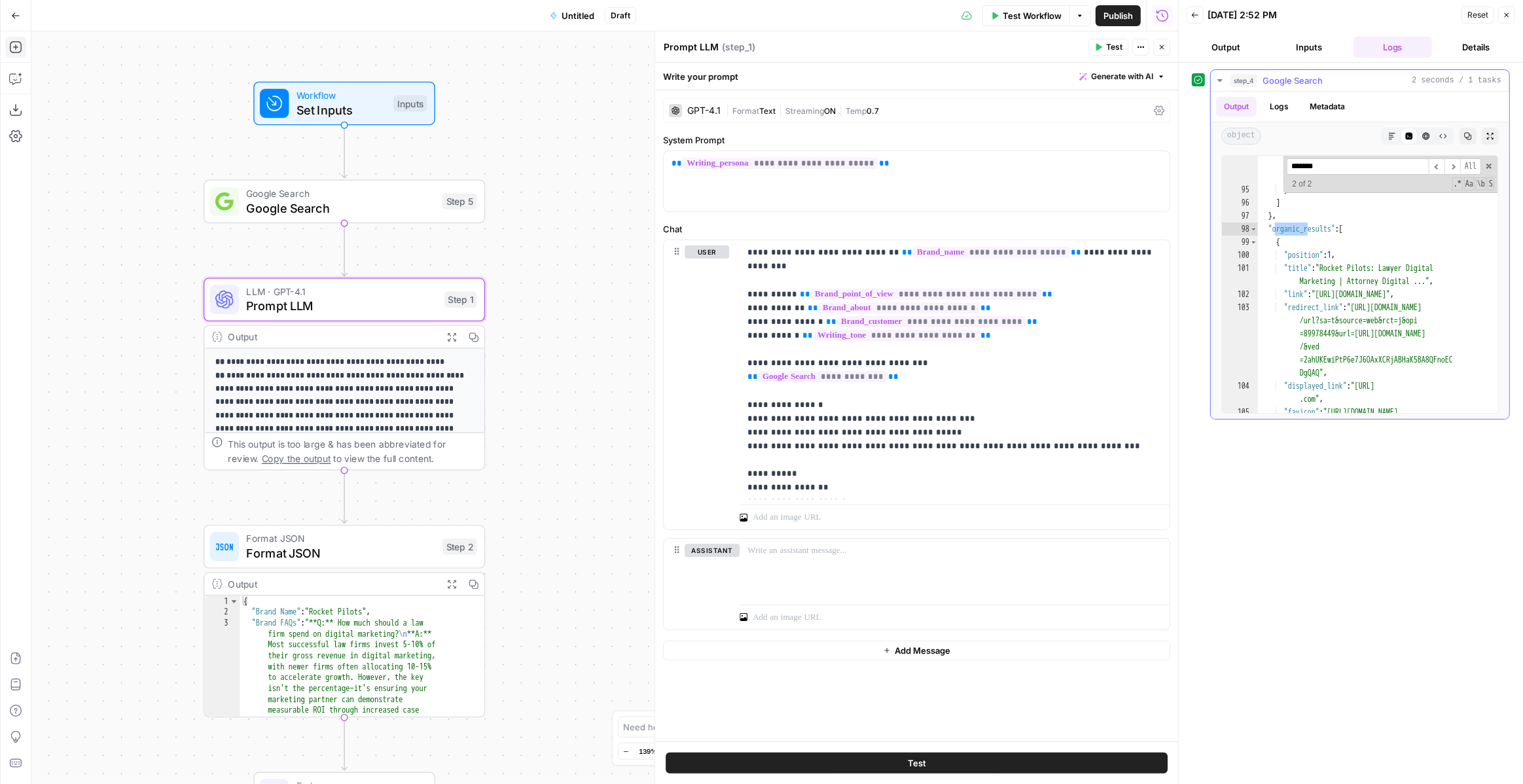 scroll, scrollTop: 2236, scrollLeft: 0, axis: vertical 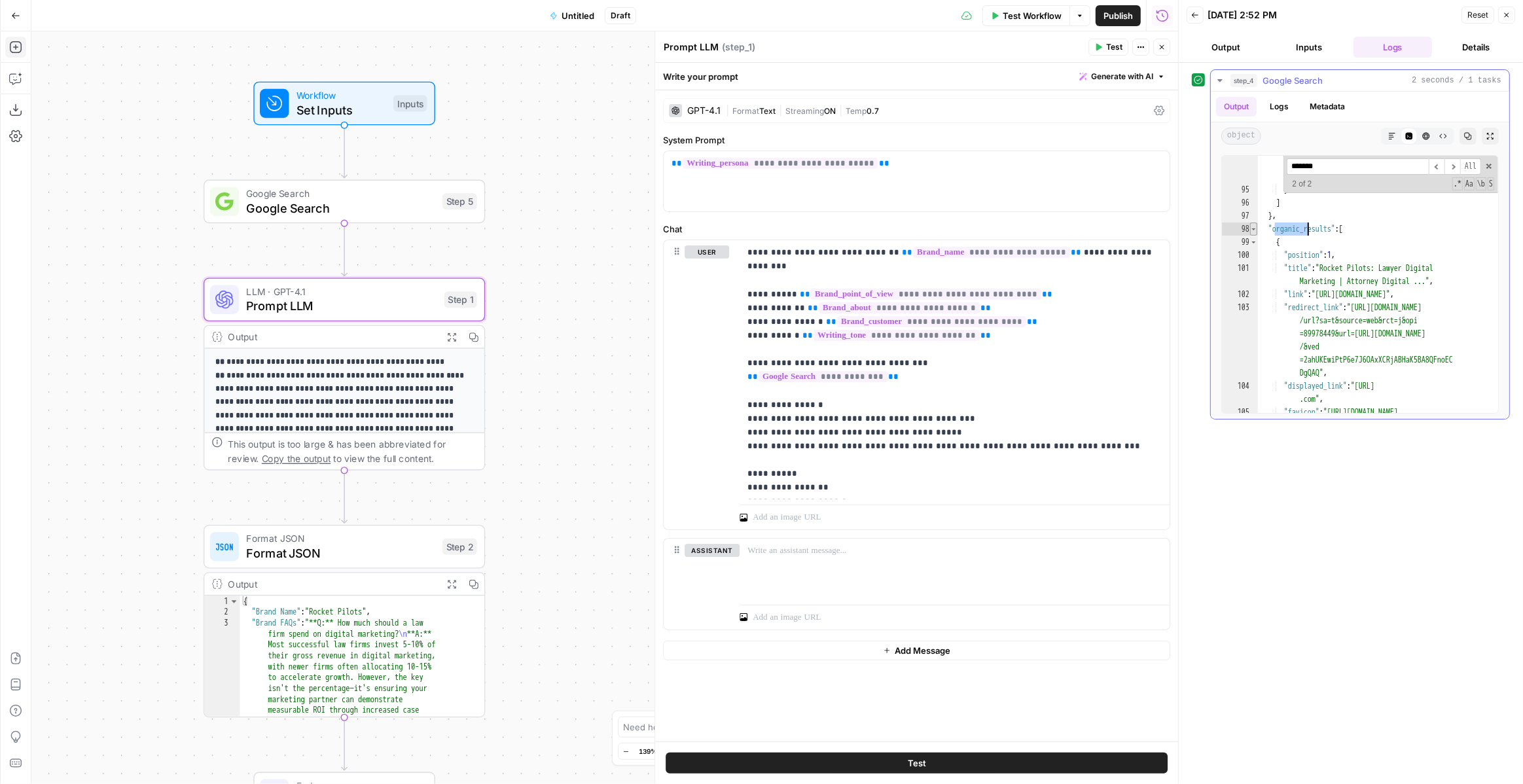 click at bounding box center [1253, 229] 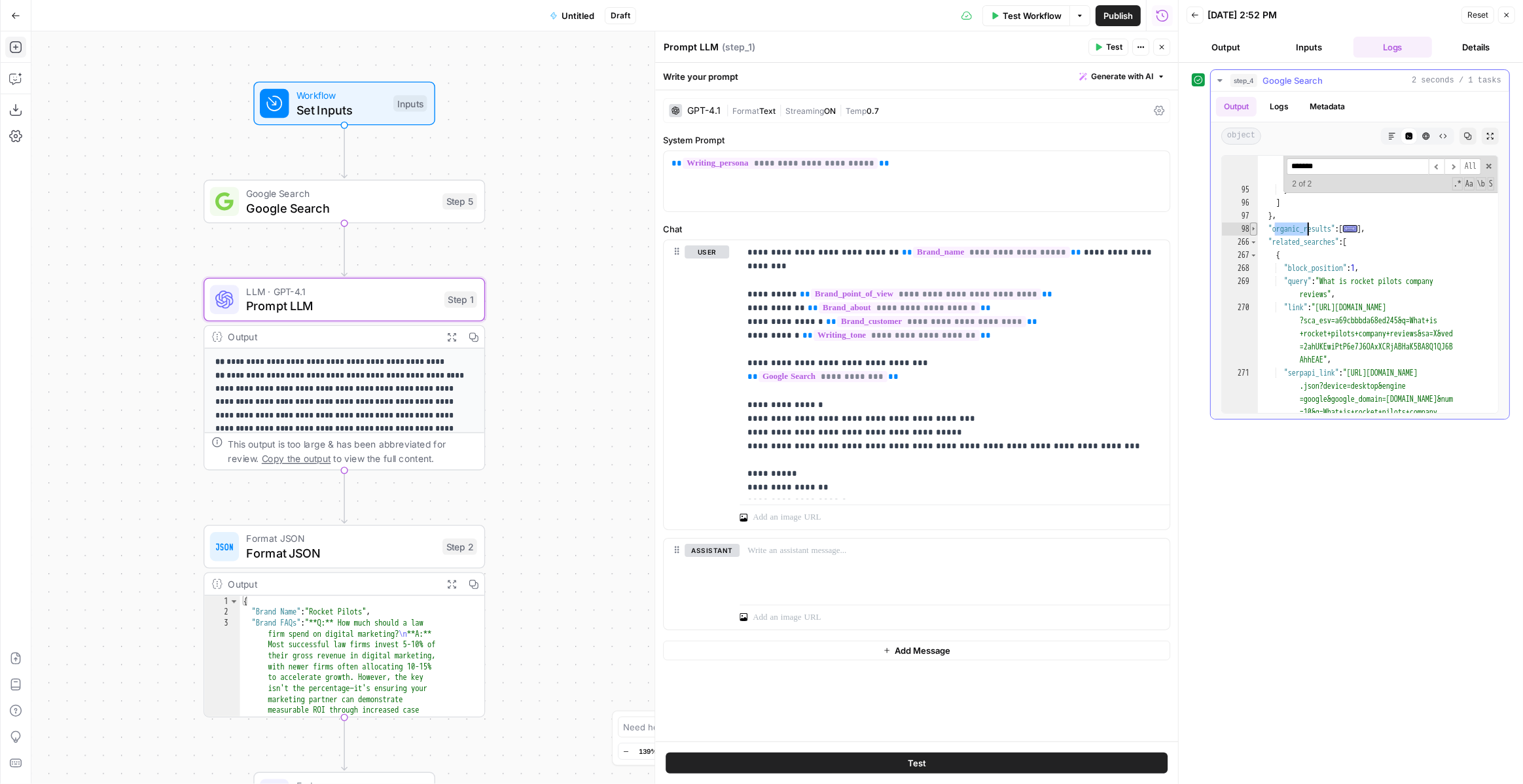 click at bounding box center [1253, 229] 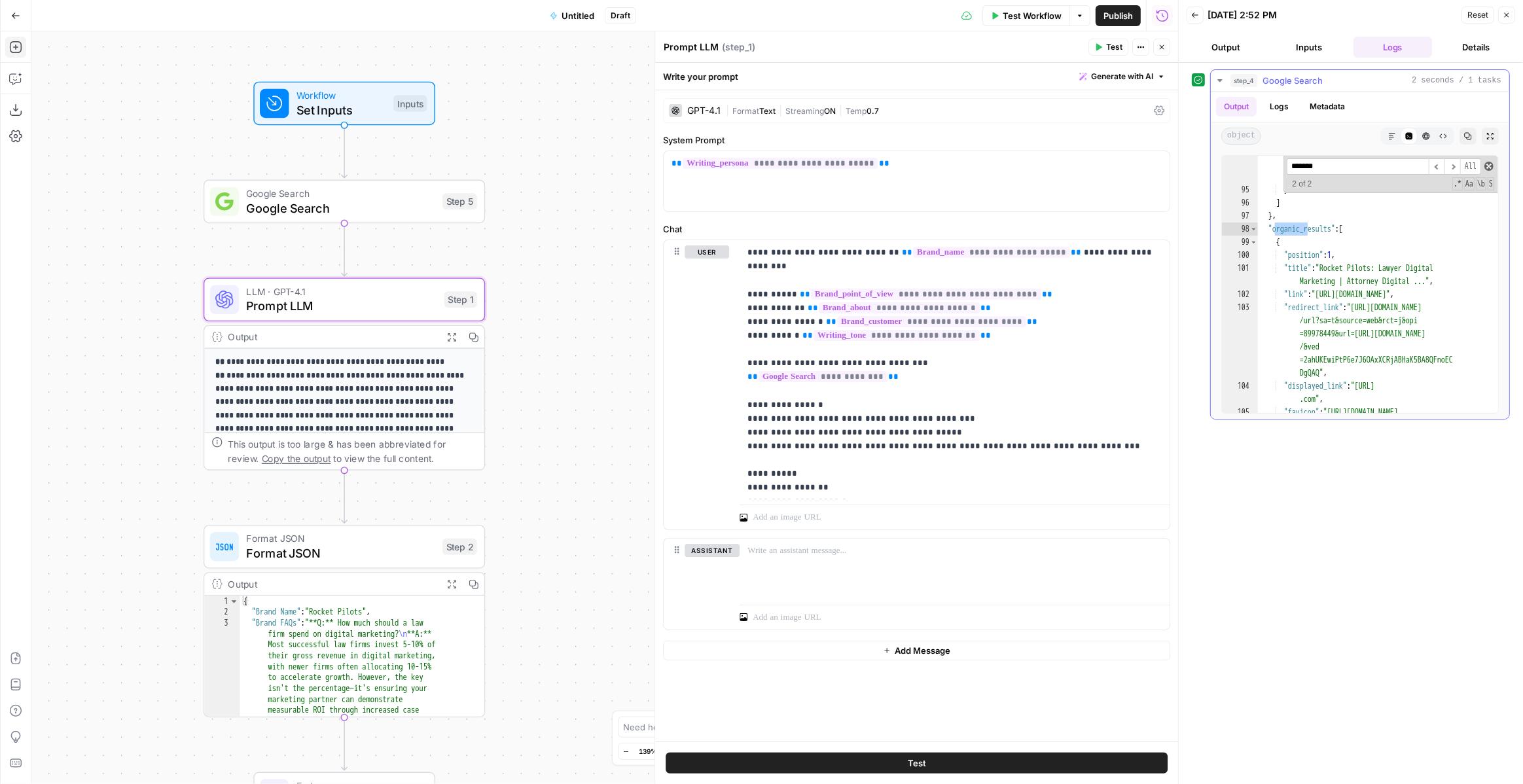 click at bounding box center [1489, 166] 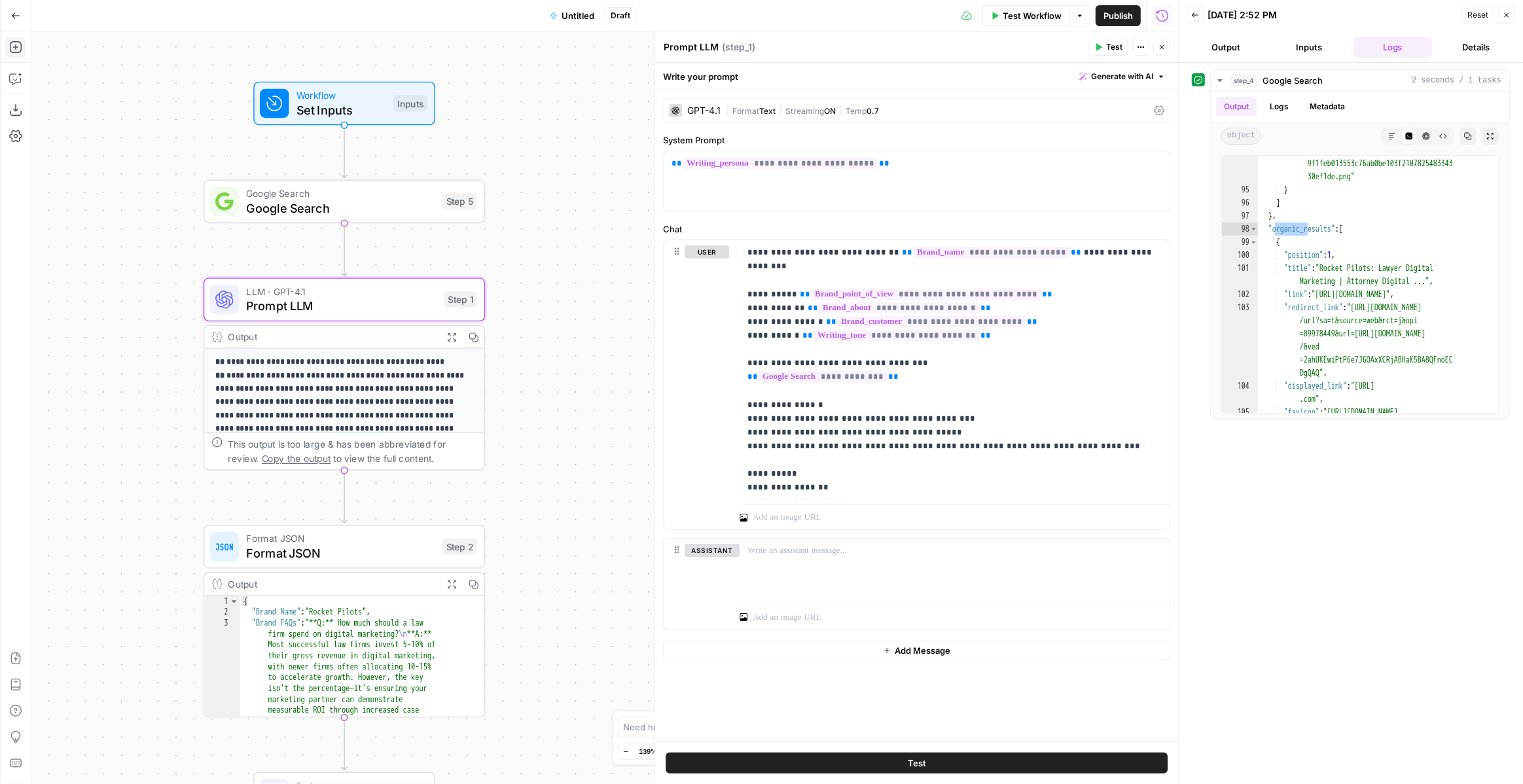 click on "**********" at bounding box center [1351, 423] 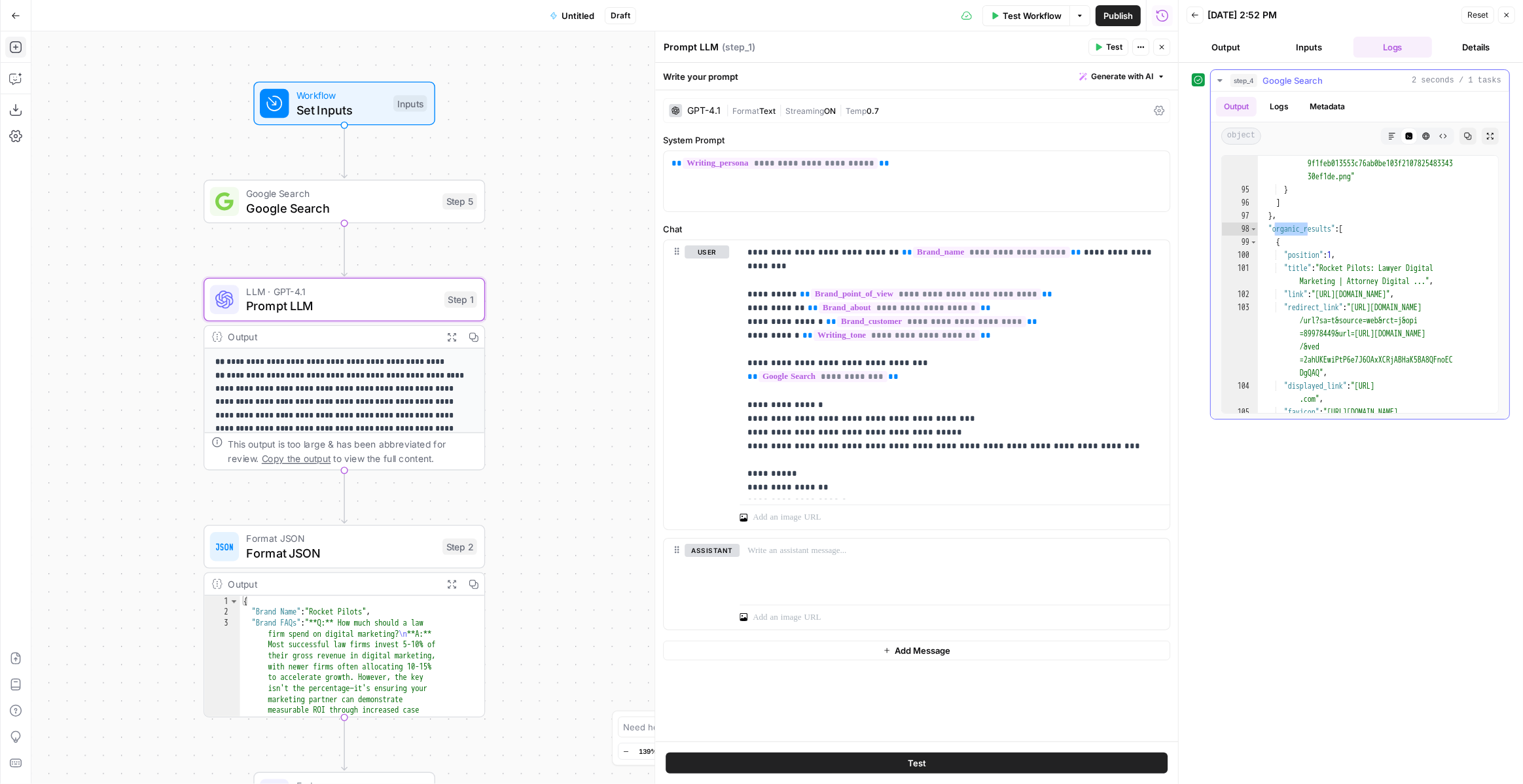 click on ""image" :  "[URL][DOMAIN_NAME]              /68657ff617bdbf4585c07ca9/images              /05d324688b03e64f31e3e8cbe7c085c38c92              9f1feb013553c76ab0be103f2107825483343              30ef1de.png"         }      ]    } ,    "organic_results" :  [      {         "position" :  1 ,         "title" :  "Rocket Pilots: Lawyer Digital             Marketing | Attorney Digital ..." ,         "link" :  "[URL][DOMAIN_NAME]" ,         "redirect_link" :  "[URL][DOMAIN_NAME]            /url?sa=t&source=web&rct=j&opi            =89978449&url=[URL][DOMAIN_NAME]            /&ved            =2ahUKEwiPtP6e7J6OAxXCRjABHaK5BA8QFnoEC            DgQAQ" ,         "displayed_link" :  "[URL]            .com" ,         "favicon" :  "[URL][DOMAIN_NAME]            /68657ff617bdbf4585c07ca9/images                       ," at bounding box center [1378, 305] 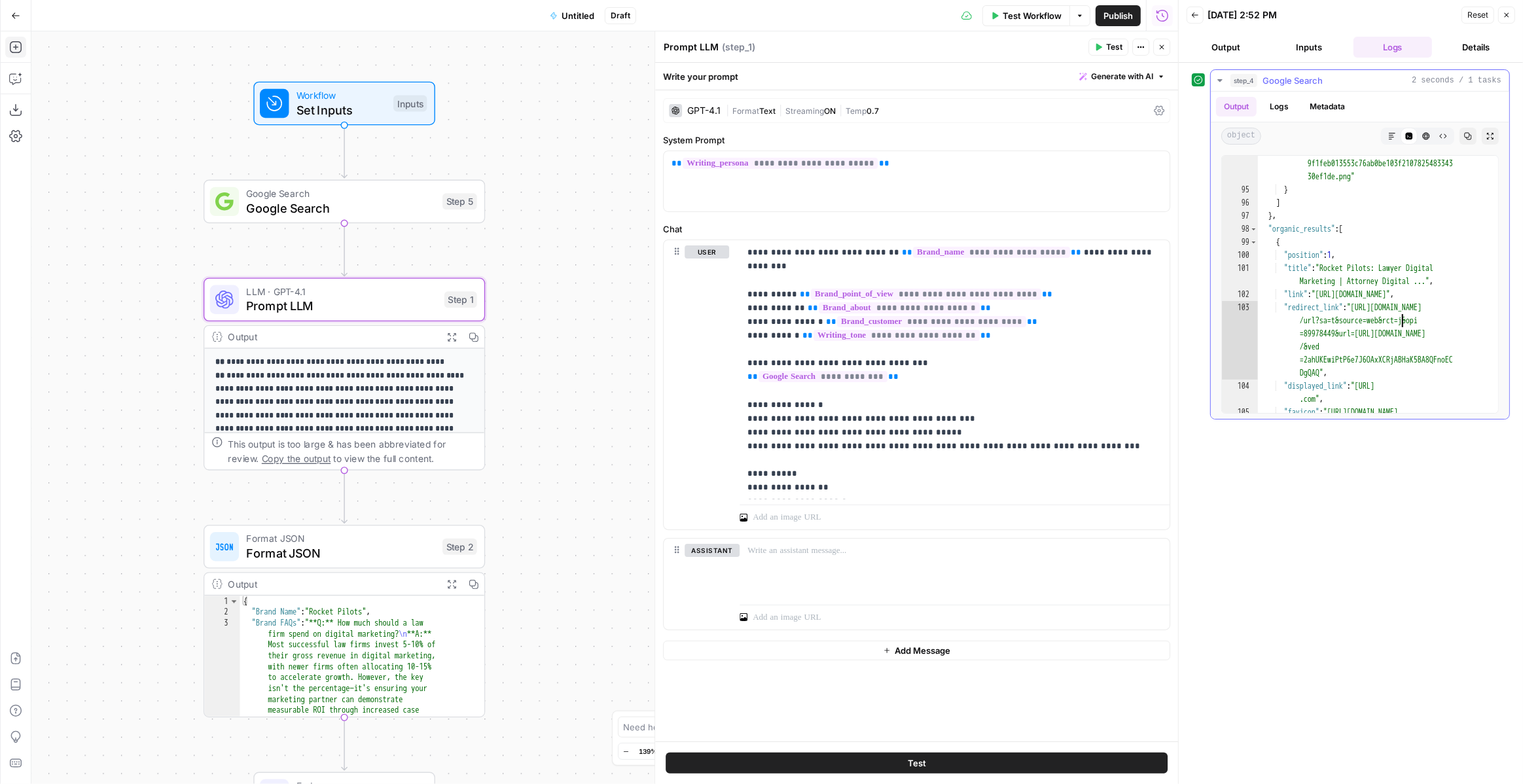 click on ""image" :  "[URL][DOMAIN_NAME]              /68657ff617bdbf4585c07ca9/images              /05d324688b03e64f31e3e8cbe7c085c38c92              9f1feb013553c76ab0be103f2107825483343              30ef1de.png"         }      ]    } ,    "organic_results" :  [      {         "position" :  1 ,         "title" :  "Rocket Pilots: Lawyer Digital             Marketing | Attorney Digital ..." ,         "link" :  "[URL][DOMAIN_NAME]" ,         "redirect_link" :  "[URL][DOMAIN_NAME]            /url?sa=t&source=web&rct=j&opi            =89978449&url=[URL][DOMAIN_NAME]            /&ved            =2ahUKEwiPtP6e7J6OAxXCRjABHaK5BA8QFnoEC            DgQAQ" ,         "displayed_link" :  "[URL]            .com" ,         "favicon" :  "[URL][DOMAIN_NAME]            /68657ff617bdbf4585c07ca9/images                       ," at bounding box center (1378, 305) 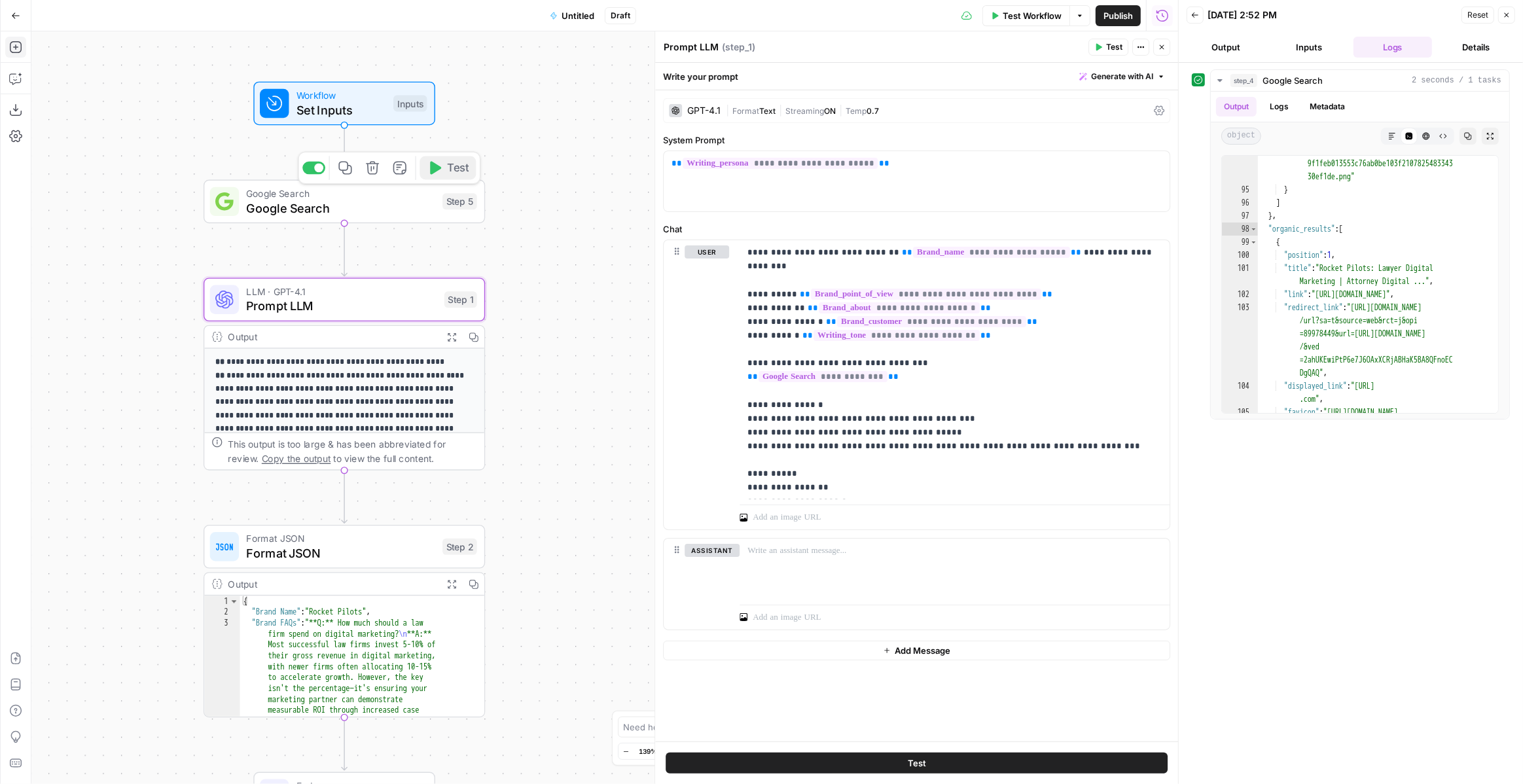 click 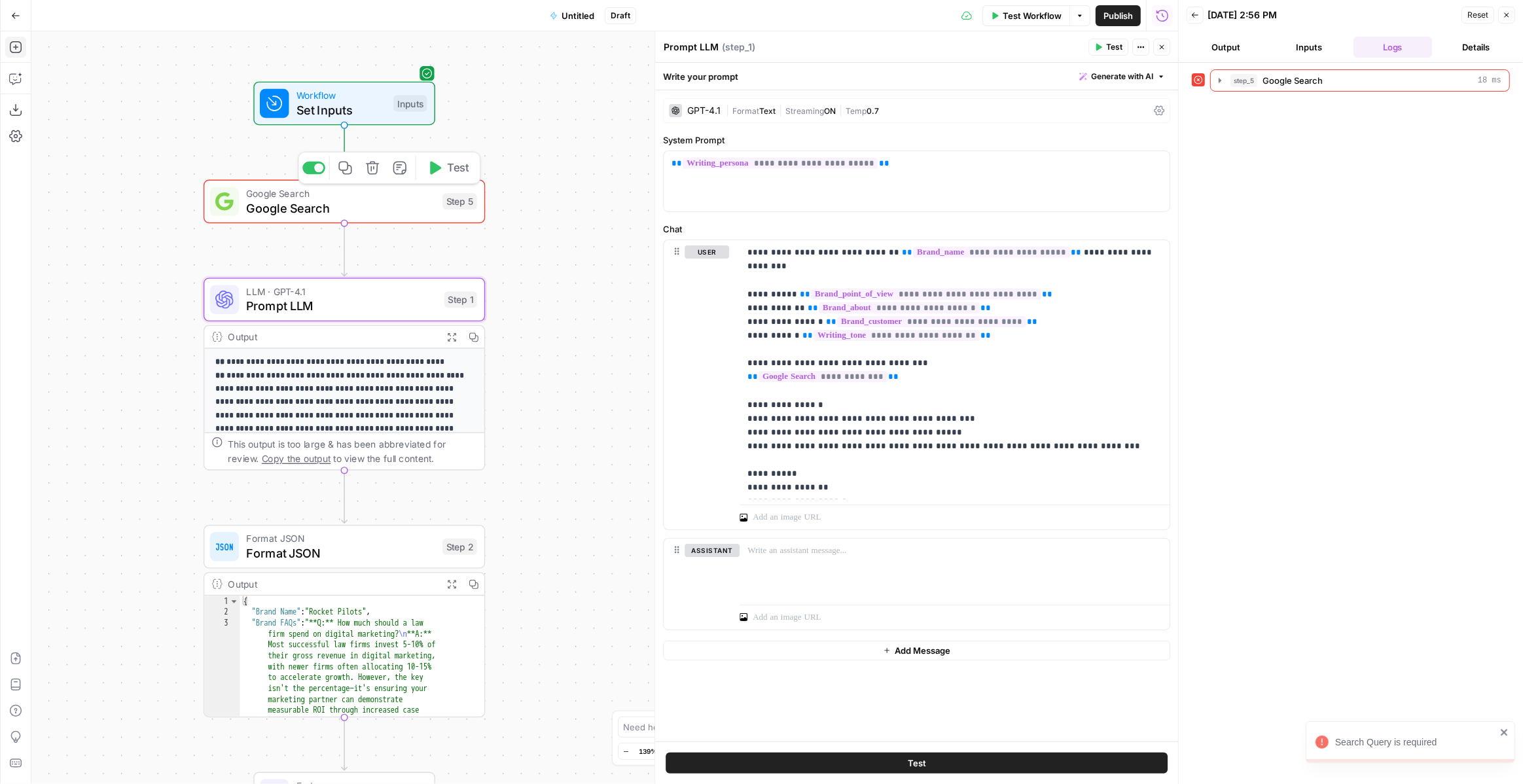 click on "Google Search" at bounding box center (340, 208) 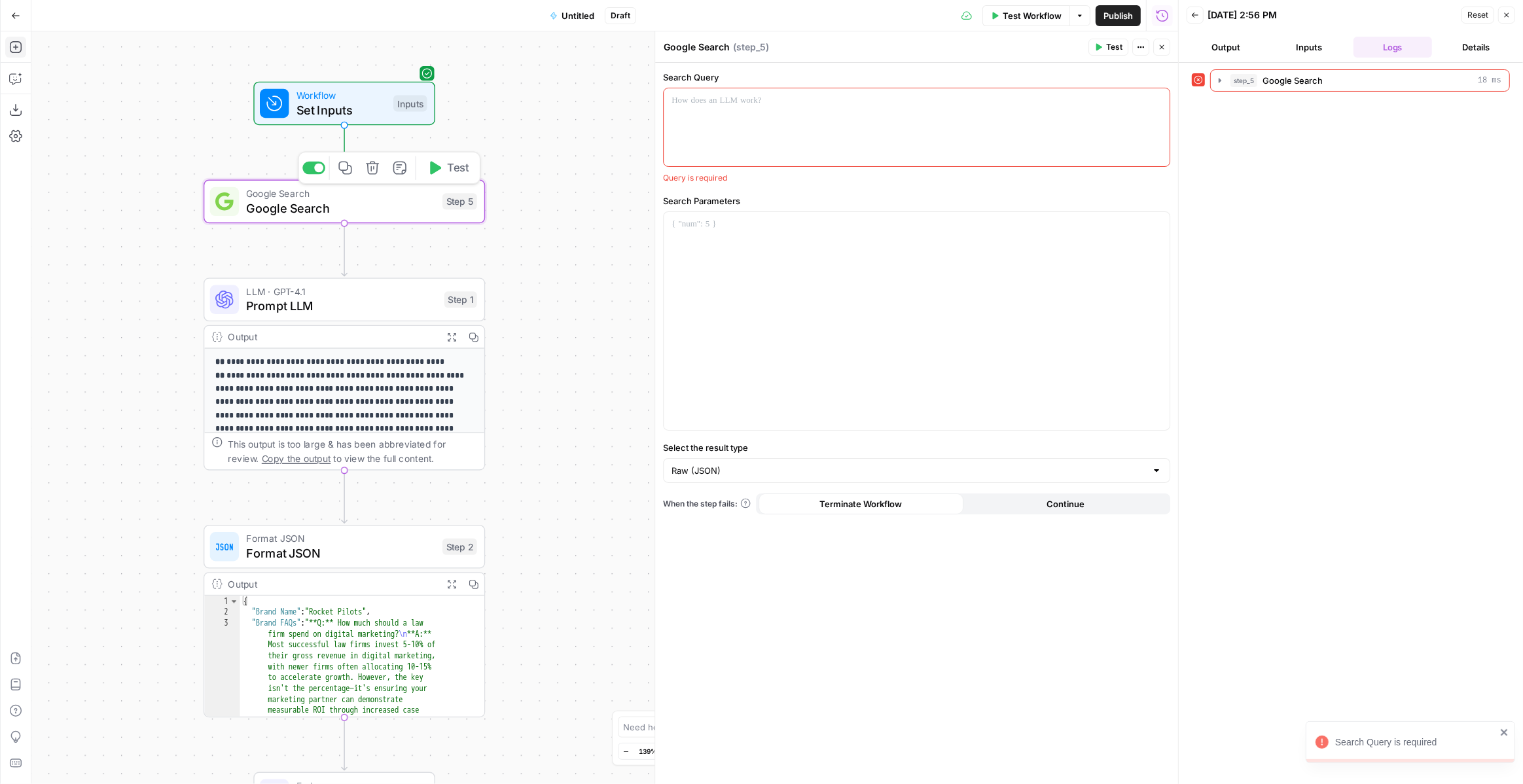 click at bounding box center [916, 127] 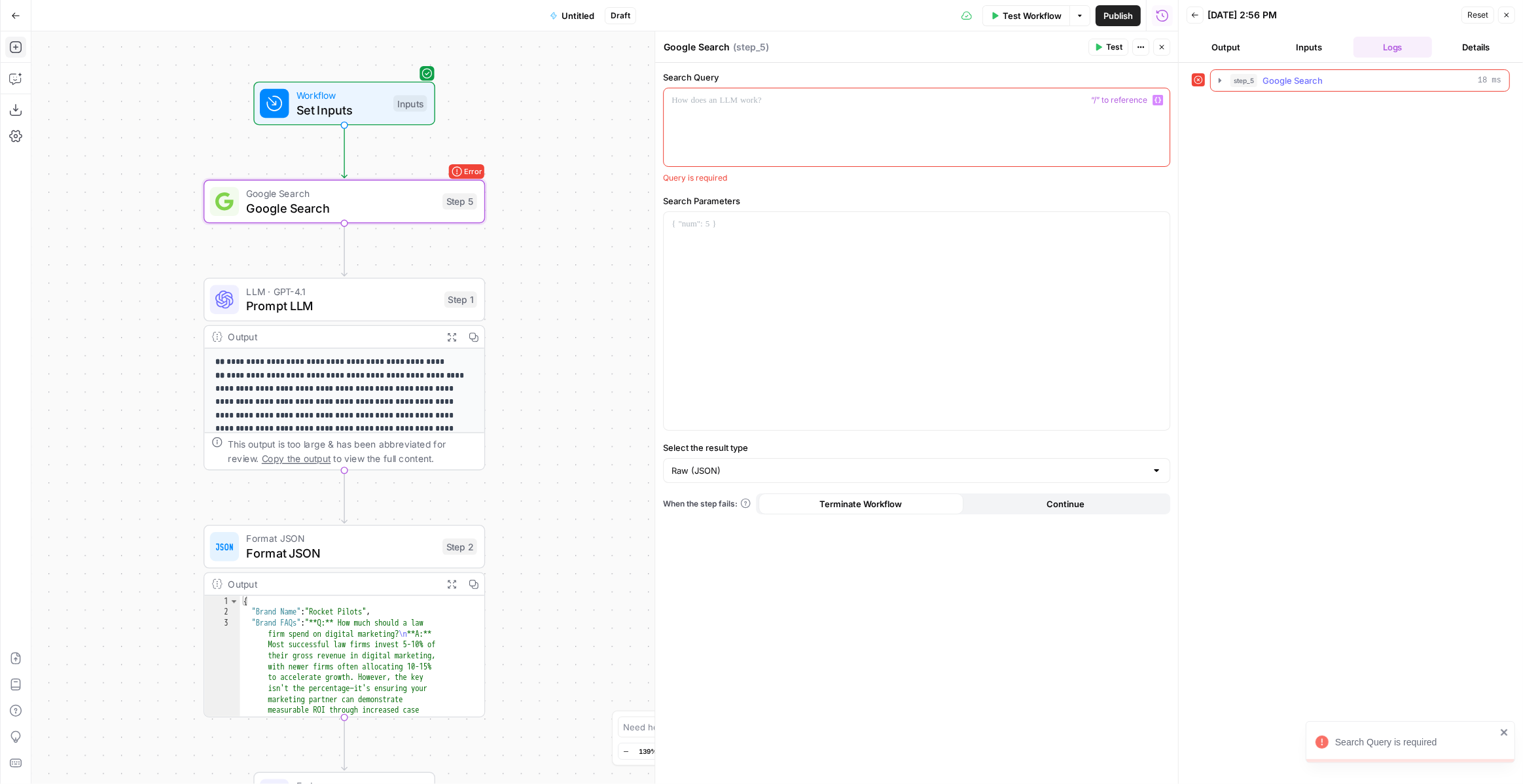 click 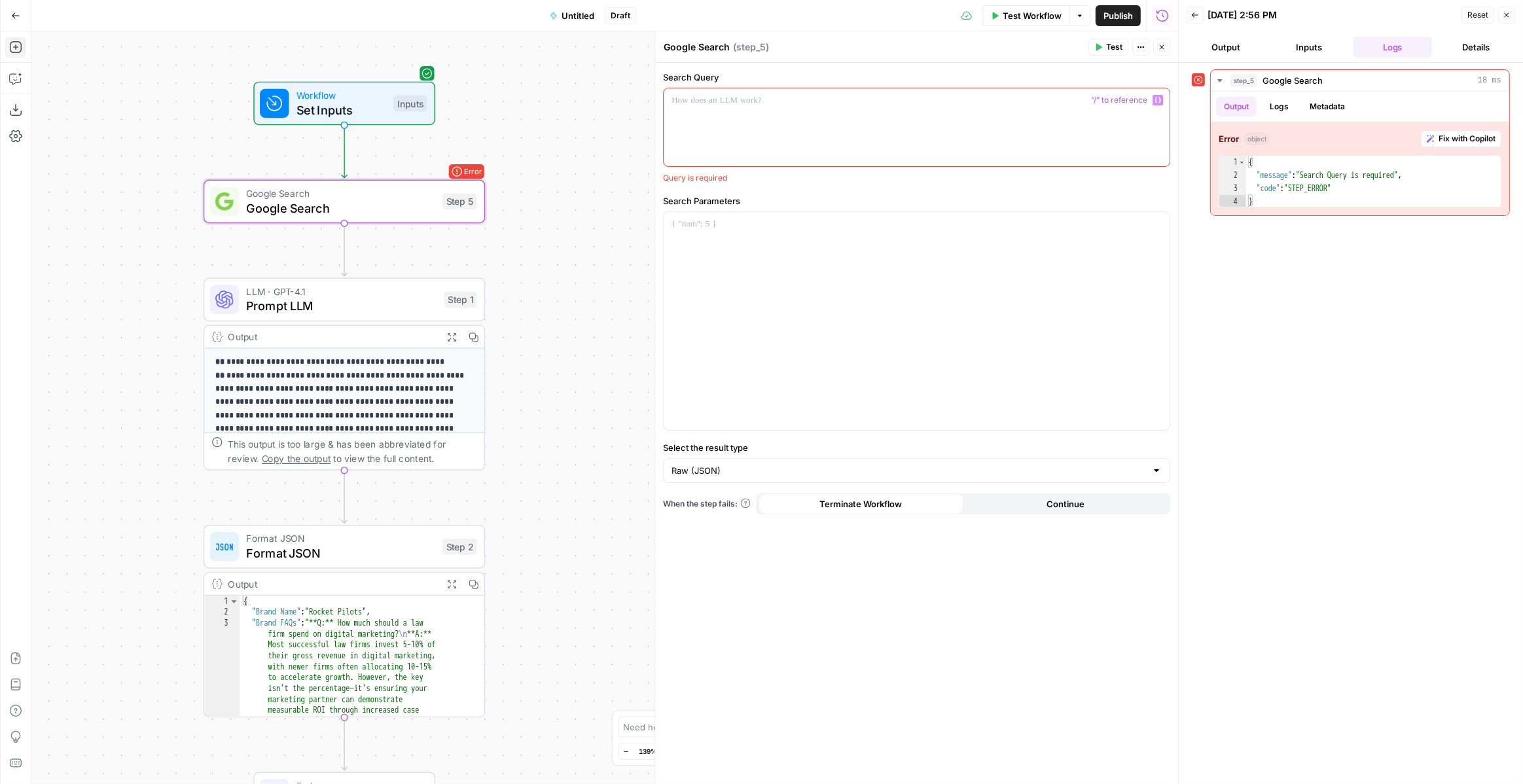 click at bounding box center [916, 127] 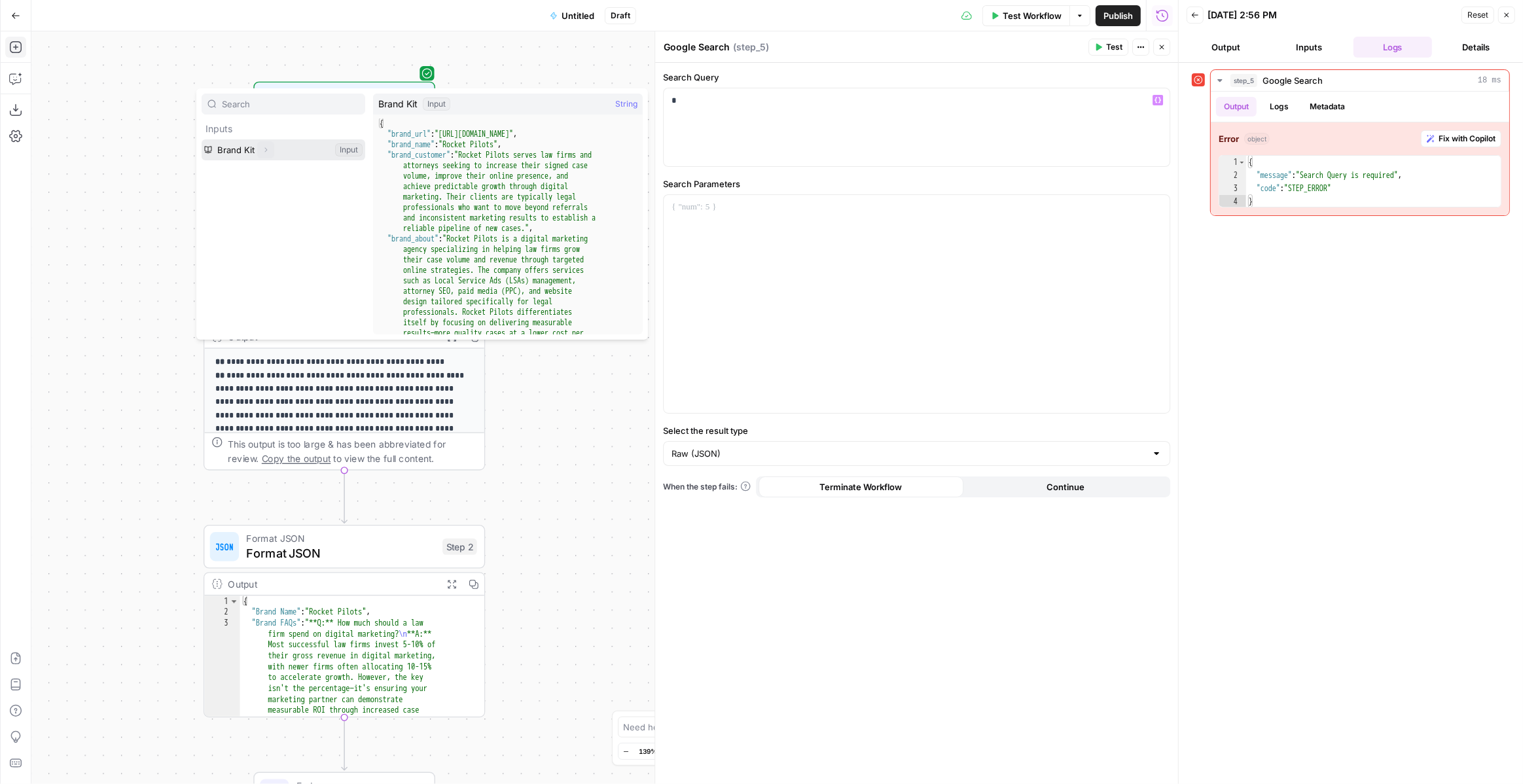 click 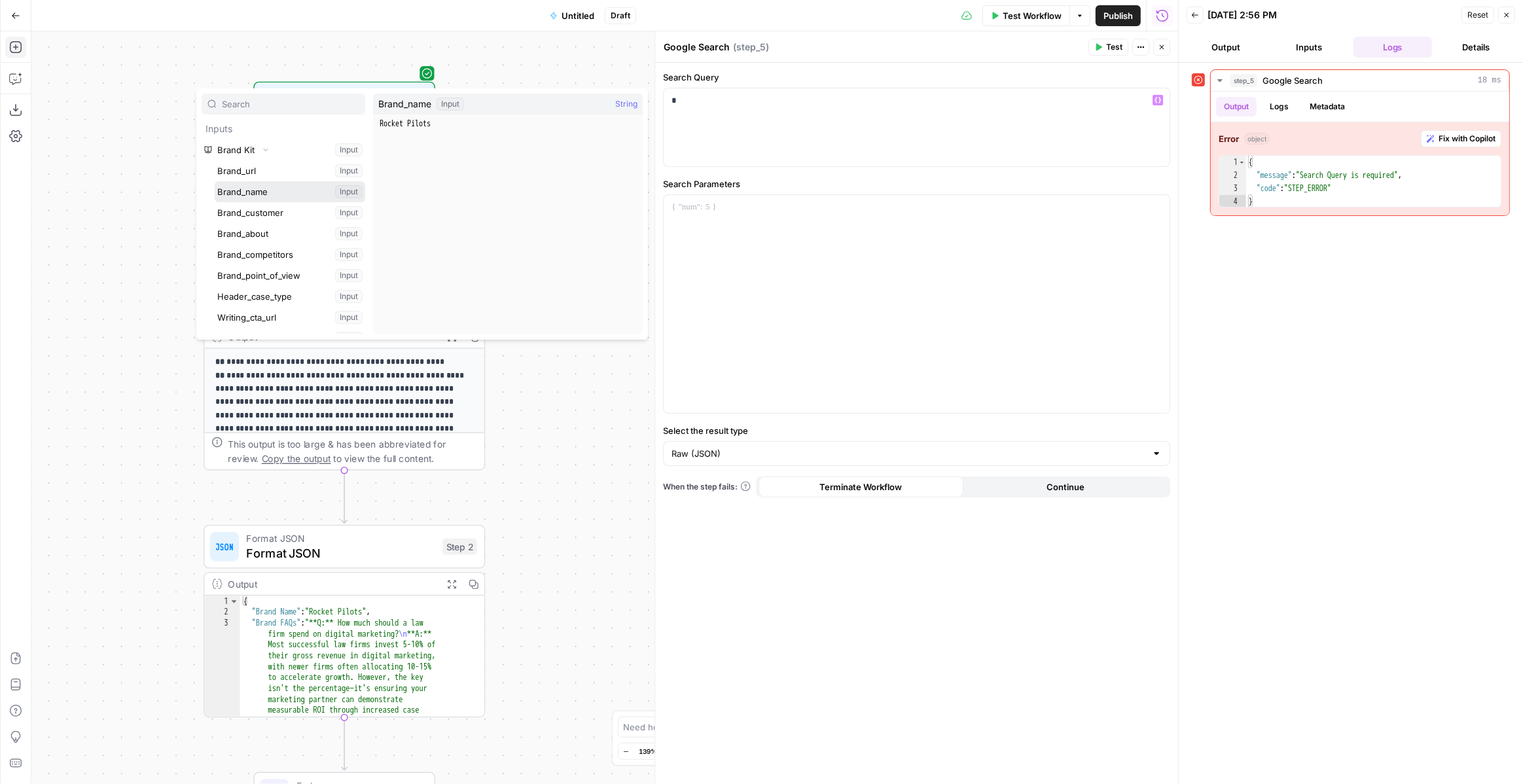 click at bounding box center [290, 192] 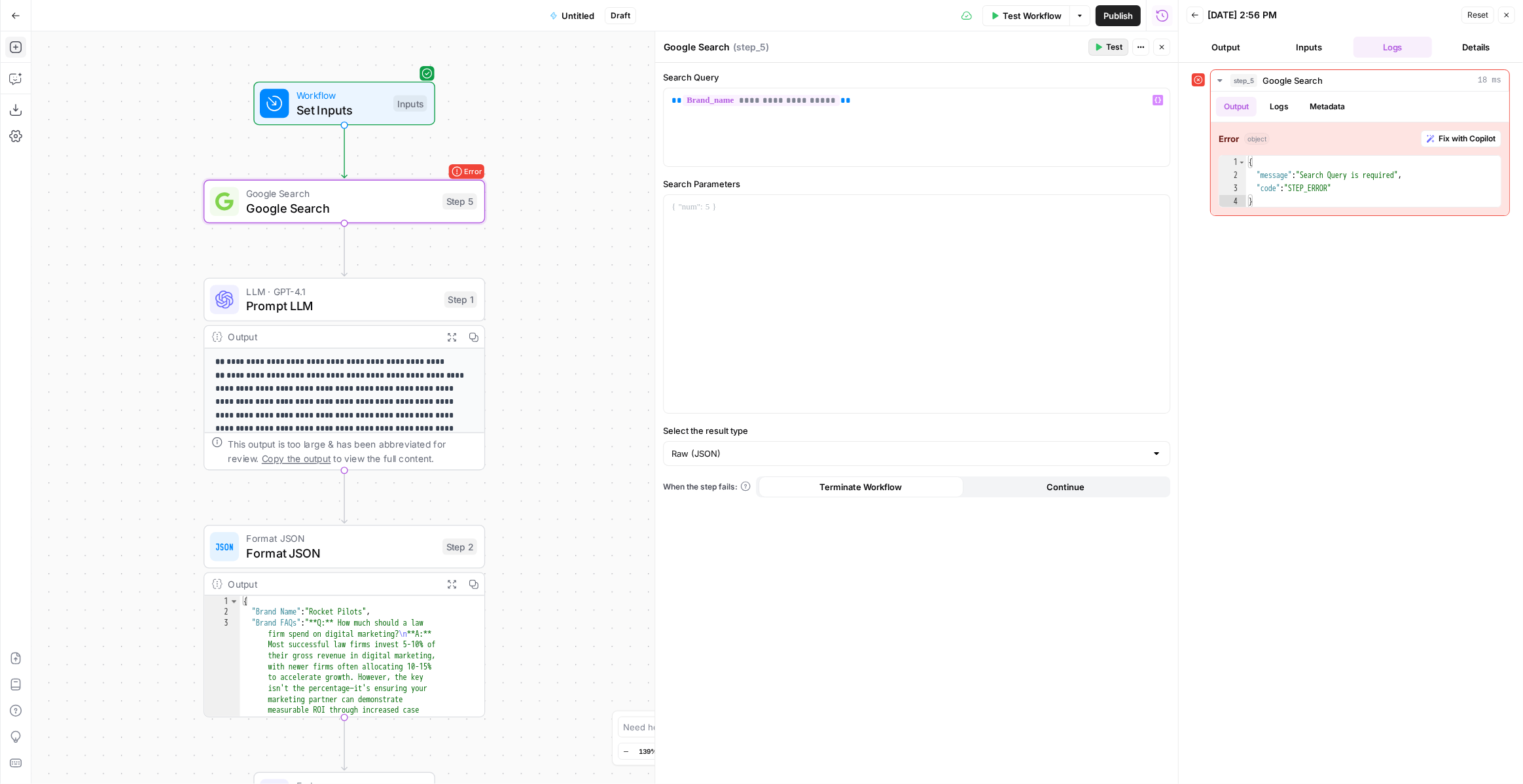 click on "Test" at bounding box center (1108, 47) 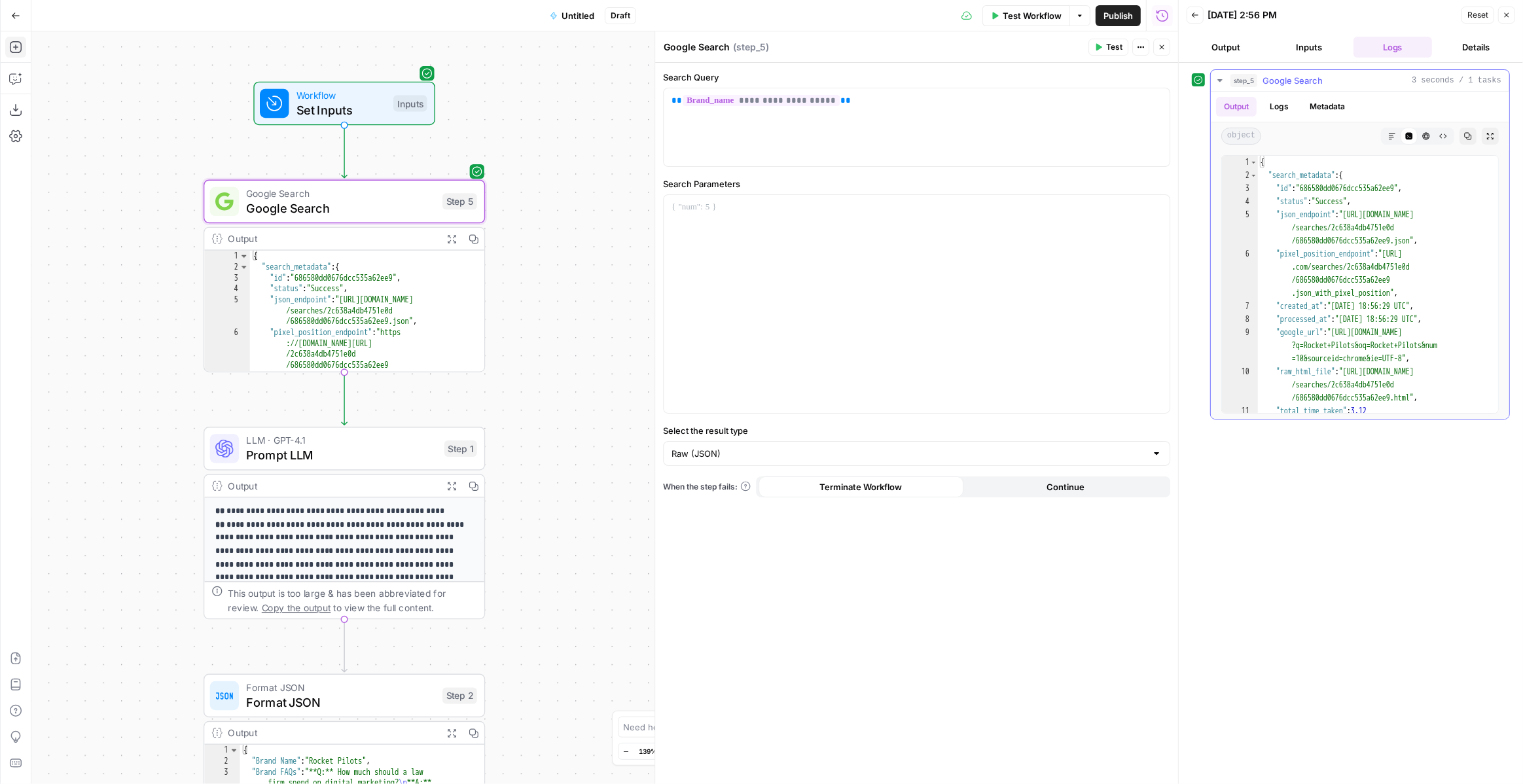 click on "{    "search_metadata" :  {      "id" :  "686580dd0676dcc535a62ee9" ,      "status" :  "Success" ,      "json_endpoint" :  "[URL][DOMAIN_NAME]          /searches/2c638a4db4751e0d          /686580dd0676dcc535a62ee9.json" ,      "pixel_position_endpoint" :  "[URL]          .com/searches/2c638a4db4751e0d          /686580dd0676dcc535a62ee9          .json_with_pixel_position" ,      "created_at" :  "[DATE] 18:56:29 UTC" ,      "processed_at" :  "[DATE] 18:56:29 UTC" ,      "google_url" :  "[URL][DOMAIN_NAME]          ?q=Rocket+Pilots&oq=Rocket+Pilots&num          =10&sourceid=chrome&ie=UTF-8" ,      "raw_html_file" :  "[URL][DOMAIN_NAME]          /searches/2c638a4db4751e0d          /686580dd0676dcc535a62ee9.html" ,      "total_time_taken" :  3.12    } ," at bounding box center (1378, 297) 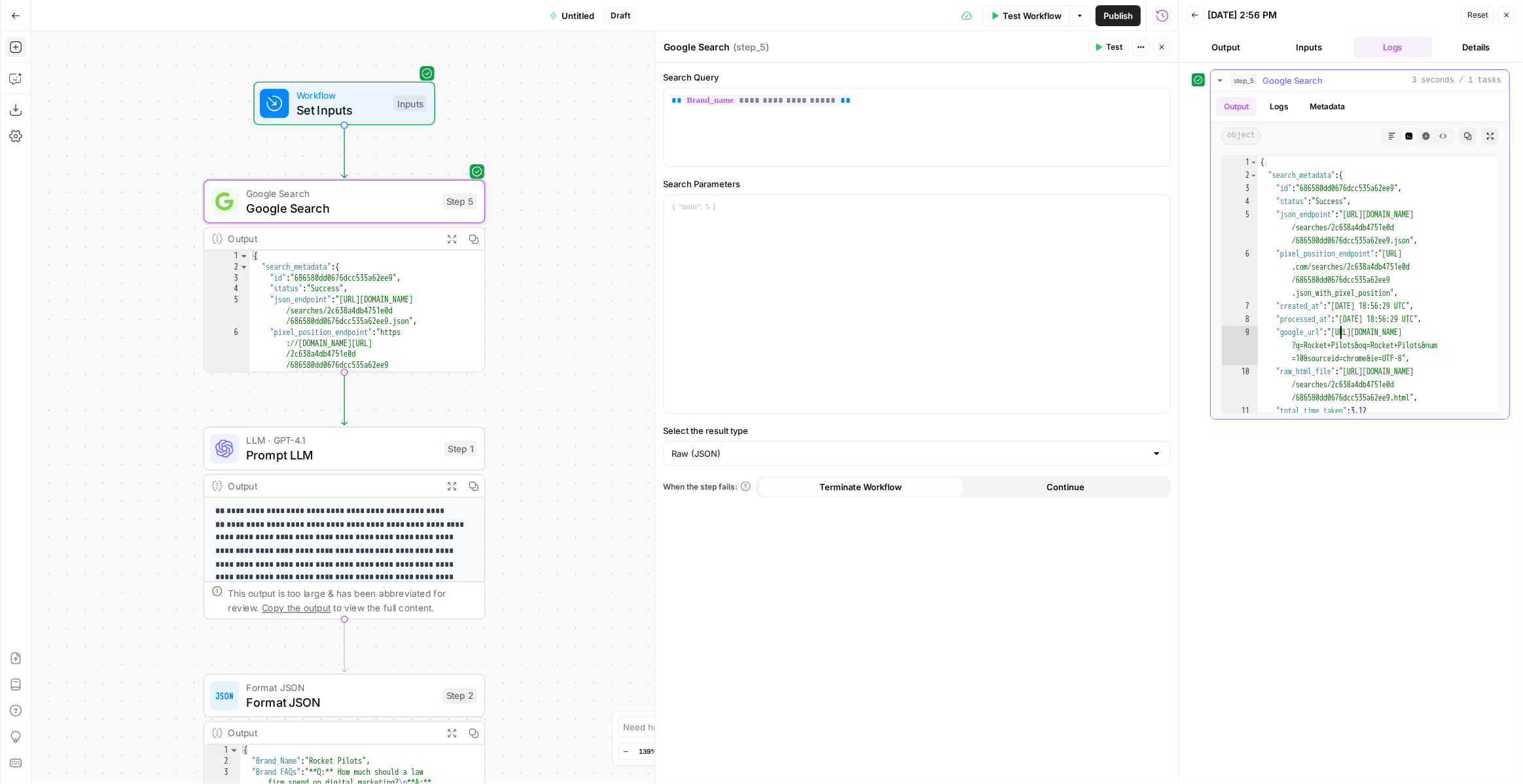 click on "{    "search_metadata" :  {      "id" :  "686580dd0676dcc535a62ee9" ,      "status" :  "Success" ,      "json_endpoint" :  "[URL][DOMAIN_NAME]          /searches/2c638a4db4751e0d          /686580dd0676dcc535a62ee9.json" ,      "pixel_position_endpoint" :  "[URL]          .com/searches/2c638a4db4751e0d          /686580dd0676dcc535a62ee9          .json_with_pixel_position" ,      "created_at" :  "[DATE] 18:56:29 UTC" ,      "processed_at" :  "[DATE] 18:56:29 UTC" ,      "google_url" :  "[URL][DOMAIN_NAME]          ?q=Rocket+Pilots&oq=Rocket+Pilots&num          =10&sourceid=chrome&ie=UTF-8" ,      "raw_html_file" :  "[URL][DOMAIN_NAME]          /searches/2c638a4db4751e0d          /686580dd0676dcc535a62ee9.html" ,      "total_time_taken" :  3.12    } ," at bounding box center (1378, 297) 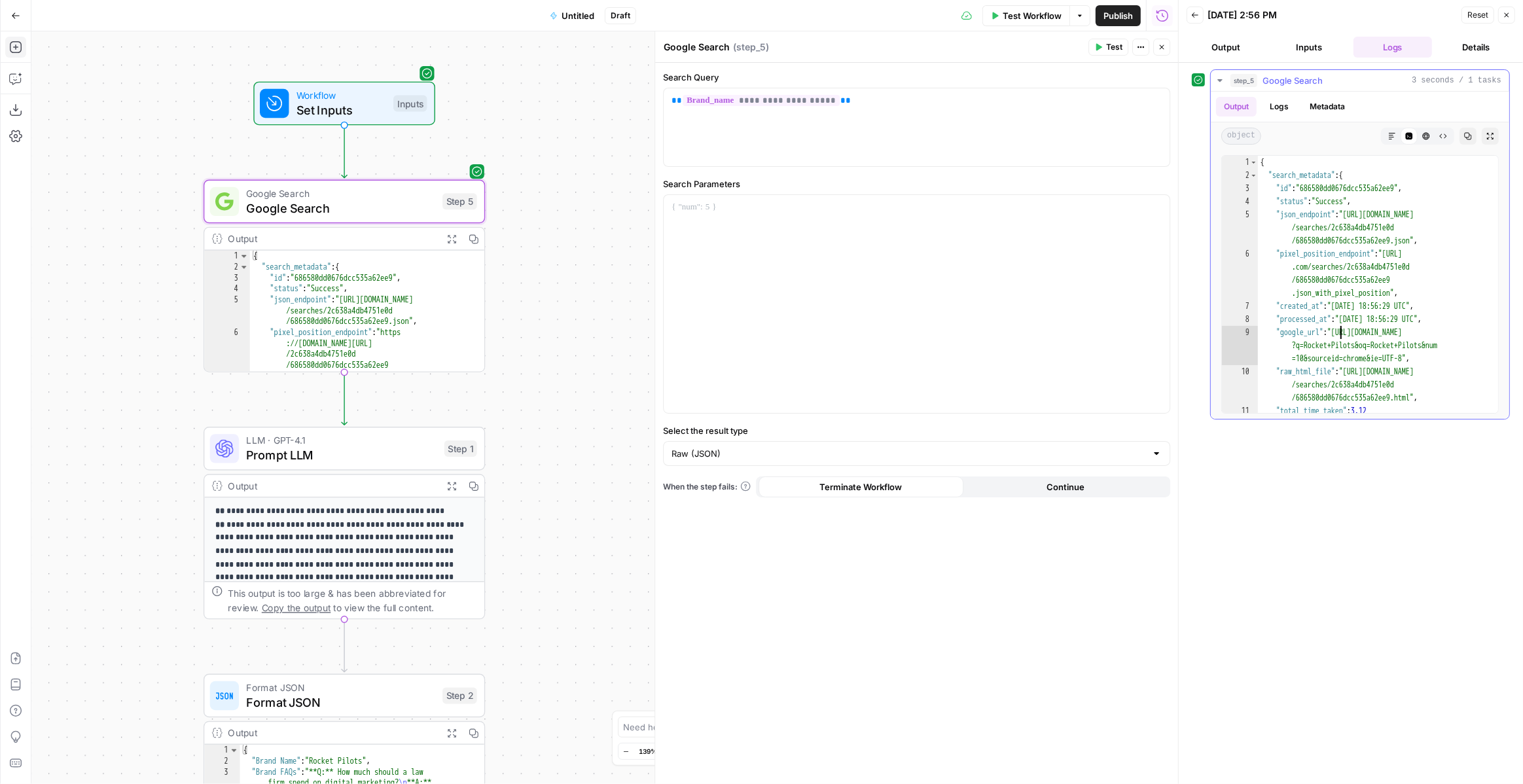 type on "**********" 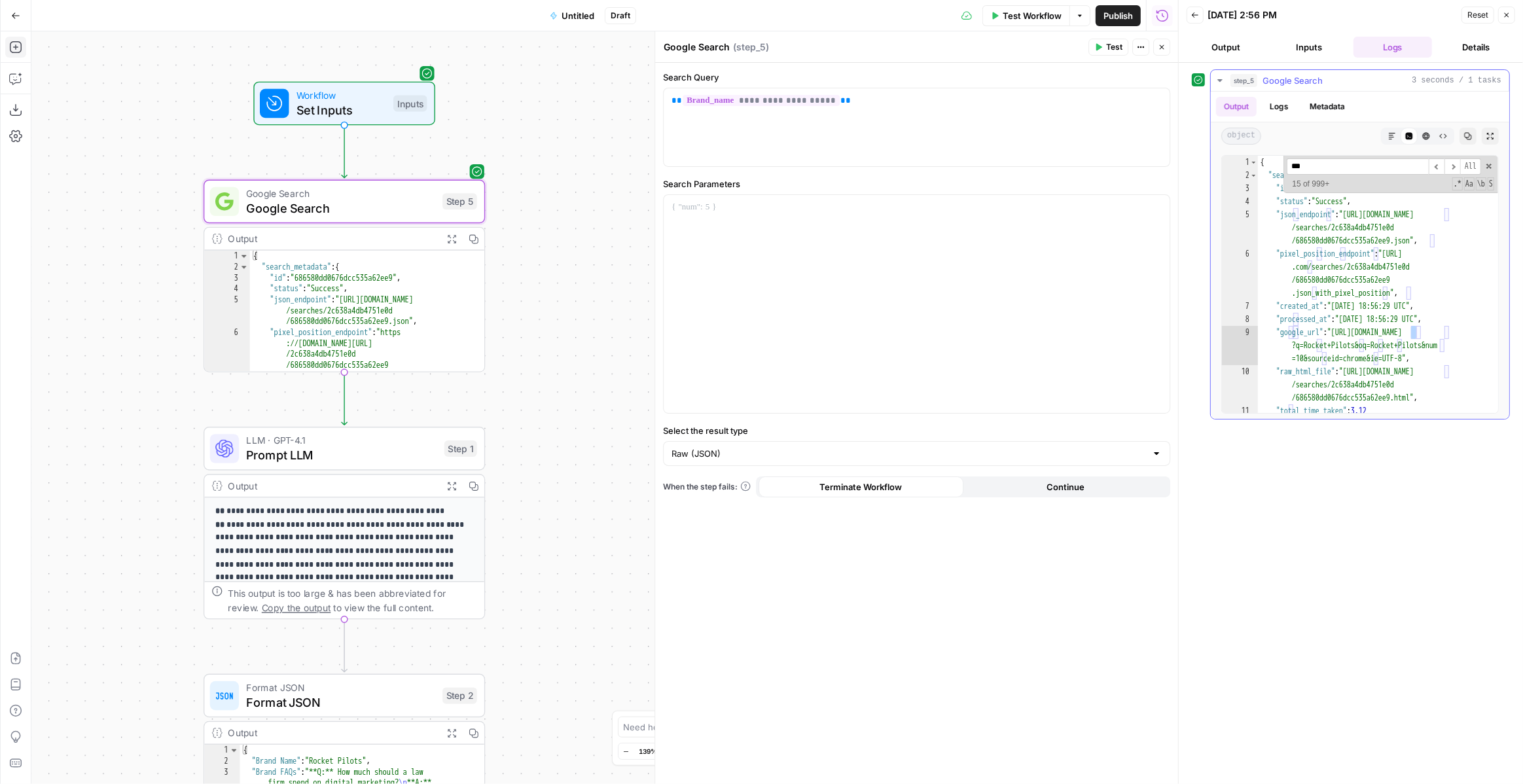 scroll, scrollTop: 251, scrollLeft: 0, axis: vertical 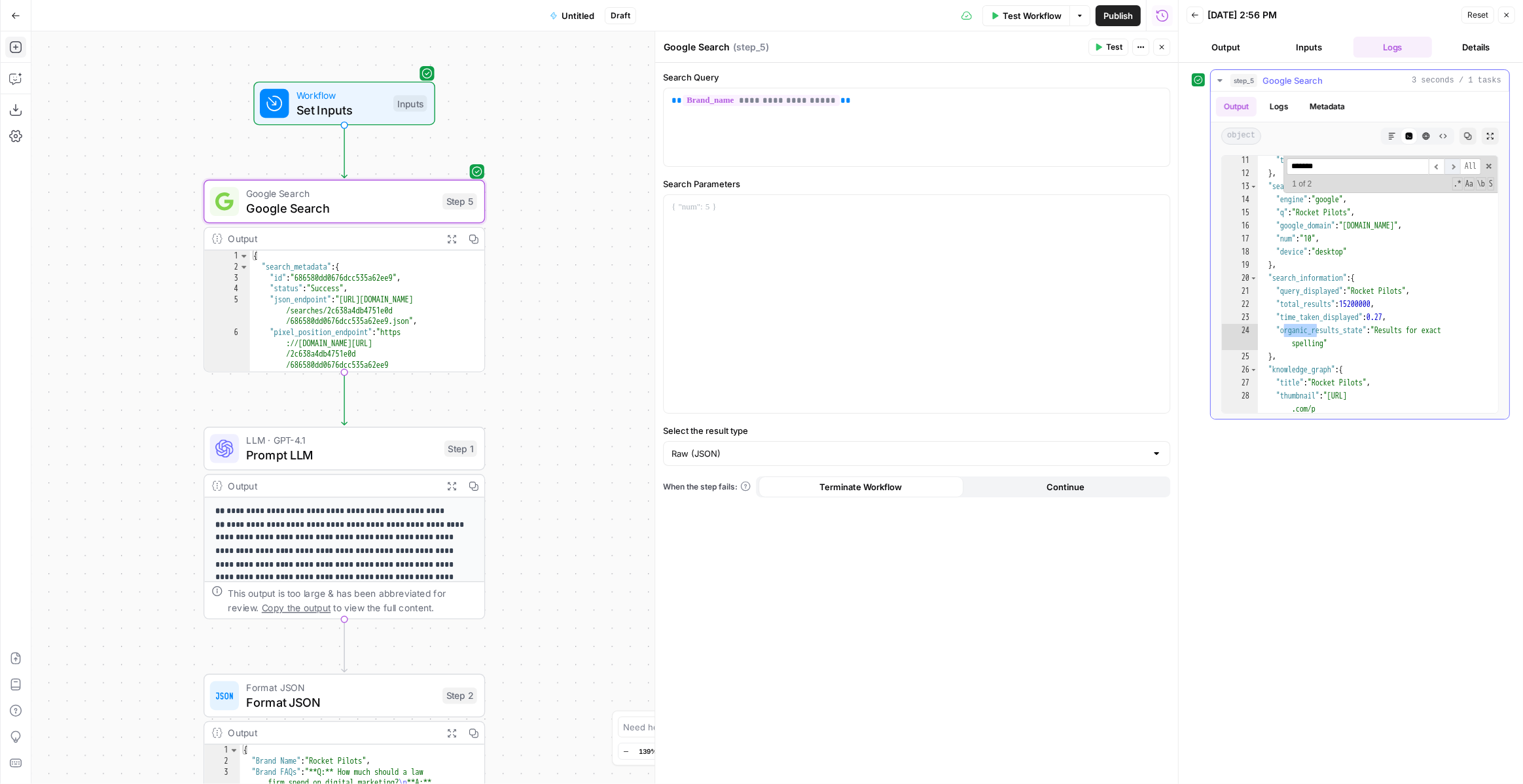 type on "*******" 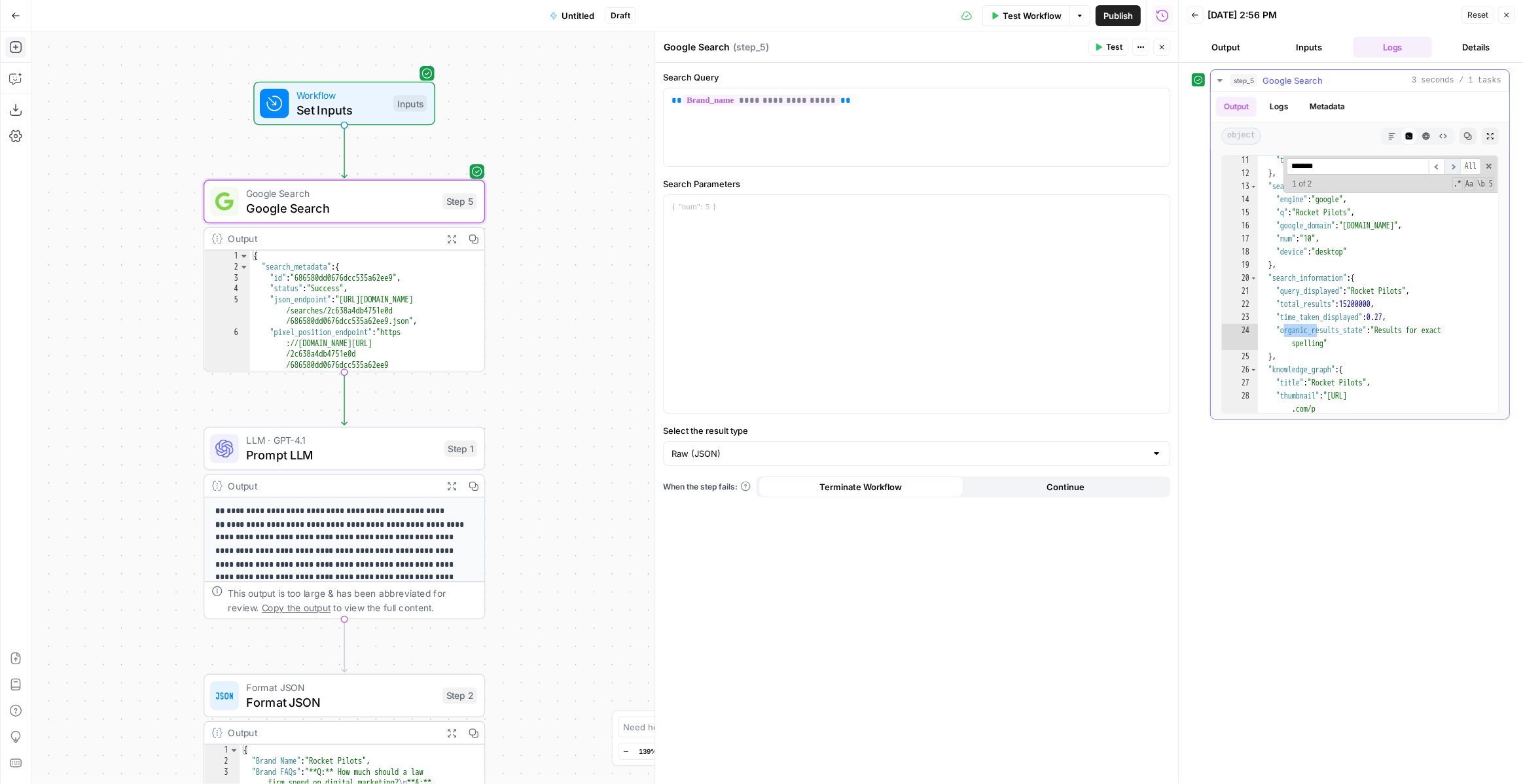 click on "​" at bounding box center (1452, 166) 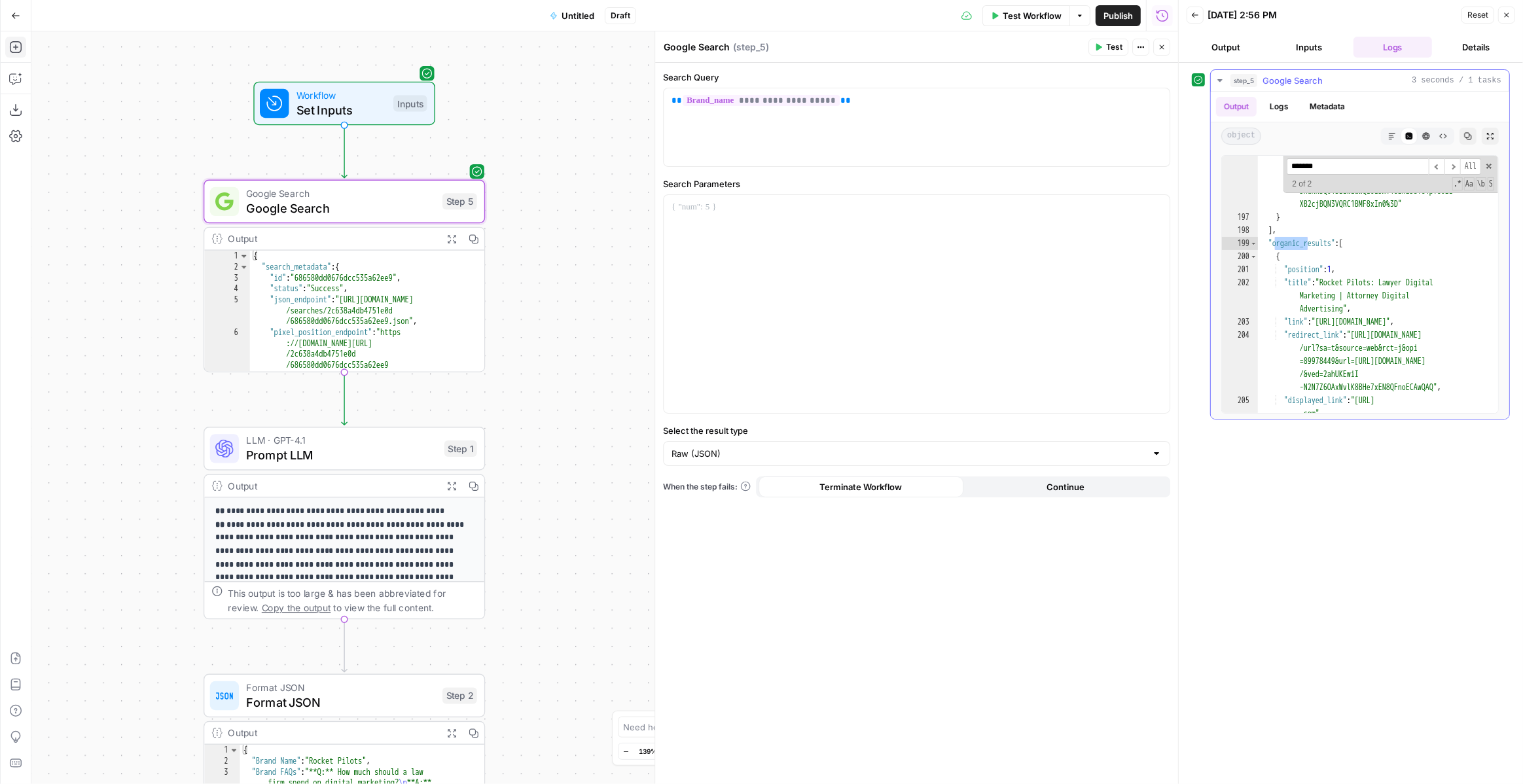 scroll, scrollTop: 6096, scrollLeft: 0, axis: vertical 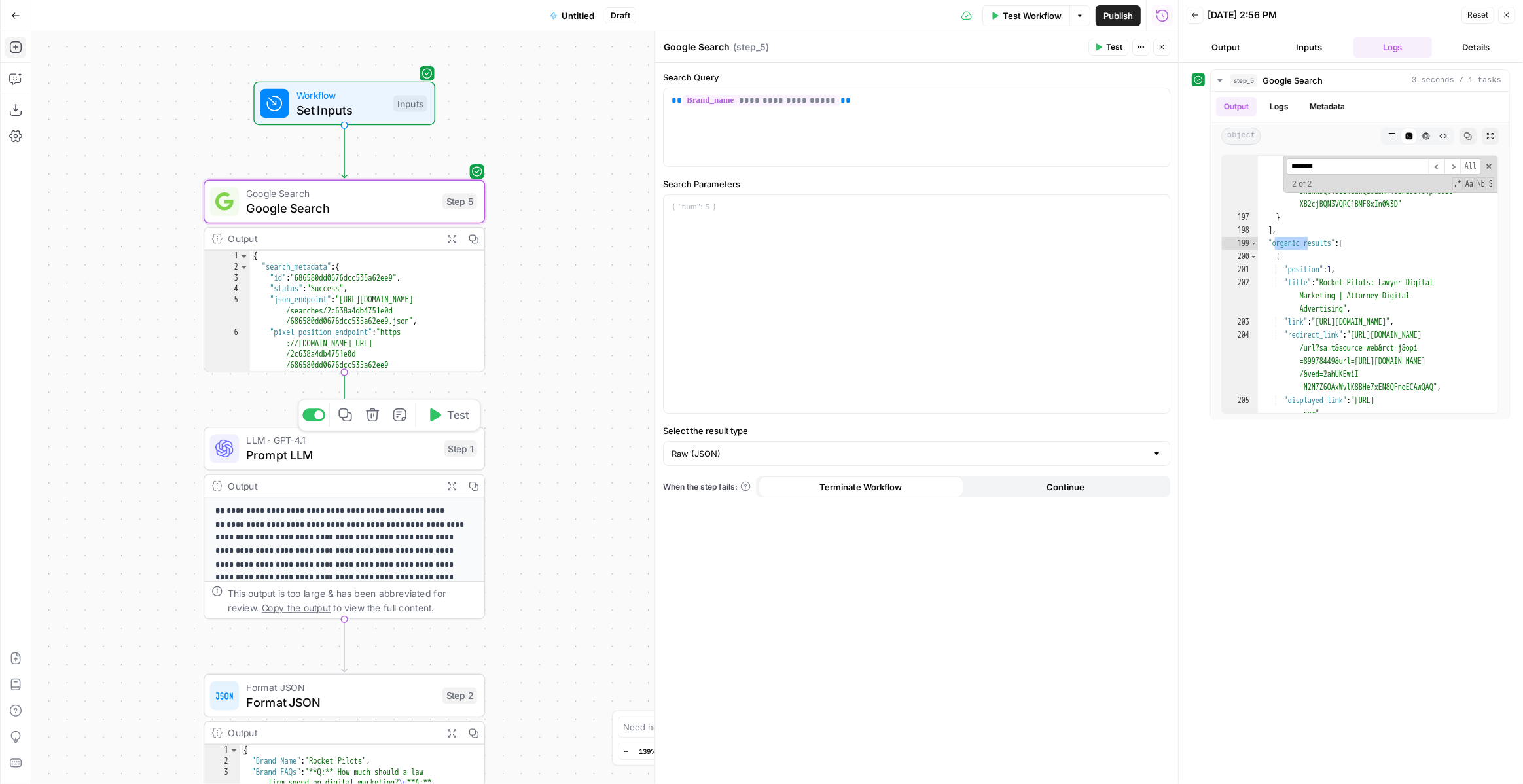 click on "Prompt LLM" at bounding box center [342, 455] 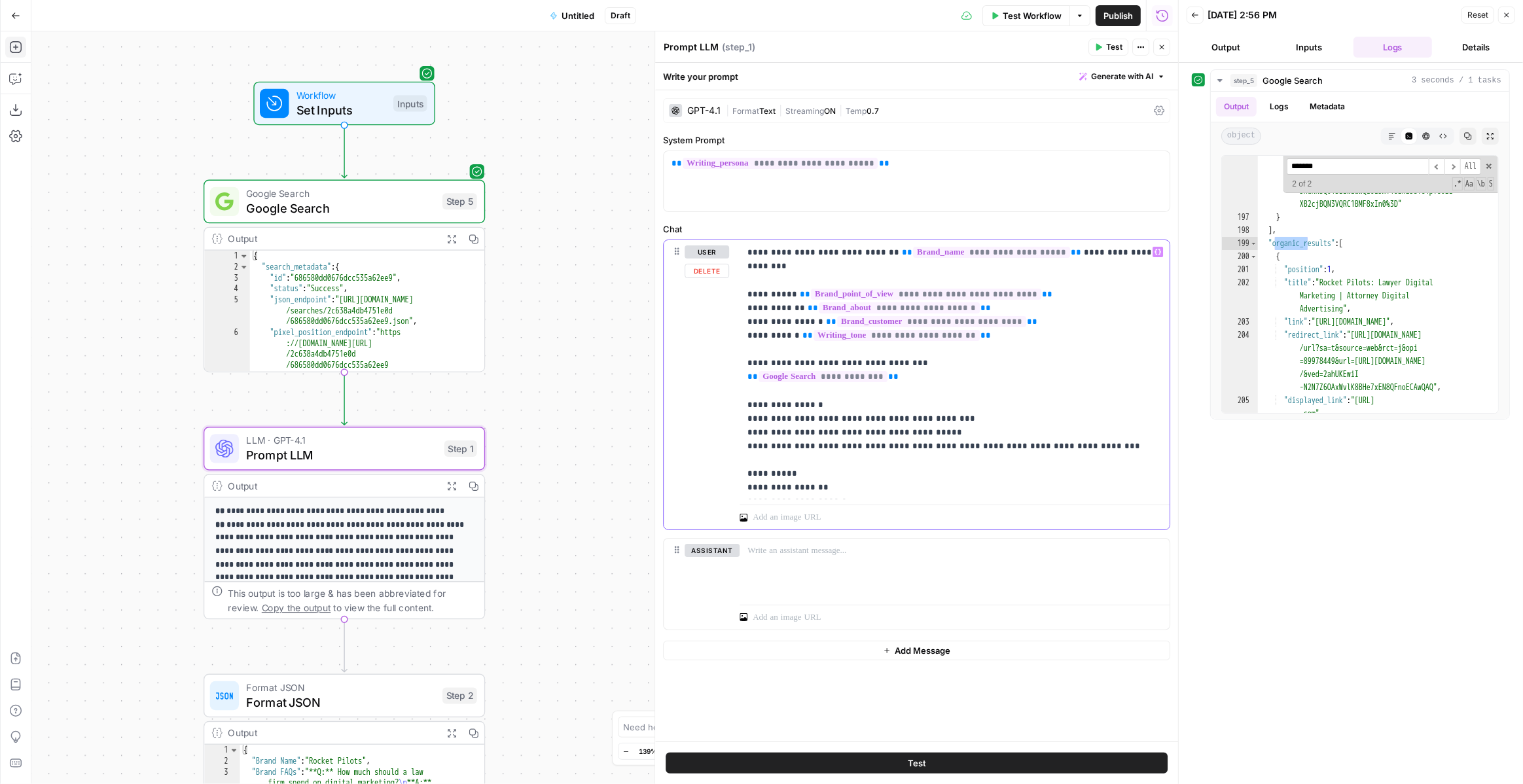 drag, startPoint x: 897, startPoint y: 362, endPoint x: 742, endPoint y: 363, distance: 155.0032 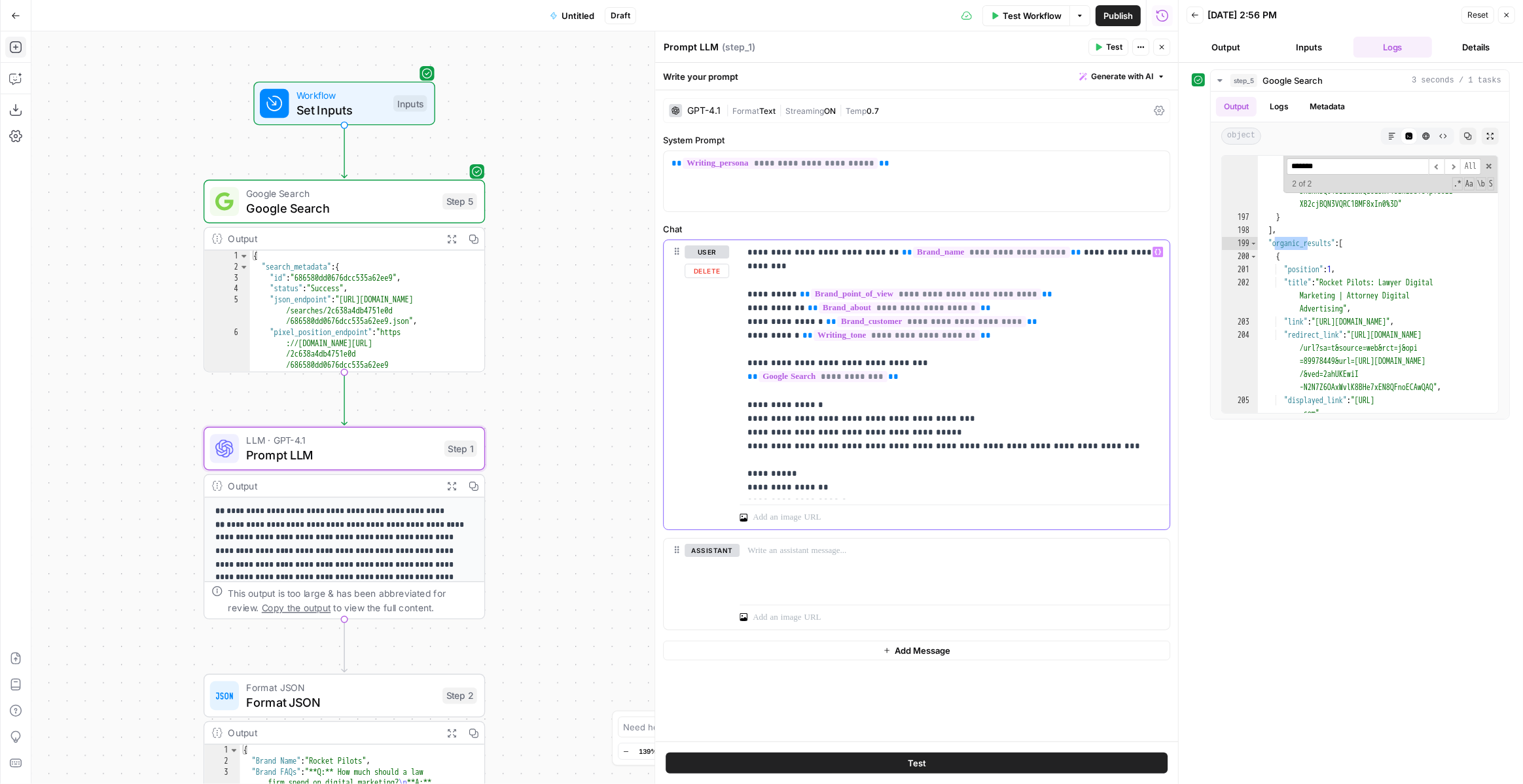 click on "**********" at bounding box center [954, 370] 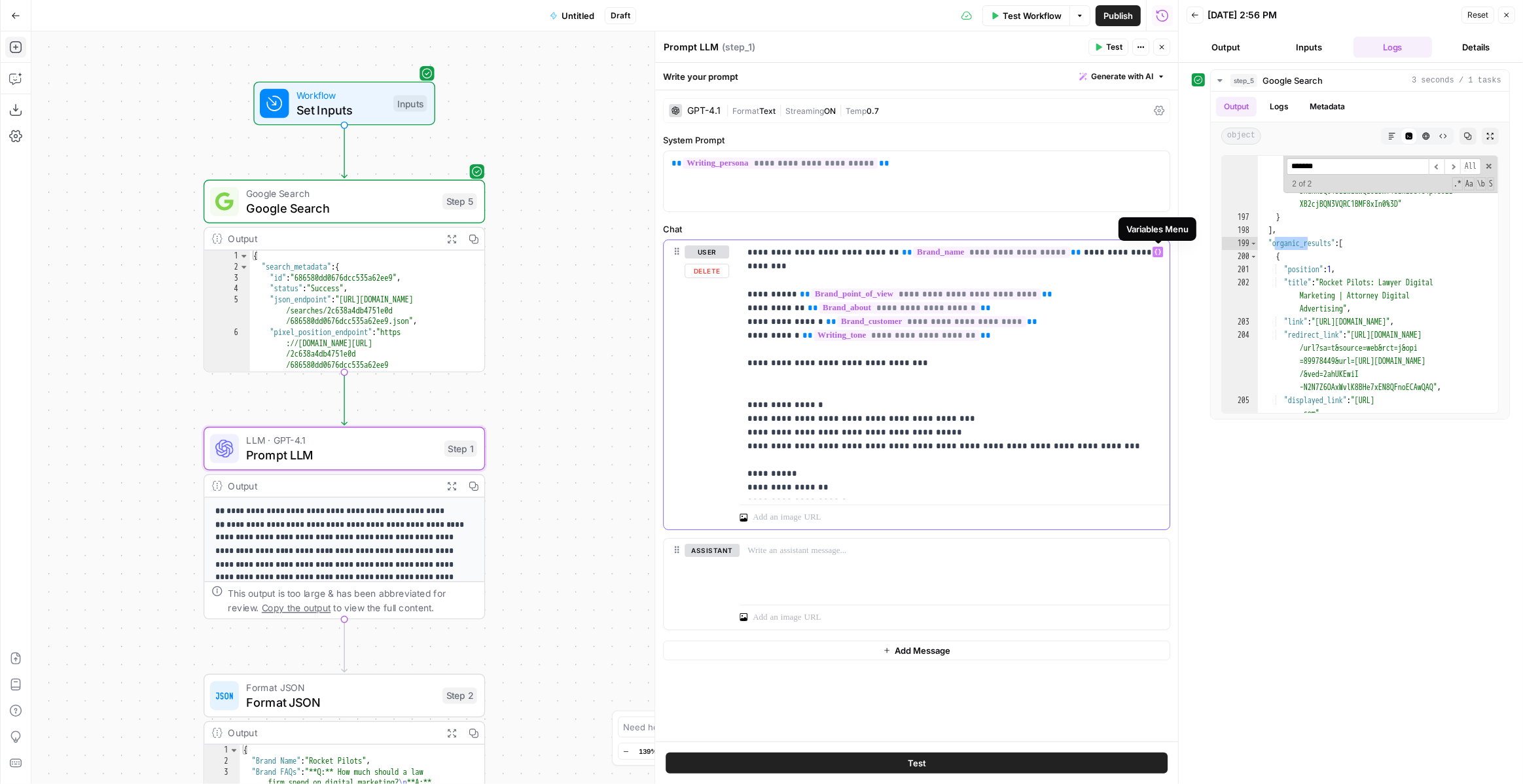 click 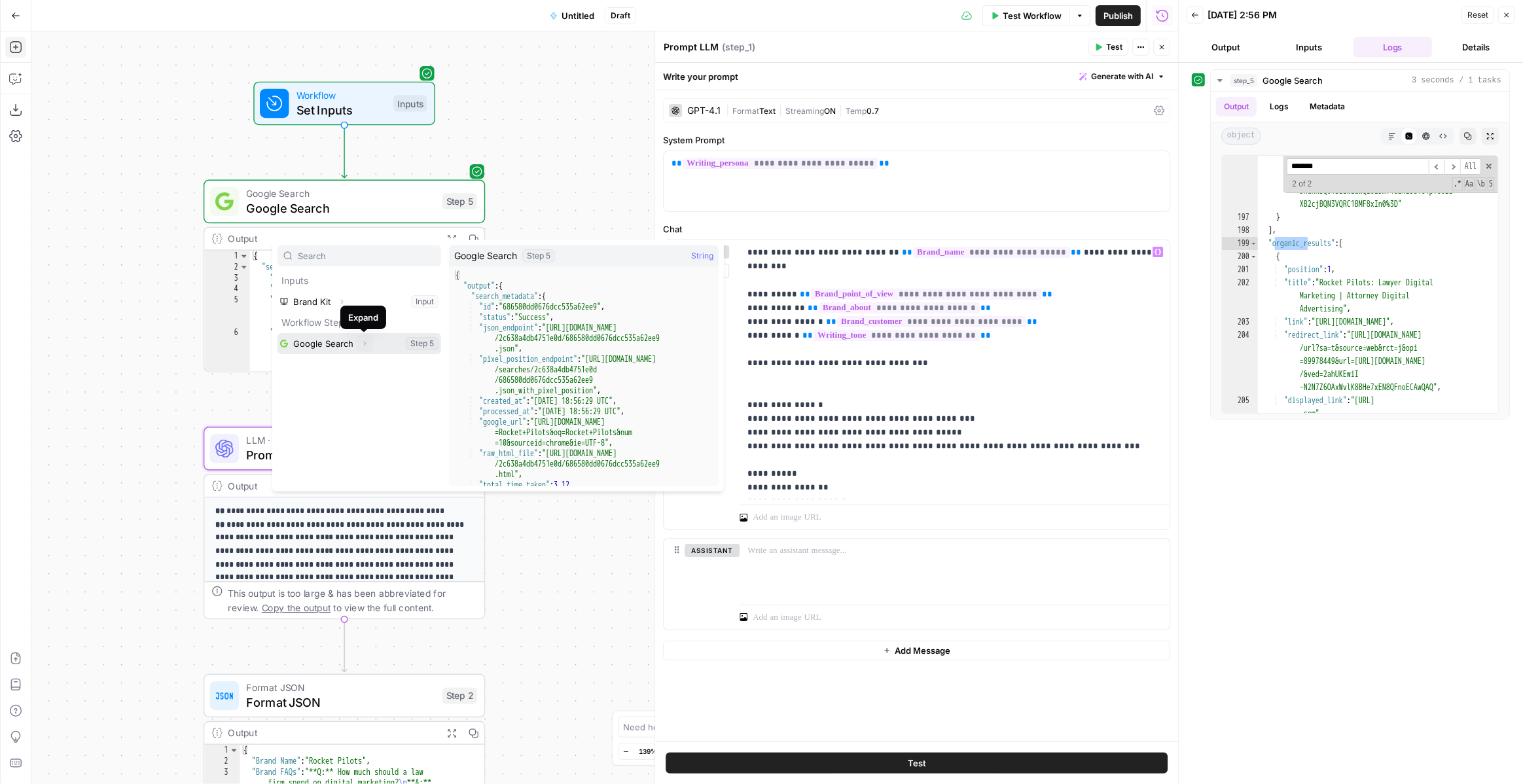click 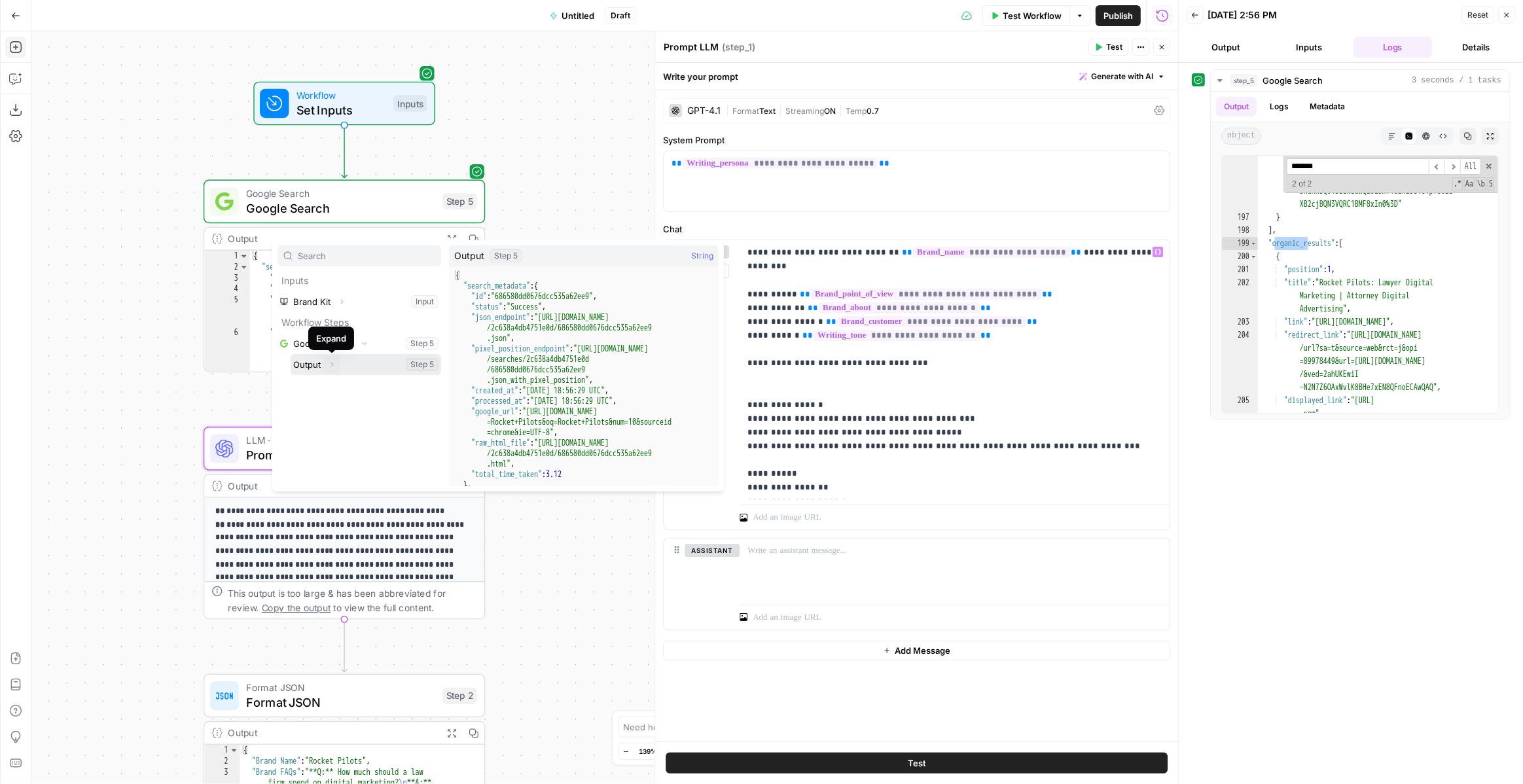 click 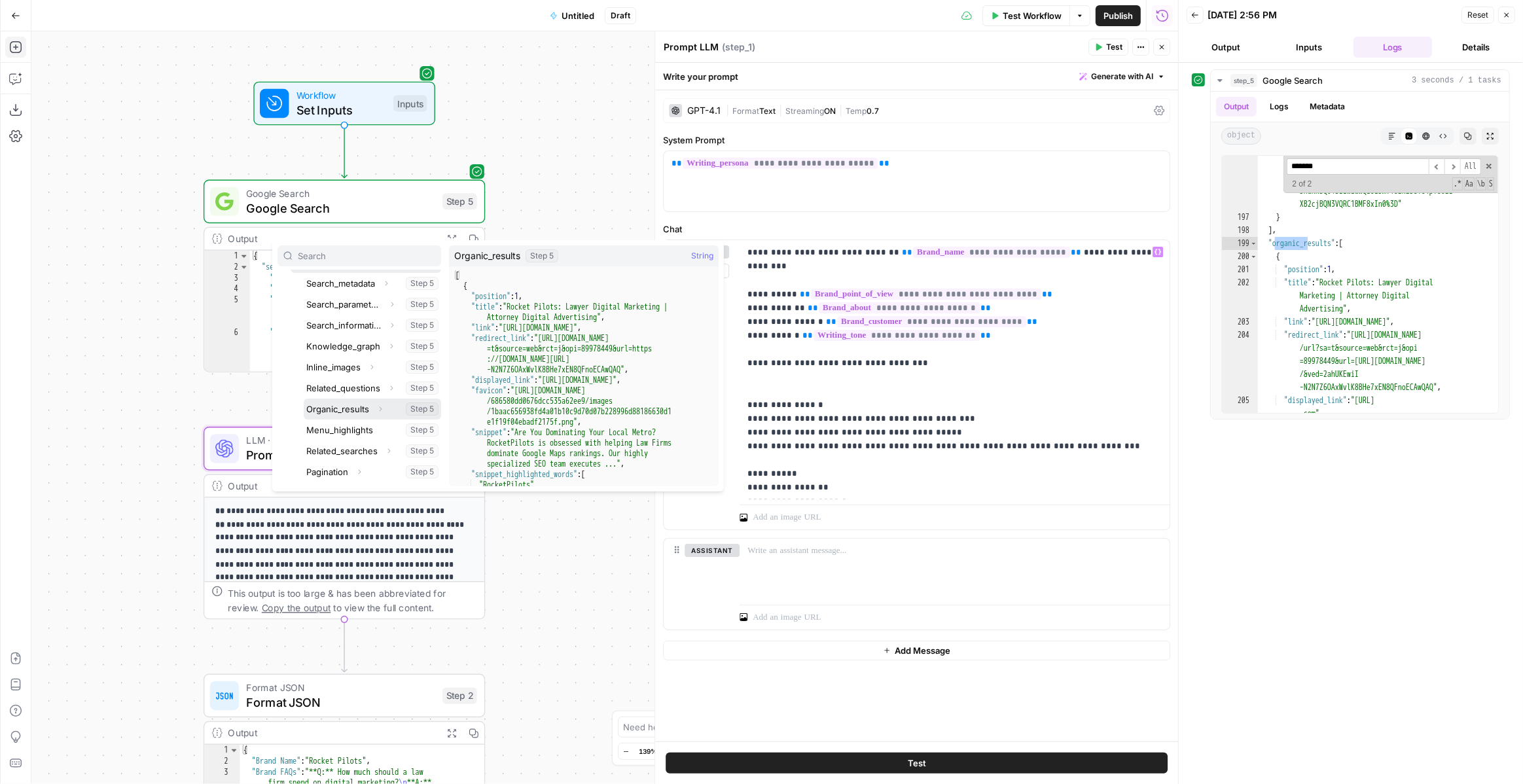 scroll, scrollTop: 118, scrollLeft: 0, axis: vertical 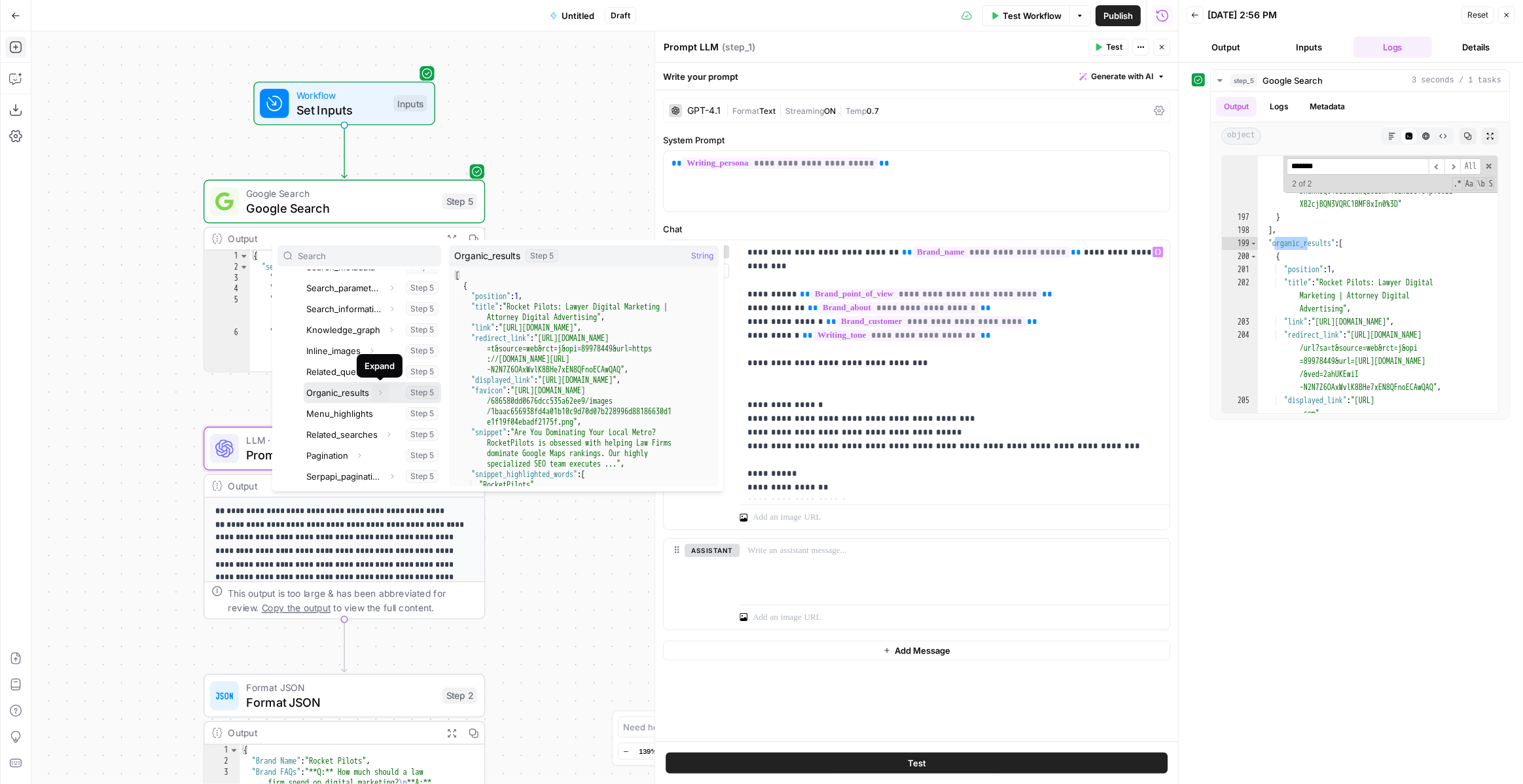 click 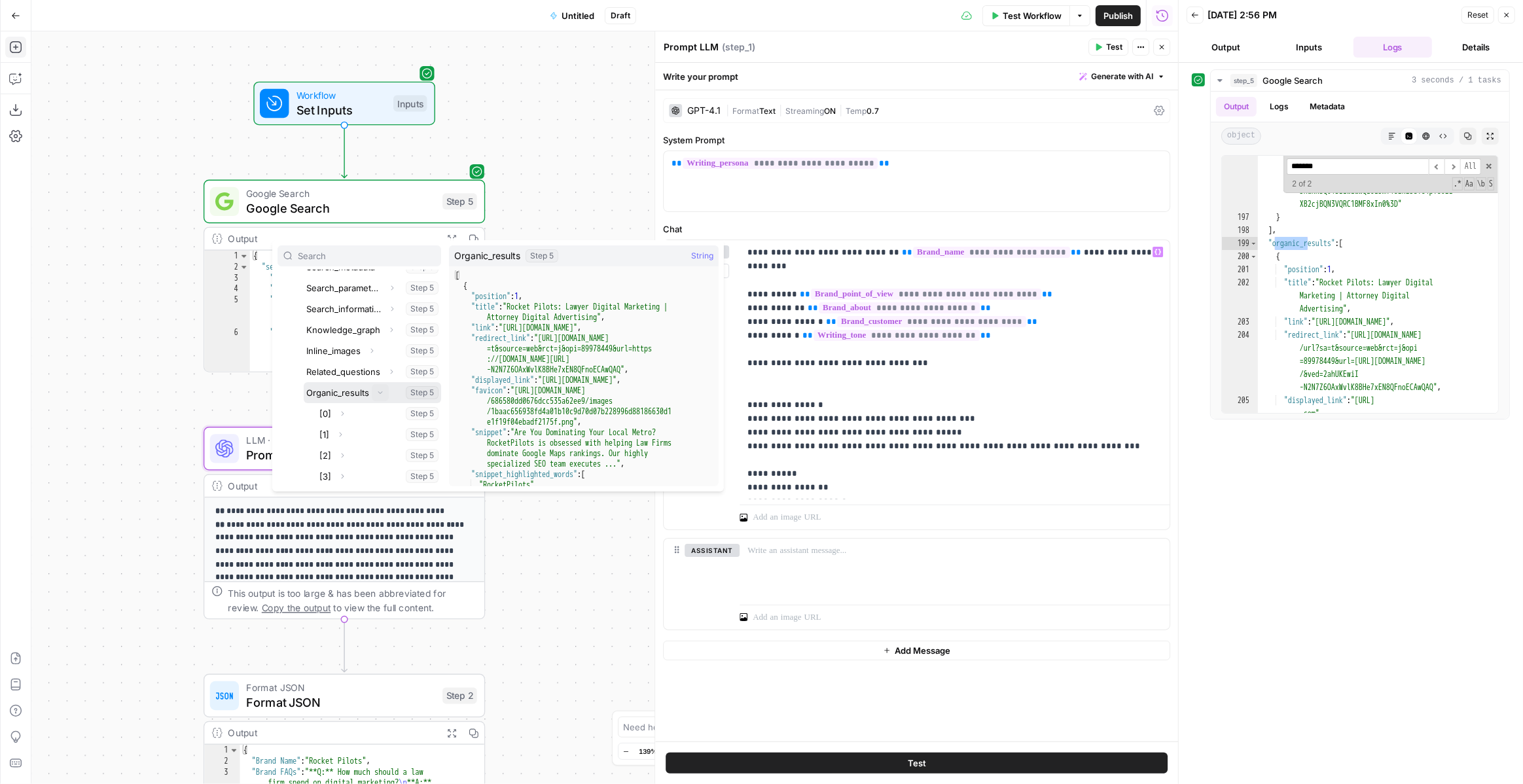 click 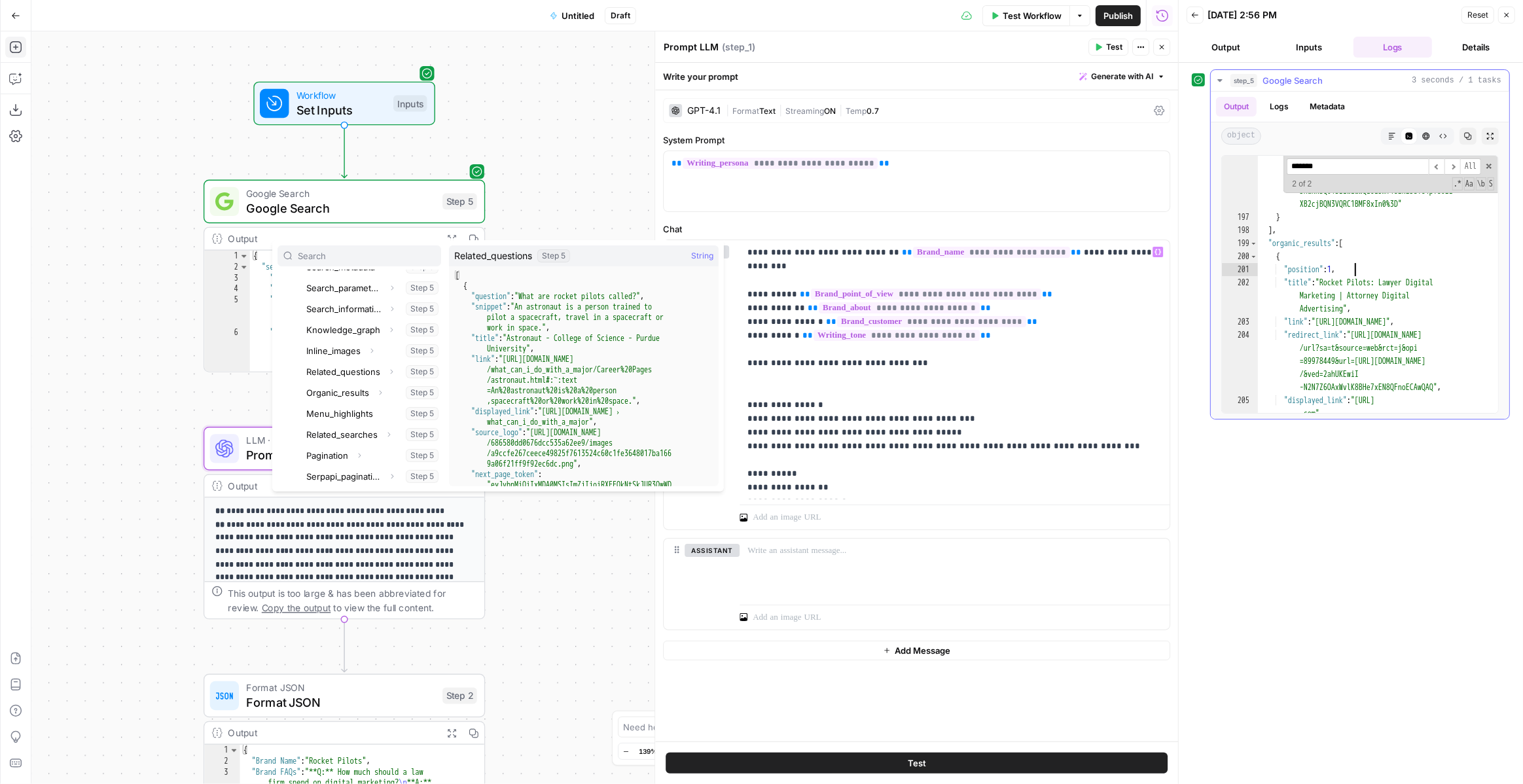 click on ""serpapi_link" :  "[URL][DOMAIN_NAME]            .json?device=desktop&engine            =google_related_questions&google_domain            =[DOMAIN_NAME]&next_page_token            =eyJvbnMiOiIxMDA0MSIsImZjIjoiRXFFQkNtSk            JUR3QwWDNaSVZrTkZSVXcyYVZCeVJWZzVTbUZLV            FRoWFZIRmxRVXhOVWs1T2MzWTJZaTAzY2twcVJq            VnpWamhOYjB4QlkxcFVORVpLWVZCMWVrOU1hMk0            xY3pKT2QzSTVMVFZZVVhVNFRqSkVNM2RPTjJoZk            xWRjNSVTFWVkc0eFp4SVhNelJDYkdGTmFVMU5Oa            TF3ZG5Jd1VEZDFVRVF0UVRBYUlrRkdUVUZIUjNG            MU9WbHZUWEprWlZScWMzTmpabkkxZWw5aFYySld            Nemg0U1ZFIiwiZmN2IjoiMyIsImVpIjoiMzRCbG            FNaU1NNi1wdnIwUDd1UEQtQTAiLCJxYyI6IkNnM            XliMk5yWlhRZ2NHbHNiM1J6RUFCOThYME9QdyIs            InF1ZXN0aW9uIjoiRG8gcm9ja2V0cyBoYXZlIHB            pbG90cz8iLCJsayI6IkdoWmtieUJ5YjJOclpYUn      }    ] ,    [" at bounding box center (1378, 202) 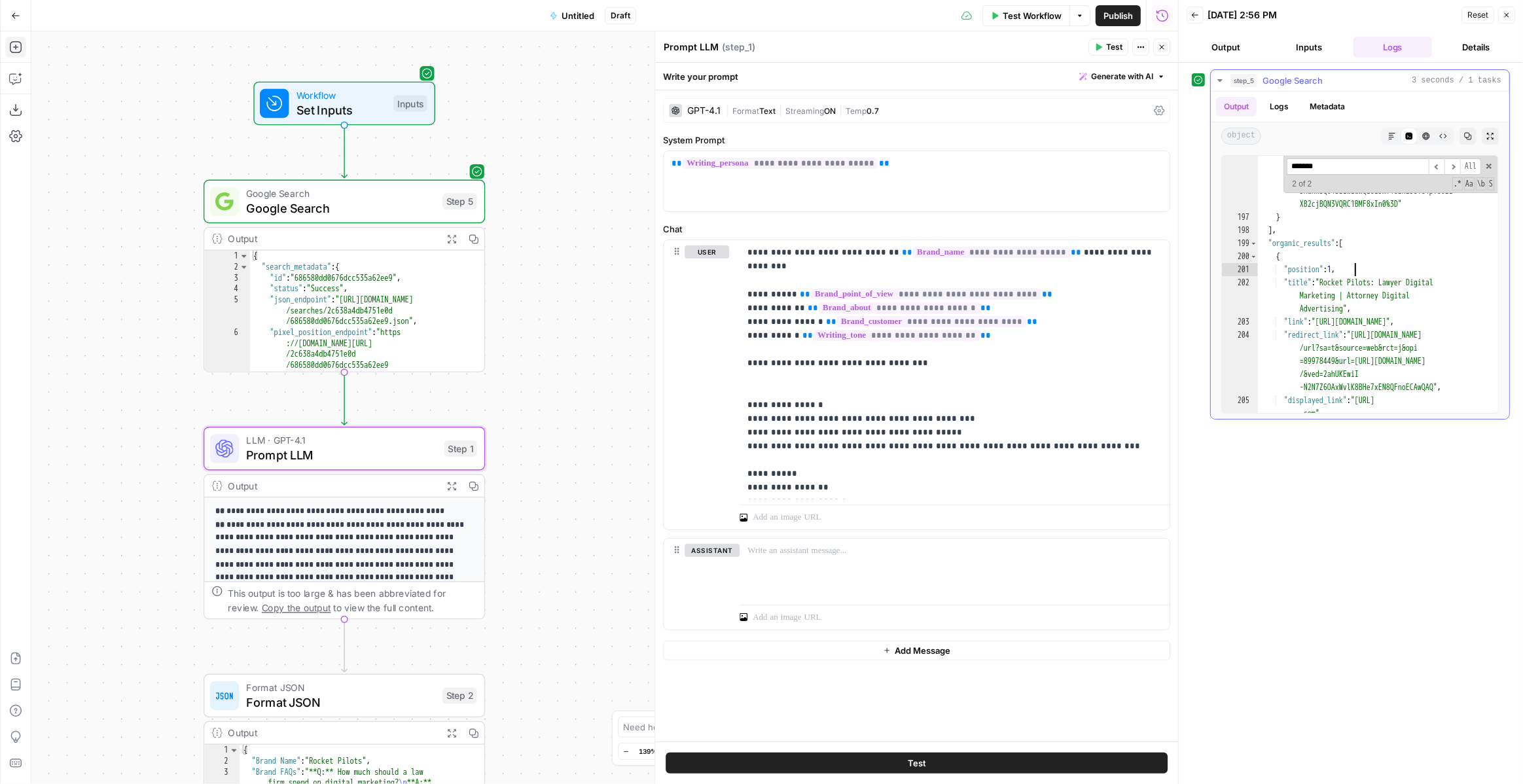 click on ""serpapi_link" :  "[URL][DOMAIN_NAME]            .json?device=desktop&engine            =google_related_questions&google_domain            =[DOMAIN_NAME]&next_page_token            =eyJvbnMiOiIxMDA0MSIsImZjIjoiRXFFQkNtSk            JUR3QwWDNaSVZrTkZSVXcyYVZCeVJWZzVTbUZLV            FRoWFZIRmxRVXhOVWs1T2MzWTJZaTAzY2twcVJq            VnpWamhOYjB4QlkxcFVORVpLWVZCMWVrOU1hMk0            xY3pKT2QzSTVMVFZZVVhVNFRqSkVNM2RPTjJoZk            xWRjNSVTFWVkc0eFp4SVhNelJDYkdGTmFVMU5Oa            TF3ZG5Jd1VEZDFVRVF0UVRBYUlrRkdUVUZIUjNG            MU9WbHZUWEprWlZScWMzTmpabkkxZWw5aFYySld            Nemg0U1ZFIiwiZmN2IjoiMyIsImVpIjoiMzRCbG            FNaU1NNi1wdnIwUDd1UEQtQTAiLCJxYyI6IkNnM            XliMk5yWlhRZ2NHbHNiM1J6RUFCOThYME9QdyIs            InF1ZXN0aW9uIjoiRG8gcm9ja2V0cyBoYXZlIHB            pbG90cz8iLCJsayI6IkdoWmtieUJ5YjJOclpYUn      }    ] ,    [" at bounding box center (1378, 202) 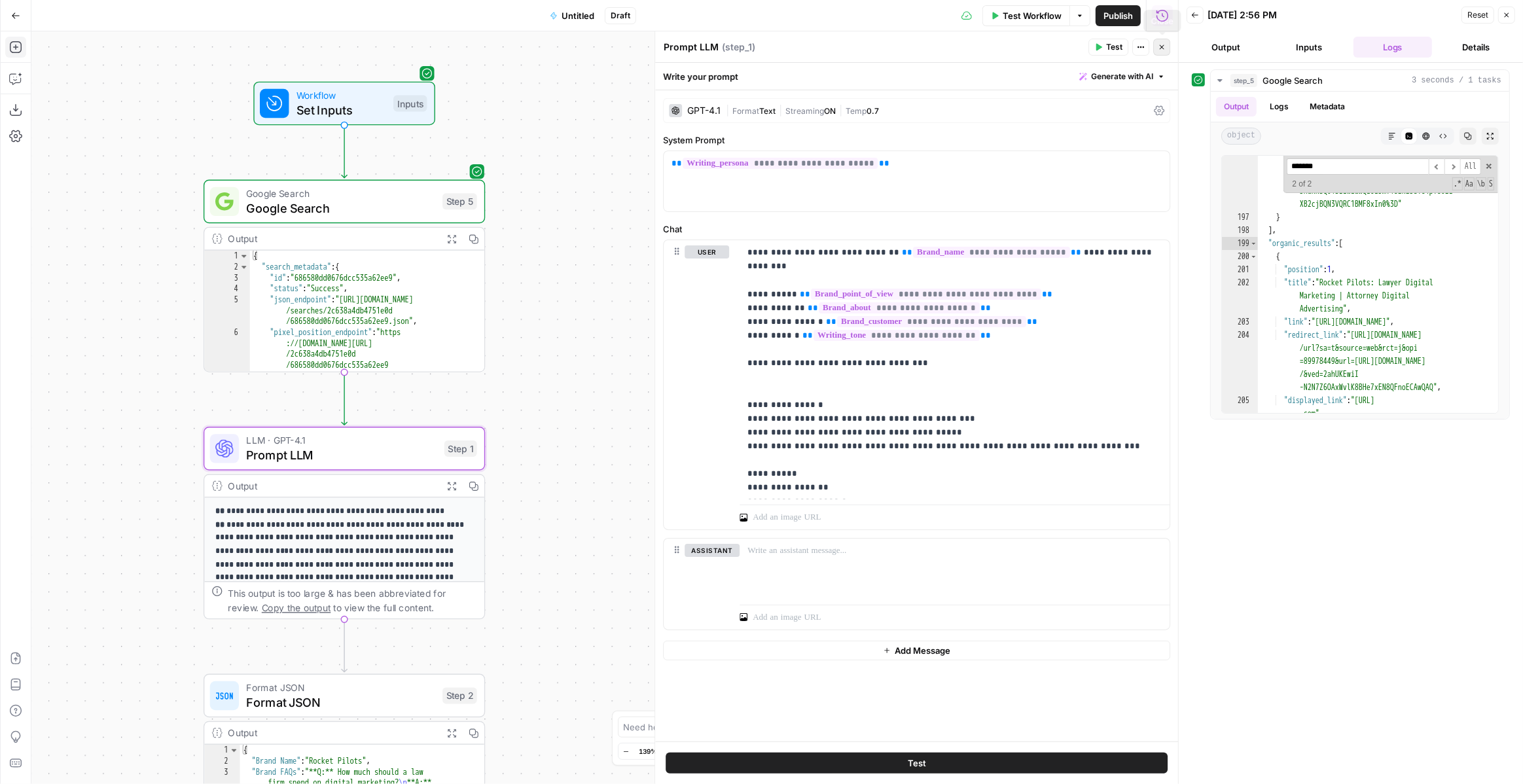 click on "Close" at bounding box center [1162, 47] 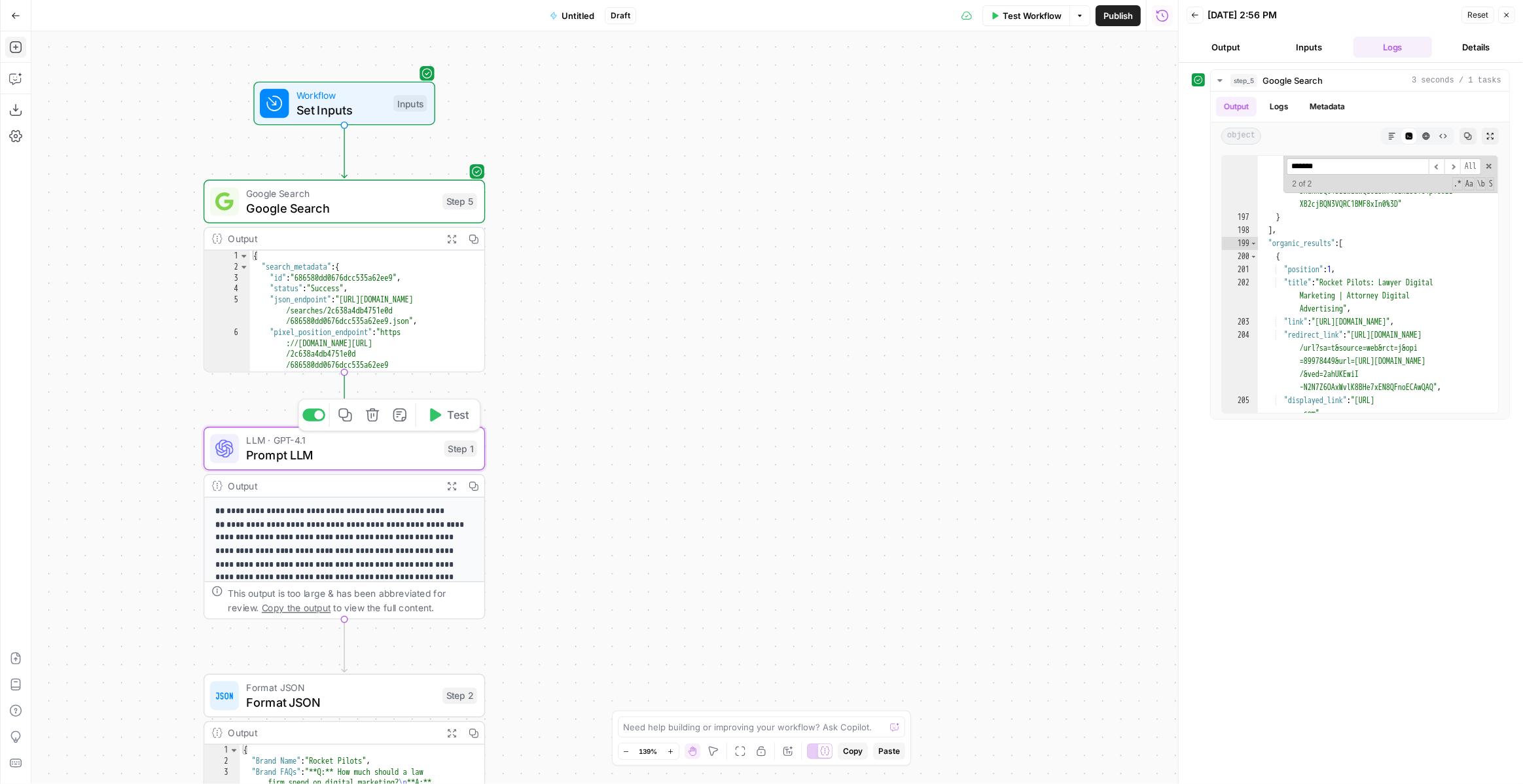 click on "Prompt LLM" at bounding box center (342, 455) 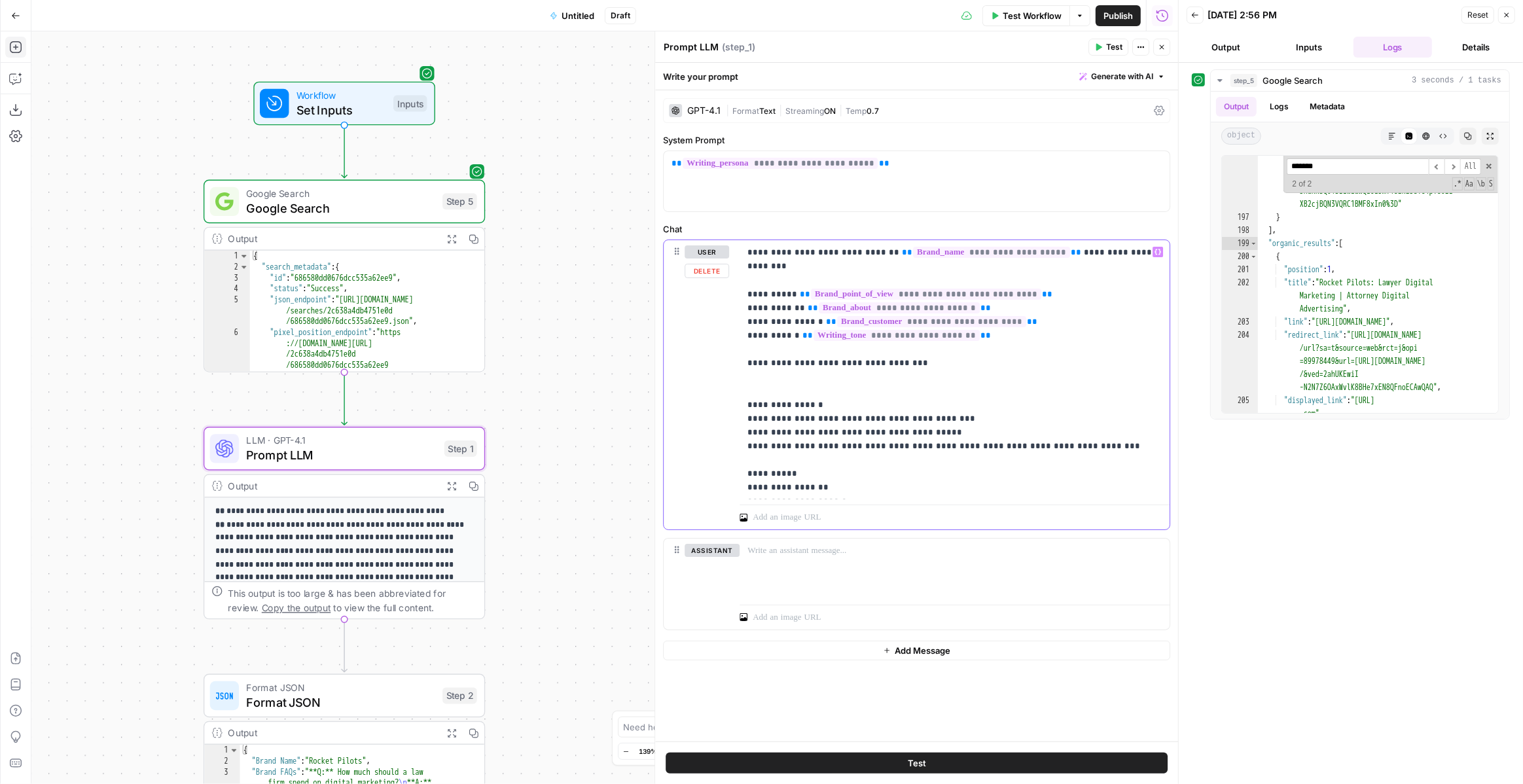 click on "**********" at bounding box center (954, 370) 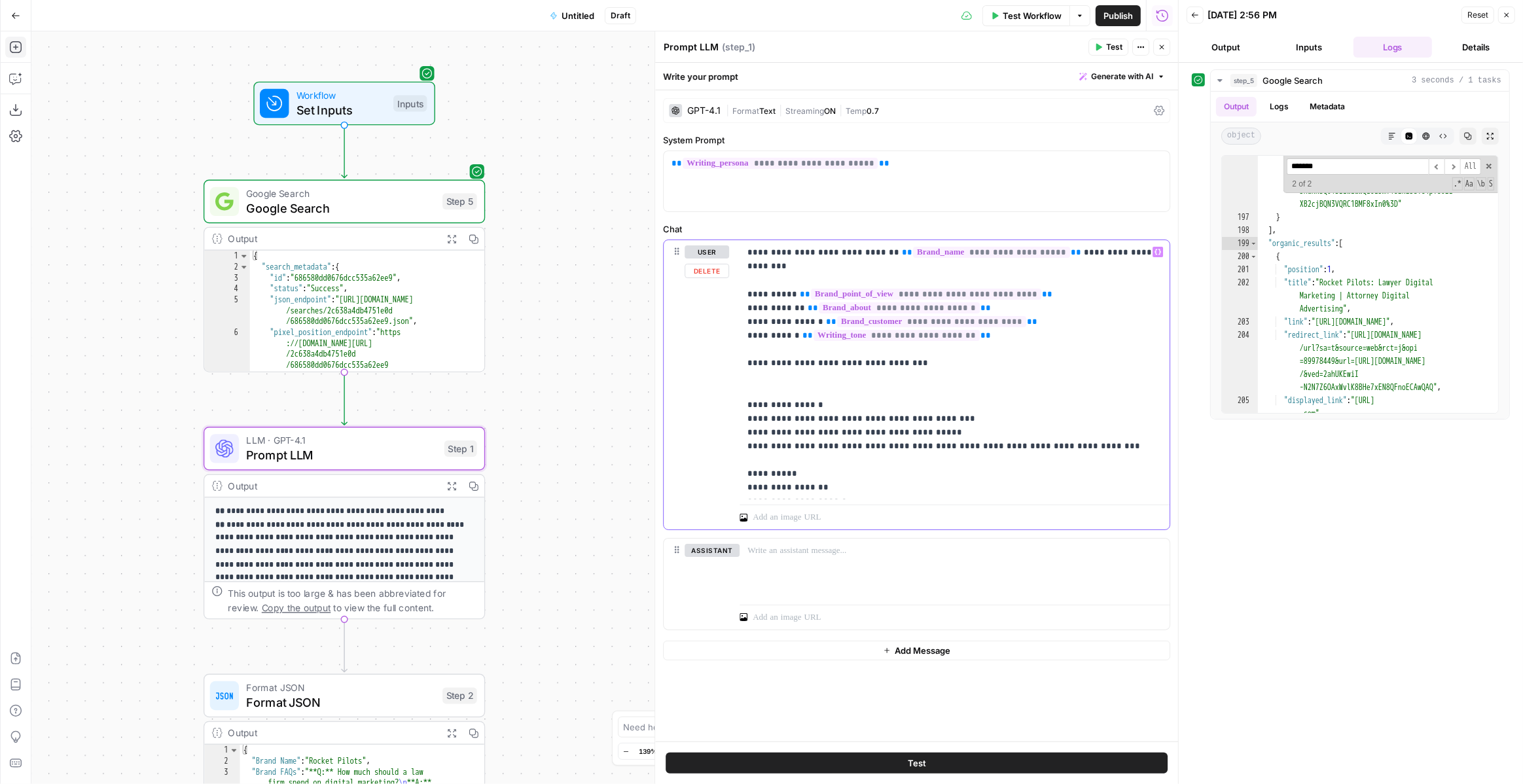 drag, startPoint x: 910, startPoint y: 351, endPoint x: 733, endPoint y: 348, distance: 177.02542 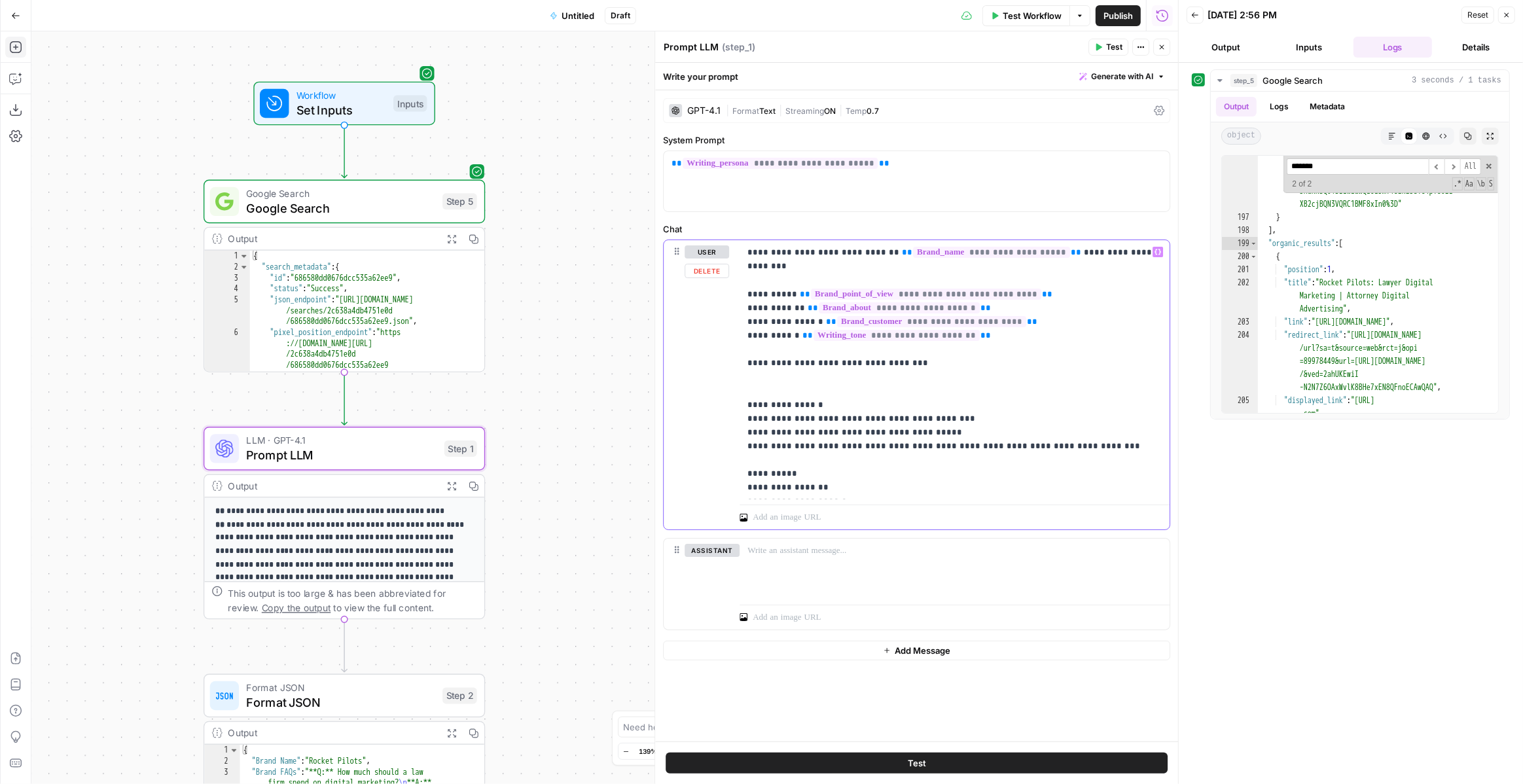 click on "**********" at bounding box center [916, 385] 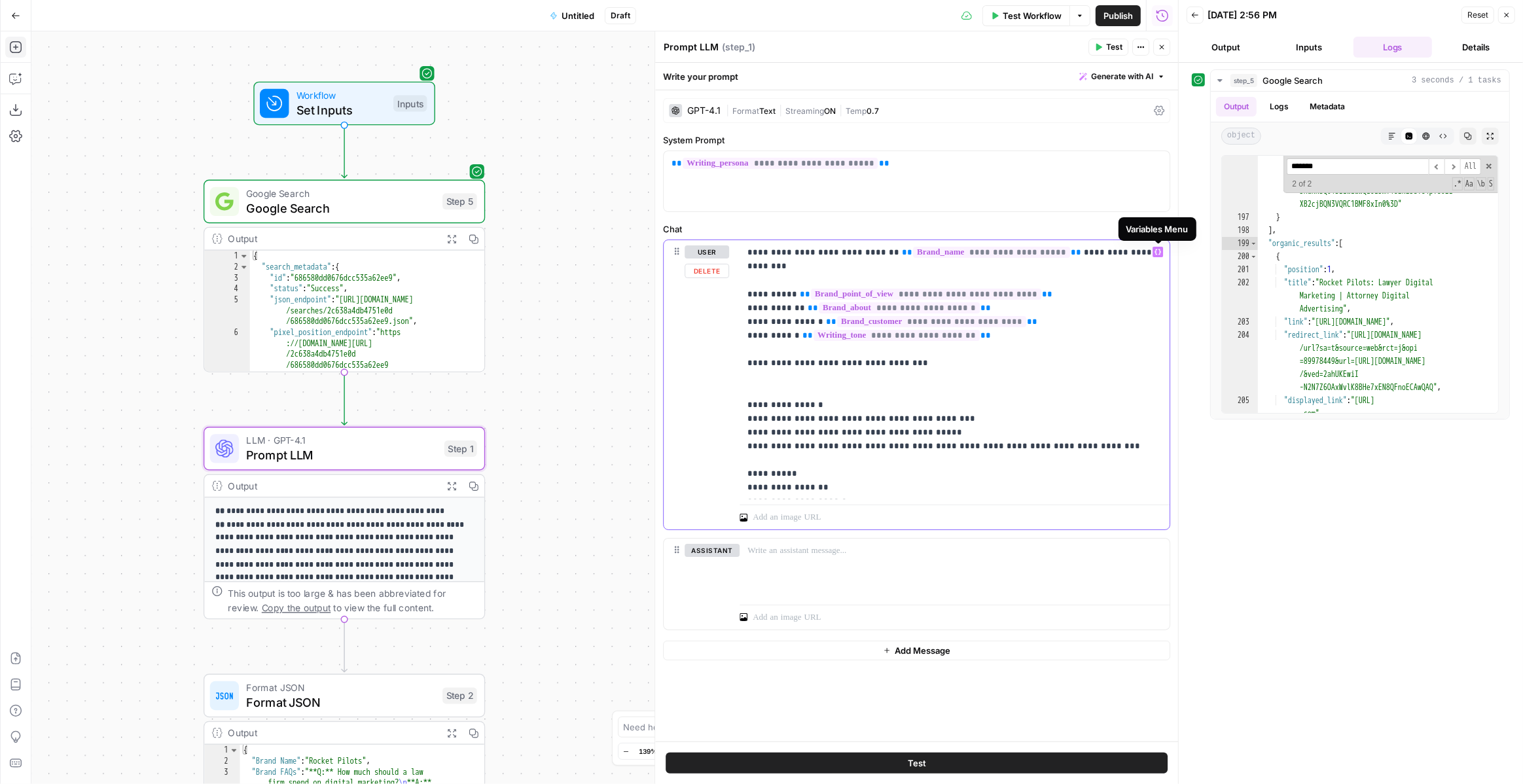 click 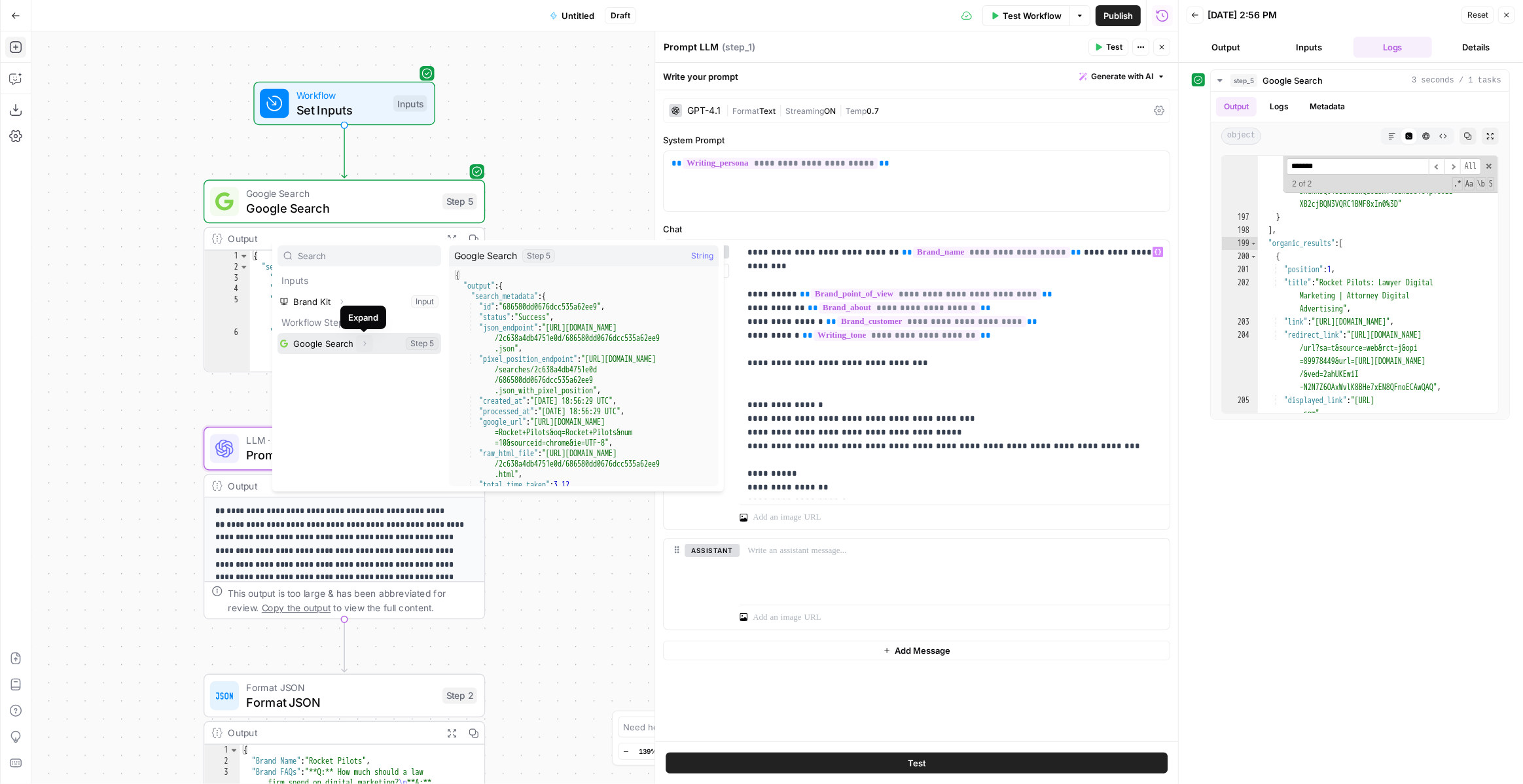 click 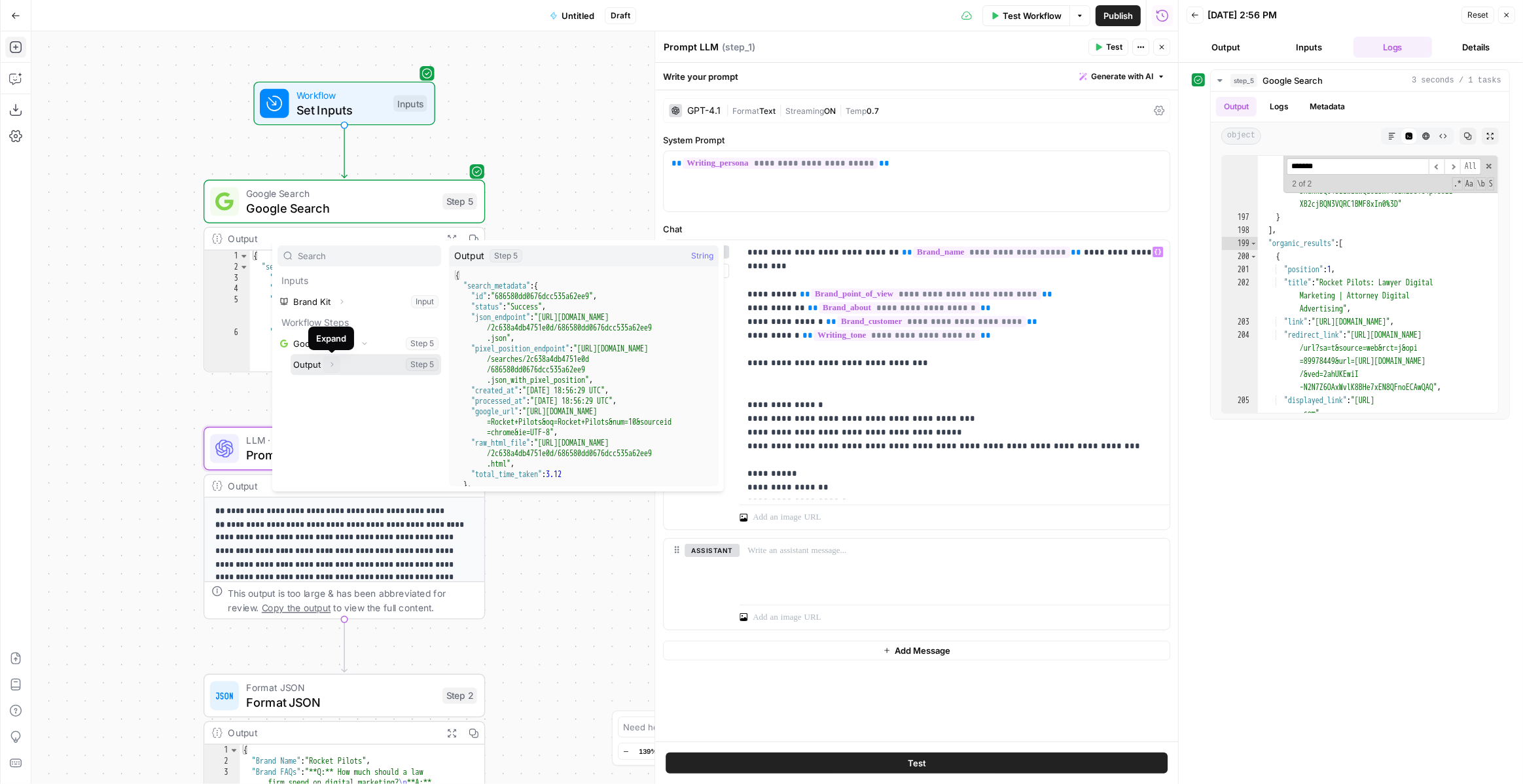 click 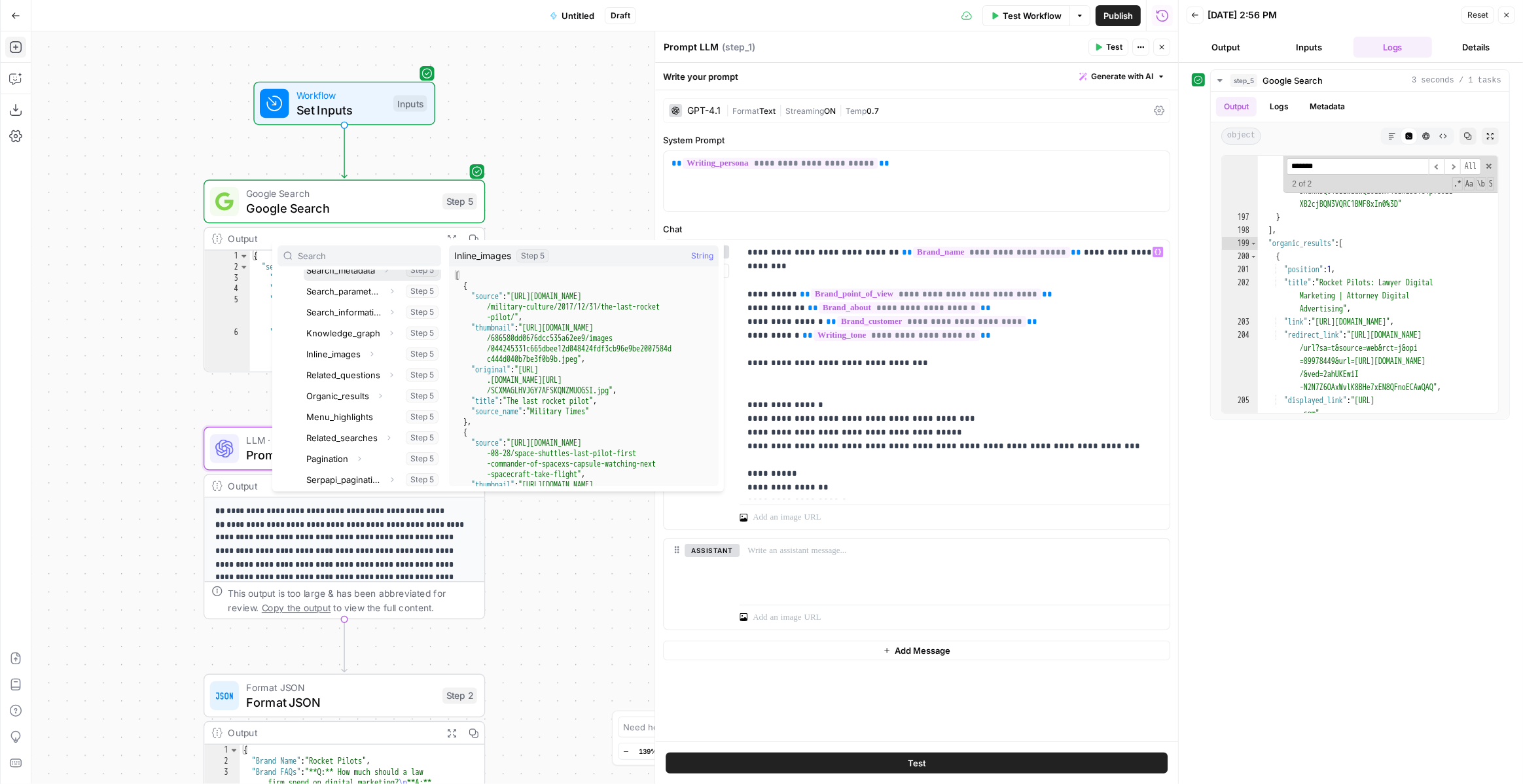 scroll, scrollTop: 118, scrollLeft: 0, axis: vertical 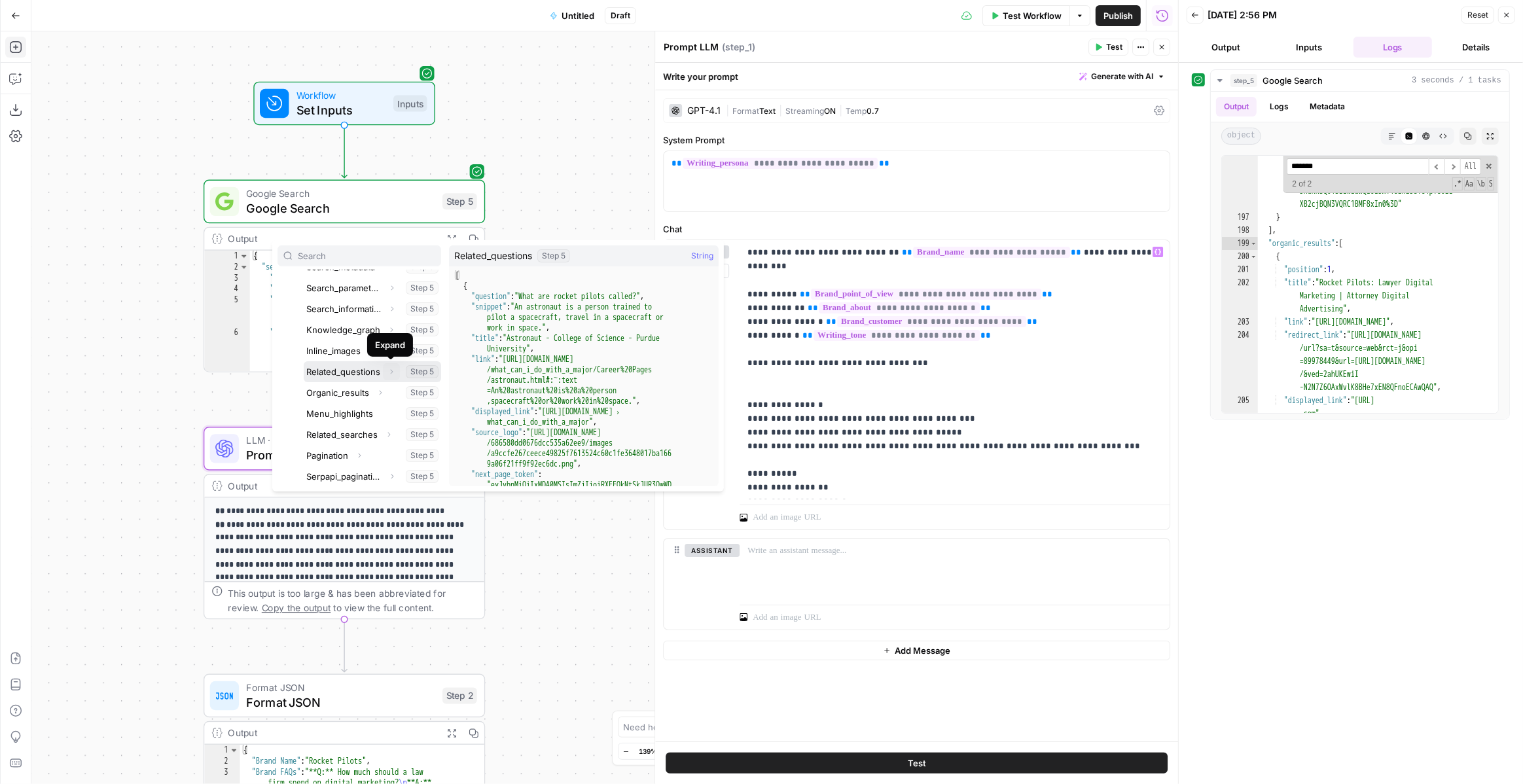click 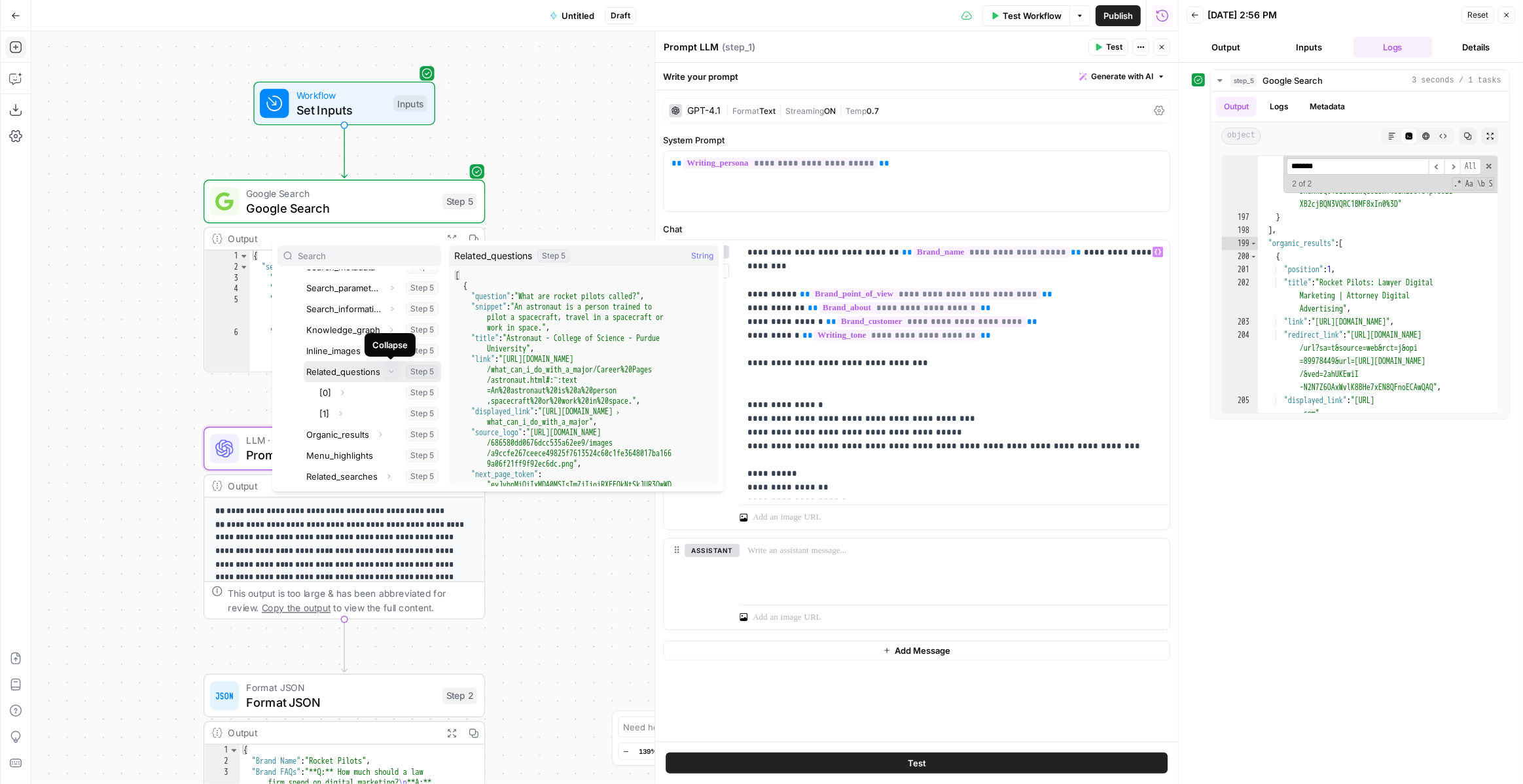 click 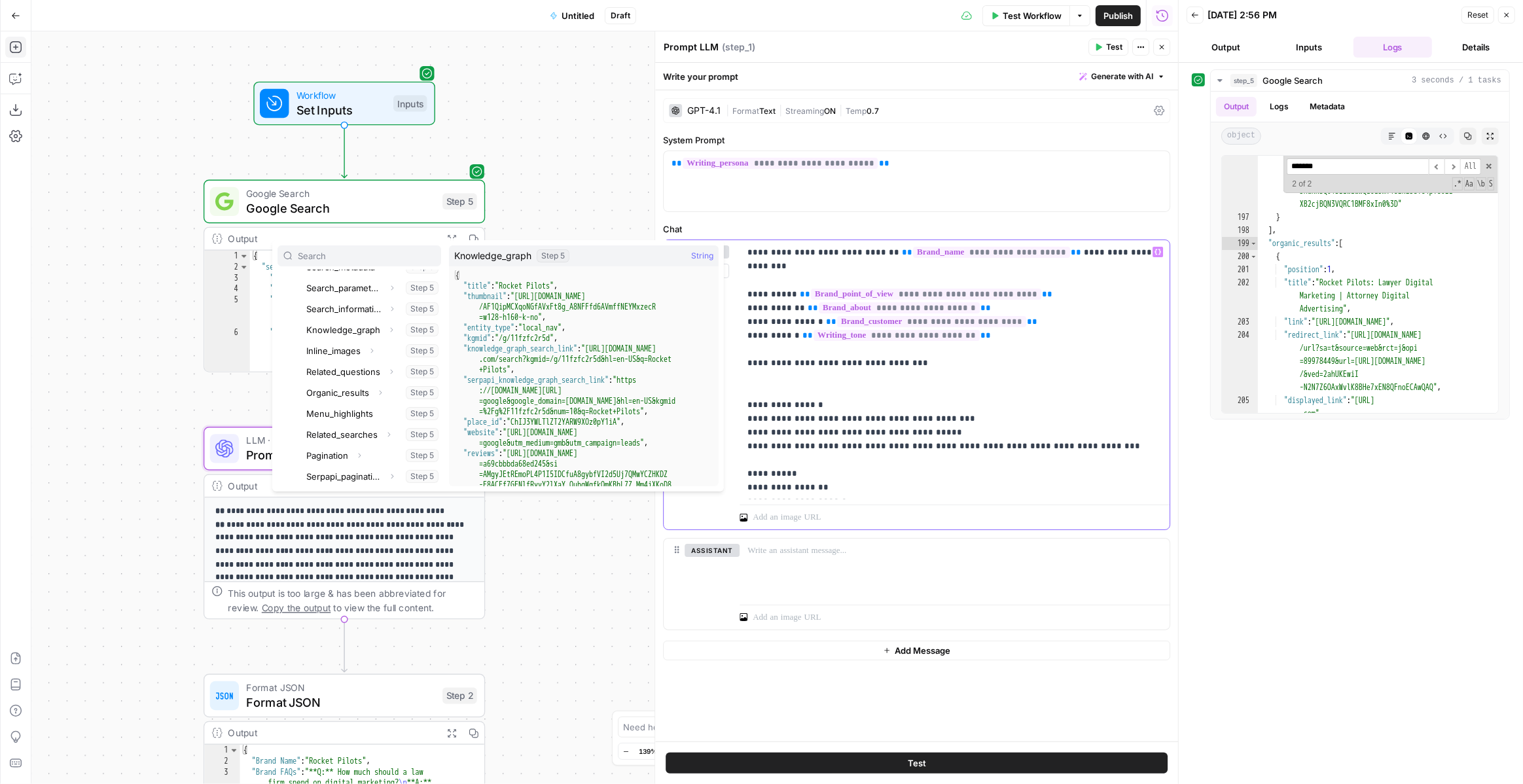 click on "**********" at bounding box center (954, 370) 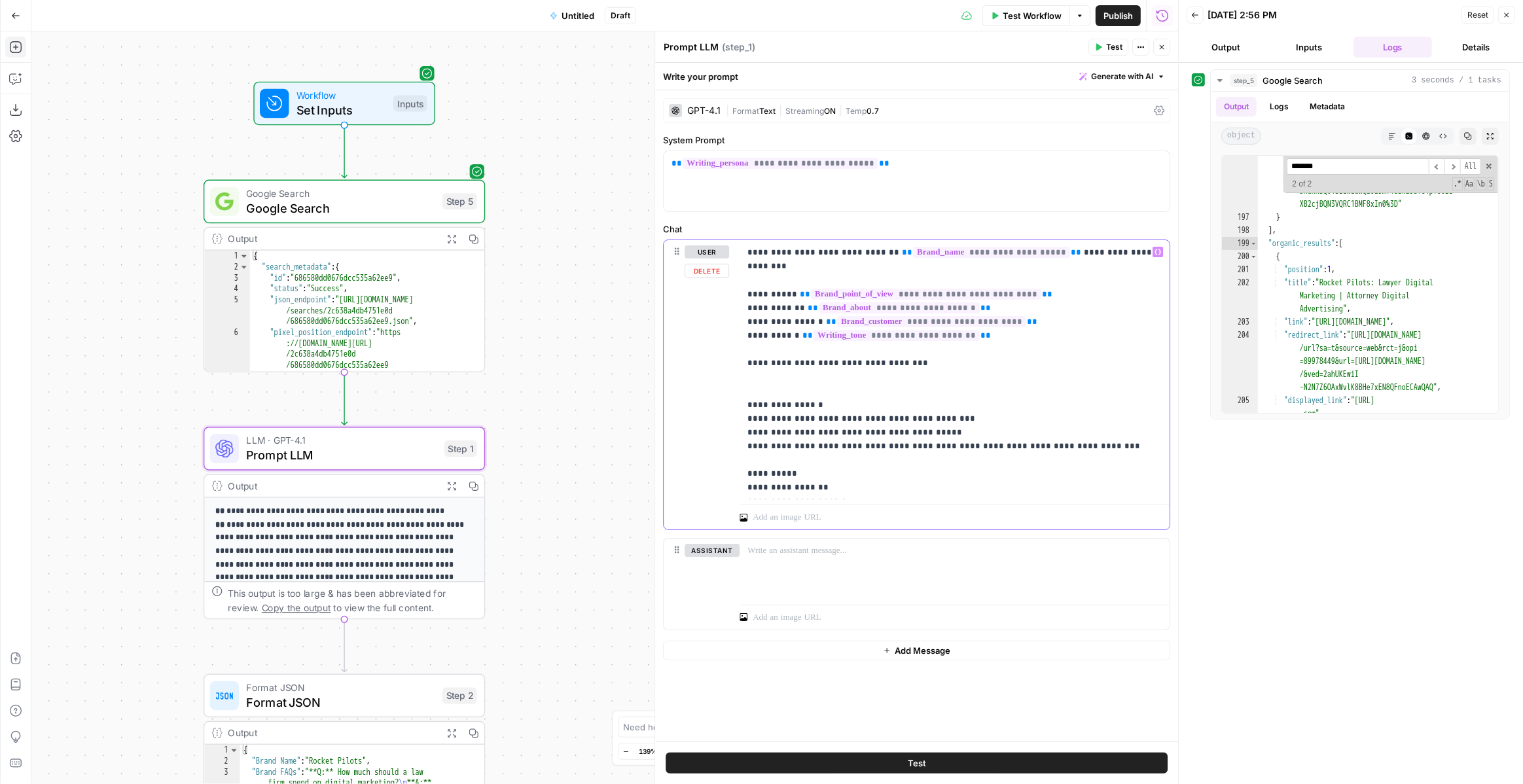 drag, startPoint x: 899, startPoint y: 348, endPoint x: 739, endPoint y: 349, distance: 160.0031 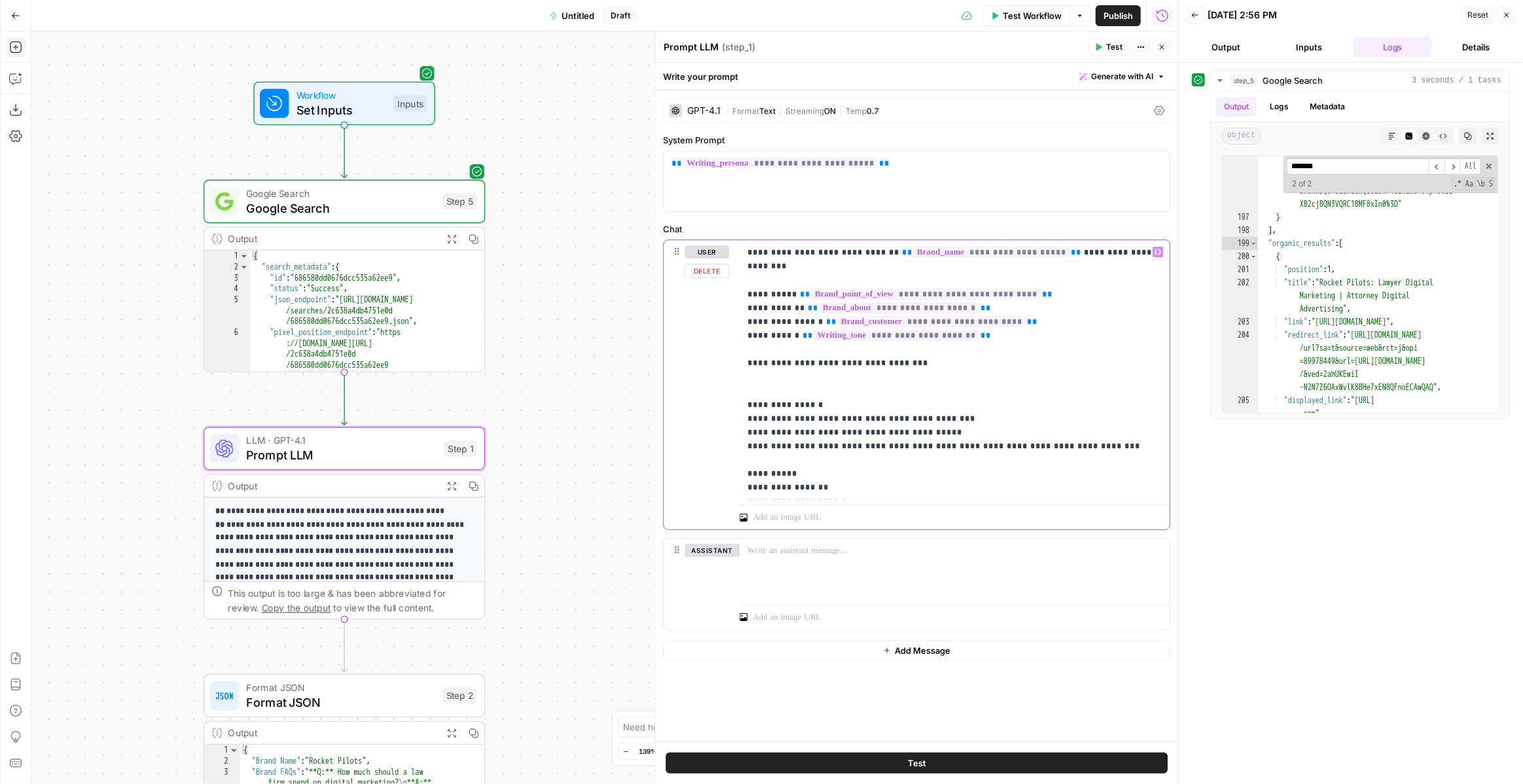 click on "**********" at bounding box center (916, 385) 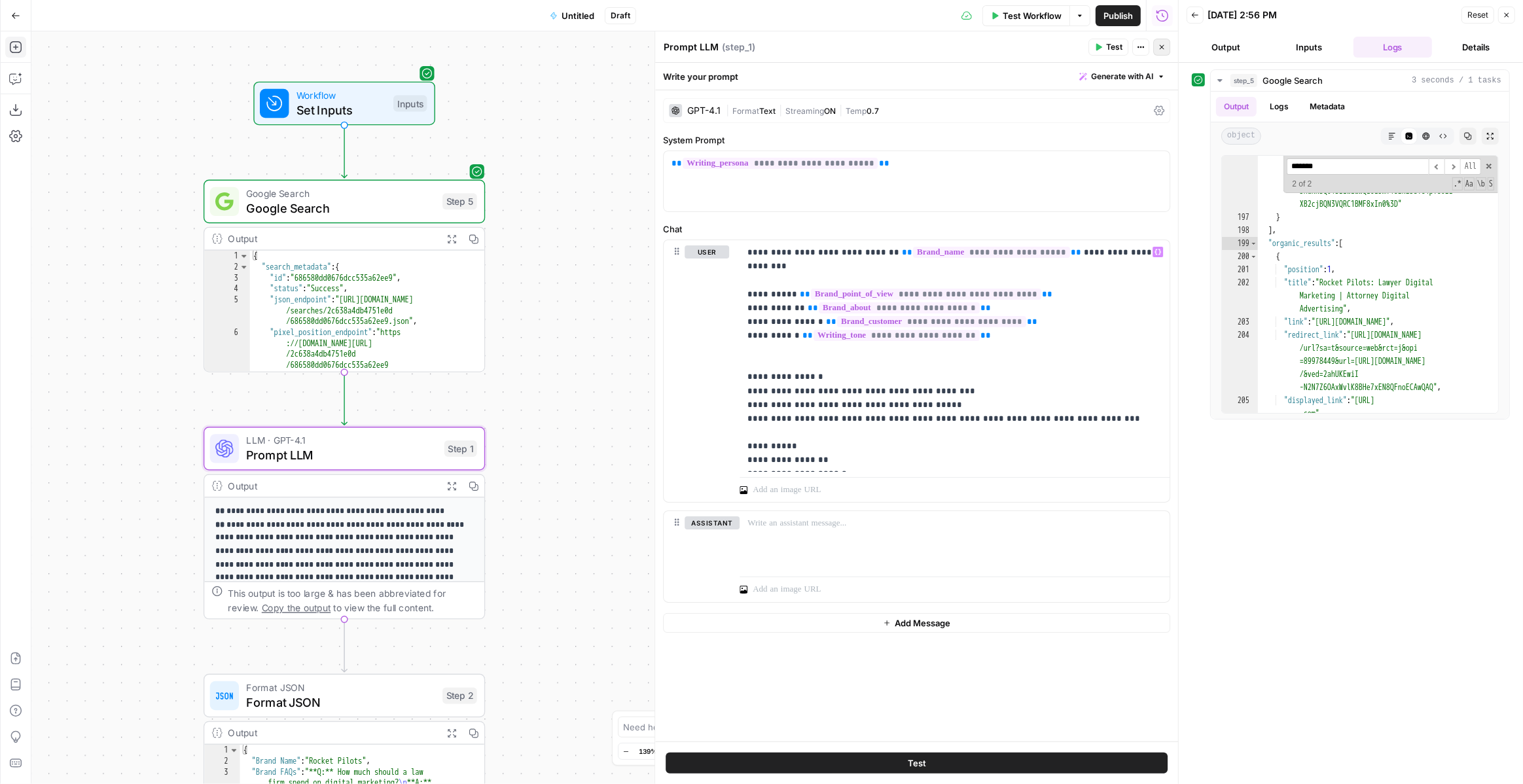 click 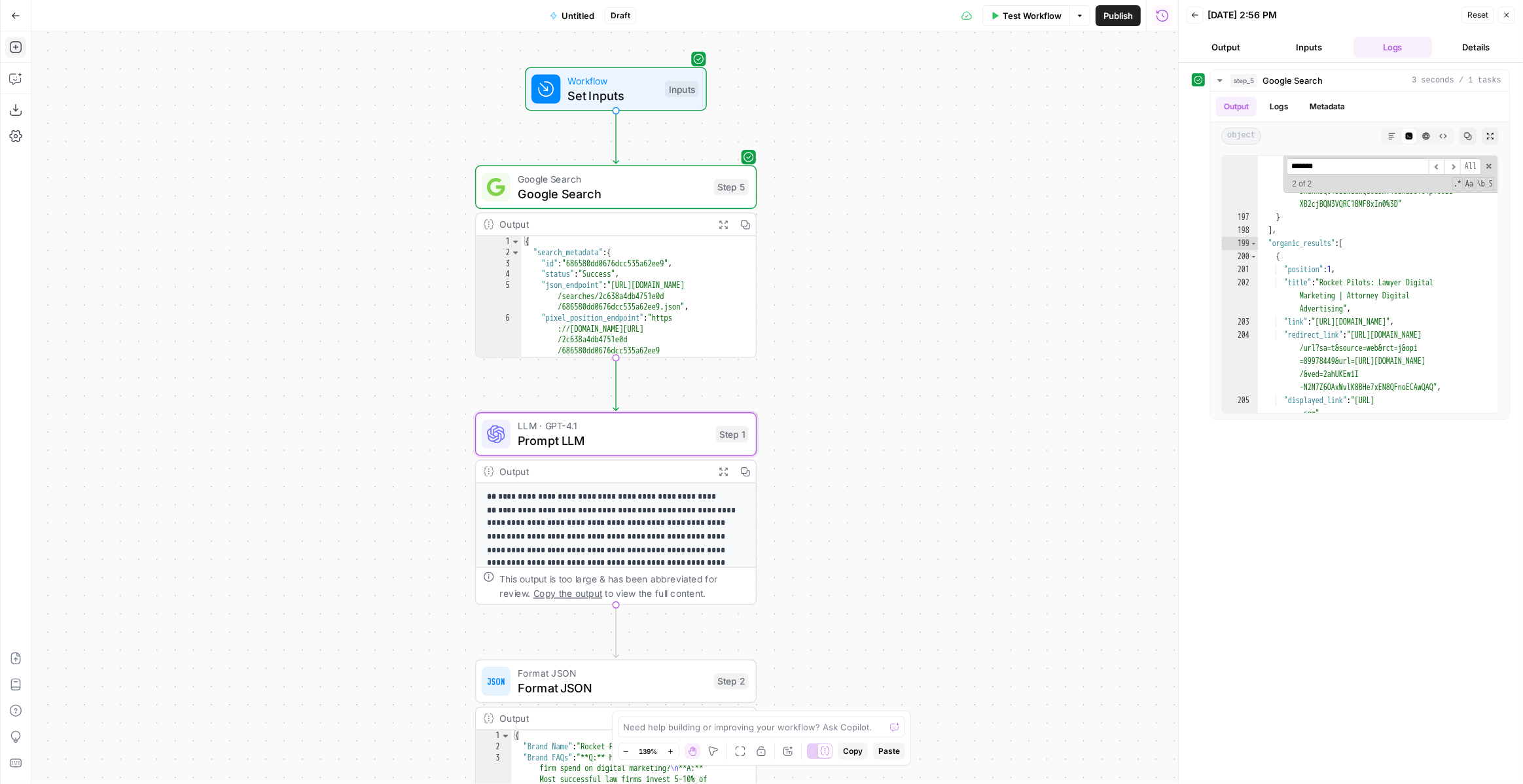 drag, startPoint x: 737, startPoint y: 169, endPoint x: 1009, endPoint y: 154, distance: 272.41329 